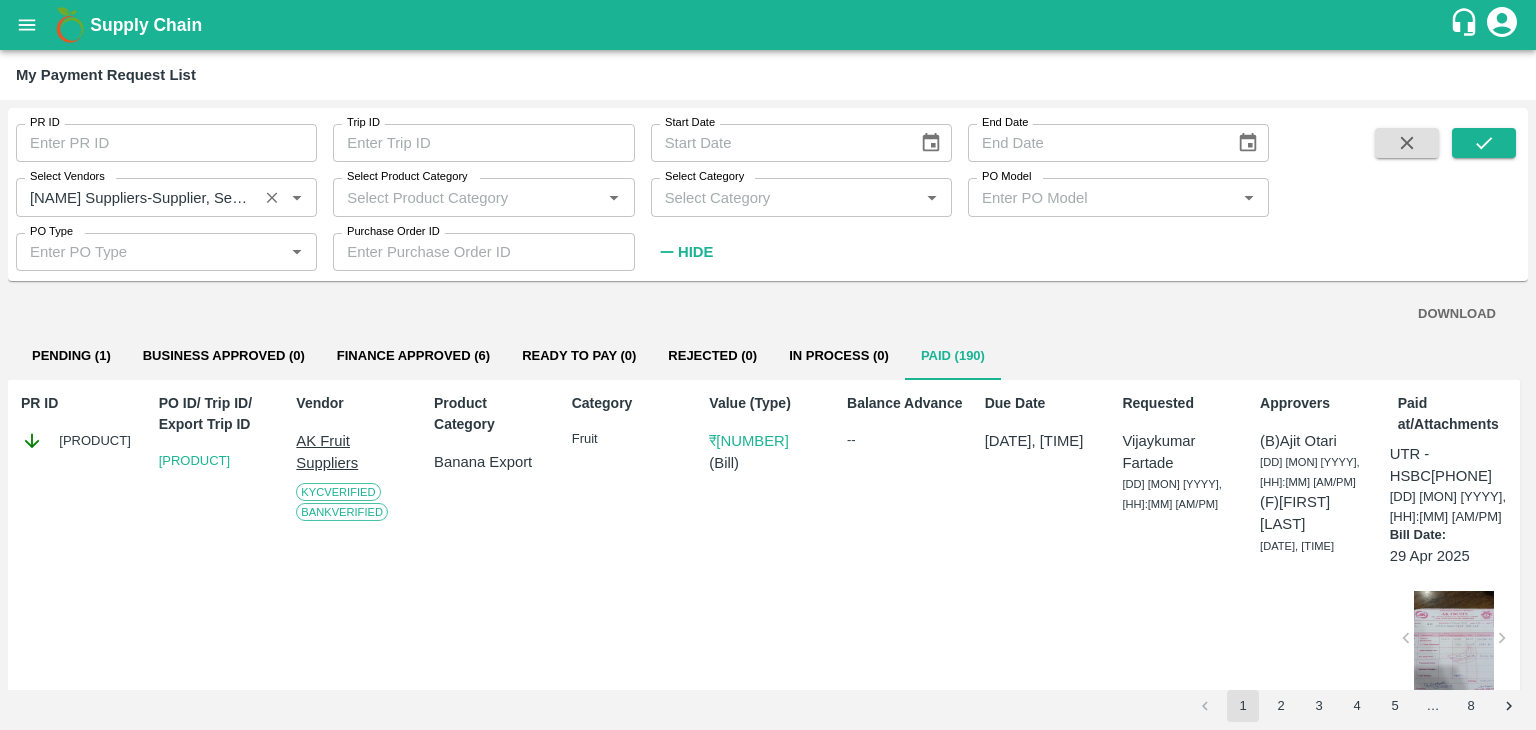 scroll, scrollTop: 0, scrollLeft: 0, axis: both 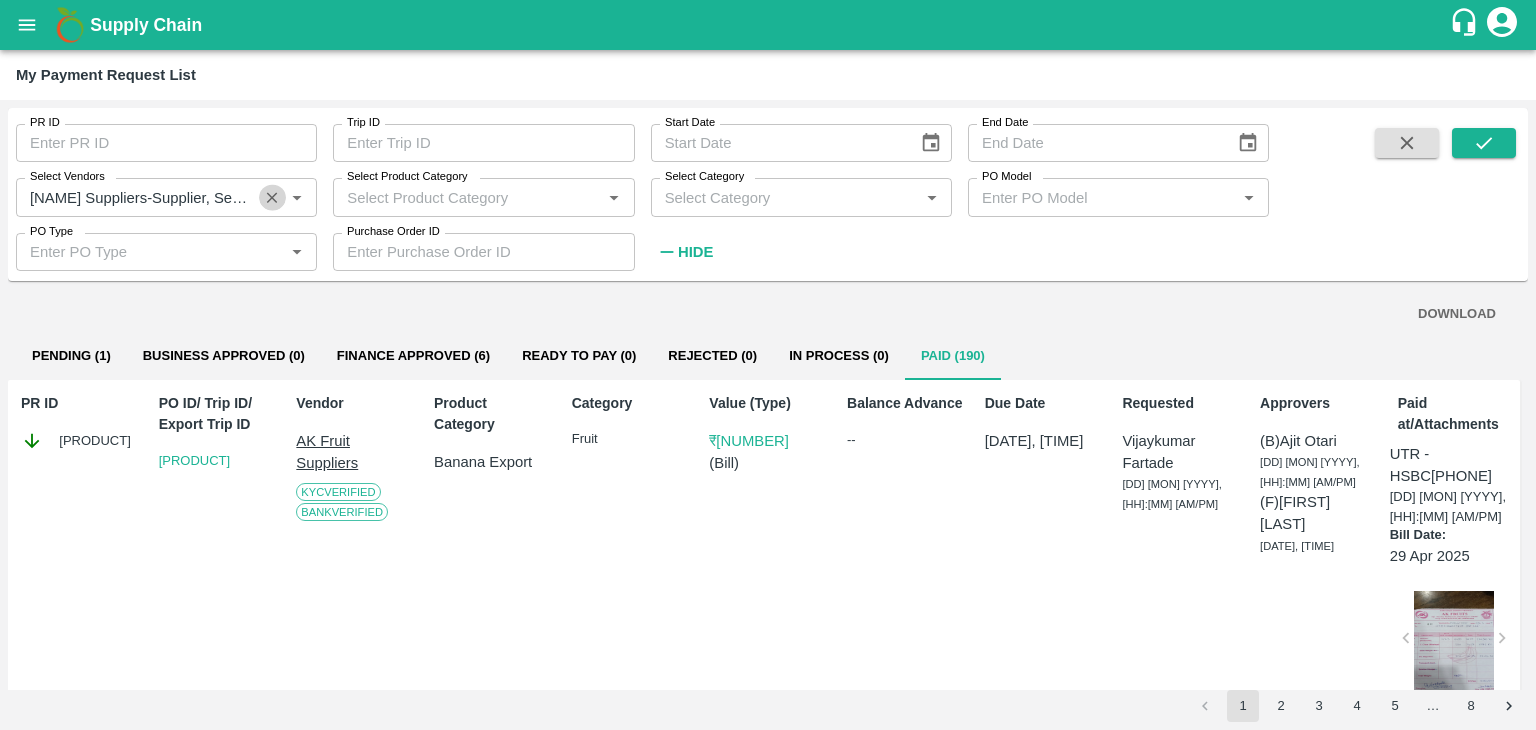 click 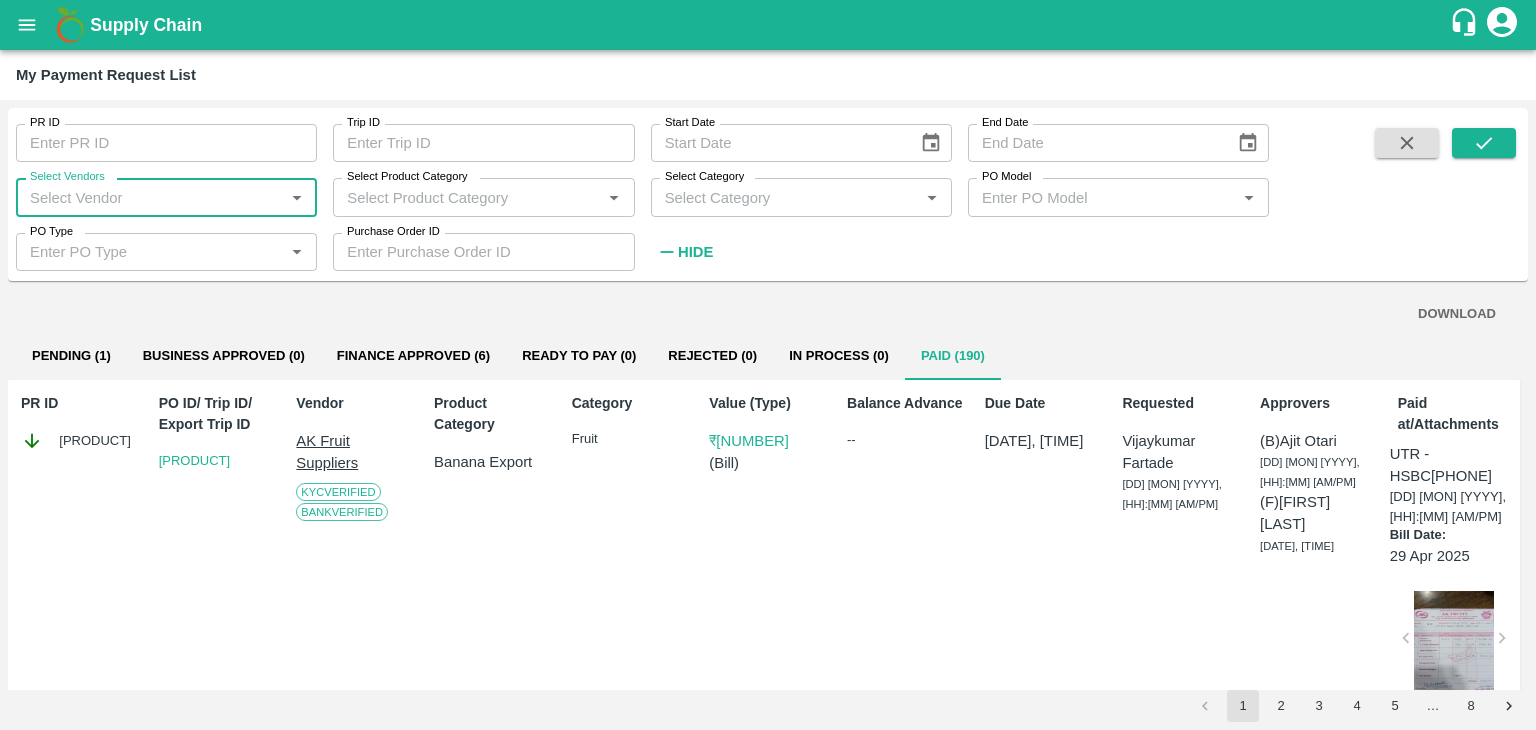 scroll, scrollTop: 0, scrollLeft: 0, axis: both 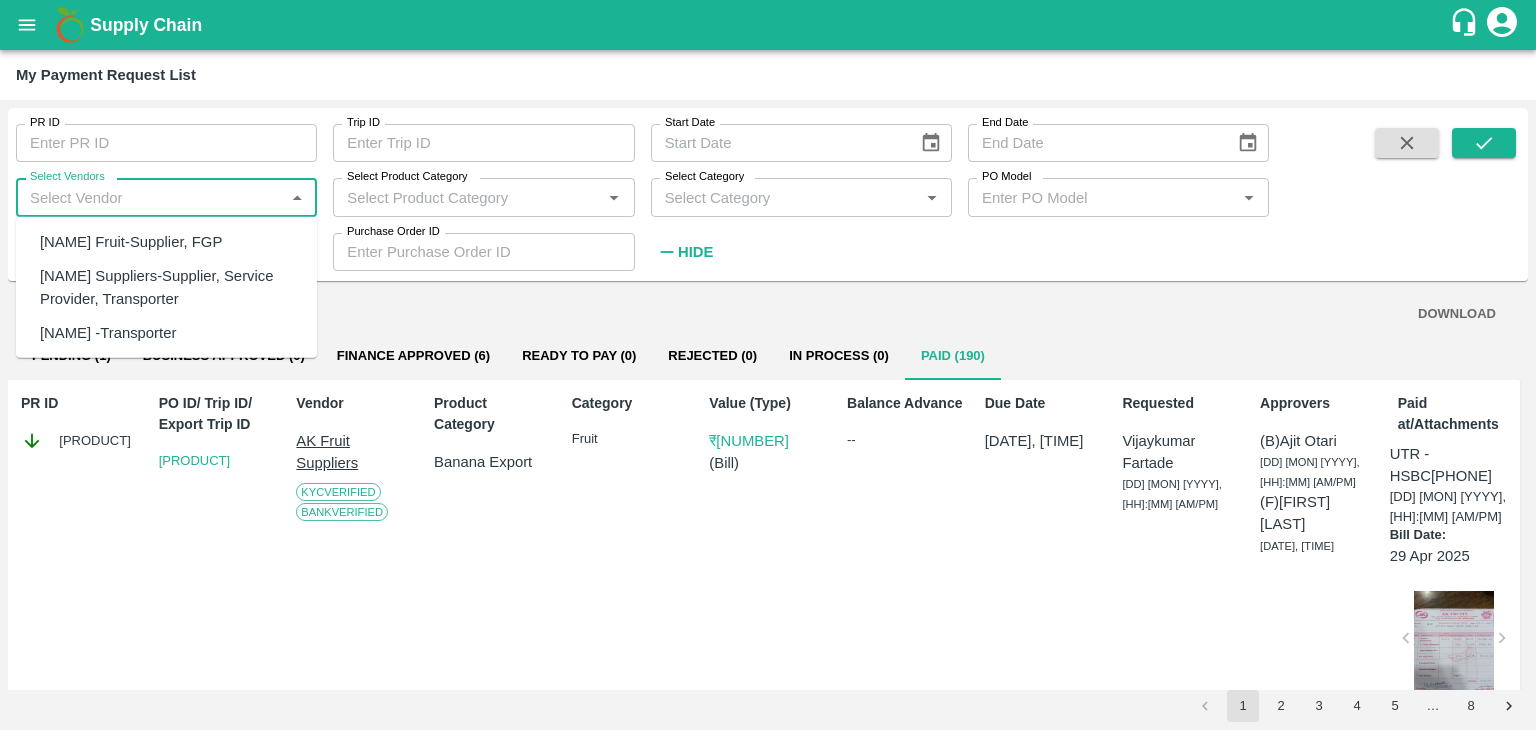 click on "Select Vendors" at bounding box center [150, 197] 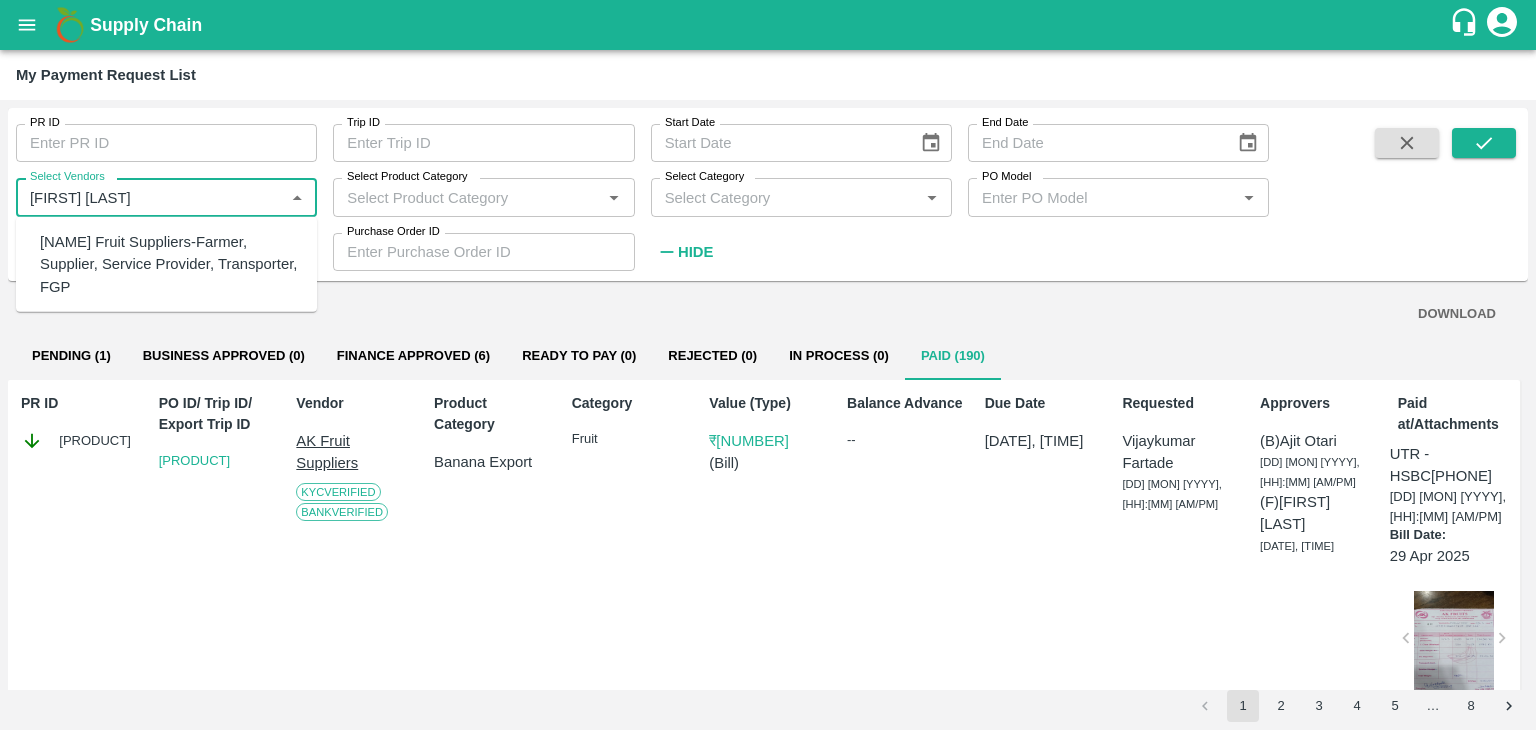 click on "Vivan Fruit Suppliers-Farmer, Supplier, Service Provider, Transporter, FGP" at bounding box center [170, 264] 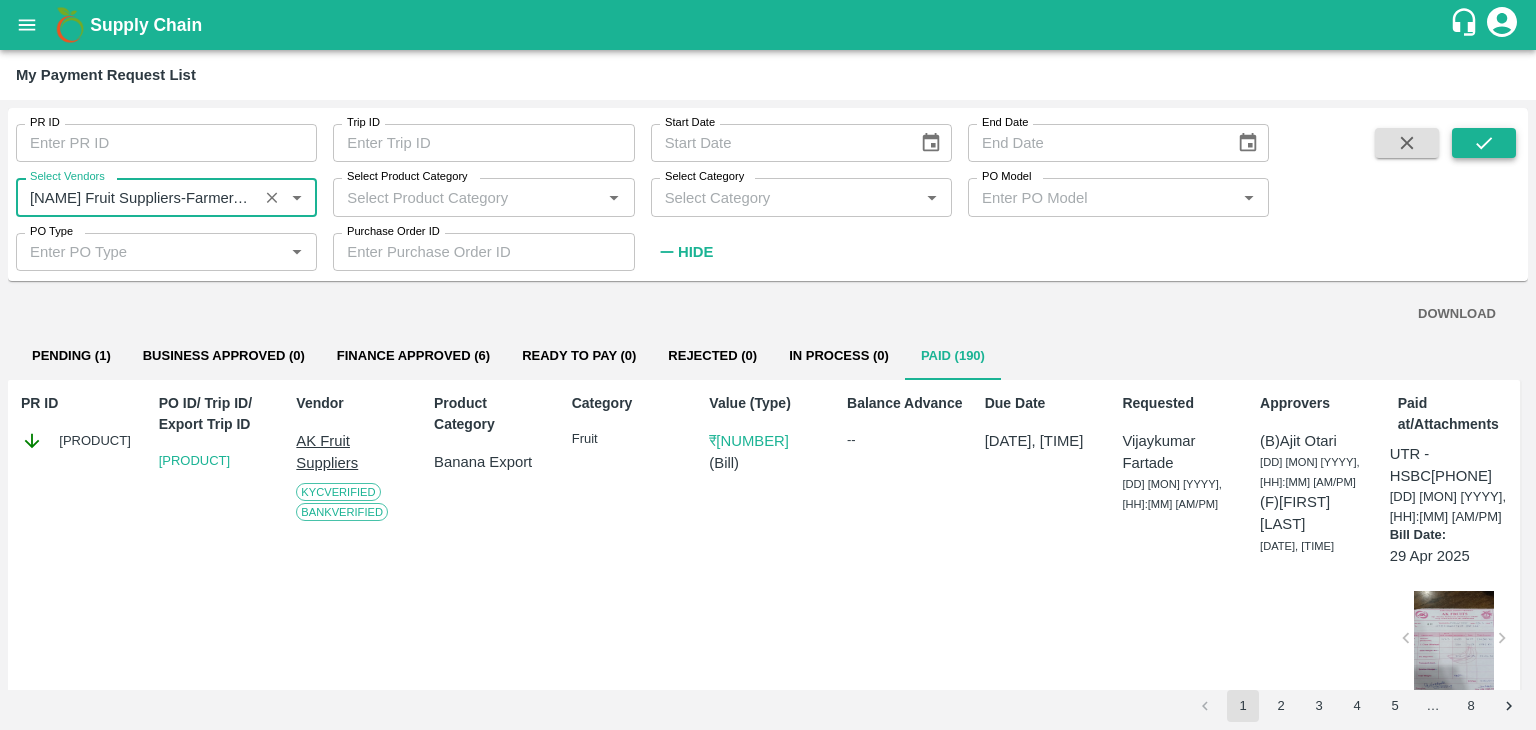 type on "Vivan Fruit Suppliers-Farmer, Supplier, Service Provider, Transporter, FGP" 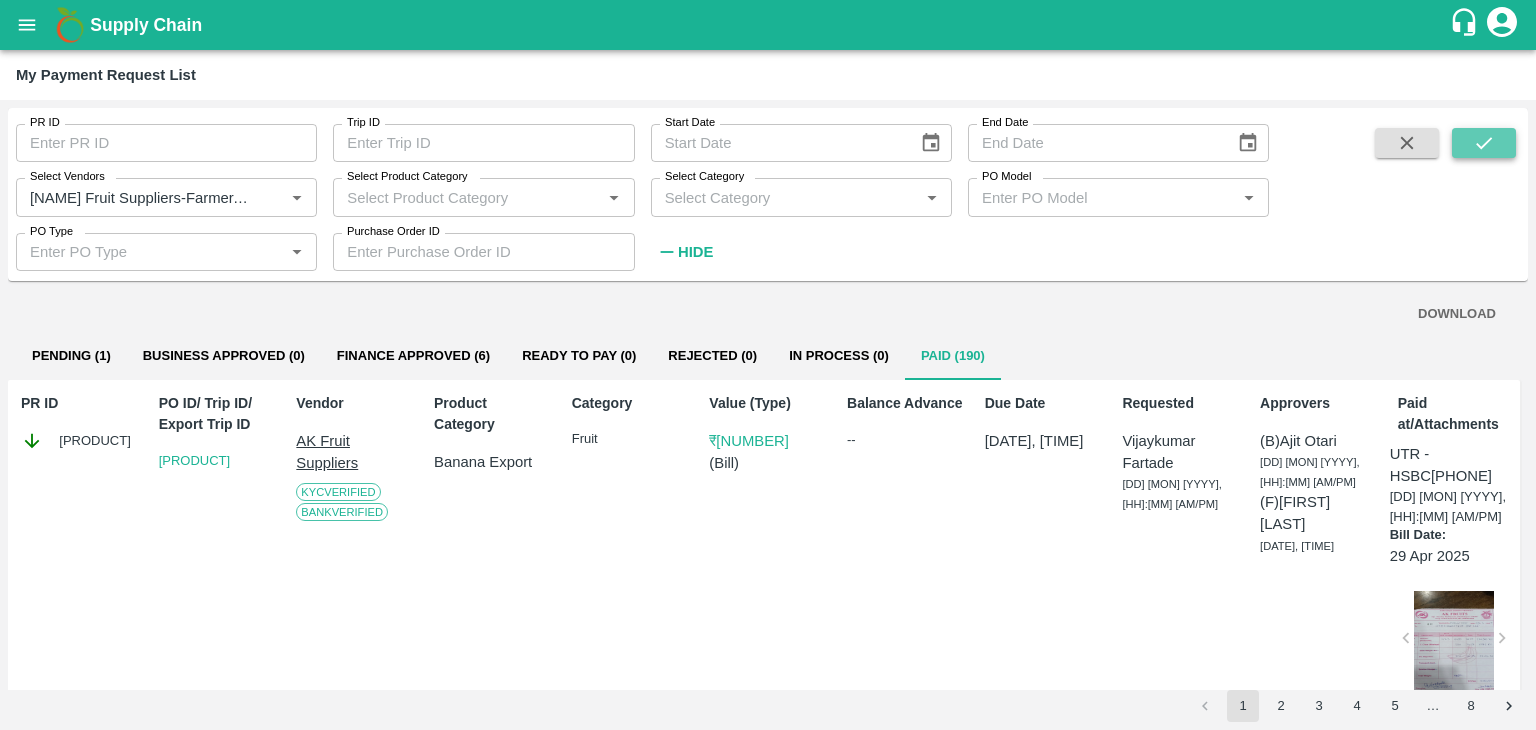 click 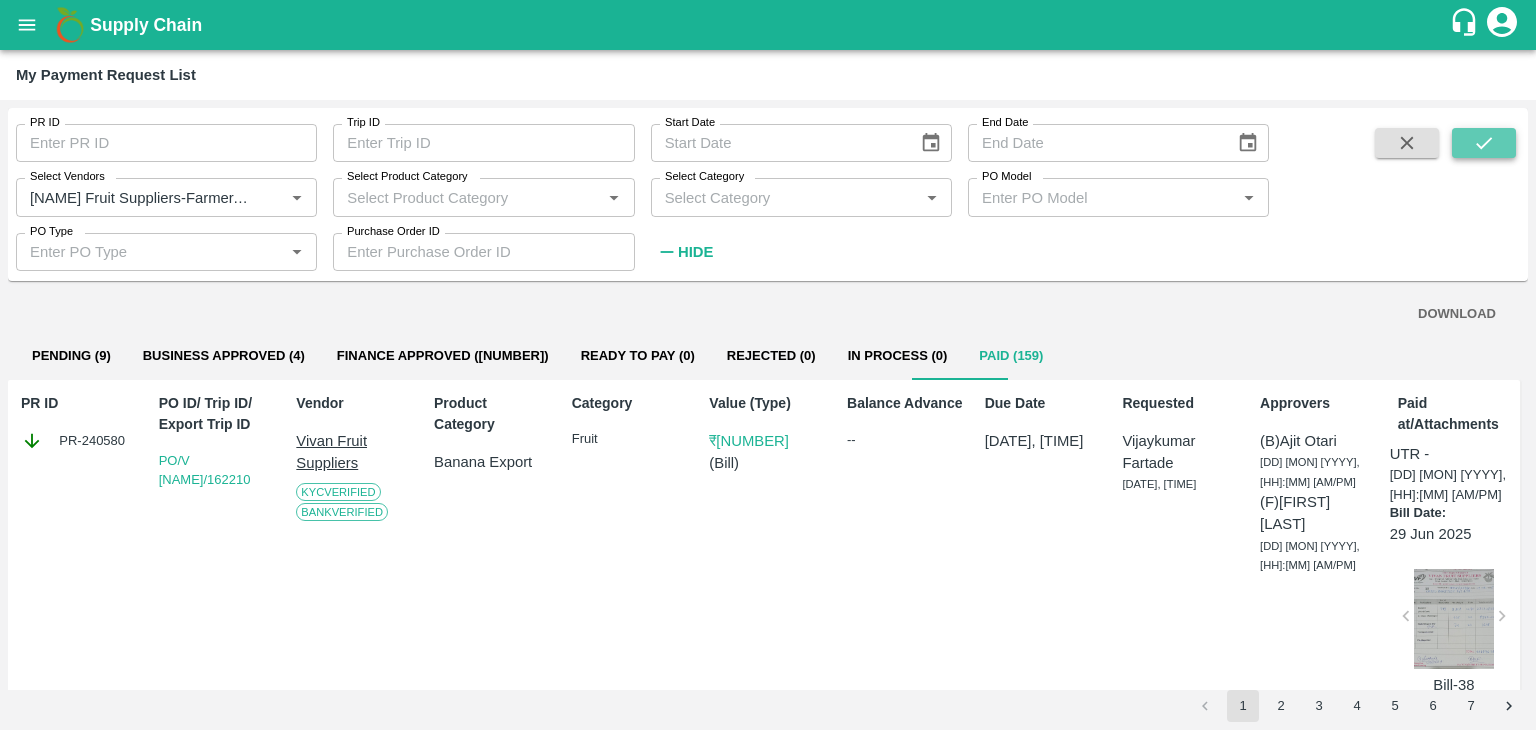 click 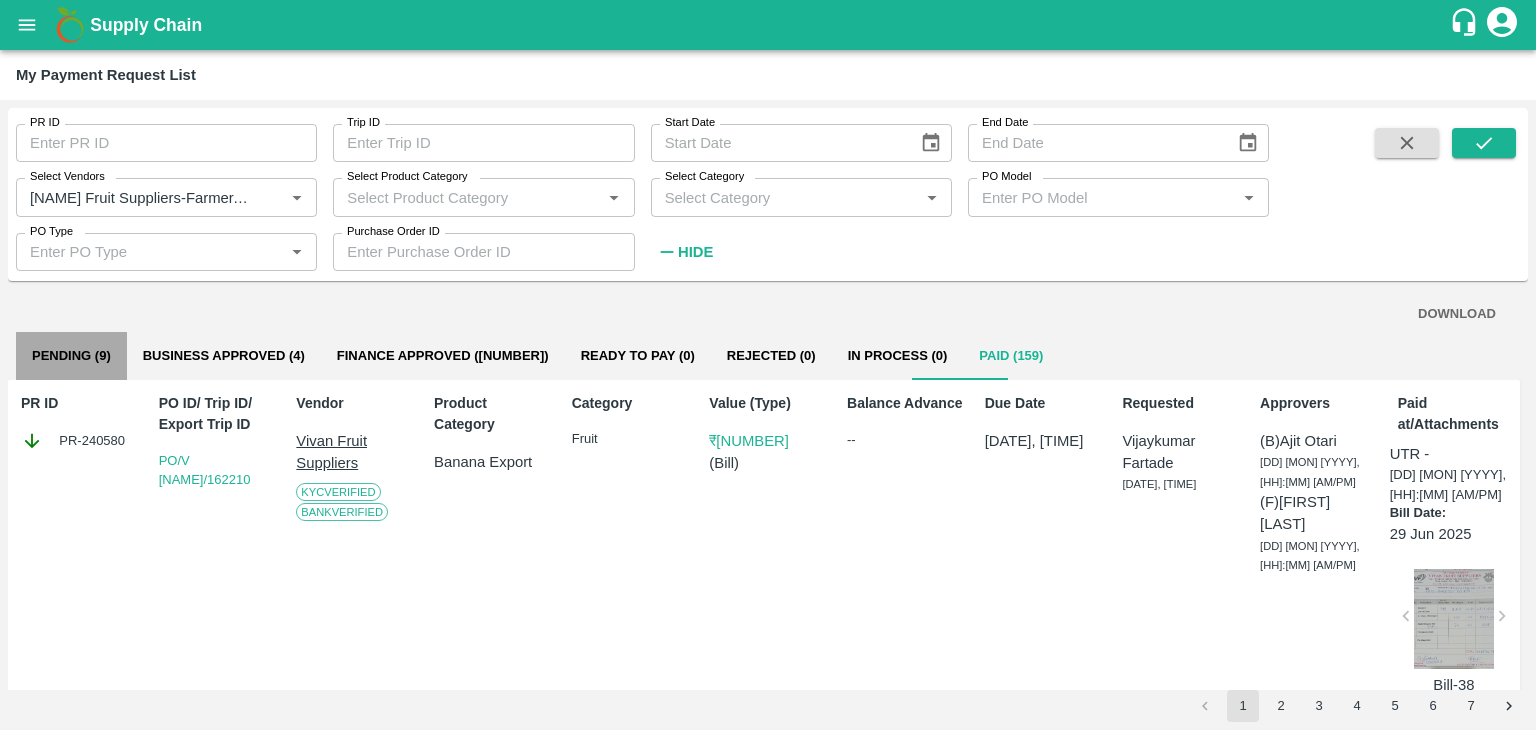 click on "Pending (9)" at bounding box center (71, 356) 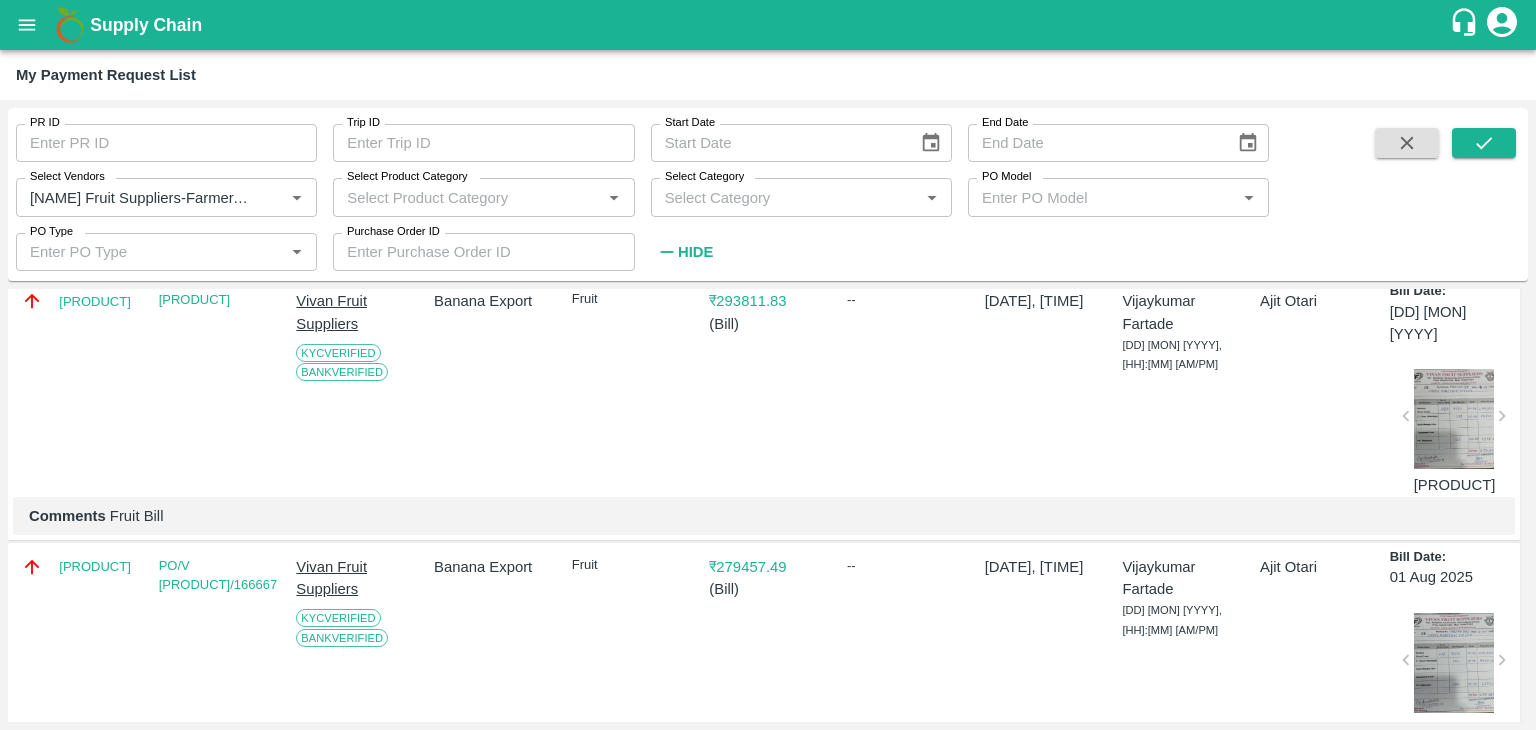 scroll, scrollTop: 0, scrollLeft: 0, axis: both 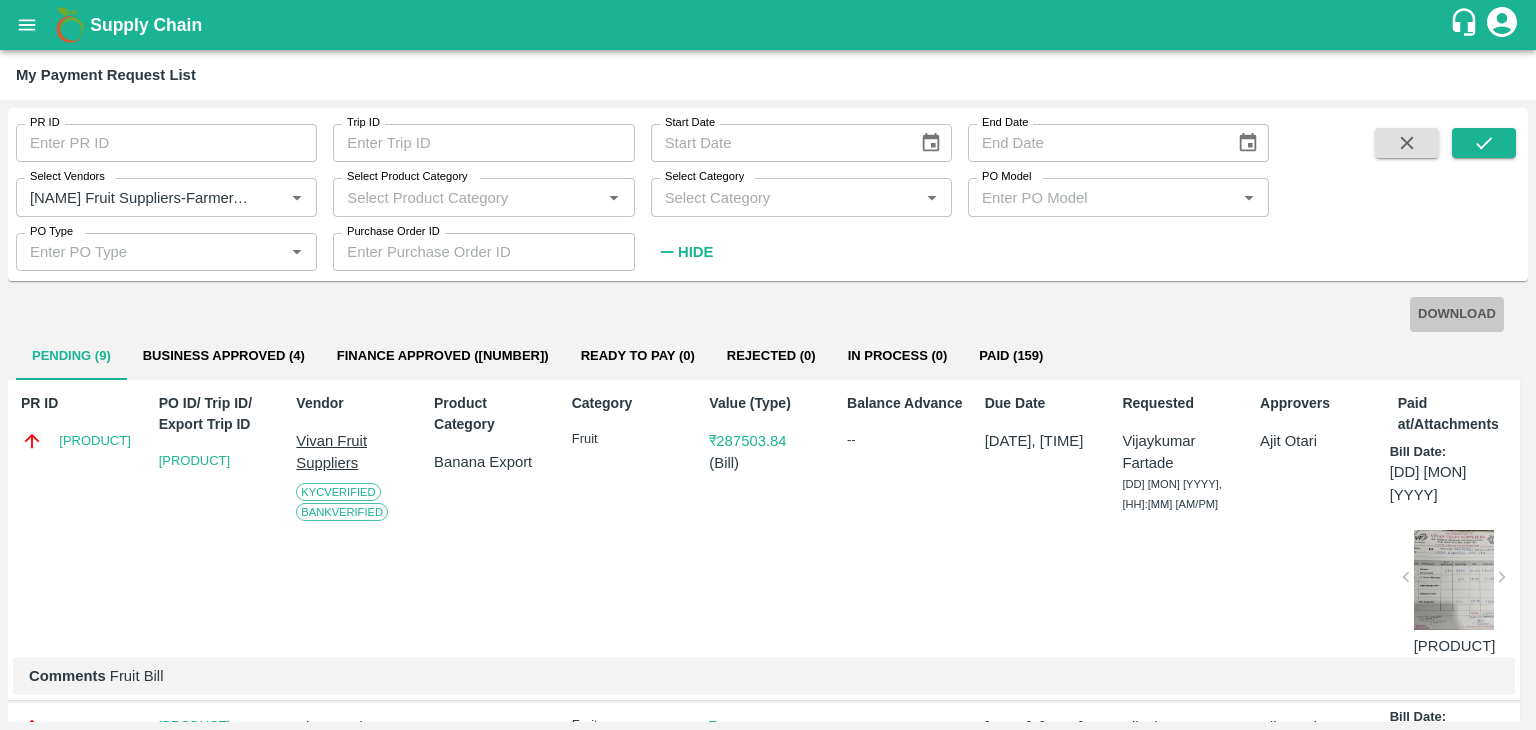 click on "DOWNLOAD" at bounding box center [1457, 314] 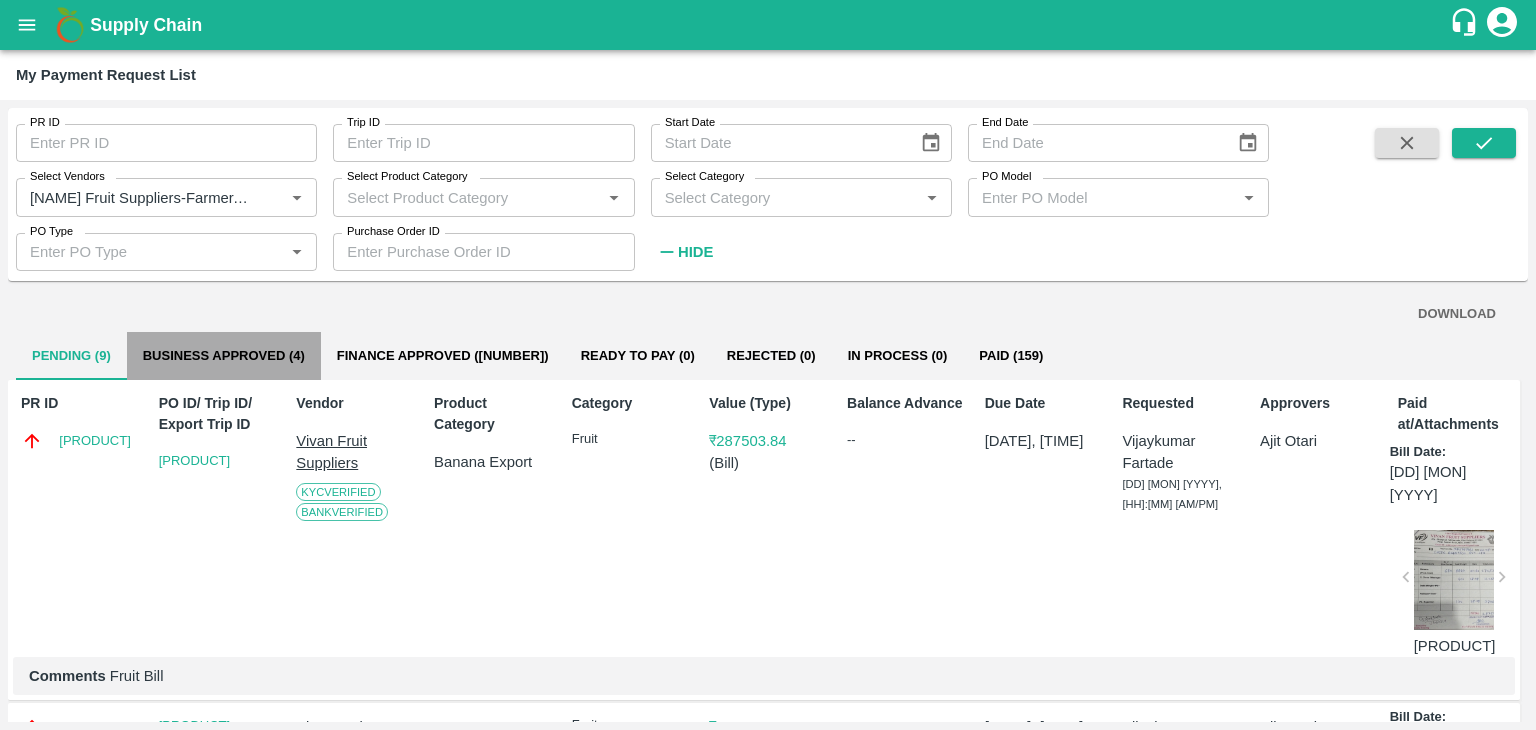click on "Business Approved (4)" at bounding box center (224, 356) 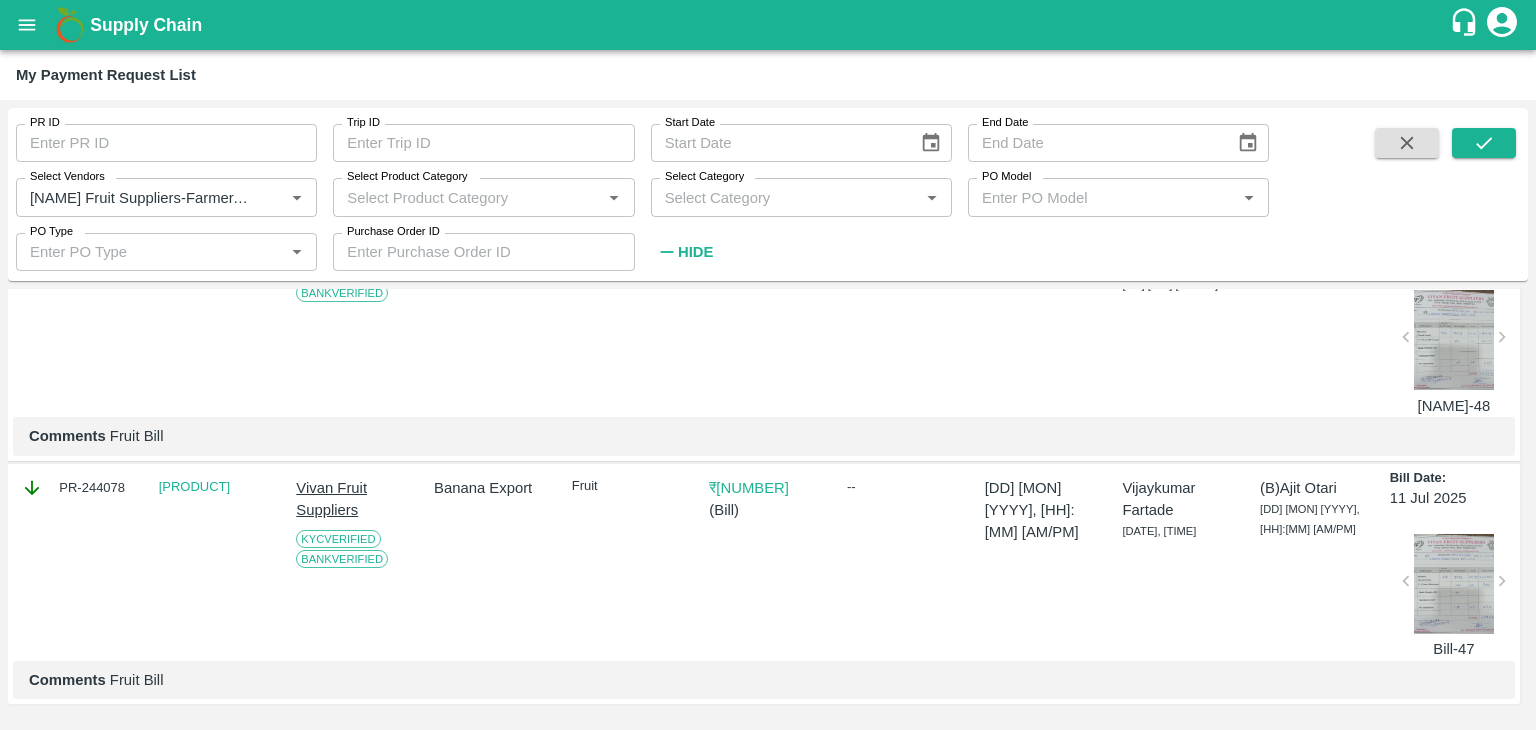 scroll, scrollTop: 0, scrollLeft: 0, axis: both 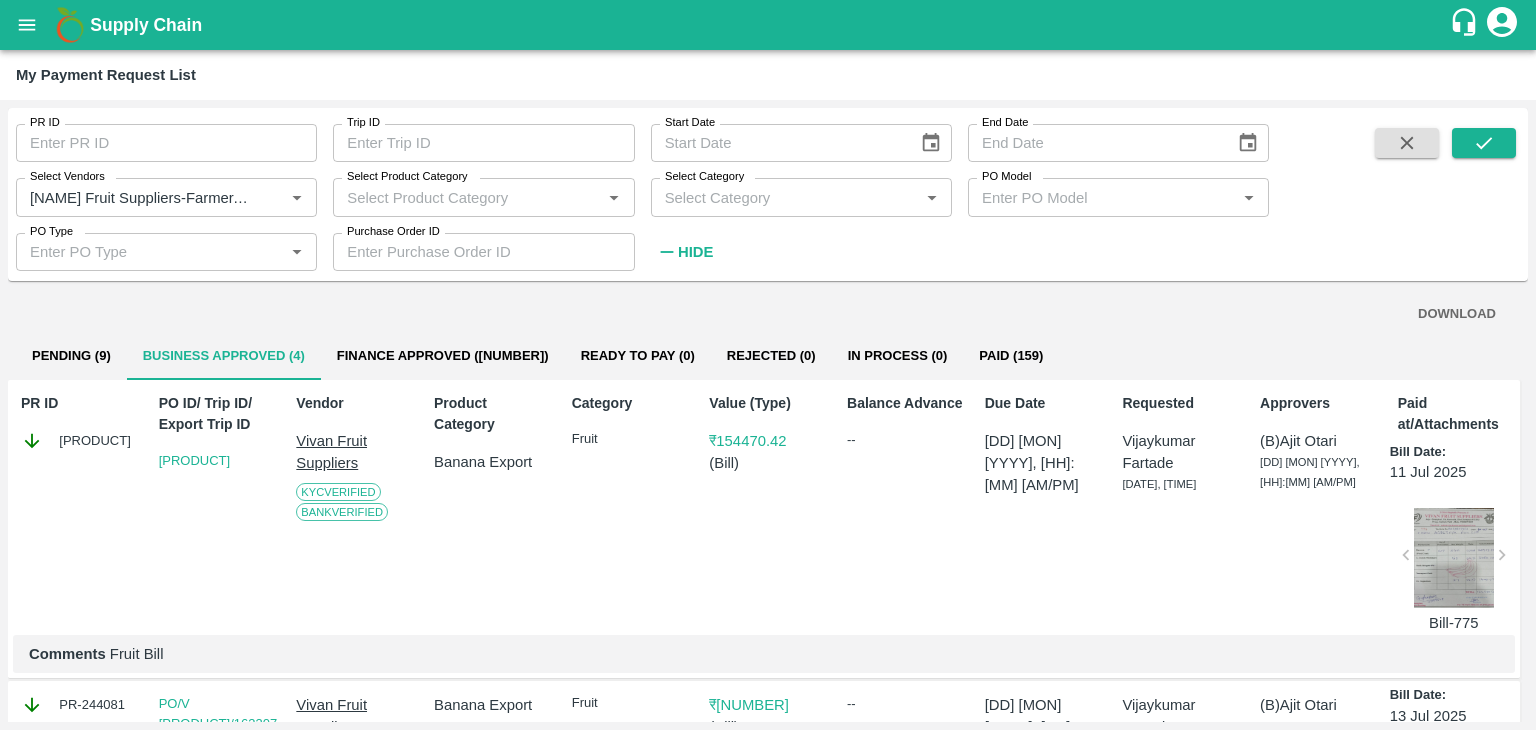 click on "DOWNLOAD" at bounding box center (1457, 314) 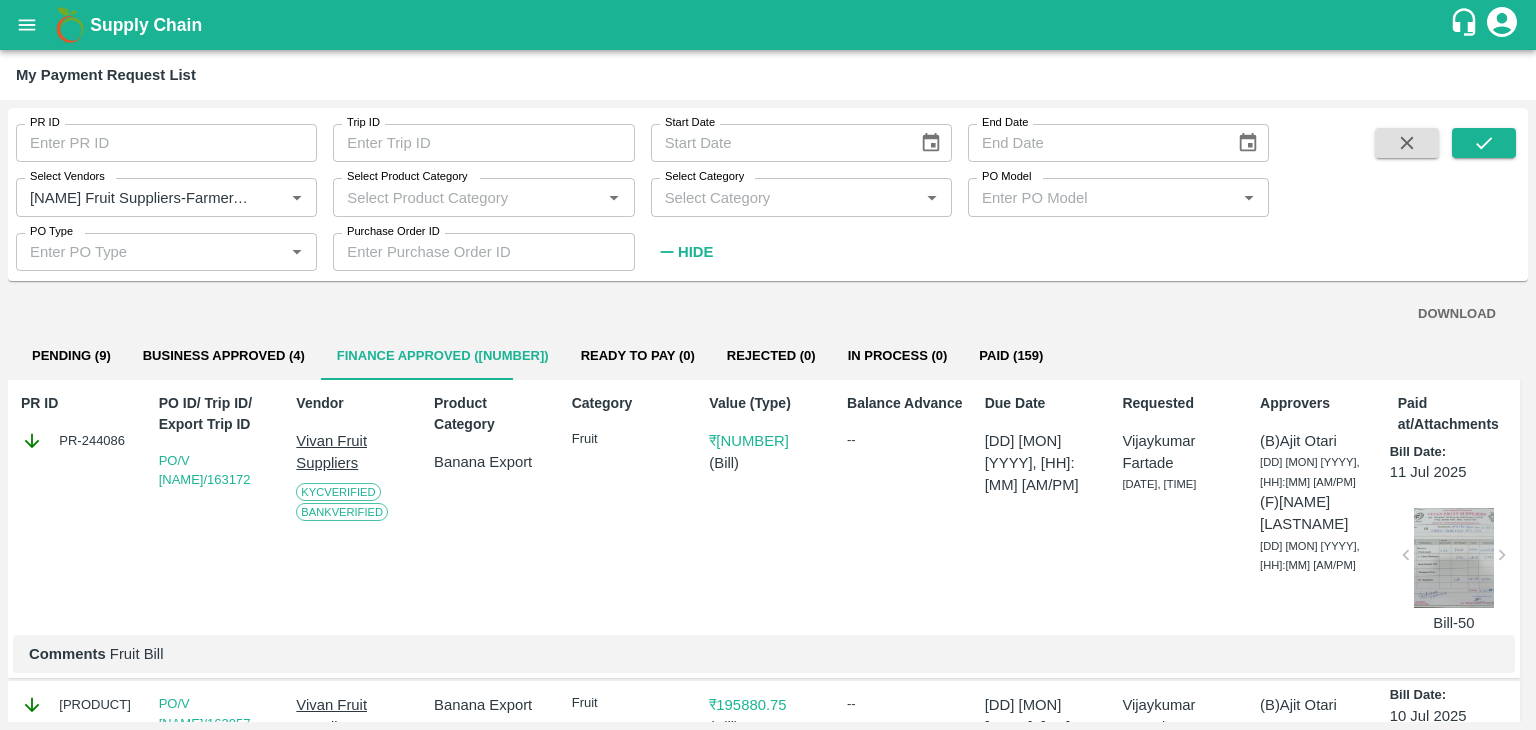 click on "DOWNLOAD" at bounding box center (1457, 314) 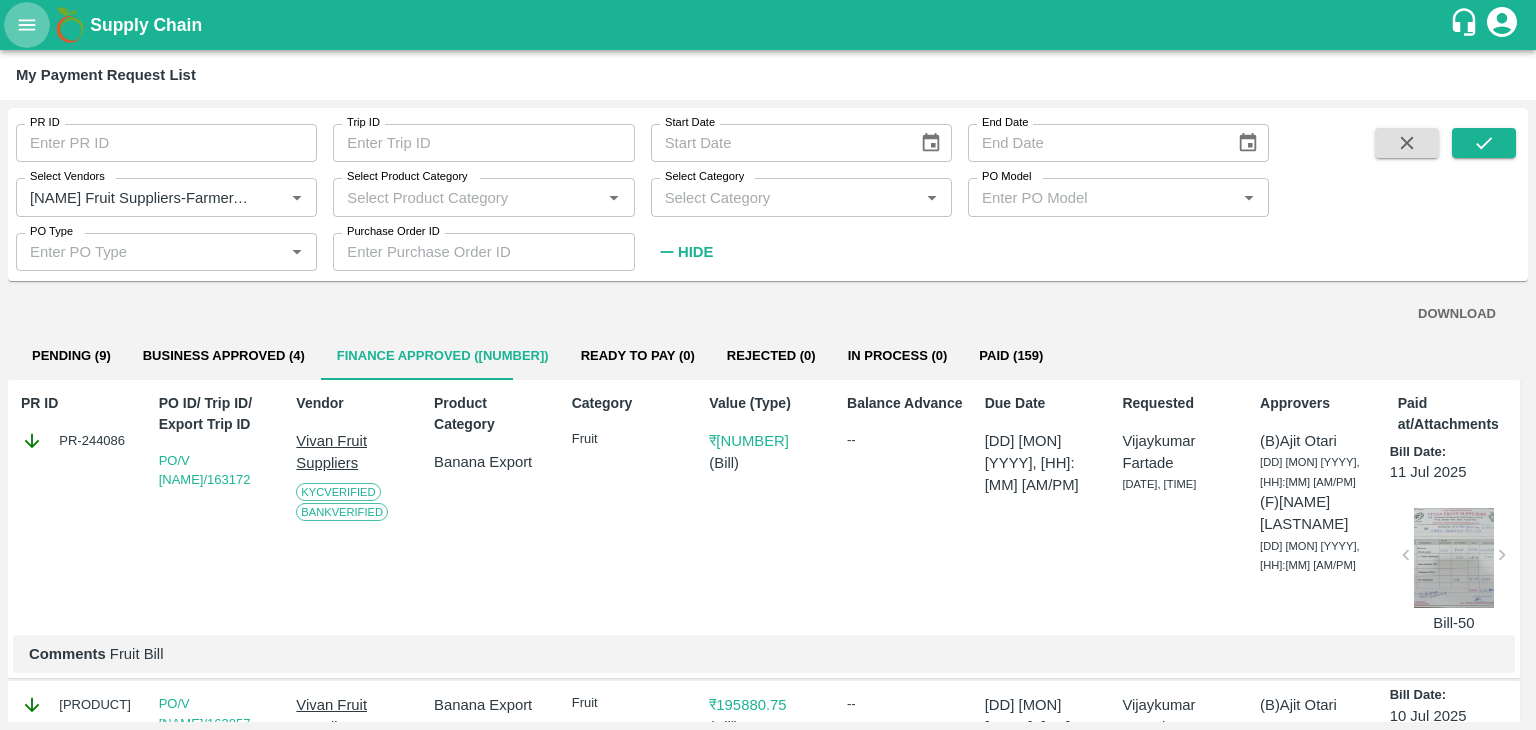 click 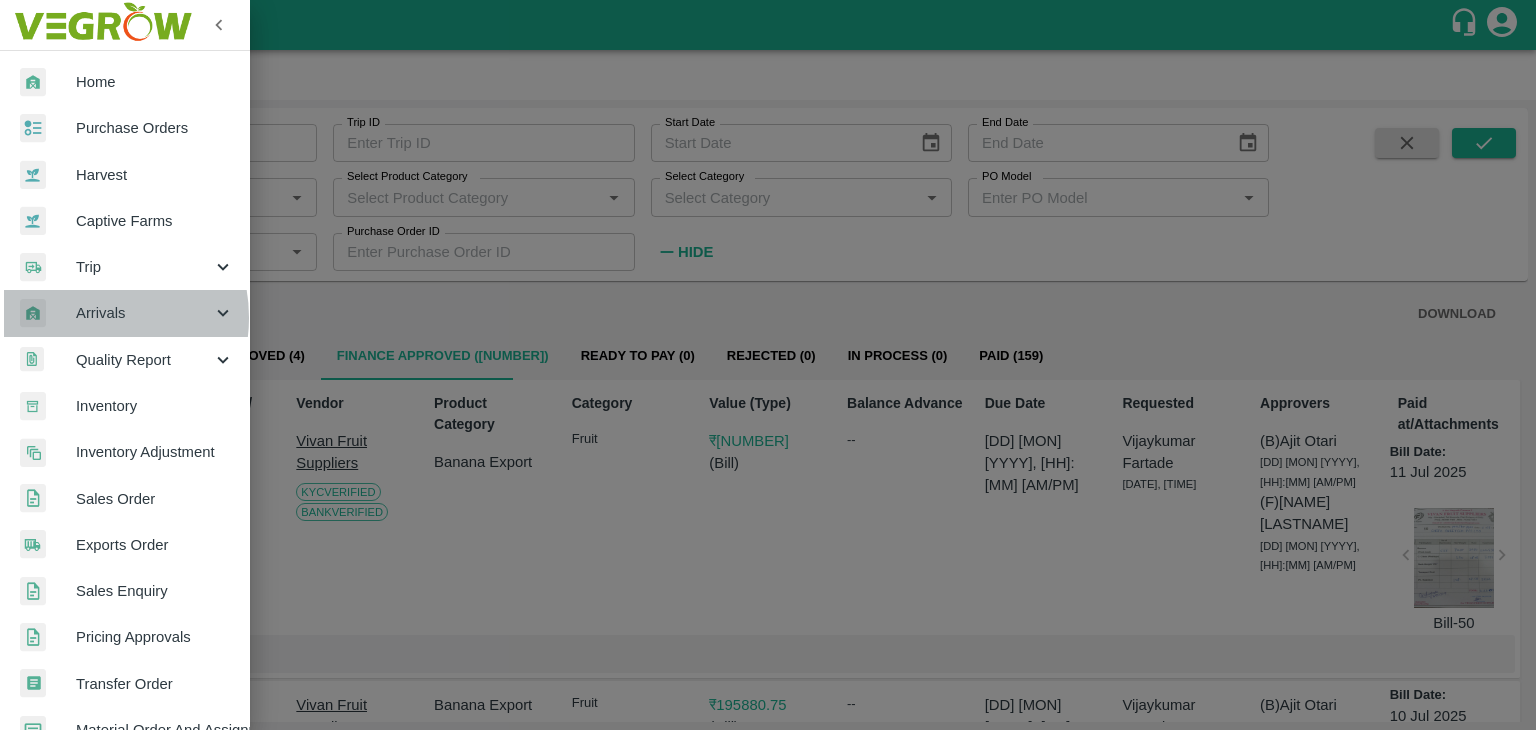 click on "Arrivals" at bounding box center (144, 313) 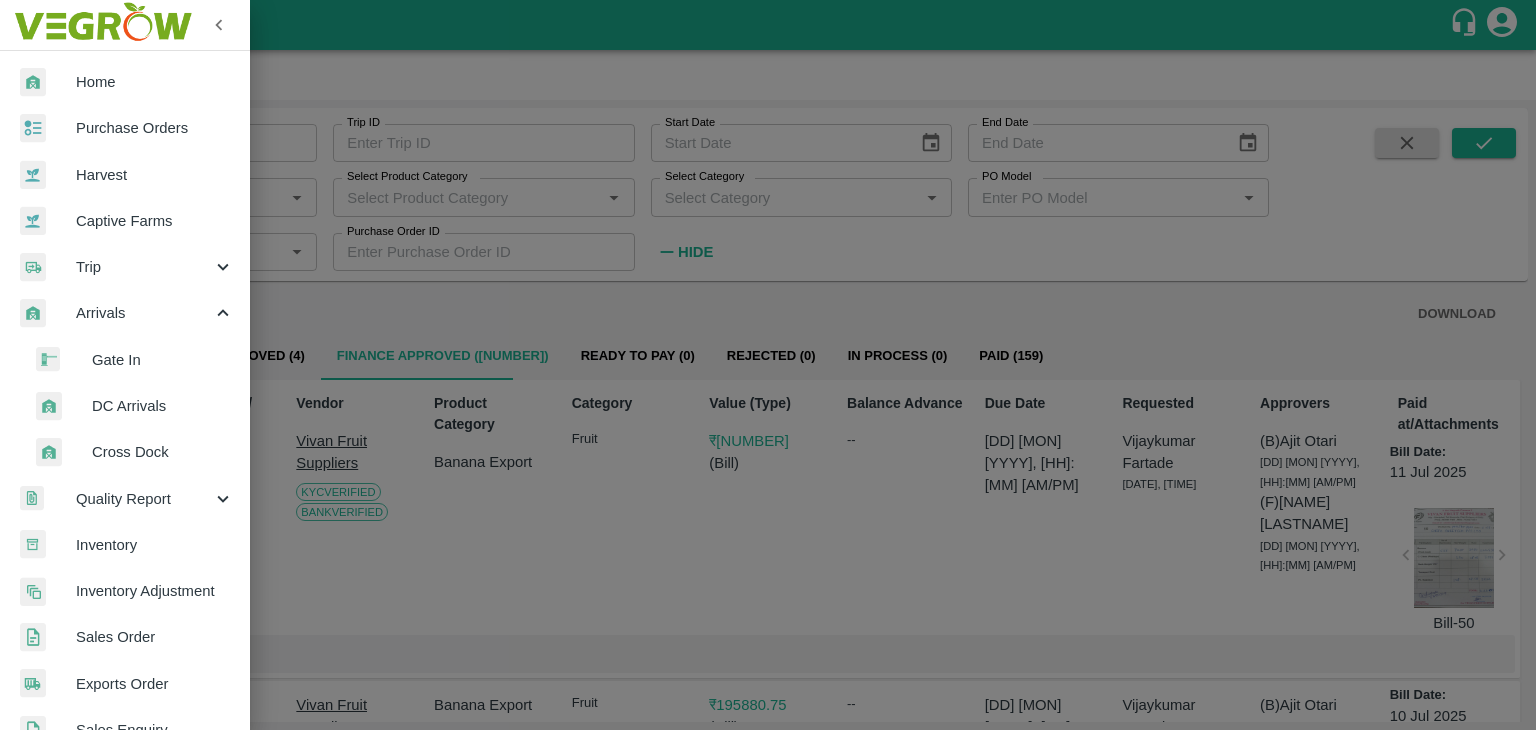 click on "DC Arrivals" at bounding box center [133, 406] 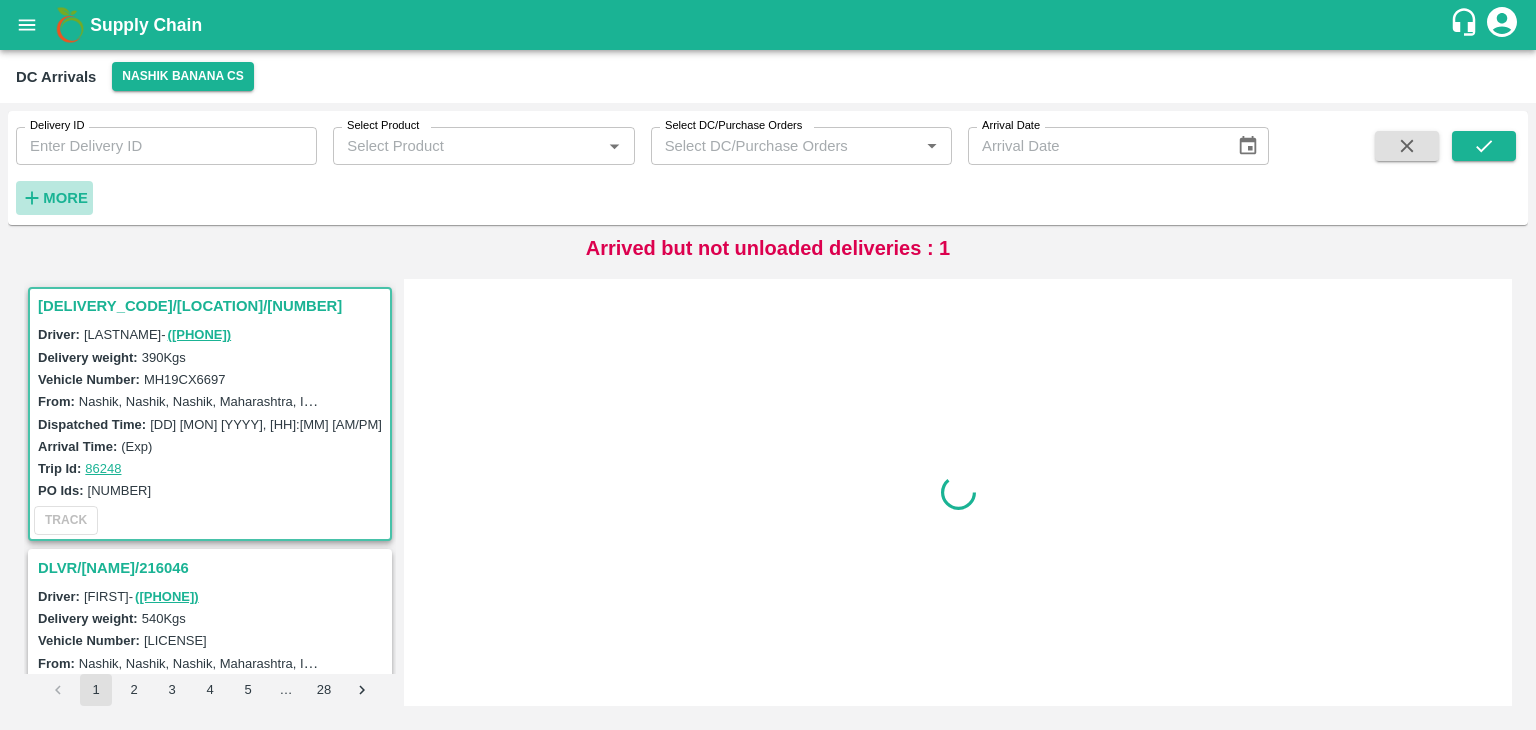 click on "More" at bounding box center (65, 198) 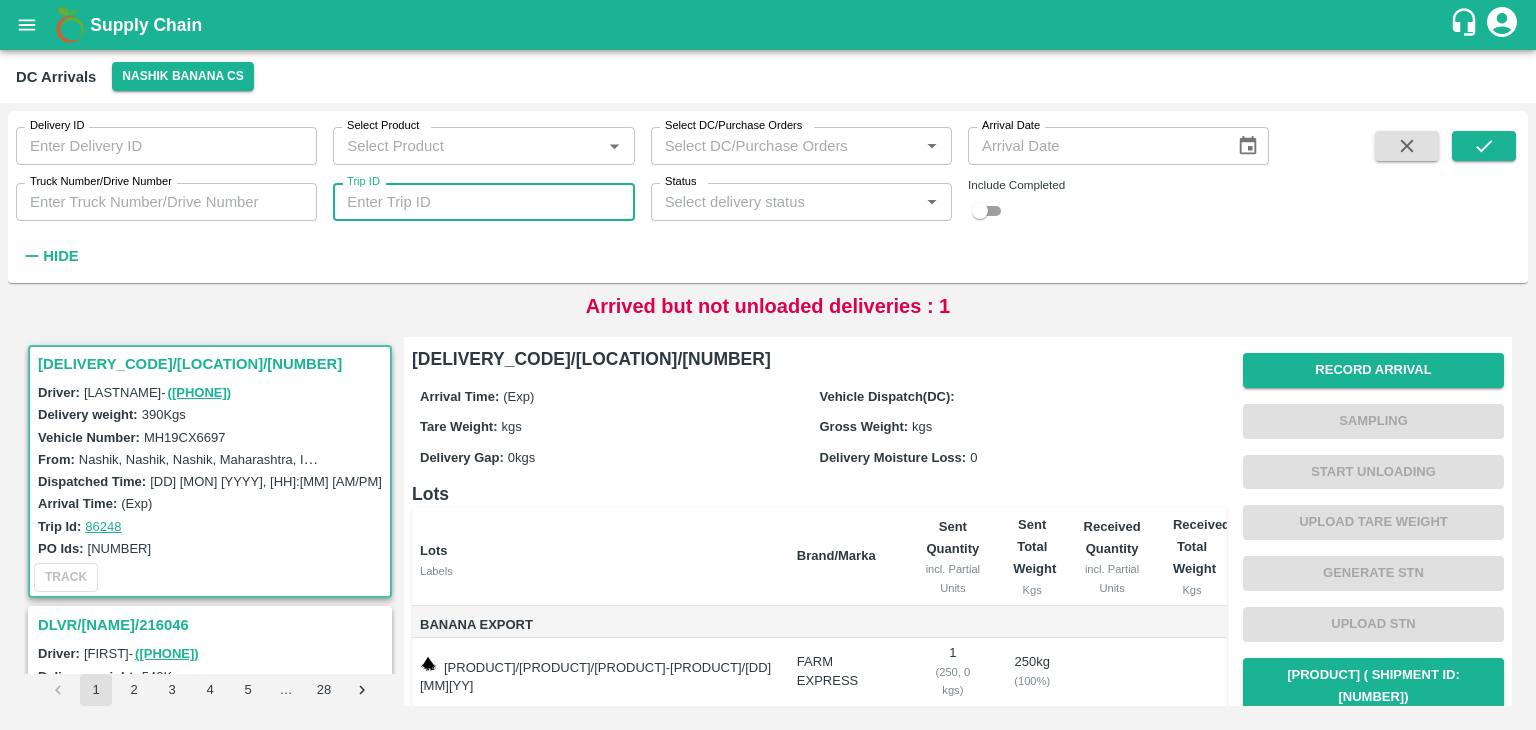 click on "Trip ID" at bounding box center (483, 202) 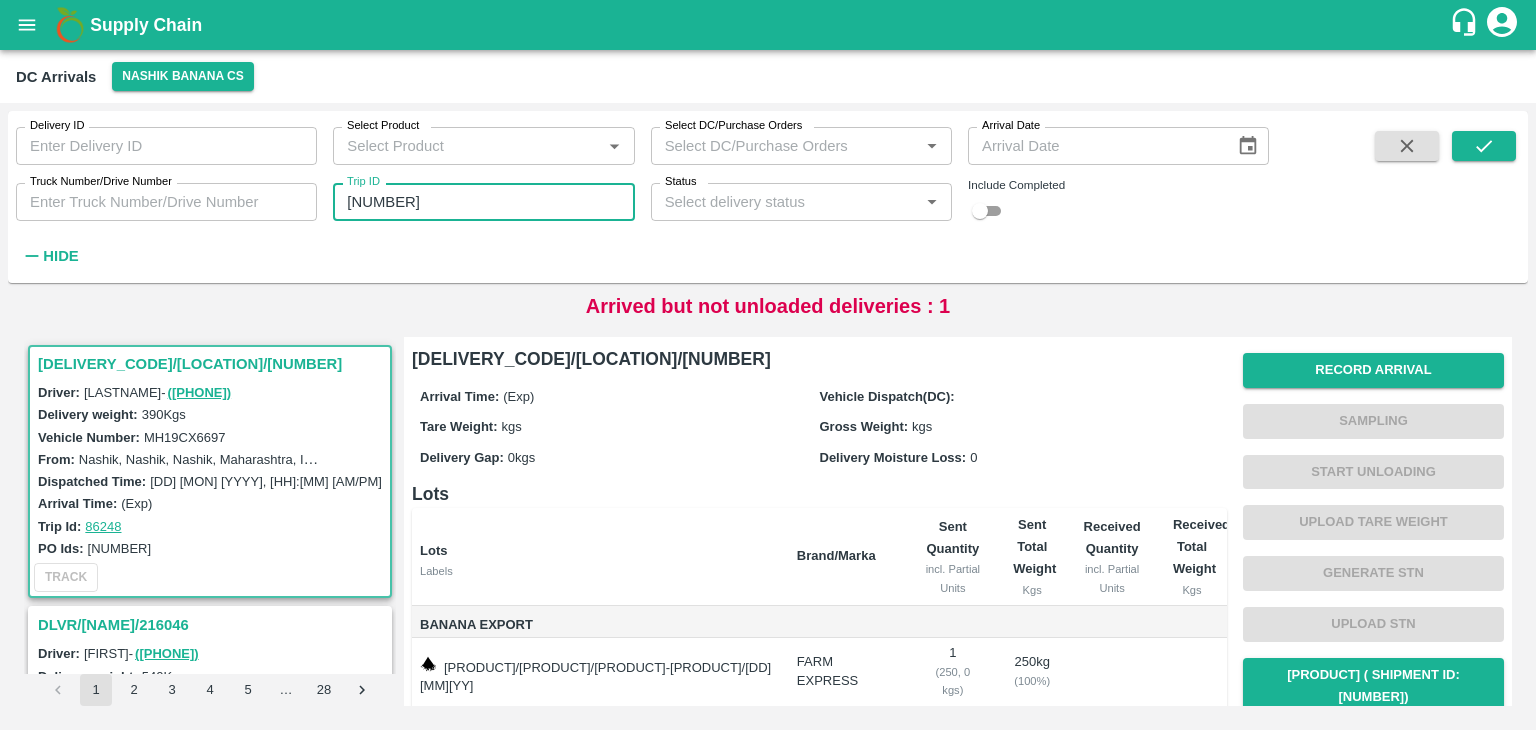 type on "86225" 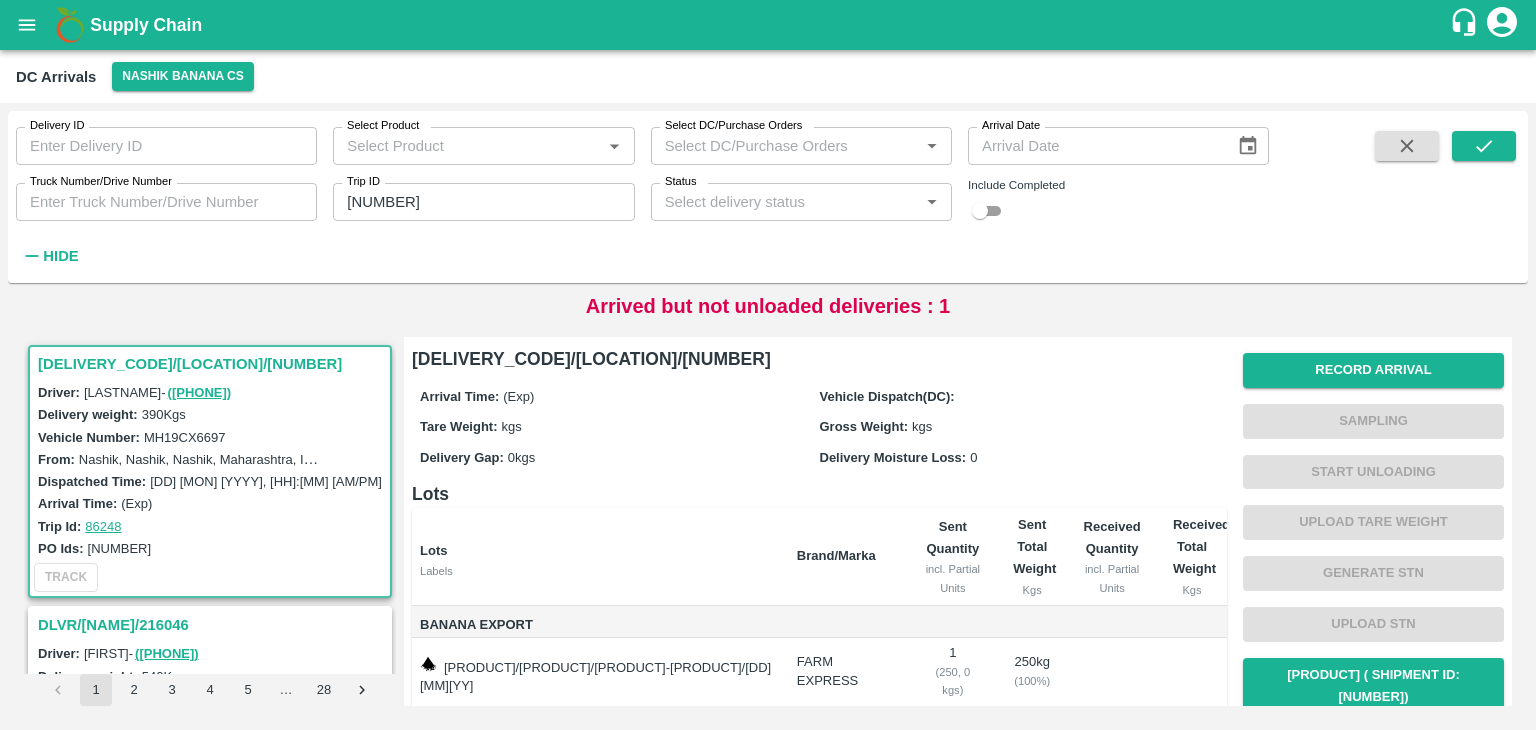 click on "Delivery ID Delivery ID Select Product Select Product   * Select DC/Purchase Orders Select DC/Purchase Orders   * Arrival Date Arrival Date Truck Number/Drive Number  Truck Number/Drive Number  Trip ID 86225 Trip ID Status Status   * Include Completed Hide" at bounding box center [768, 197] 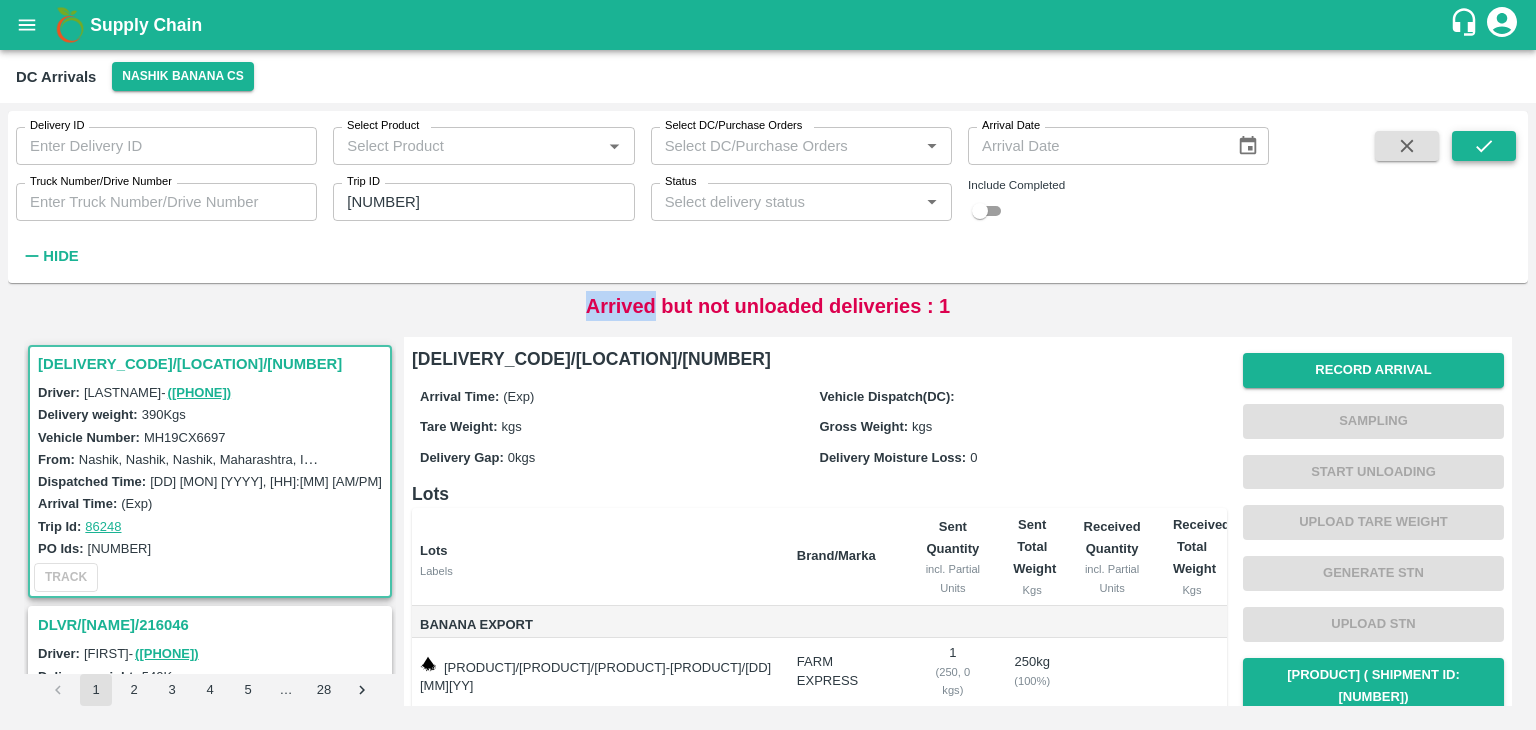 drag, startPoint x: 1516, startPoint y: 154, endPoint x: 1501, endPoint y: 150, distance: 15.524175 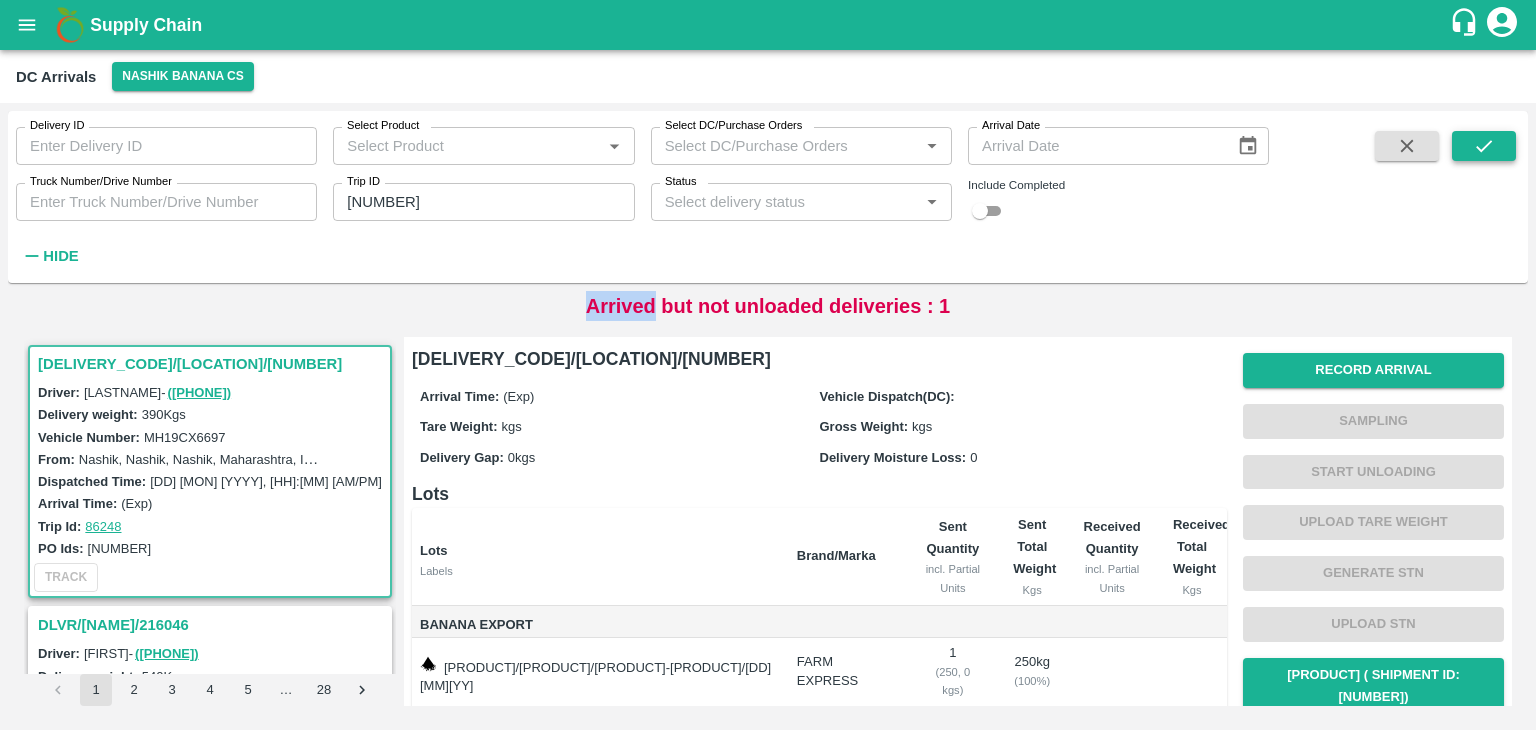click at bounding box center (1484, 146) 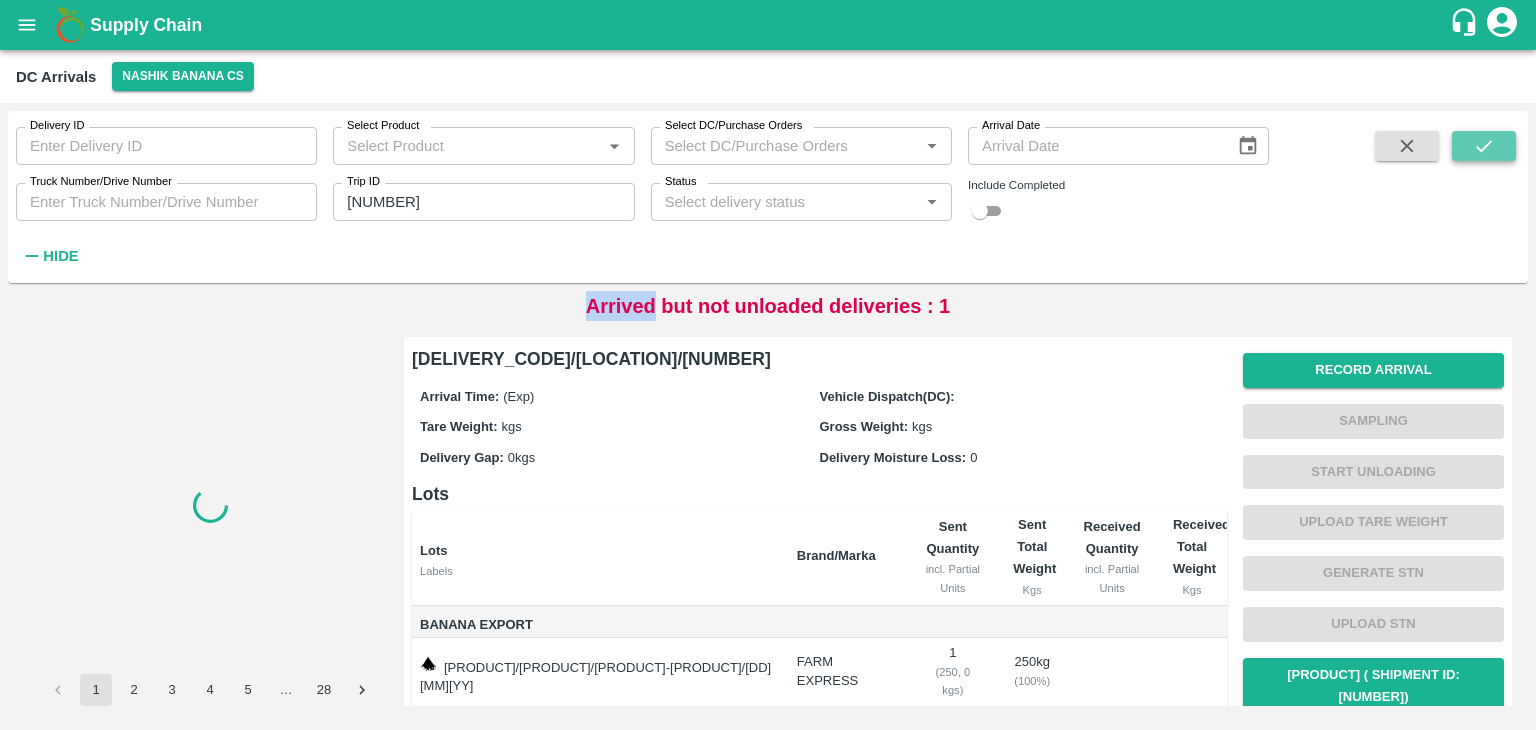 click at bounding box center [1484, 146] 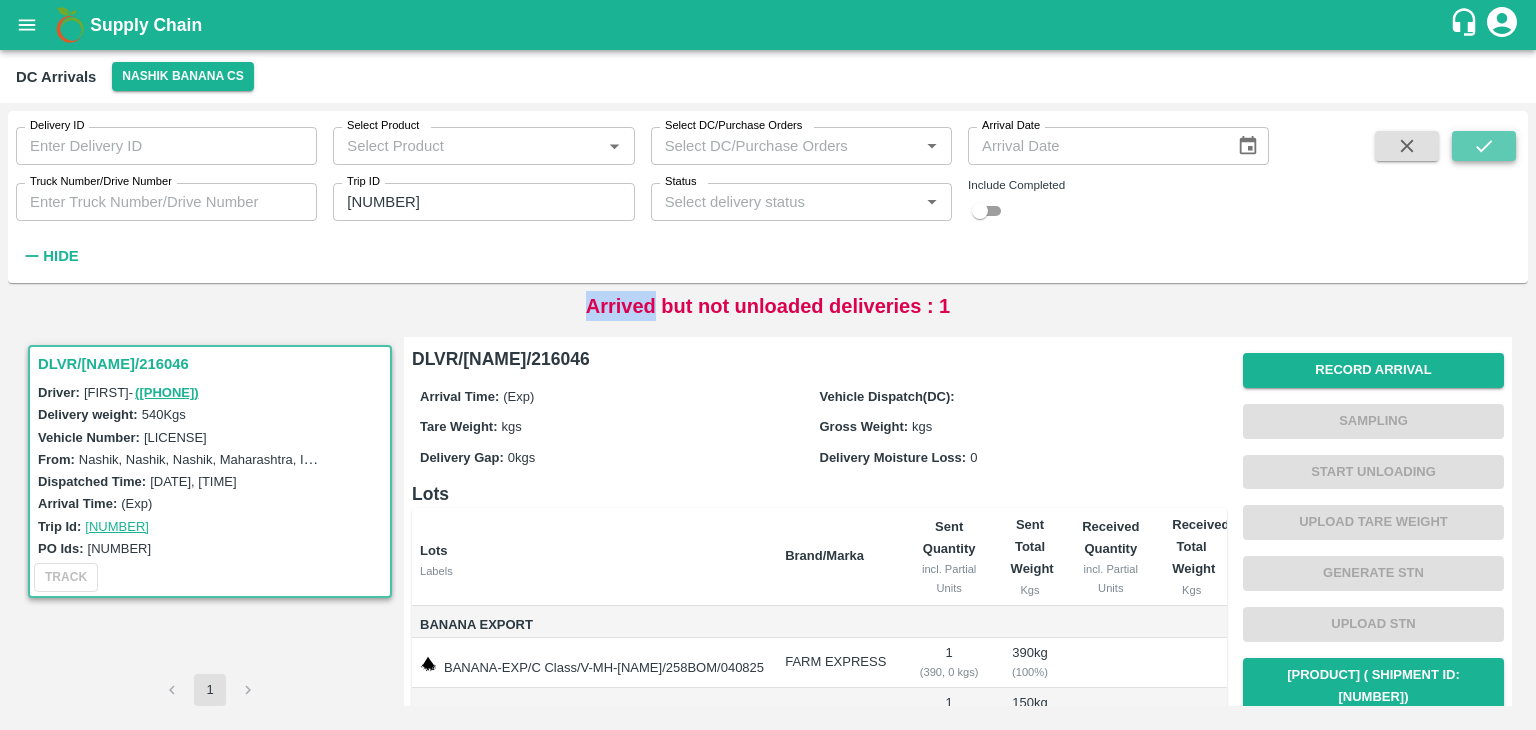 click at bounding box center [1484, 146] 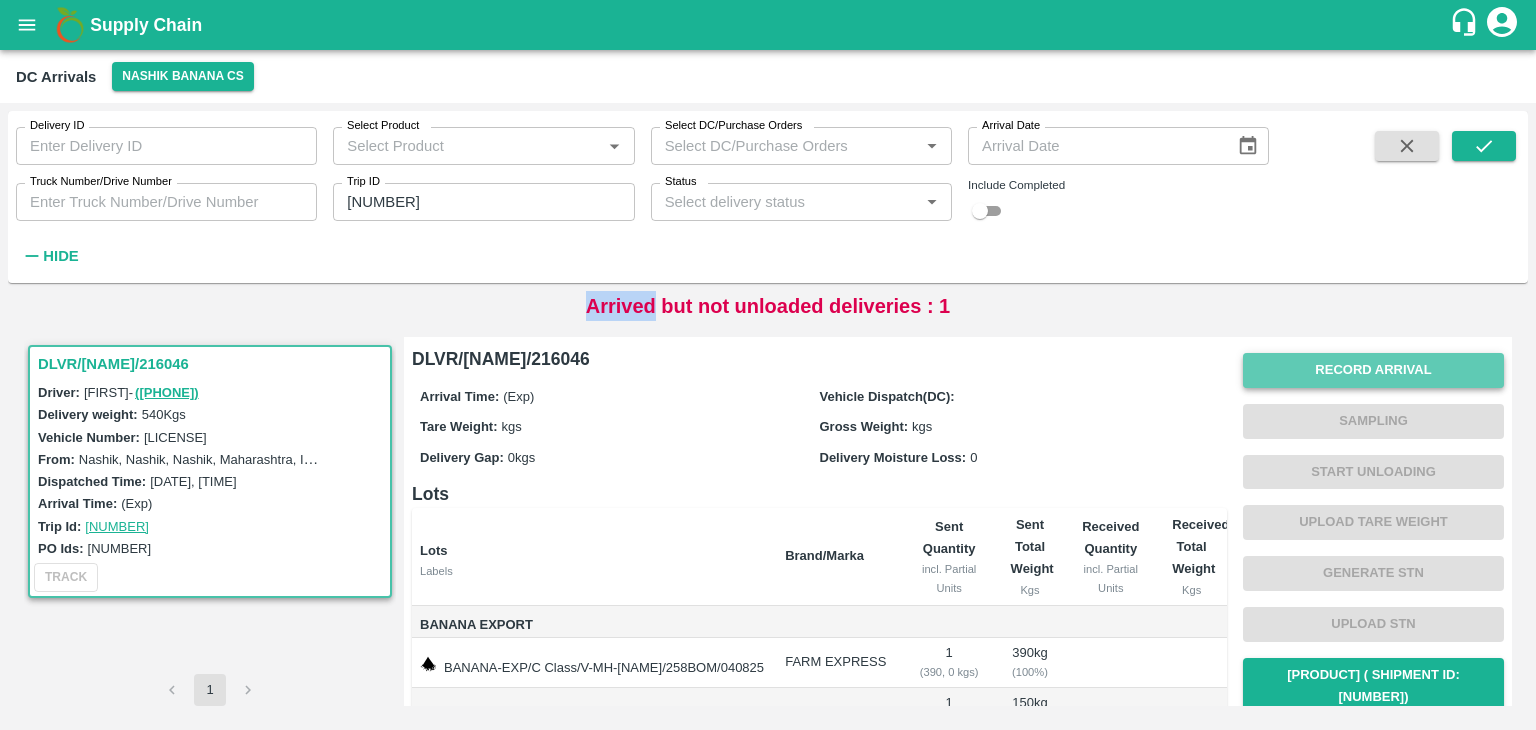click on "Record Arrival" at bounding box center [1373, 370] 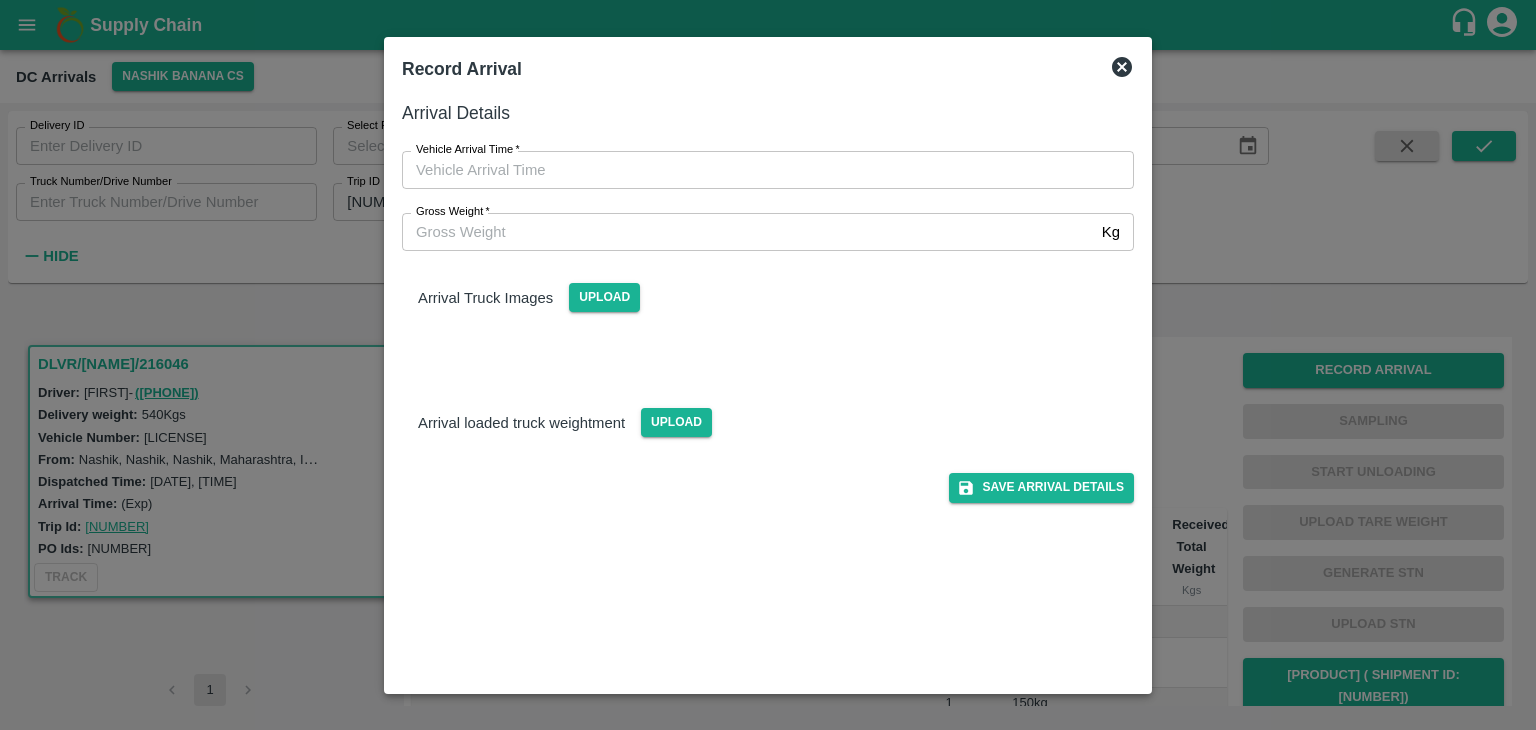 type on "DD/MM/YYYY hh:mm aa" 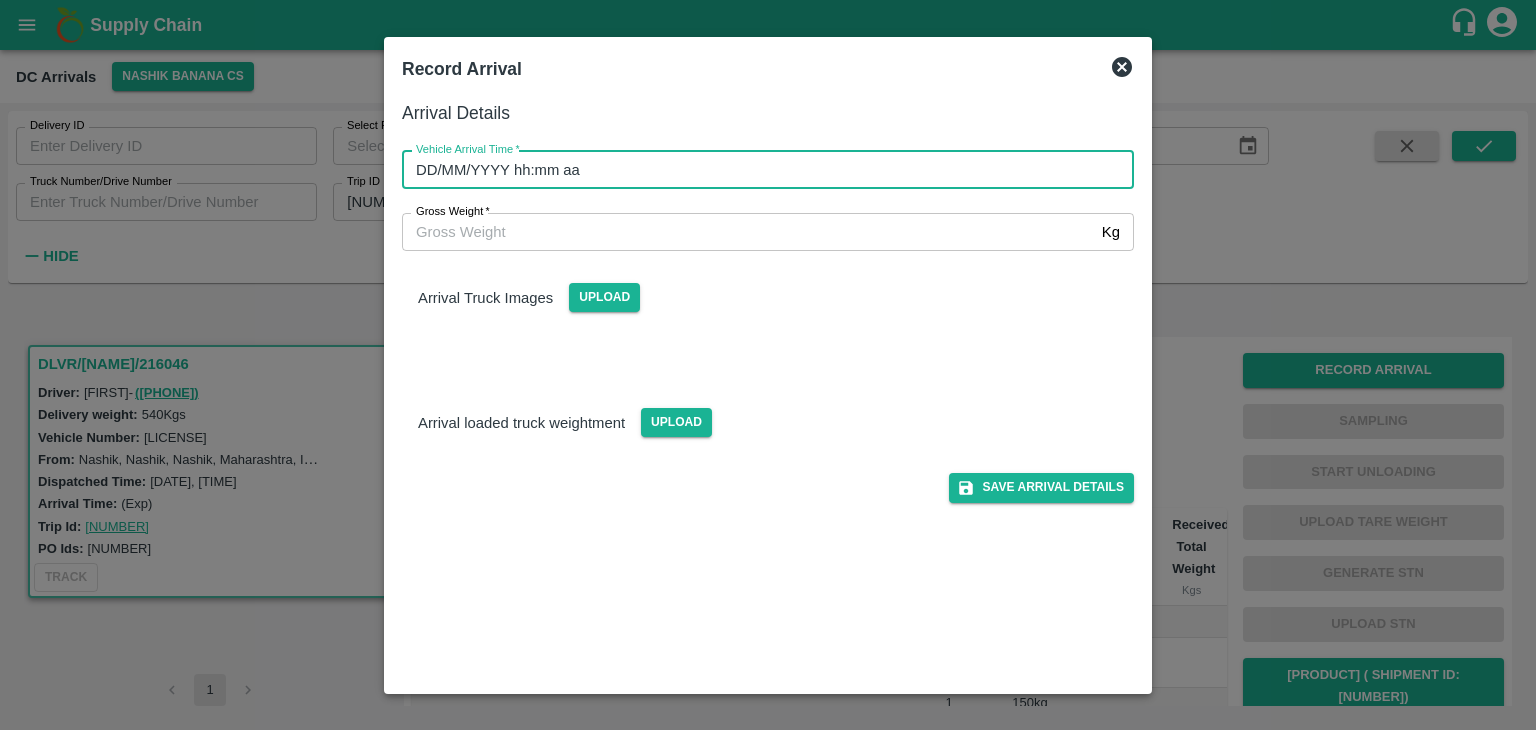 click on "DD/MM/YYYY hh:mm aa" at bounding box center (761, 170) 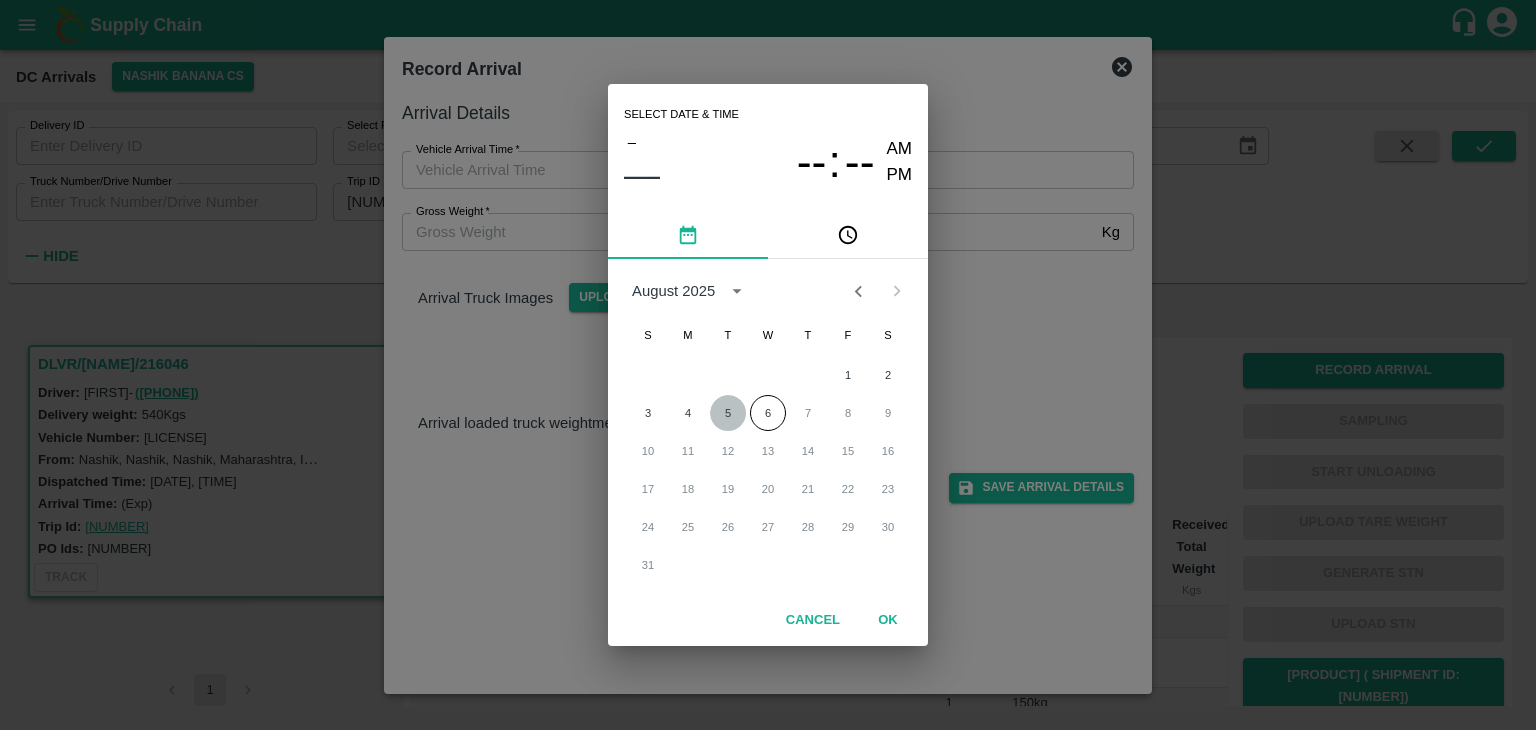 click on "5" at bounding box center [728, 413] 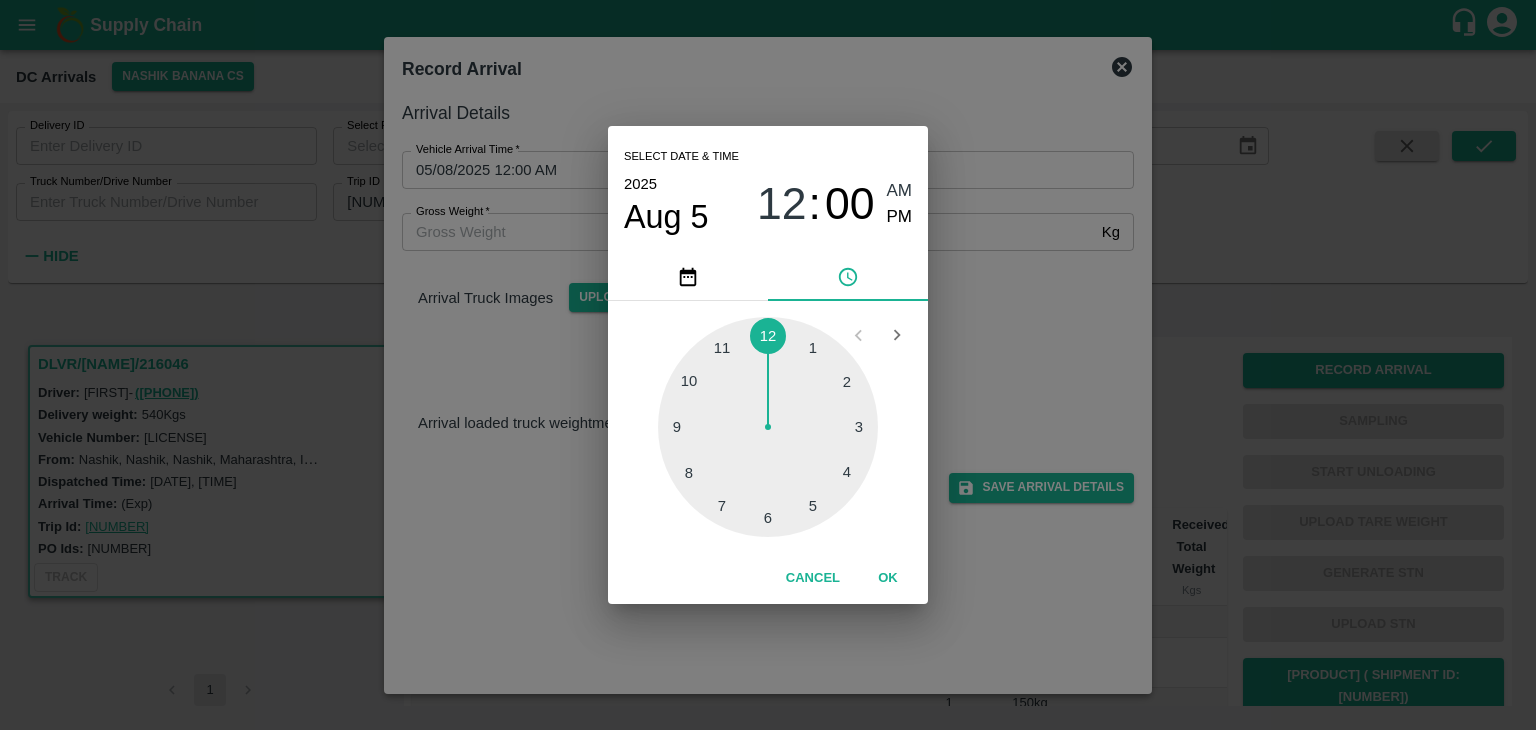 click at bounding box center (768, 427) 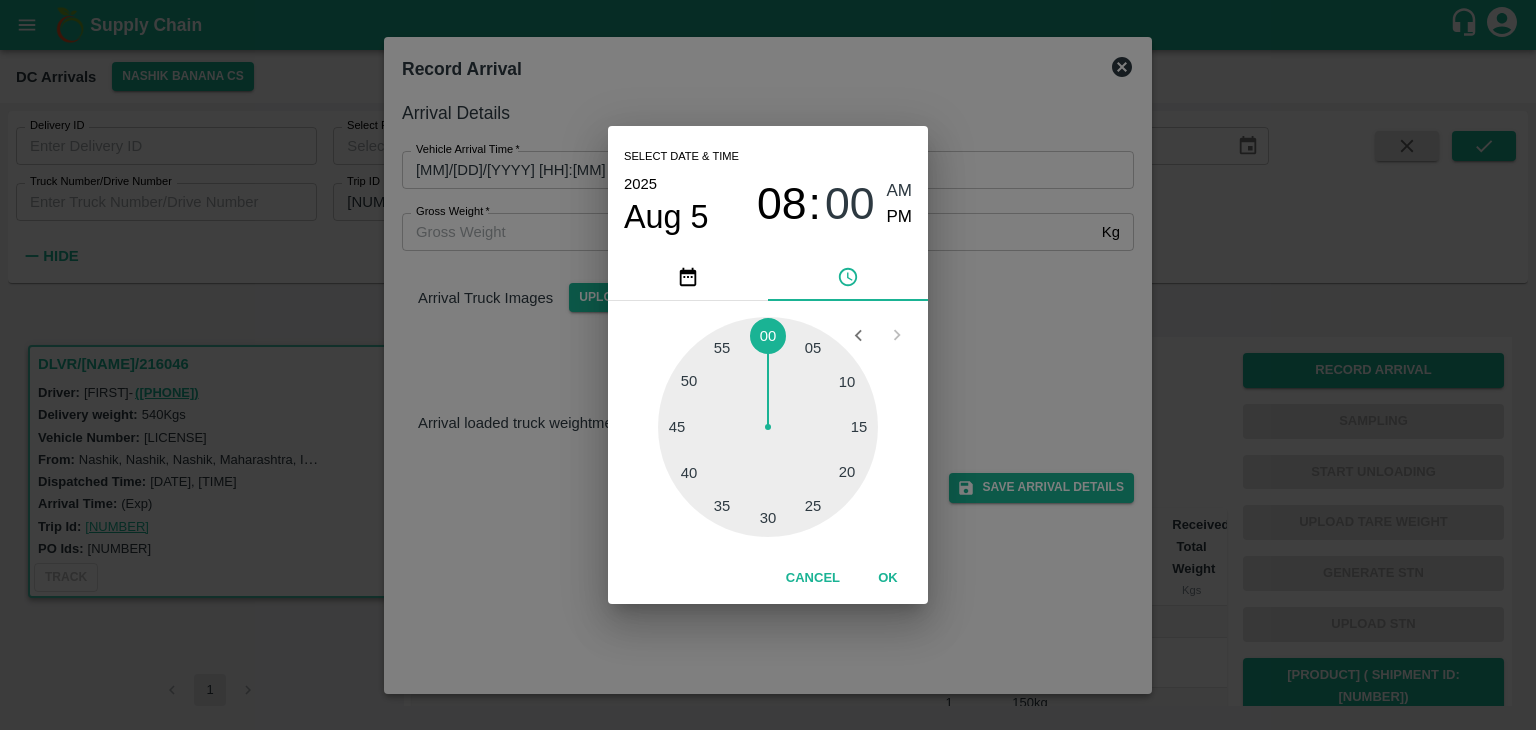 click at bounding box center (768, 427) 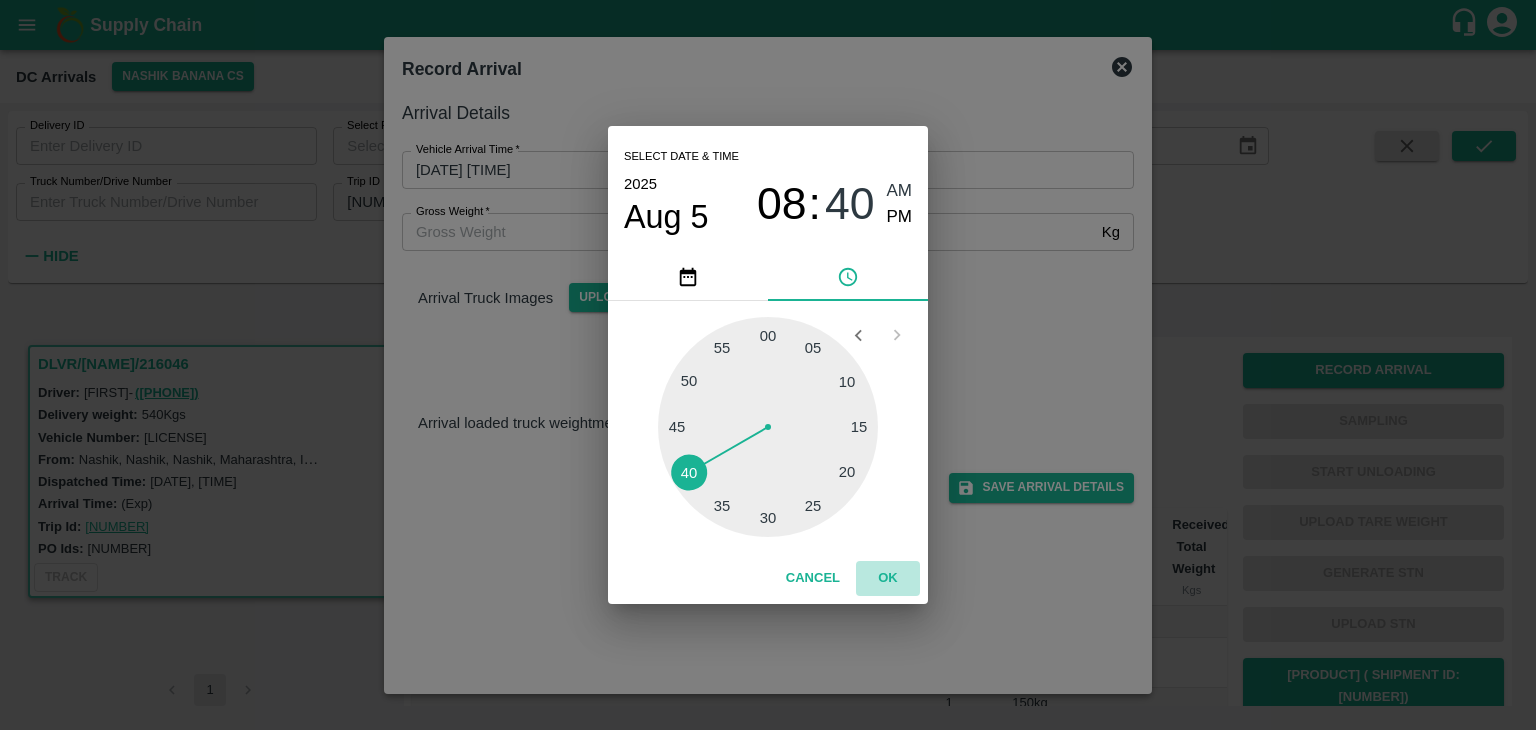 click on "OK" at bounding box center [888, 578] 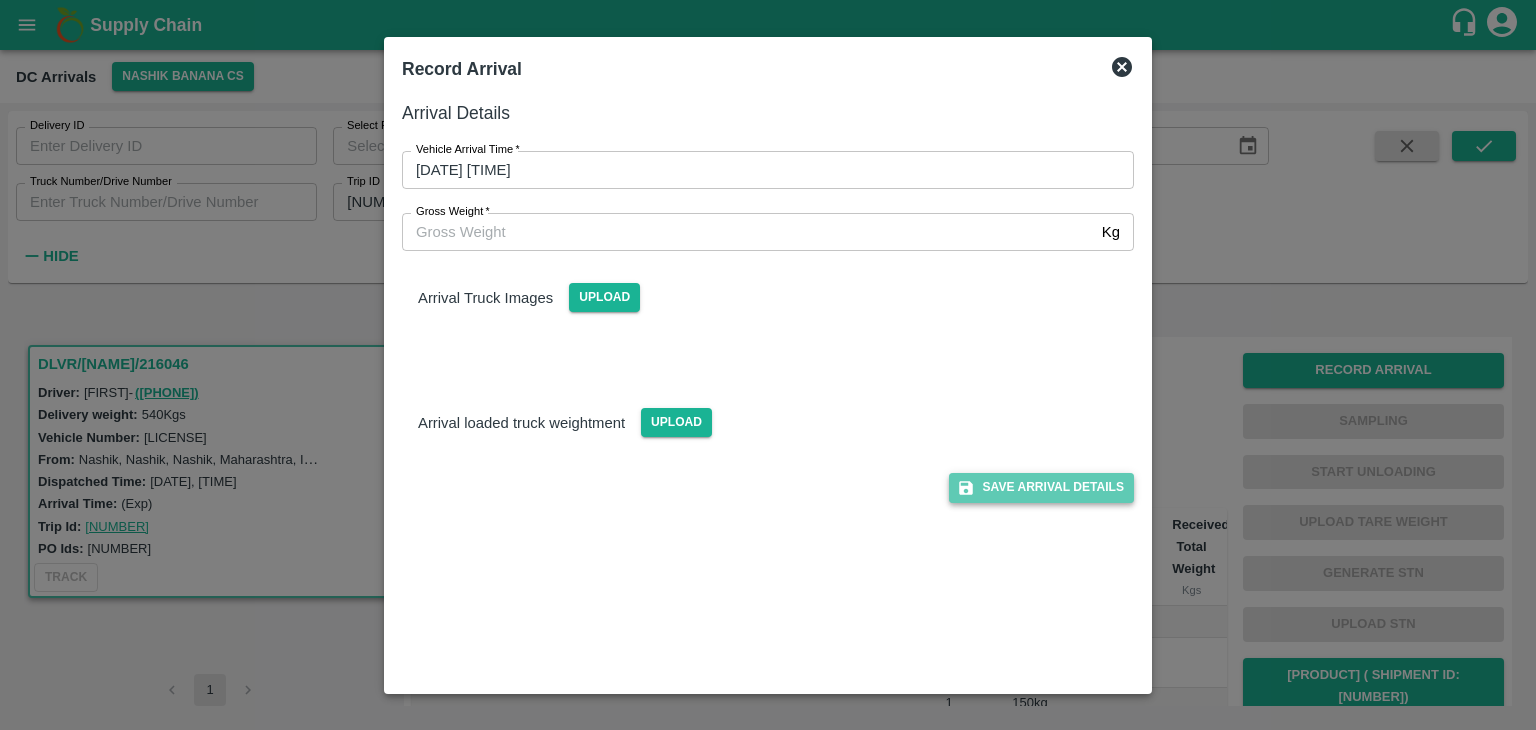 click on "Save Arrival Details" at bounding box center (1041, 487) 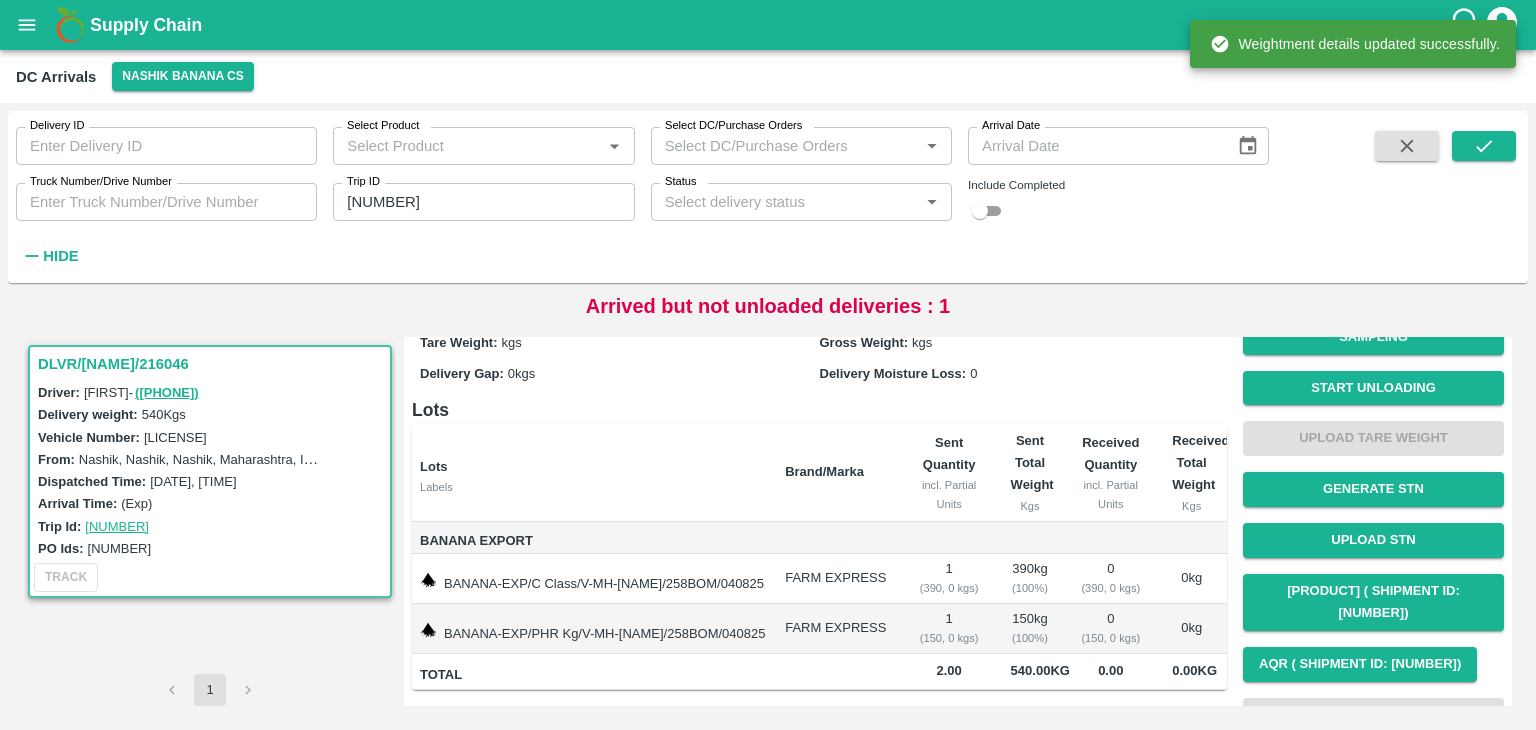 scroll, scrollTop: 83, scrollLeft: 0, axis: vertical 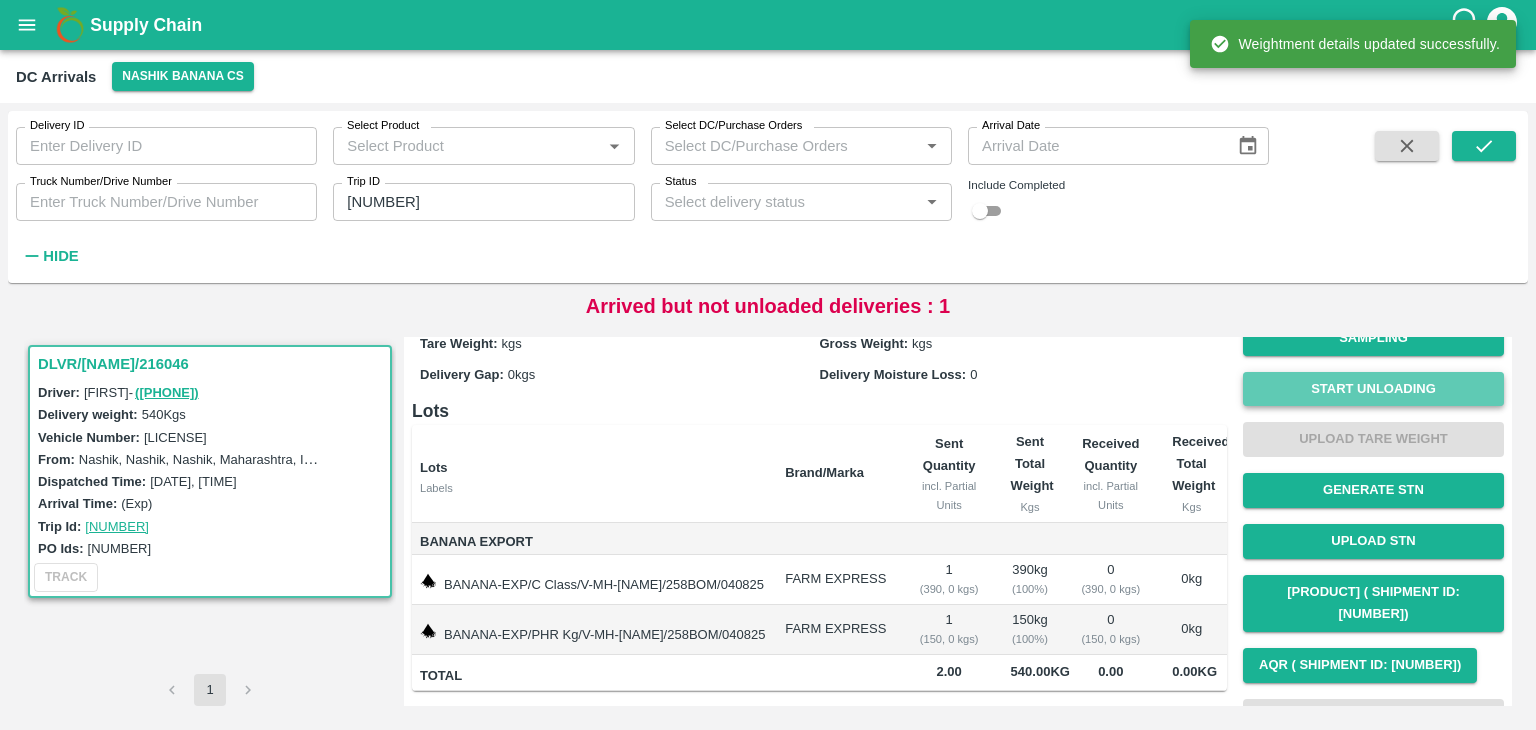 click on "Start Unloading" at bounding box center (1373, 389) 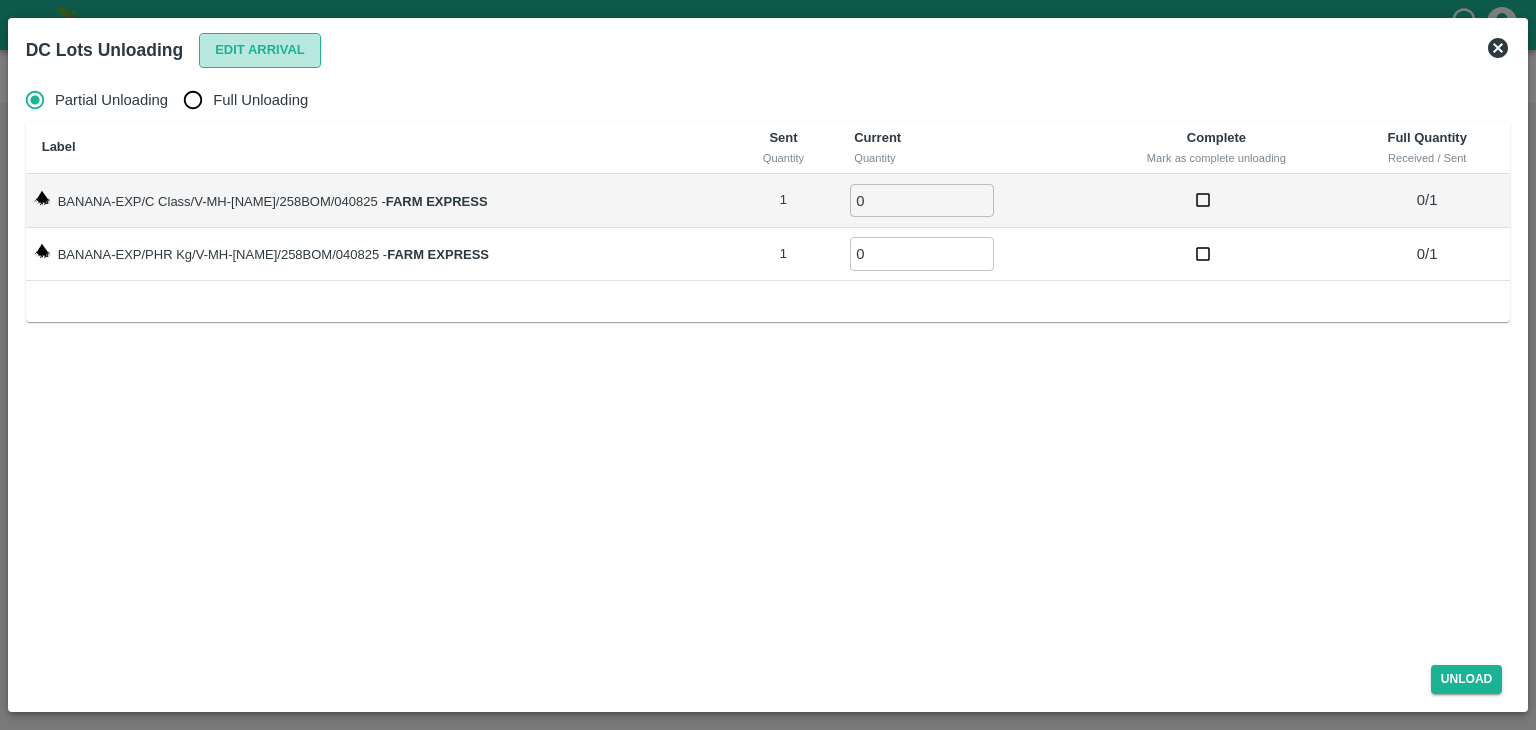 click on "Edit Arrival" at bounding box center [260, 50] 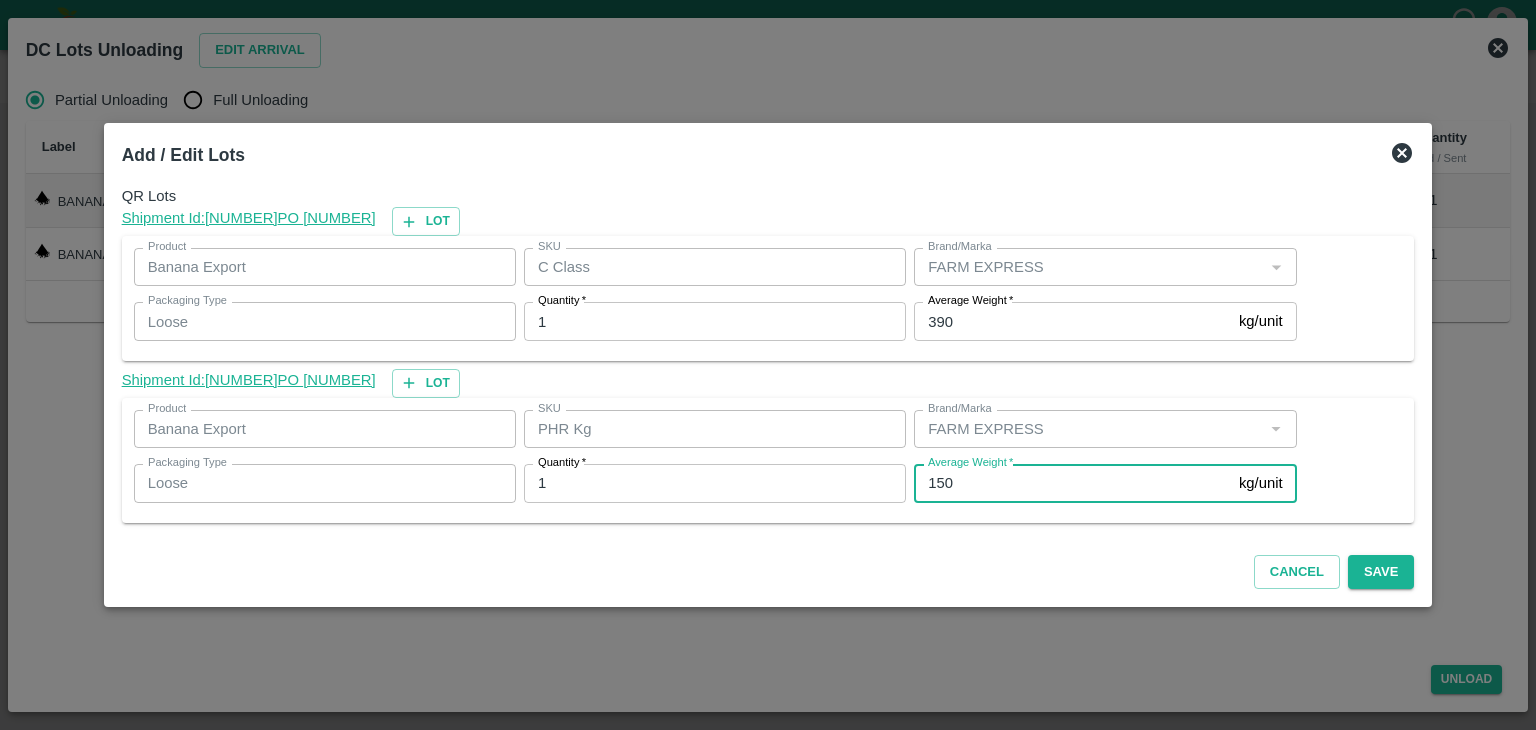 click on "150" at bounding box center [1072, 483] 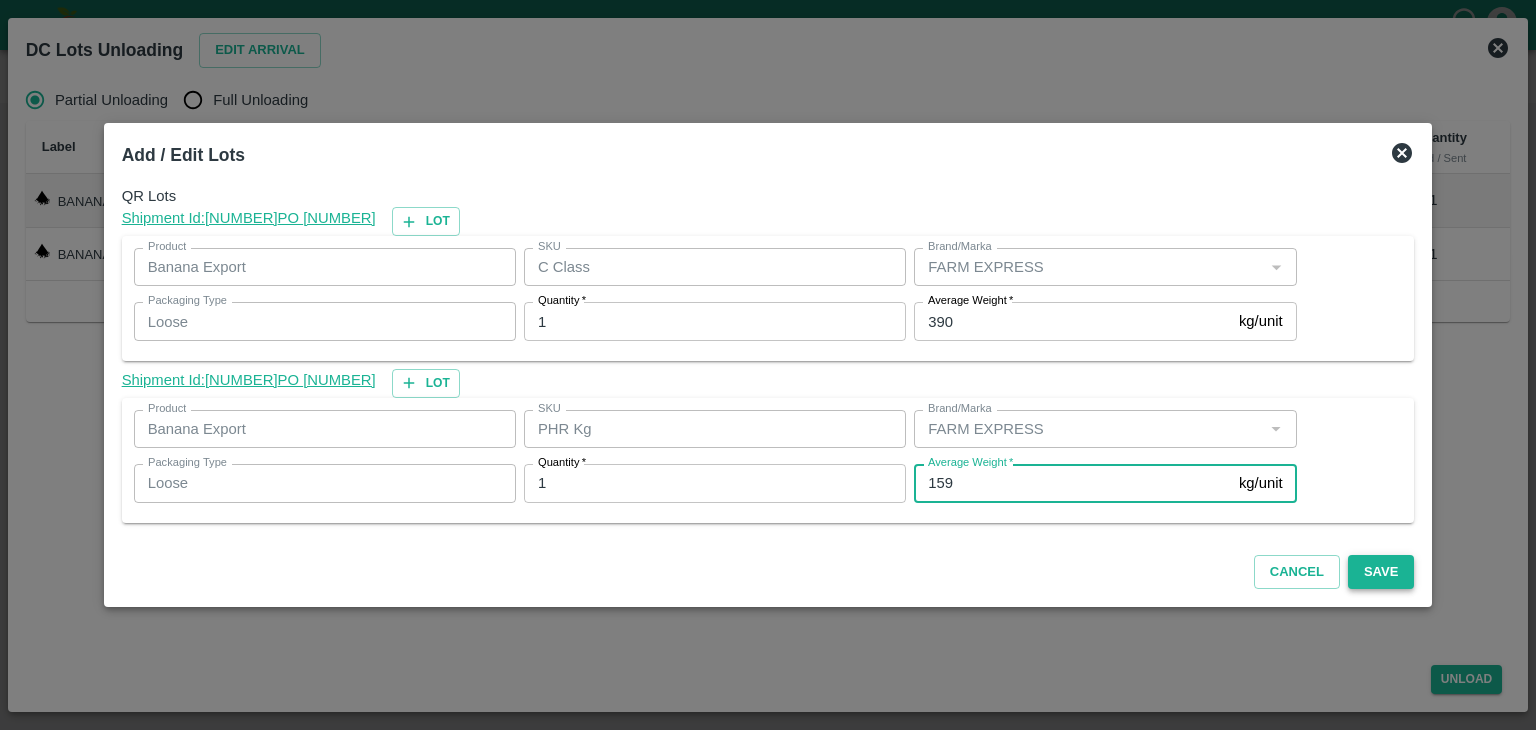 type on "159" 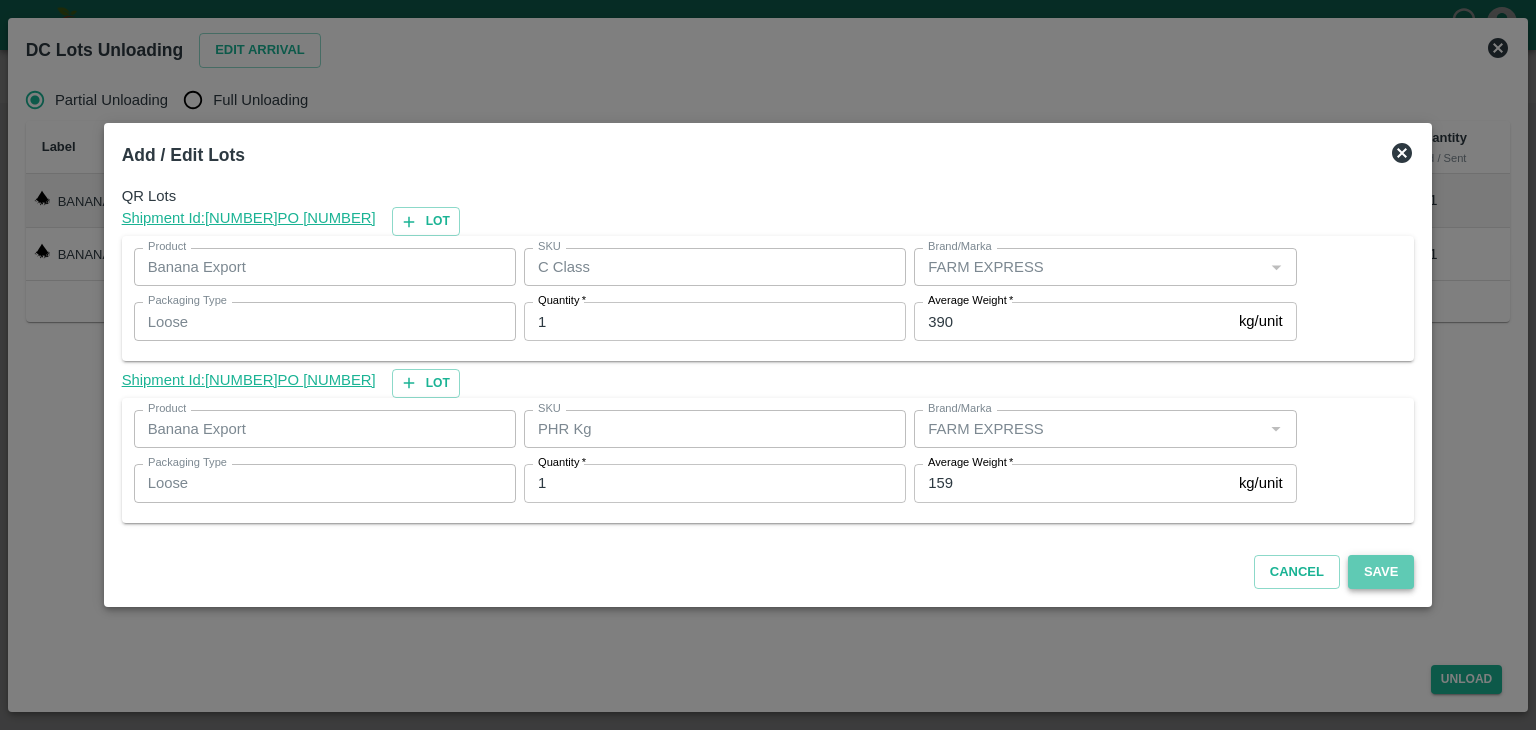 click on "Save" at bounding box center [1381, 572] 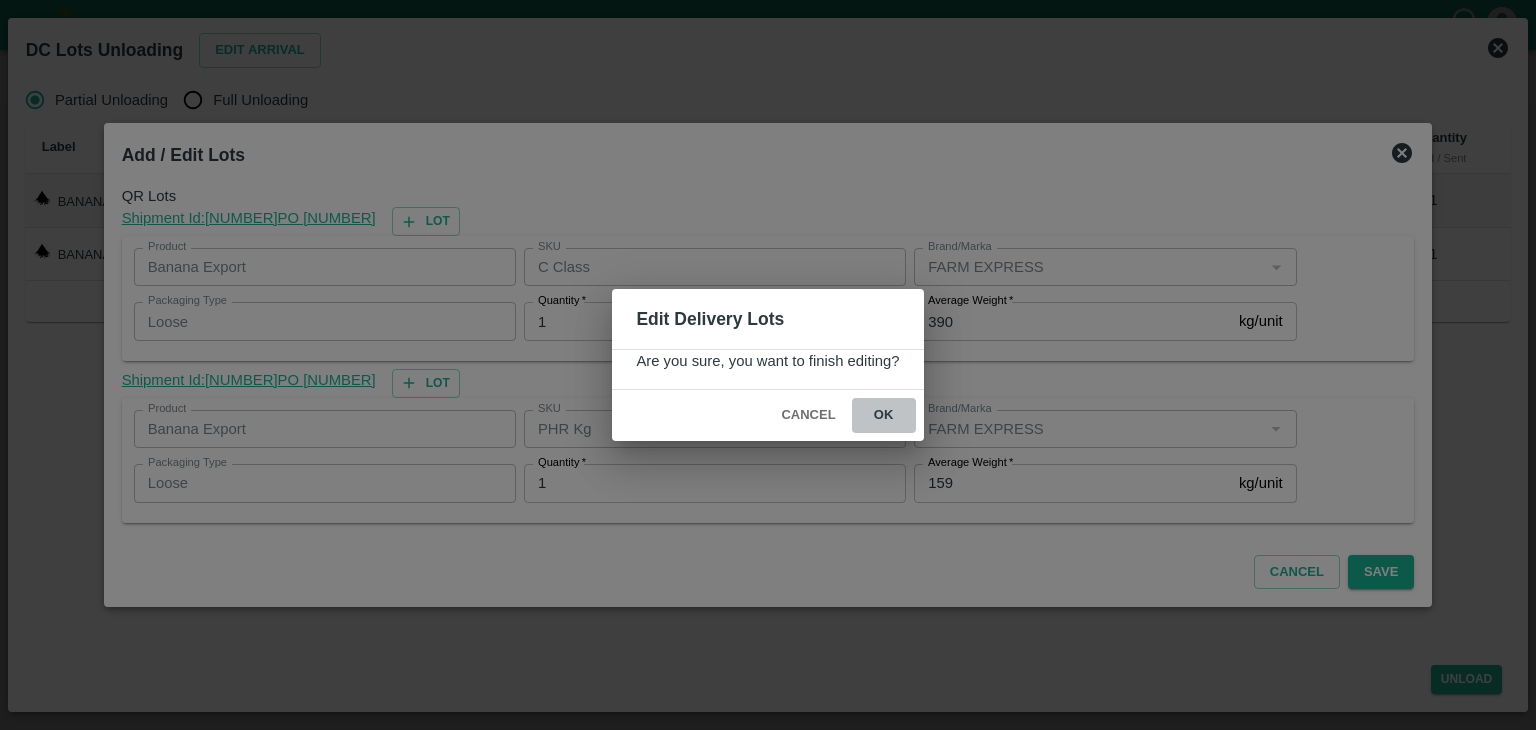 click on "ok" at bounding box center [884, 415] 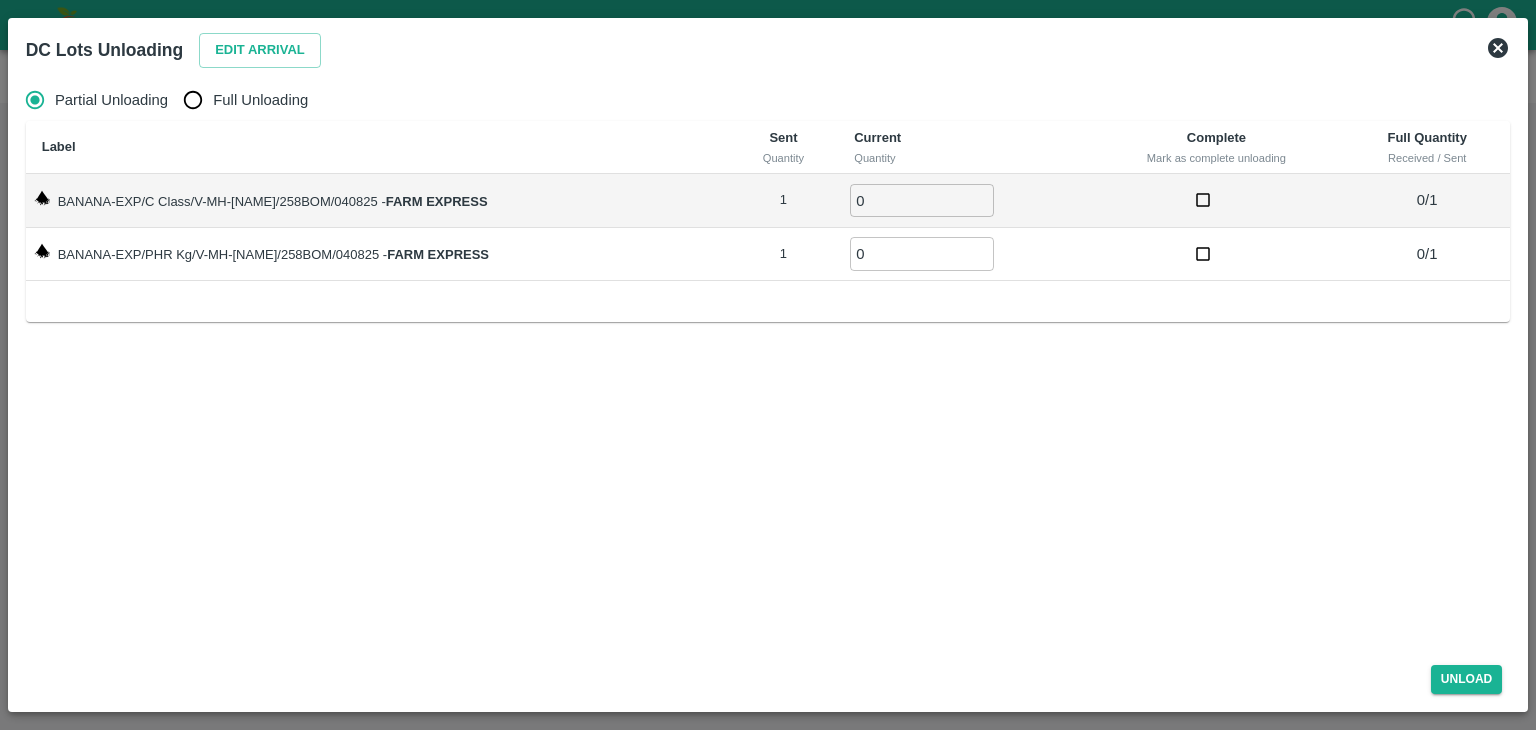 click on "Full Unloading" at bounding box center [260, 100] 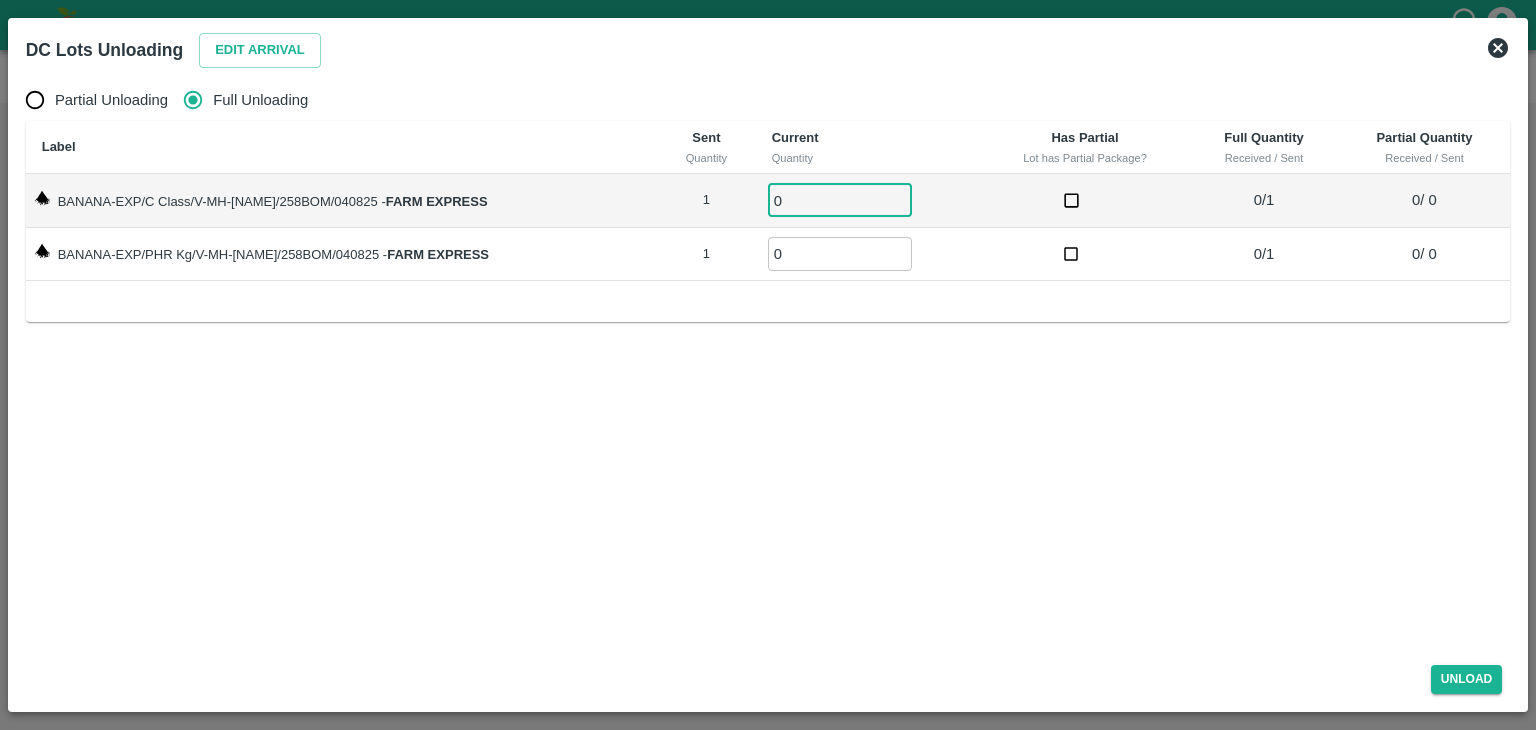 click on "0" at bounding box center (840, 200) 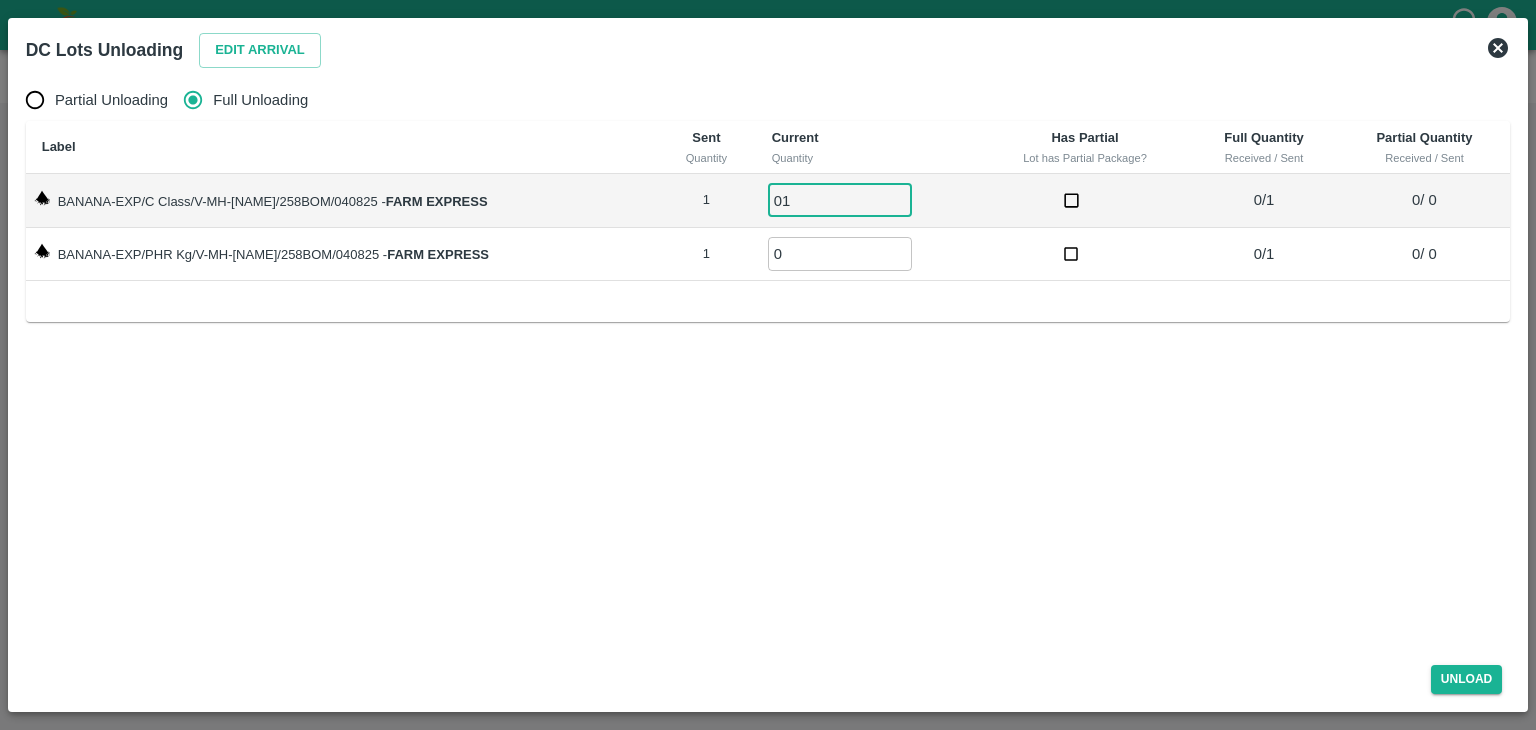 type on "01" 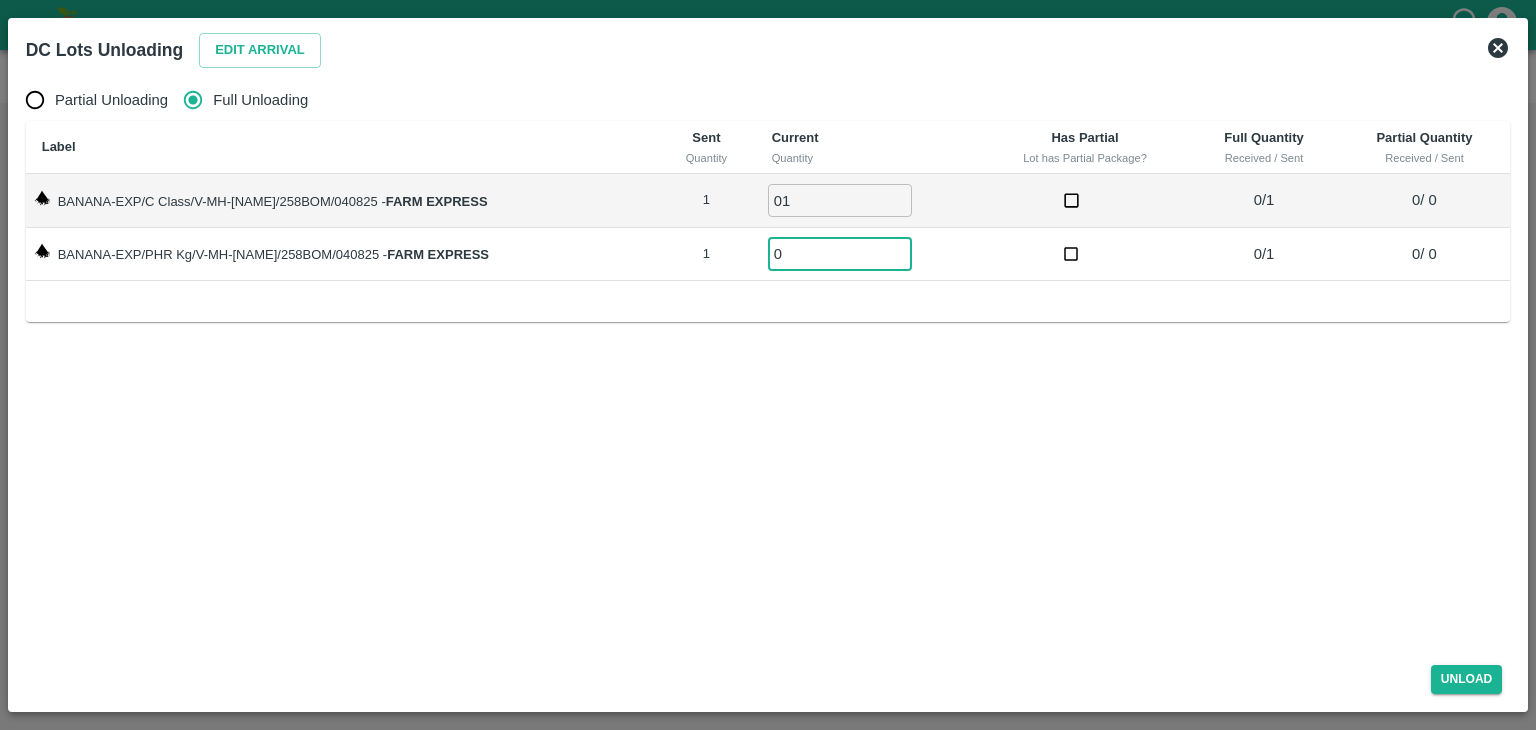 click on "0" at bounding box center (840, 253) 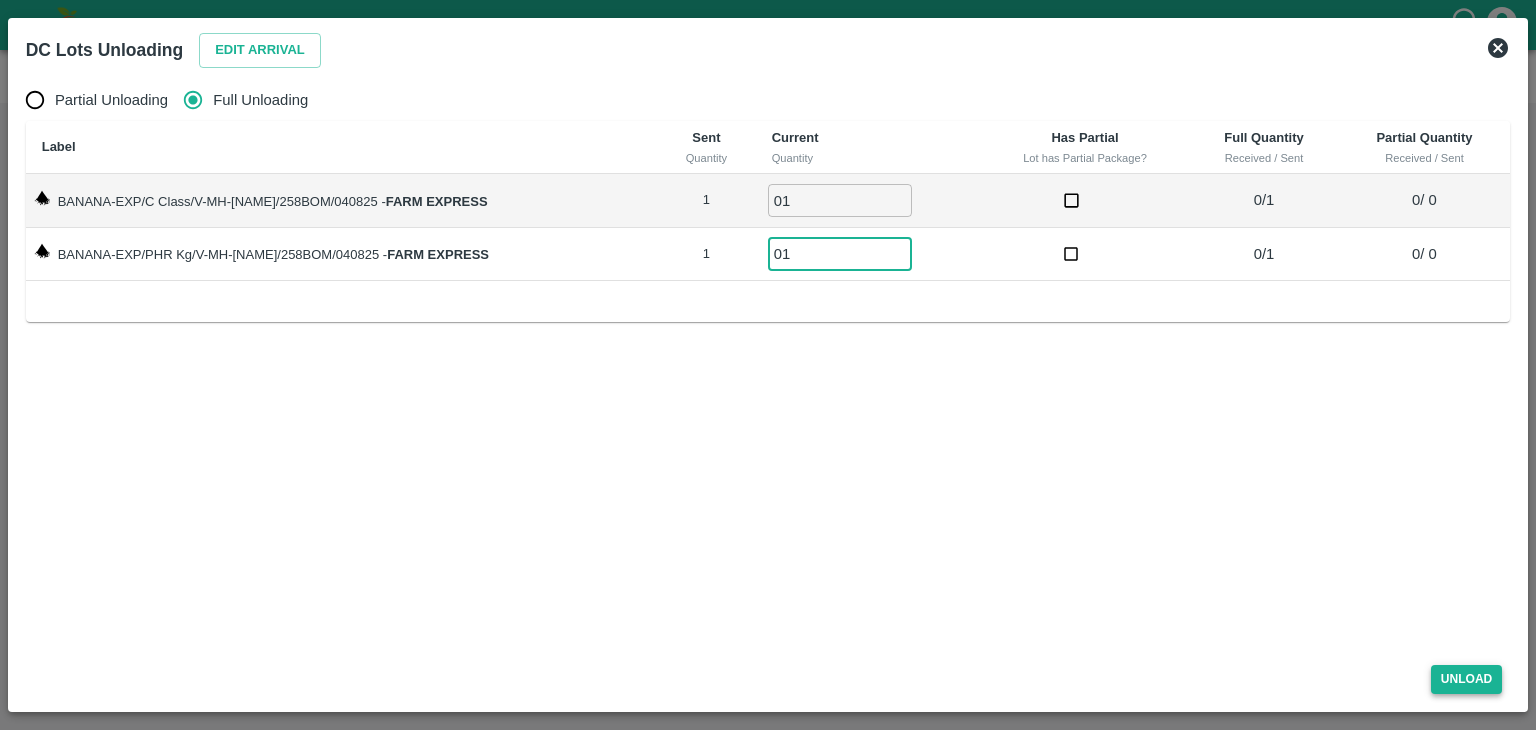 type on "01" 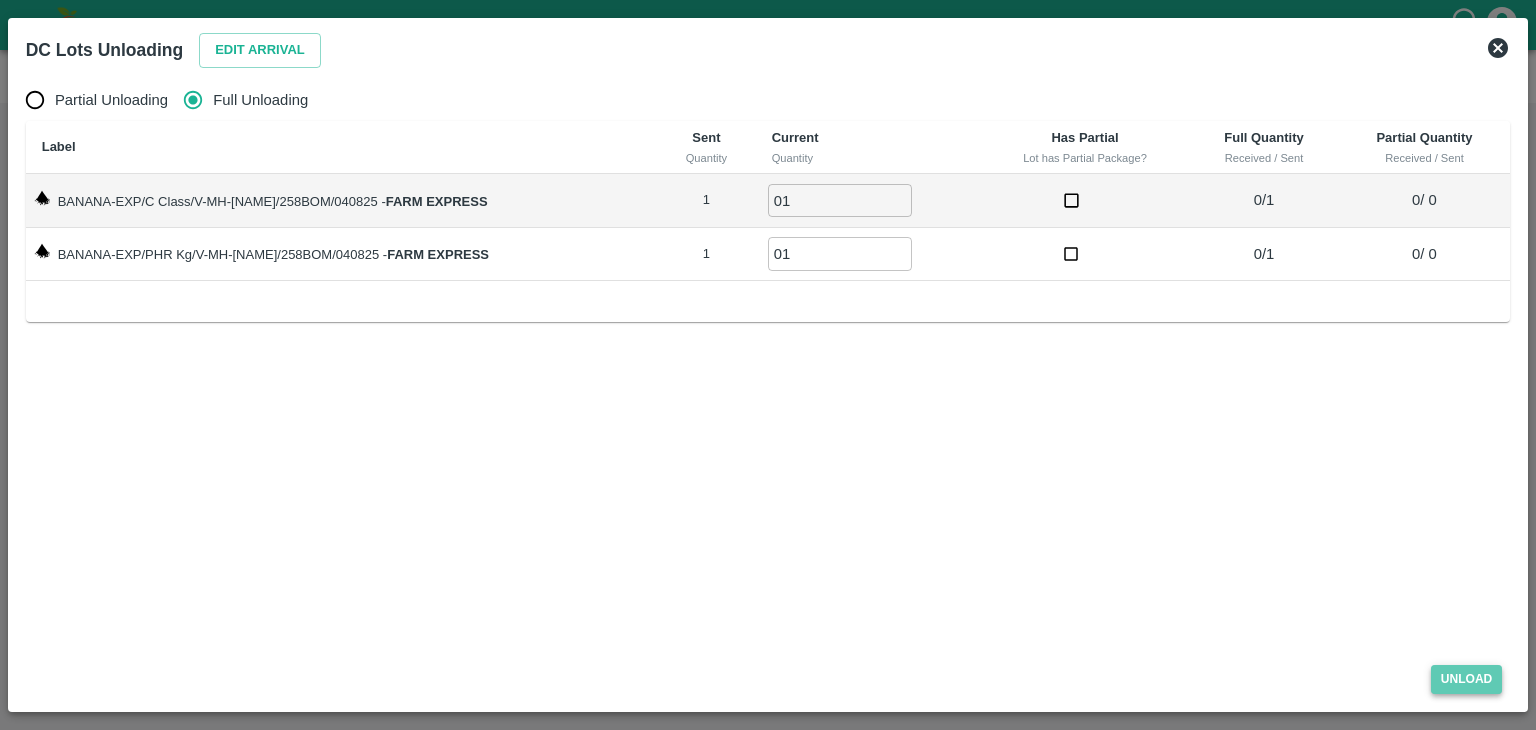 click on "Unload" at bounding box center (1467, 679) 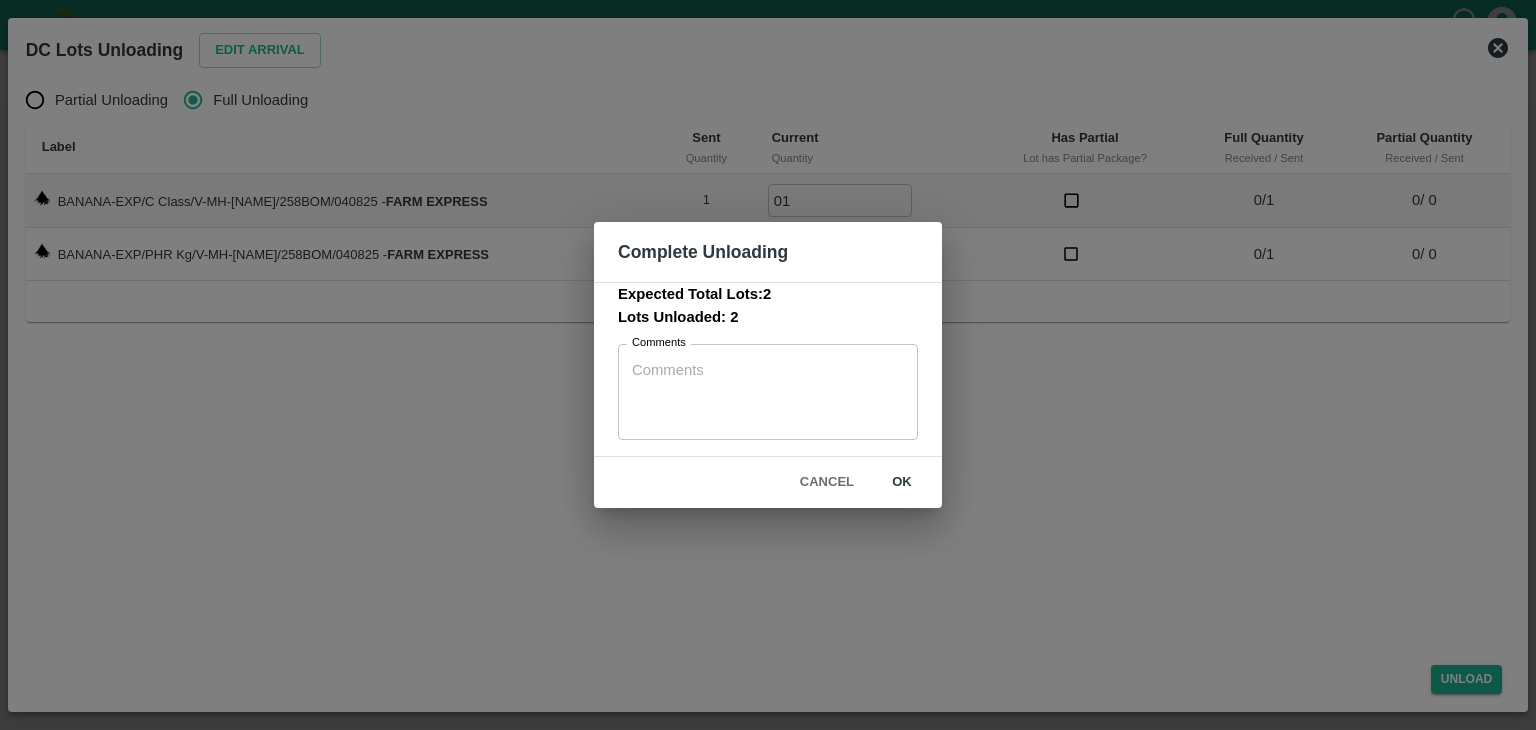 click on "ok" at bounding box center [902, 482] 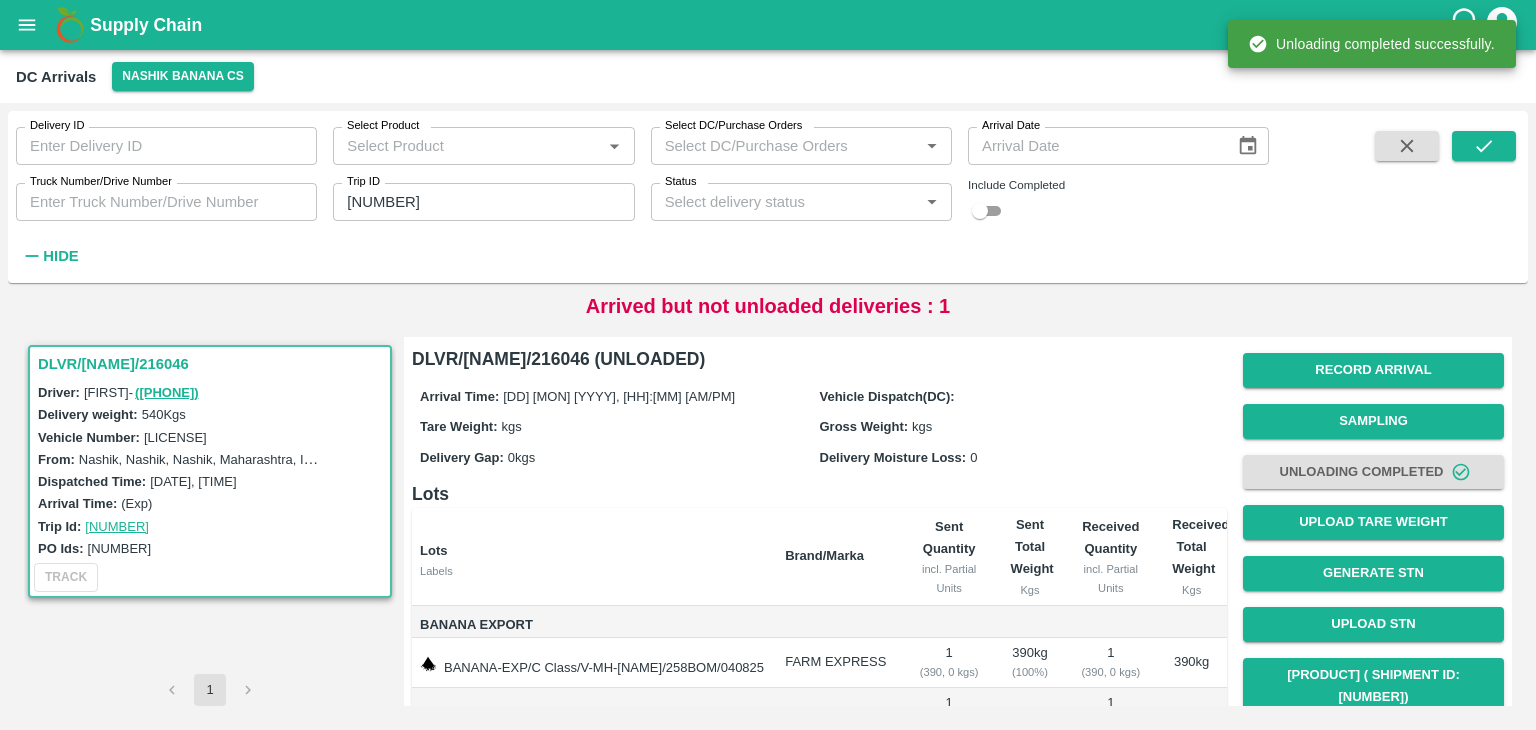 scroll, scrollTop: 143, scrollLeft: 0, axis: vertical 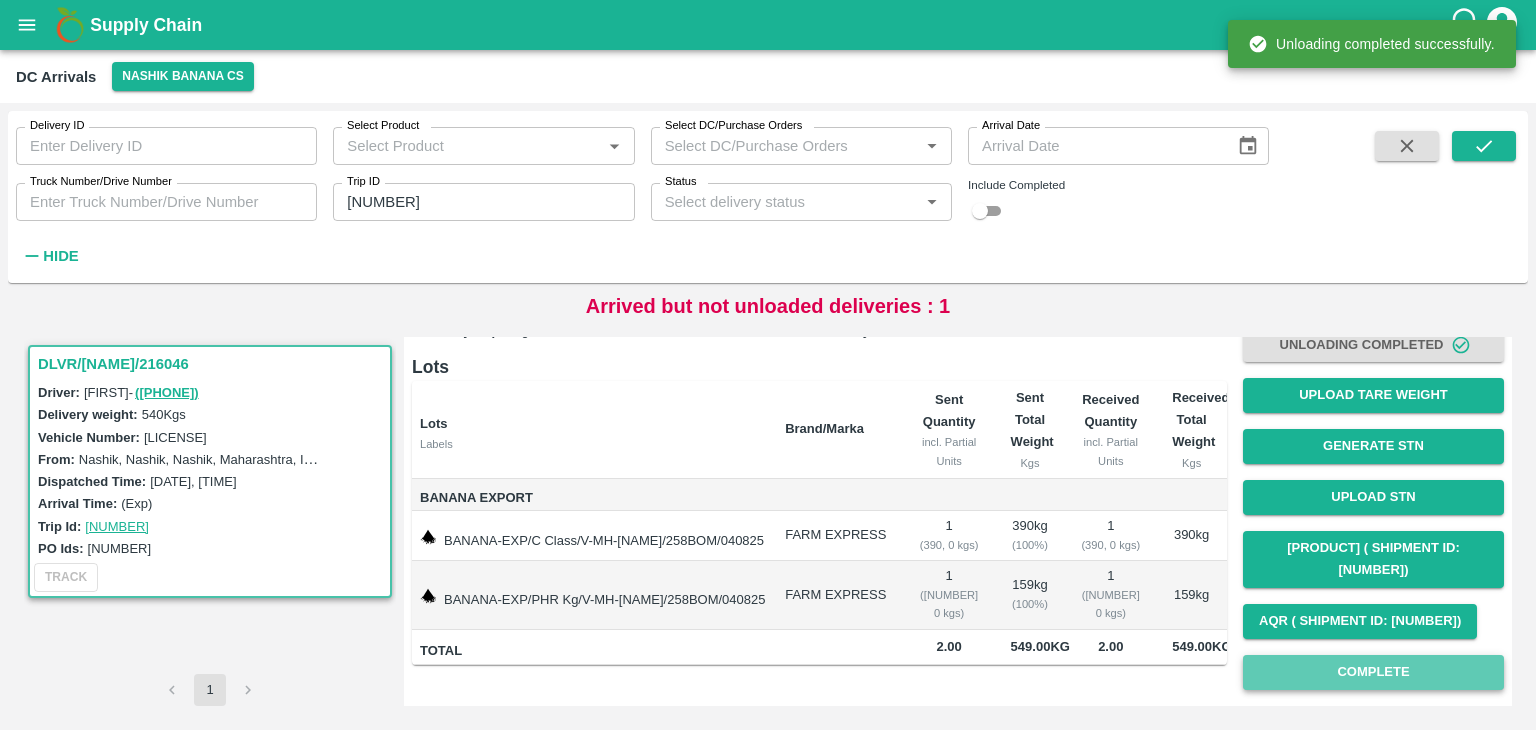 click on "Complete" at bounding box center (1373, 672) 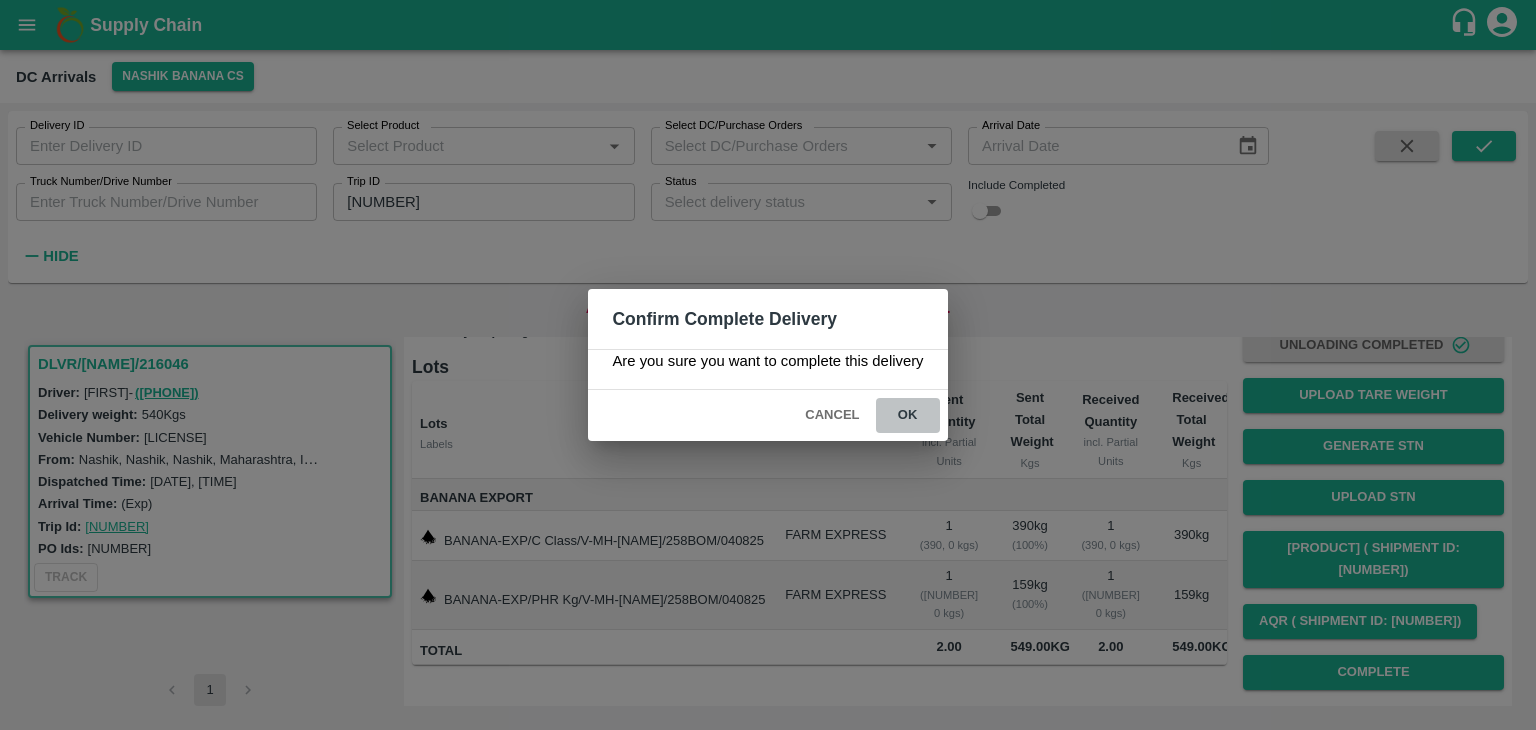 click on "ok" at bounding box center [908, 415] 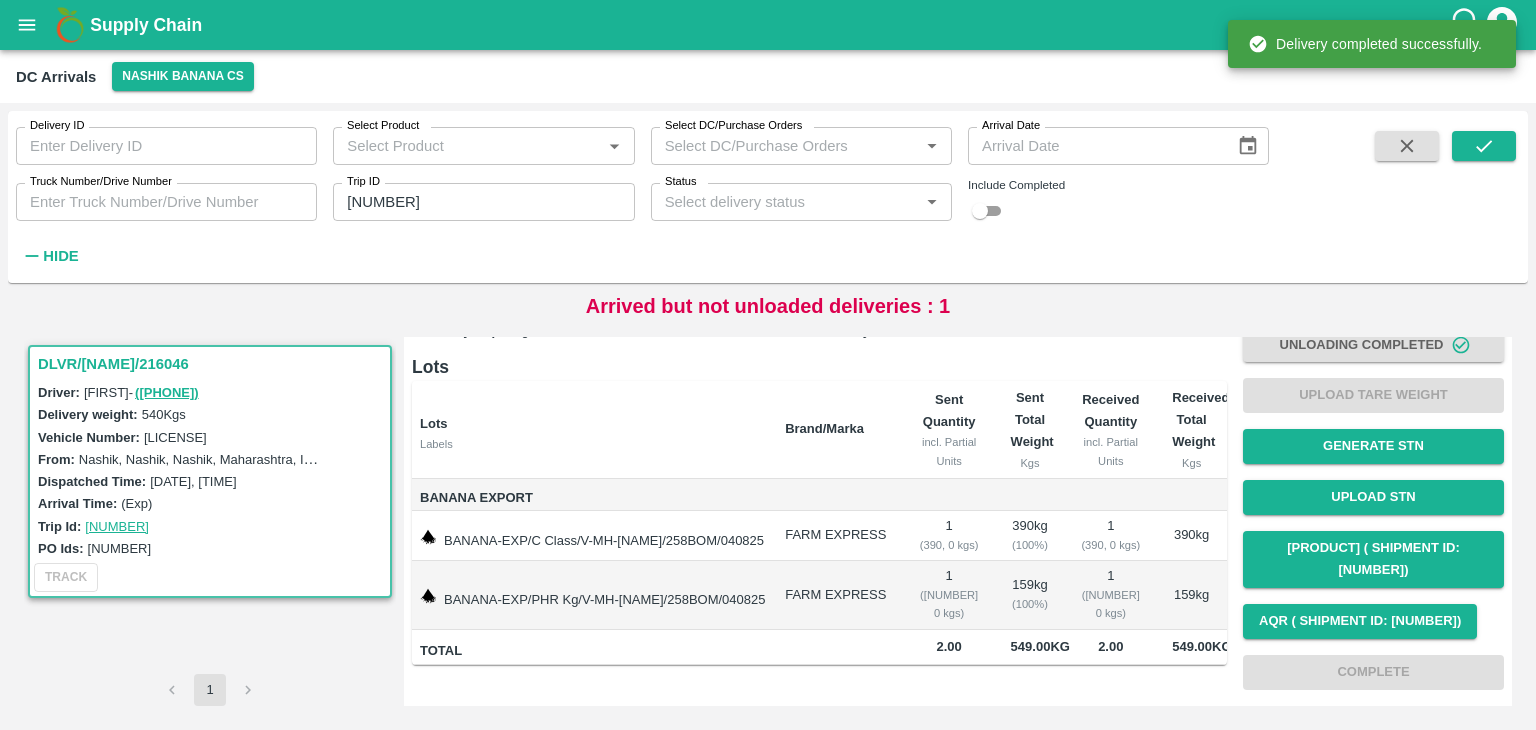 scroll, scrollTop: 142, scrollLeft: 0, axis: vertical 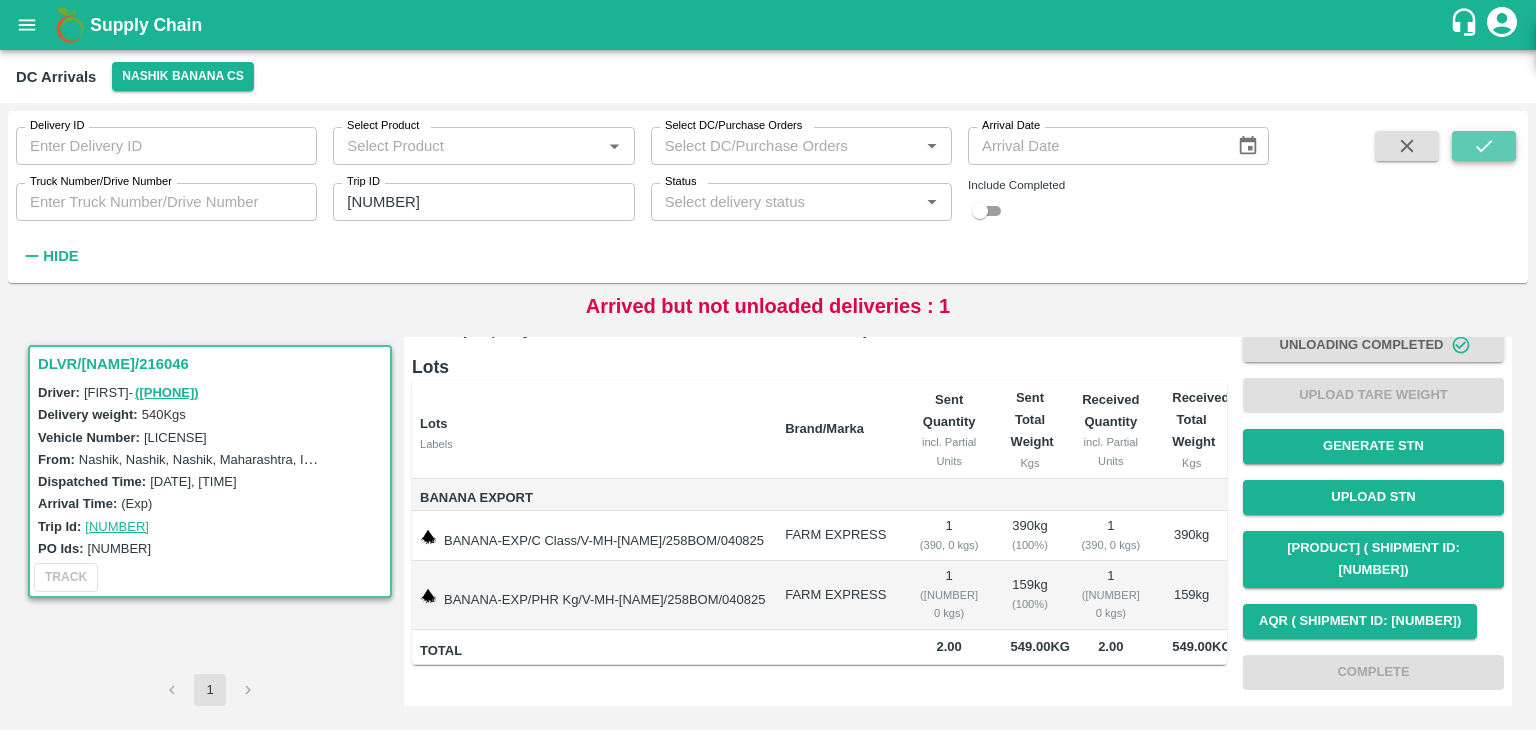 click at bounding box center [1484, 146] 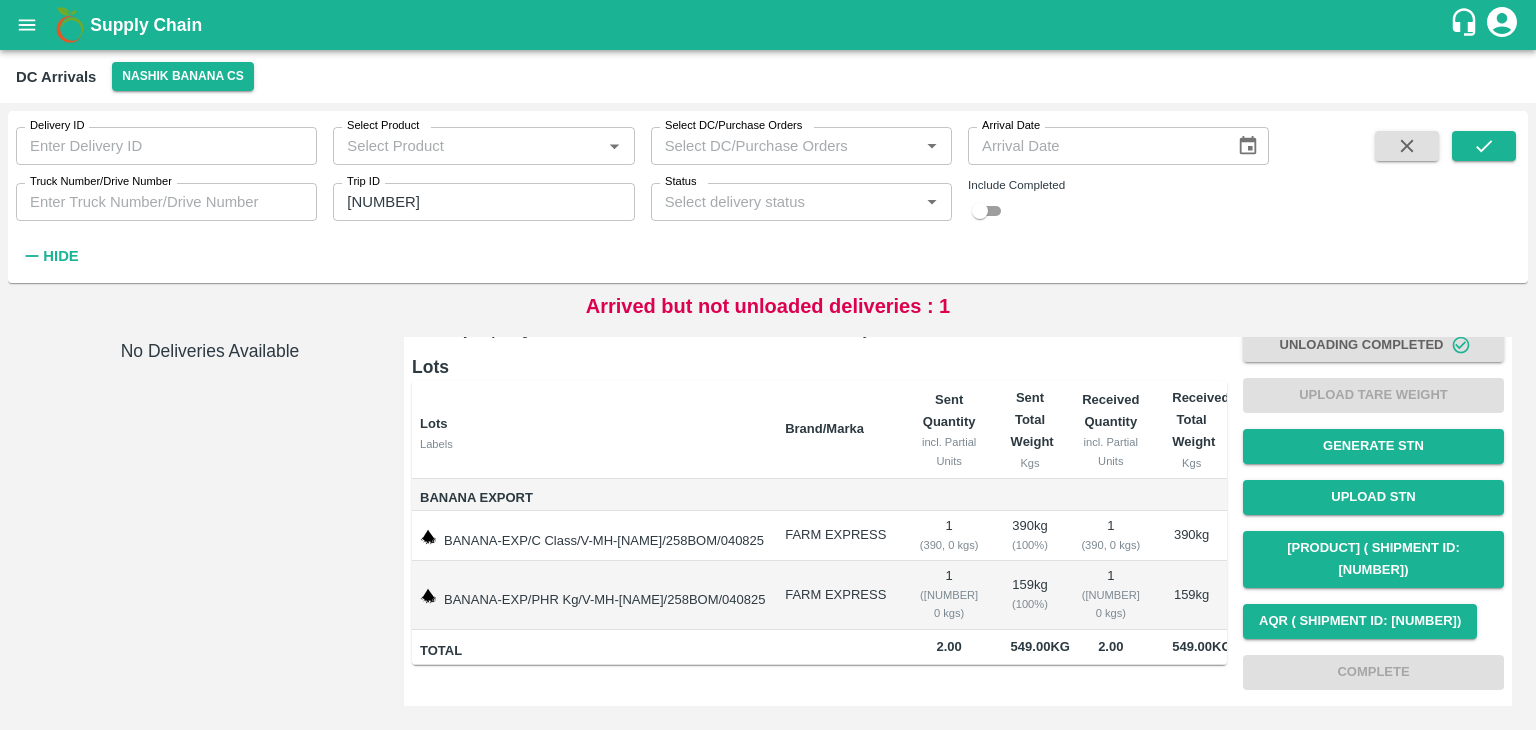 scroll, scrollTop: 143, scrollLeft: 0, axis: vertical 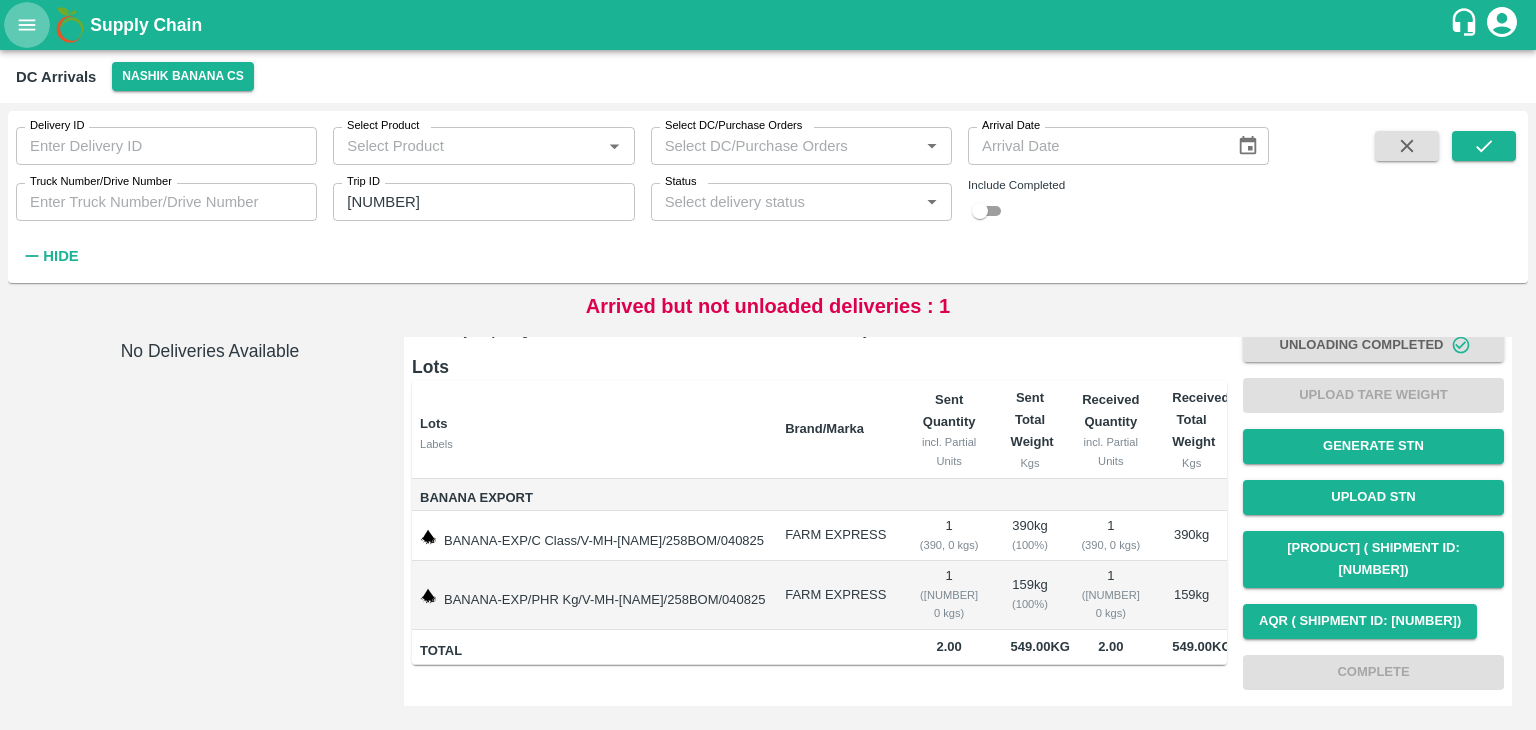 click at bounding box center [27, 25] 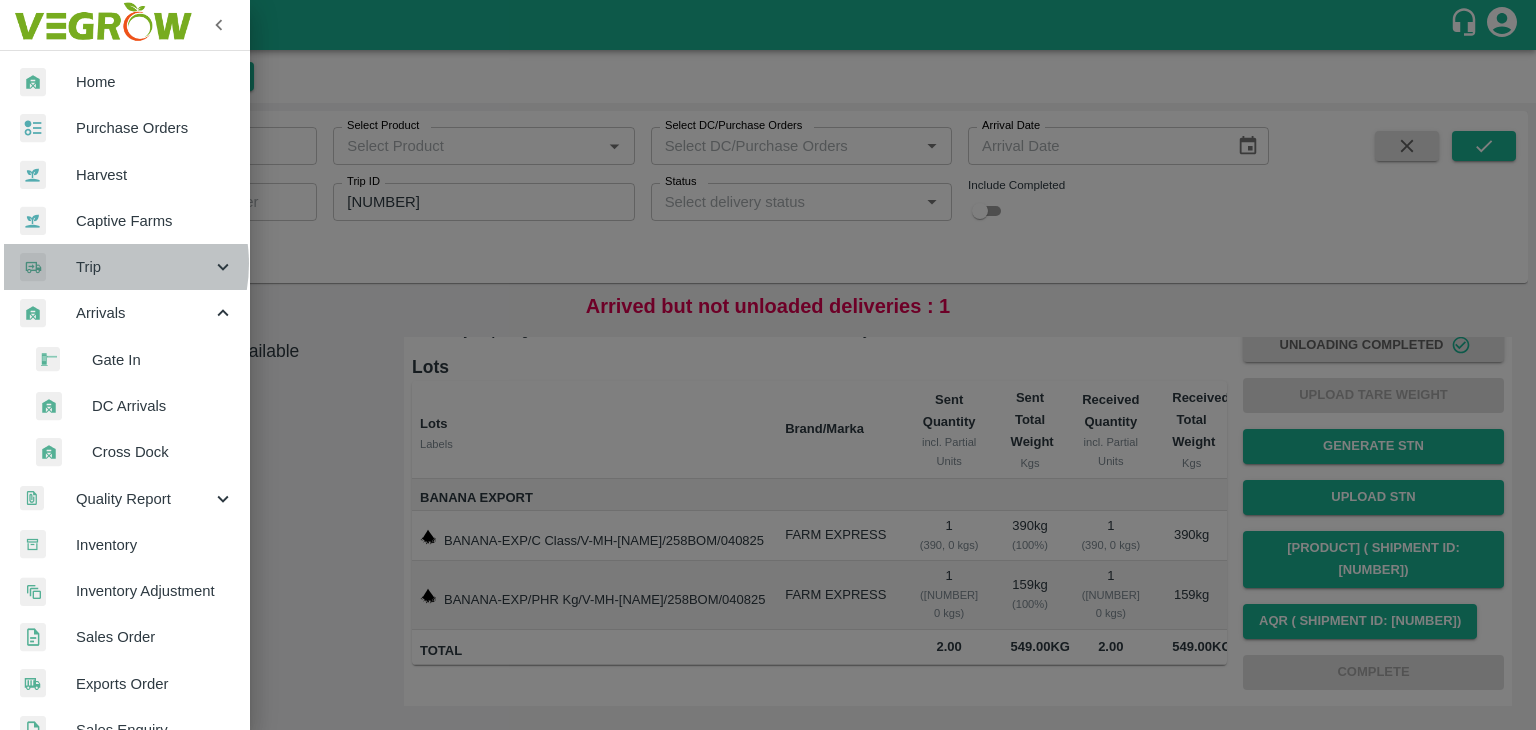 click on "Trip" at bounding box center [144, 267] 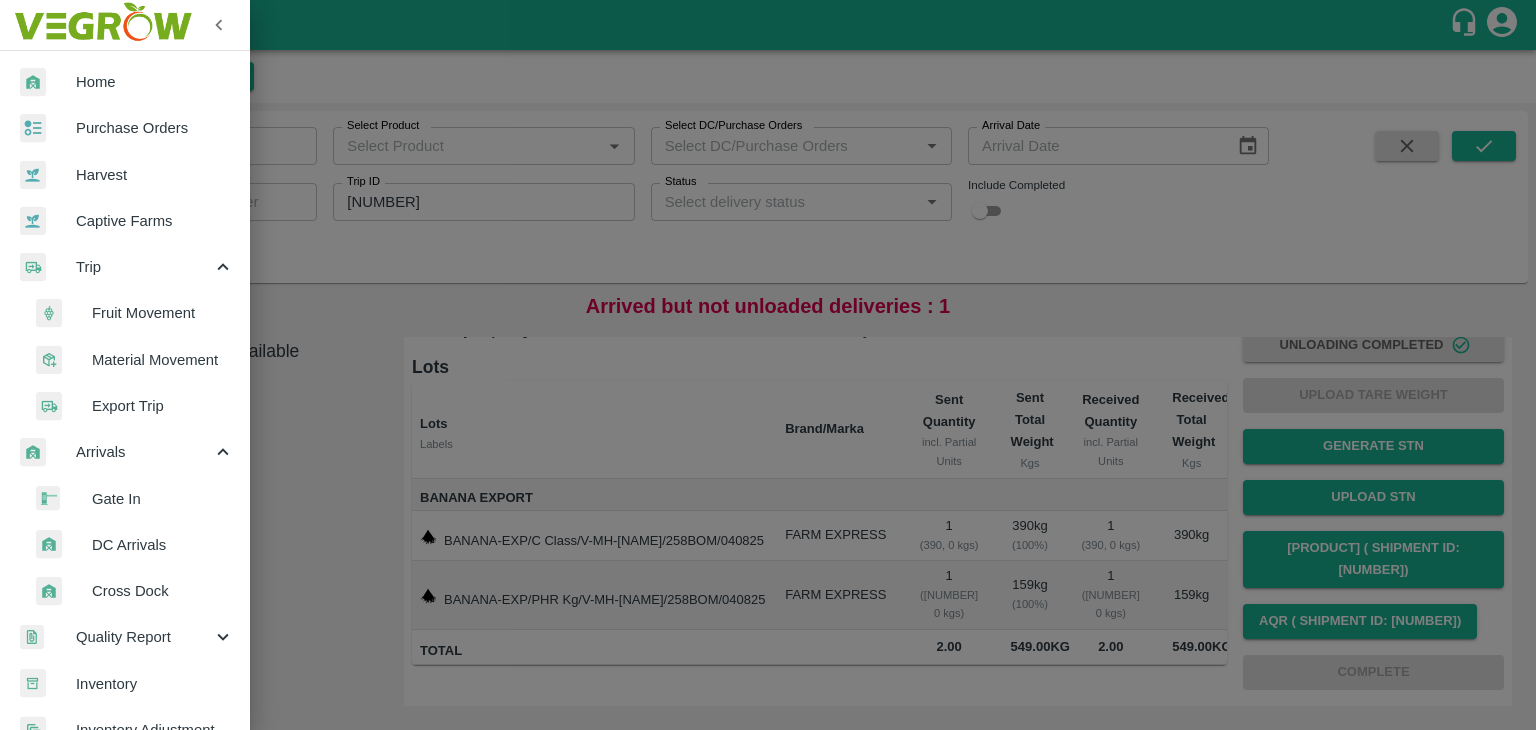 click on "Fruit Movement" at bounding box center [163, 313] 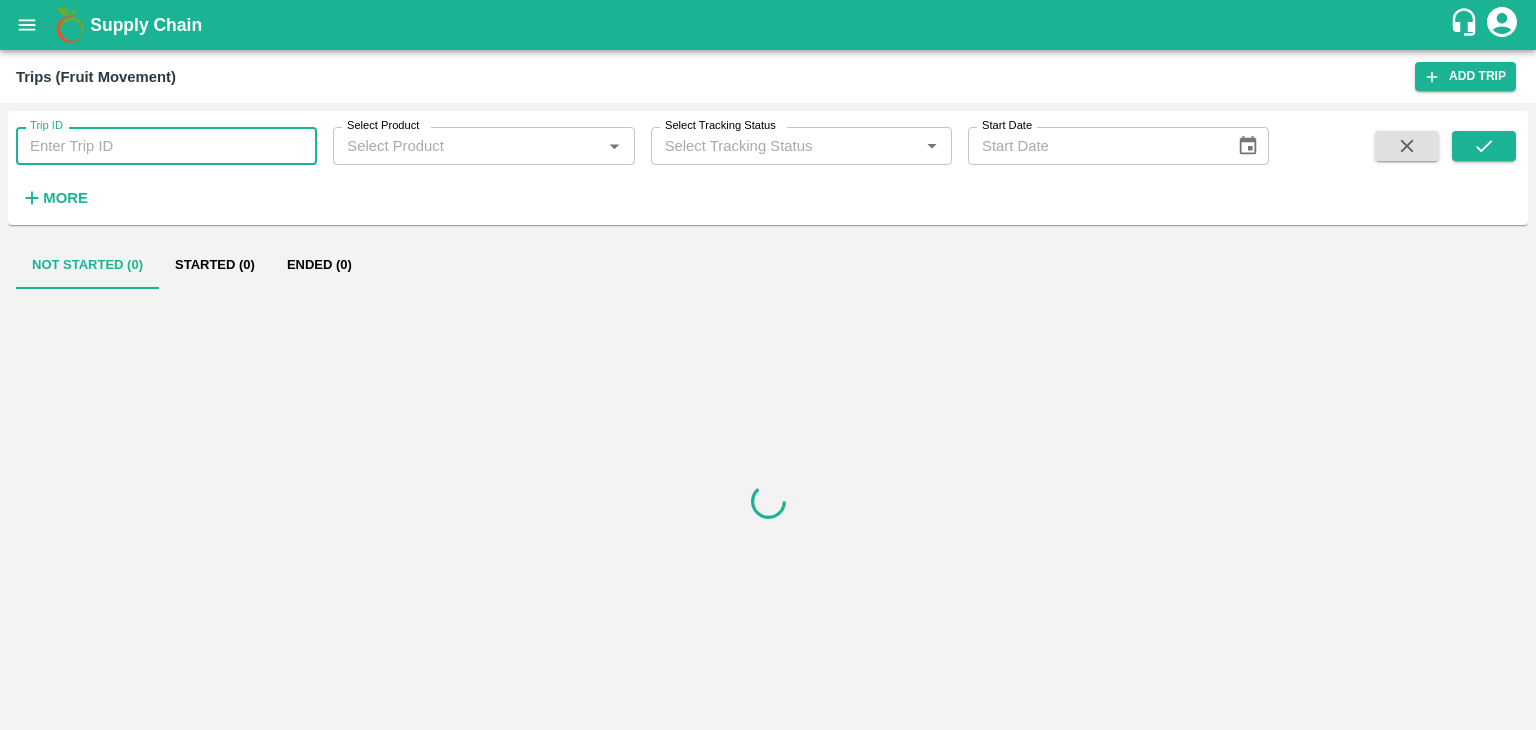 click on "Trip ID" at bounding box center [166, 146] 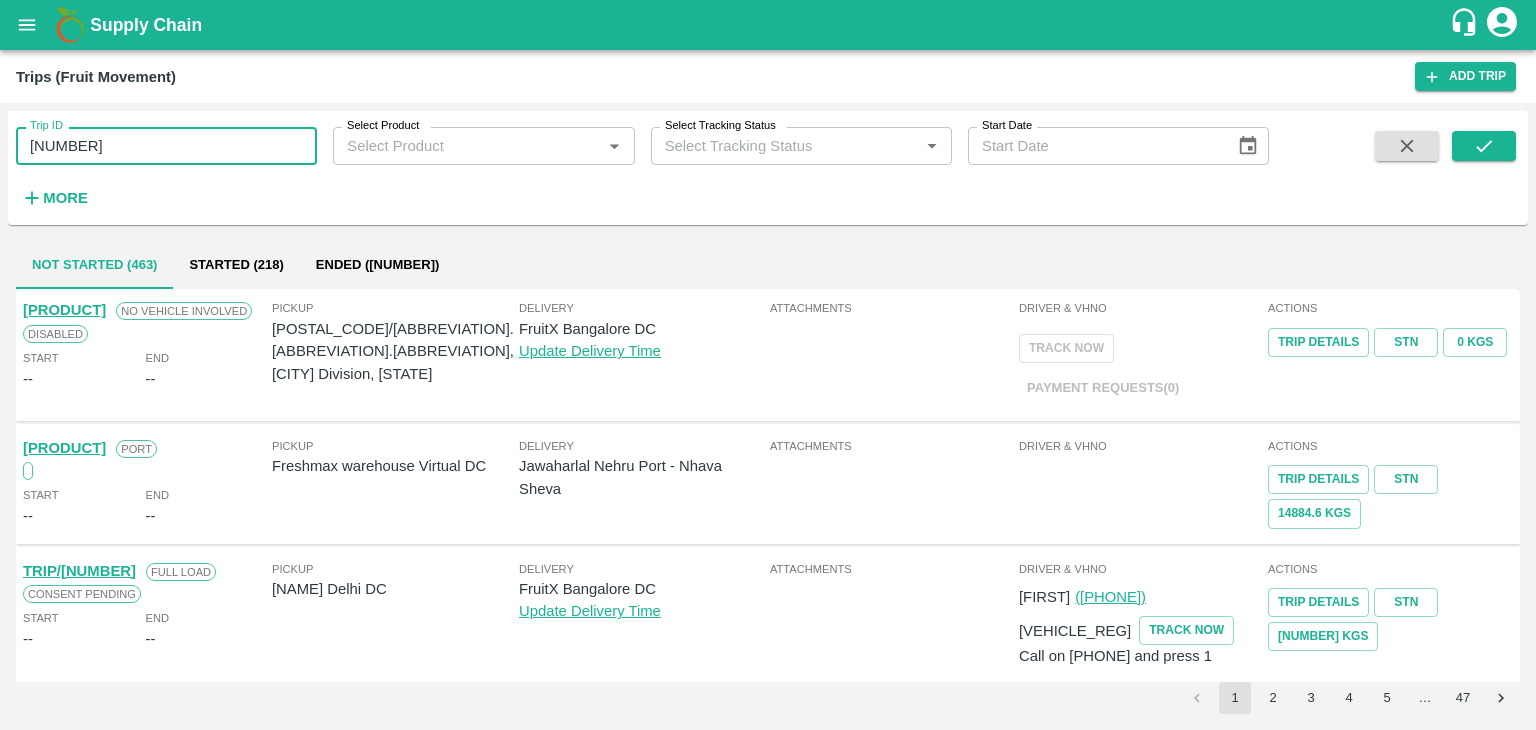 type on "86225" 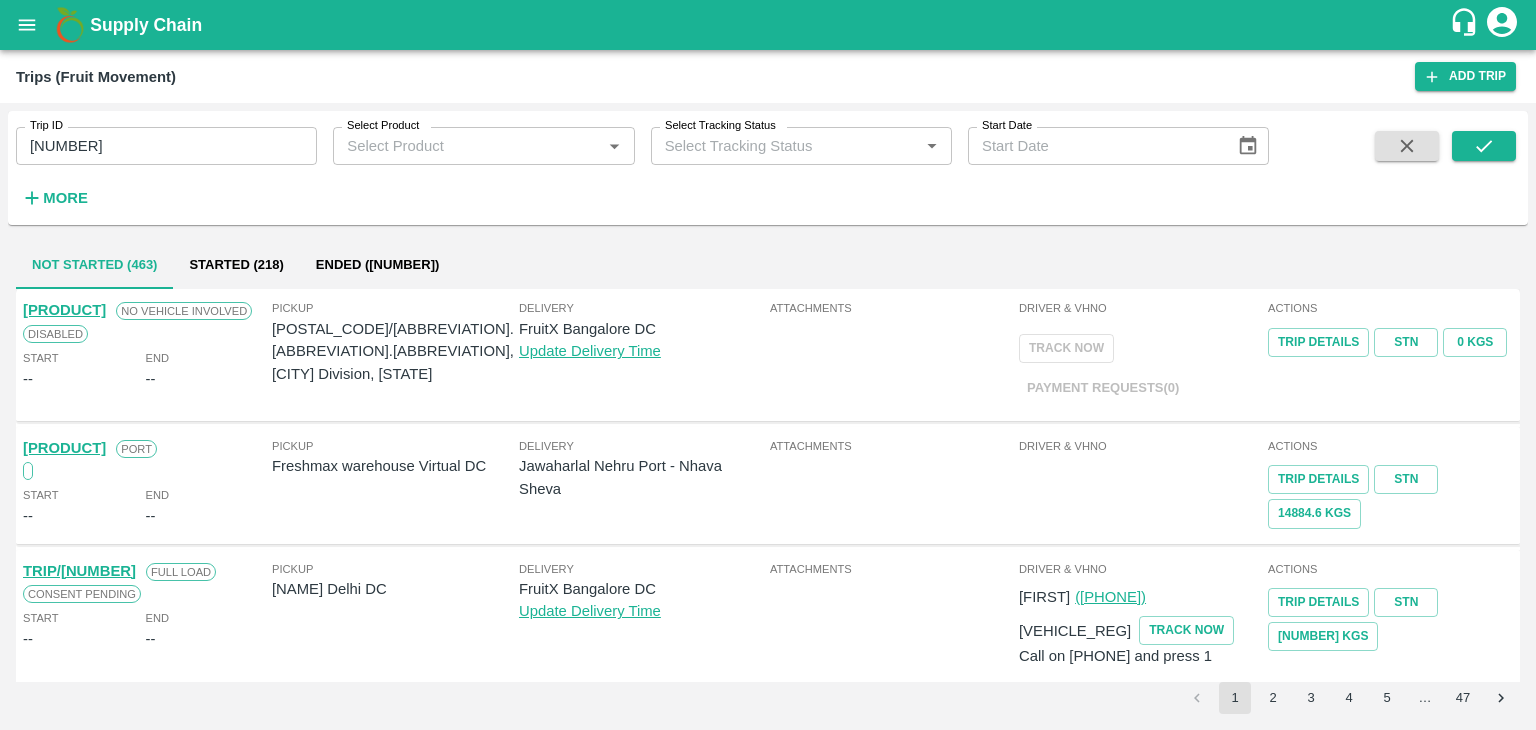 click at bounding box center [1484, 172] 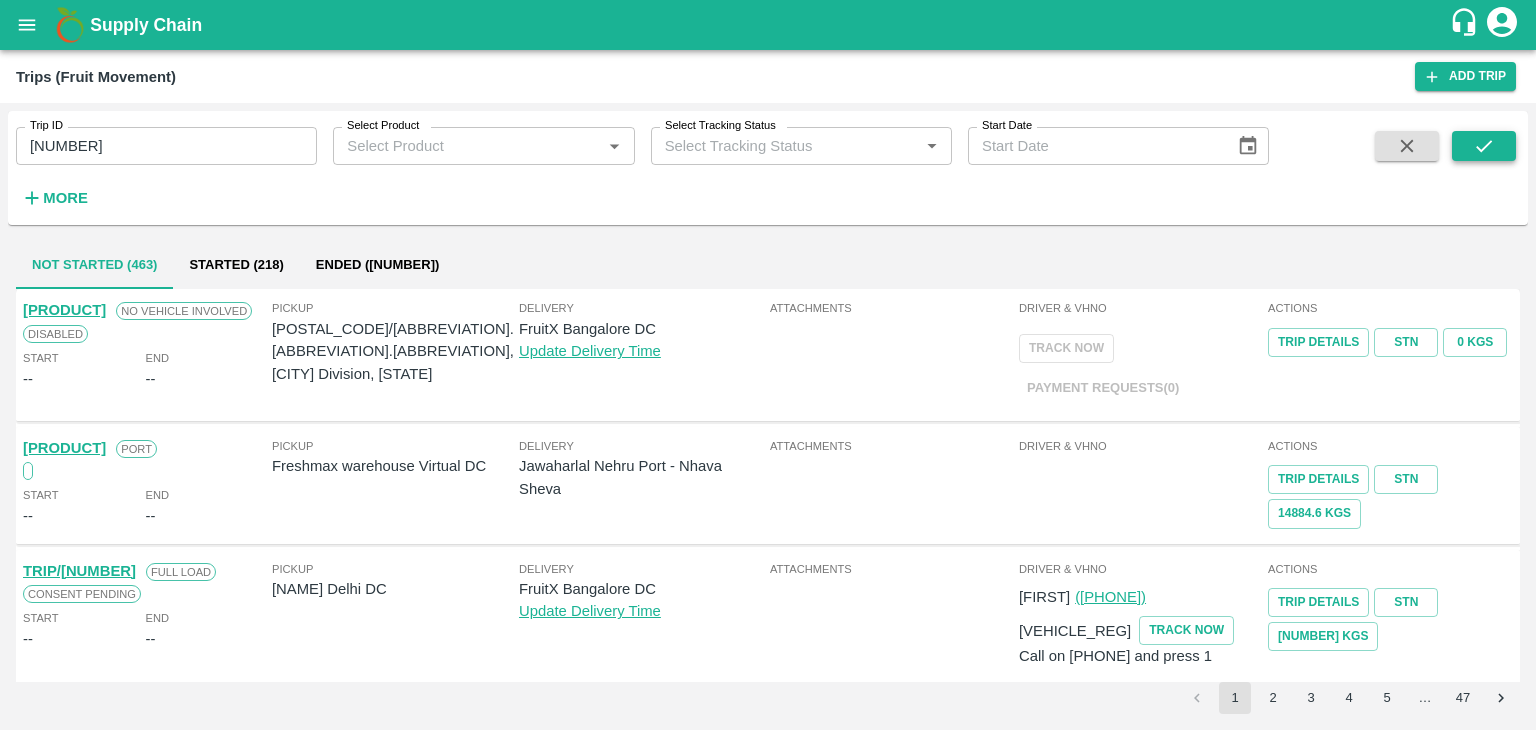 drag, startPoint x: 1506, startPoint y: 163, endPoint x: 1489, endPoint y: 140, distance: 28.600698 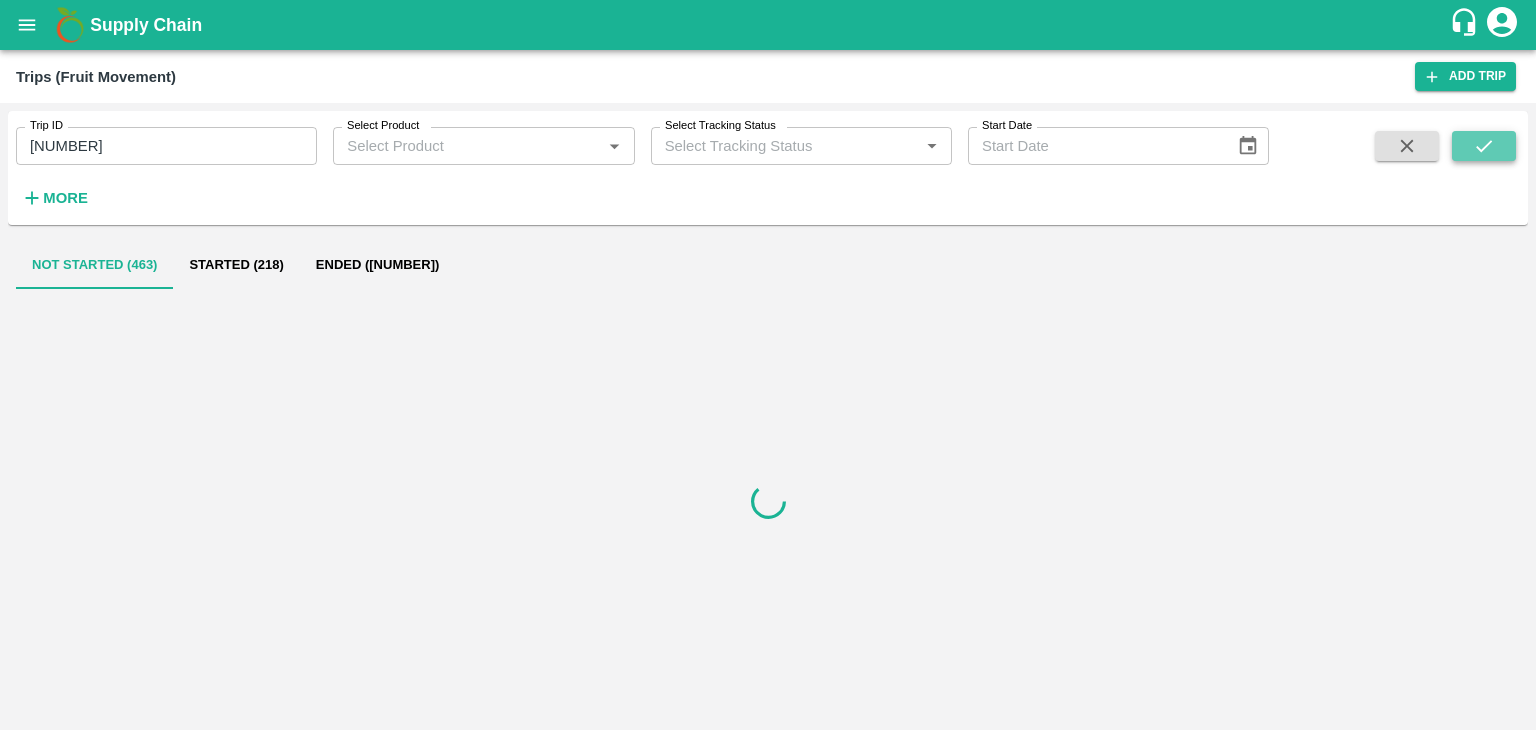 click 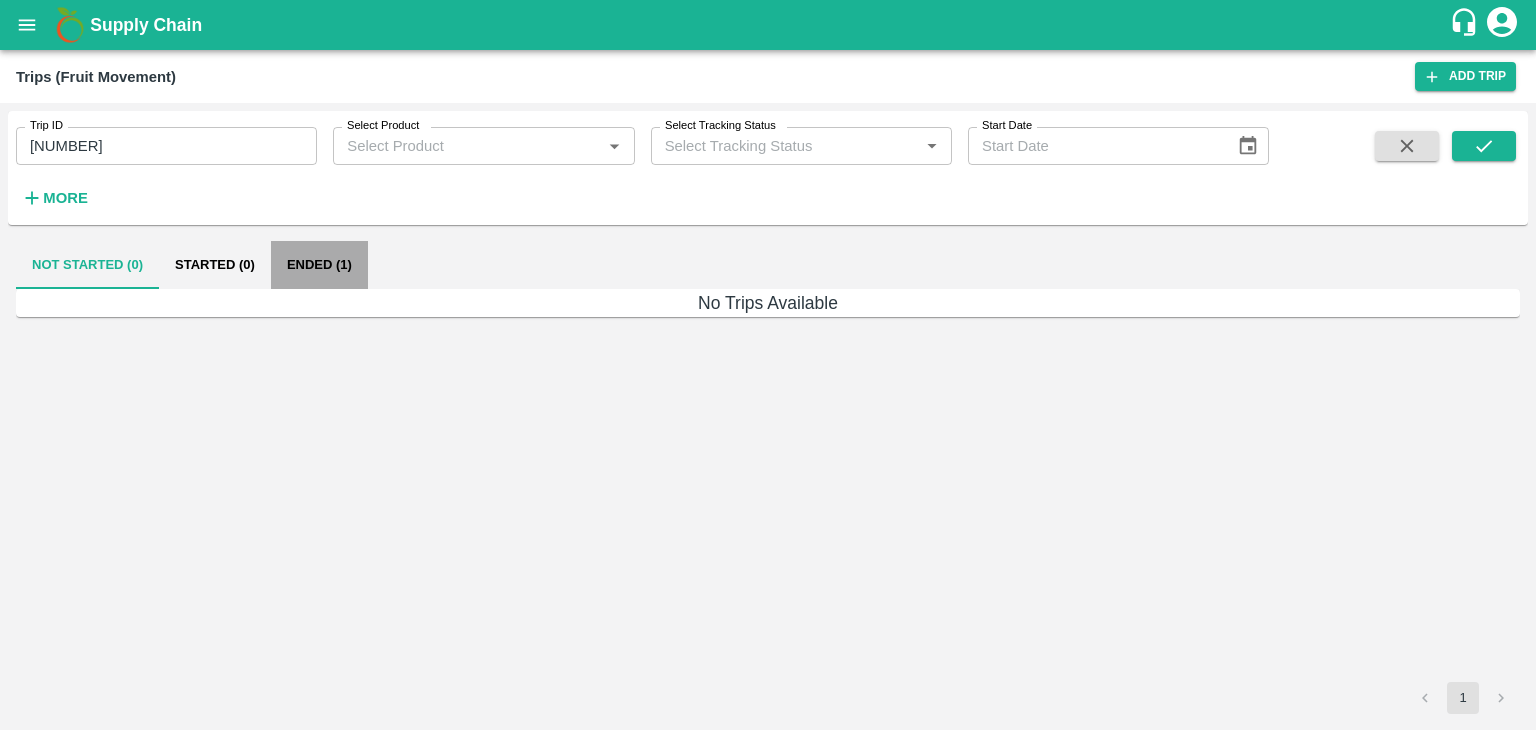 click on "Ended (1)" at bounding box center (319, 265) 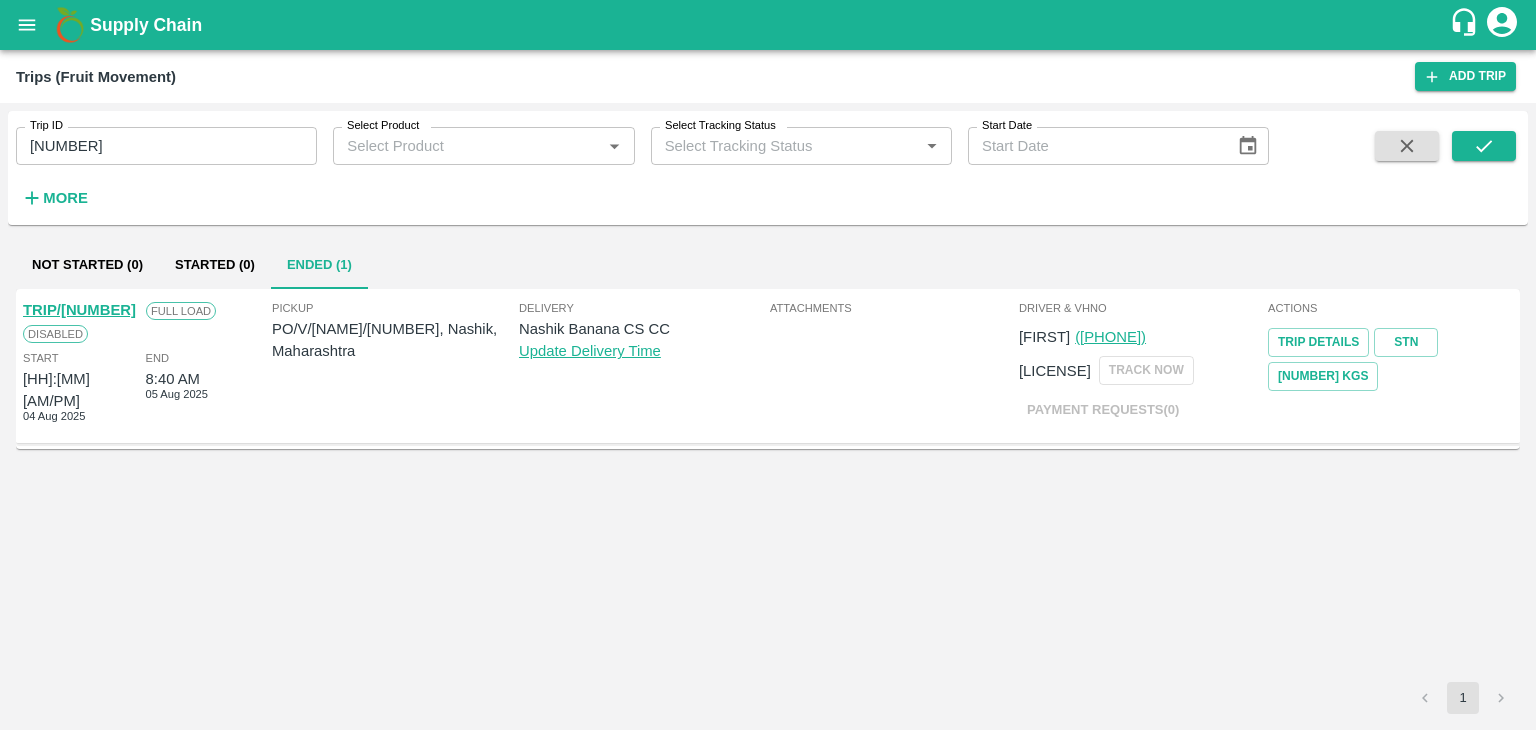 click on "TRIP/86225" at bounding box center [79, 310] 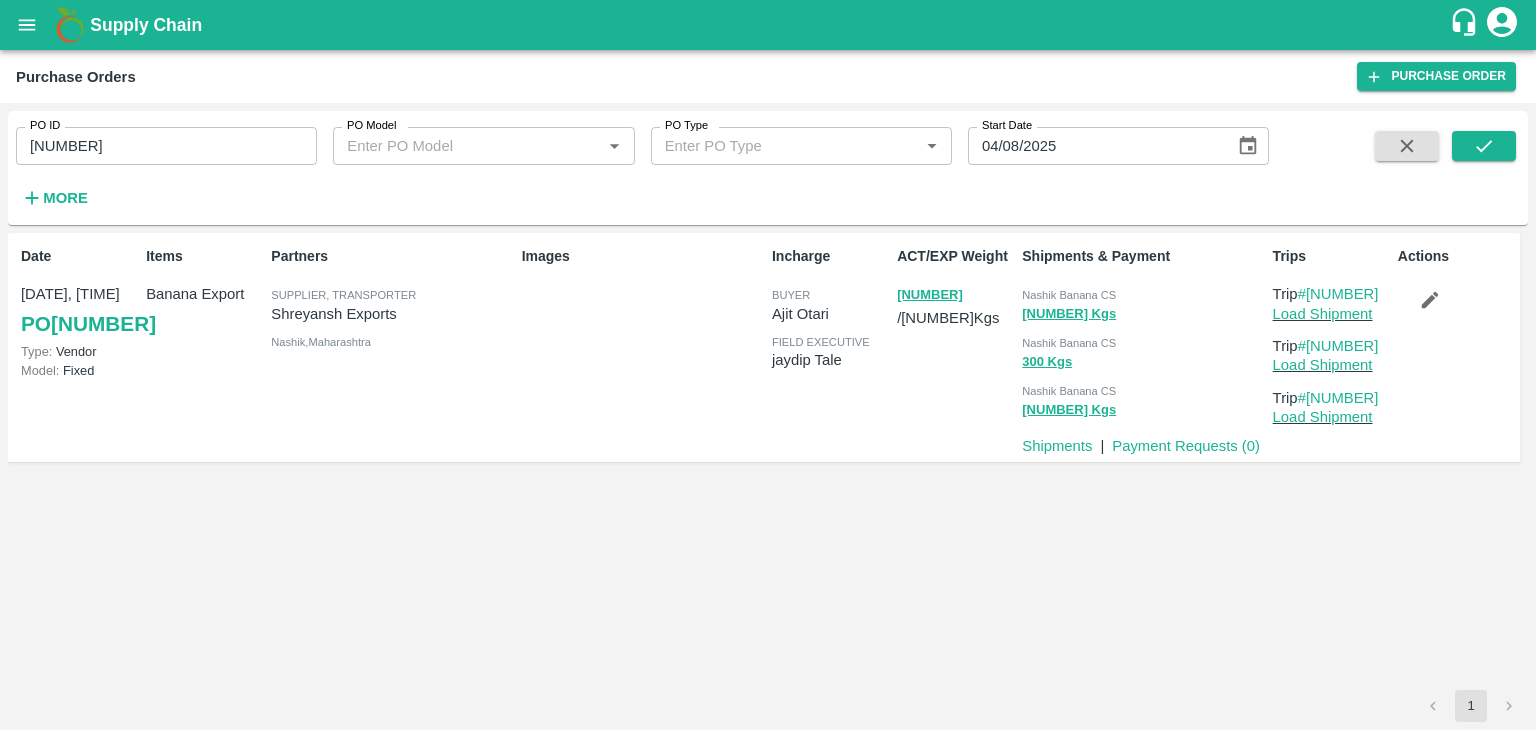 scroll, scrollTop: 0, scrollLeft: 0, axis: both 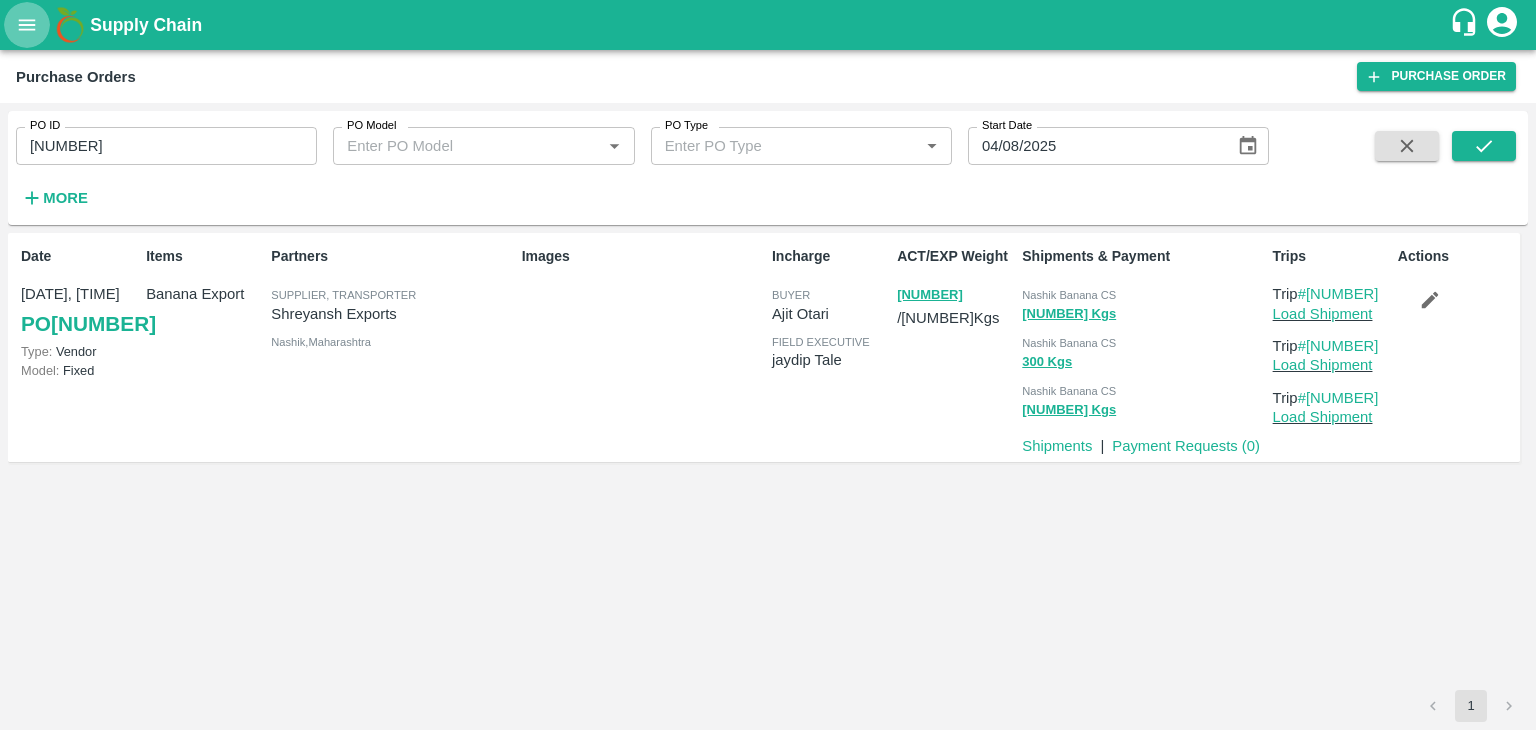 click 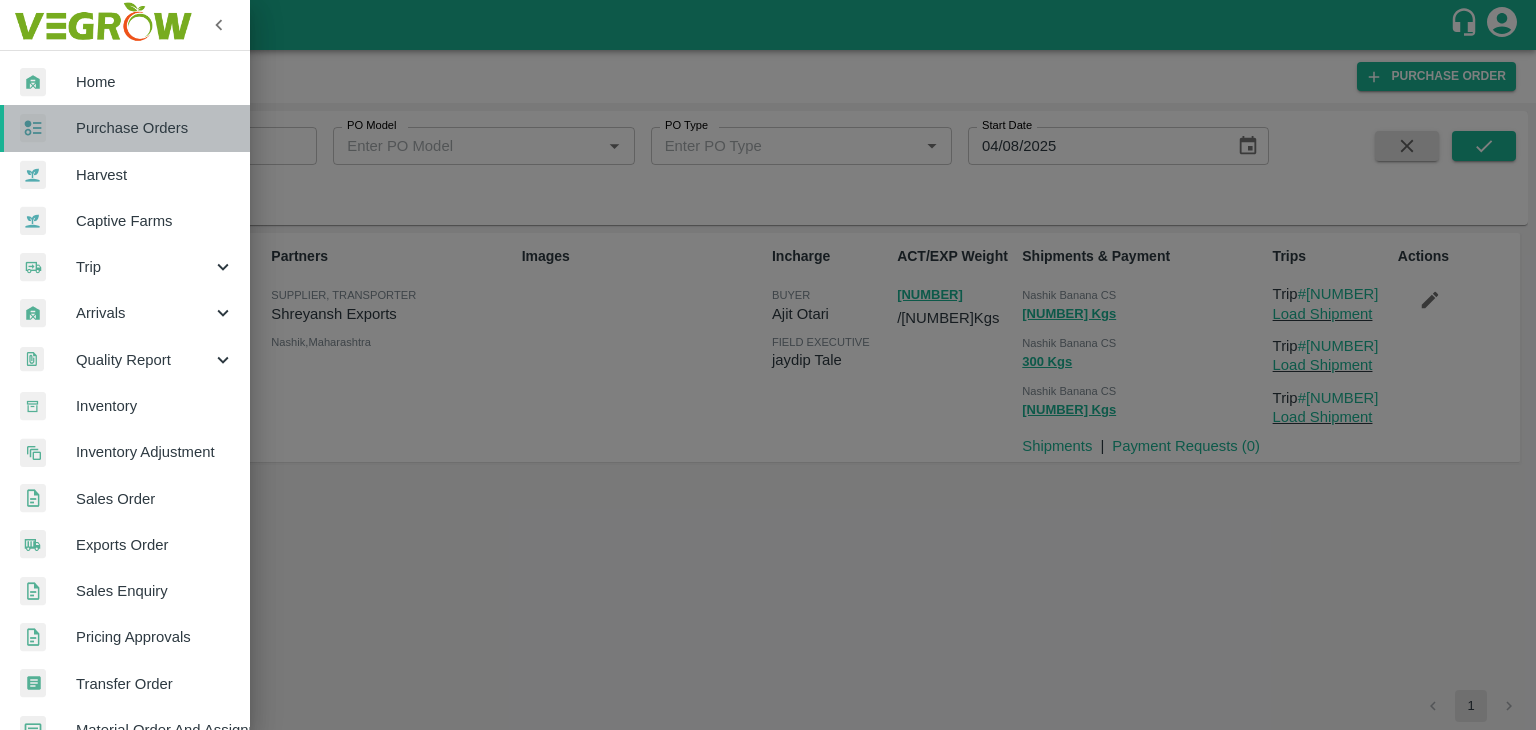 click on "Purchase Orders" at bounding box center [125, 128] 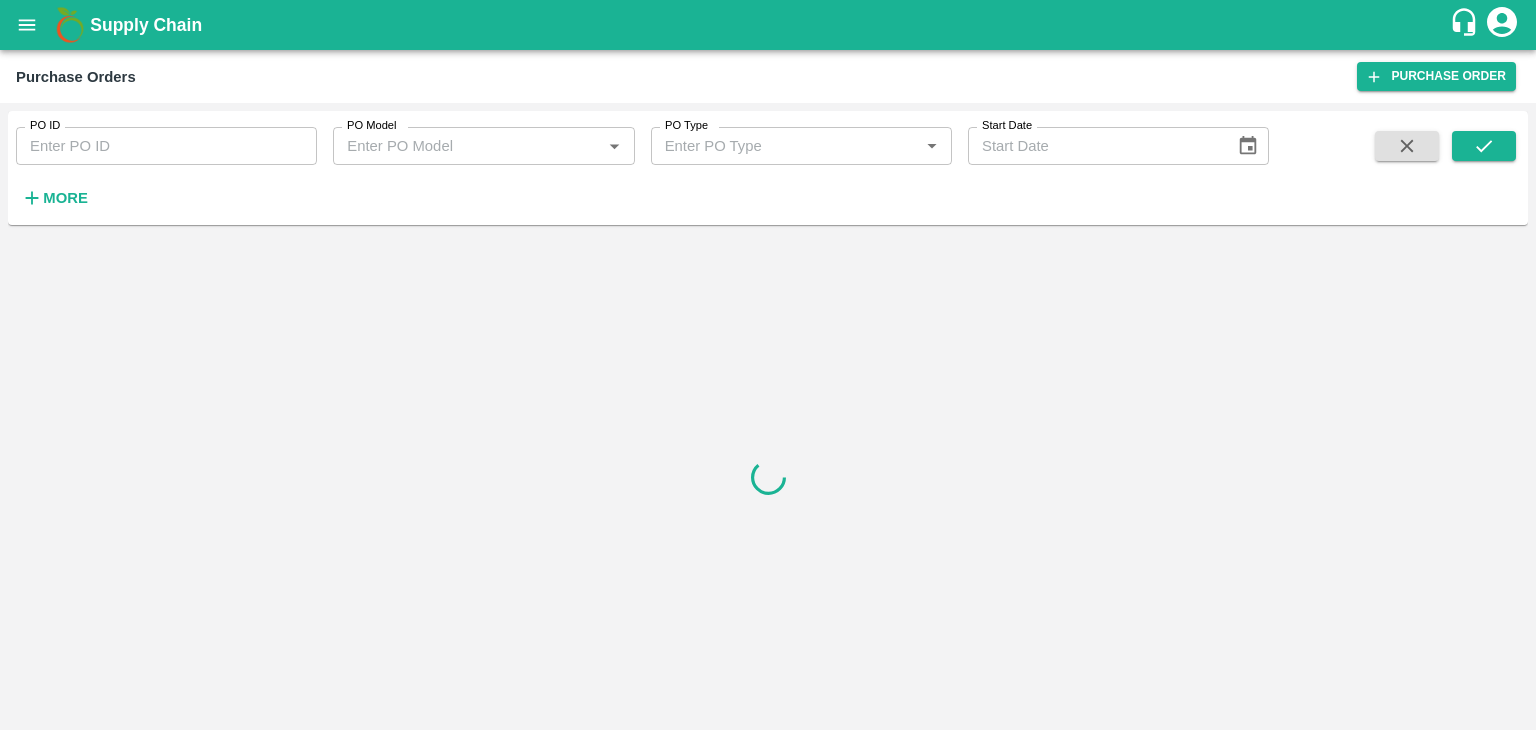 click on "PO ID PO ID PO Model PO Model   * PO Type PO Type   * Start Date Start Date More" at bounding box center [634, 163] 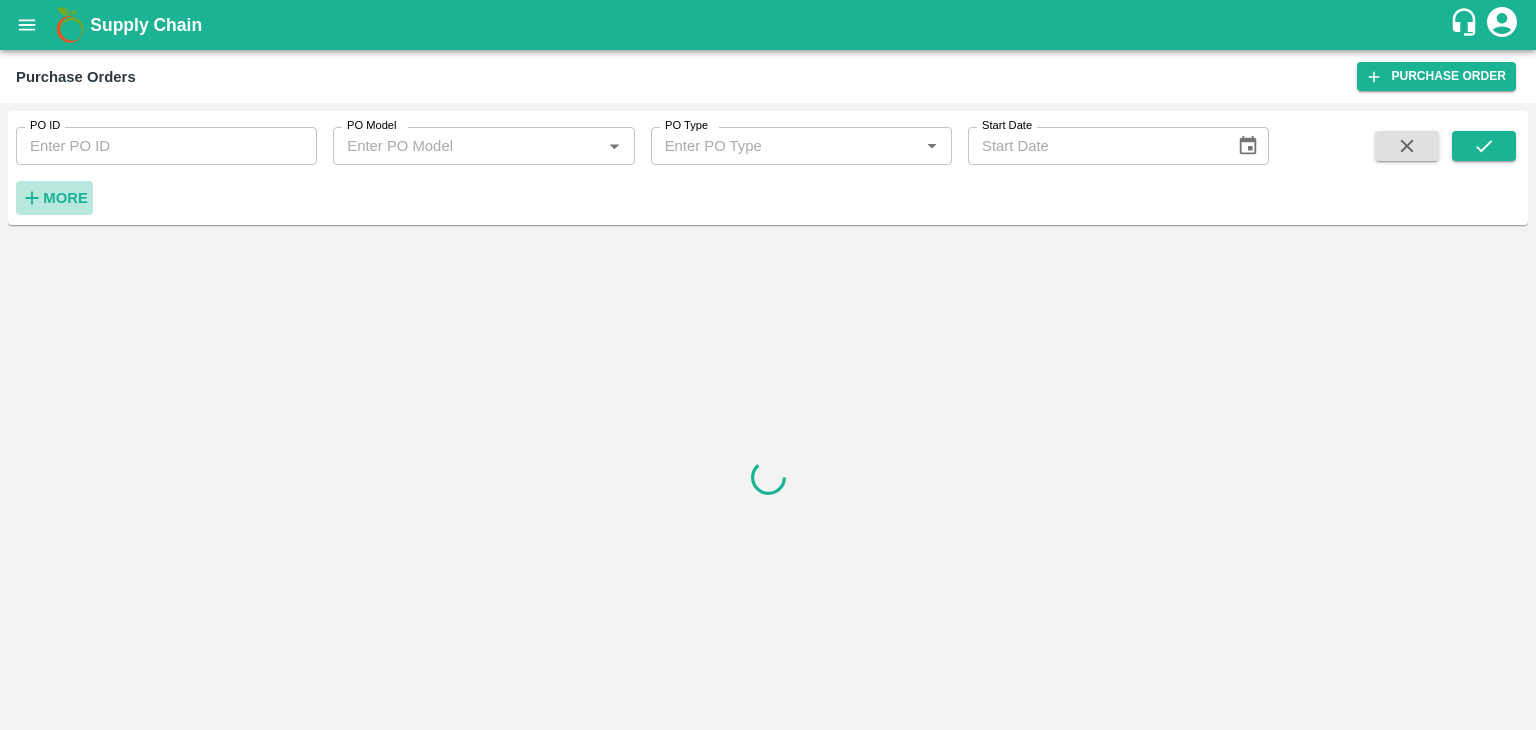 click on "More" at bounding box center [65, 198] 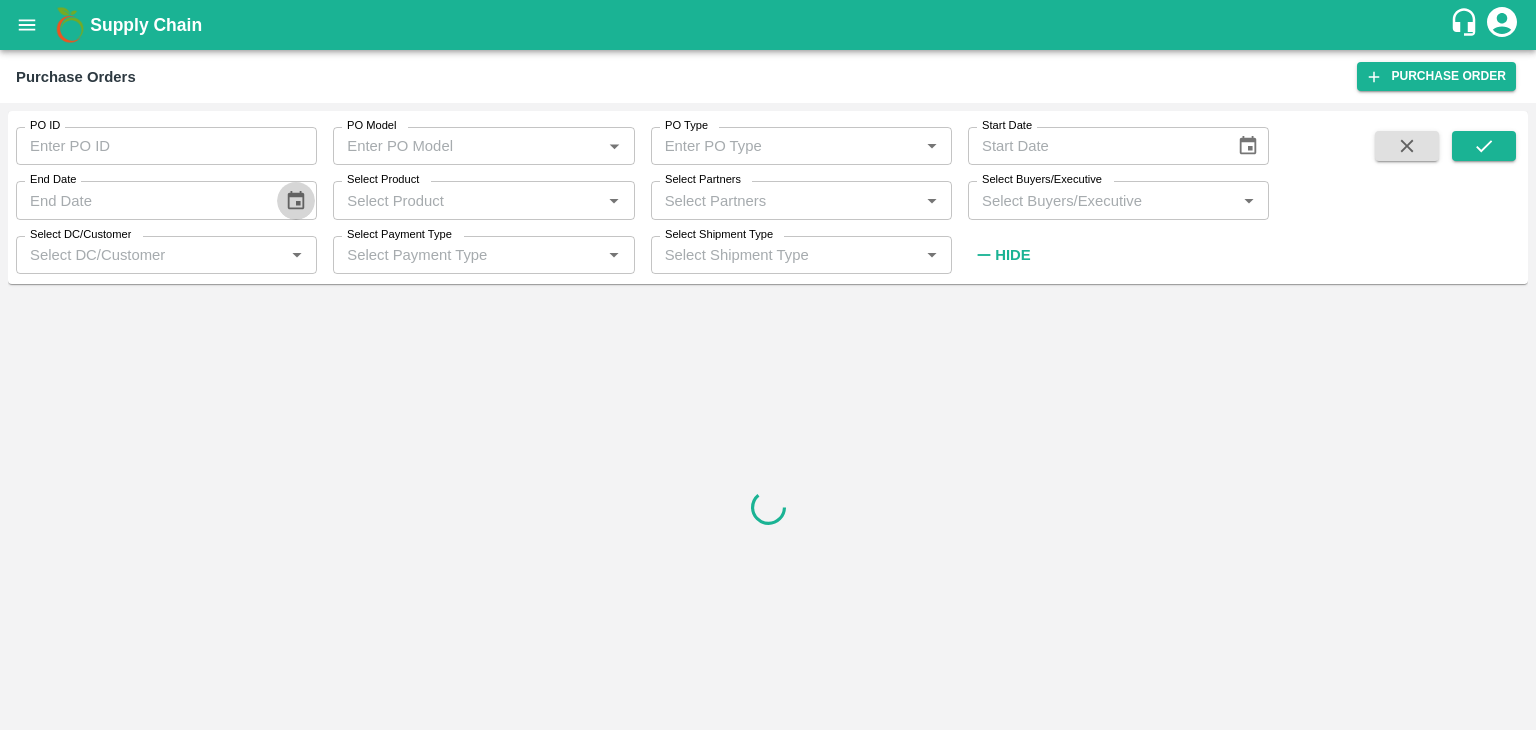 click 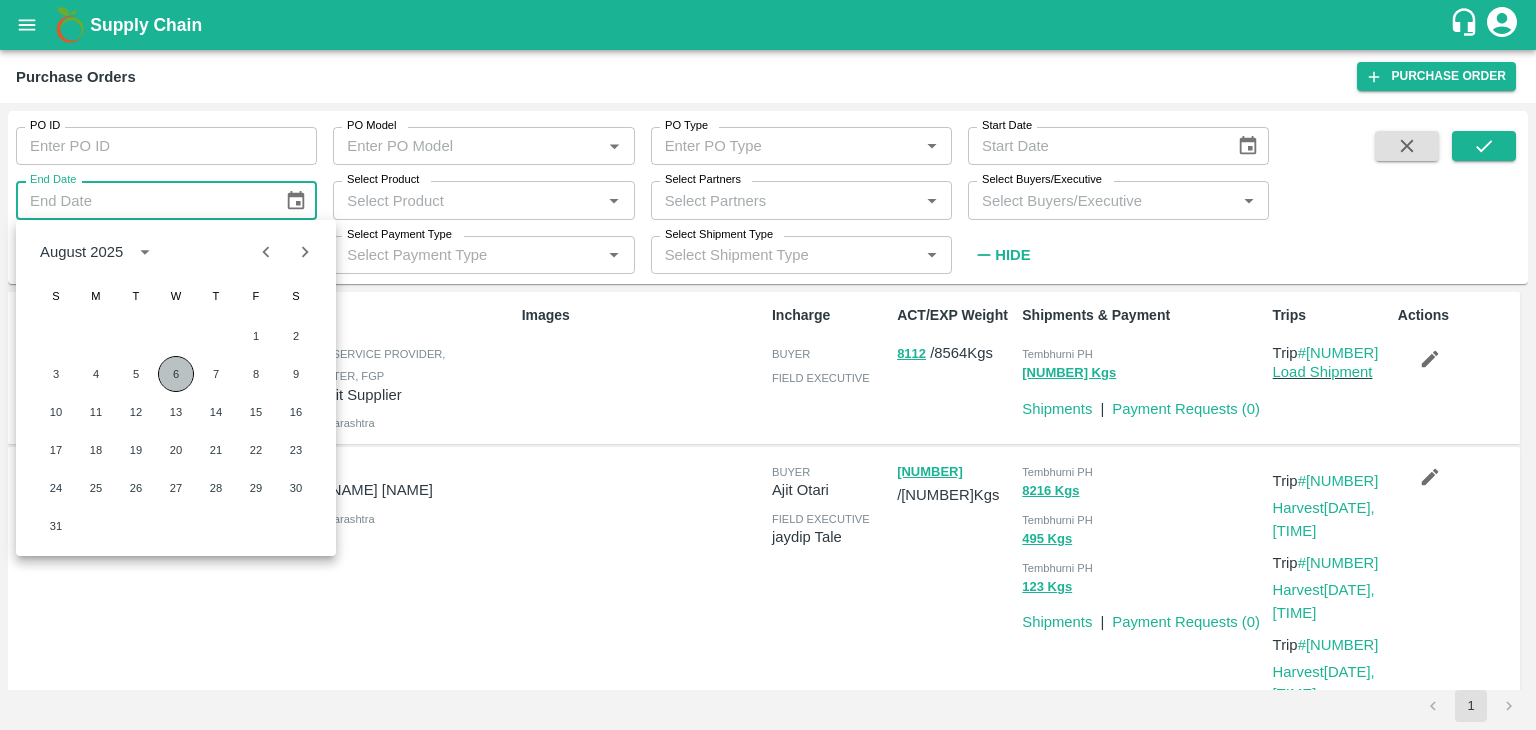 click on "6" at bounding box center (176, 374) 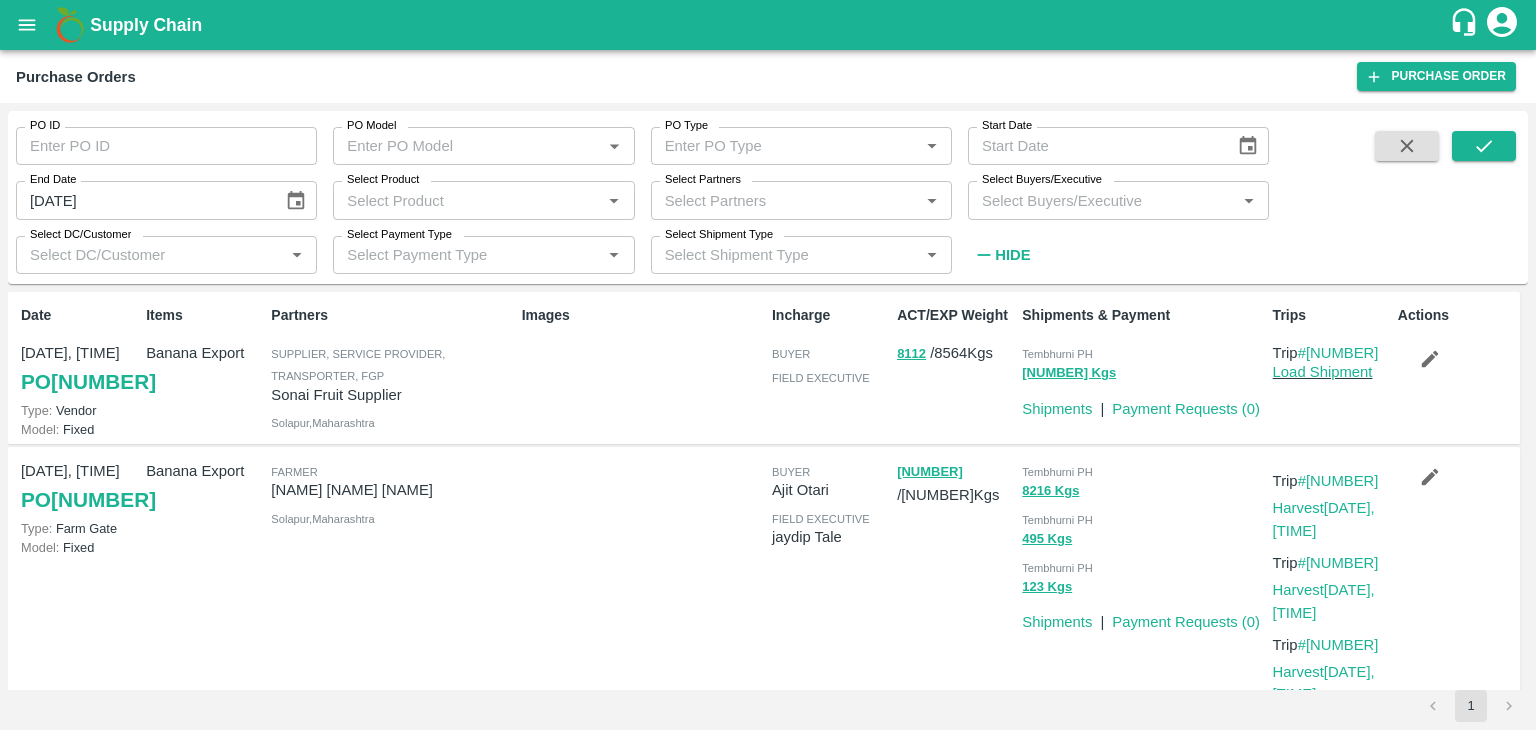 type on "06/08/2025" 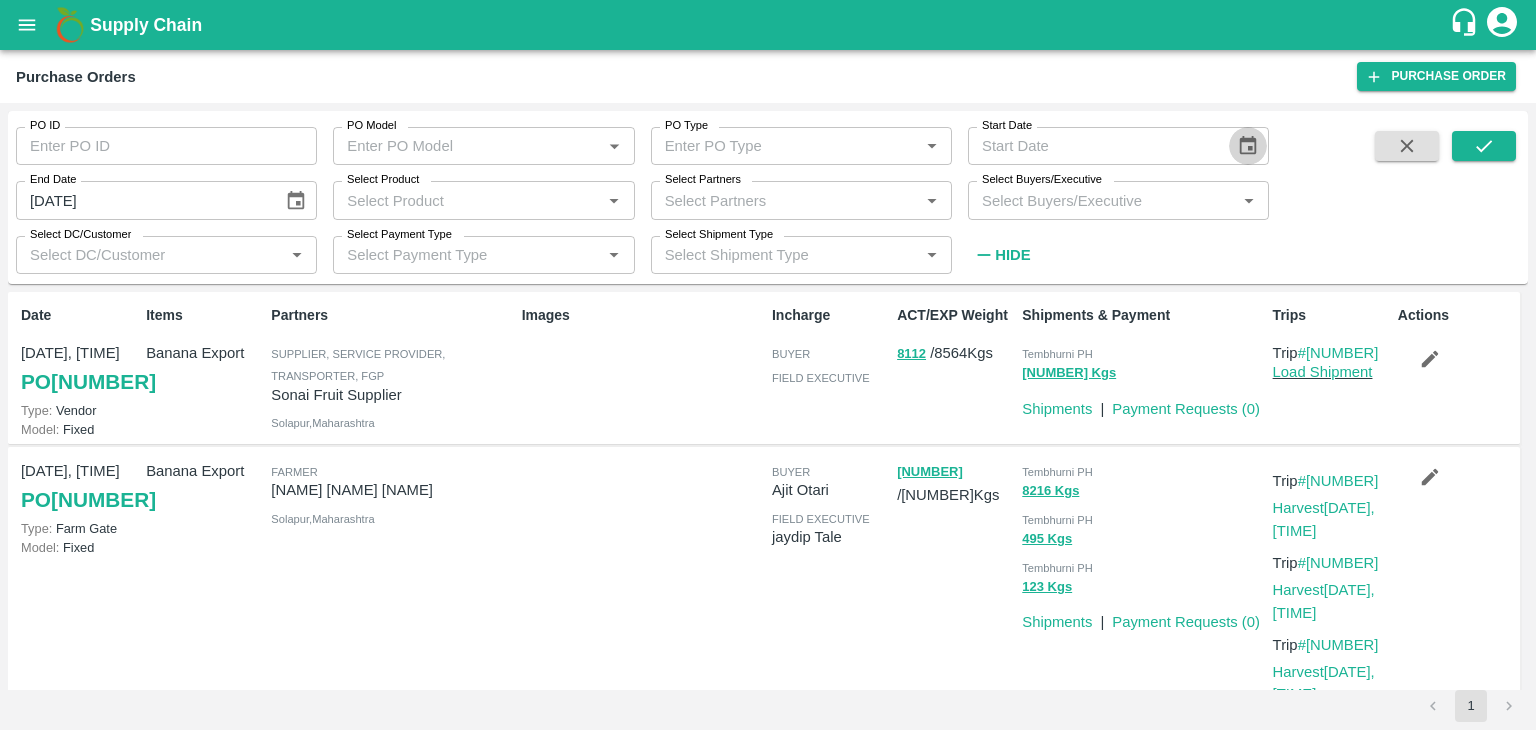 click 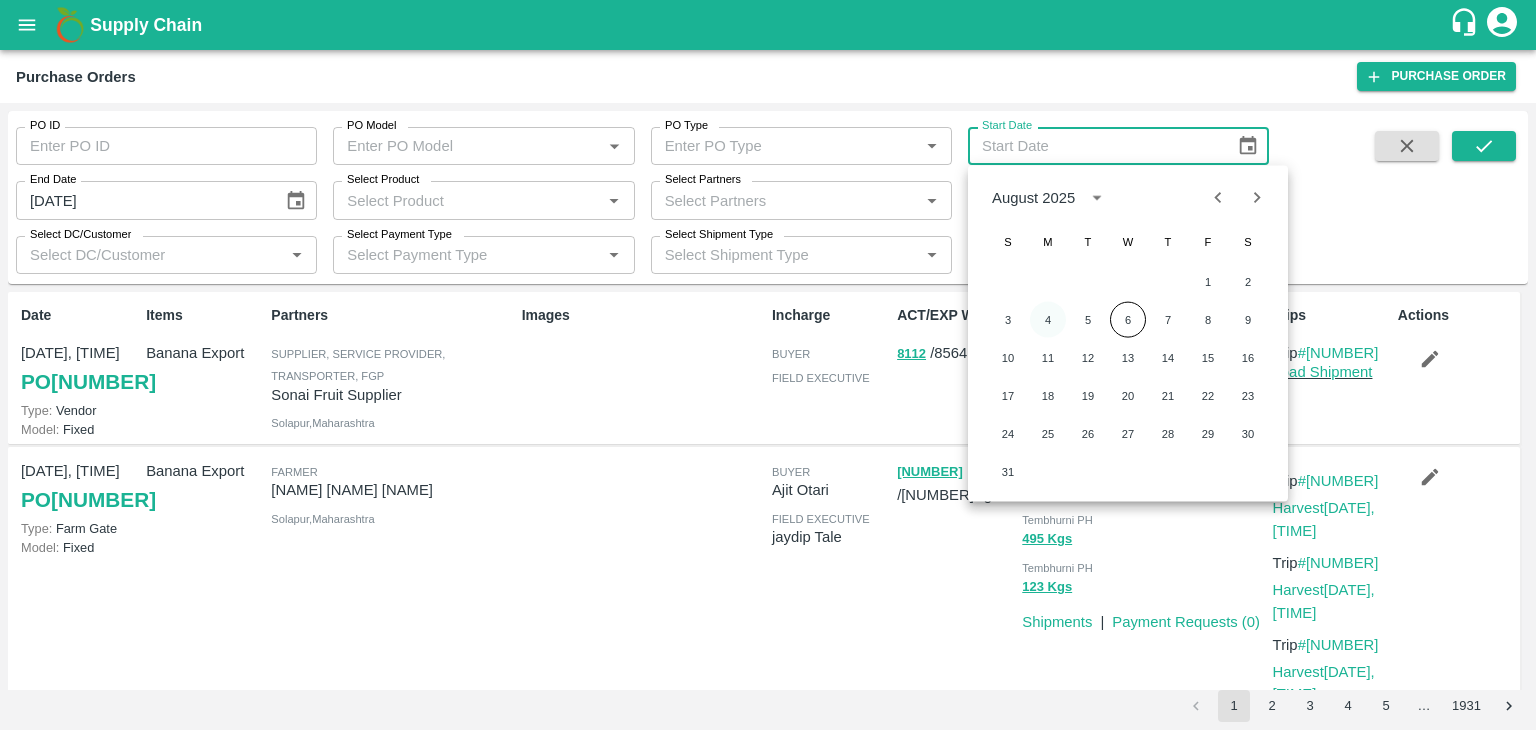 click on "4" at bounding box center (1048, 320) 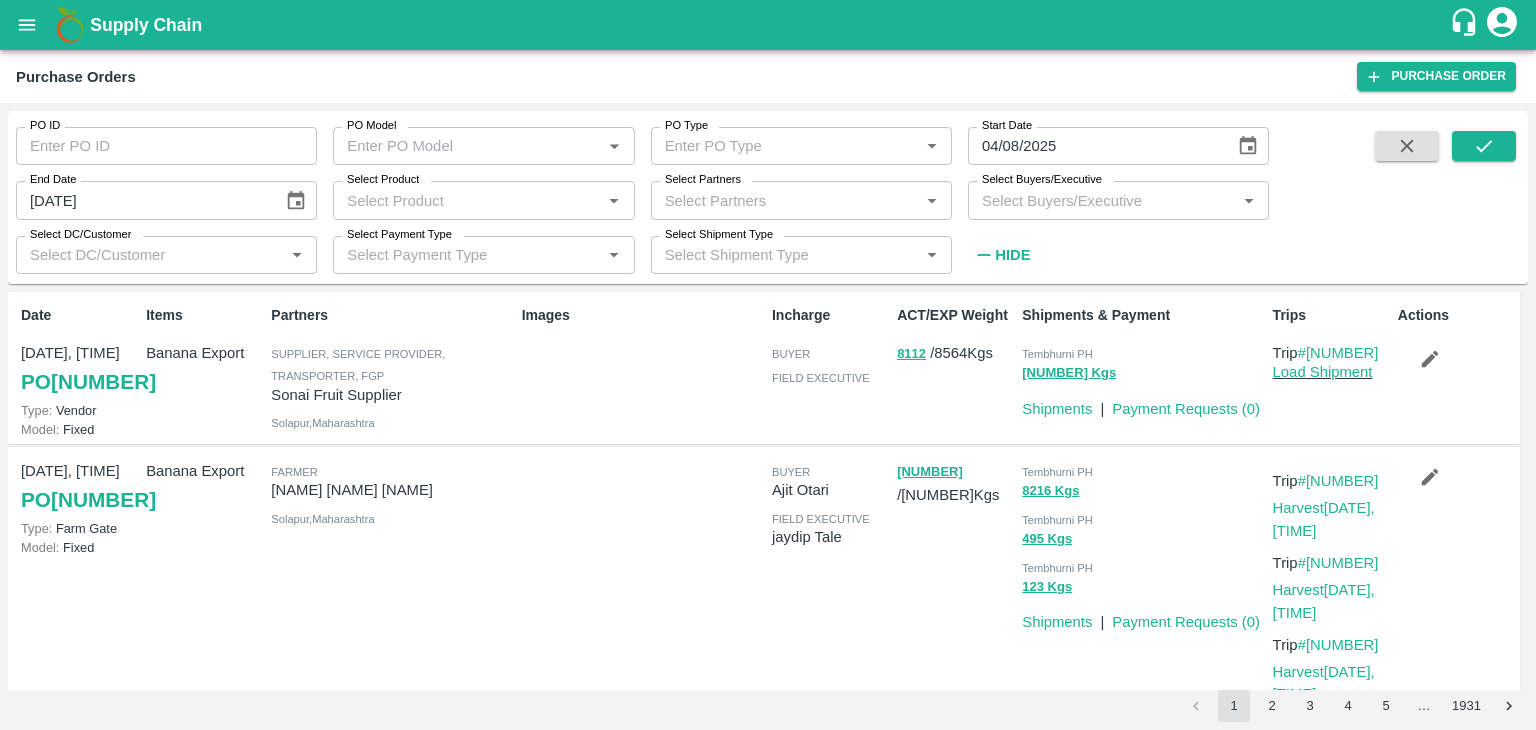 type on "04/08/2025" 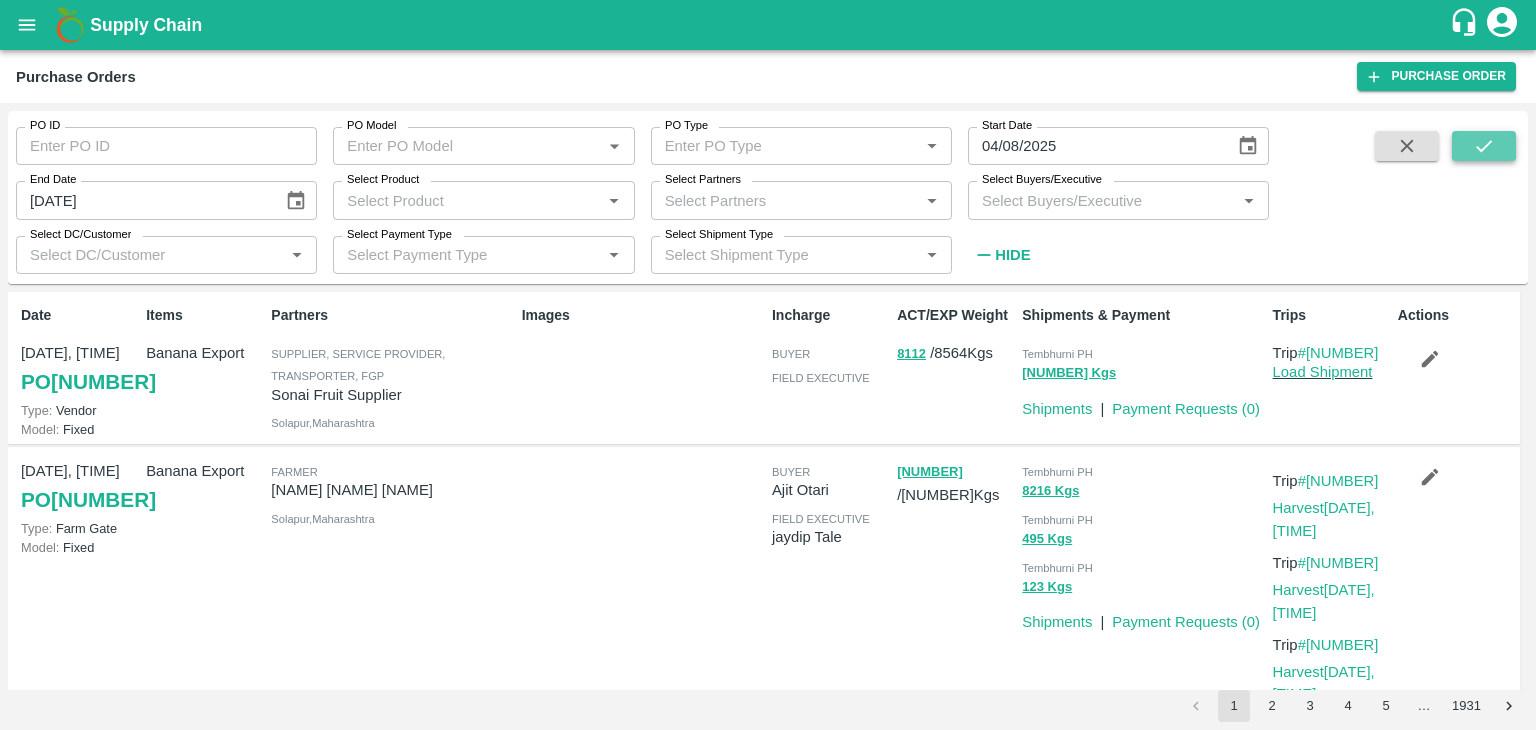 click at bounding box center [1484, 146] 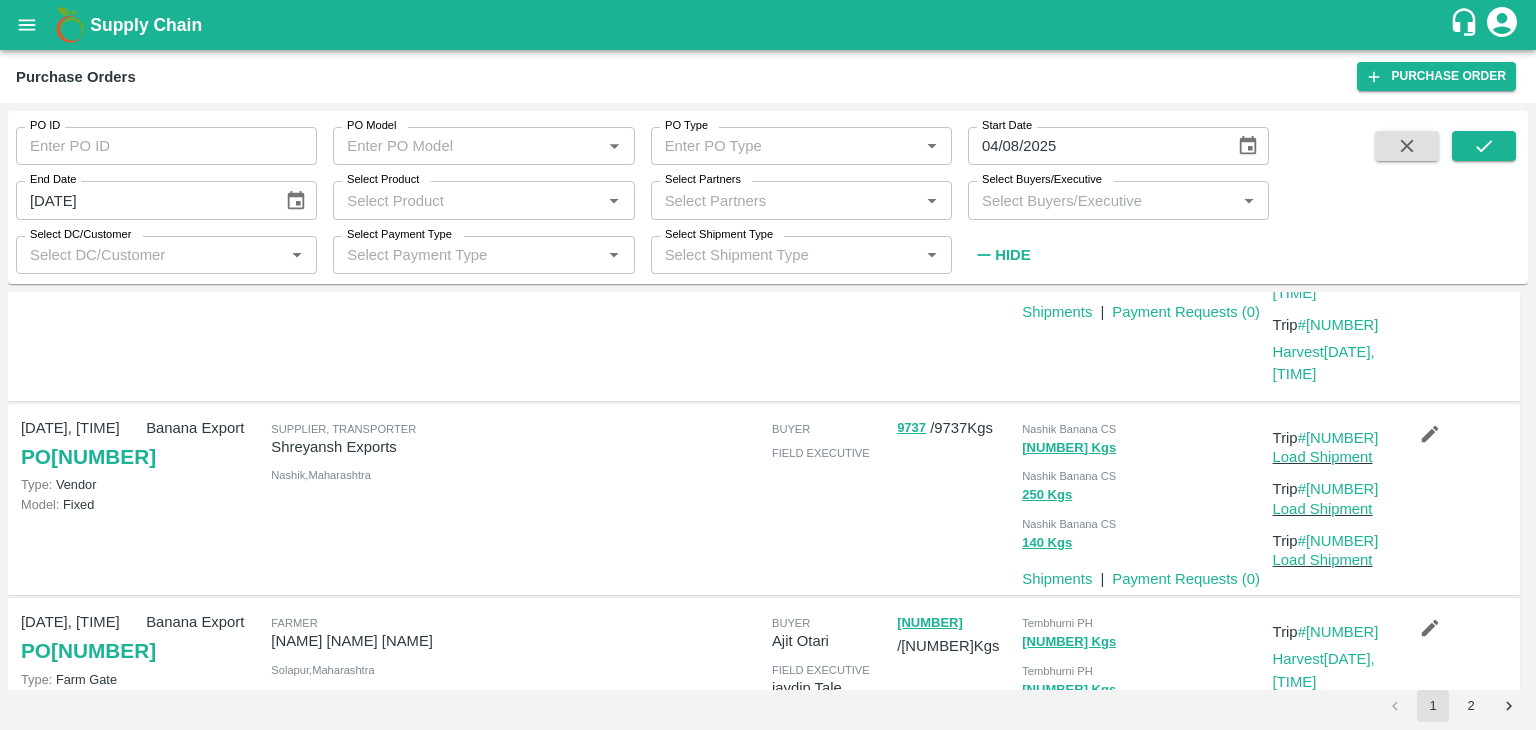 scroll, scrollTop: 194, scrollLeft: 0, axis: vertical 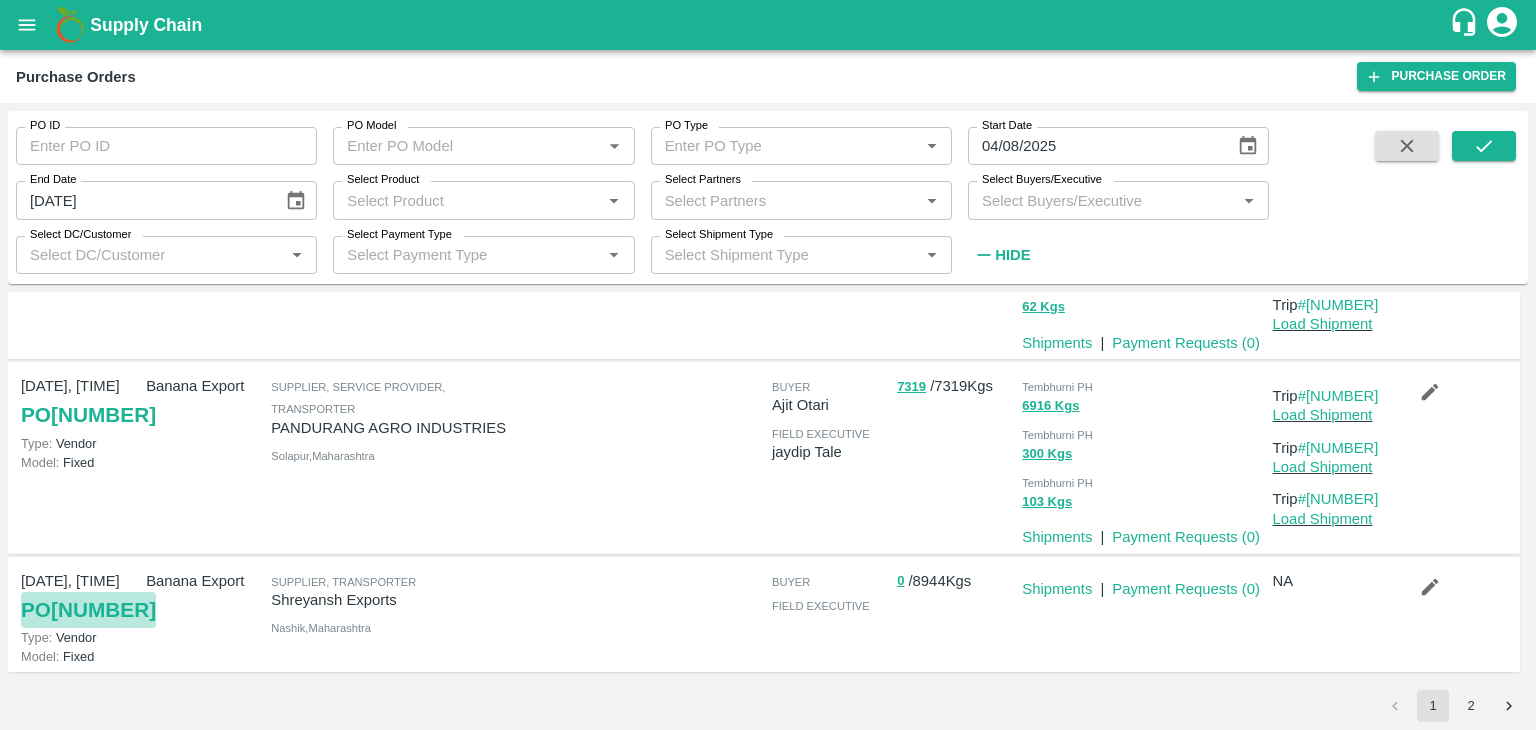 click on "PO  167486" at bounding box center [88, 610] 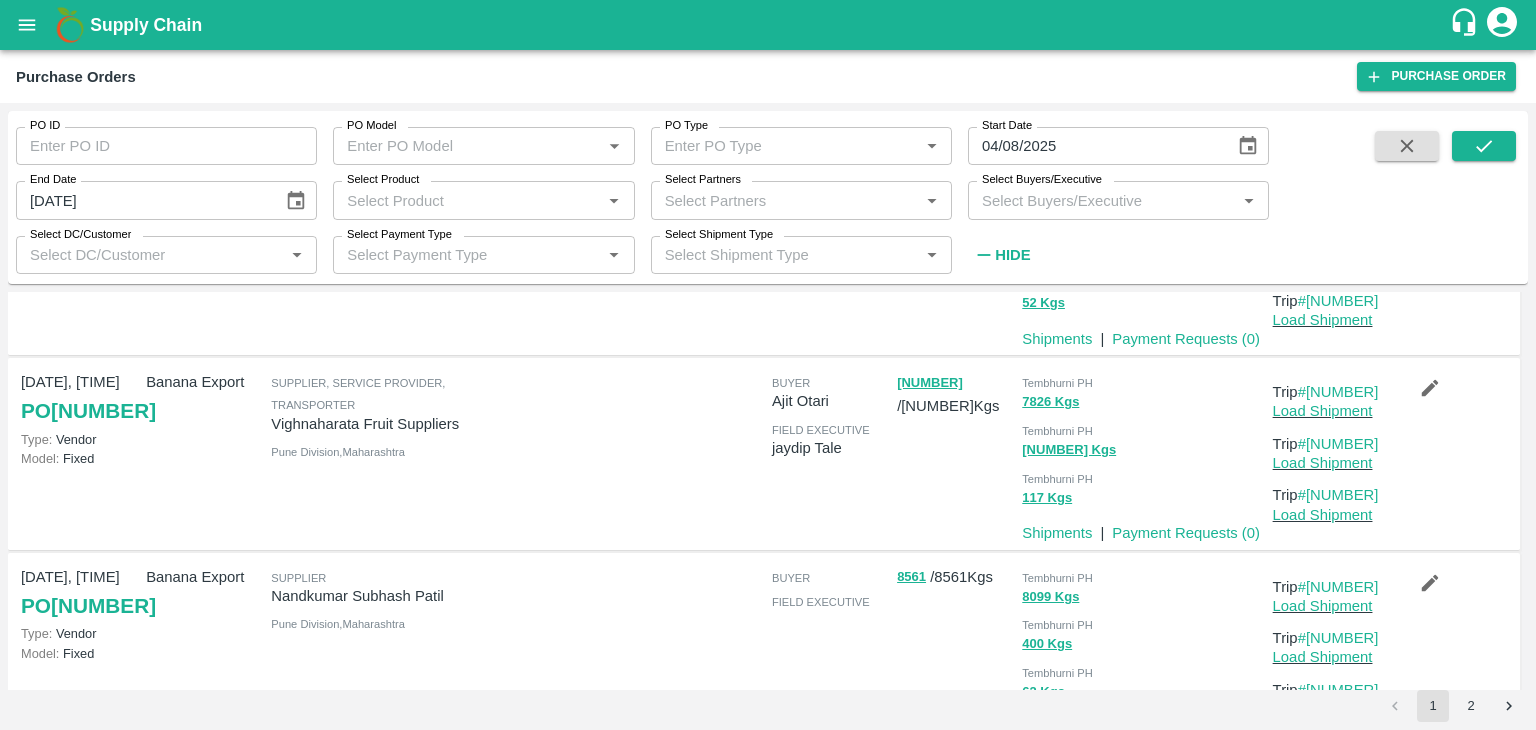 scroll, scrollTop: 1677, scrollLeft: 0, axis: vertical 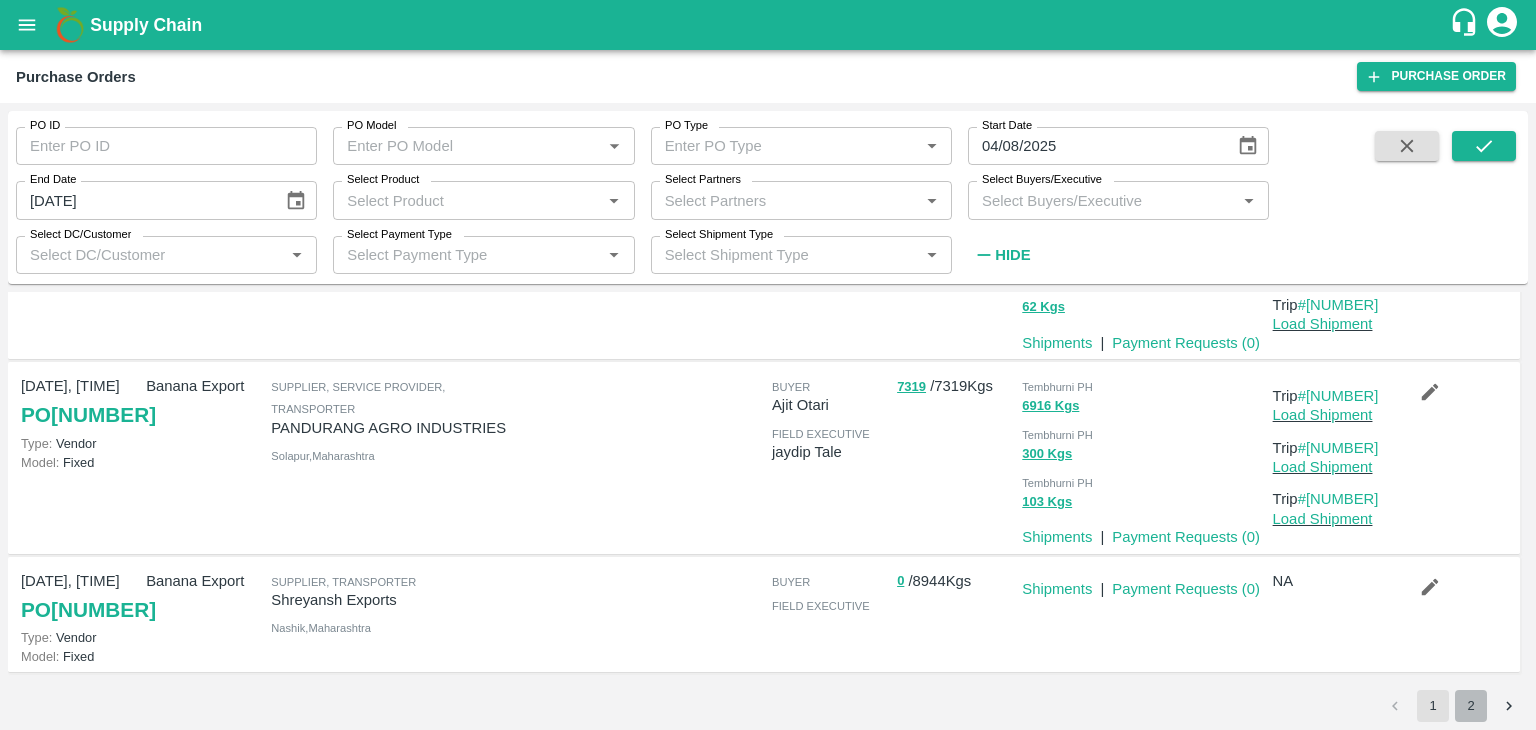 click on "2" at bounding box center (1471, 706) 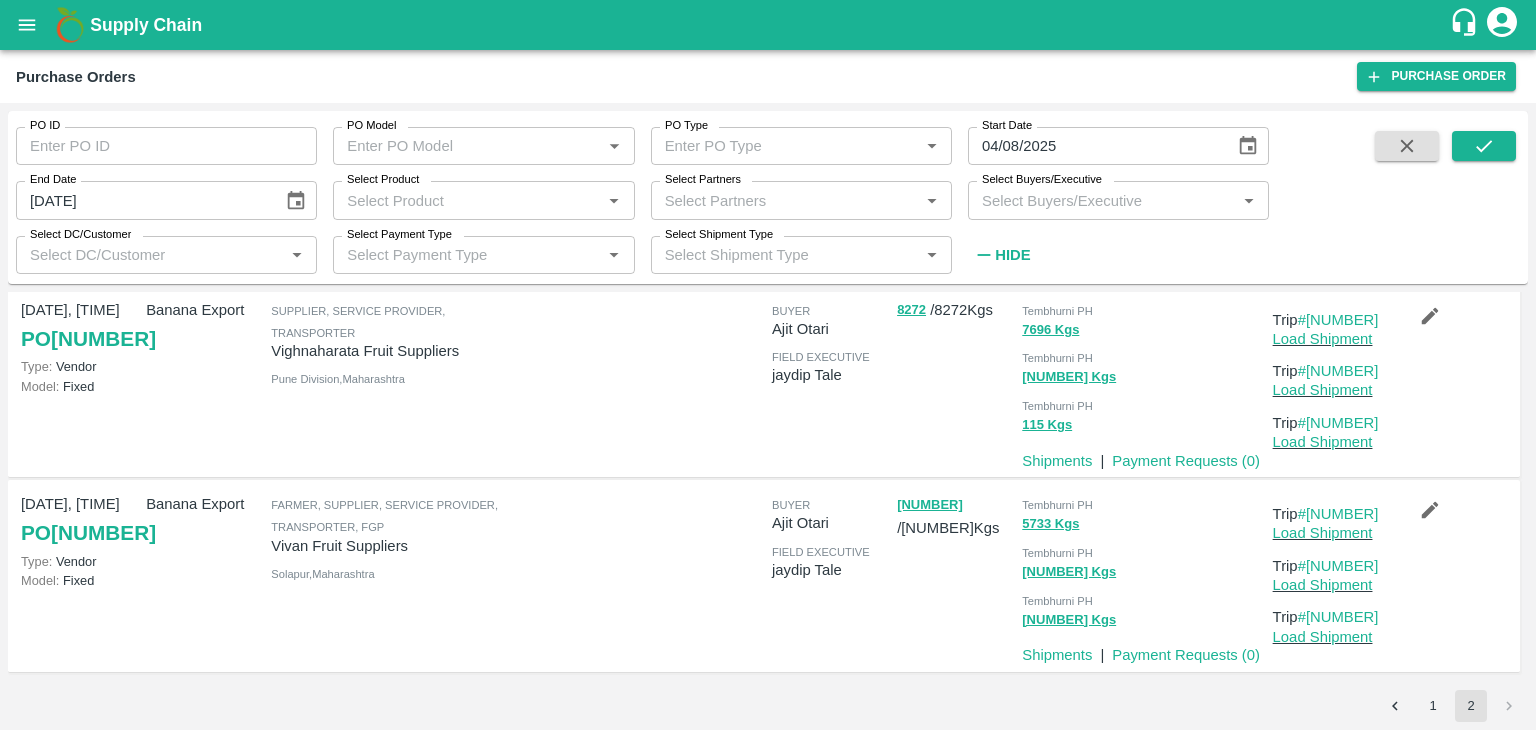 scroll, scrollTop: 0, scrollLeft: 0, axis: both 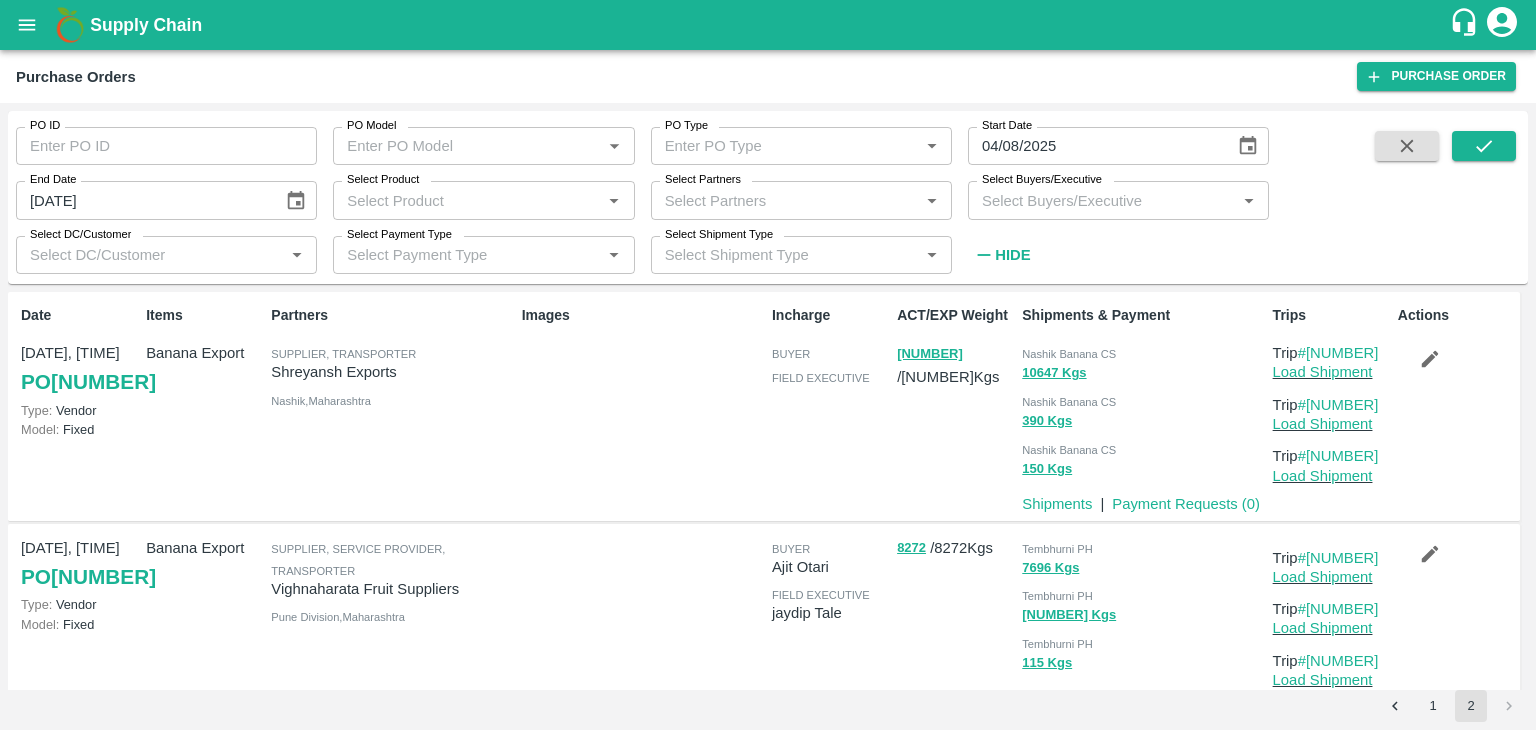 click on "1" at bounding box center [1433, 706] 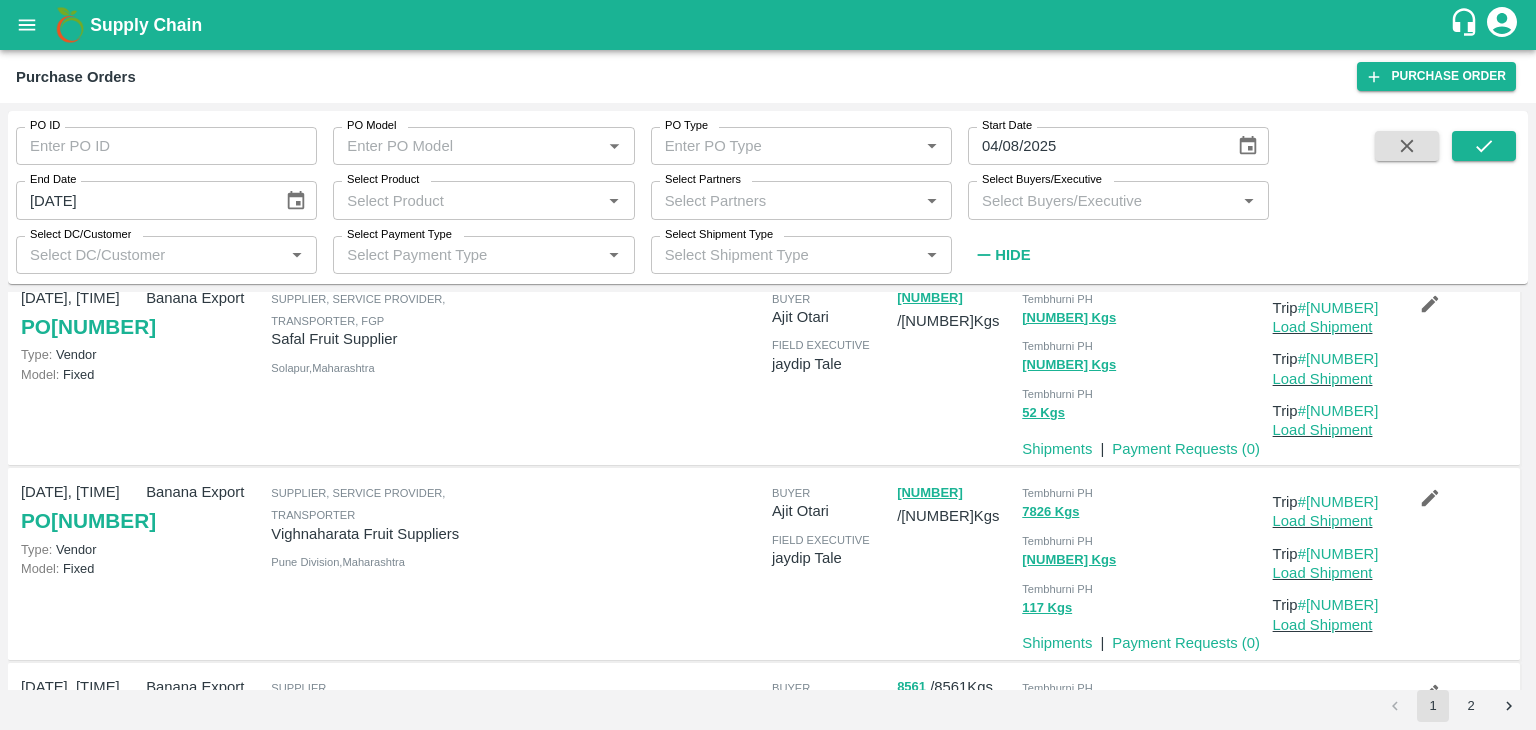 scroll, scrollTop: 1677, scrollLeft: 0, axis: vertical 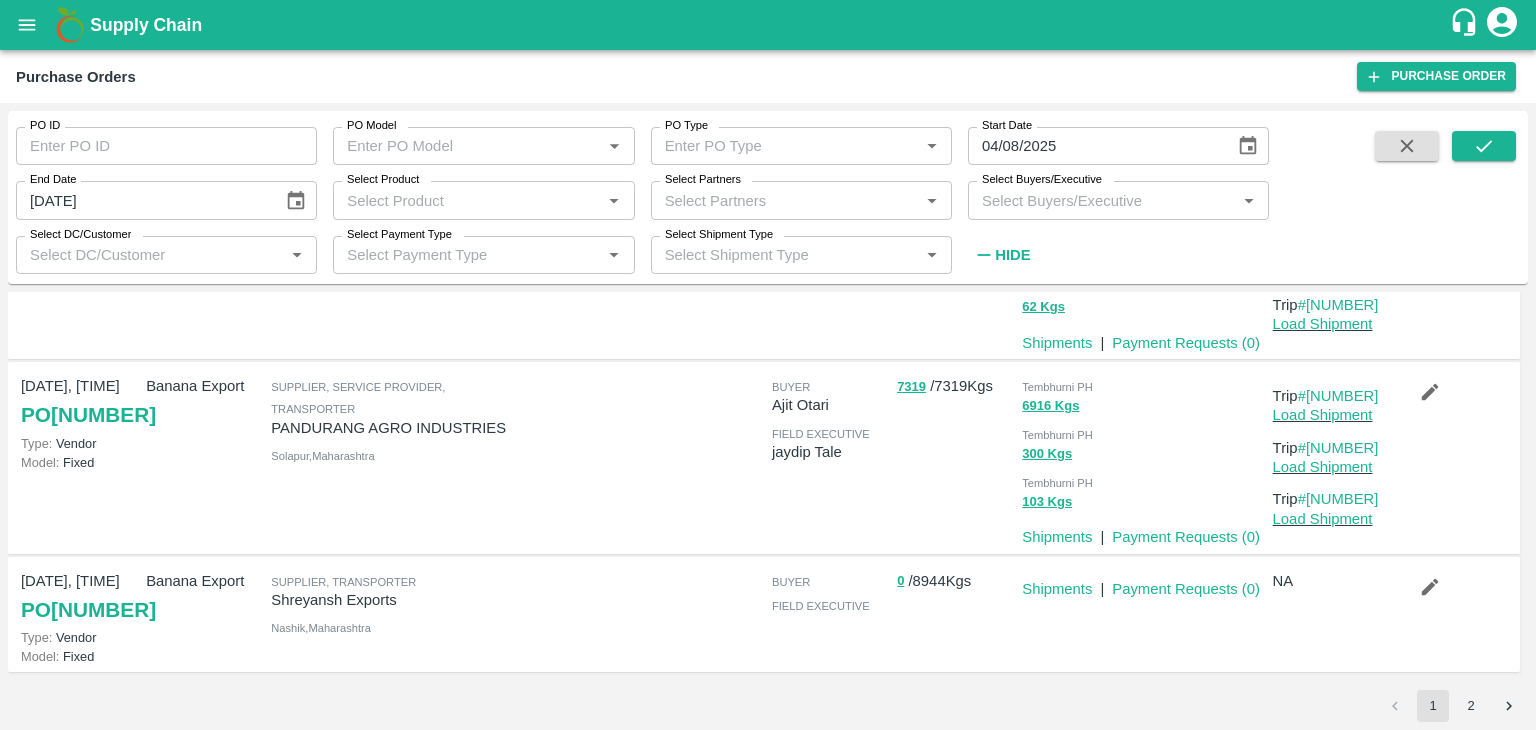 click on "PO ID" at bounding box center (166, 146) 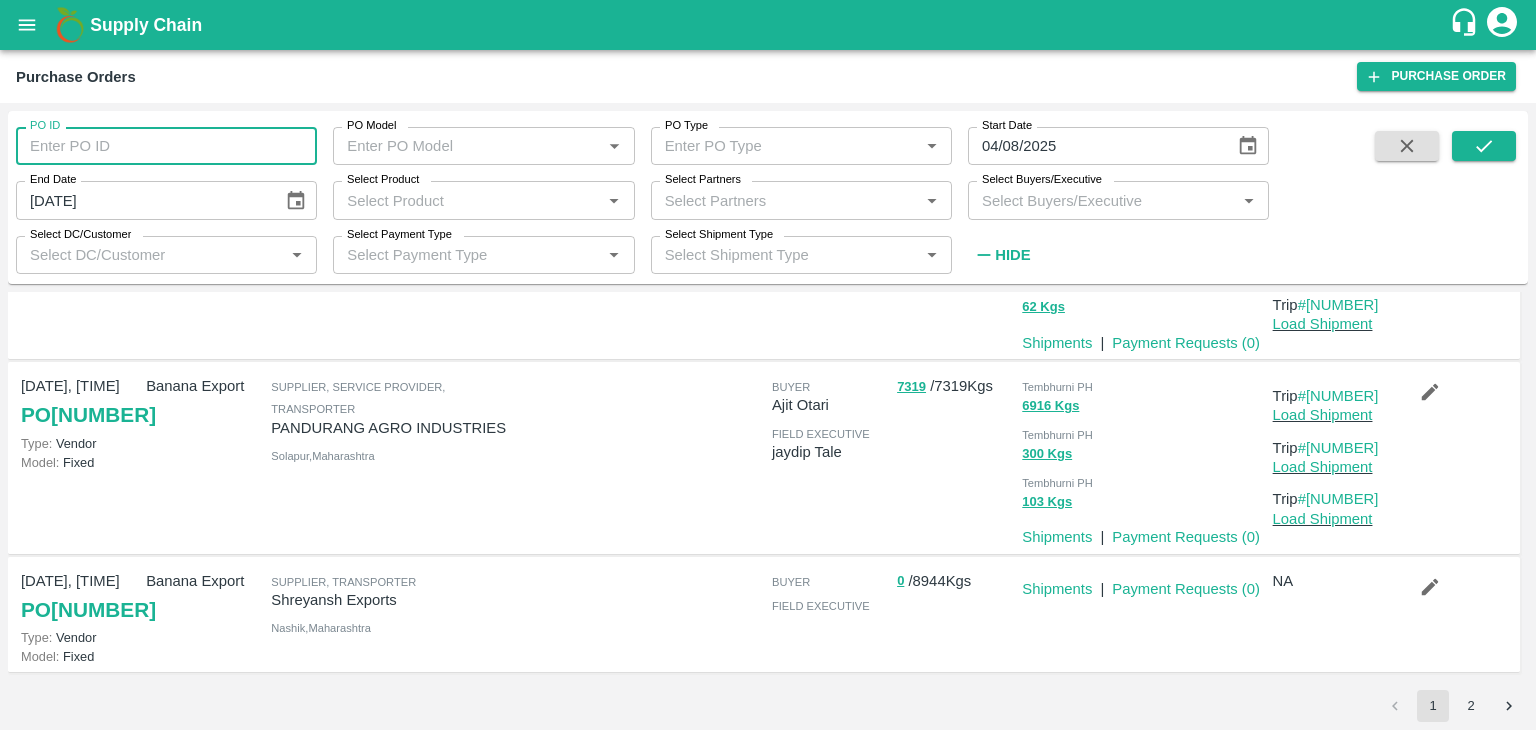 click on "PO ID" at bounding box center (166, 146) 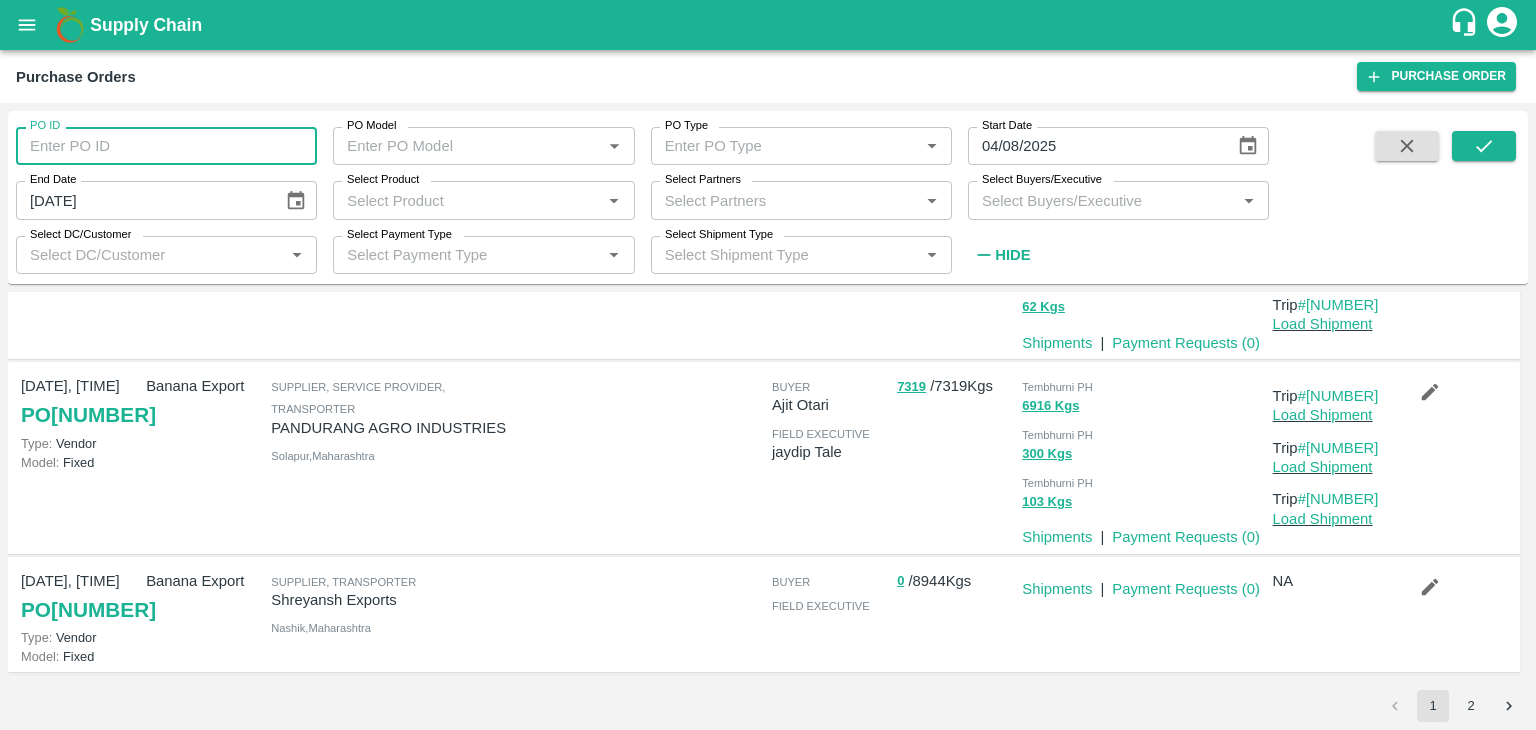 paste on "167485" 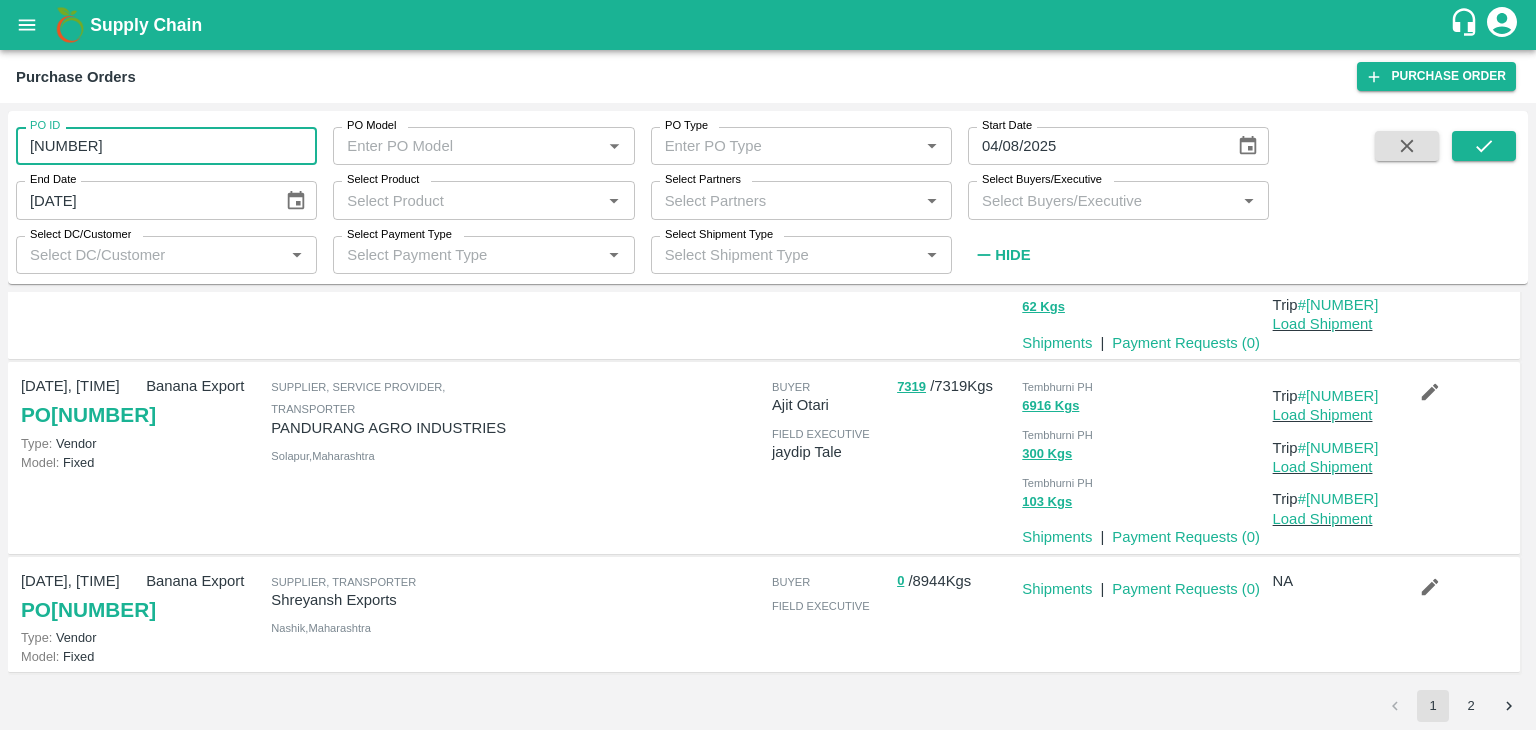 type on "167485" 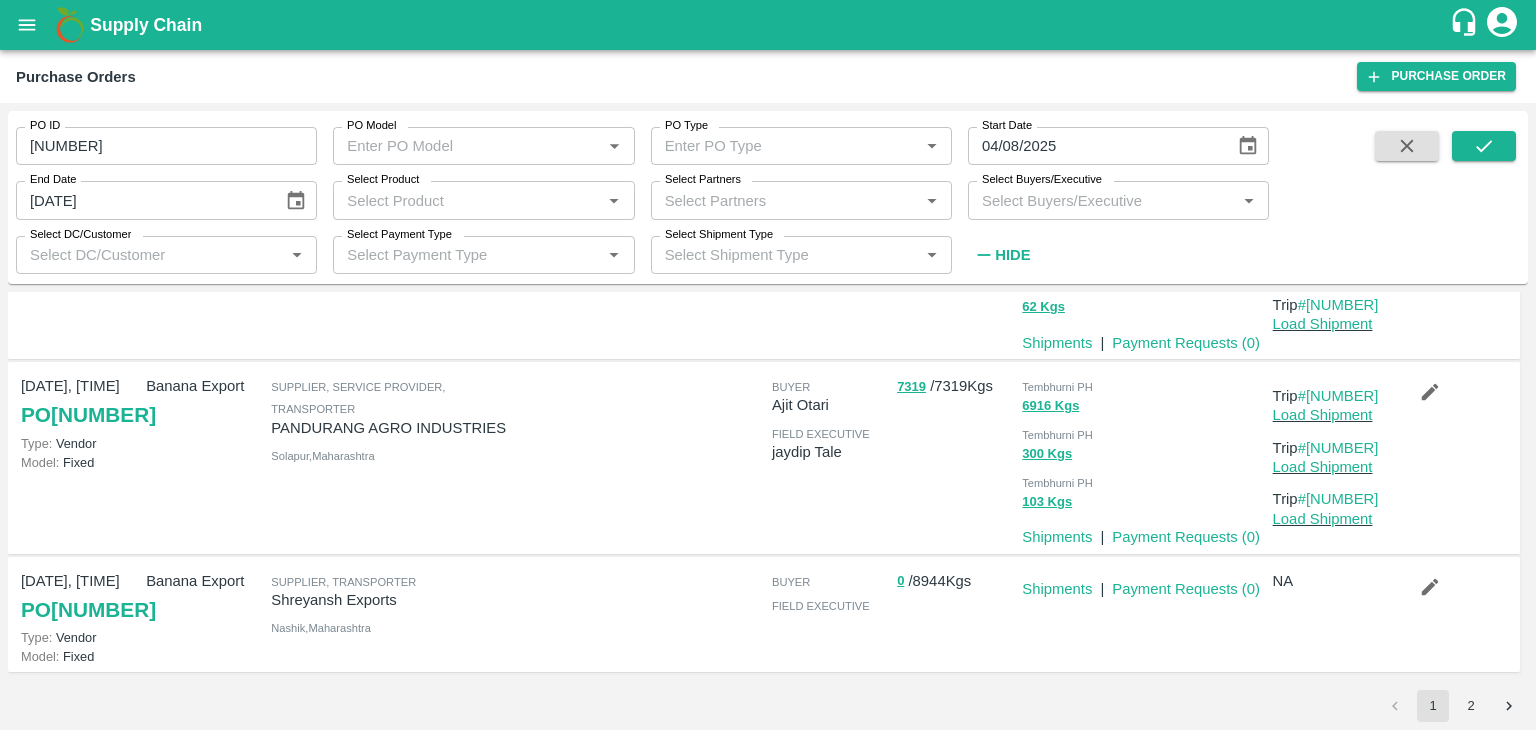 click at bounding box center (1453, 201) 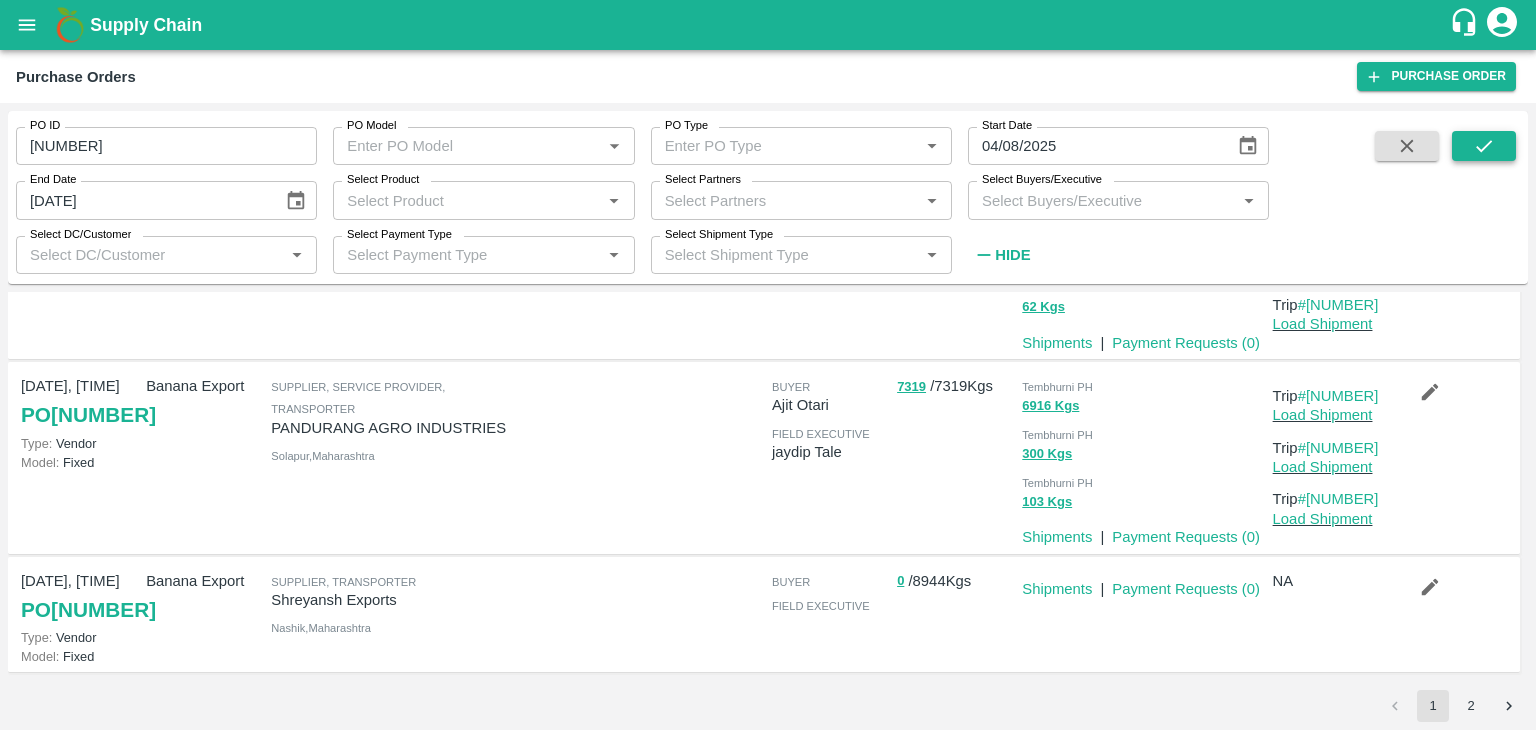 drag, startPoint x: 1450, startPoint y: 147, endPoint x: 1464, endPoint y: 148, distance: 14.035668 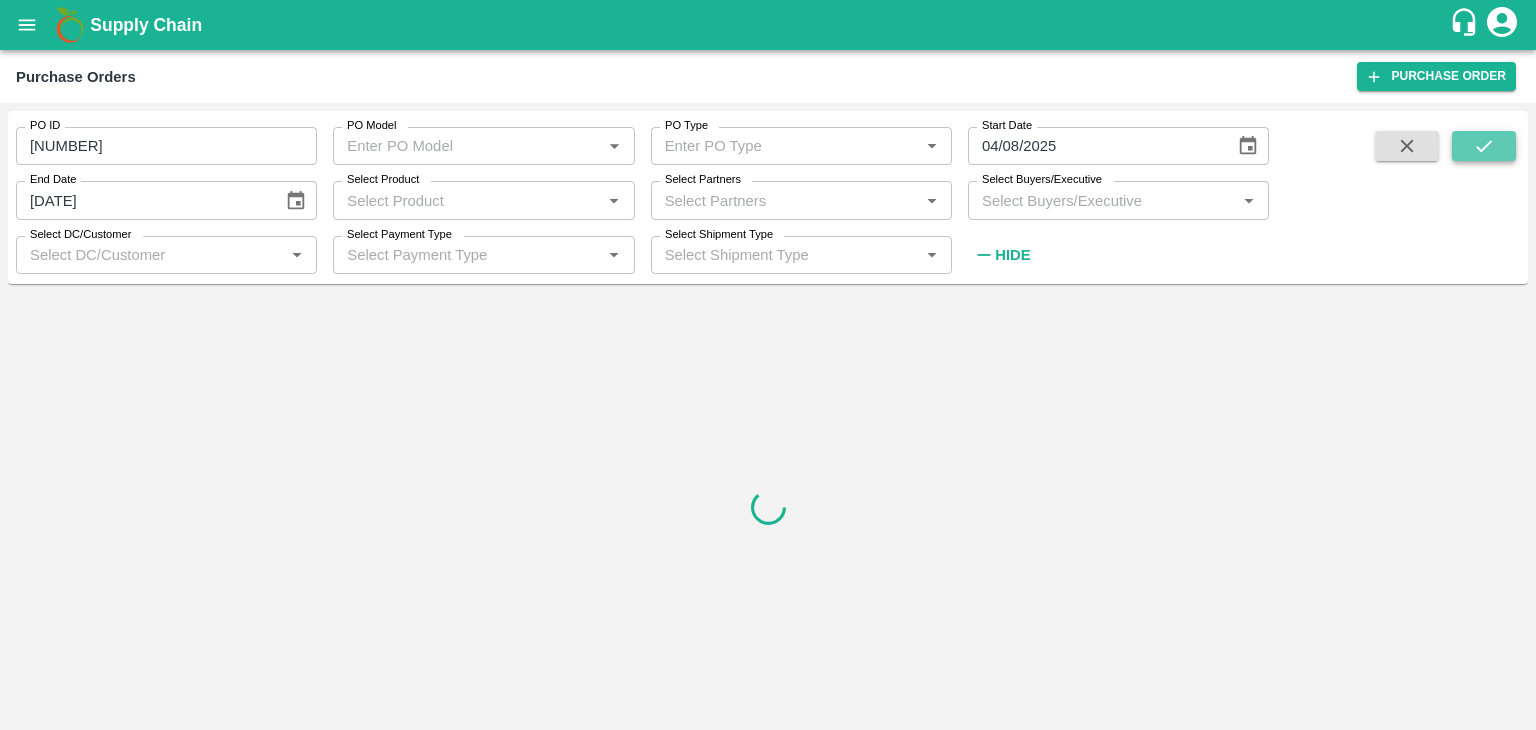 click at bounding box center (1484, 146) 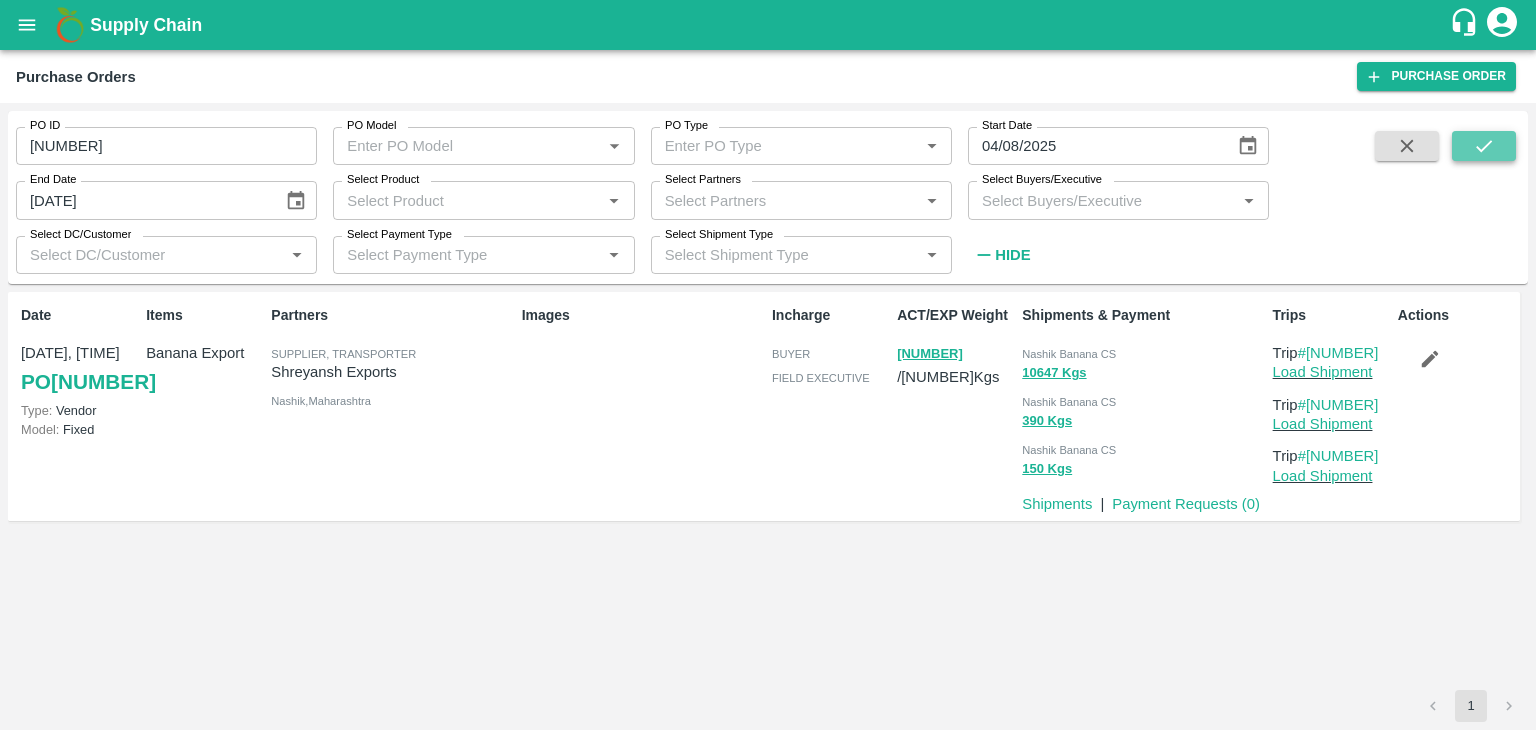 click 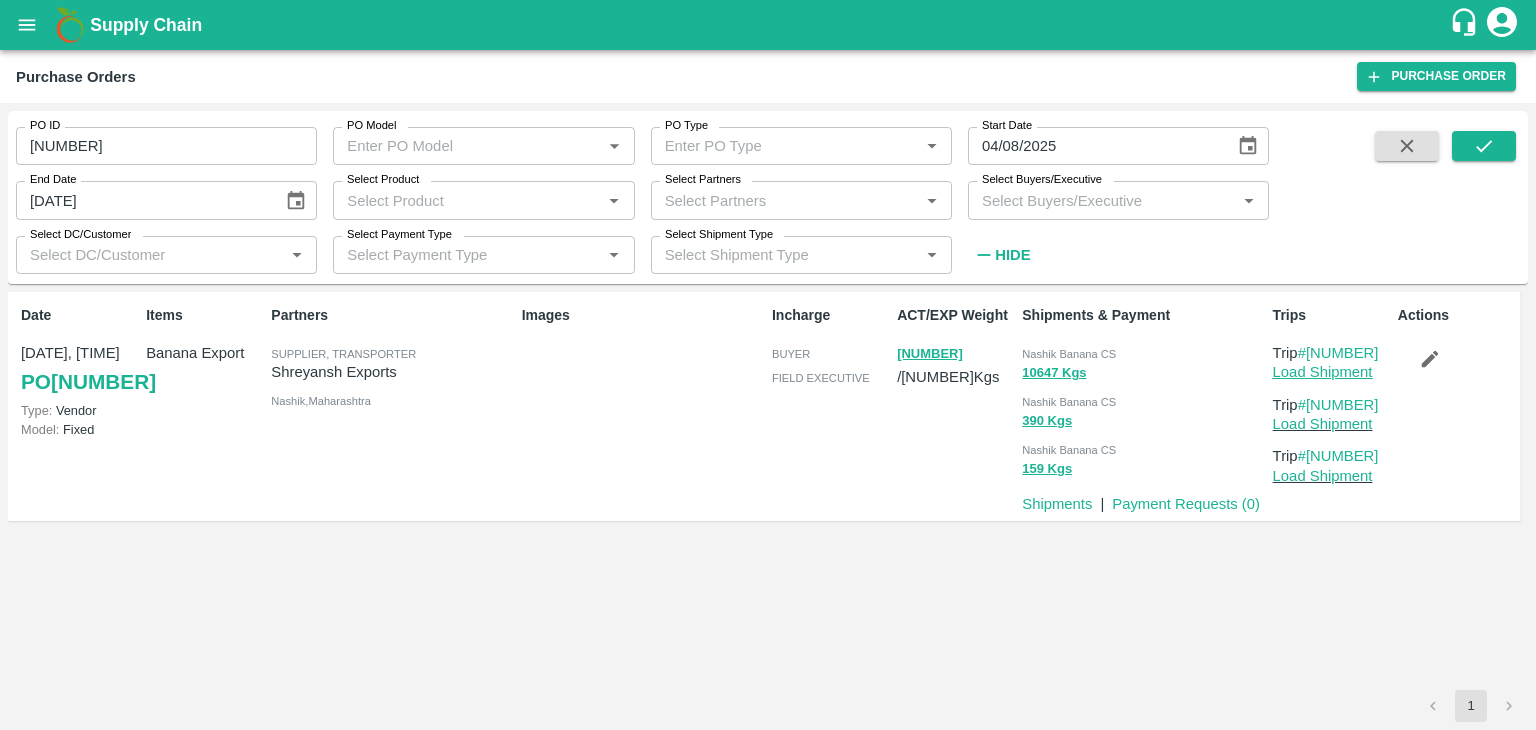 click on "Load Shipment" at bounding box center [1323, 372] 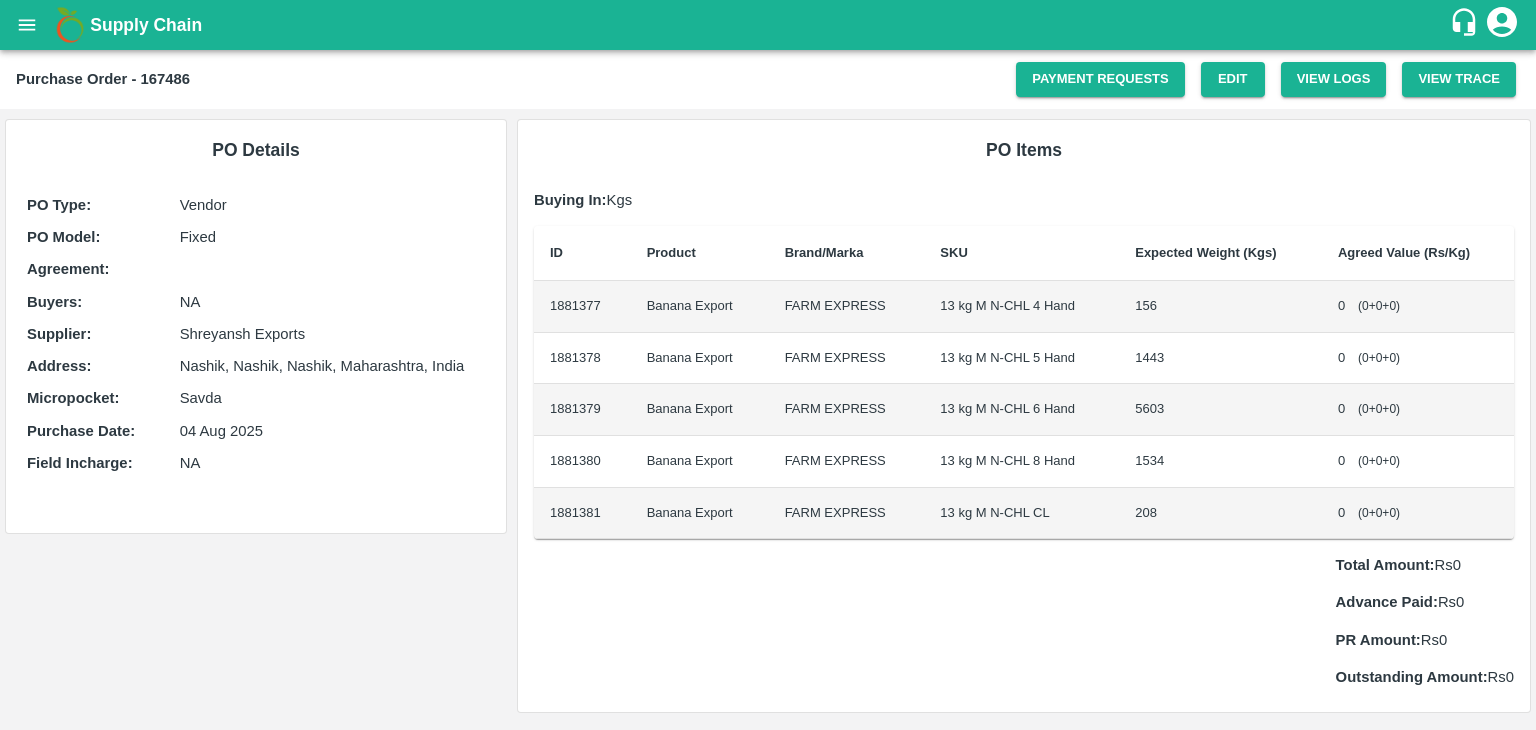 scroll, scrollTop: 0, scrollLeft: 0, axis: both 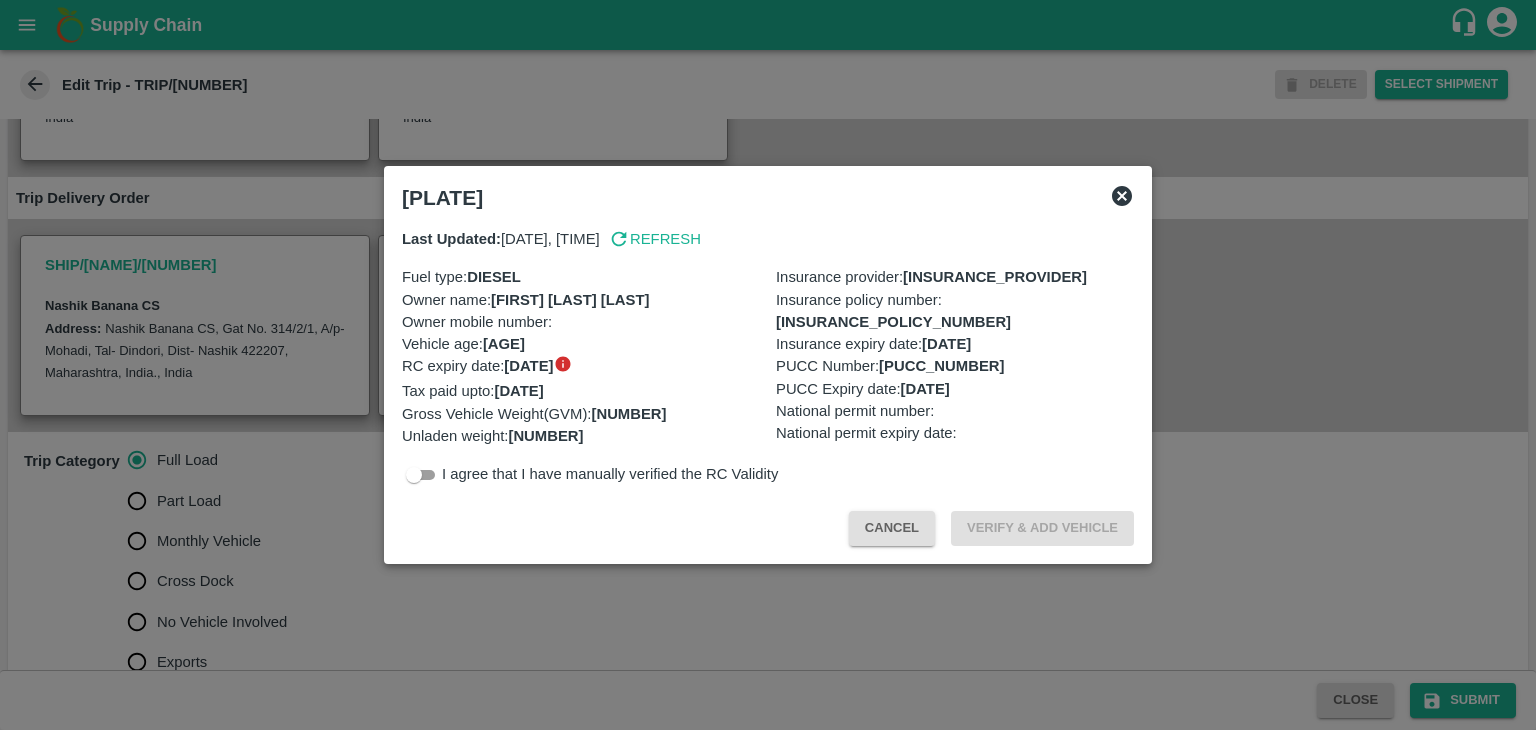 click at bounding box center (768, 365) 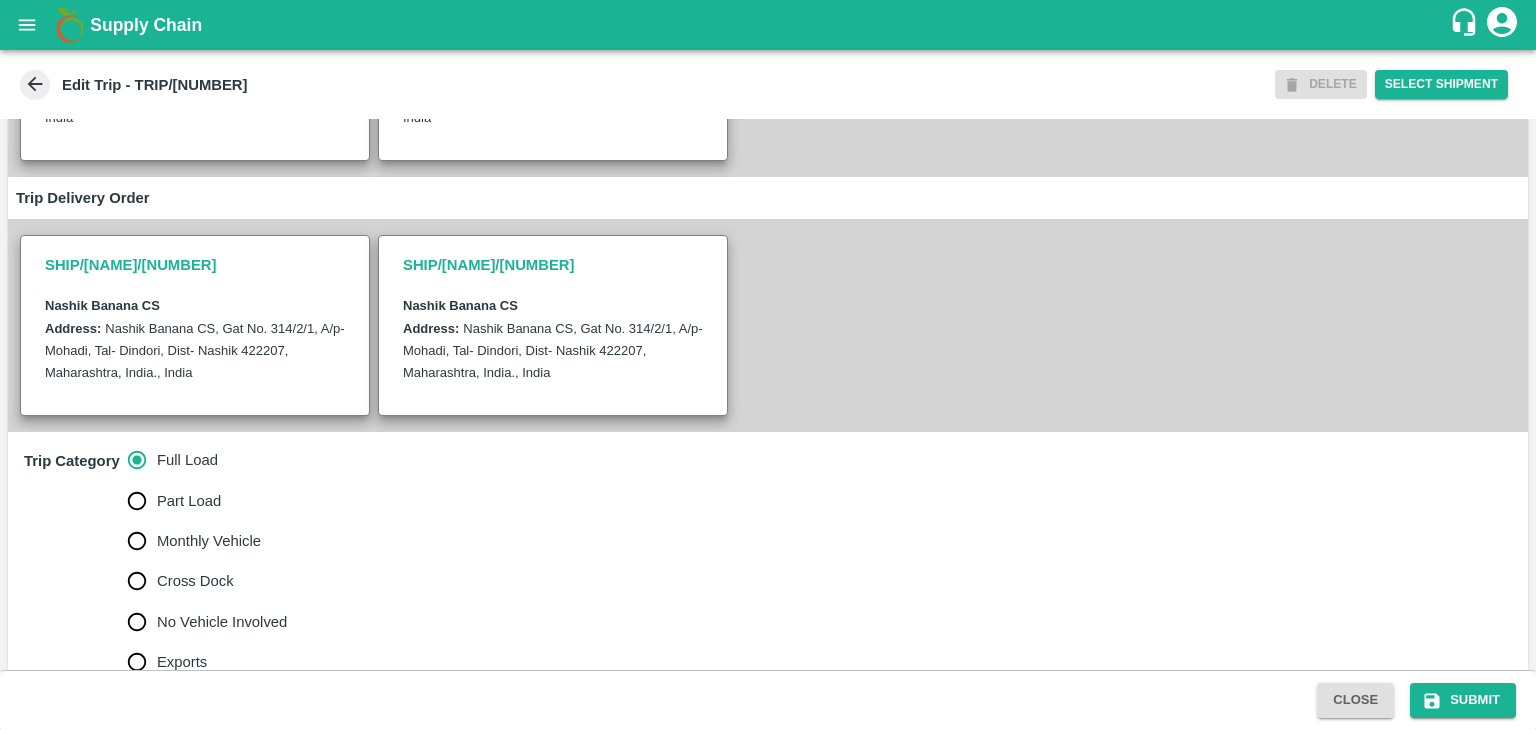 click on "No Vehicle Involved" at bounding box center [222, 622] 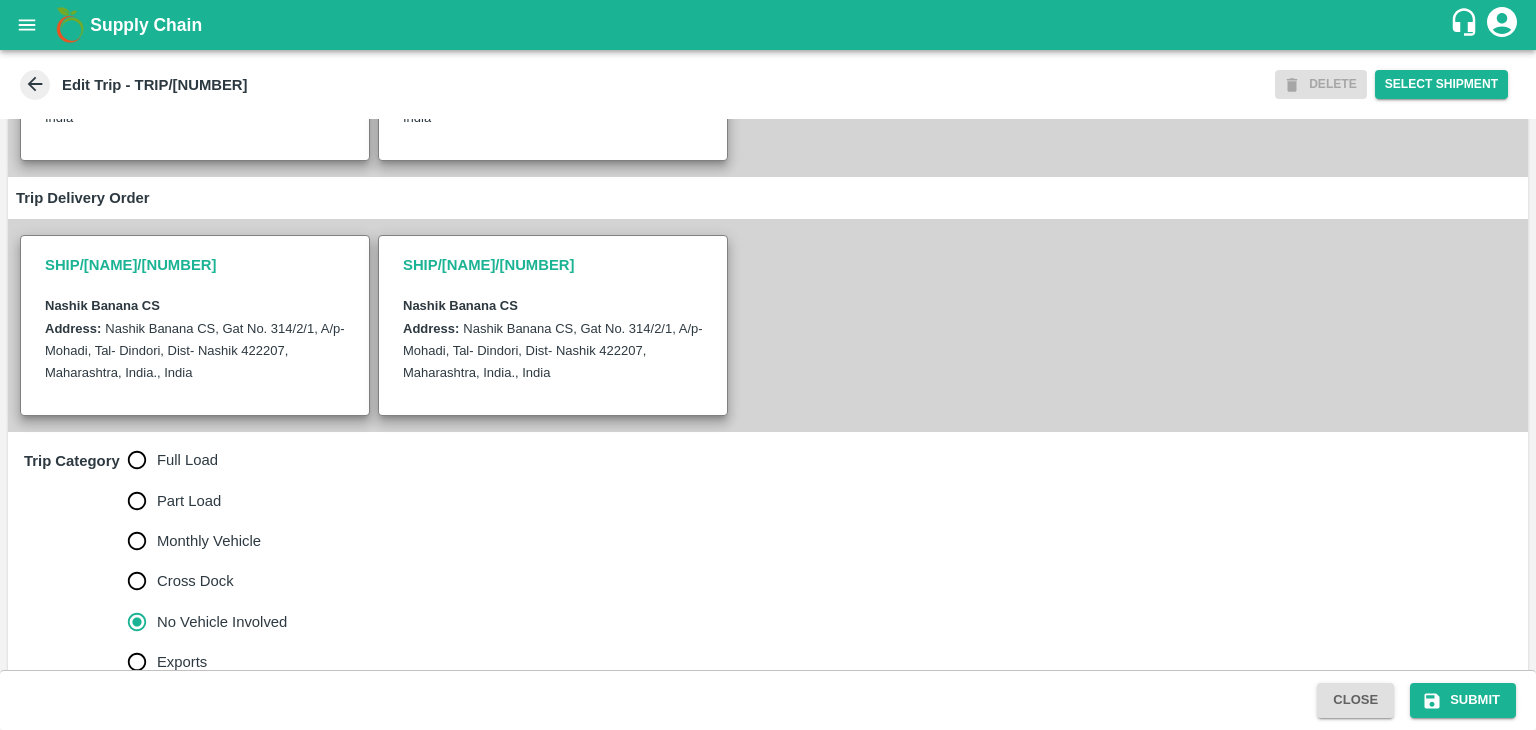scroll, scrollTop: 491, scrollLeft: 0, axis: vertical 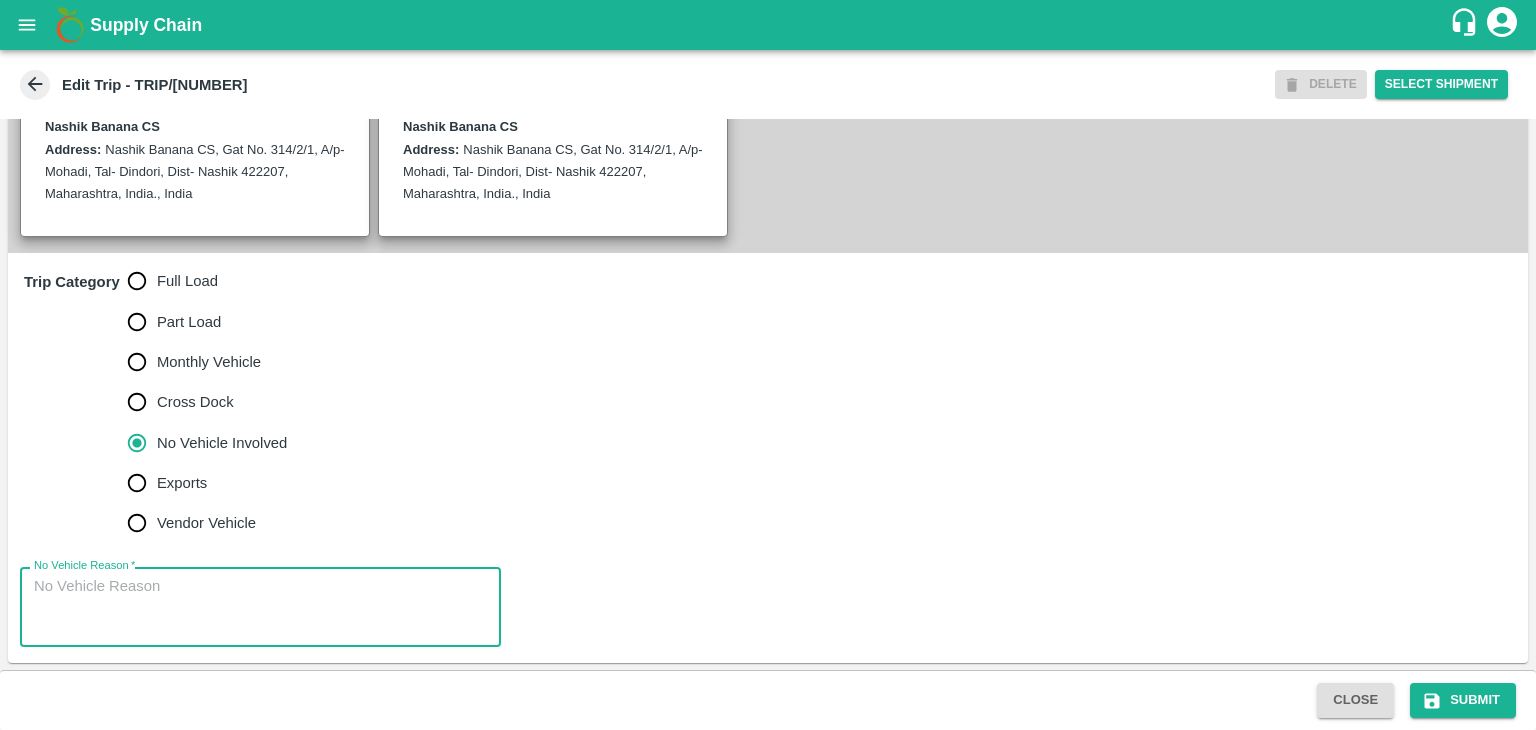 click on "No Vehicle Reason   *" at bounding box center [260, 607] 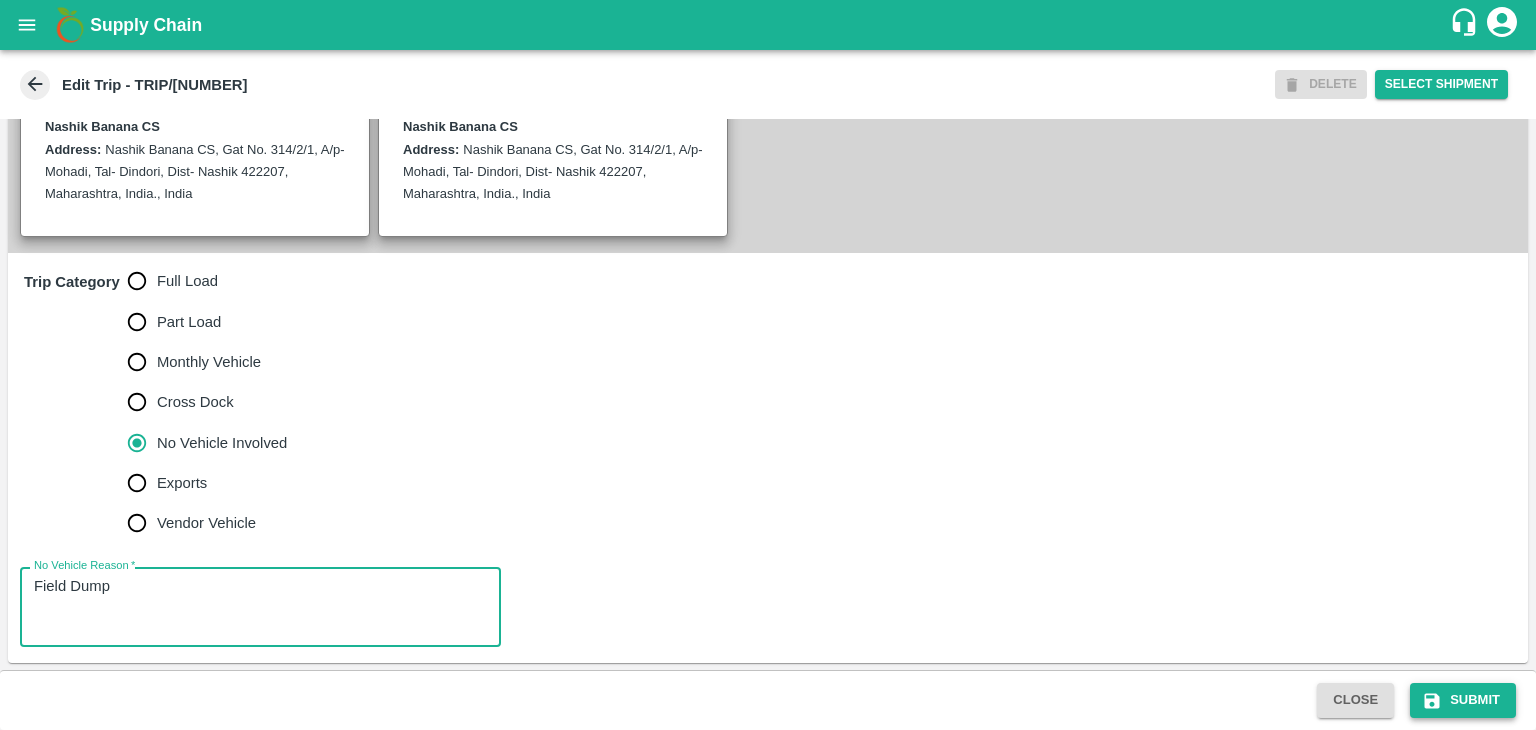 type on "Field Dump" 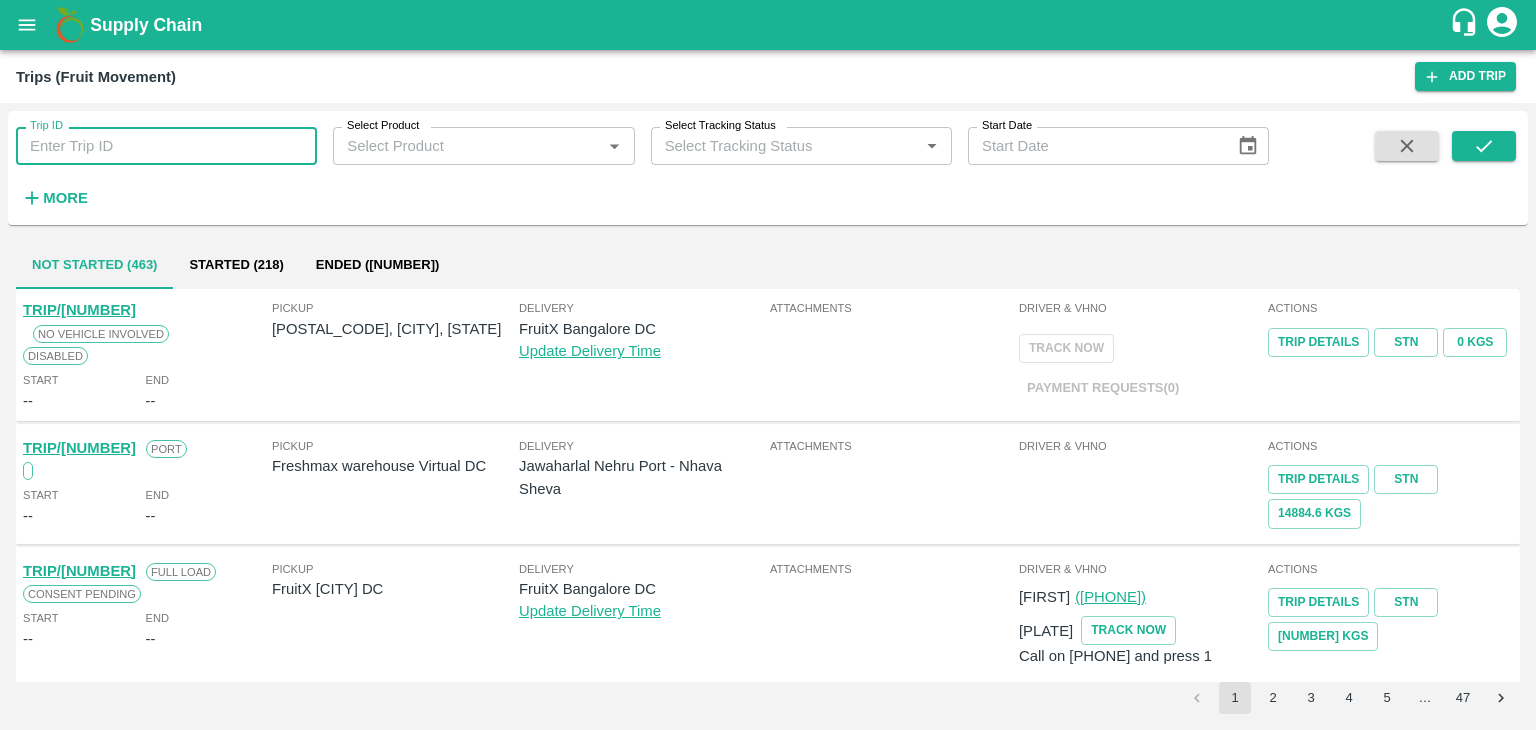click on "Trip ID" at bounding box center [166, 146] 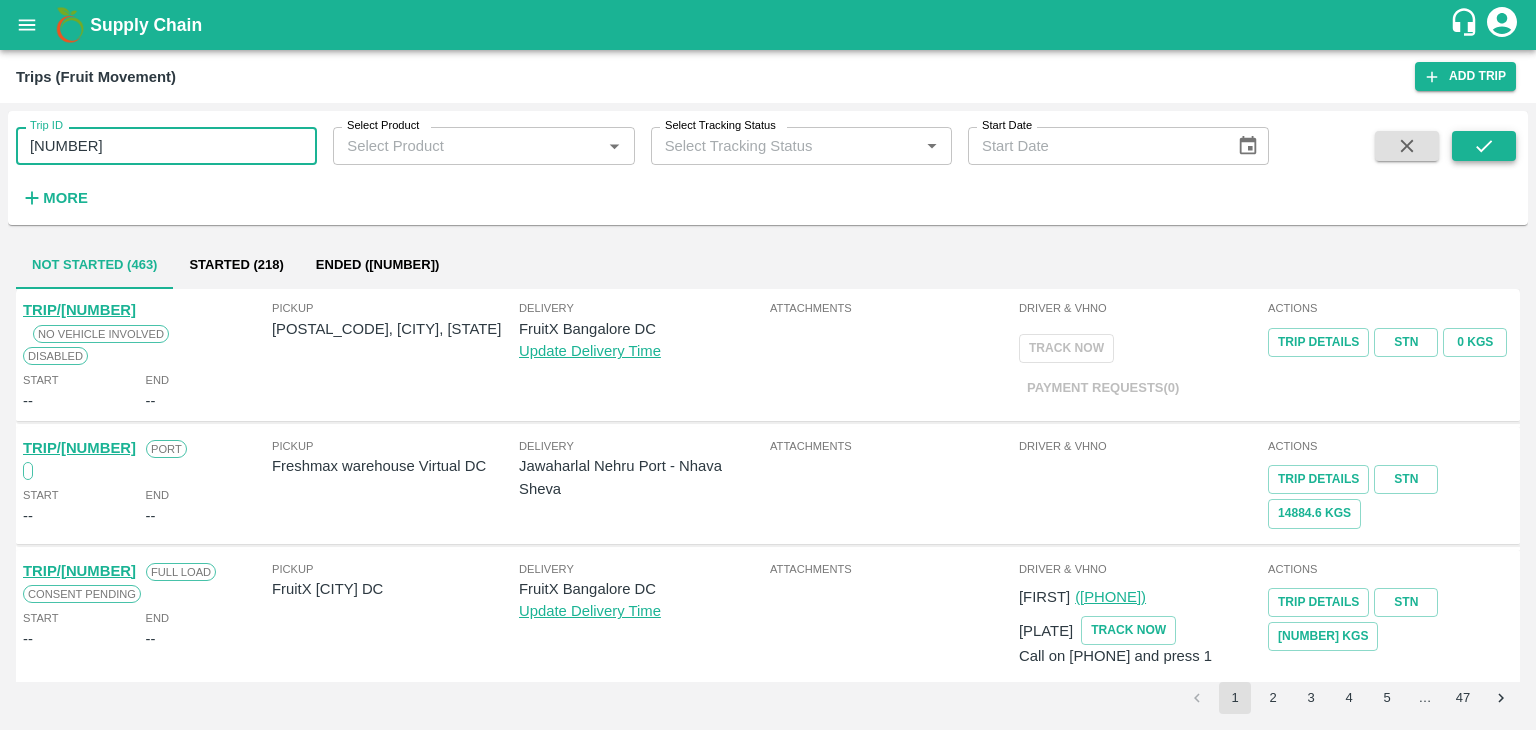 type on "86224" 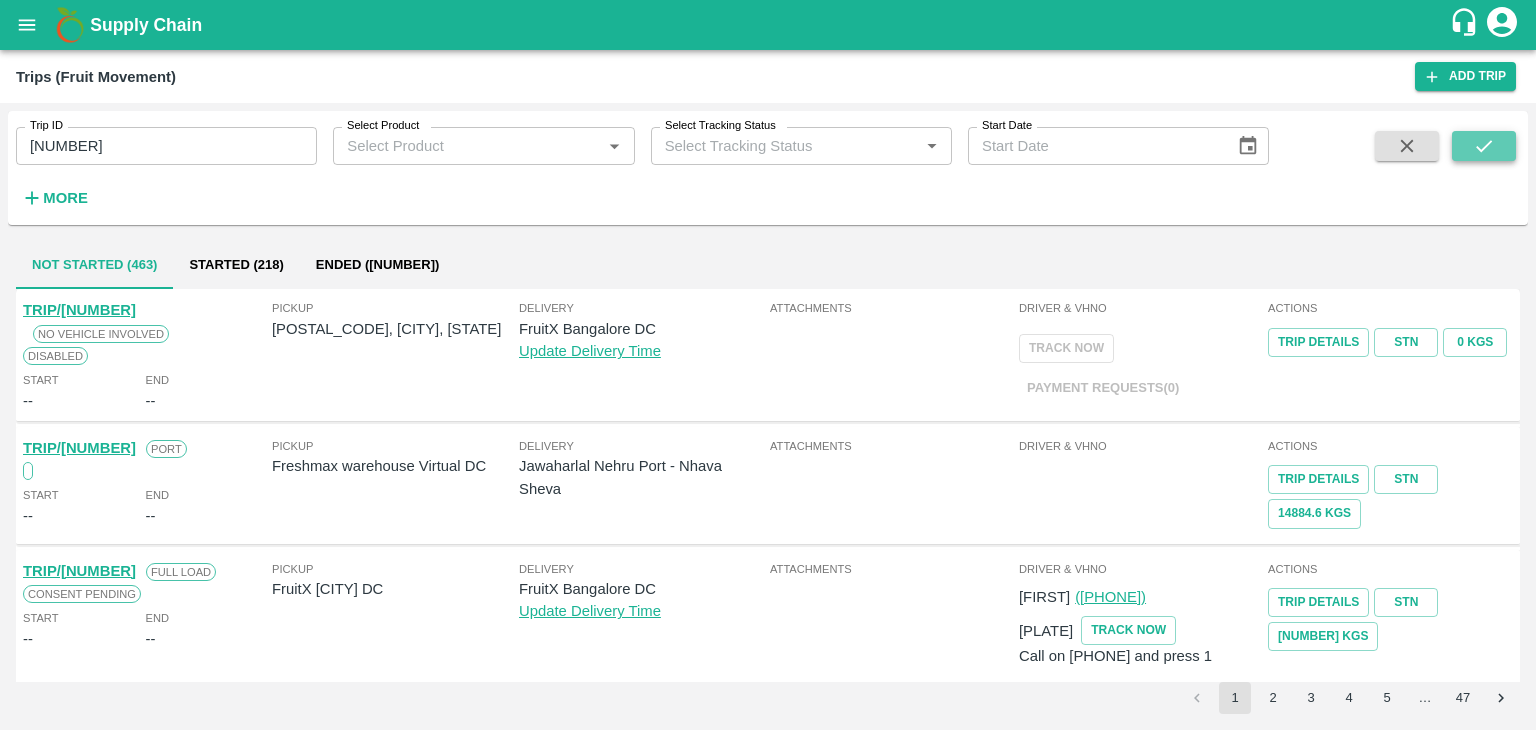 click at bounding box center [1484, 146] 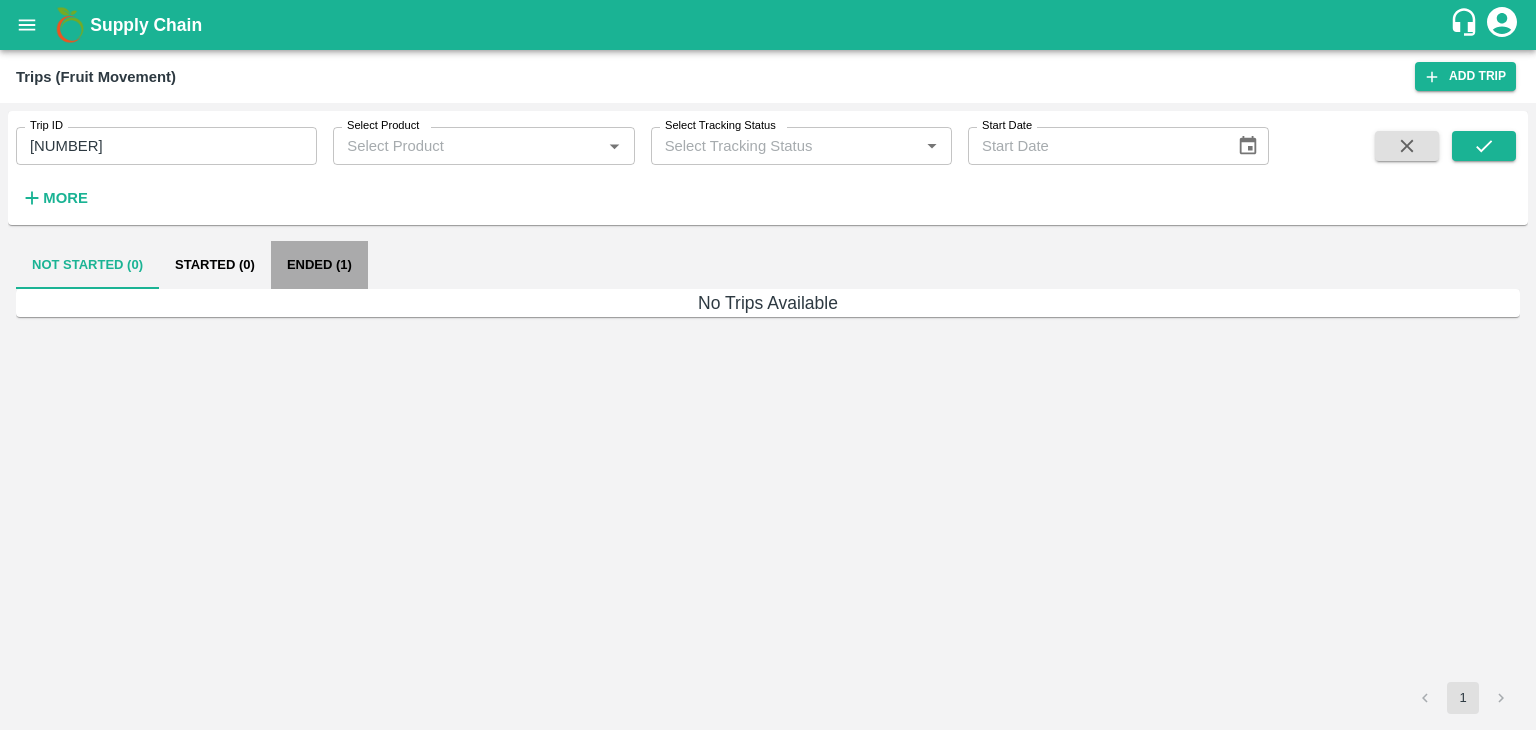 click on "Ended (1)" at bounding box center [319, 265] 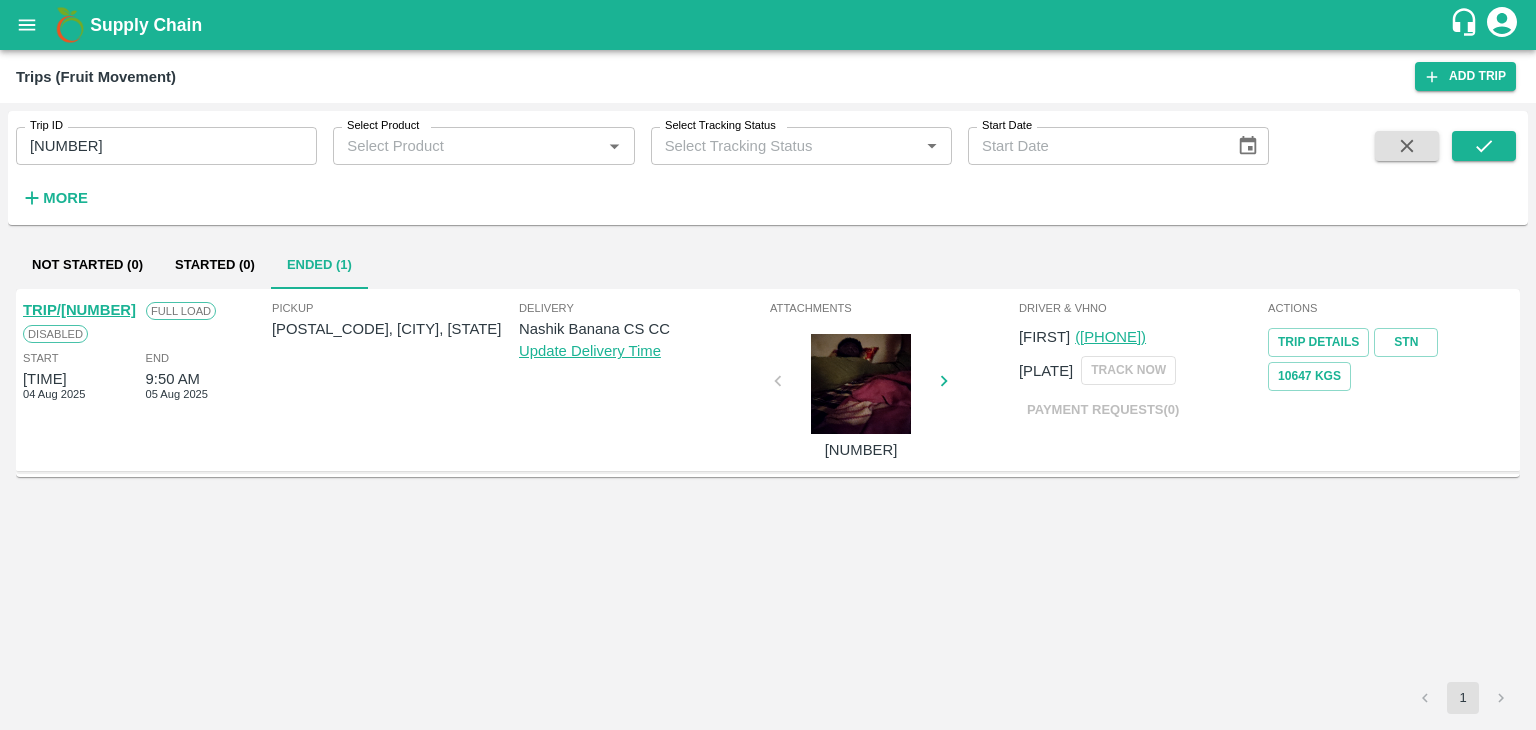 click on "TRIP/86224" at bounding box center [79, 310] 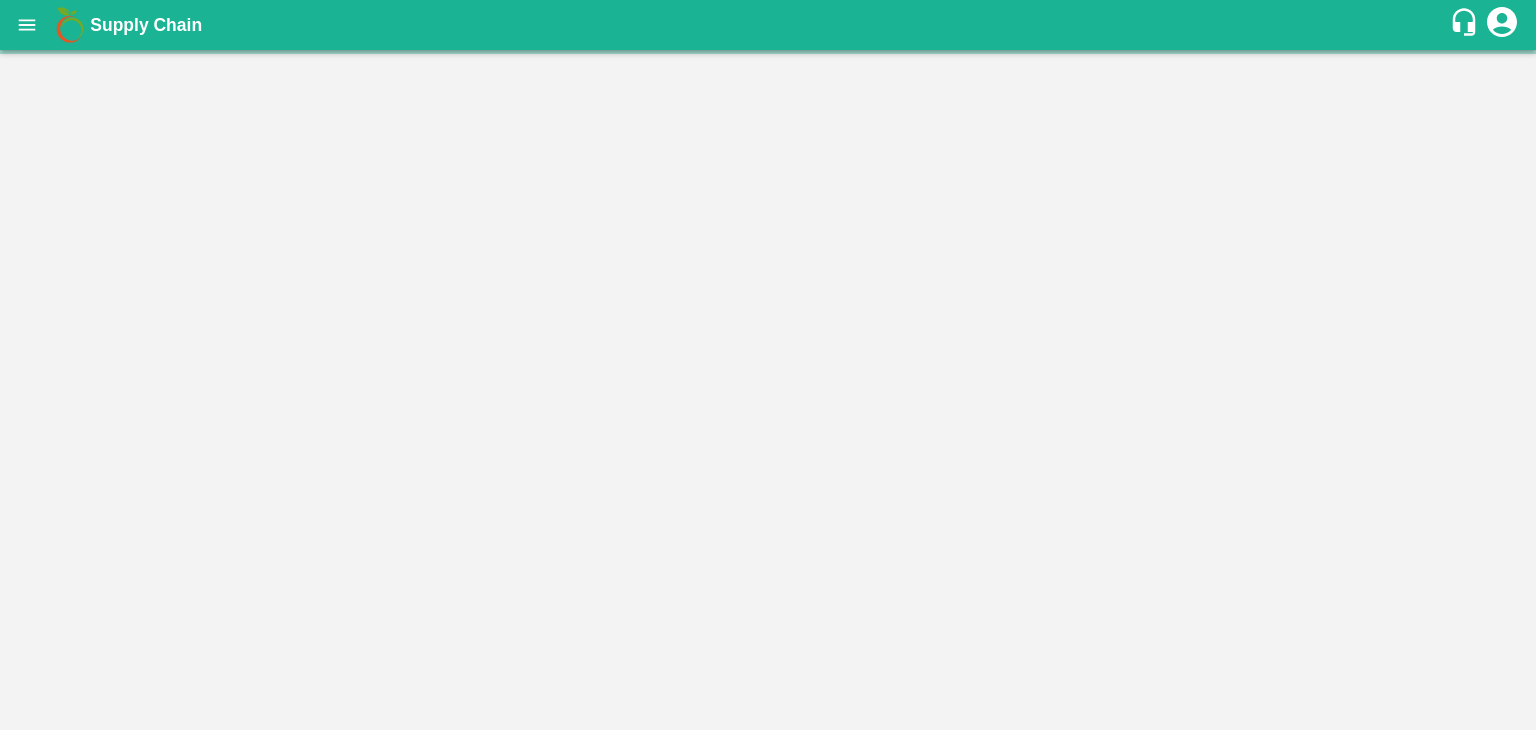 scroll, scrollTop: 0, scrollLeft: 0, axis: both 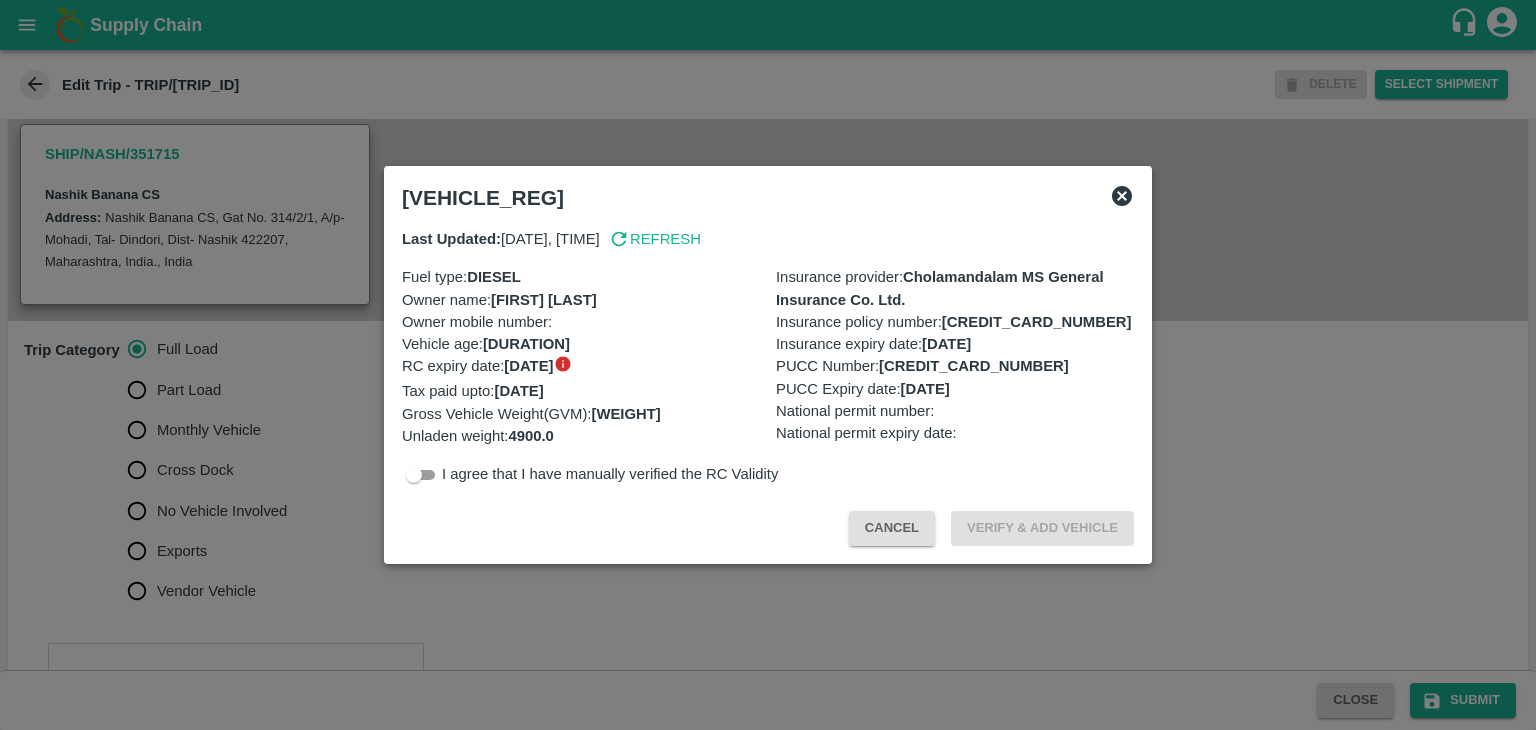click at bounding box center [768, 365] 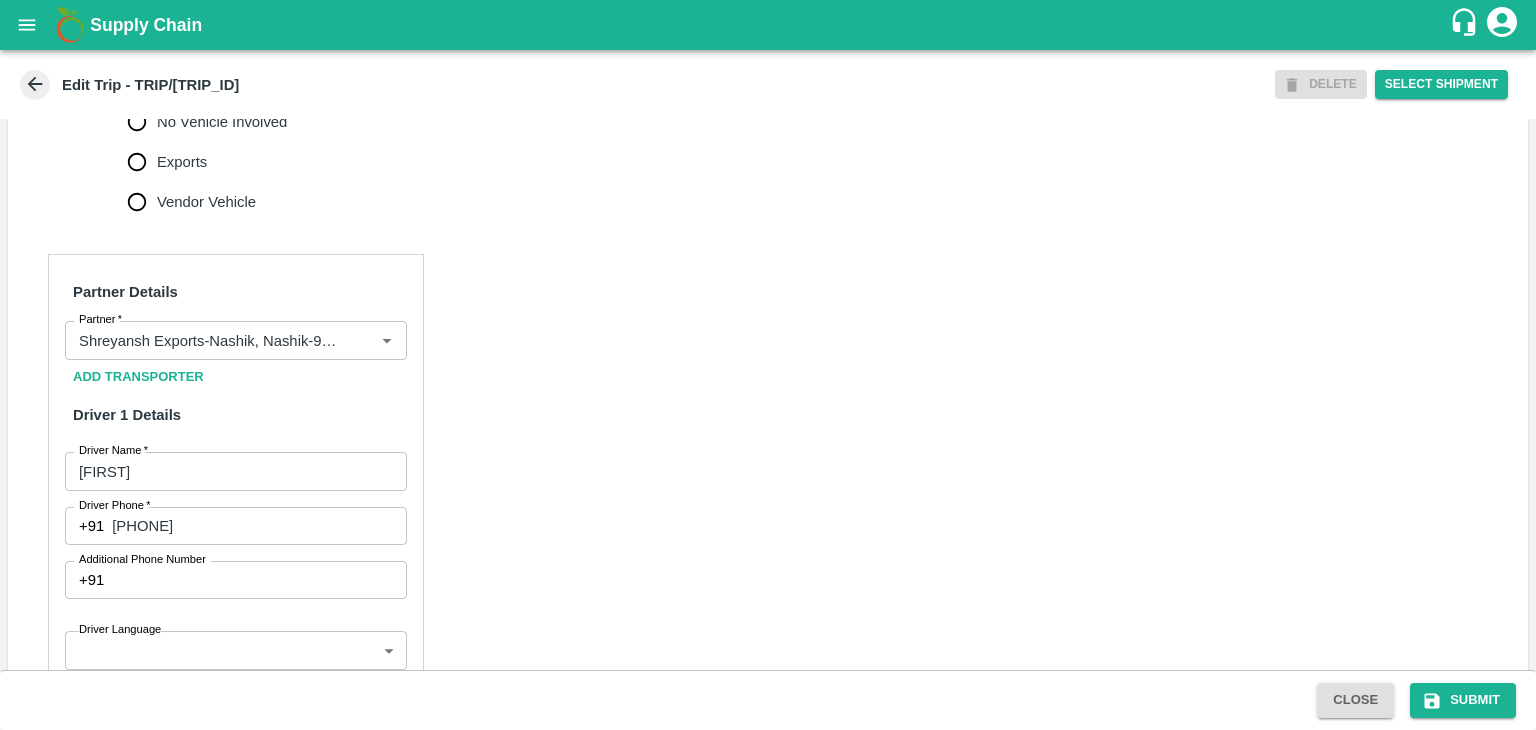 scroll, scrollTop: 856, scrollLeft: 0, axis: vertical 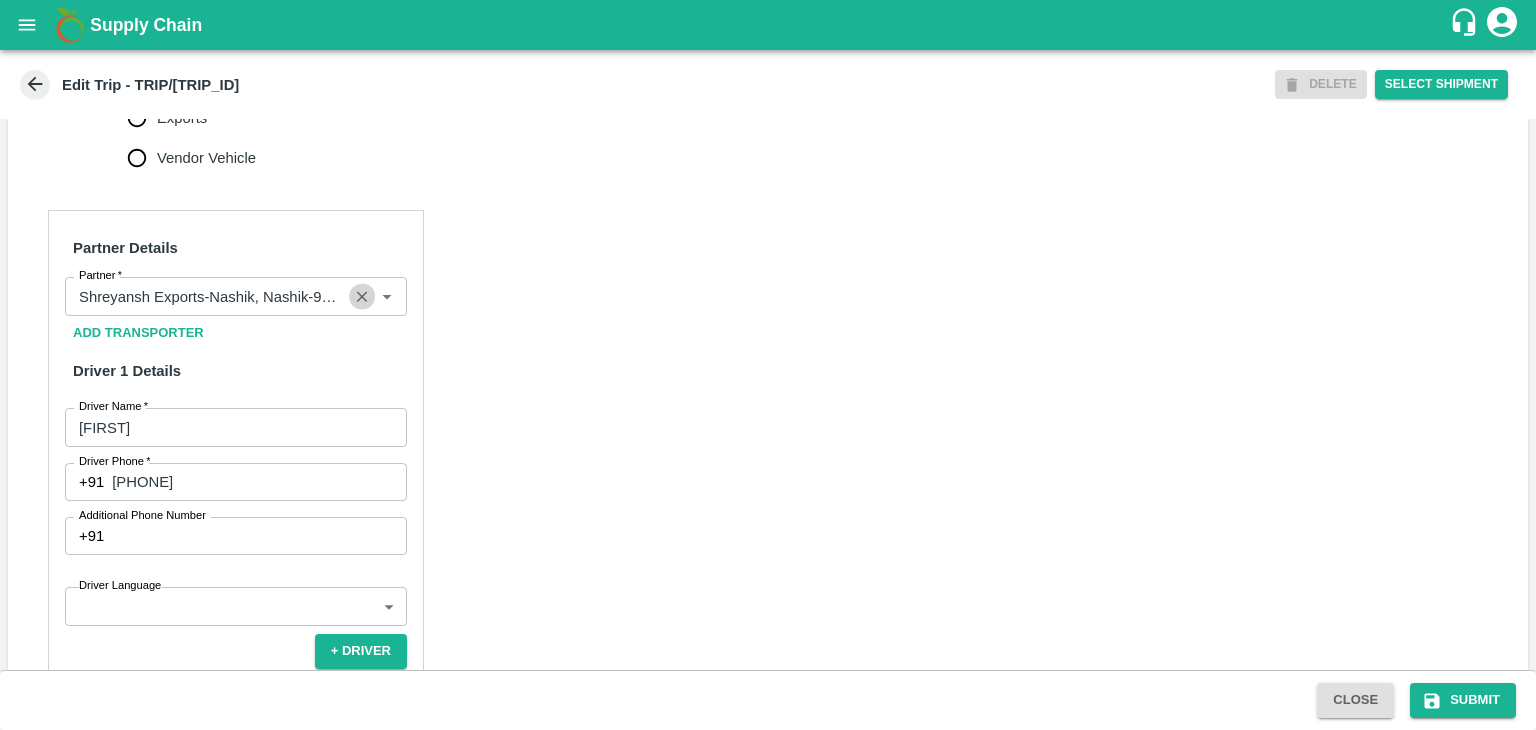 click 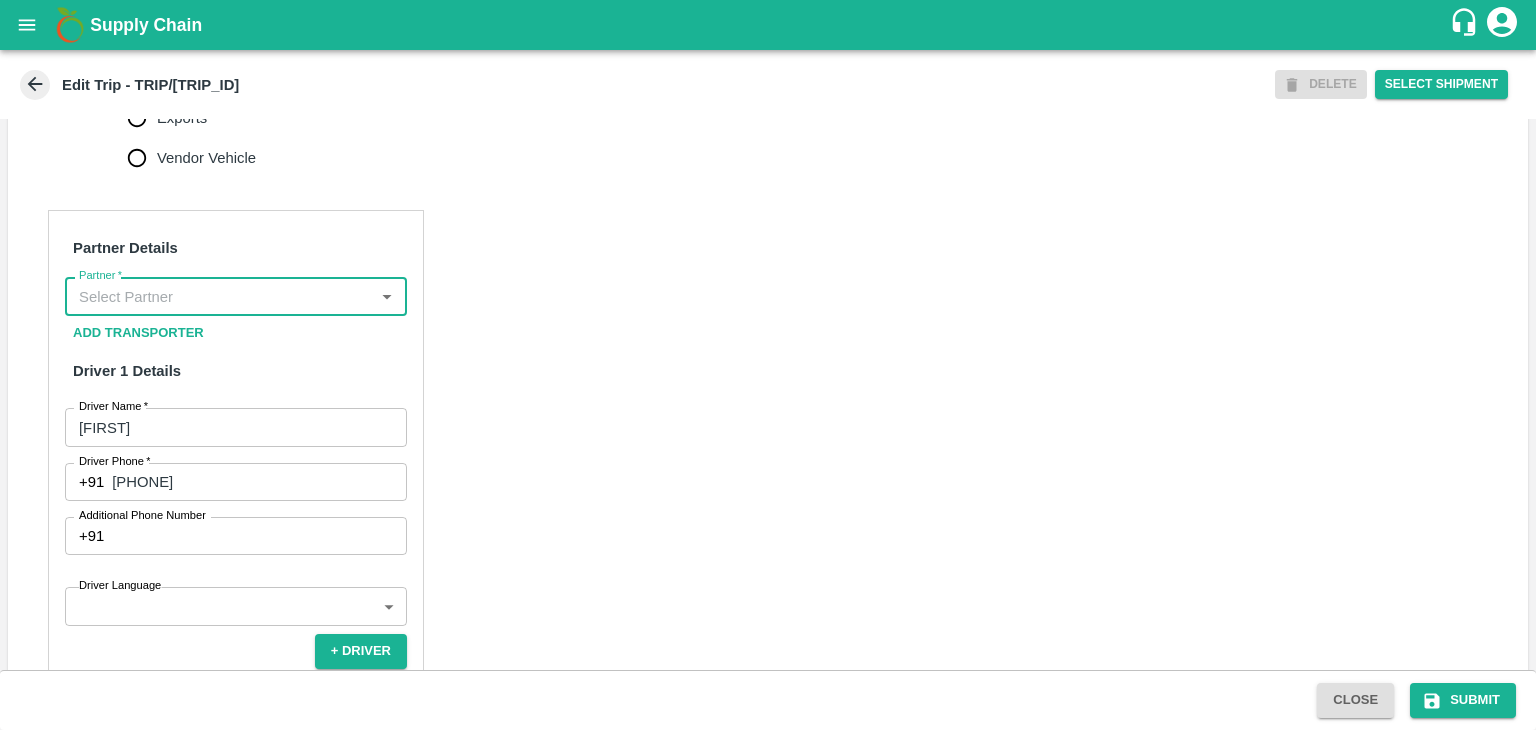 scroll, scrollTop: 0, scrollLeft: 0, axis: both 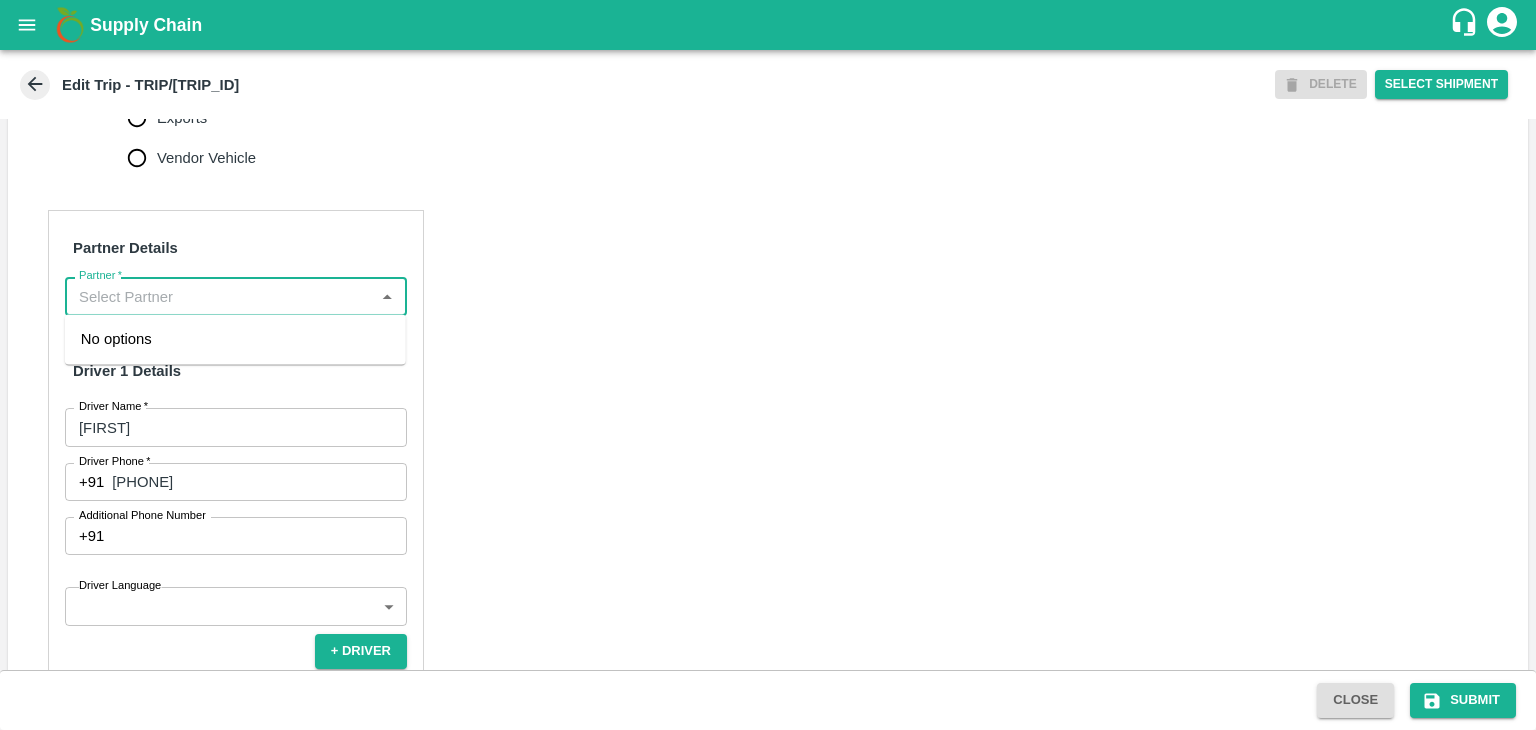 click on "Partner   *" at bounding box center (219, 296) 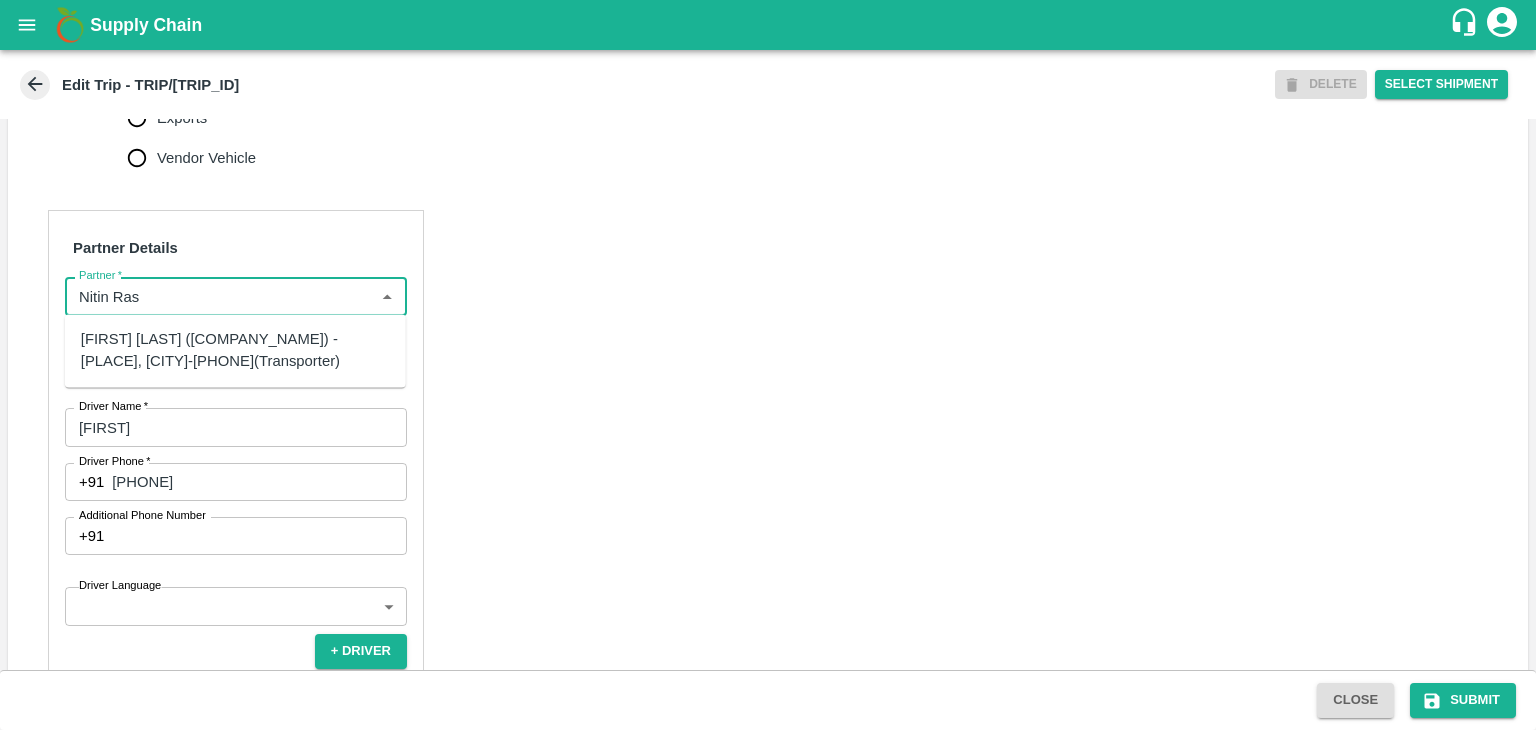 click on "Nitin Rasal ( Bhairavnath Transport )-Deulgaon, Pune-9860466997(Transporter)" at bounding box center [235, 350] 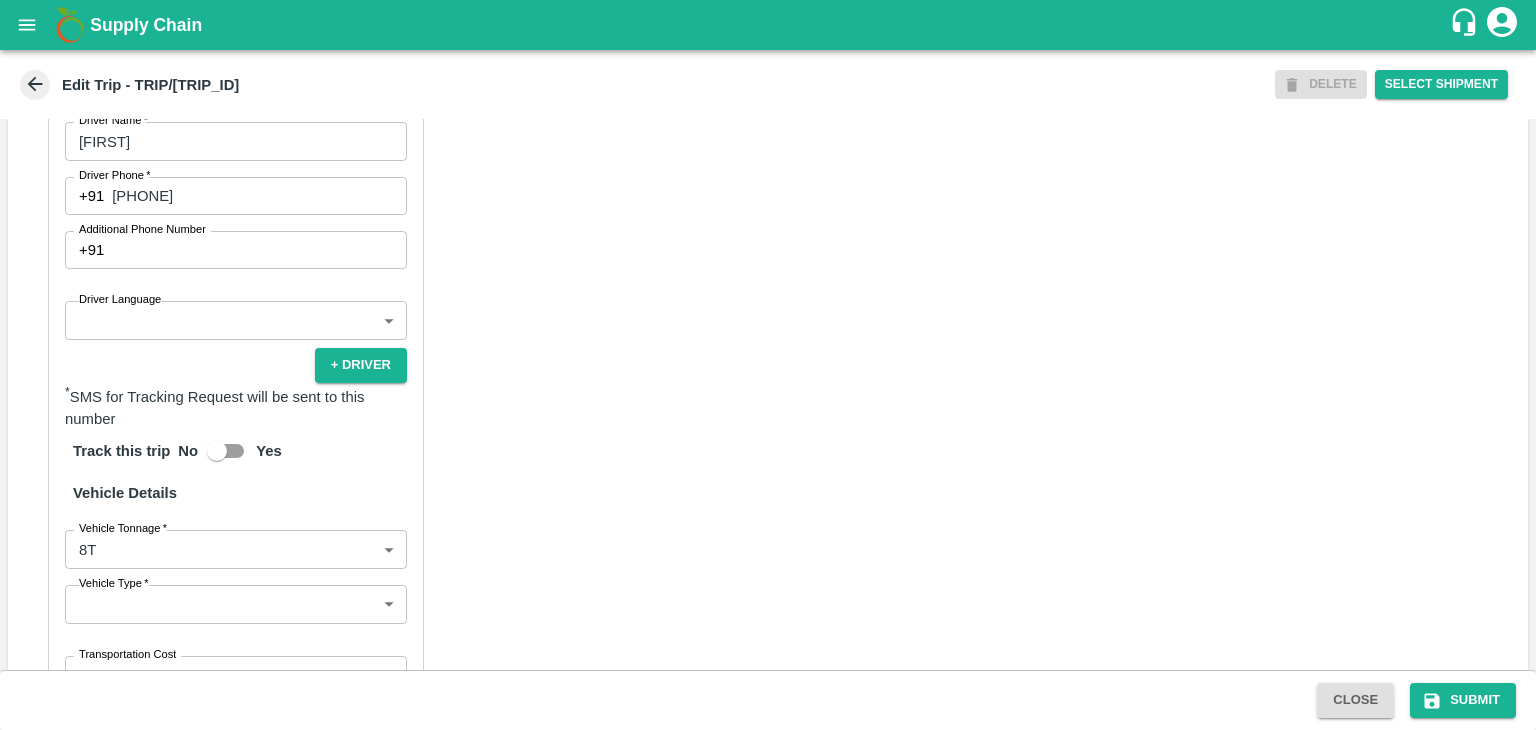scroll, scrollTop: 1143, scrollLeft: 0, axis: vertical 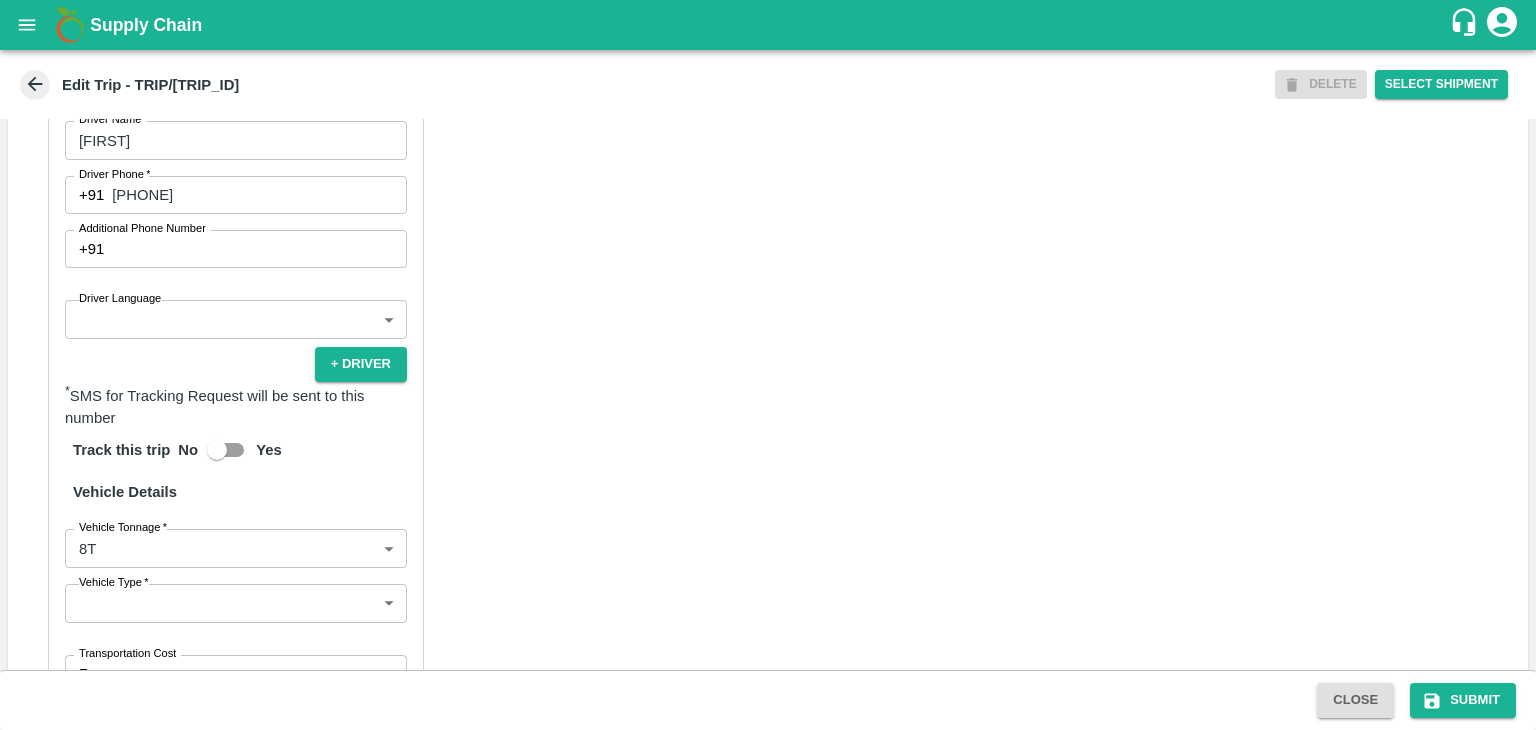 type on "Nitin Rasal ( Bhairavnath Transport )-Deulgaon, Pune-9860466997(Transporter)" 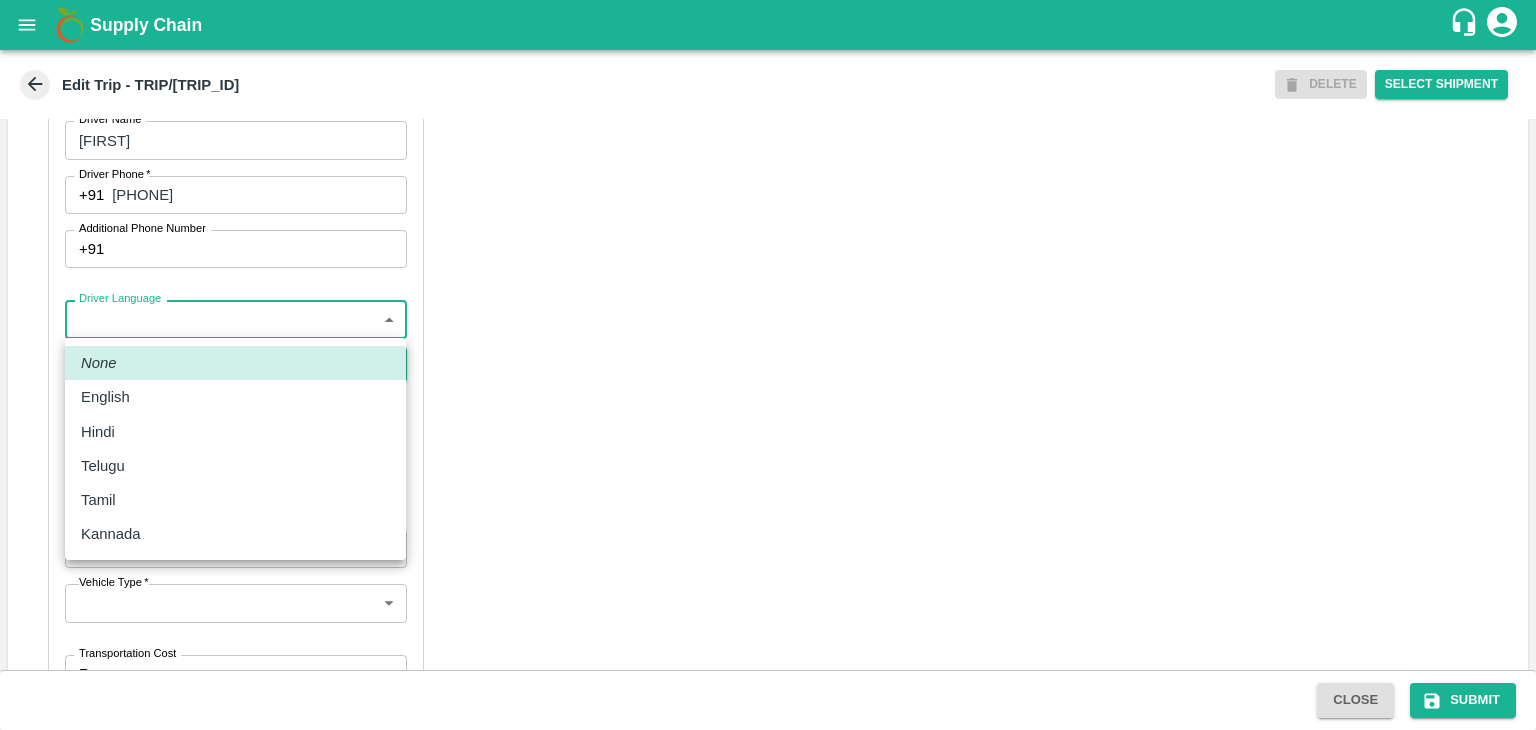 click on "Supply Chain Edit Trip - TRIP/86224 DELETE Select Shipment Trip Details Trip Type Fruit Movement 1 Trip Type Trip Pickup Order SHIP/NASH/351715 PO/V/SHREYA/167485 Address: Nashik, Nashik, Nashik, Maharashtra, India Trip Delivery Order SHIP/NASH/351715 Nashik Banana CS Address:  Nashik Banana CS, Gat No. 314/2/1, A/p- Mohadi, Tal- Dindori, Dist- Nashik 422207, Maharashtra, India., India Trip Category  Full Load Part Load Monthly Vehicle Cross Dock No Vehicle Involved Exports Vendor Vehicle Partner Details Partner   * Partner Add   Transporter Driver 1 Details Driver Name   * Mohamadh Driver Name Driver Phone   * +91 9209836834 Driver Phone Additional Phone Number +91 Additional Phone Number Driver Language ​ Driver Language + Driver * SMS for Tracking Request will be sent to this number Track this trip No Yes Vehicle Details Vehicle Tonnage   * 8T 8000 Vehicle Tonnage Vehicle Type   * ​ Vehicle Type Transportation Cost Rs. Transportation Cost Total cost to be paid inclusive of GST Vehicle Number" at bounding box center (768, 365) 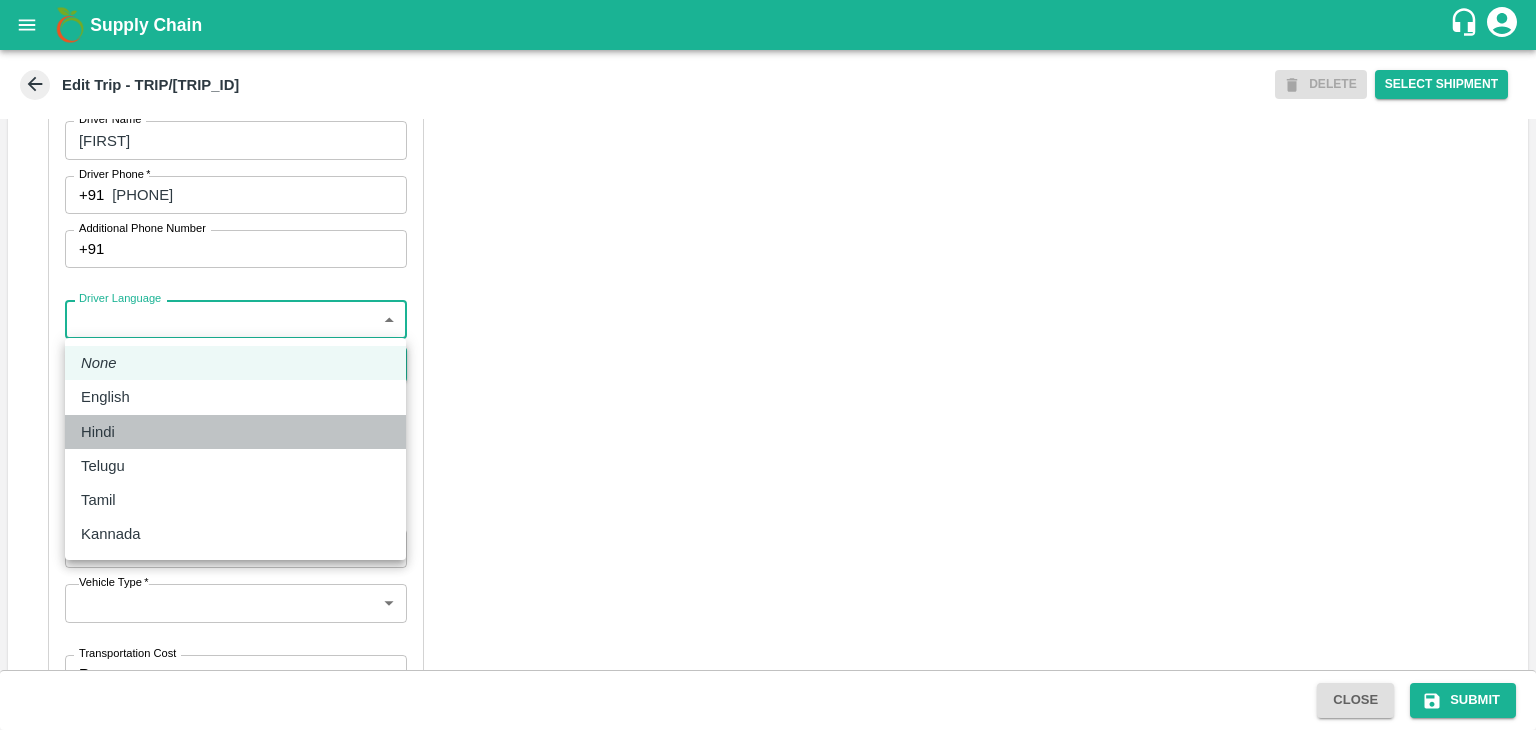 click on "Hindi" at bounding box center [235, 432] 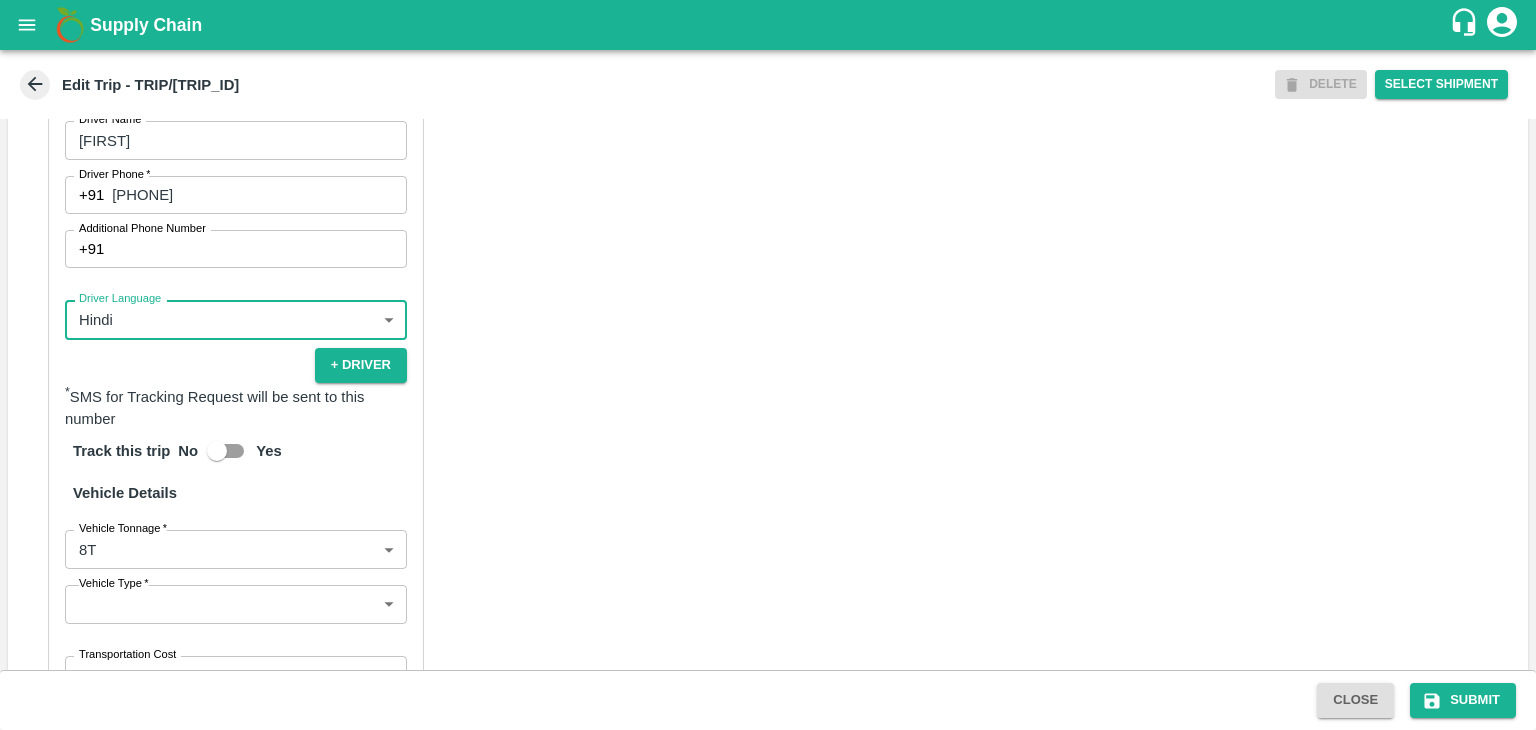 scroll, scrollTop: 1384, scrollLeft: 0, axis: vertical 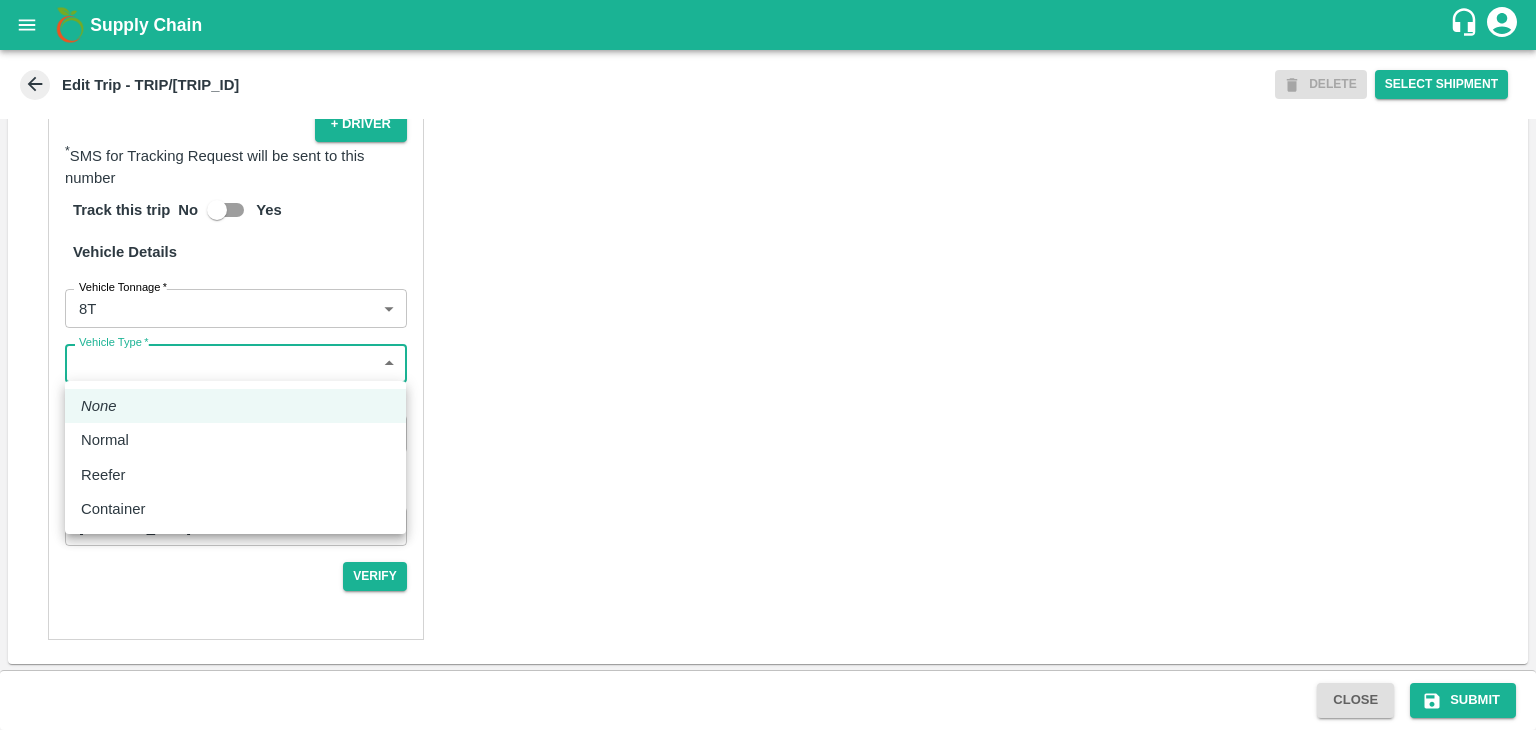 click on "Supply Chain Edit Trip - TRIP/86224 DELETE Select Shipment Trip Details Trip Type Fruit Movement 1 Trip Type Trip Pickup Order SHIP/NASH/351715 PO/V/SHREYA/167485 Address: Nashik, Nashik, Nashik, Maharashtra, India Trip Delivery Order SHIP/NASH/351715 Nashik Banana CS Address:  Nashik Banana CS, Gat No. 314/2/1, A/p- Mohadi, Tal- Dindori, Dist- Nashik 422207, Maharashtra, India., India Trip Category  Full Load Part Load Monthly Vehicle Cross Dock No Vehicle Involved Exports Vendor Vehicle Partner Details Partner   * Partner Add   Transporter Driver 1 Details Driver Name   * Mohamadh Driver Name Driver Phone   * +91 9209836834 Driver Phone Additional Phone Number +91 Additional Phone Number Driver Language Hindi hi Driver Language + Driver * SMS for Tracking Request will be sent to this number Track this trip No Yes Vehicle Details Vehicle Tonnage   * 8T 8000 Vehicle Tonnage Vehicle Type   * ​ Vehicle Type Transportation Cost Rs. Transportation Cost Total cost to be paid inclusive of GST MH19CX4747" at bounding box center [768, 365] 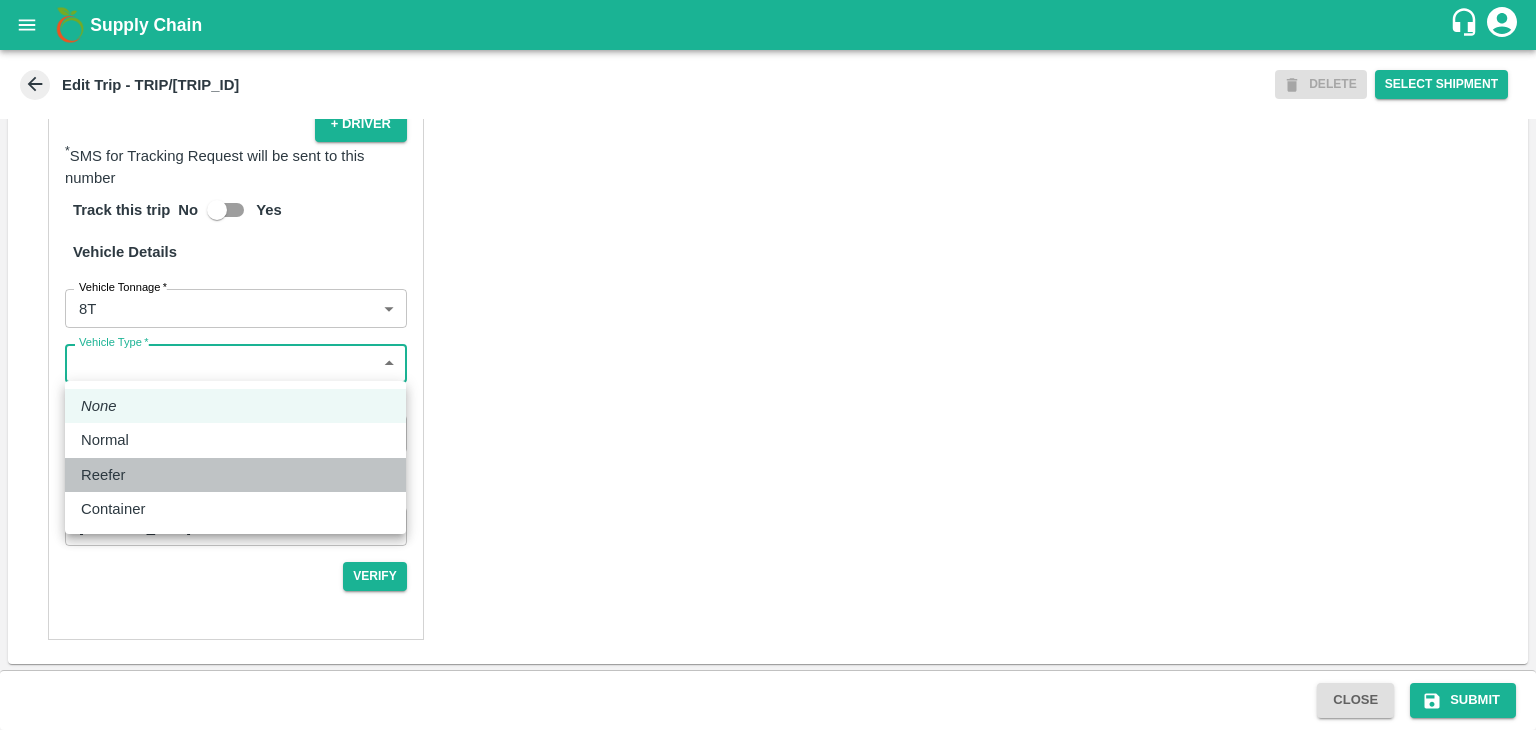 click on "Reefer" at bounding box center [235, 475] 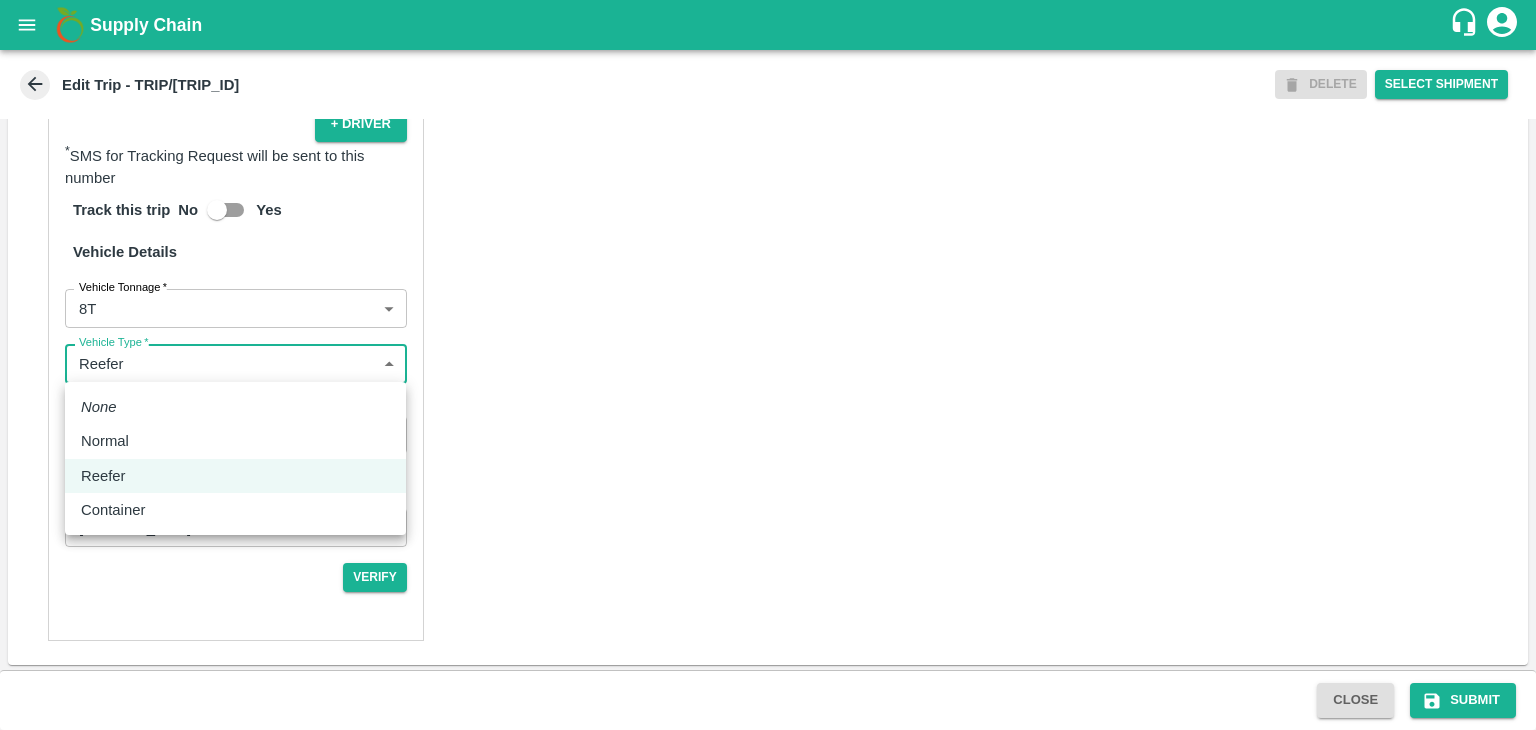 click on "Supply Chain Edit Trip - TRIP/86224 DELETE Select Shipment Trip Details Trip Type Fruit Movement 1 Trip Type Trip Pickup Order SHIP/NASH/351715 PO/V/SHREYA/167485 Address: Nashik, Nashik, Nashik, Maharashtra, India Trip Delivery Order SHIP/NASH/351715 Nashik Banana CS Address:  Nashik Banana CS, Gat No. 314/2/1, A/p- Mohadi, Tal- Dindori, Dist- Nashik 422207, Maharashtra, India., India Trip Category  Full Load Part Load Monthly Vehicle Cross Dock No Vehicle Involved Exports Vendor Vehicle Partner Details Partner   * Partner Add   Transporter Driver 1 Details Driver Name   * Mohamadh Driver Name Driver Phone   * +91 9209836834 Driver Phone Additional Phone Number +91 Additional Phone Number Driver Language Hindi hi Driver Language + Driver * SMS for Tracking Request will be sent to this number Track this trip No Yes Vehicle Details Vehicle Tonnage   * 8T 8000 Vehicle Tonnage Vehicle Type   * Reefer Reefer Vehicle Type Transportation Cost Rs. Transportation Cost Total cost to be paid inclusive of GST" at bounding box center [768, 365] 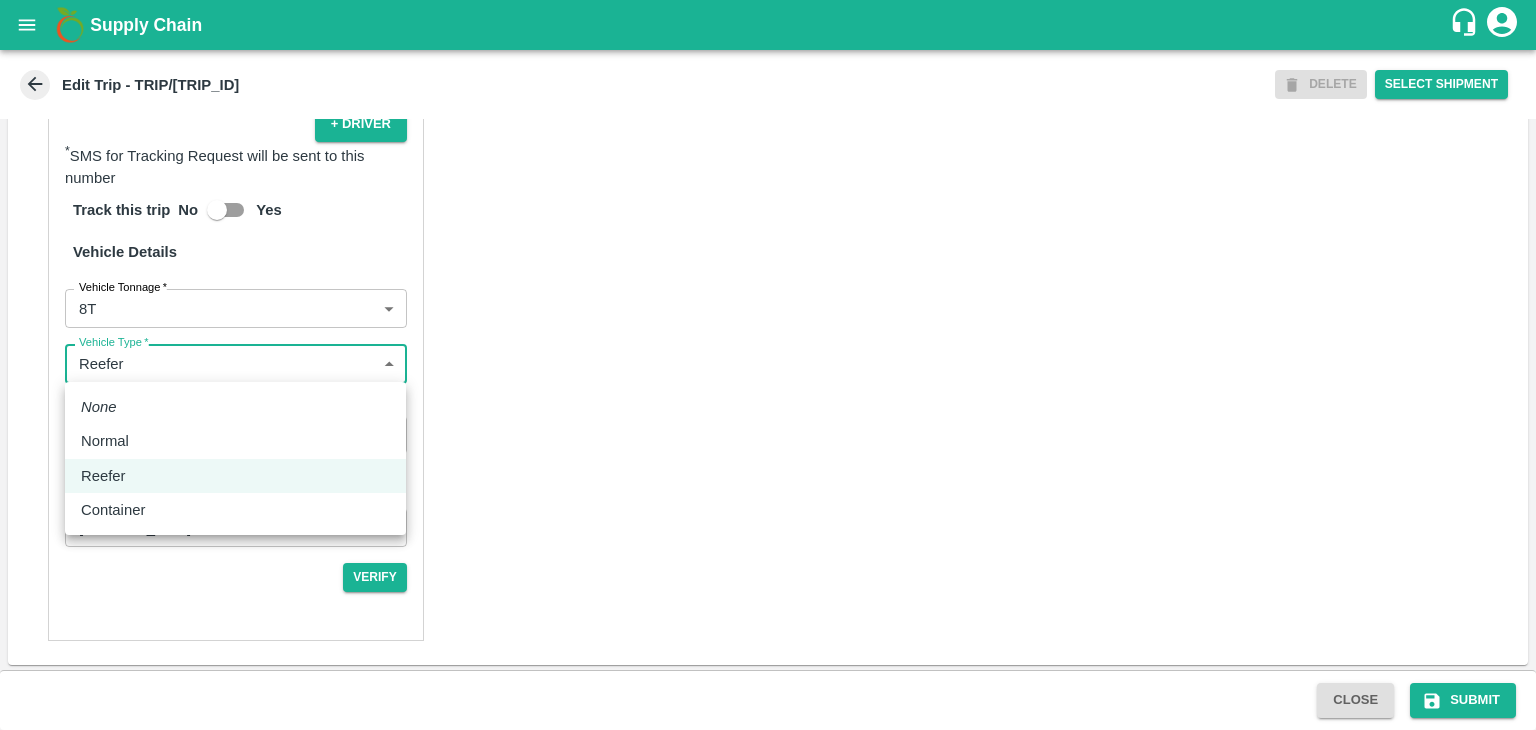 click on "Normal" at bounding box center (235, 441) 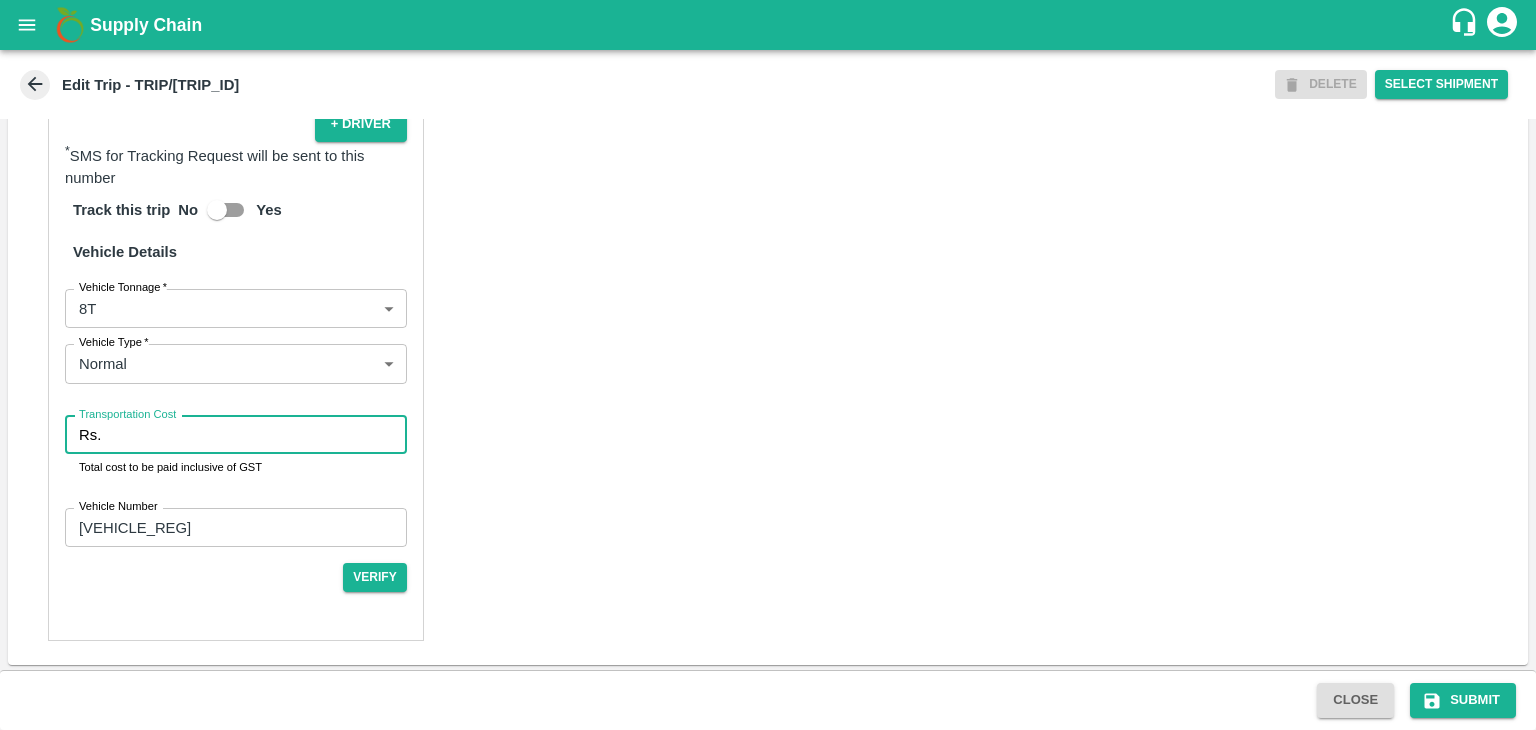 click on "Transportation Cost" at bounding box center (258, 435) 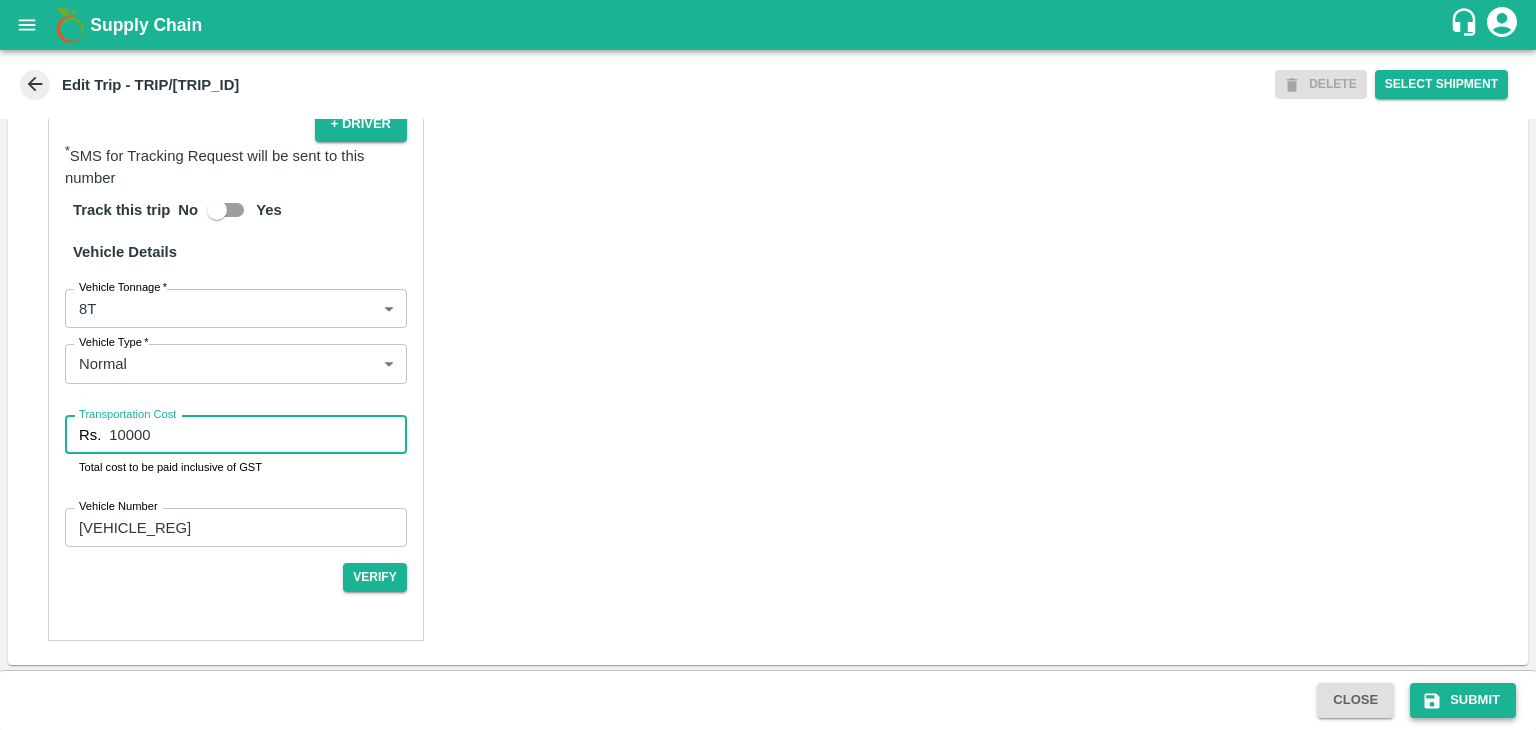 type on "10000" 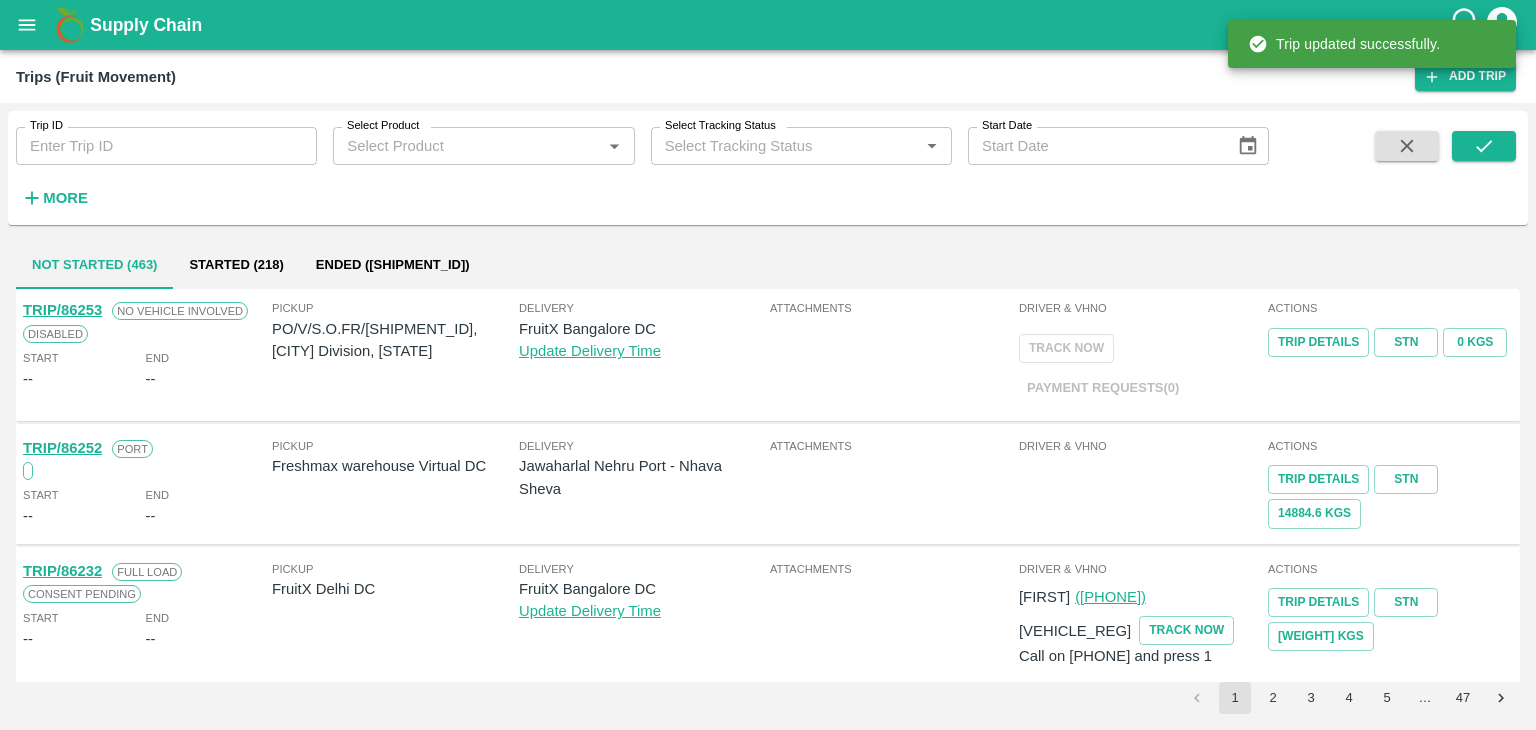 click at bounding box center [70, 25] 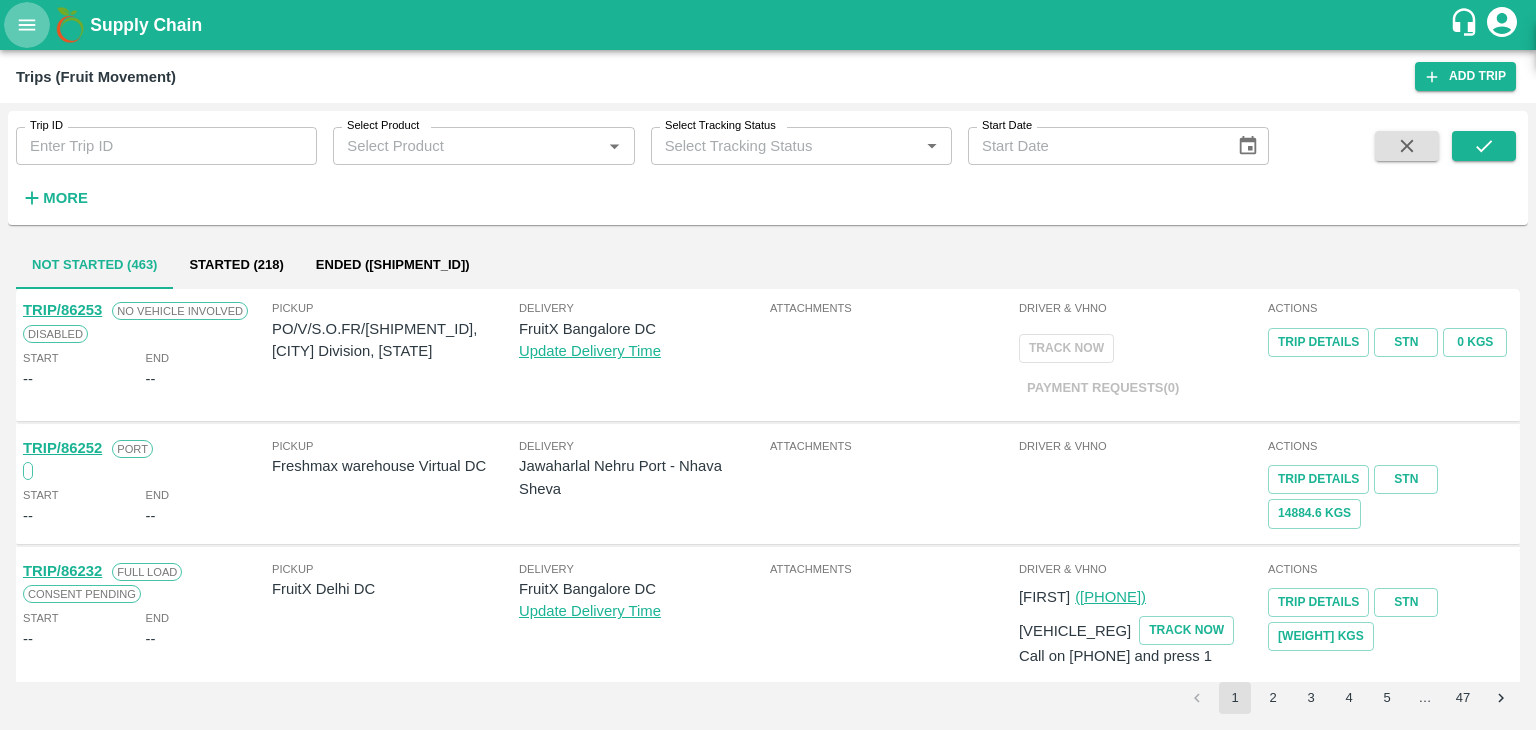 click 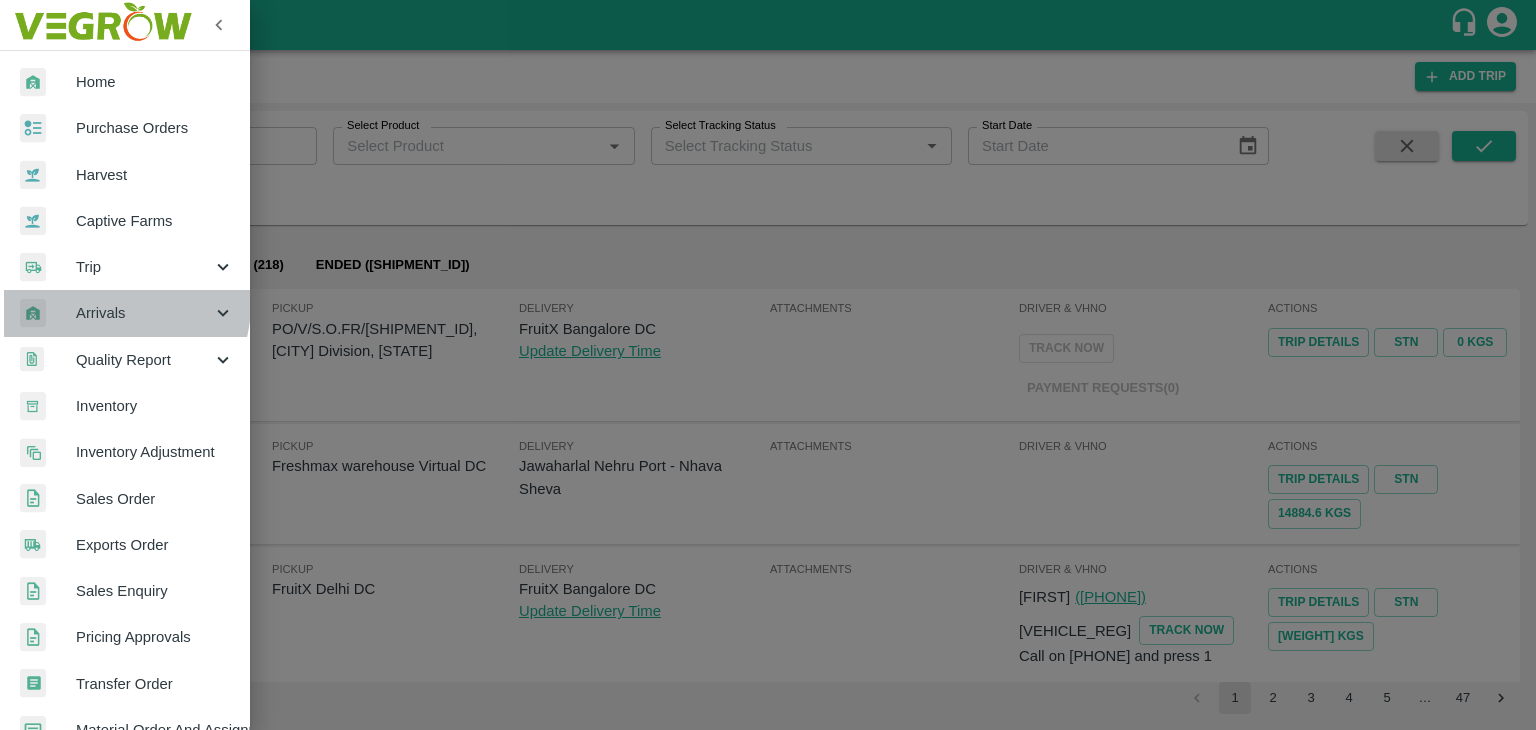 click on "Arrivals" at bounding box center [144, 313] 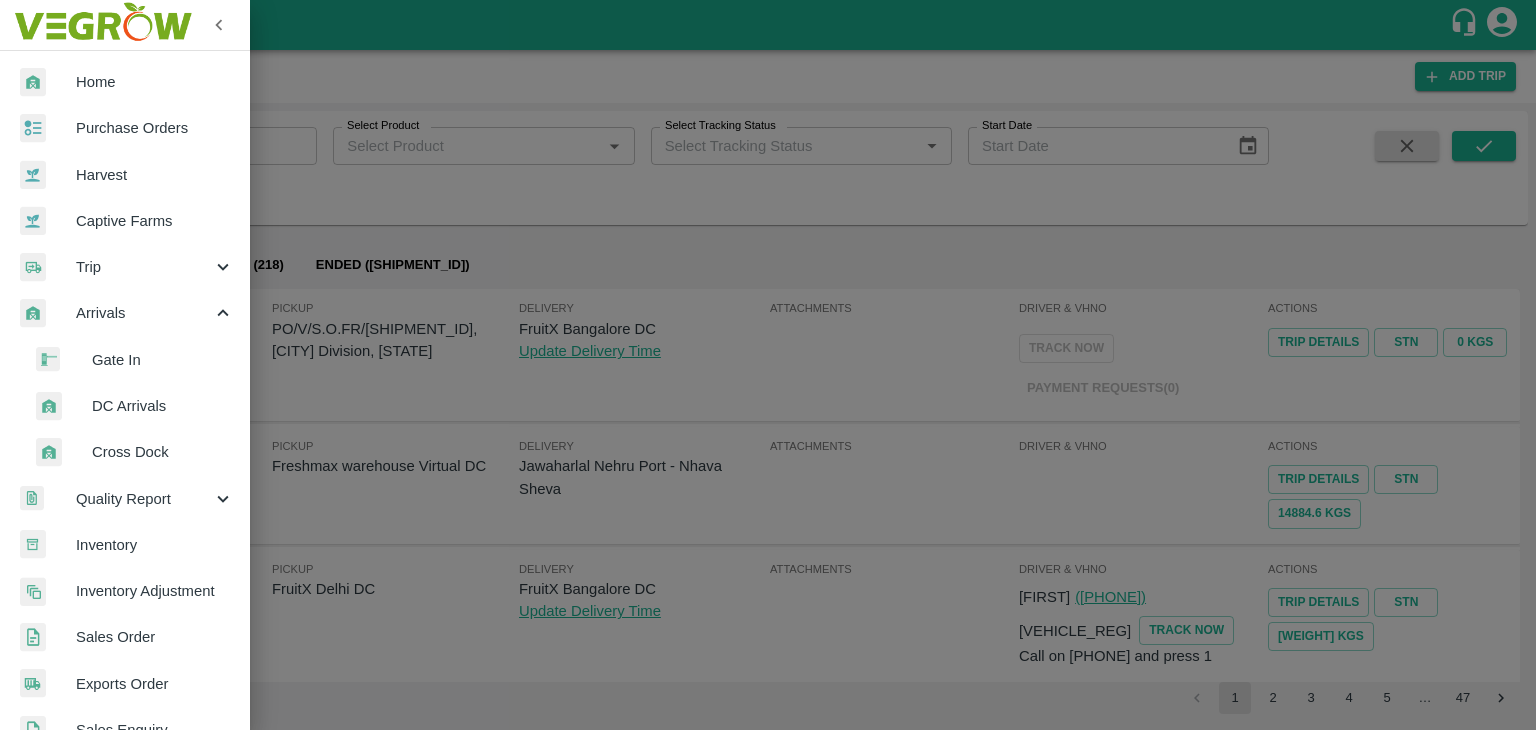 click on "DC Arrivals" at bounding box center [163, 406] 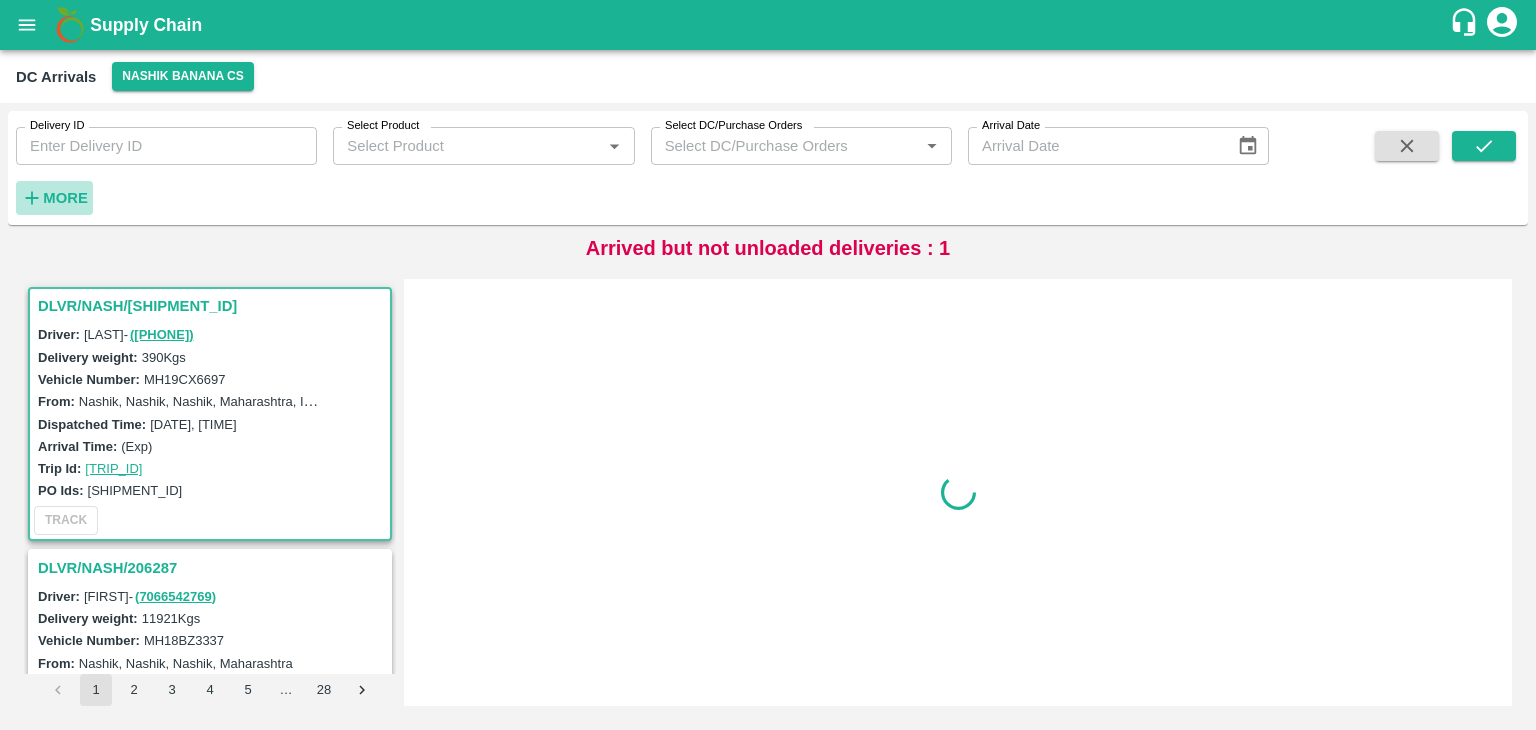 click on "More" at bounding box center (65, 198) 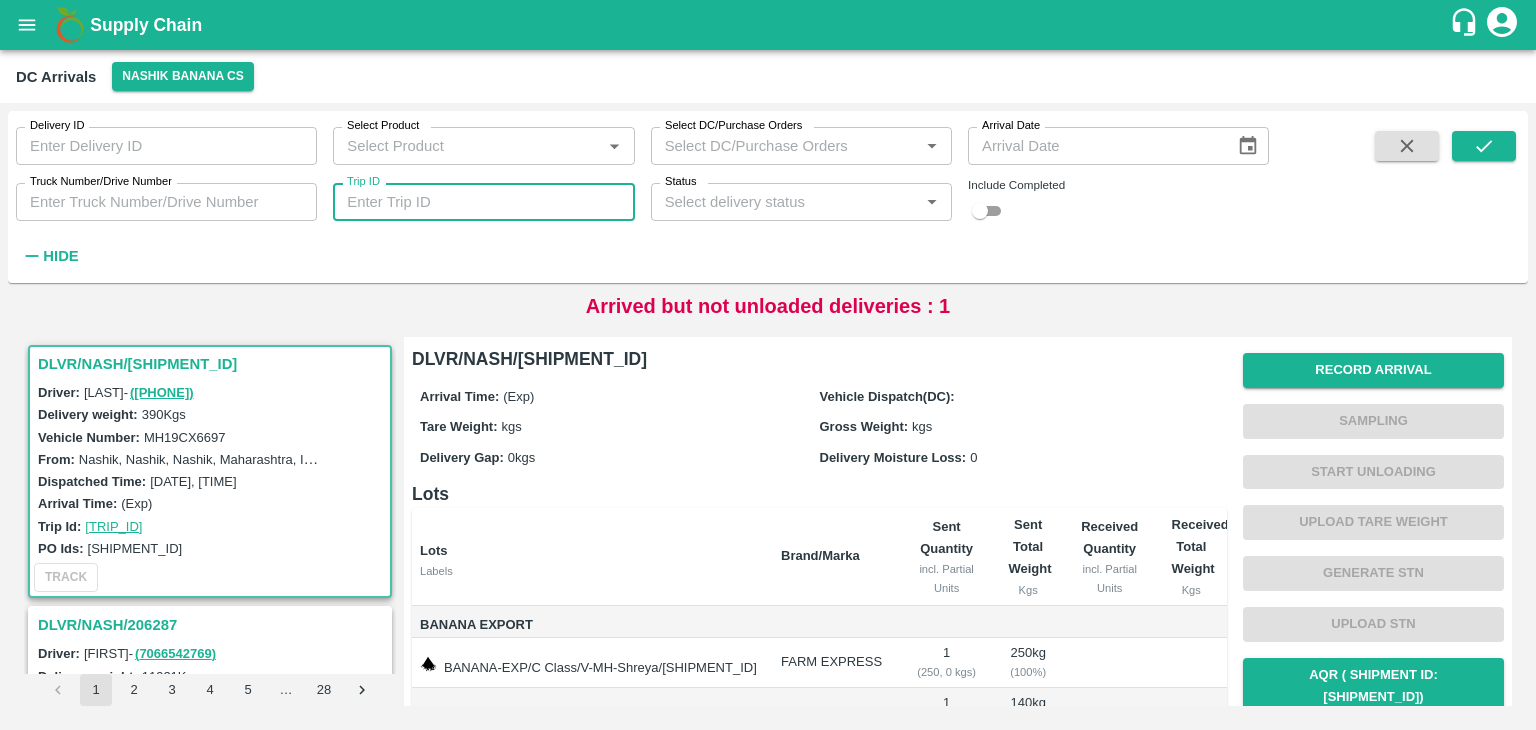 click on "Trip ID" at bounding box center (483, 202) 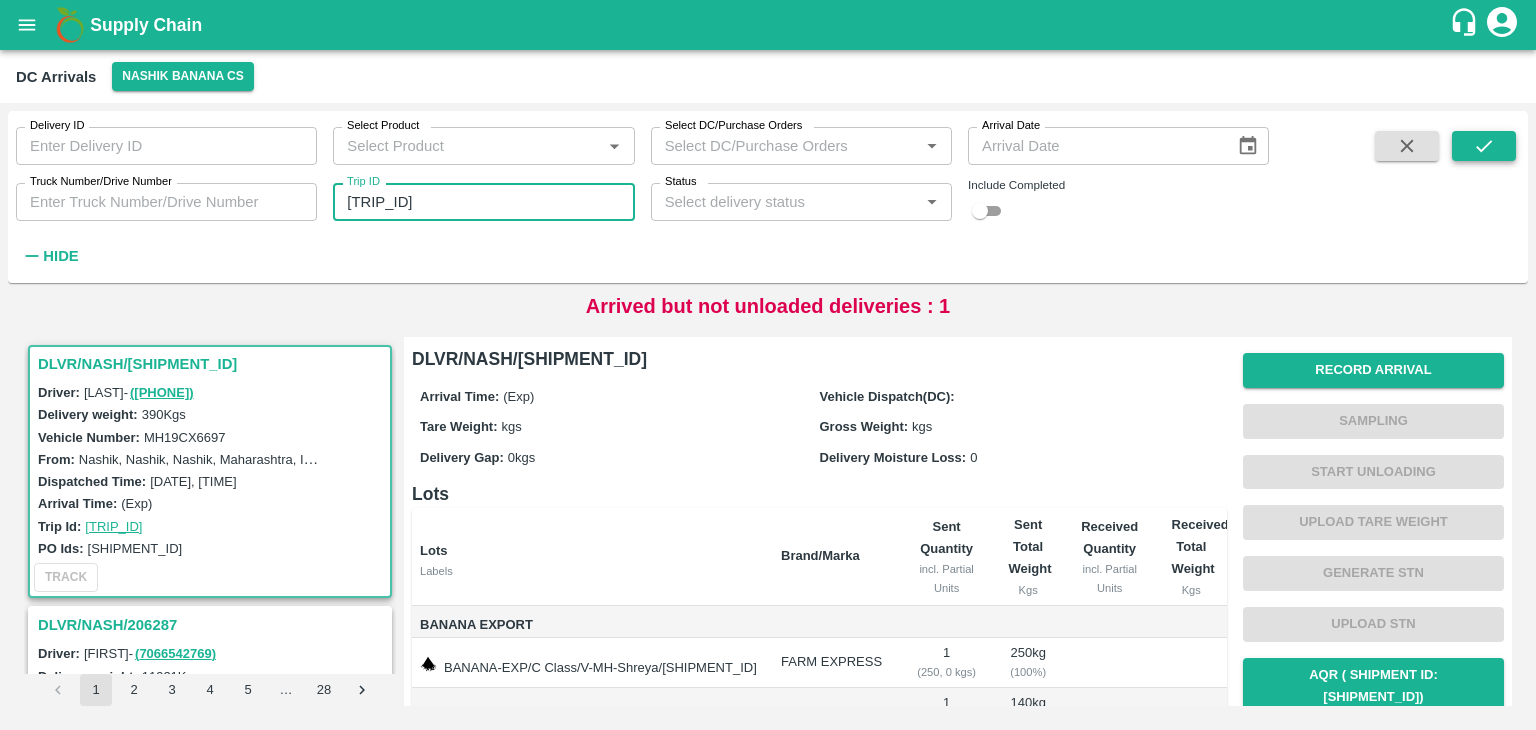 type on "86248" 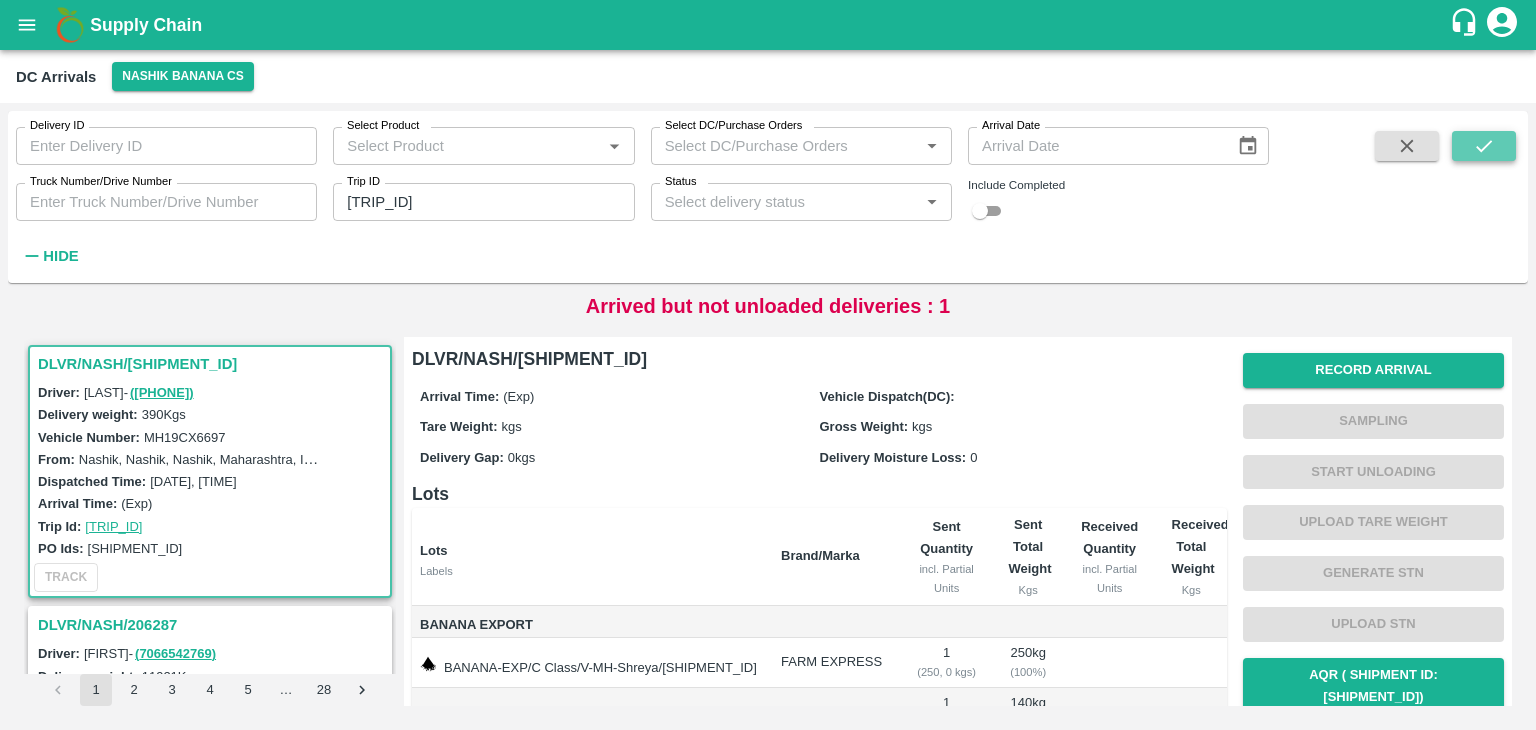 click at bounding box center [1484, 146] 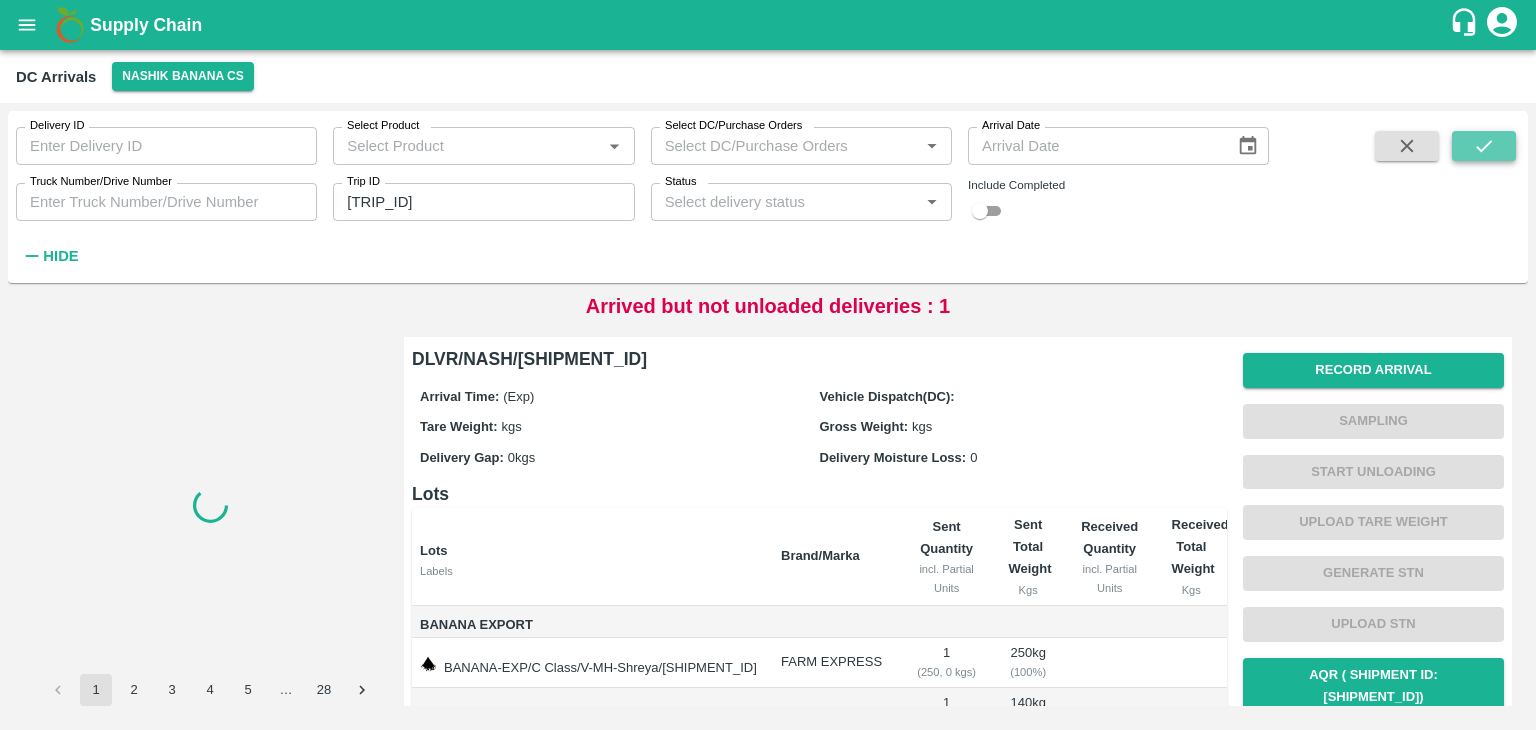 click at bounding box center (1484, 146) 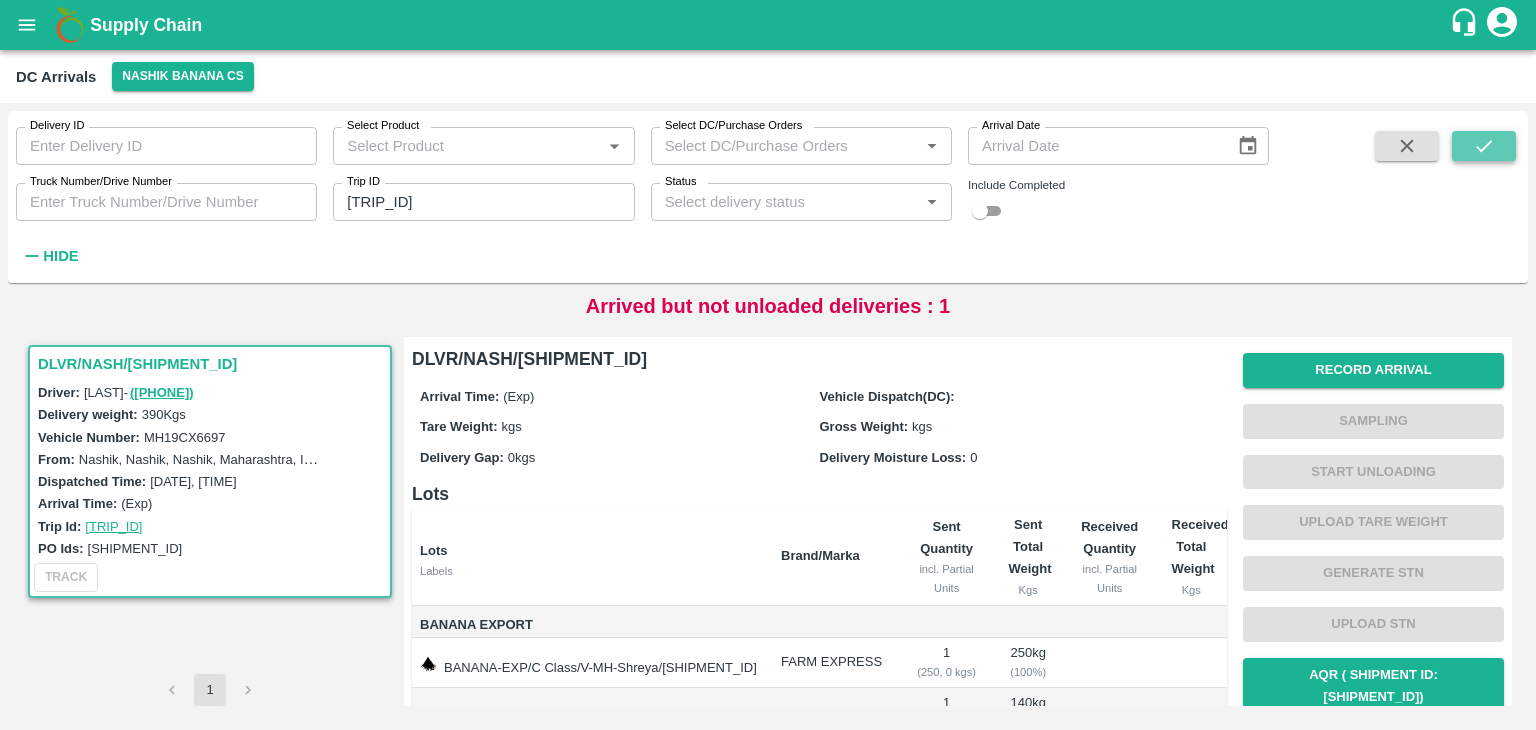 click 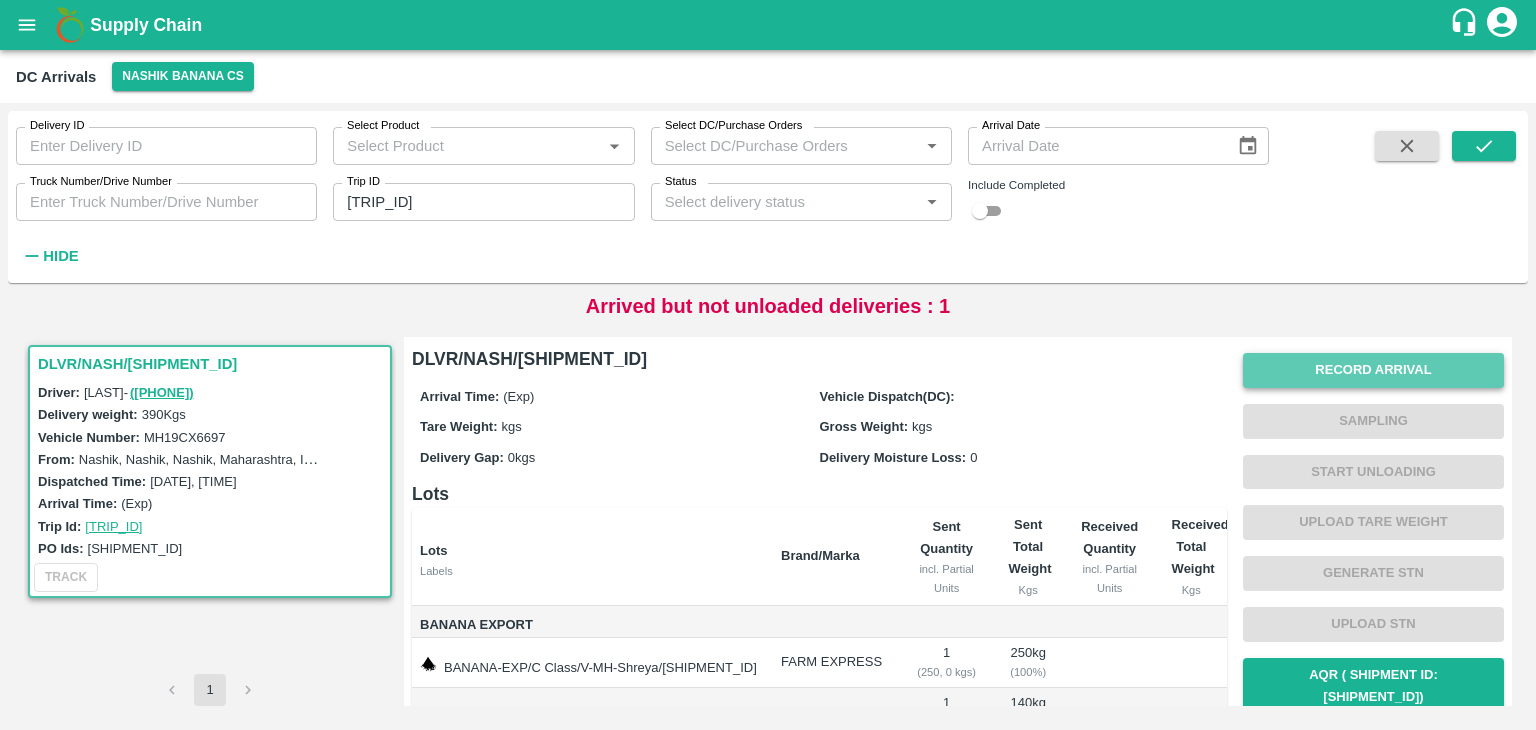 click on "Record Arrival" at bounding box center (1373, 370) 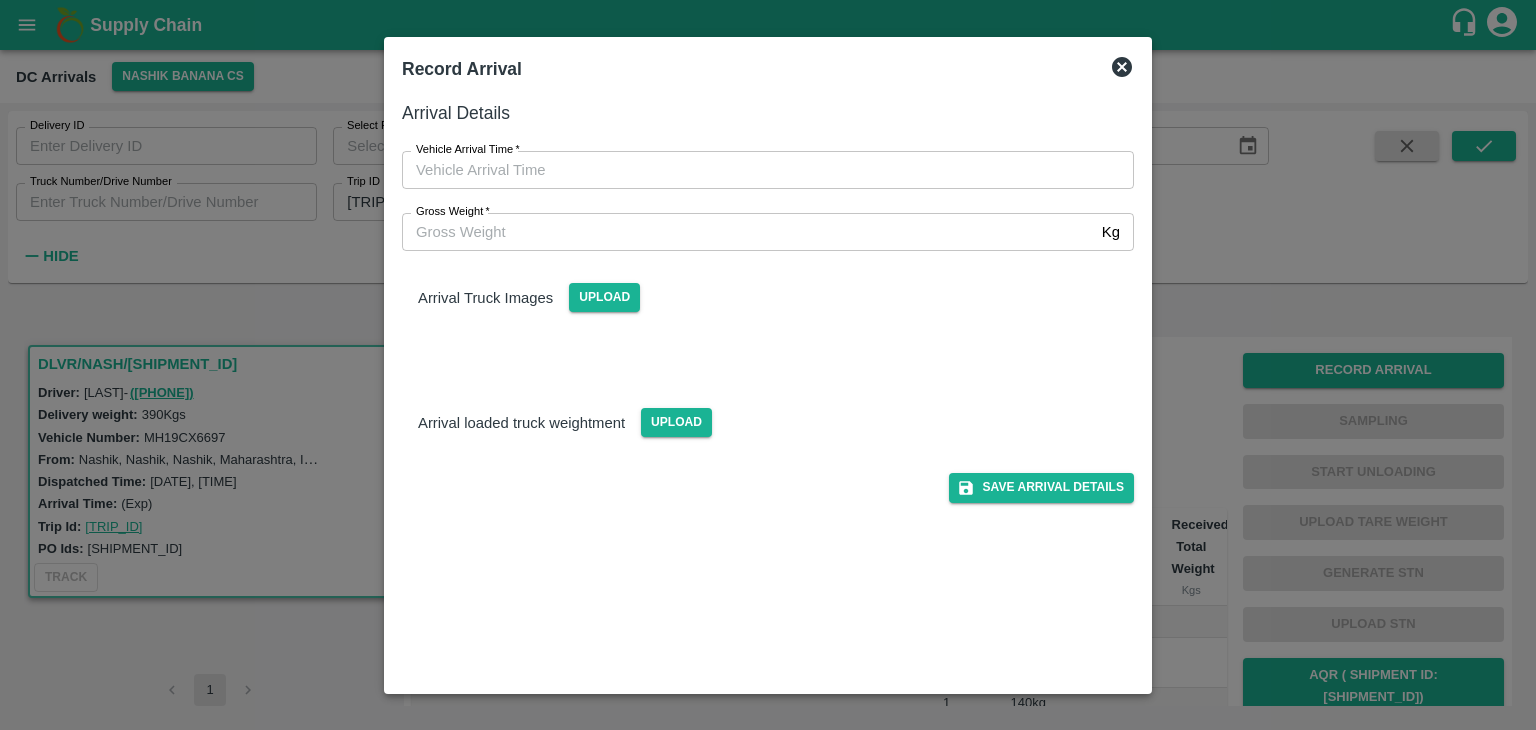 type on "DD/MM/YYYY hh:mm aa" 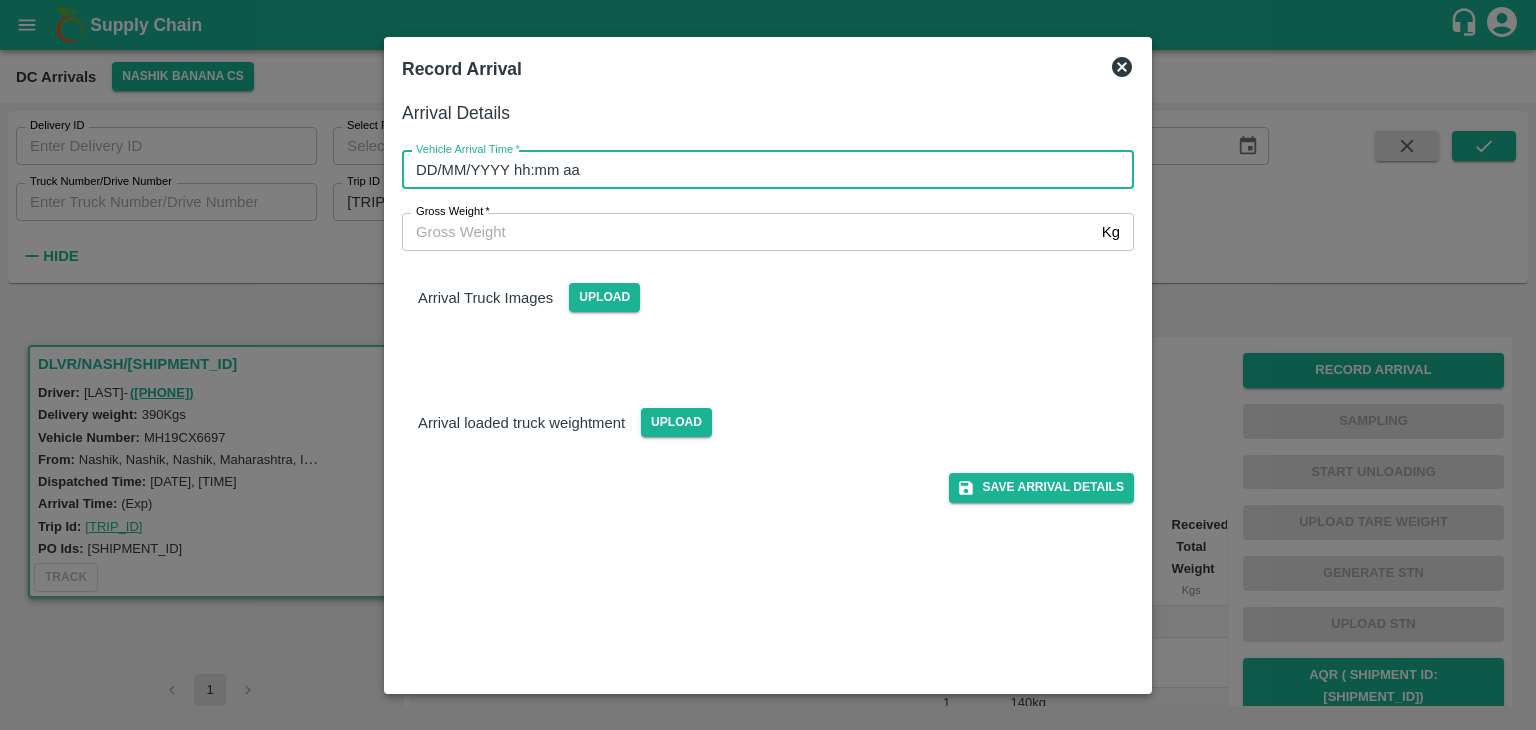click on "DD/MM/YYYY hh:mm aa" at bounding box center [761, 170] 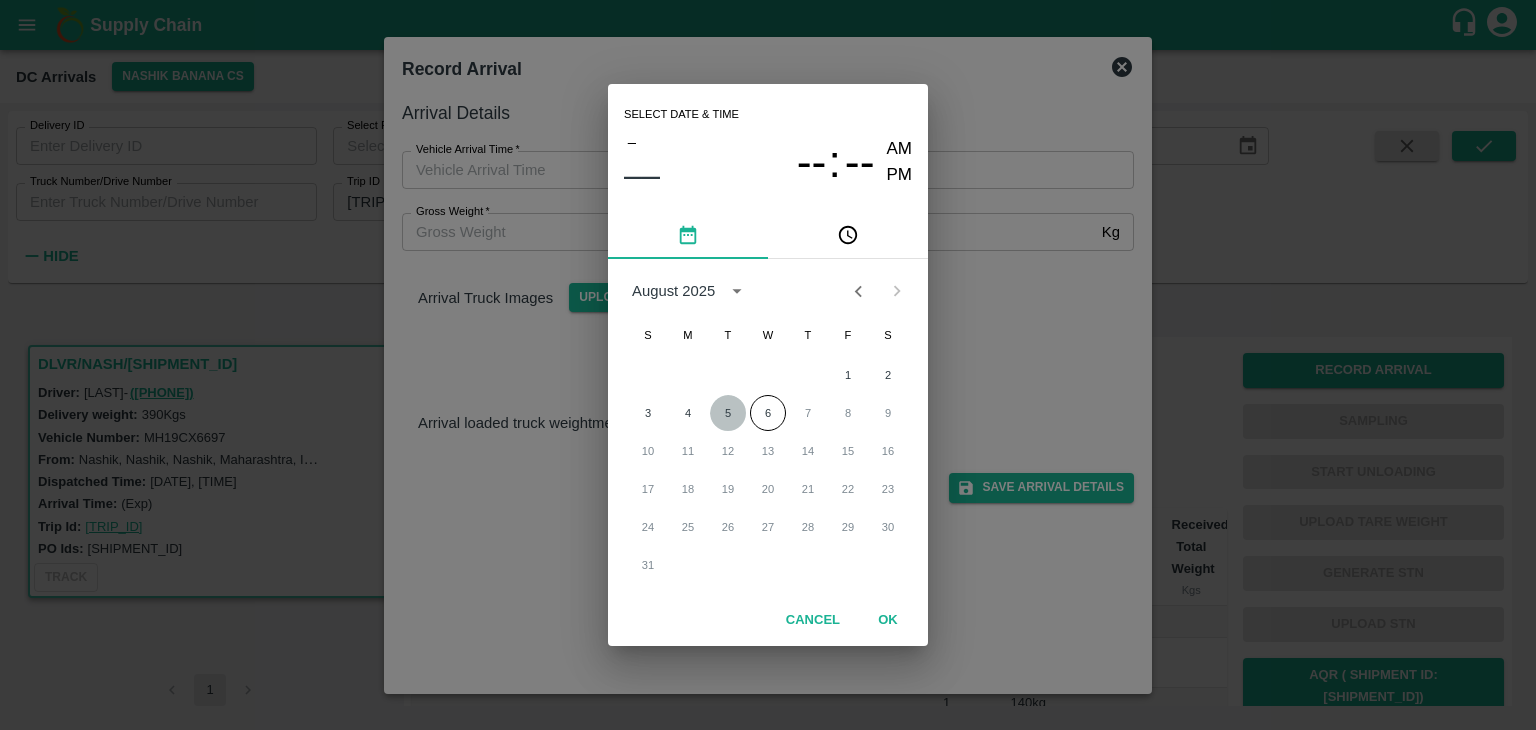 click on "5" at bounding box center (728, 413) 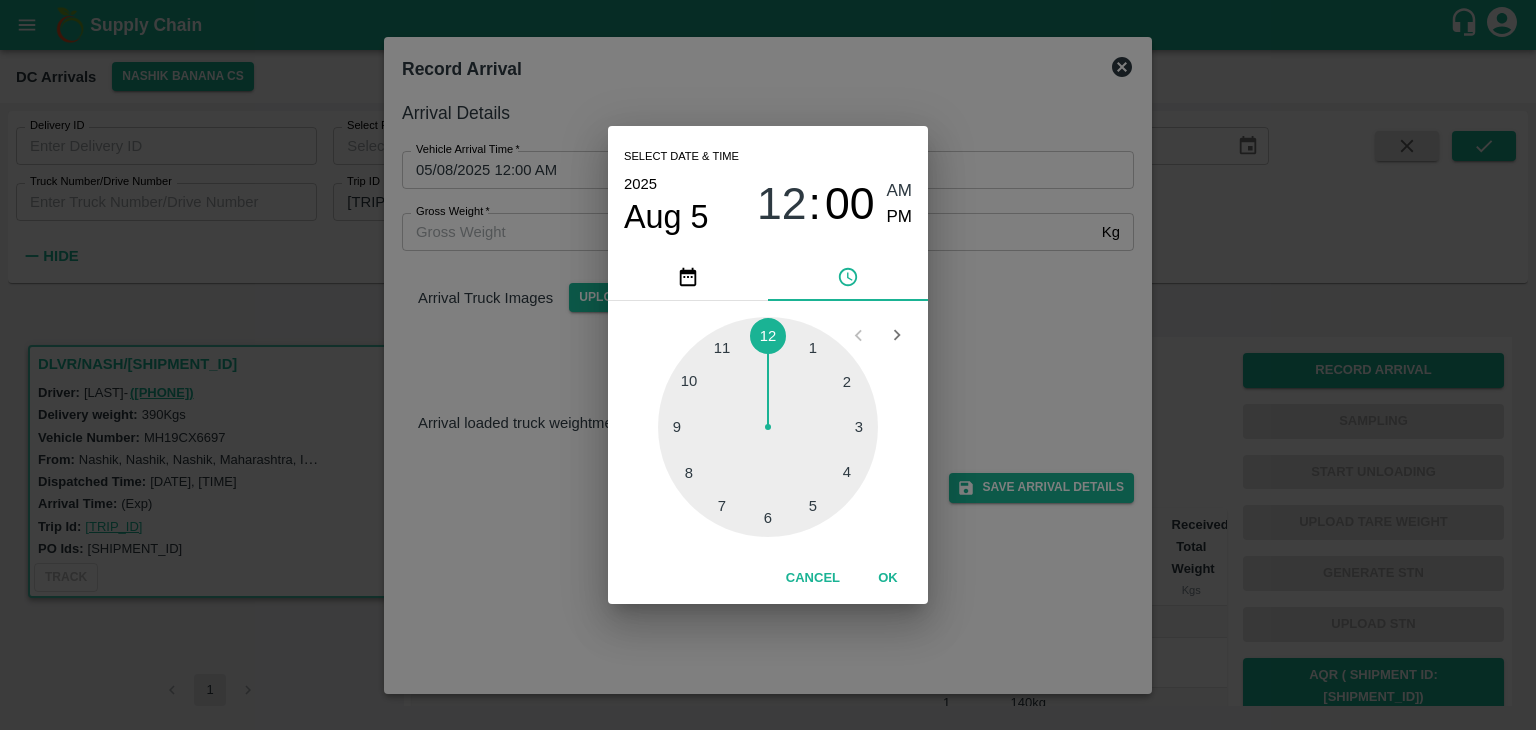 click on "1 2 3 4 5 6 7 8 9 10 11 12" at bounding box center (768, 427) 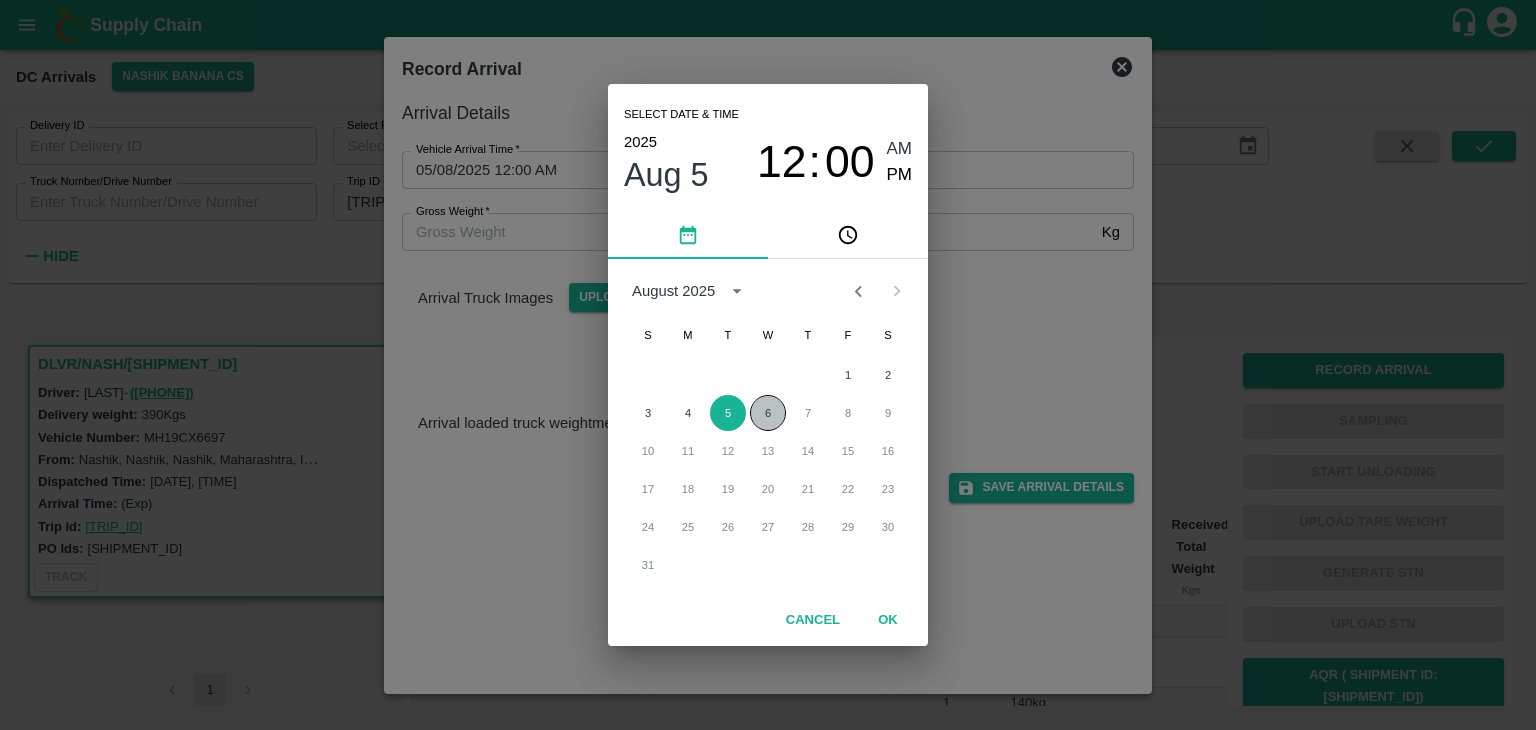 click on "6" at bounding box center [768, 413] 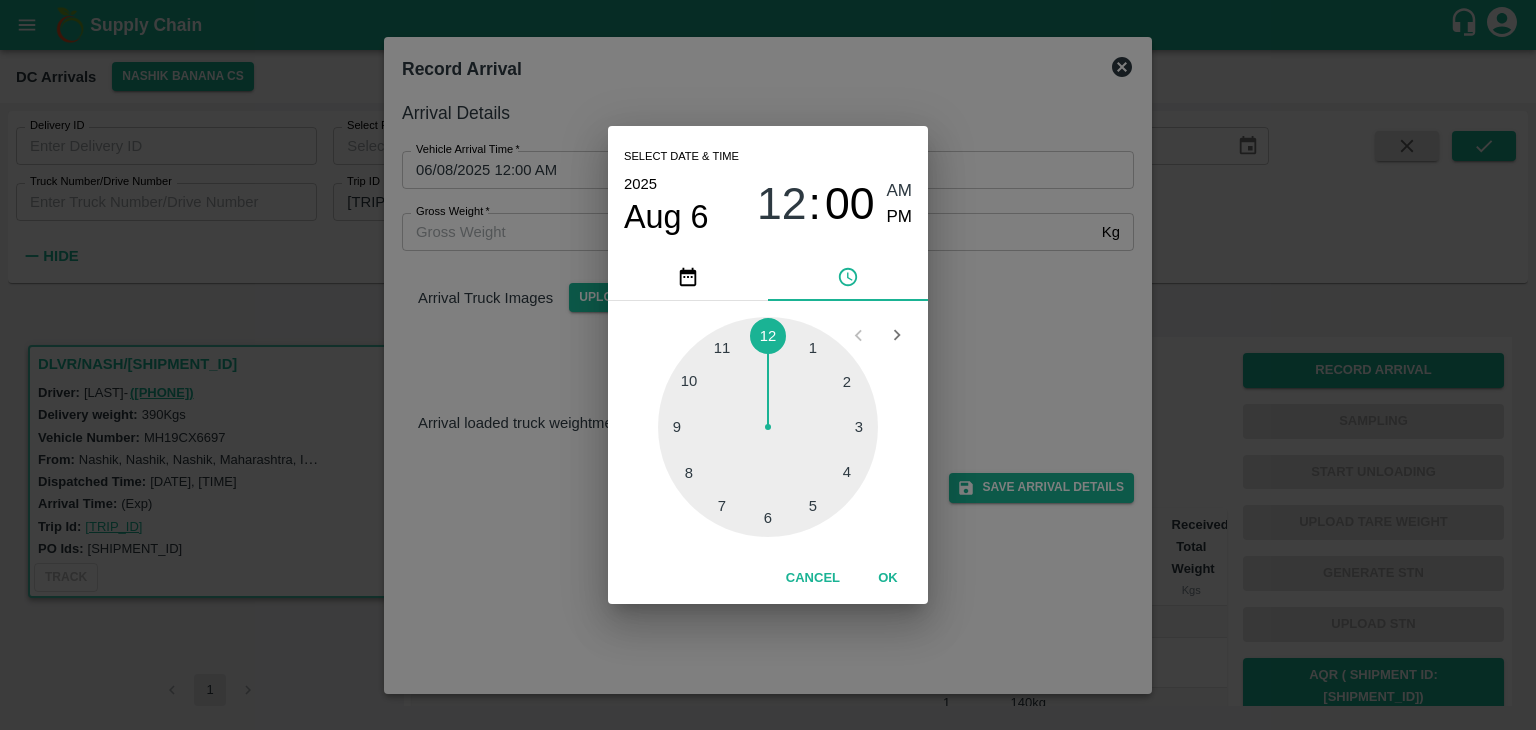 click at bounding box center (768, 427) 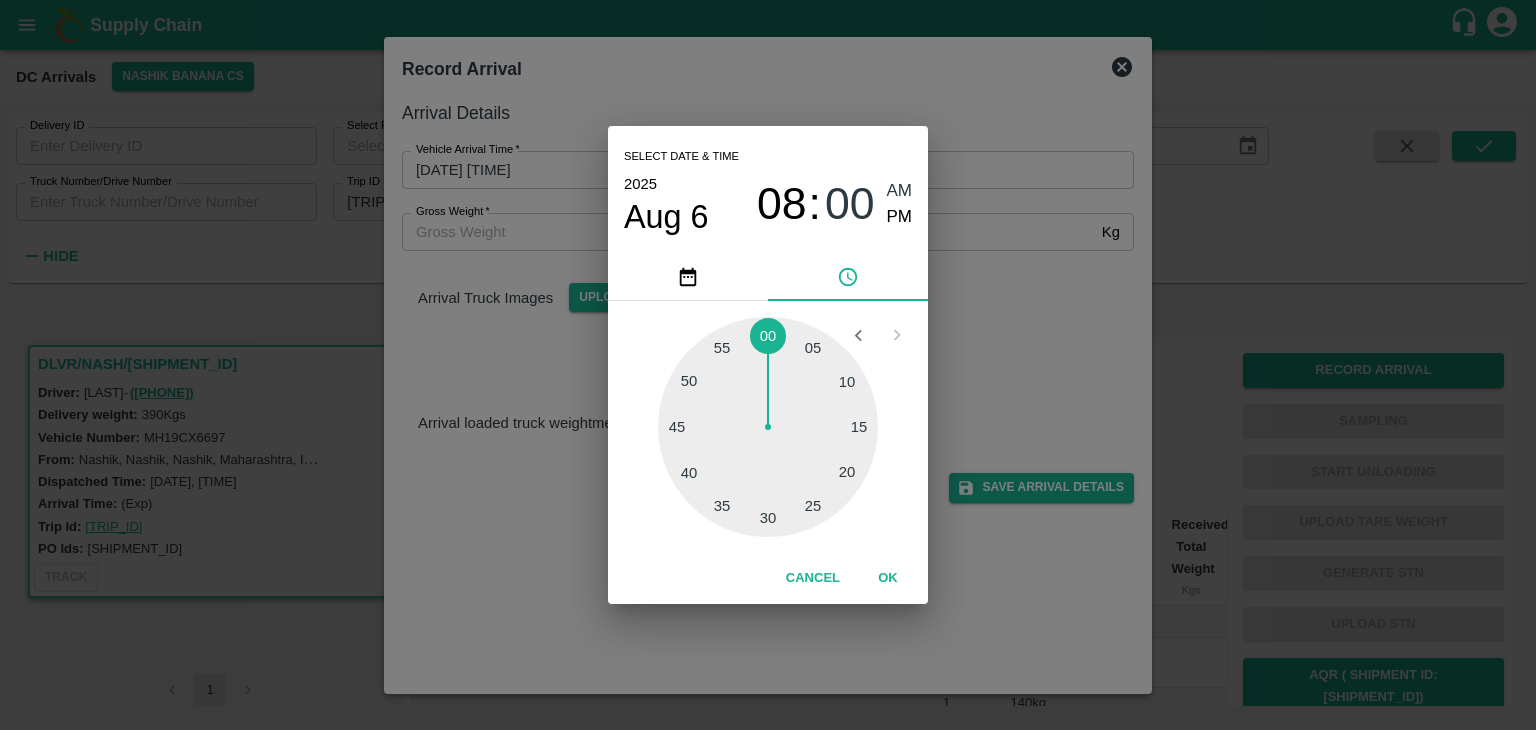 click at bounding box center (768, 427) 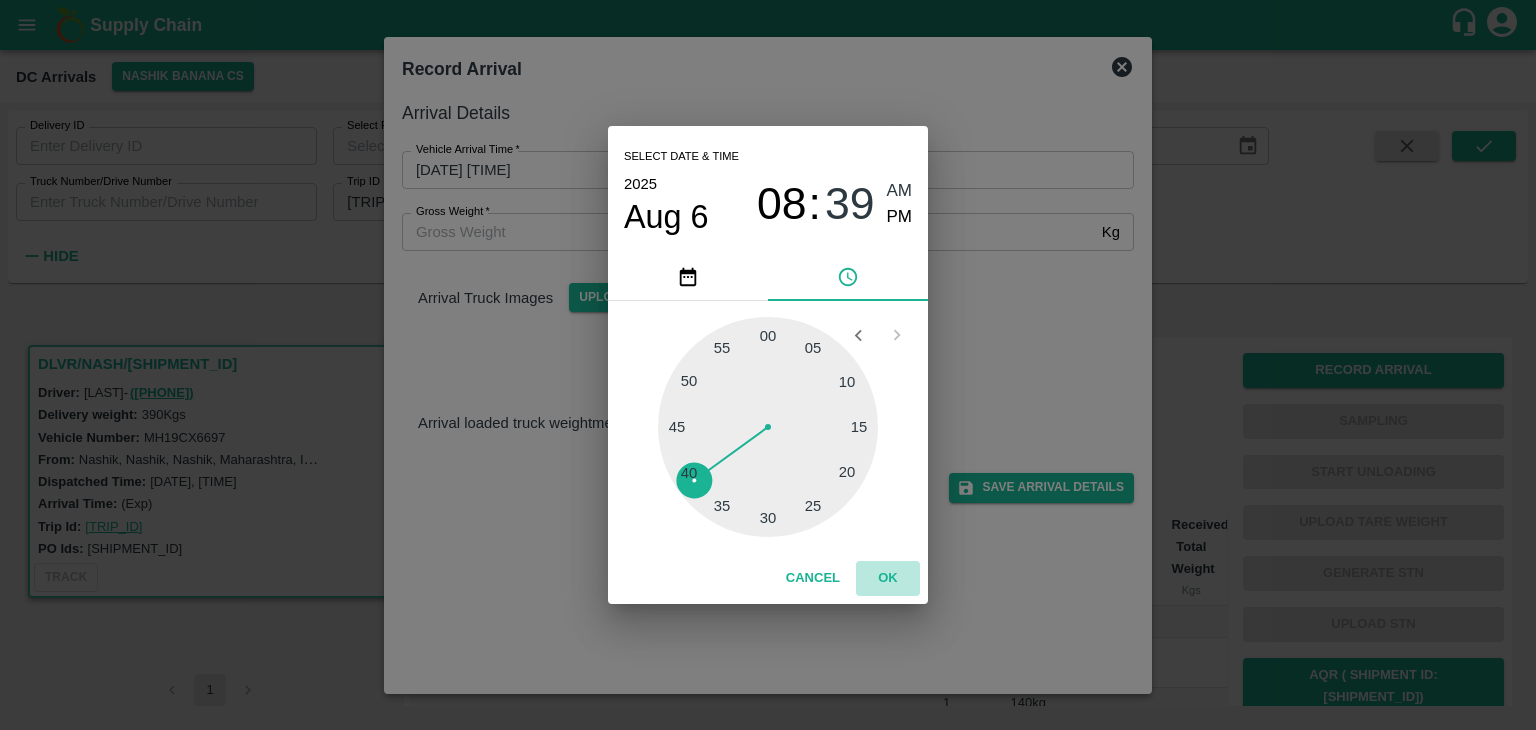 click on "OK" at bounding box center (888, 578) 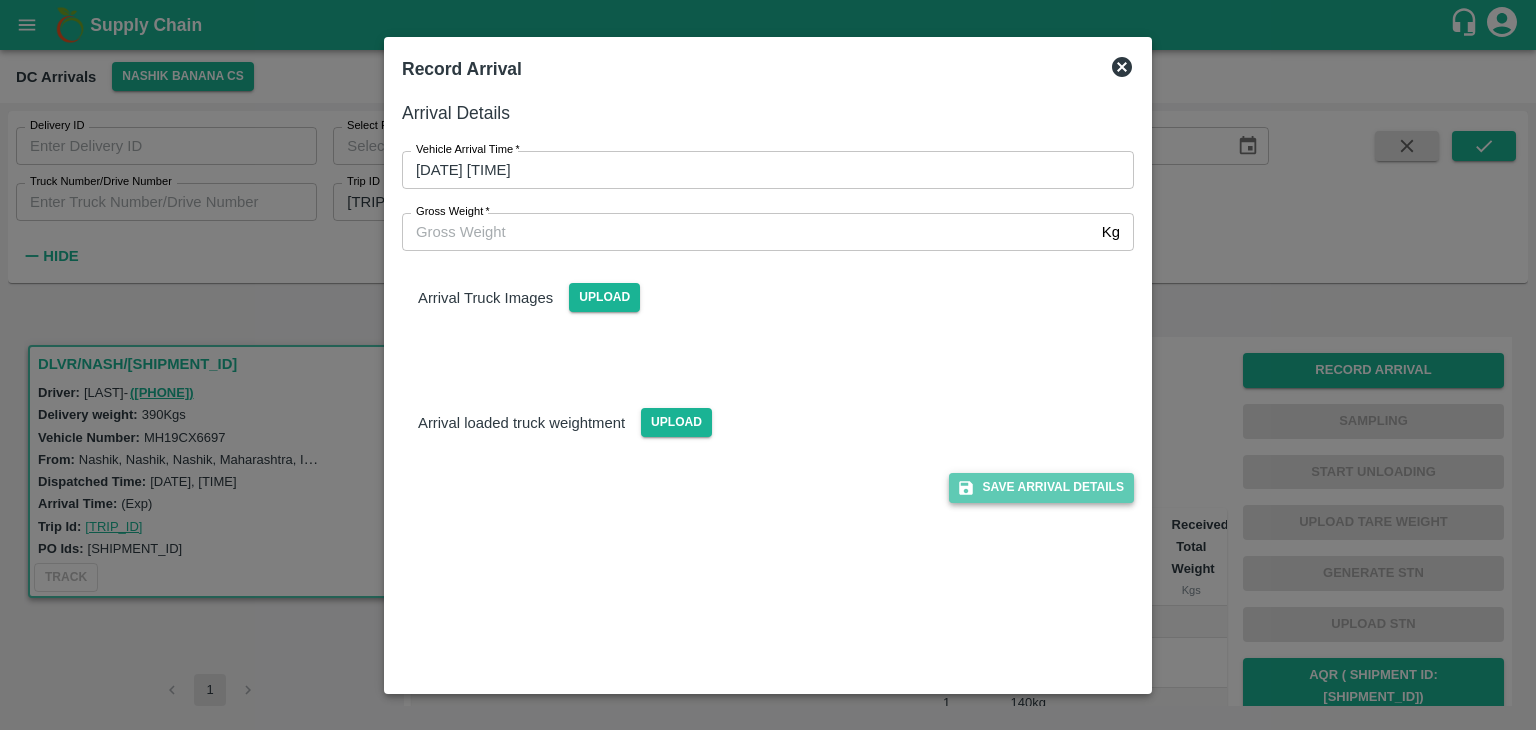 click on "Save Arrival Details" at bounding box center [1041, 487] 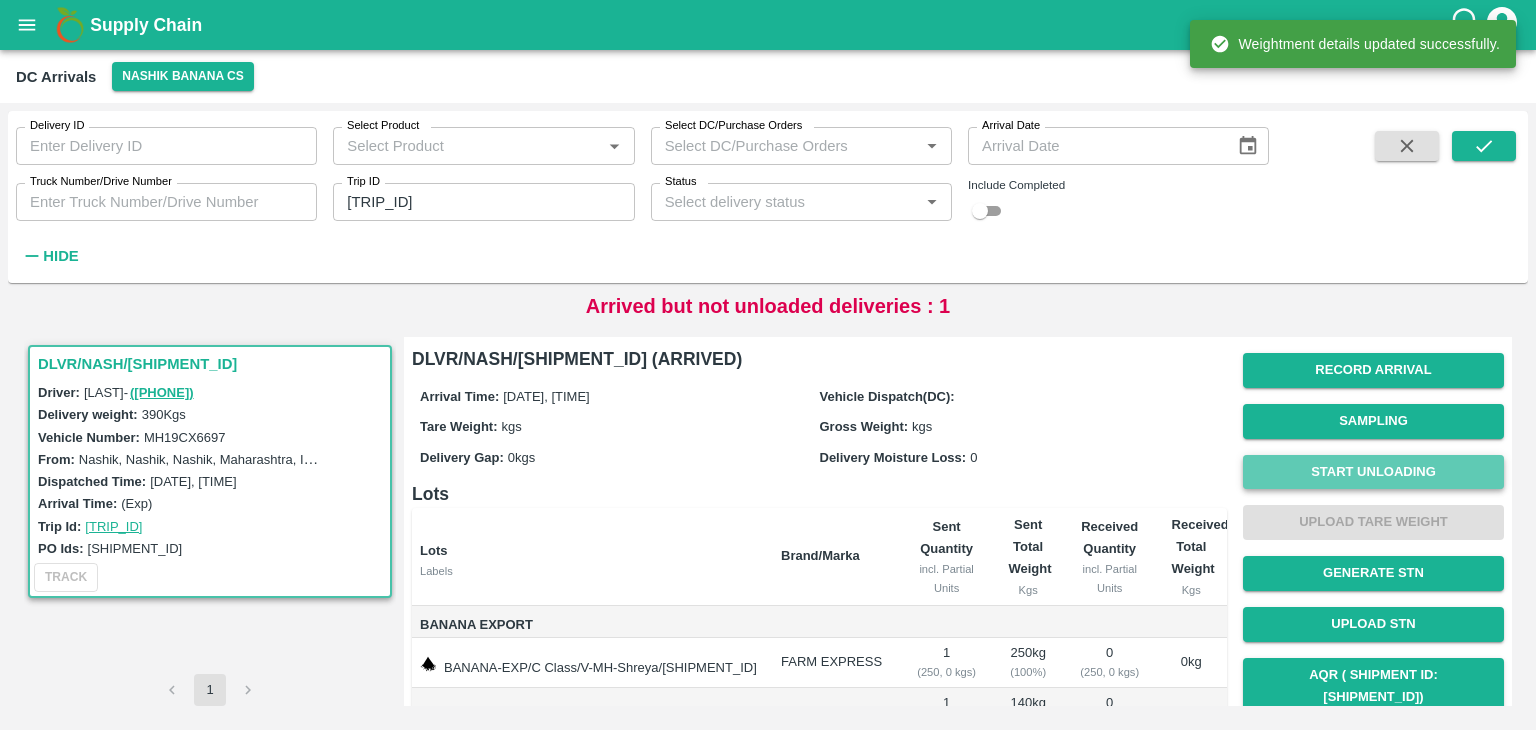 click on "Start Unloading" at bounding box center (1373, 472) 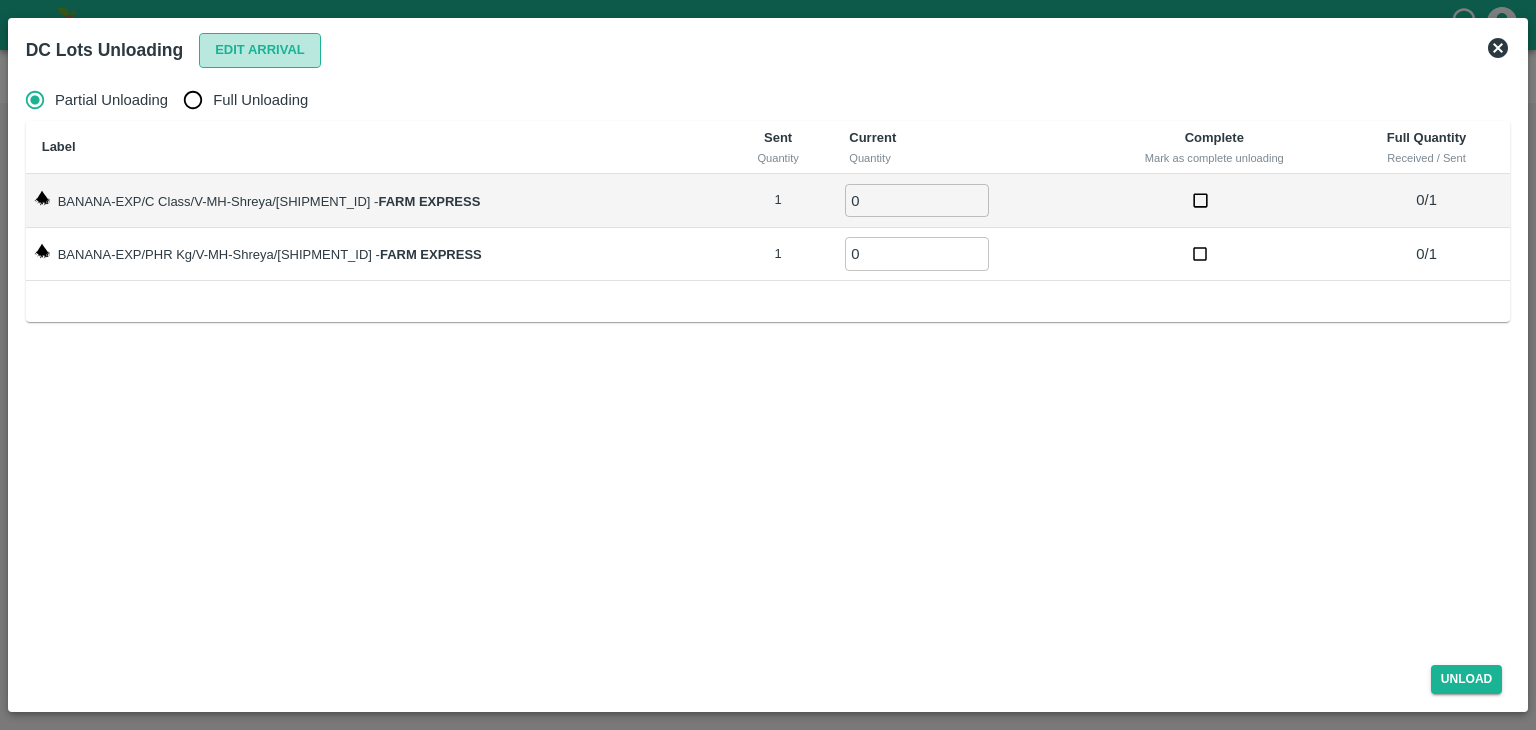 click on "Edit Arrival" at bounding box center (260, 50) 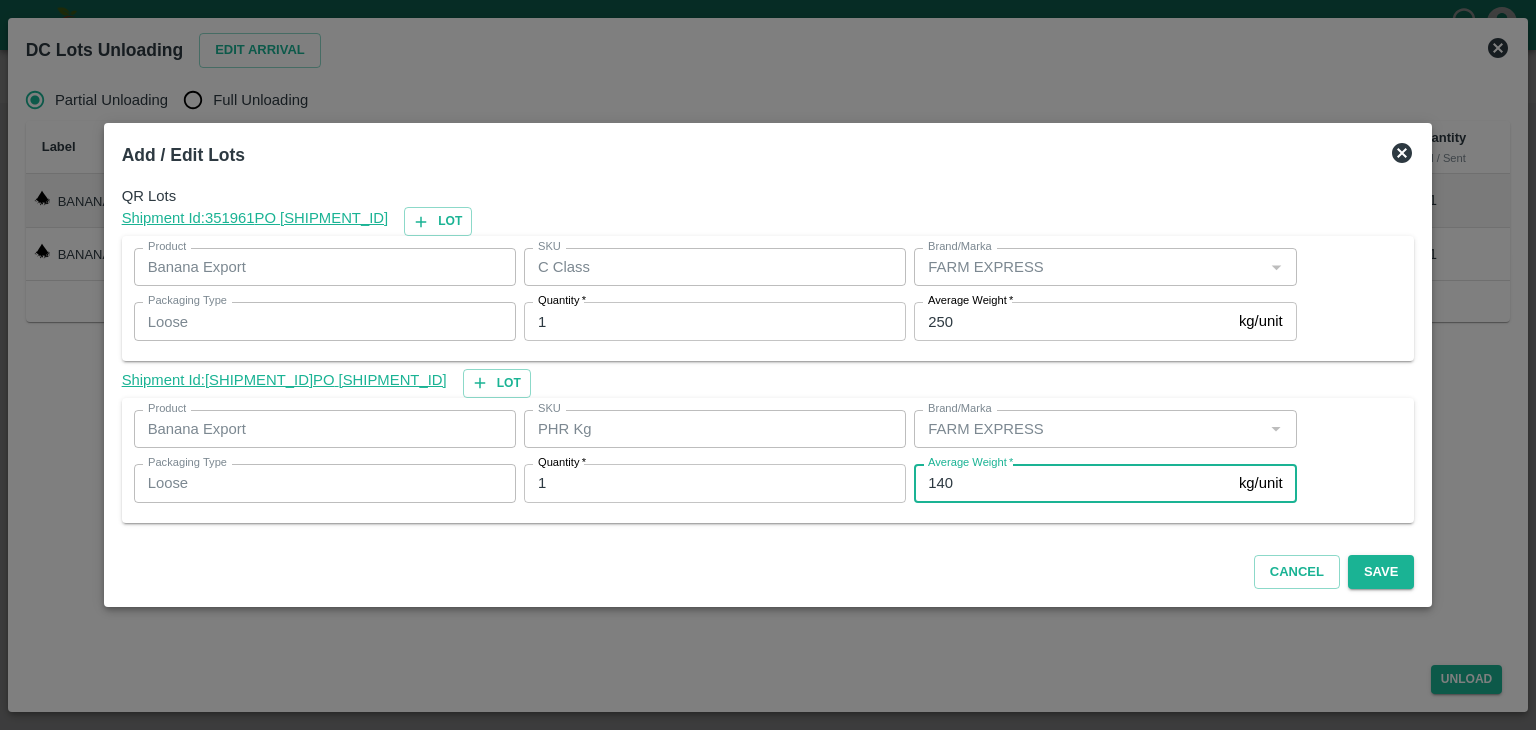 drag, startPoint x: 941, startPoint y: 484, endPoint x: 969, endPoint y: 485, distance: 28.01785 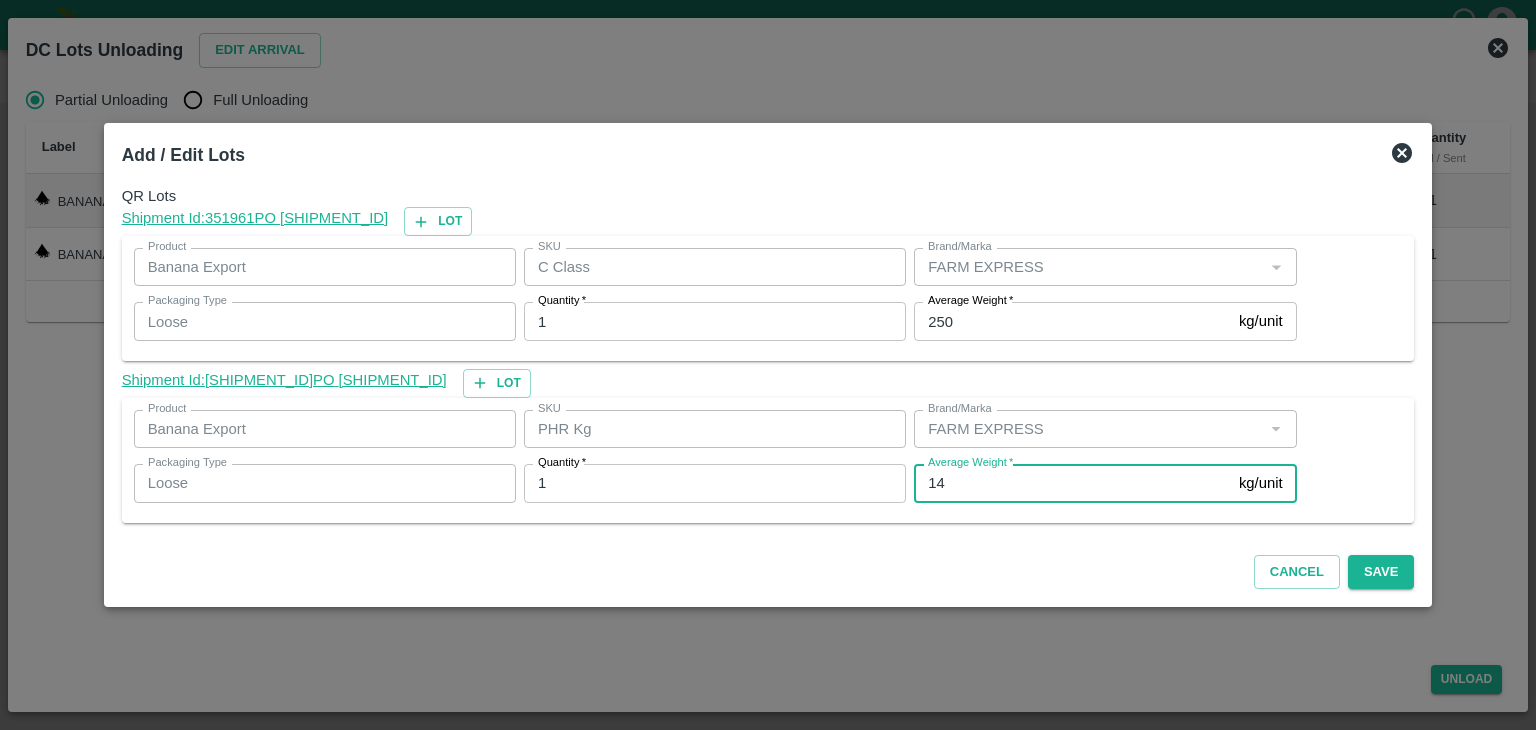type on "1" 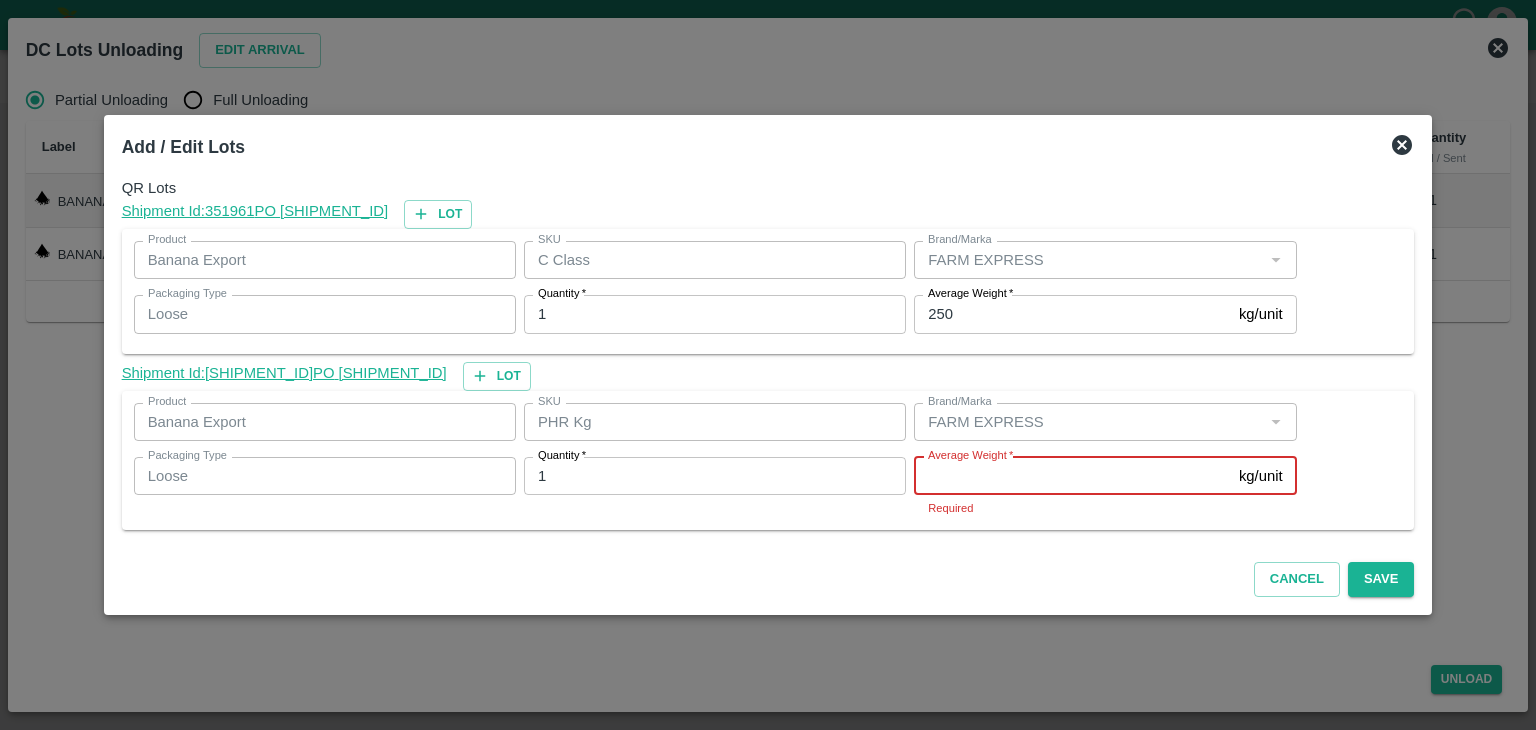 click on "Average Weight   *" at bounding box center [1072, 476] 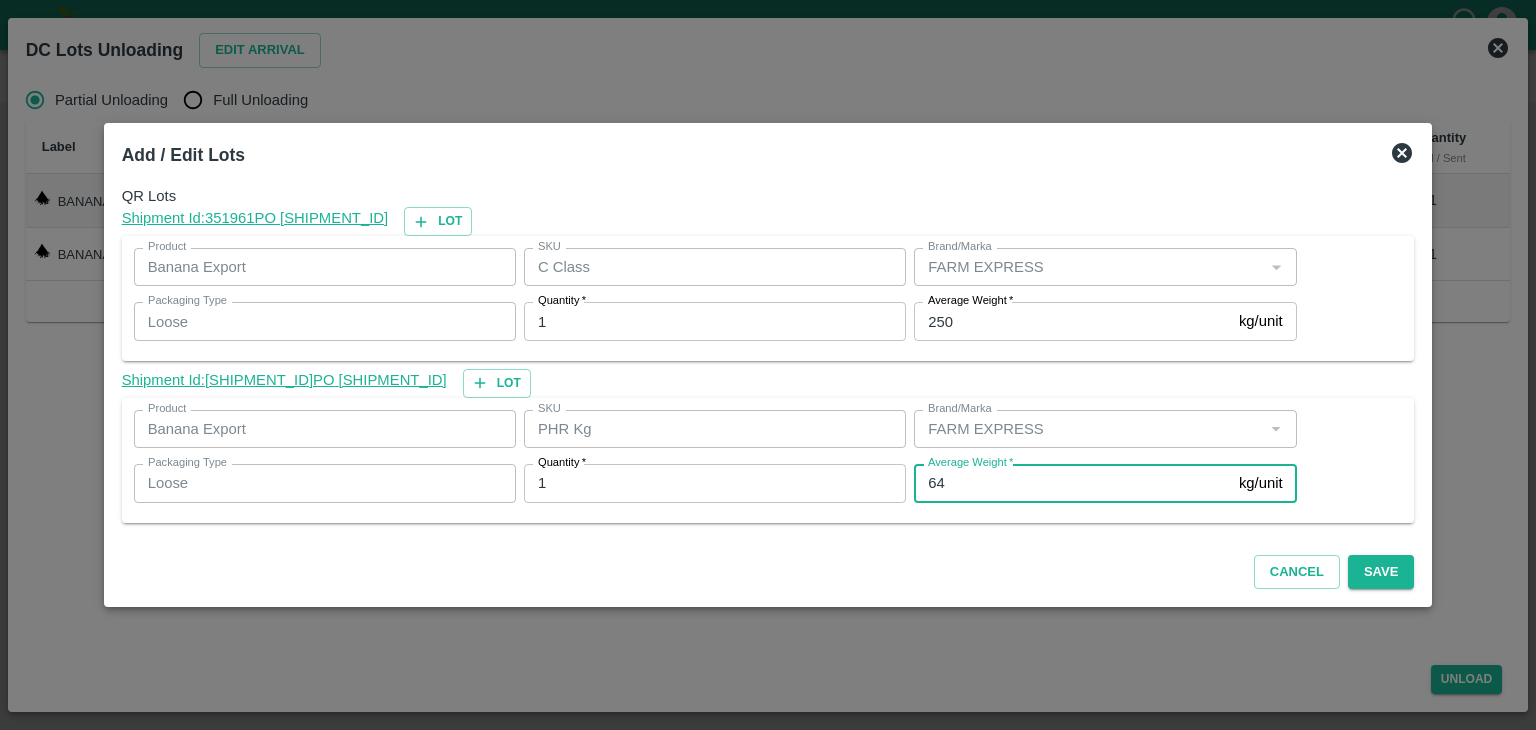 type on "64" 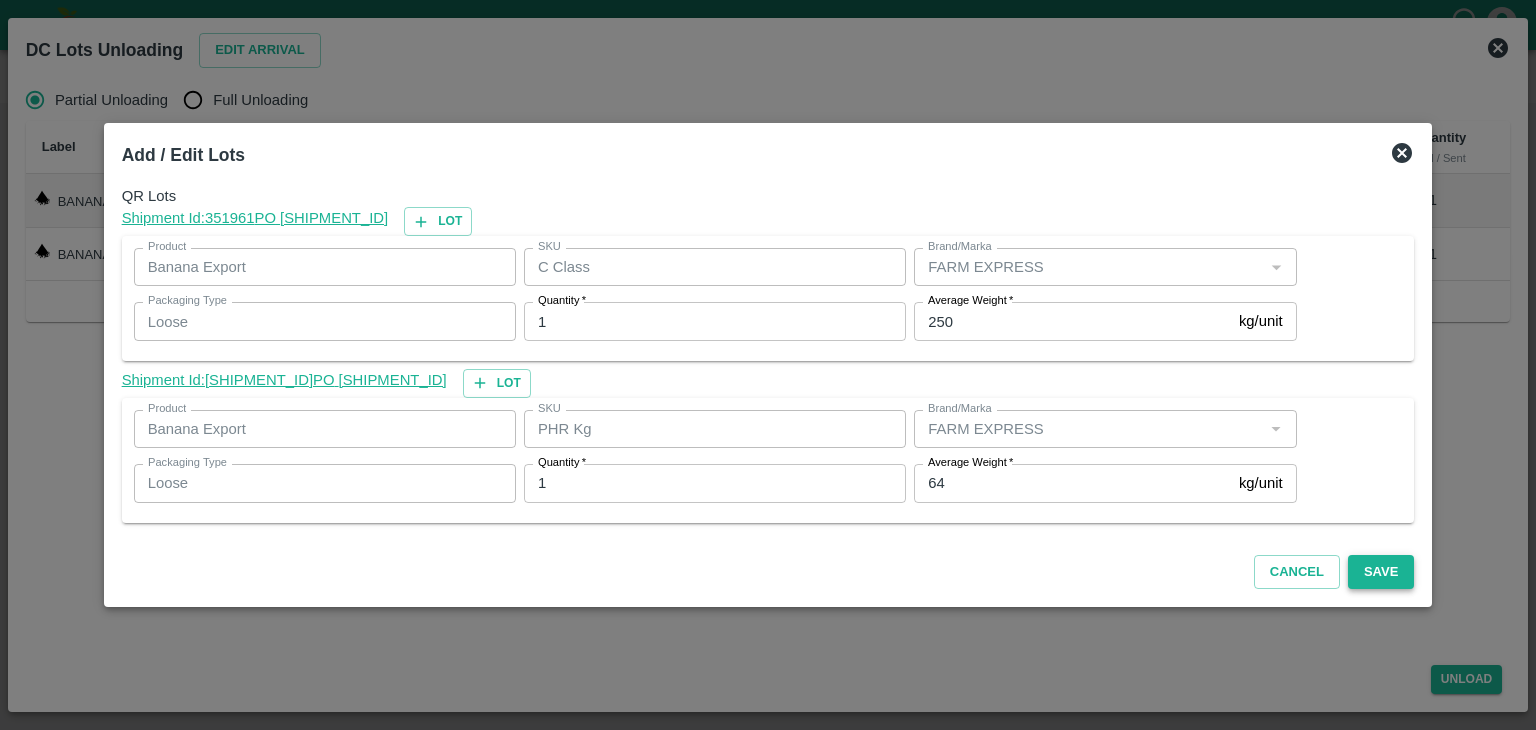 drag, startPoint x: 1357, startPoint y: 549, endPoint x: 1373, endPoint y: 572, distance: 28.01785 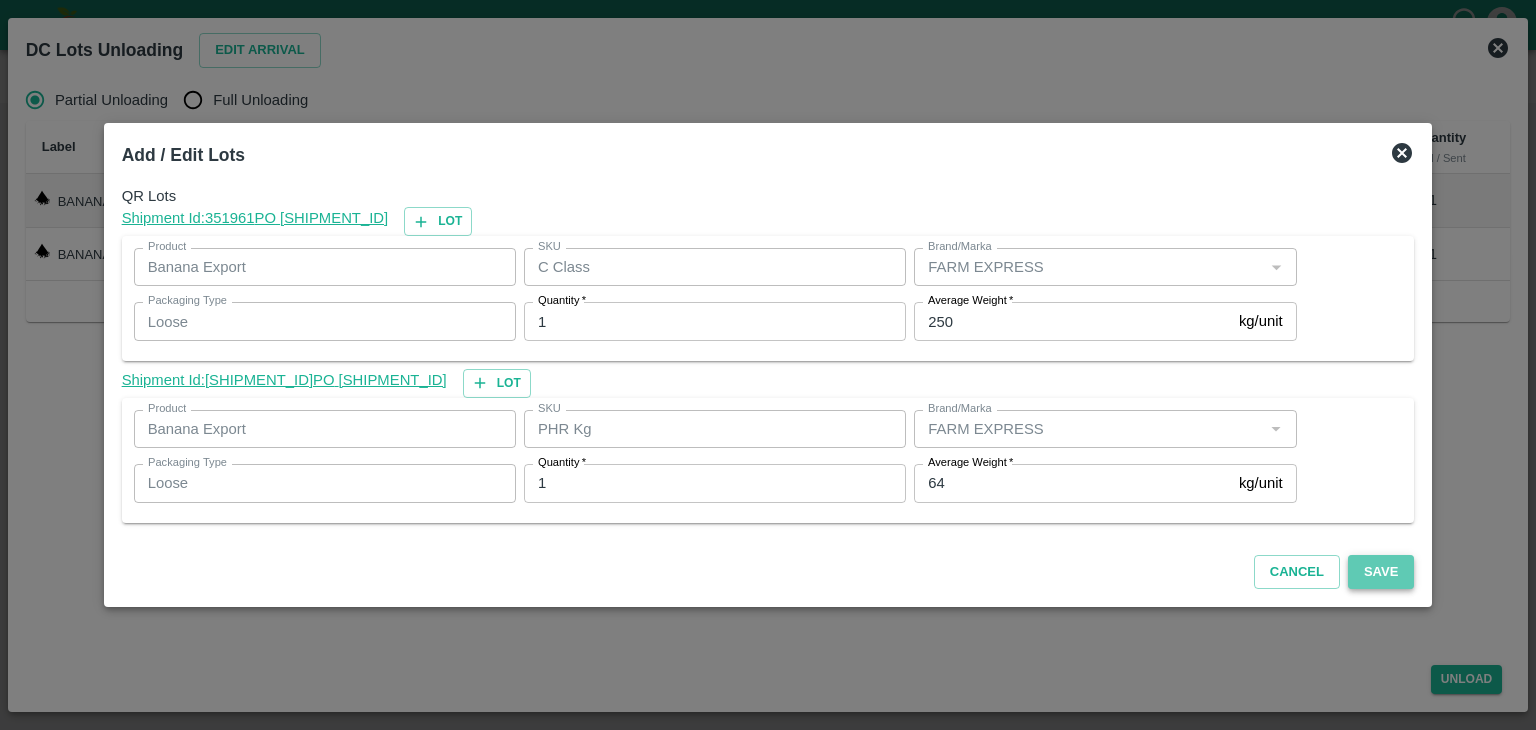 click on "Save" at bounding box center (1381, 572) 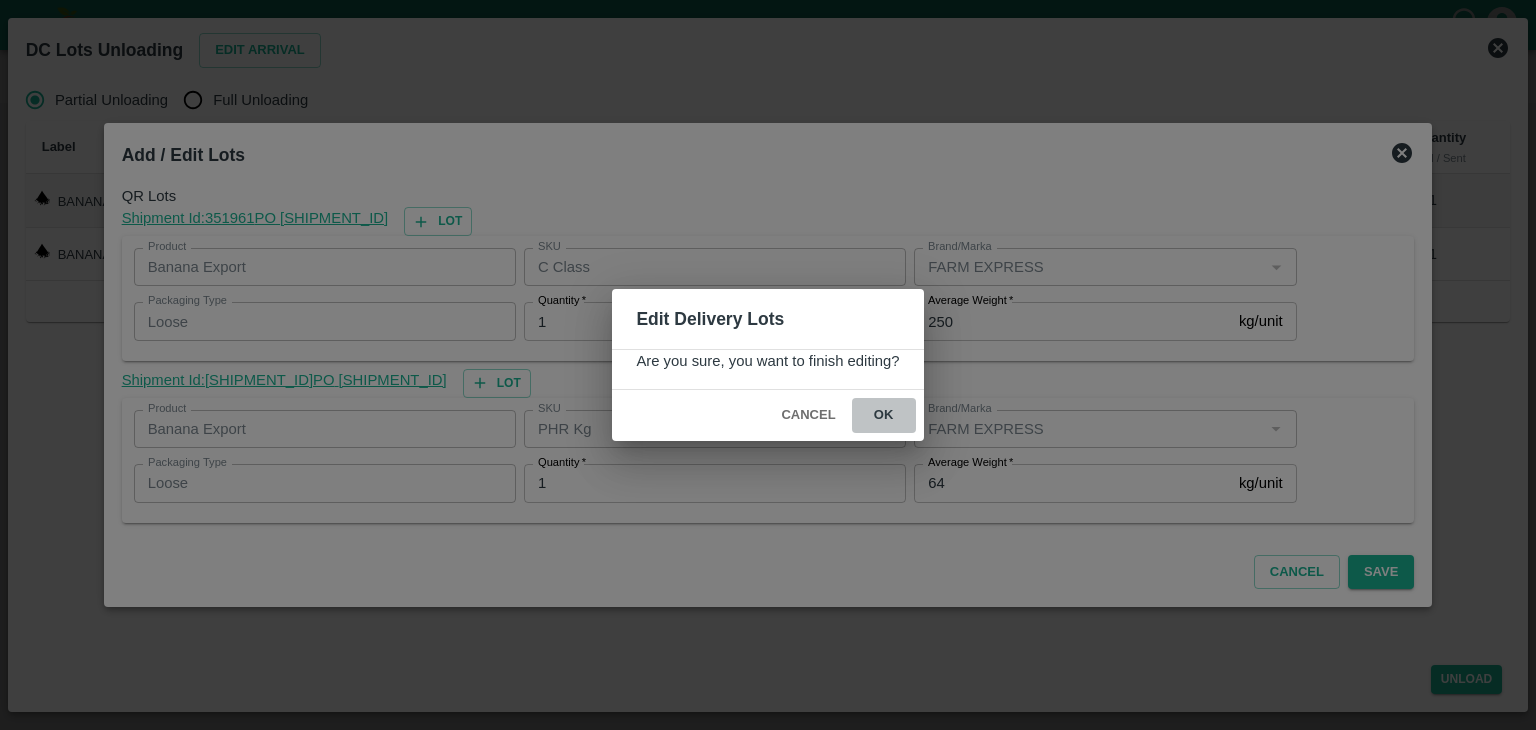 click on "ok" at bounding box center (884, 415) 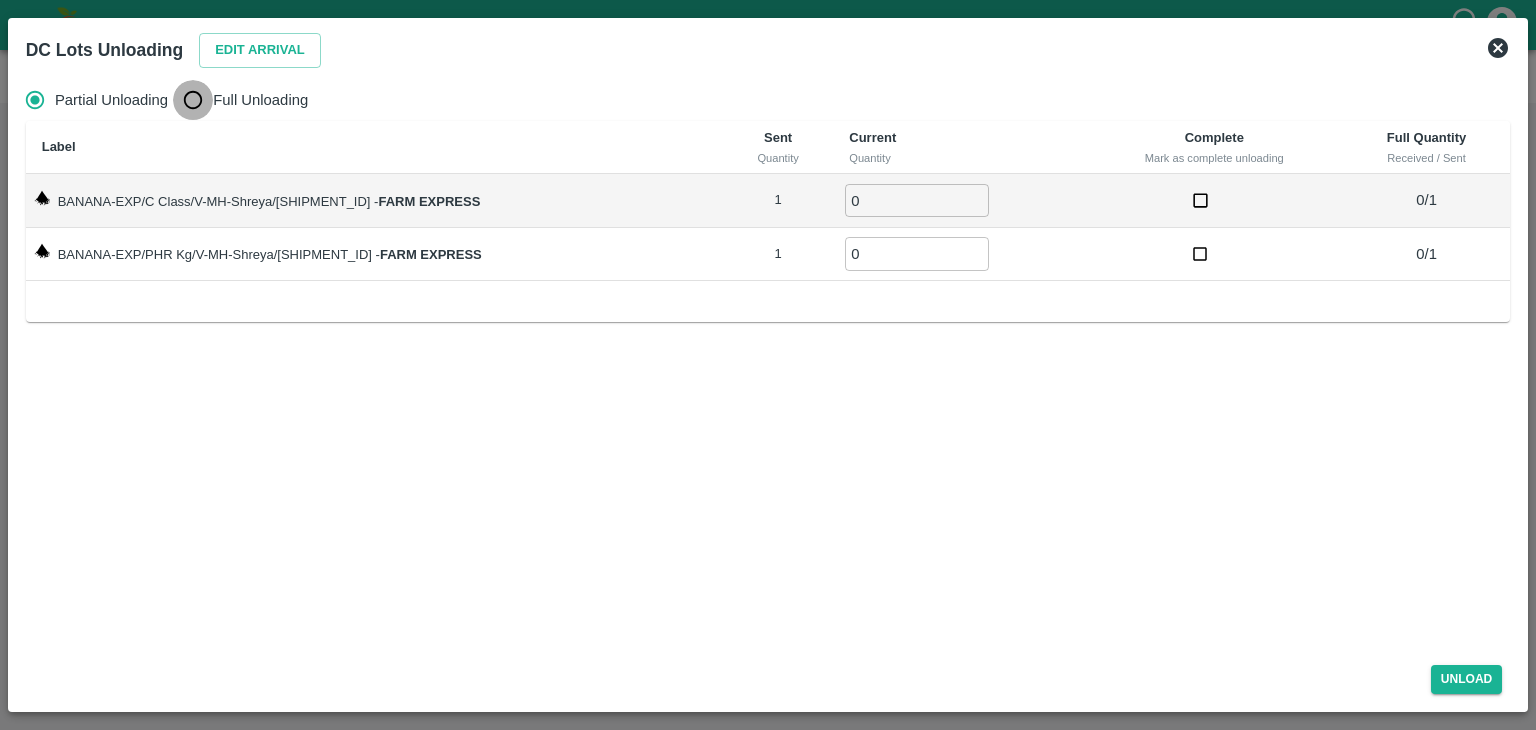 click on "Full Unloading" at bounding box center (193, 100) 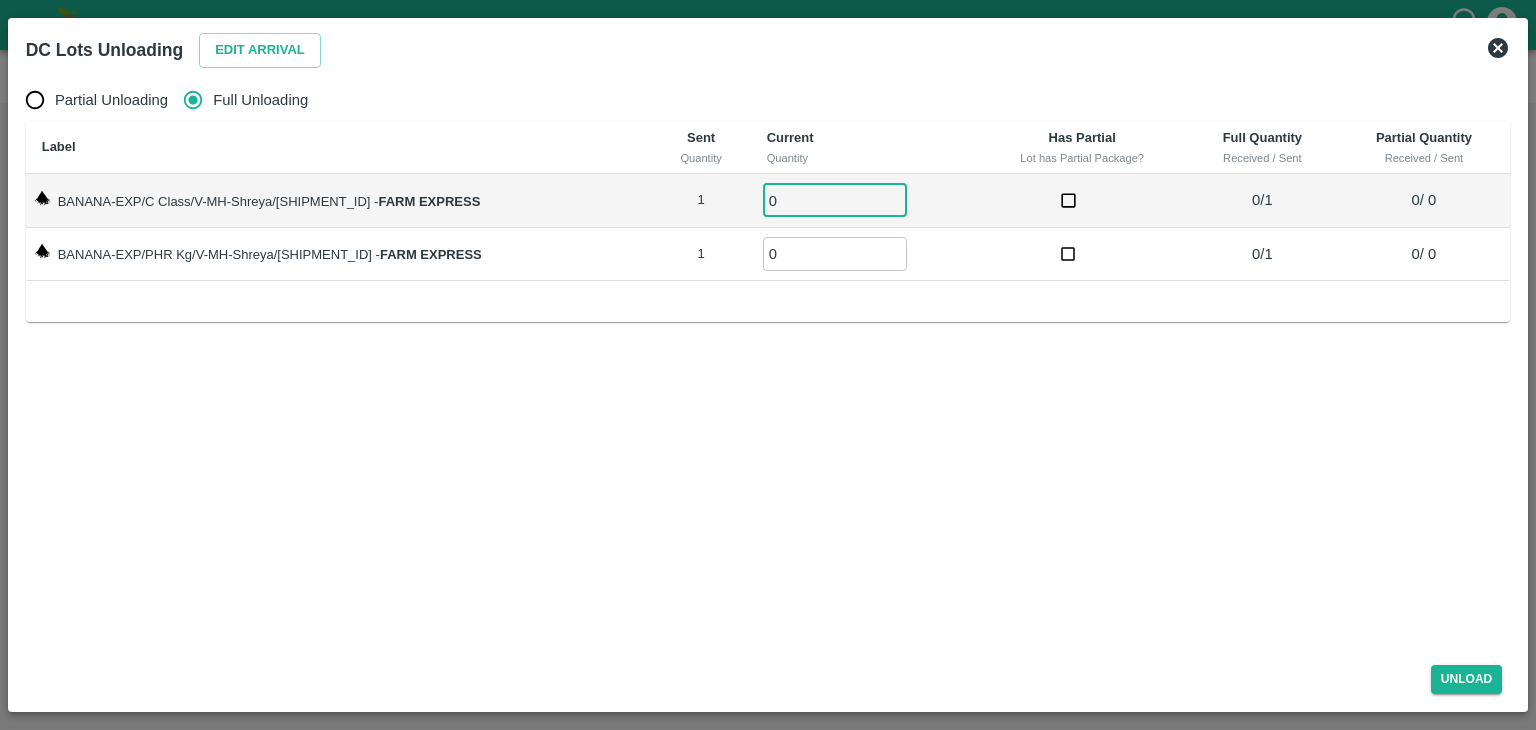 click on "0" at bounding box center (835, 200) 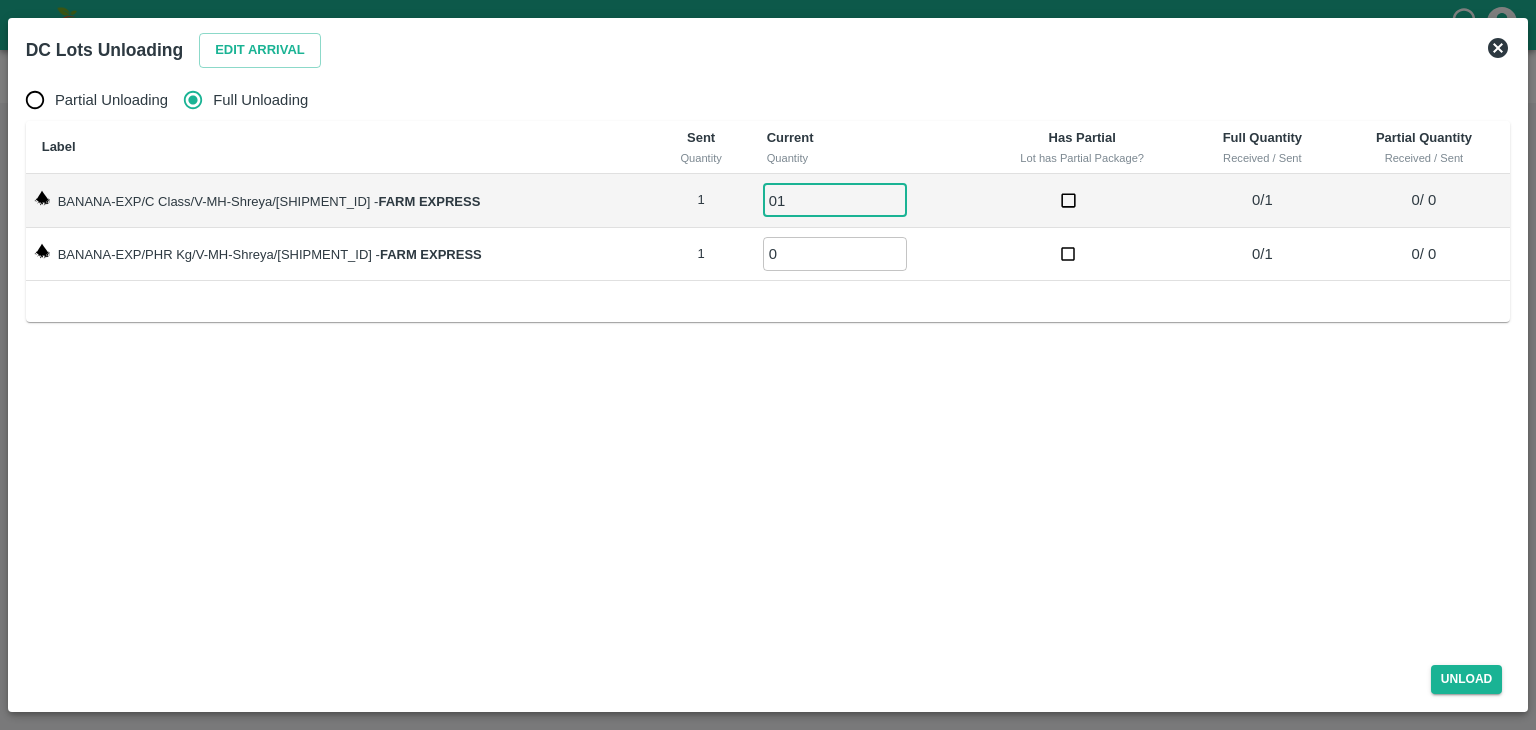 type on "01" 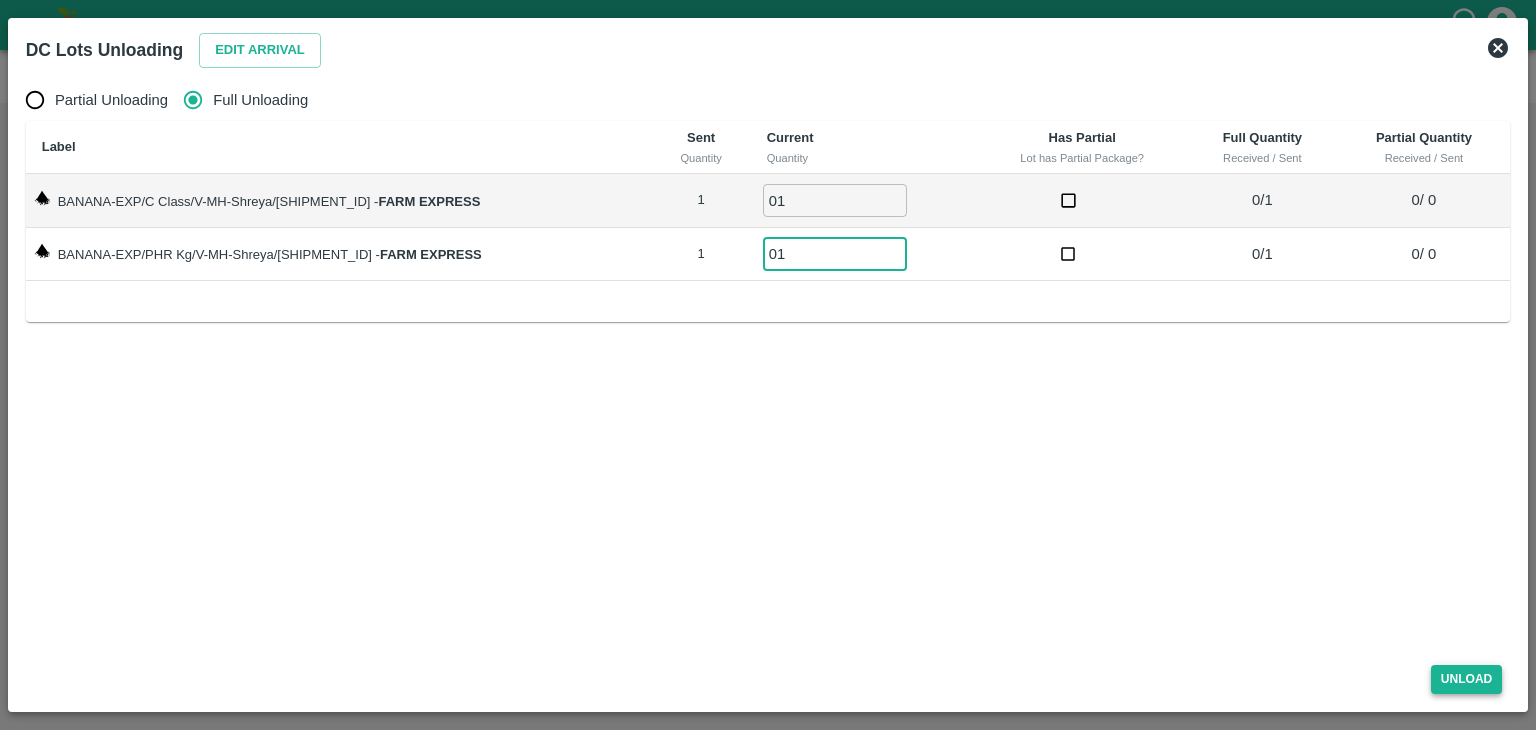 type on "01" 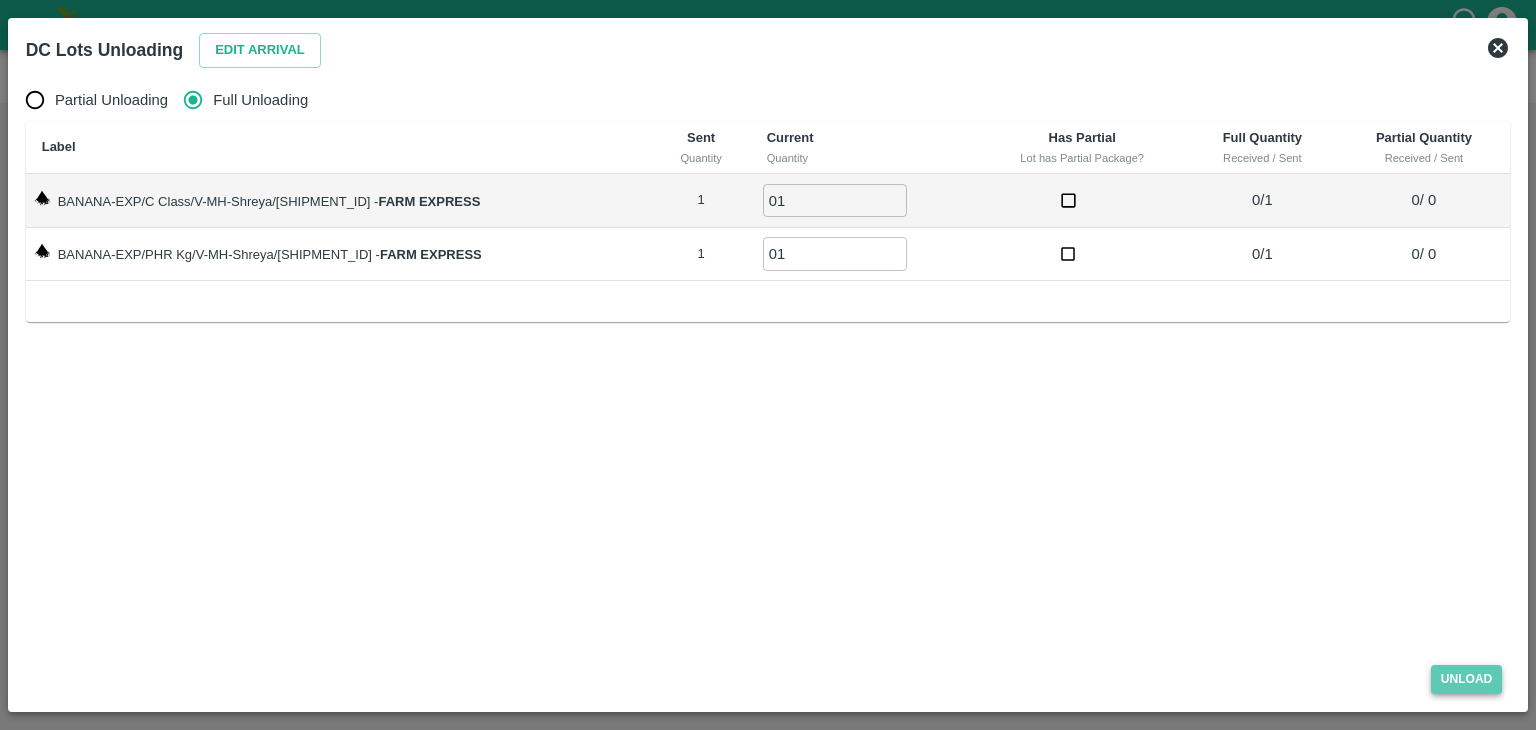 click on "Unload" at bounding box center [1467, 679] 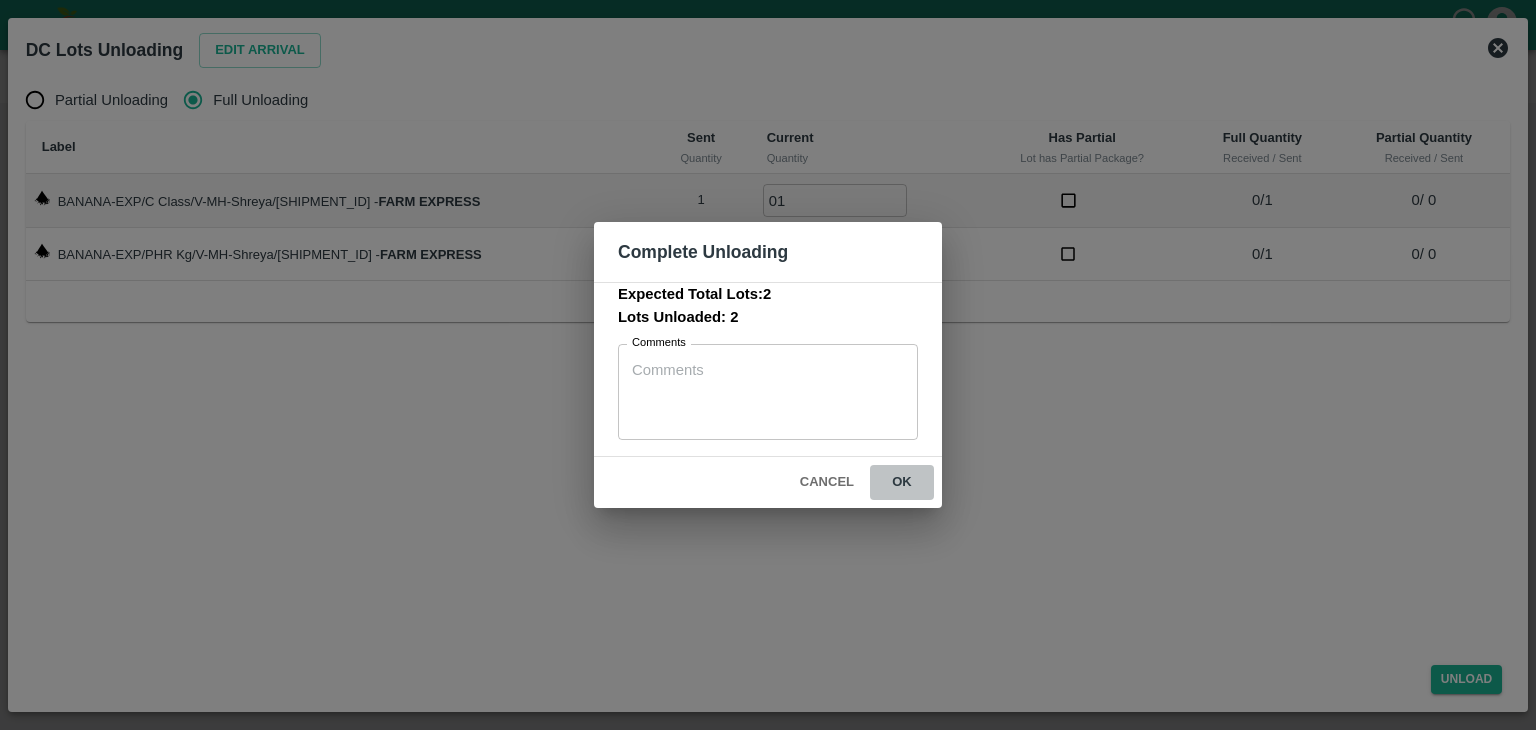 click on "ok" at bounding box center (902, 482) 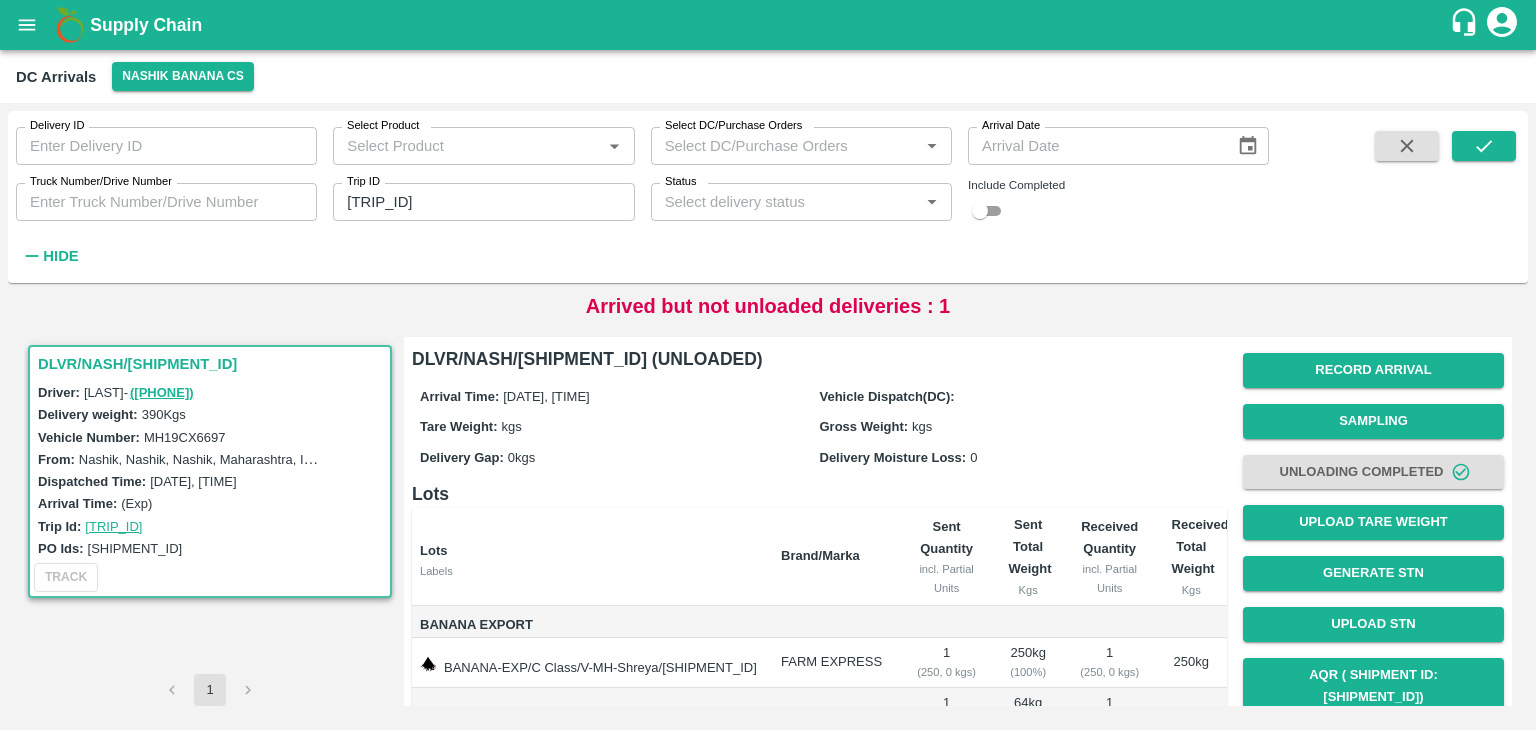 scroll, scrollTop: 124, scrollLeft: 0, axis: vertical 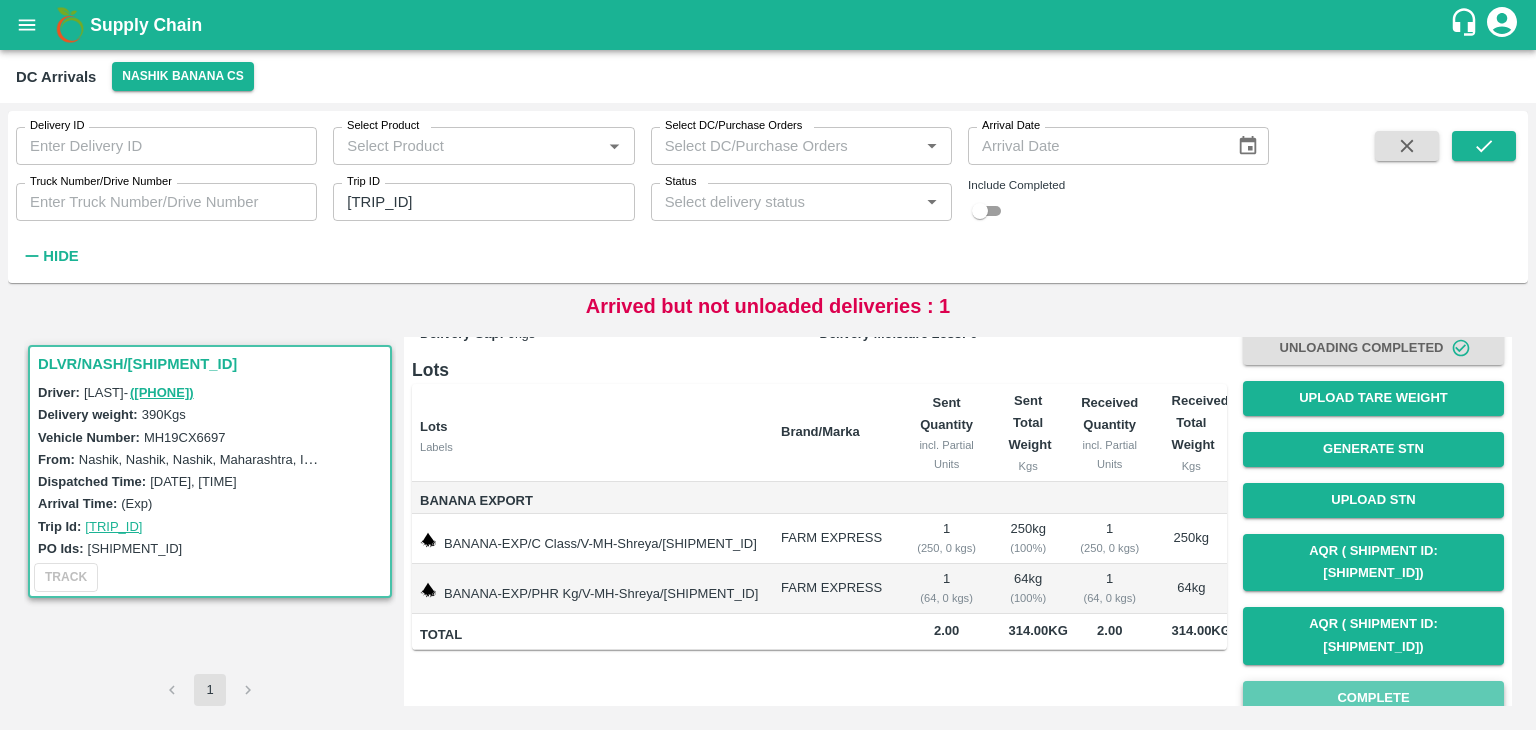 click on "Complete" at bounding box center (1373, 698) 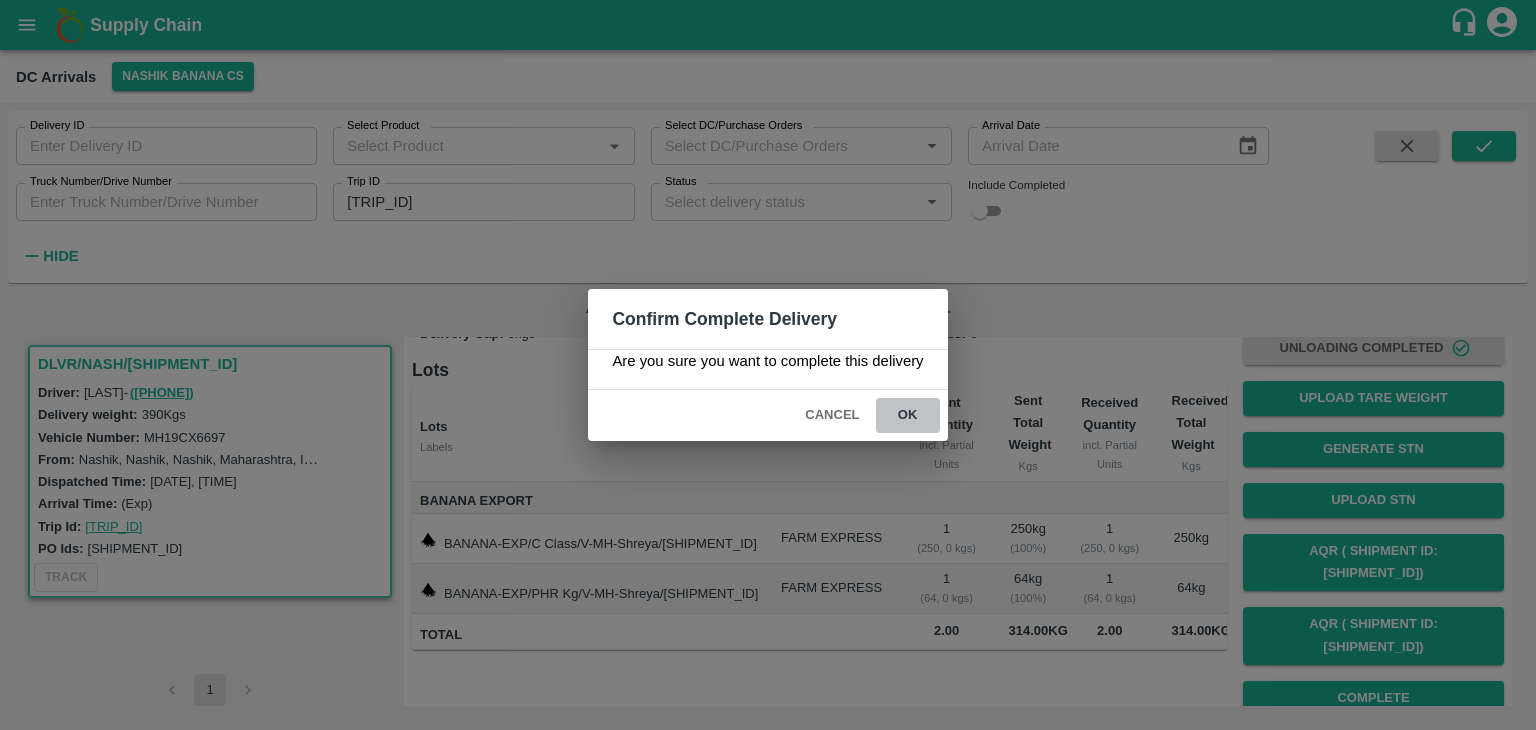 click on "ok" at bounding box center [908, 415] 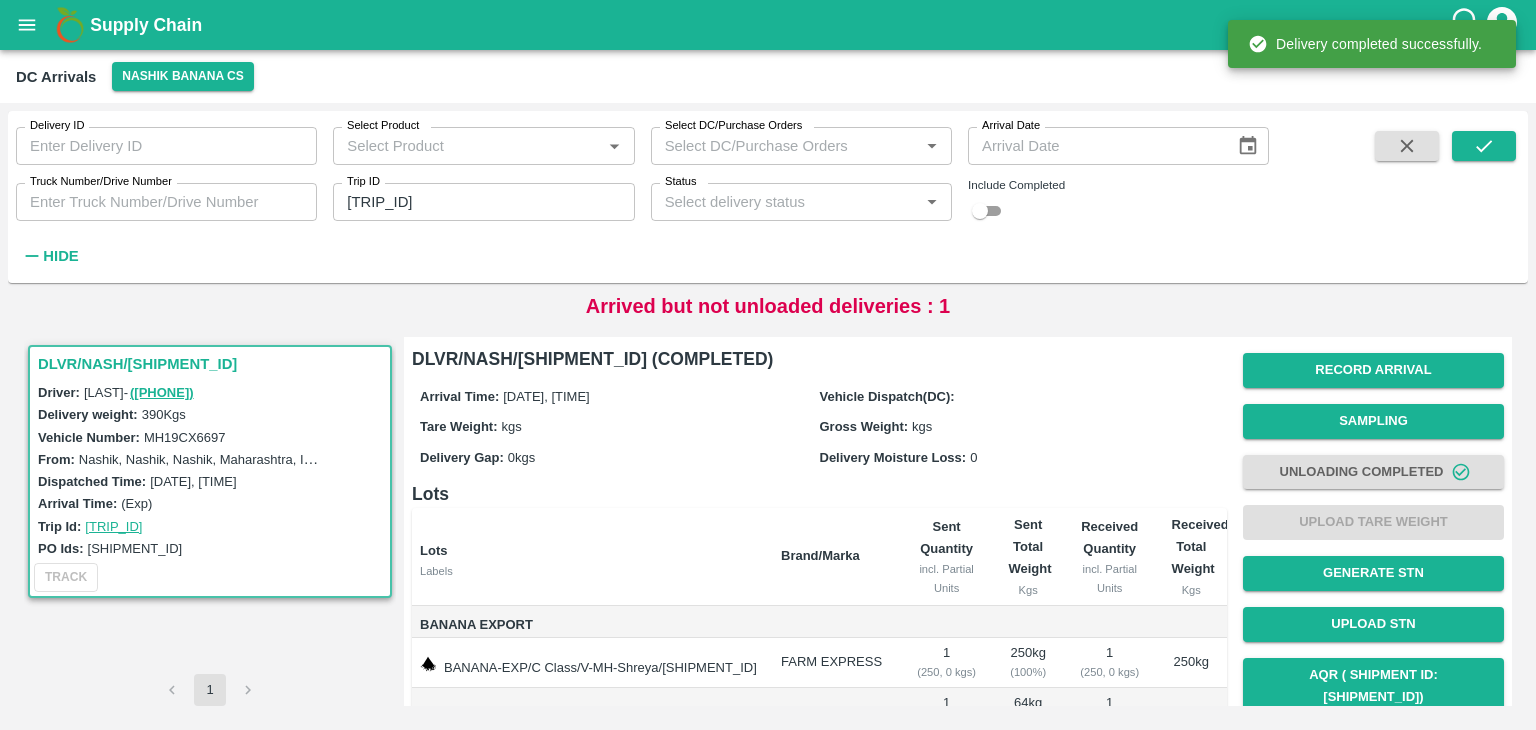 scroll, scrollTop: 124, scrollLeft: 0, axis: vertical 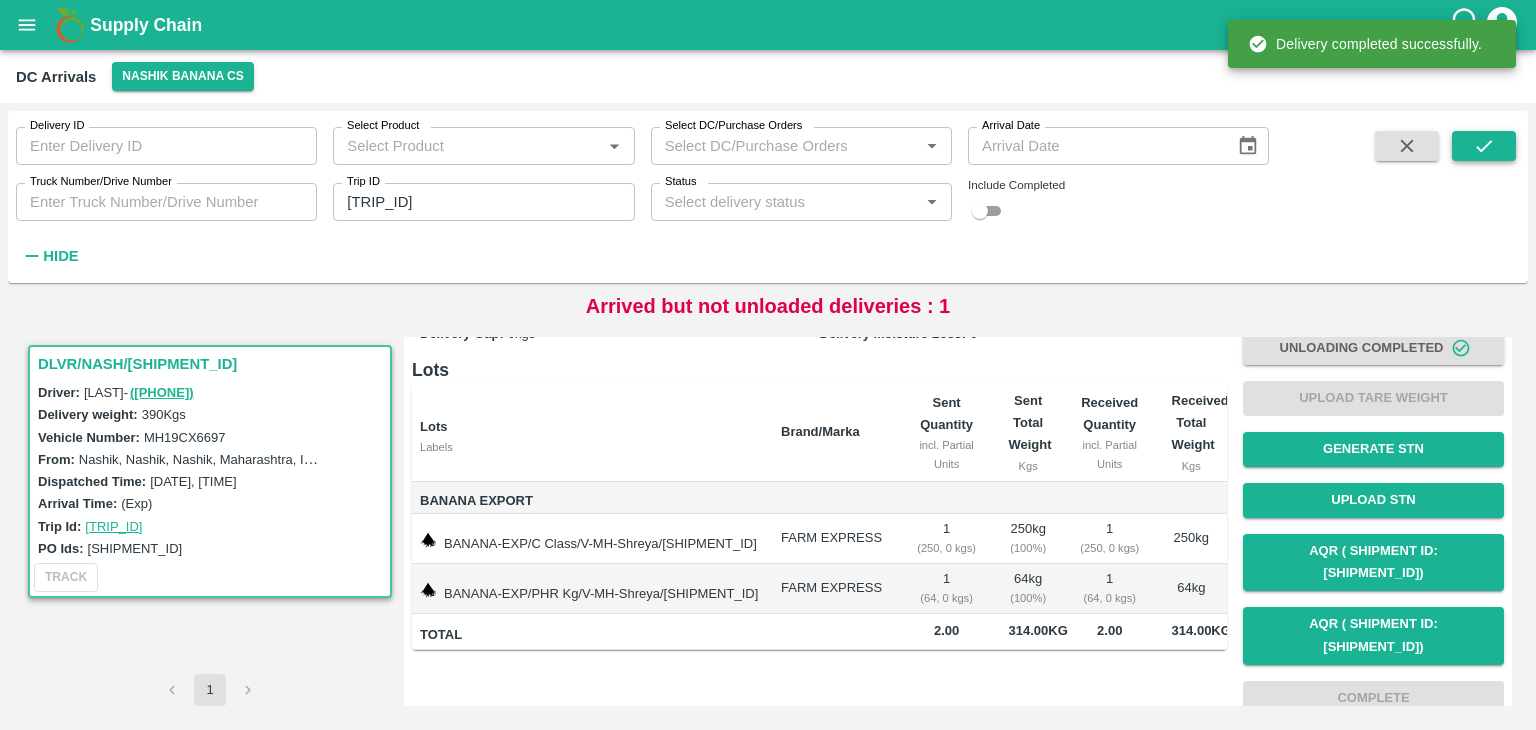 click 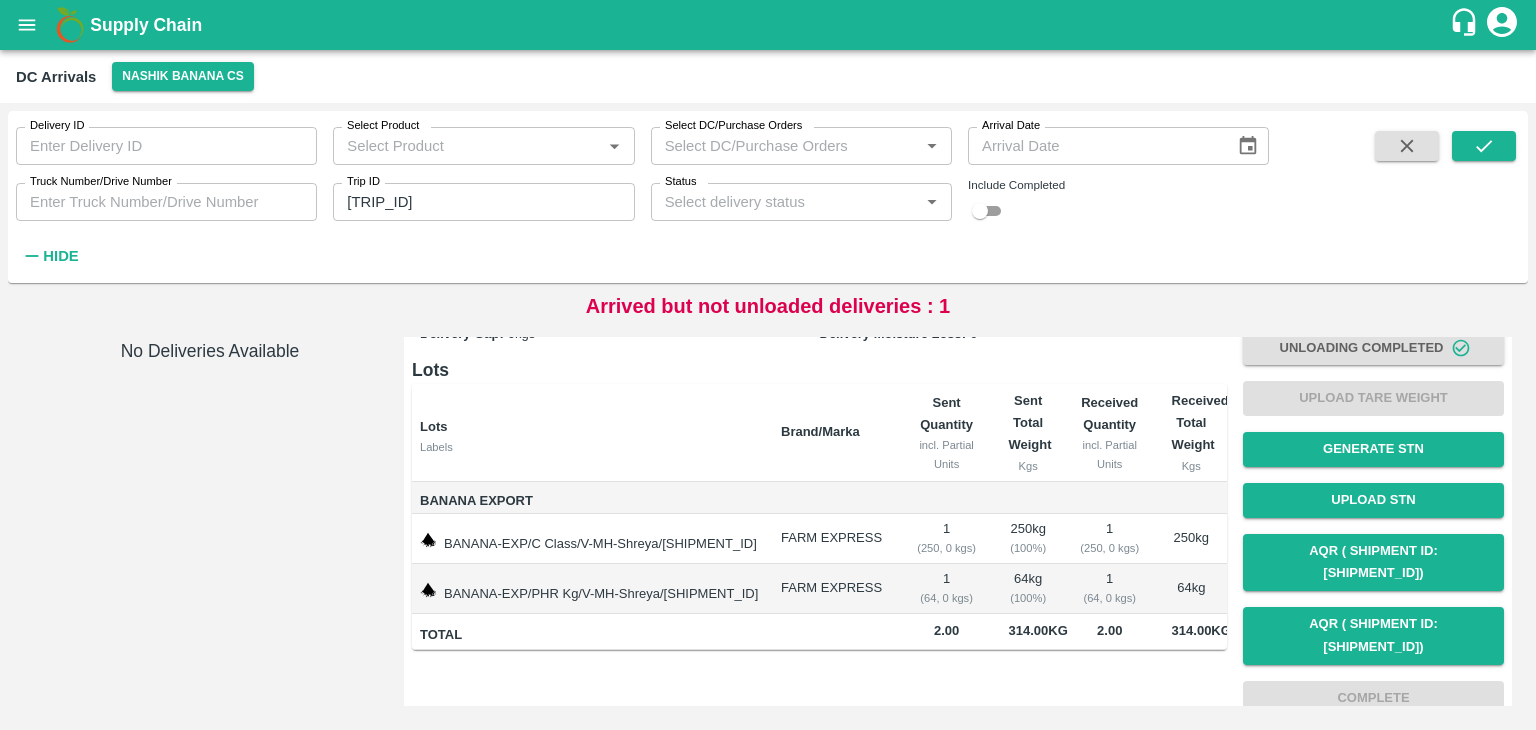click 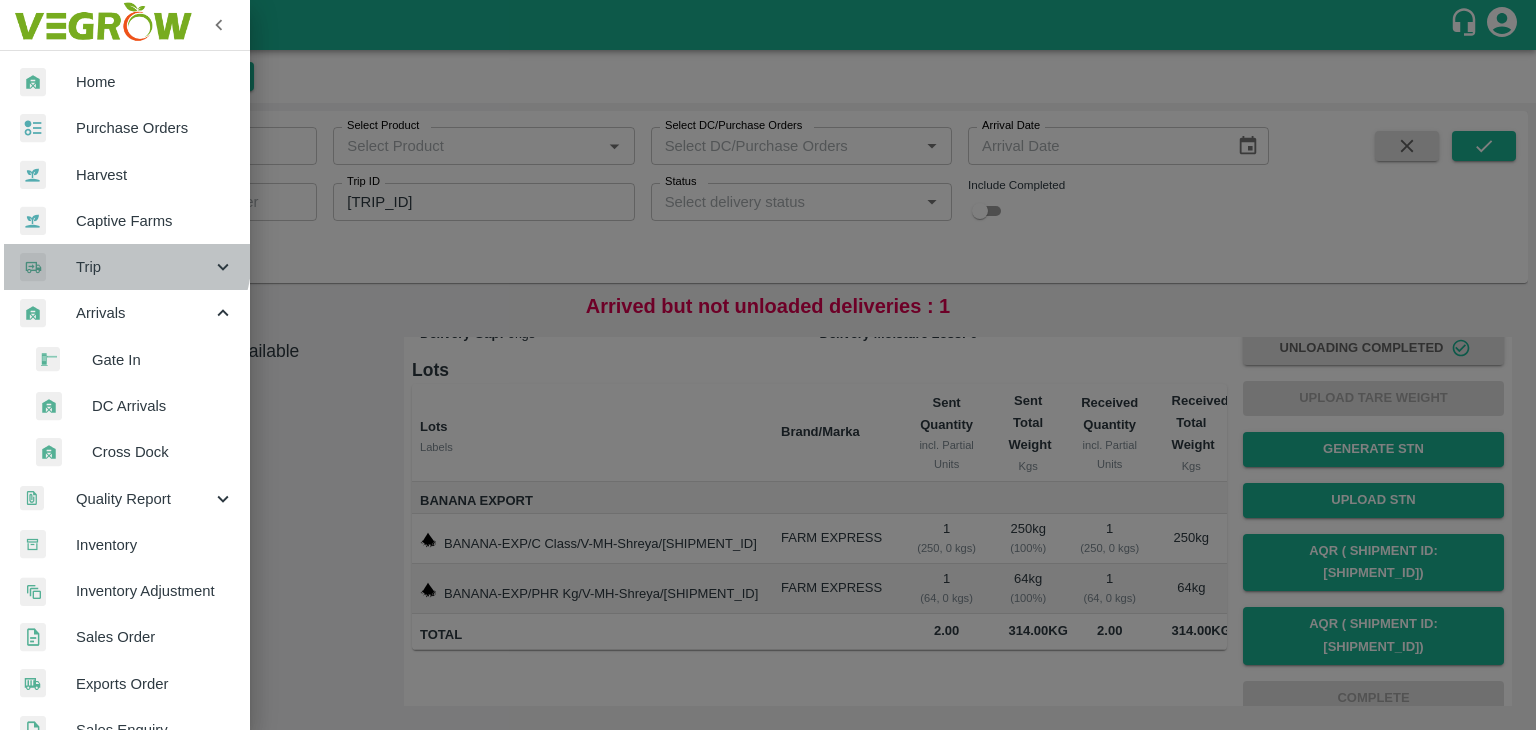 click on "Trip" at bounding box center [125, 267] 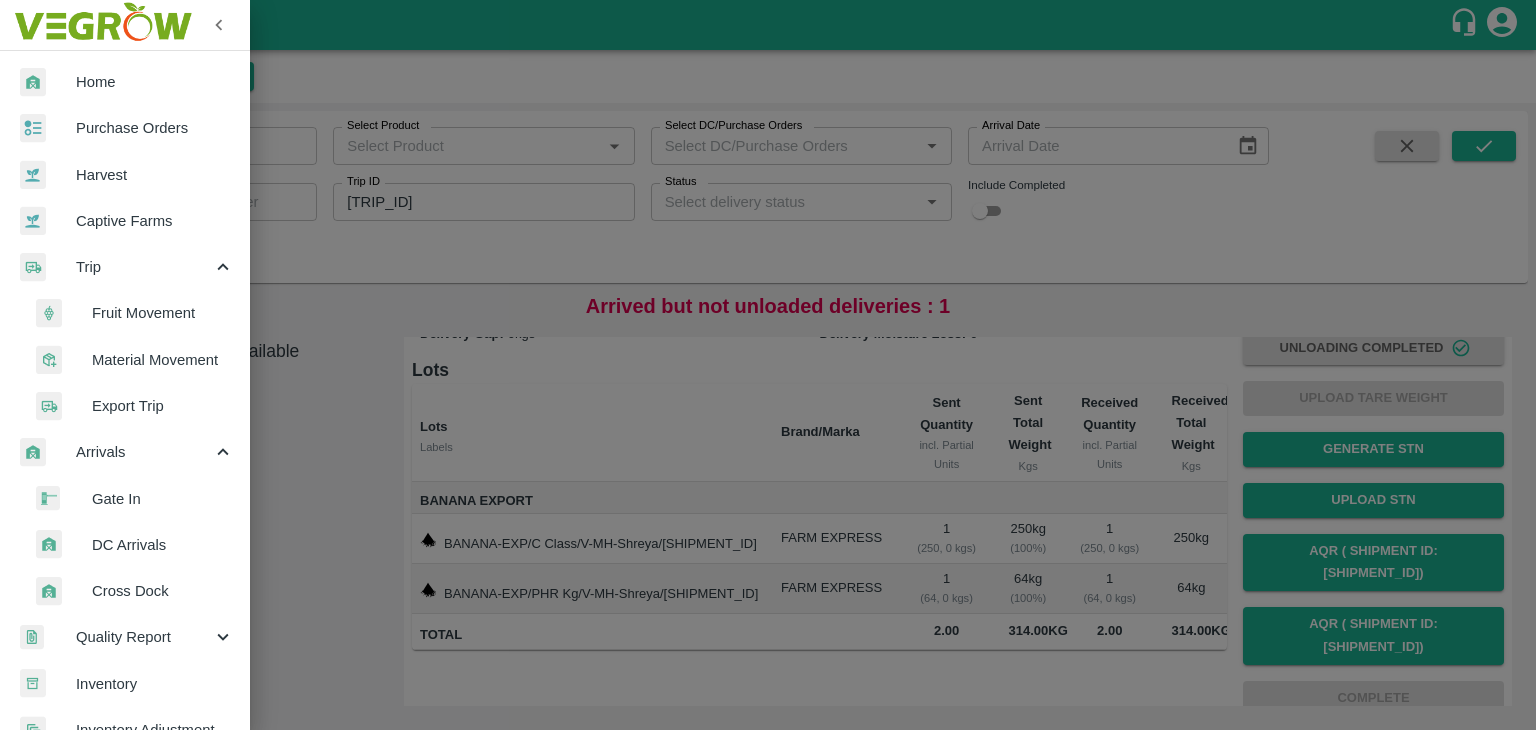 click on "Fruit Movement" at bounding box center [163, 313] 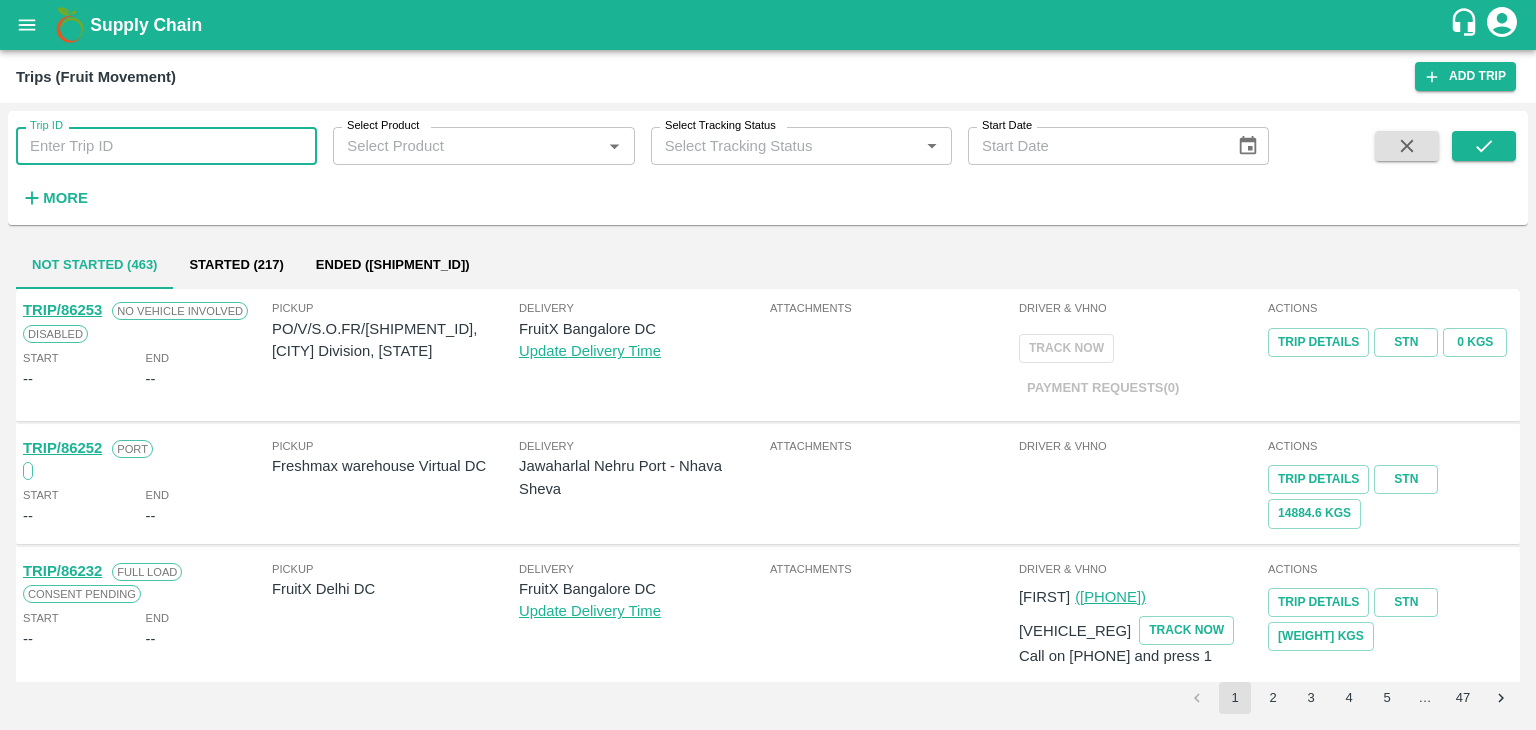 click on "Trip ID" at bounding box center (166, 146) 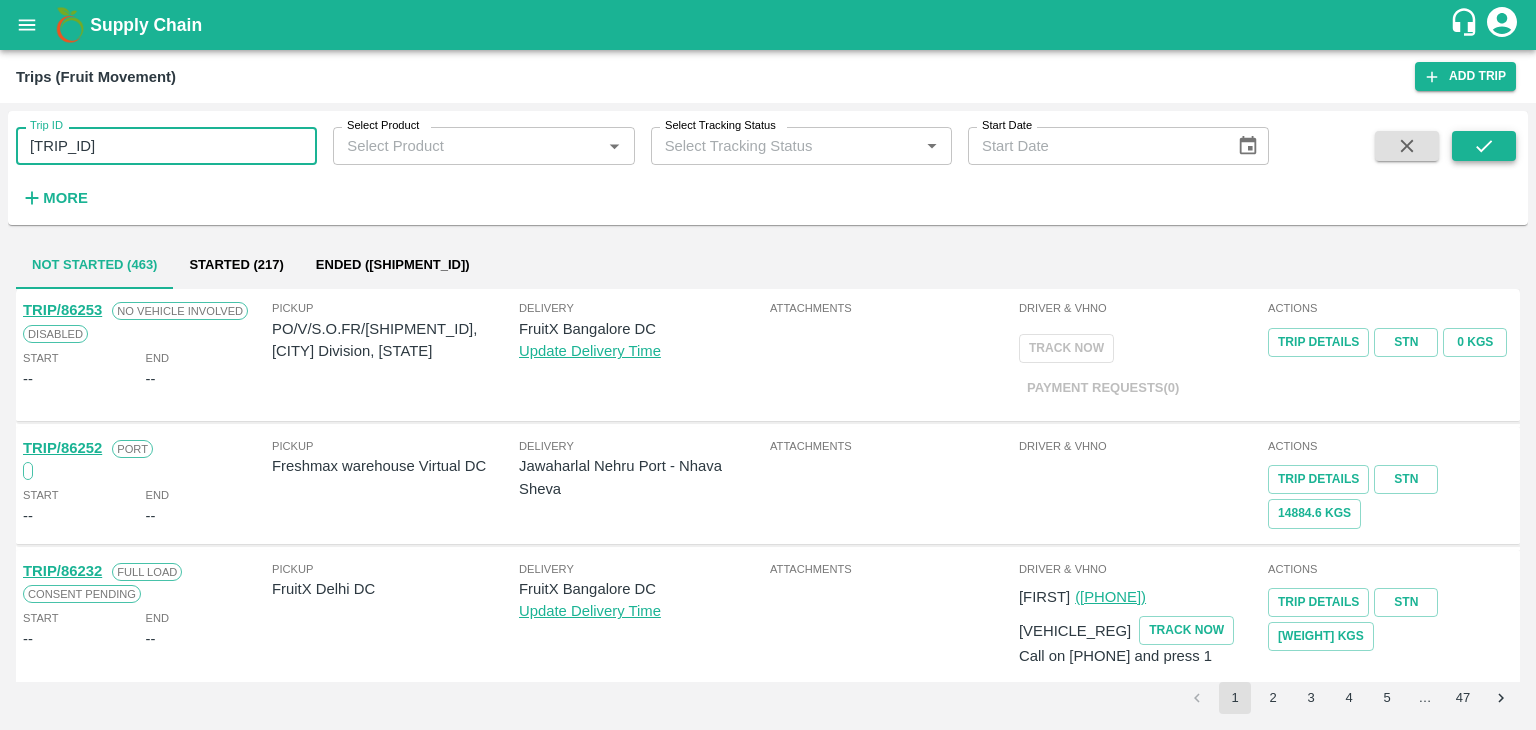 type on "86248" 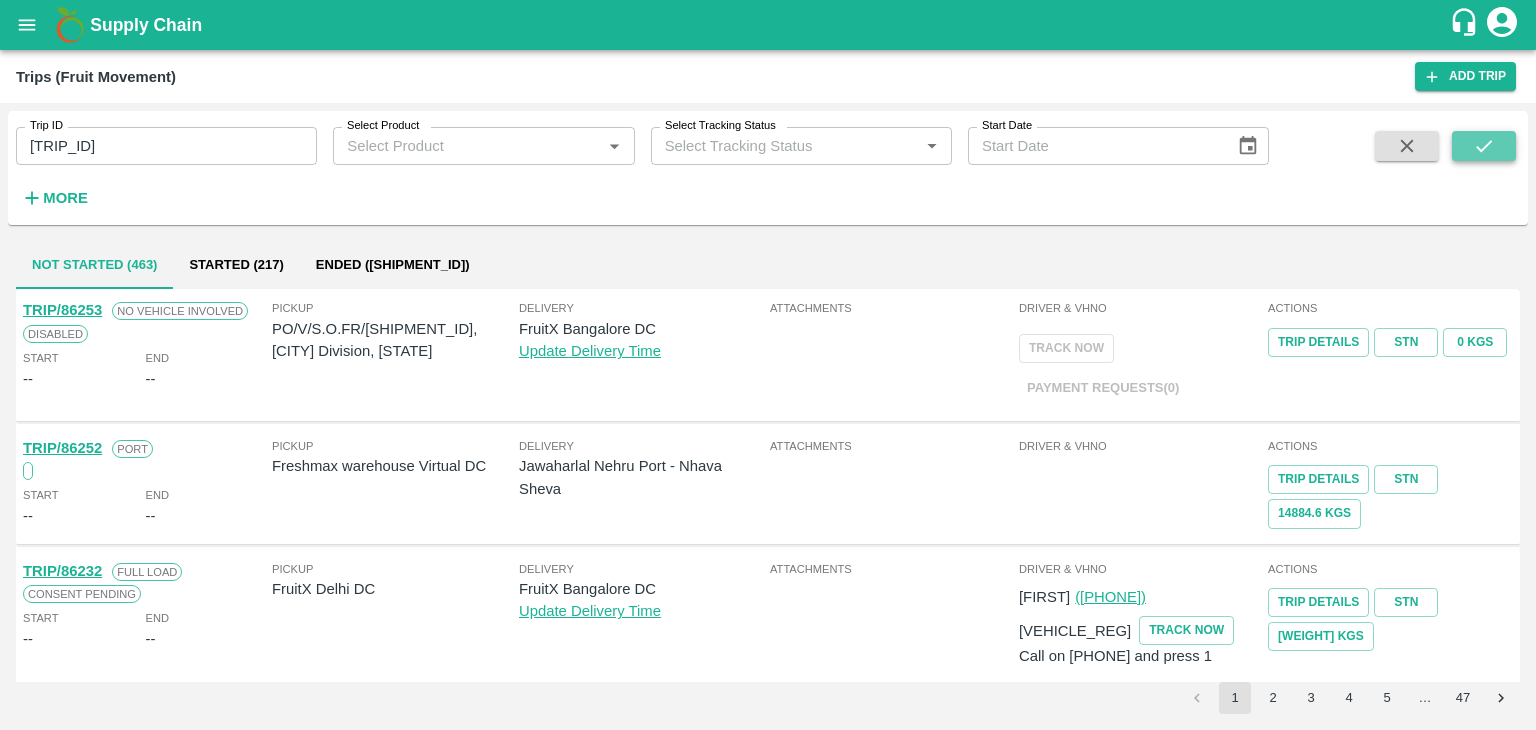 click at bounding box center (1484, 146) 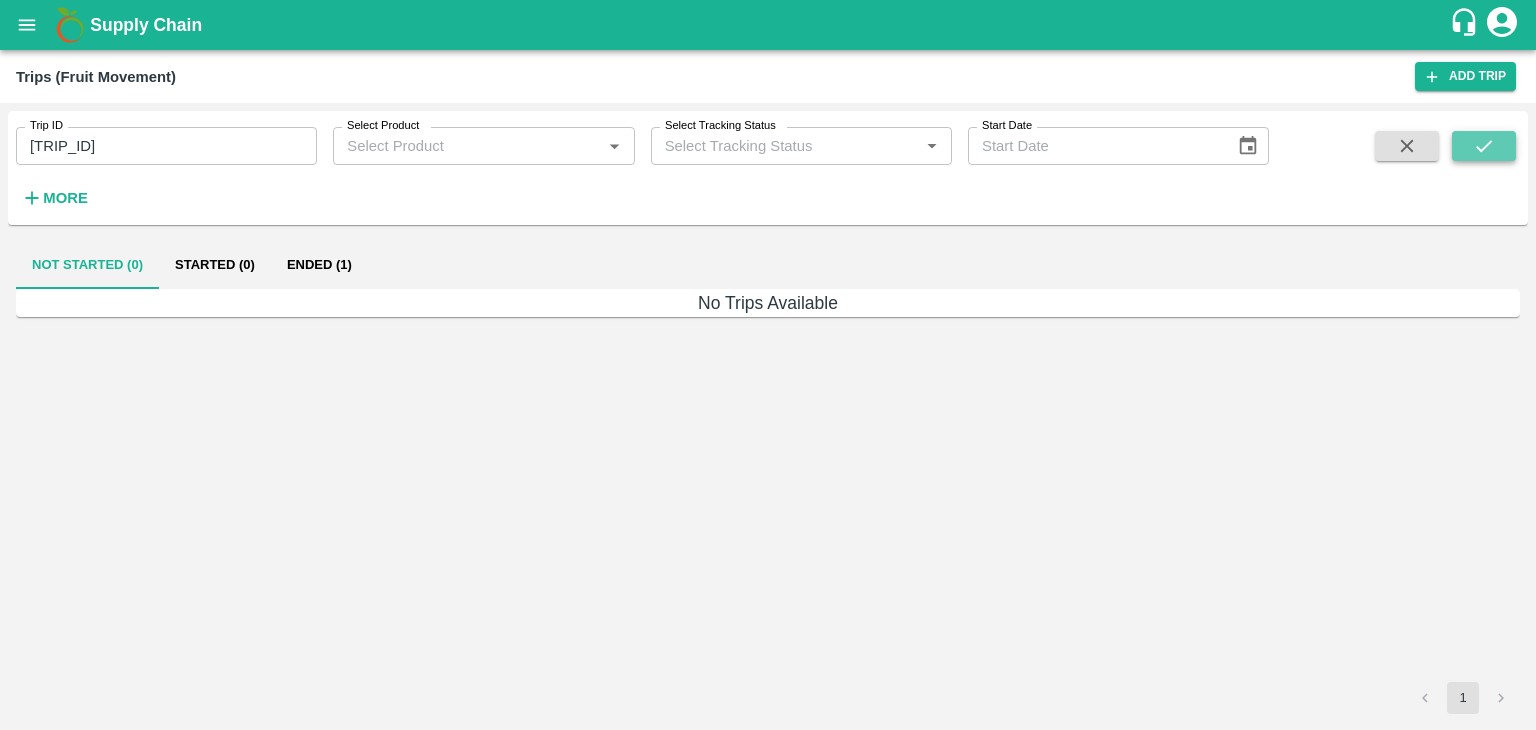 click at bounding box center [1484, 146] 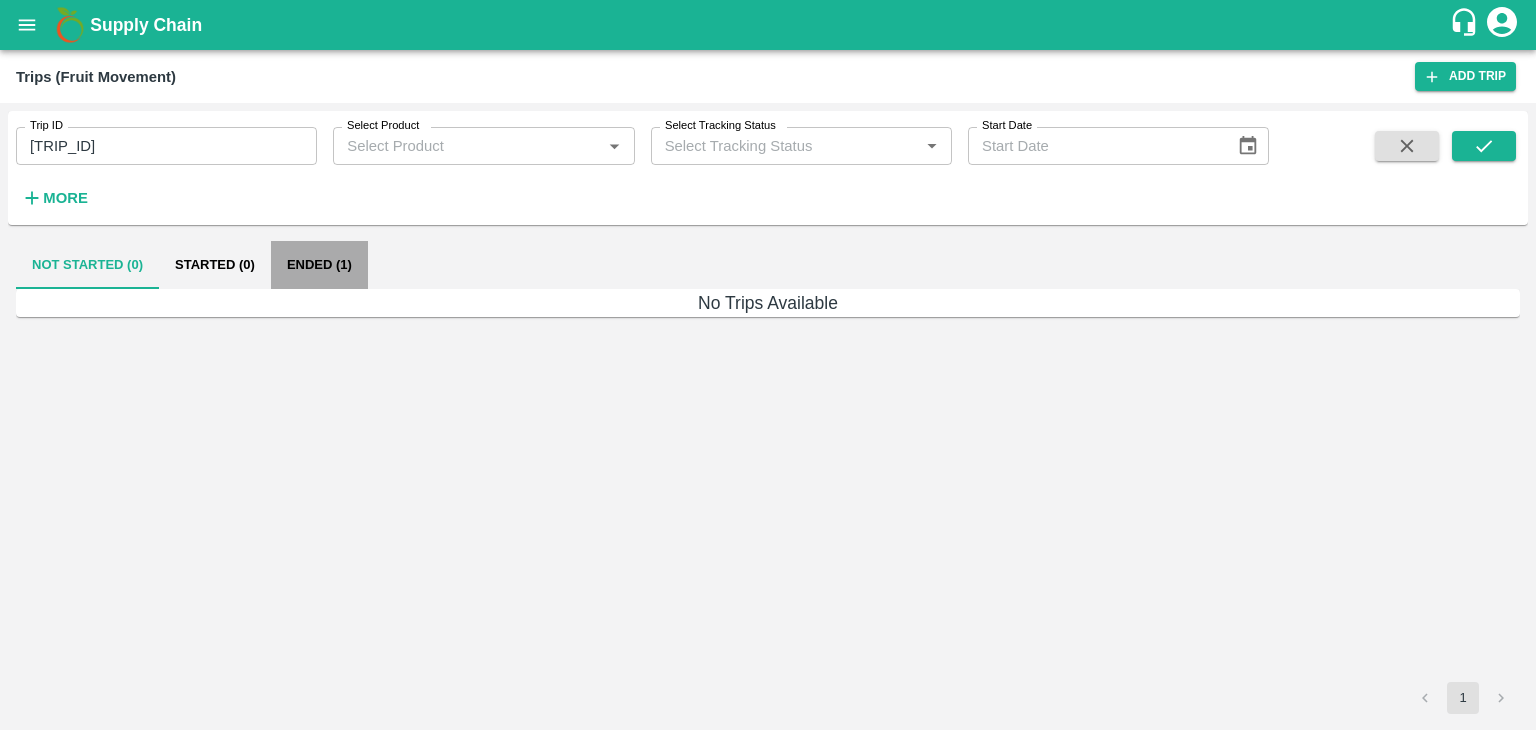 click on "Ended (1)" at bounding box center [319, 265] 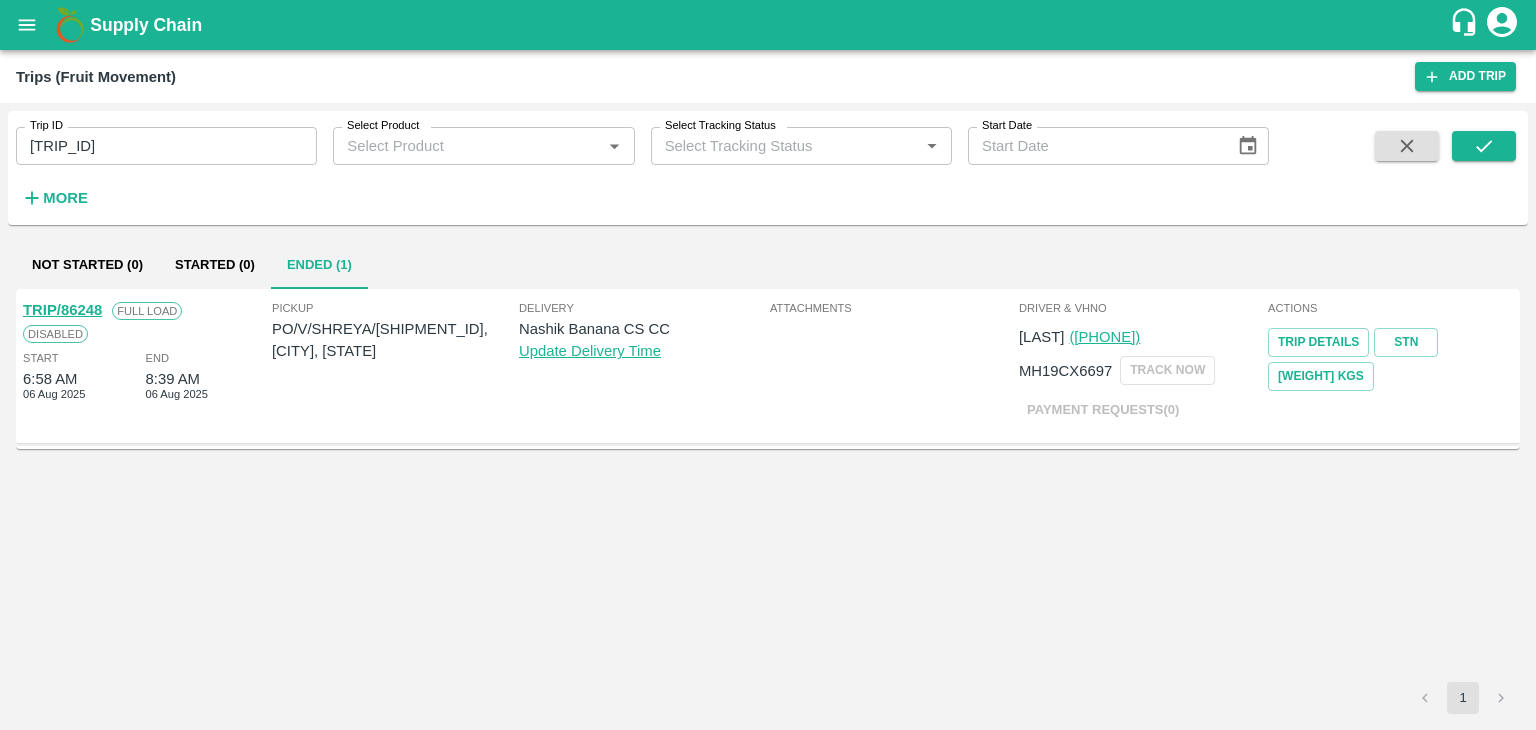 click on "TRIP/86248" at bounding box center [62, 310] 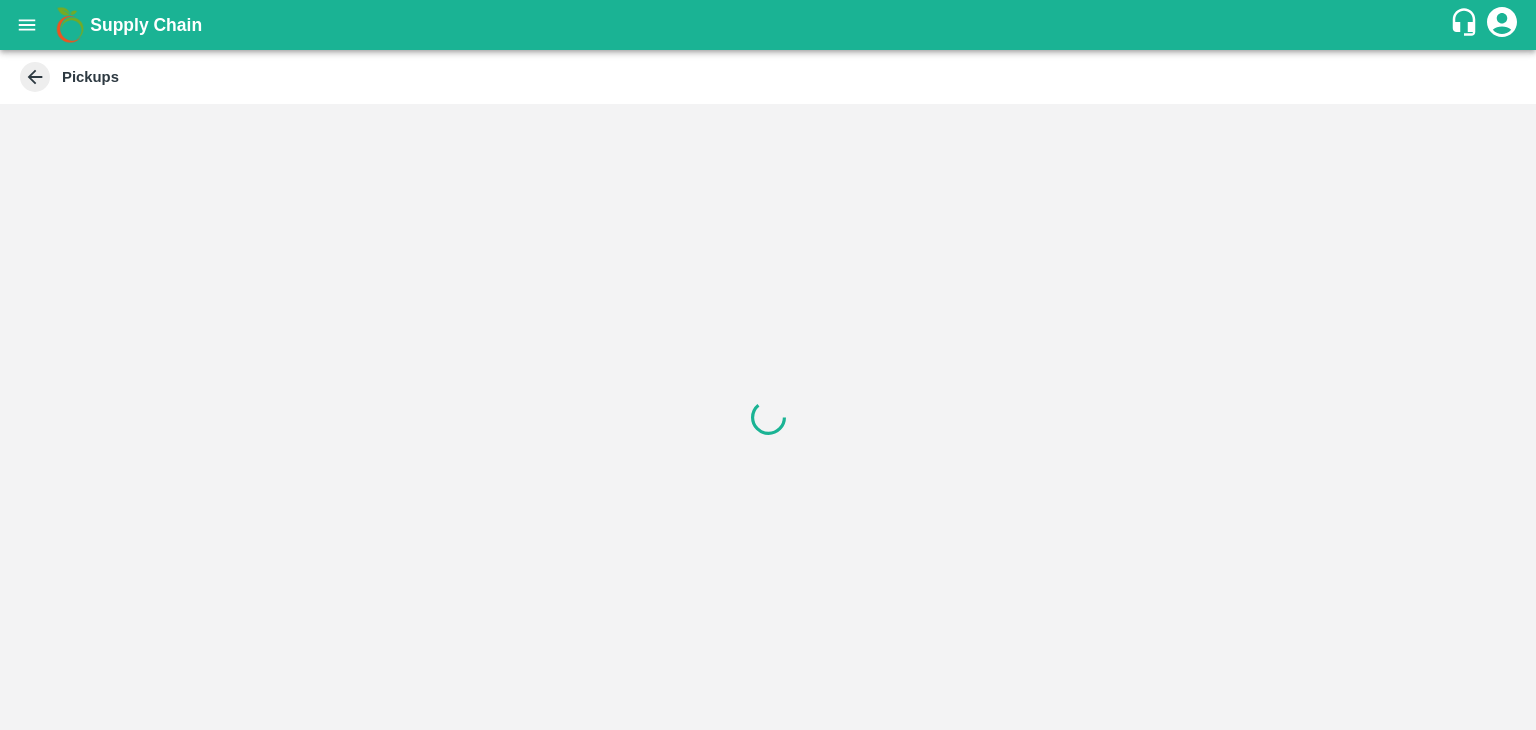 scroll, scrollTop: 0, scrollLeft: 0, axis: both 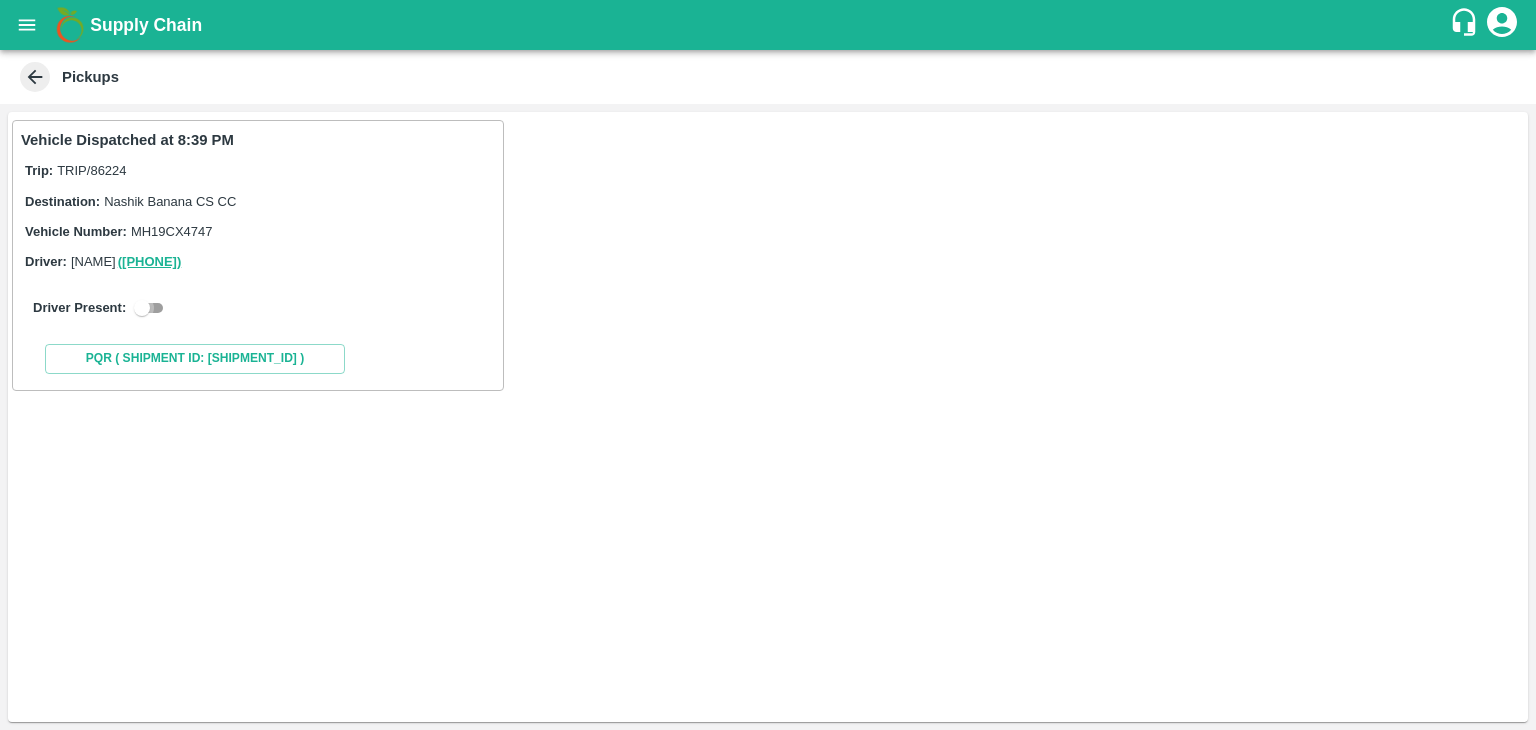click at bounding box center [142, 308] 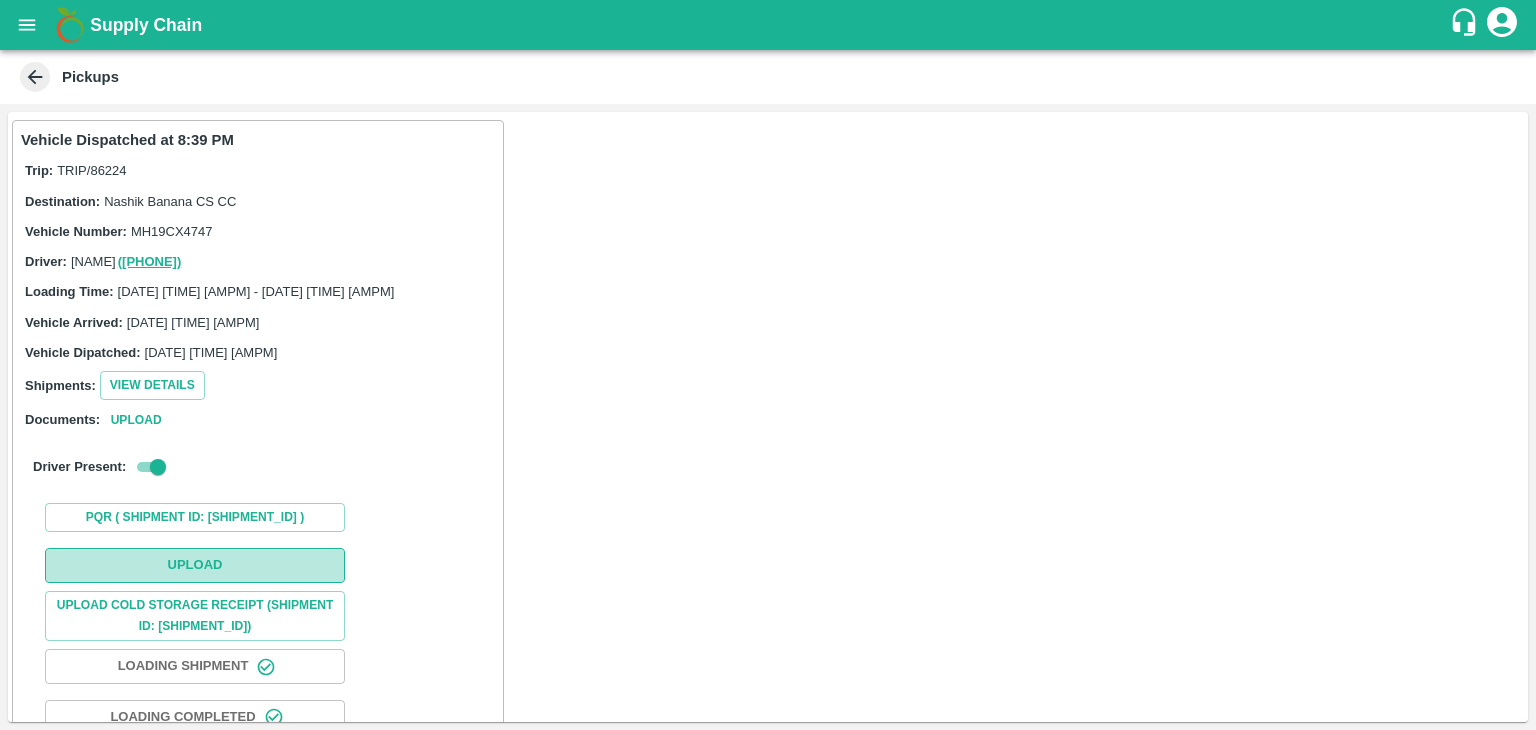 click on "Upload" at bounding box center [195, 565] 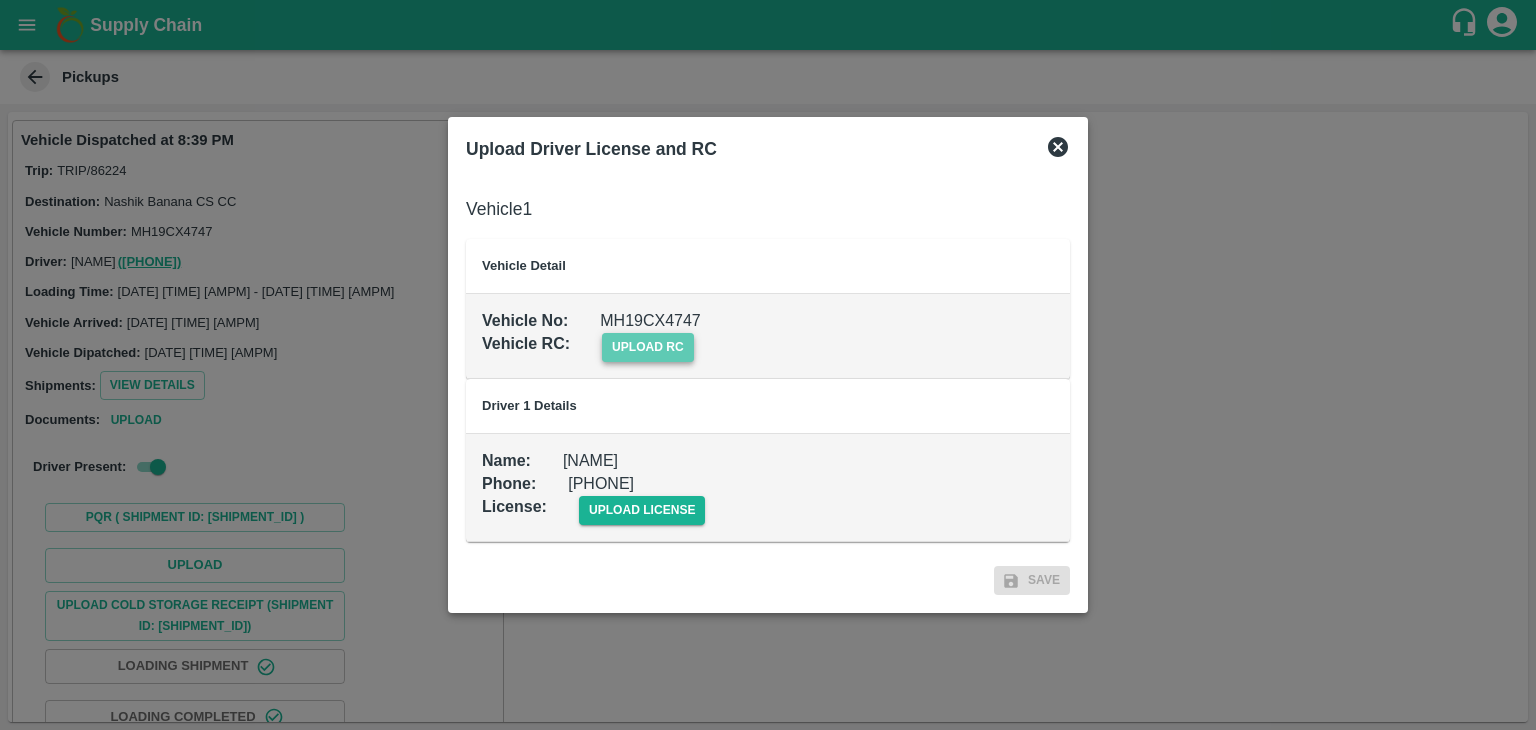 click on "upload rc" at bounding box center (648, 347) 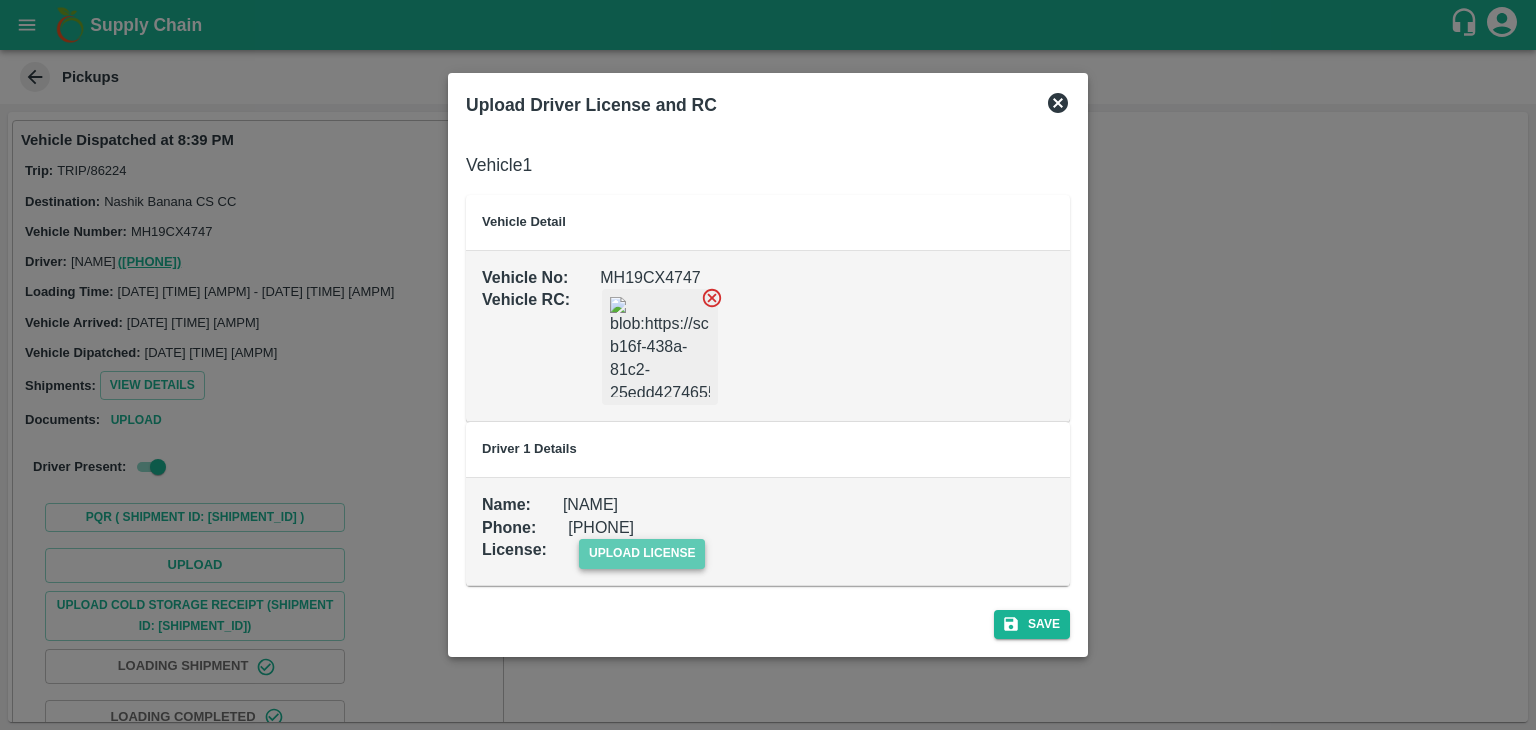 click on "upload license" at bounding box center [642, 553] 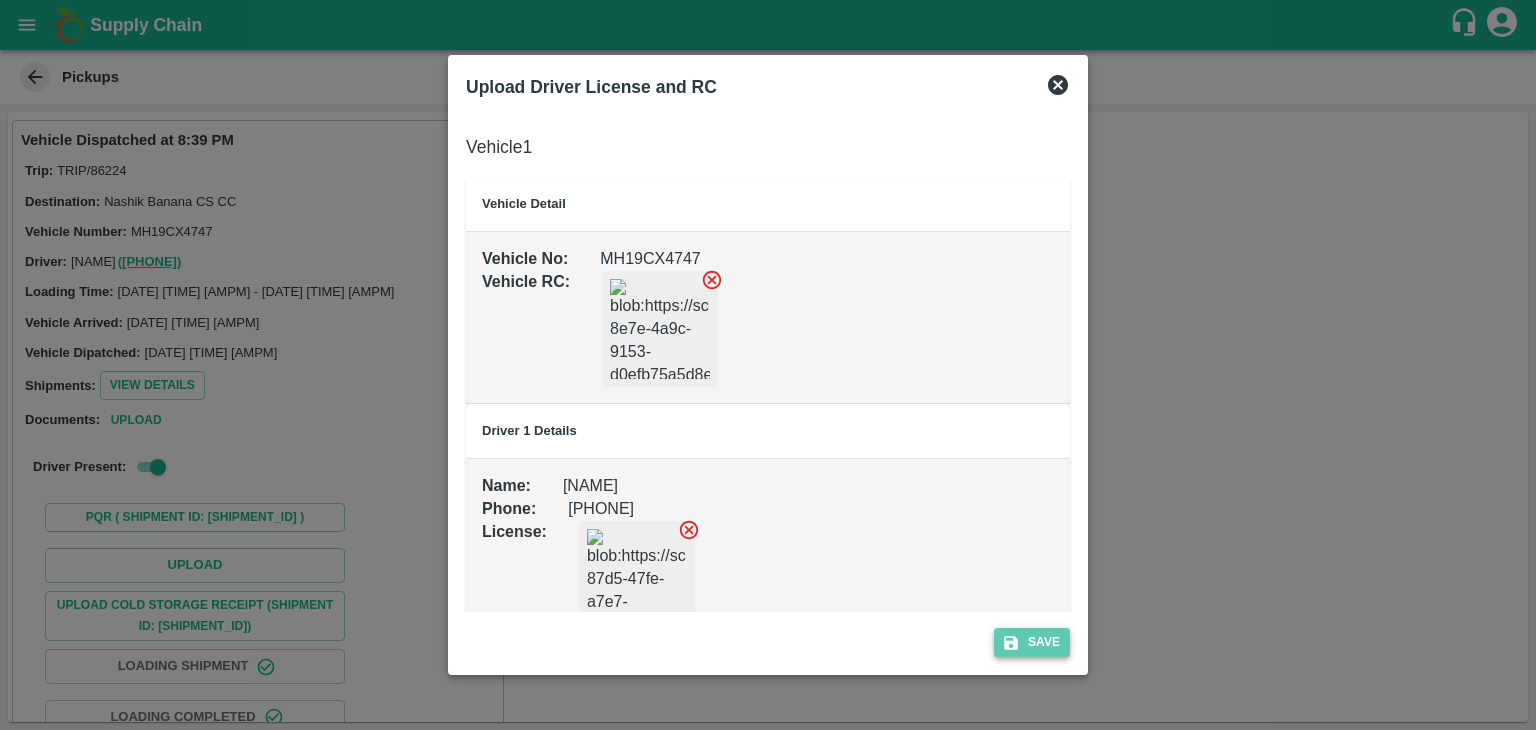 click on "Save" at bounding box center (1032, 642) 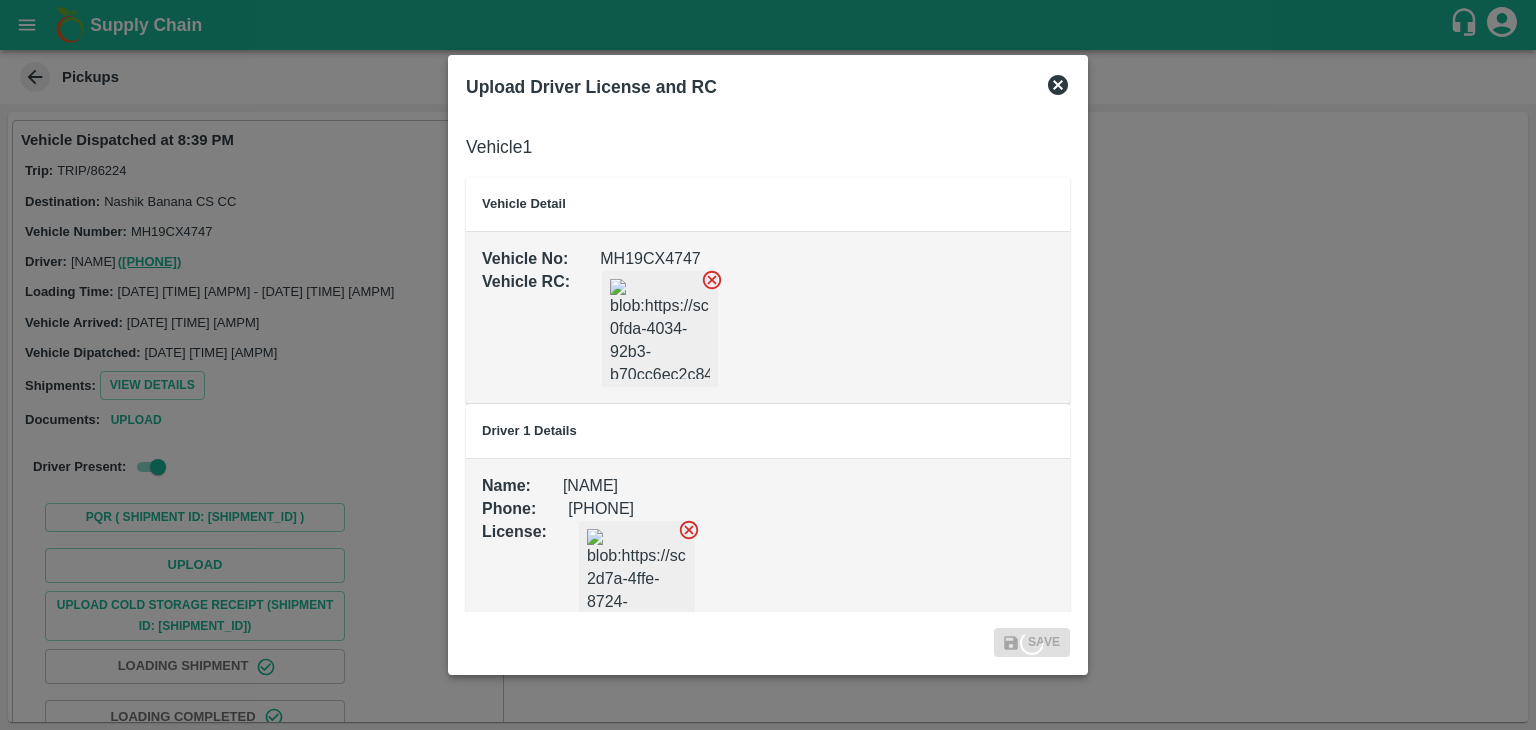 click on "License :" at bounding box center [498, 563] 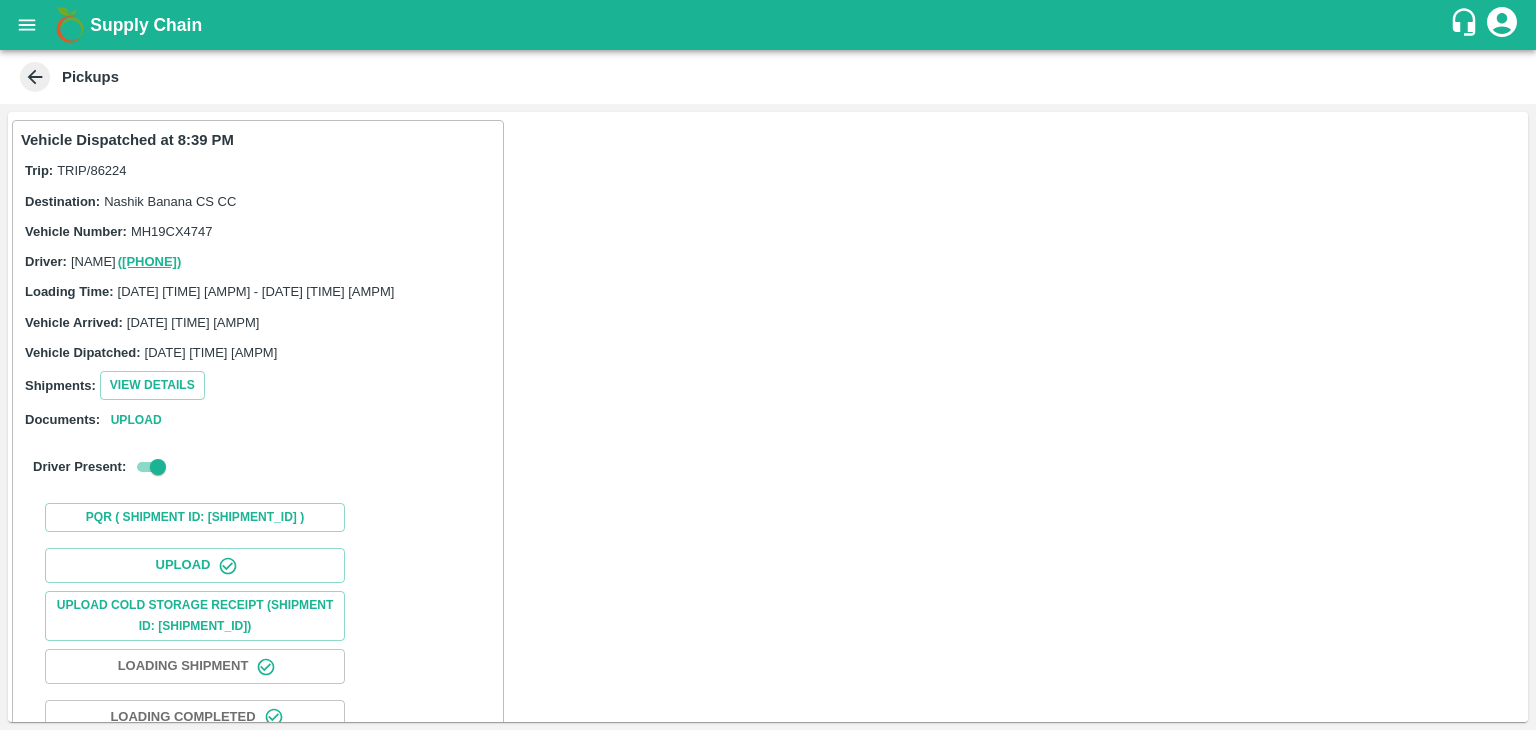 scroll, scrollTop: 209, scrollLeft: 0, axis: vertical 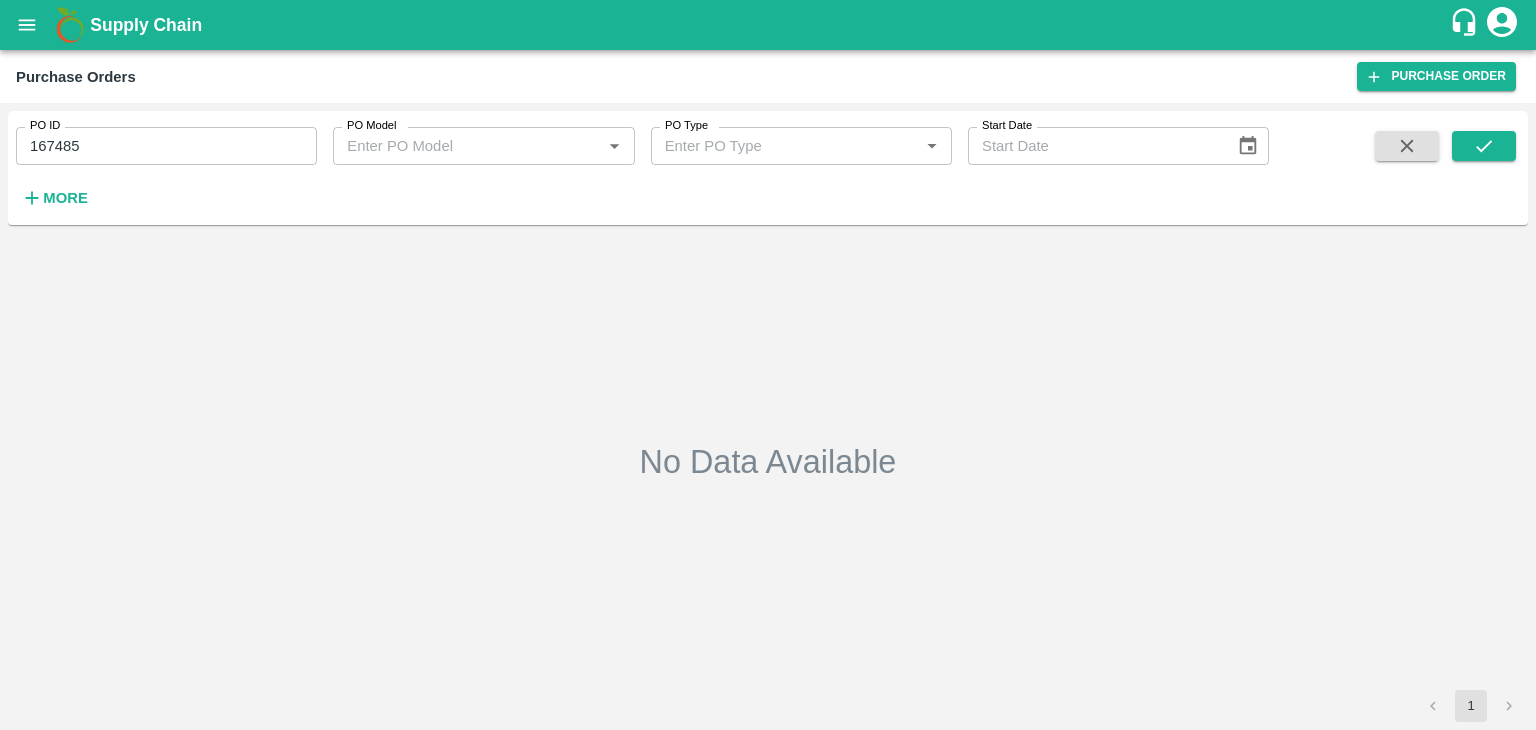 type on "04/08/2025" 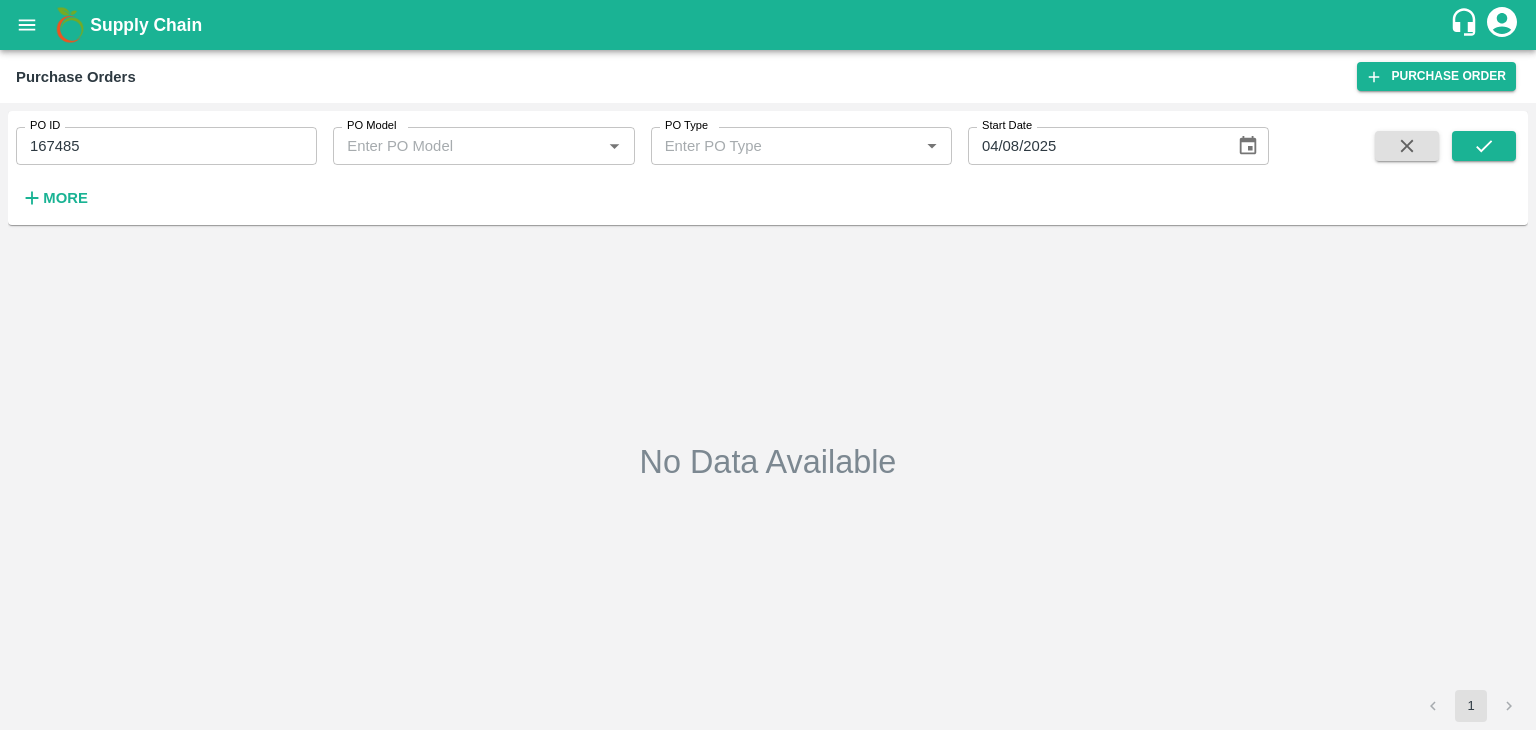 scroll, scrollTop: 0, scrollLeft: 0, axis: both 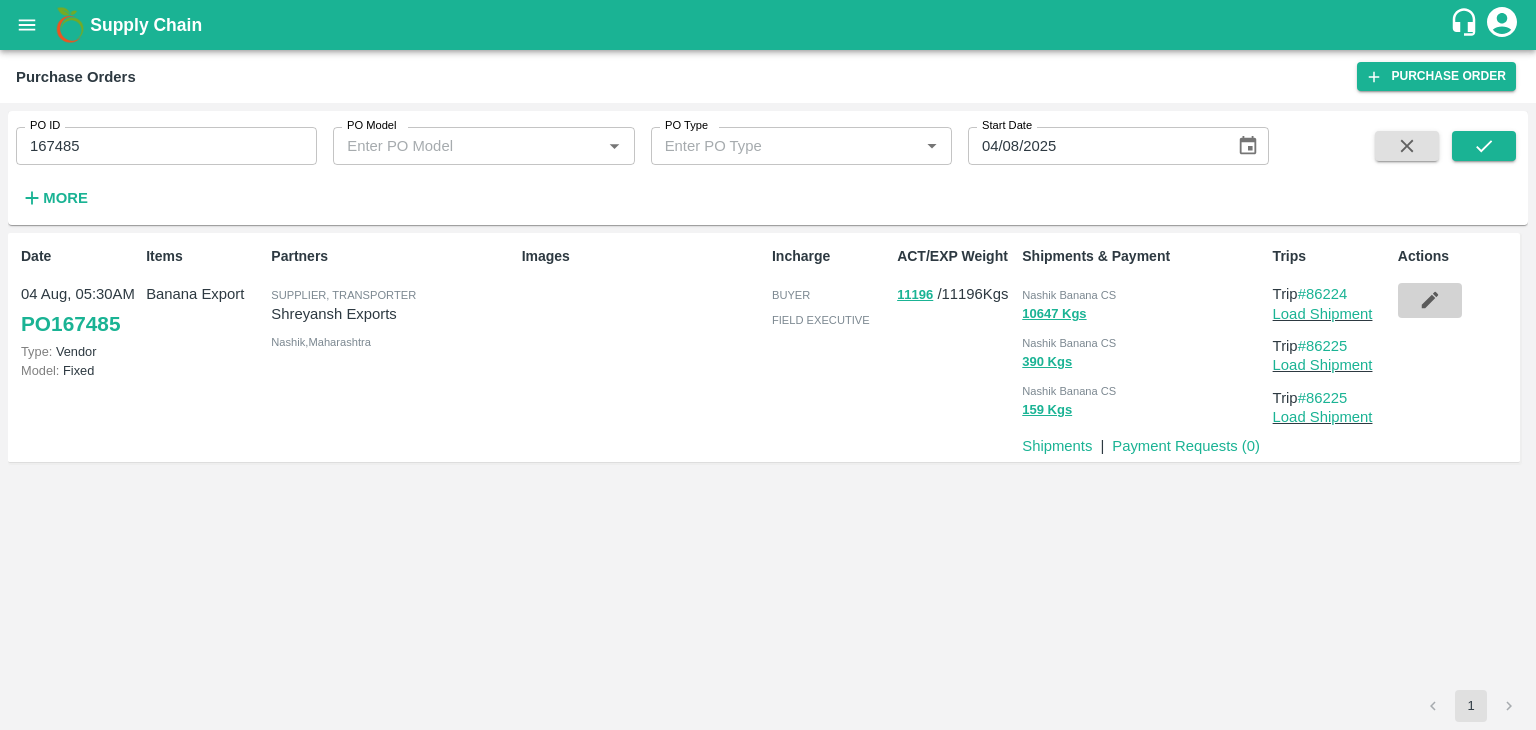 click at bounding box center [1430, 300] 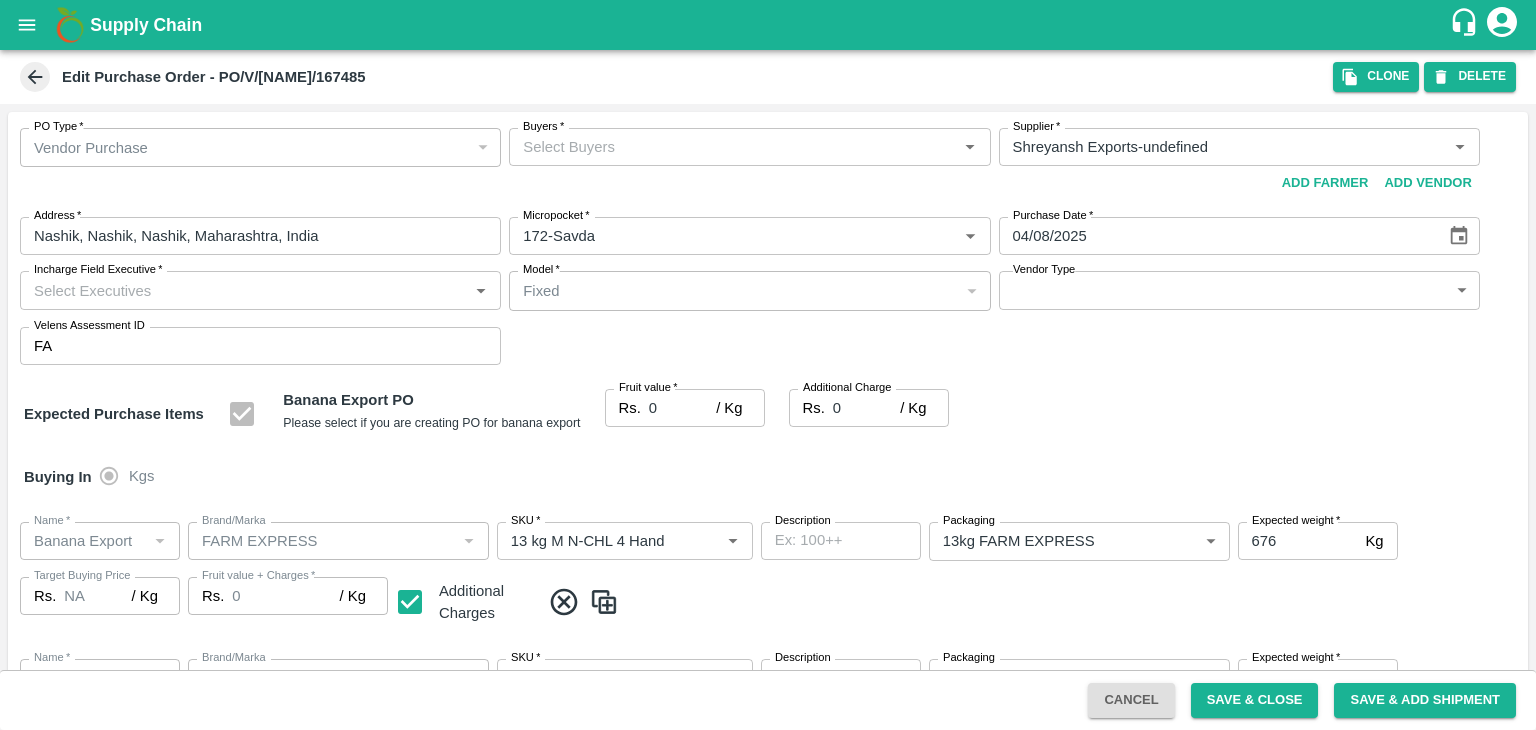 click on "Buyers   *" at bounding box center [733, 147] 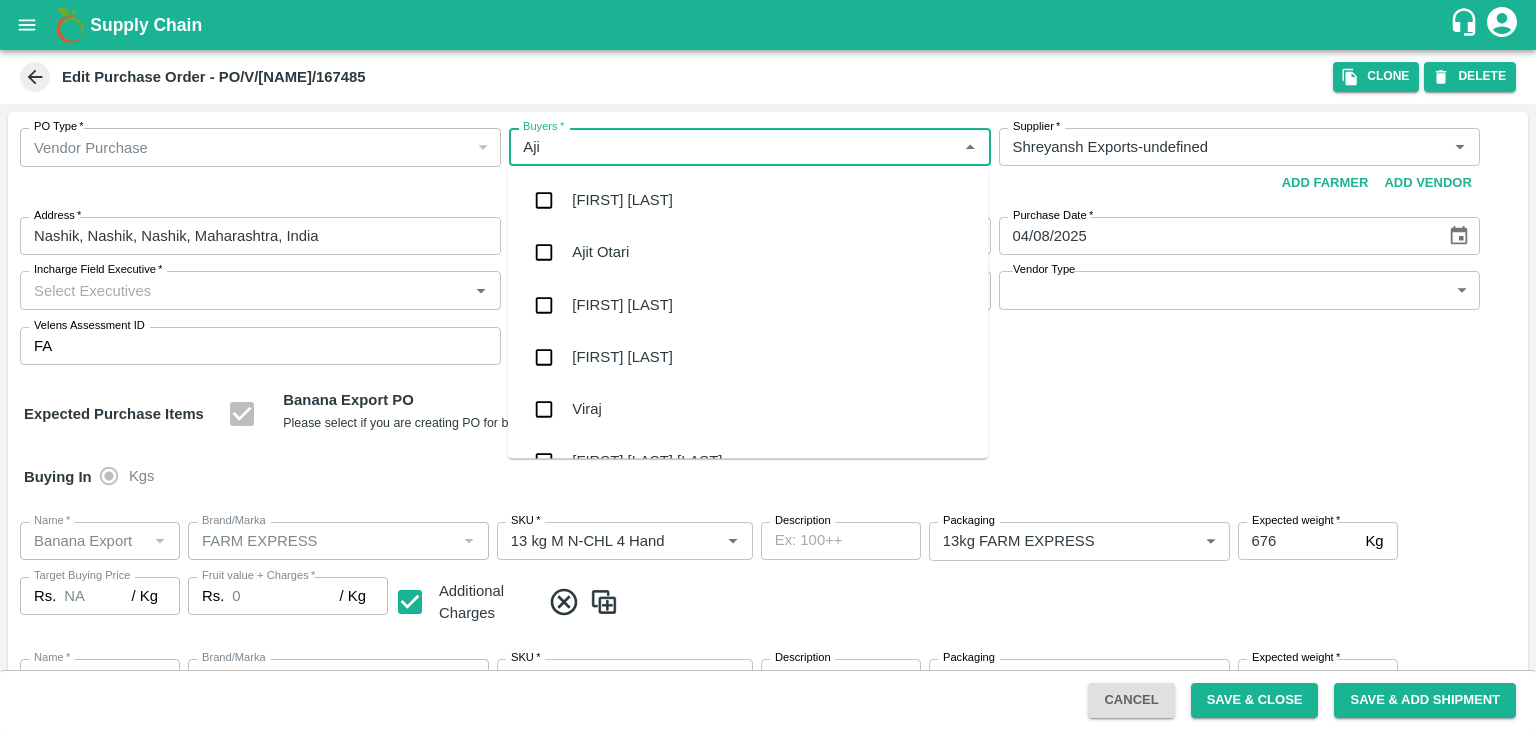 type on "[FIRST]" 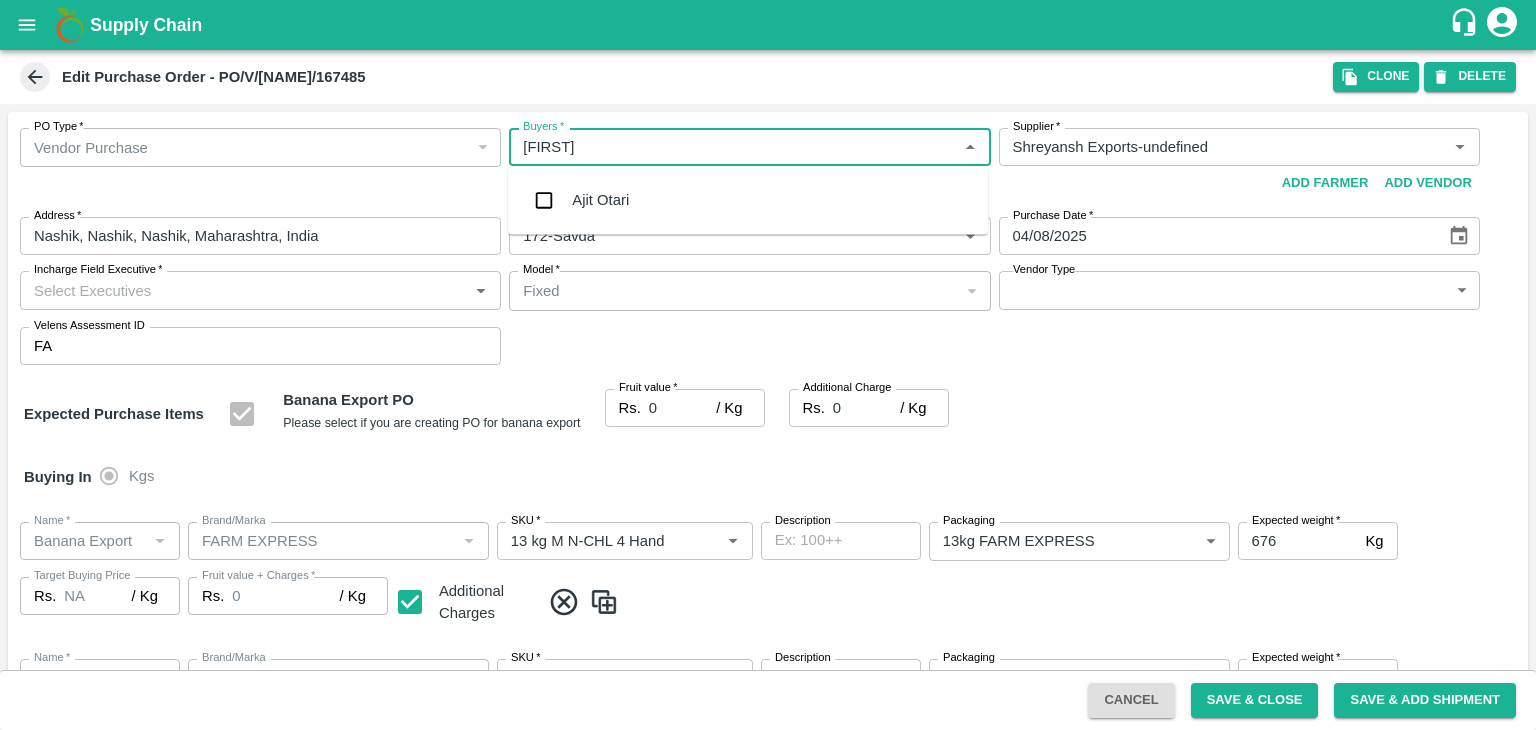 click on "Ajit Otari" at bounding box center (600, 200) 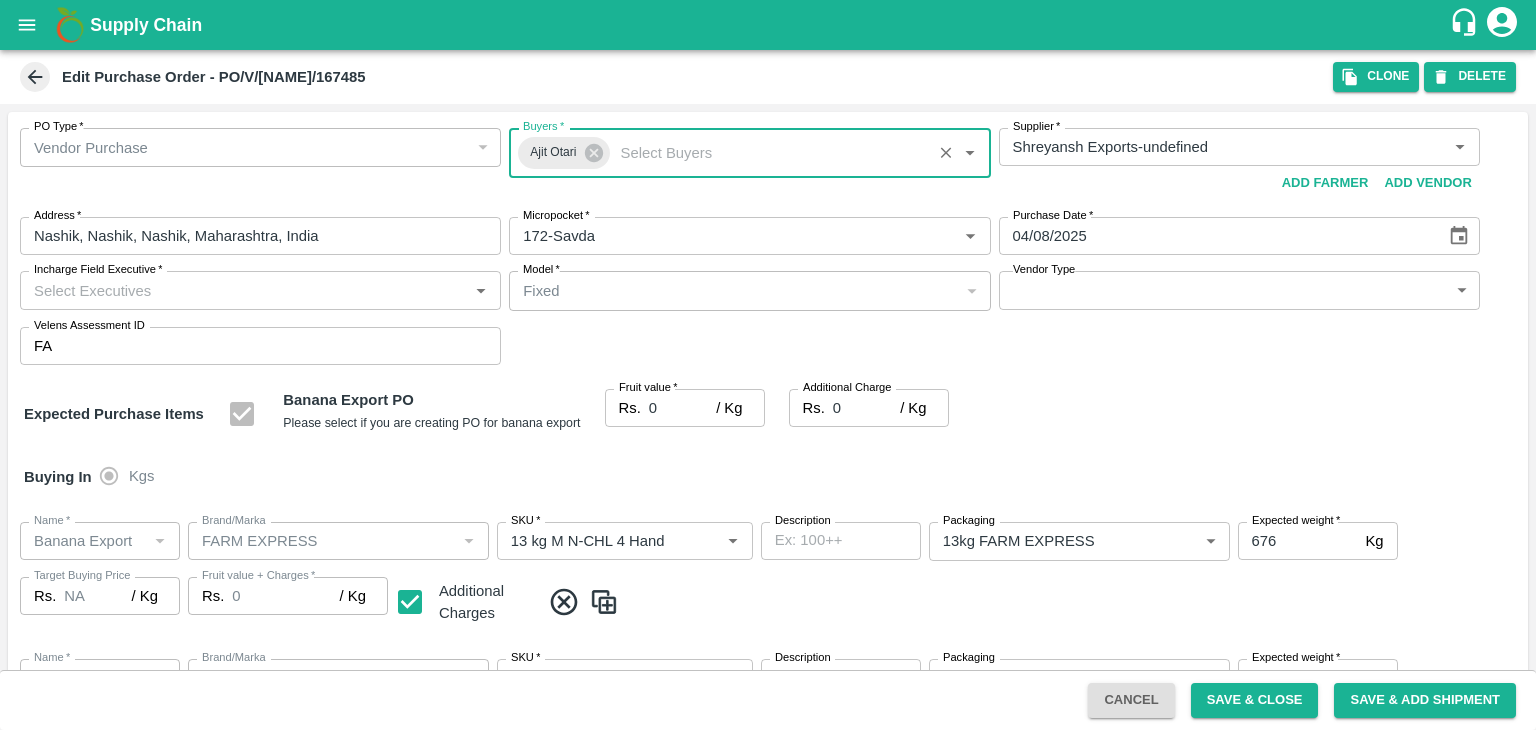 click on "Incharge Field Executive   *" at bounding box center (244, 290) 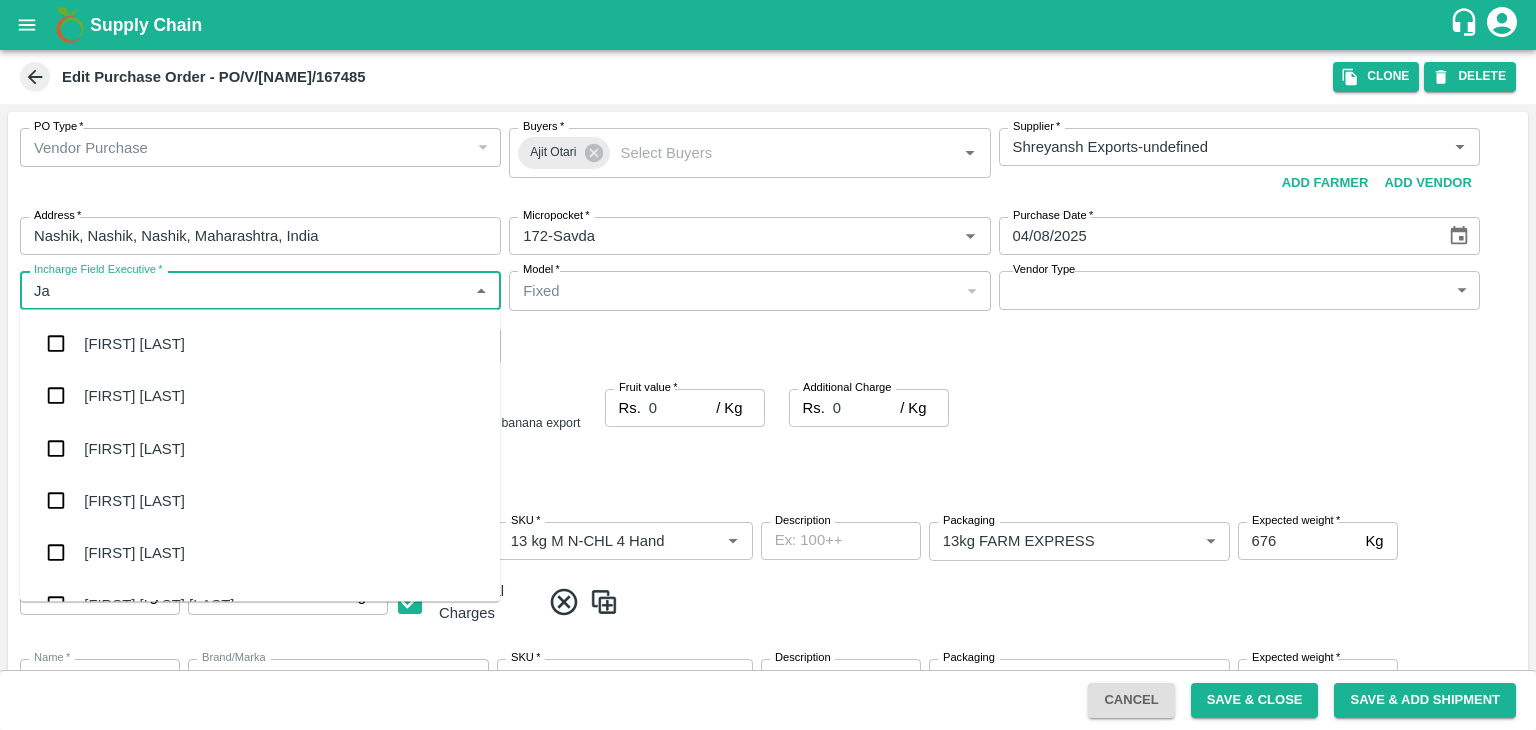 type on "Jay" 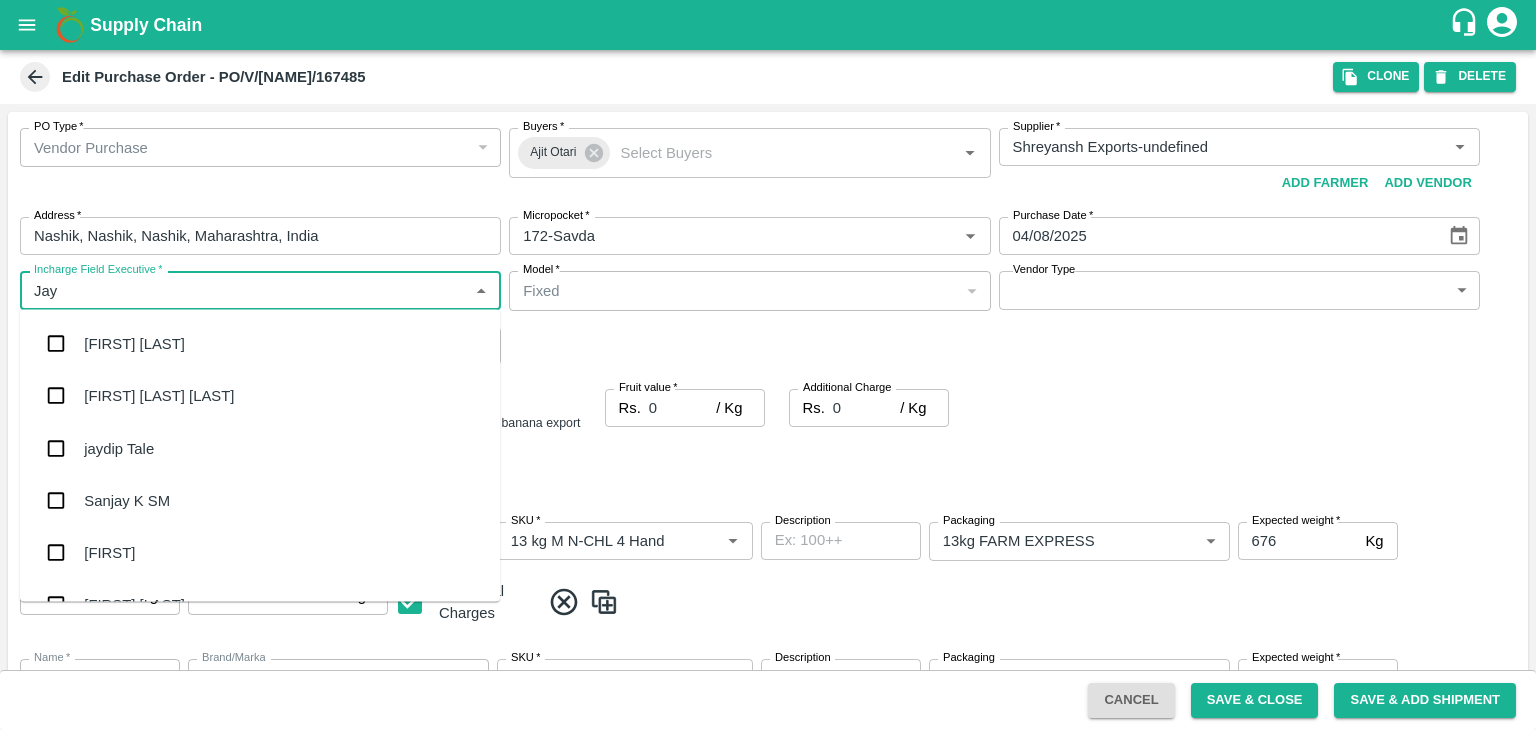 click on "jaydip Tale" at bounding box center (260, 448) 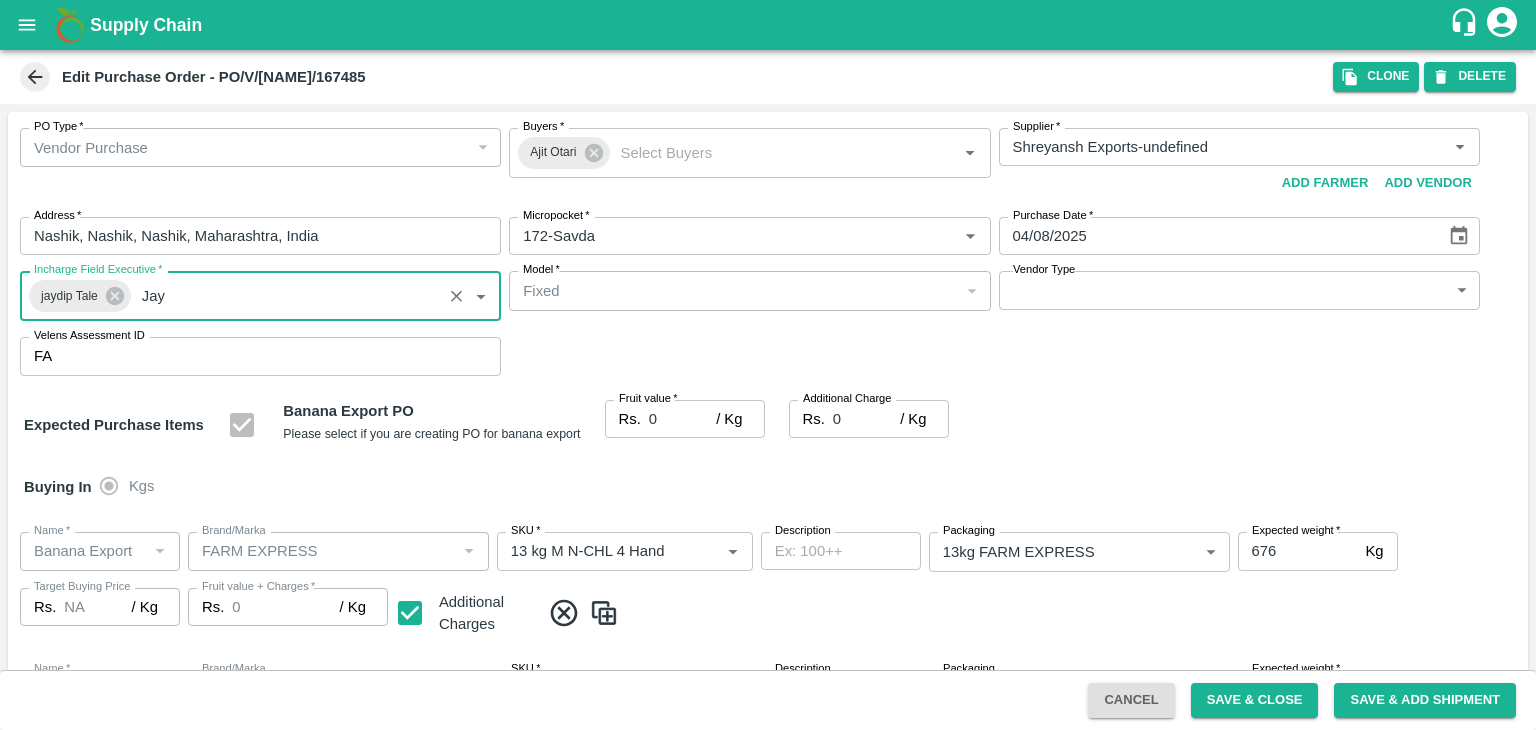 type 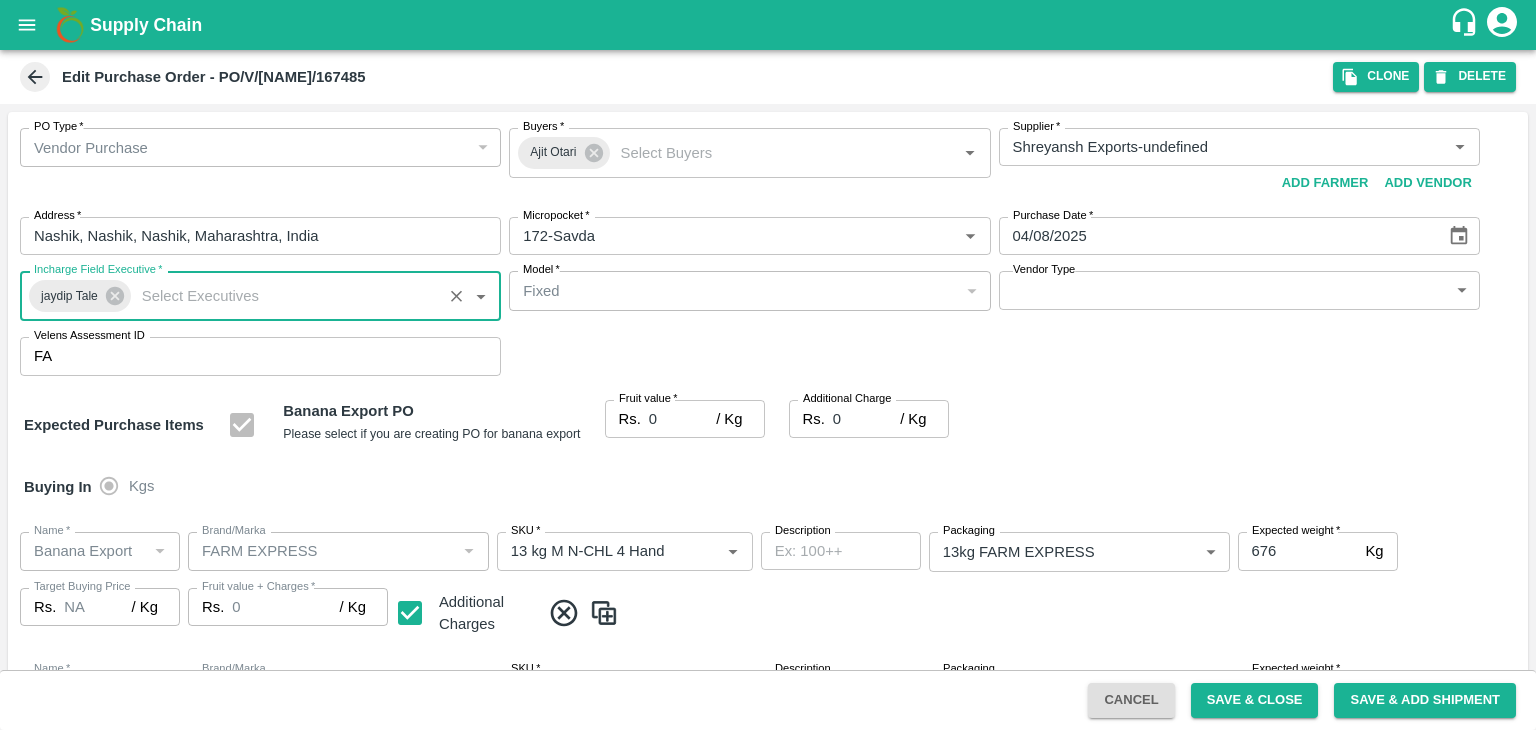 click on "Supply Chain Edit Purchase Order - PO/V/[NAME]/167485 Clone DELETE PO Type   * Vendor Purchase 2 PO Type Buyers   * [FIRST] [LAST] Buyers   * Supplier   * Supplier   * Add Vendor Add Farmer Address   * [CITY], [CITY], [CITY], [STATE], [COUNTRY] Address Micropocket   * Micropocket   * Purchase Date   * [DATE] Purchase Date Incharge Field Executive   * [FIRST] [LAST] Incharge Field Executive   * Model   * Fixed Fixed Model Vendor Type ​ Vendor Type Velens Assessment ID FA Velens Assessment ID Expected Purchase Items Banana Export PO Please select if you are creating PO for banana export Fruit value   * Rs. 0 / Kg Fruit value Additional Charge Rs. 0 / Kg Additional Charge Buying In Kgs Name   * Name   * Brand/Marka Brand/Marka SKU   * SKU   * Description x Description Packaging 13kg FARM EXPRESS 468 Packaging Expected weight   * 676 Kg Expected weight Target Buying Price Rs. NA / Kg Target Buying Price Fruit value + Charges   * Rs. 0 / Kg Fruit value + Charges Name   * Name" at bounding box center [768, 365] 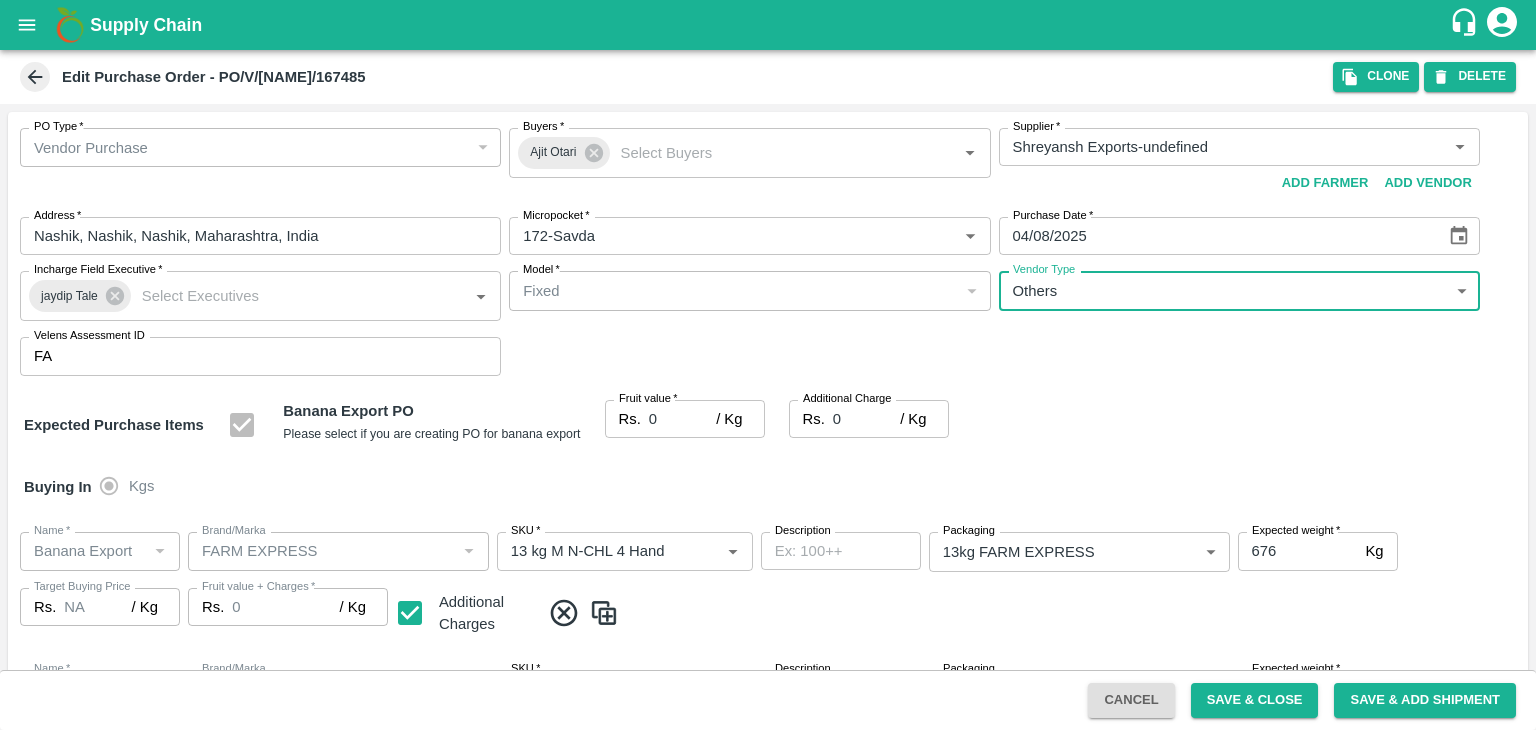 type on "OTHER" 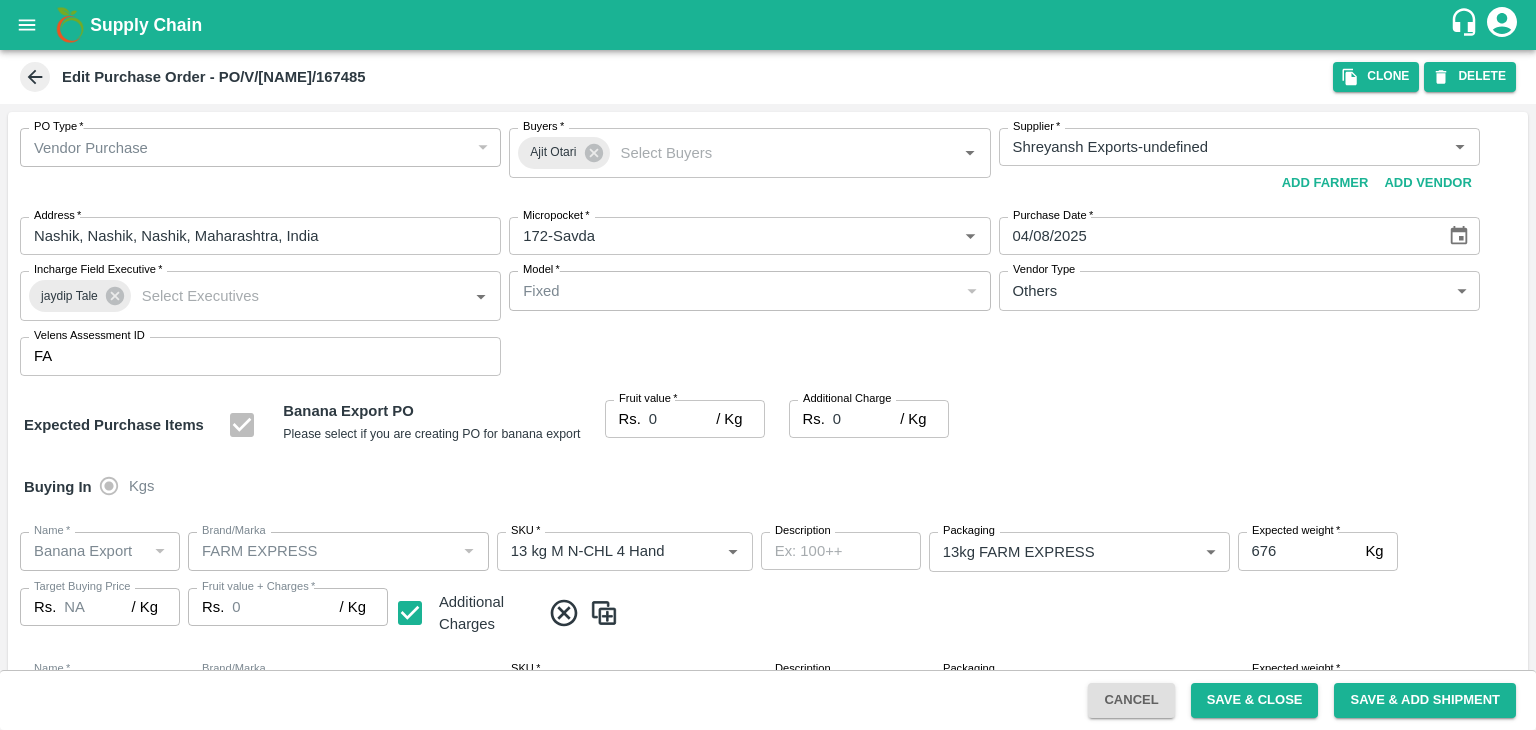 click at bounding box center [768, 365] 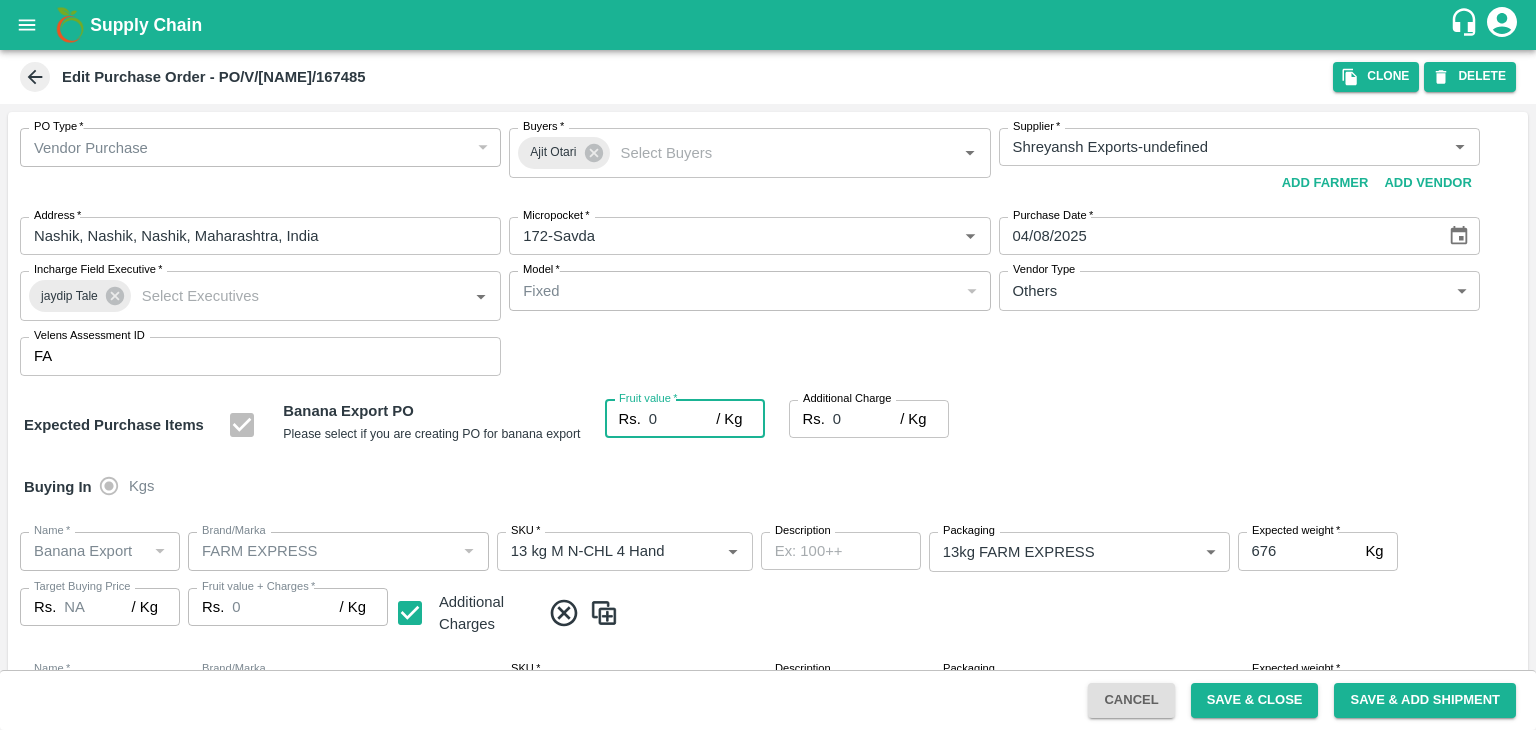 click on "0" at bounding box center [682, 419] 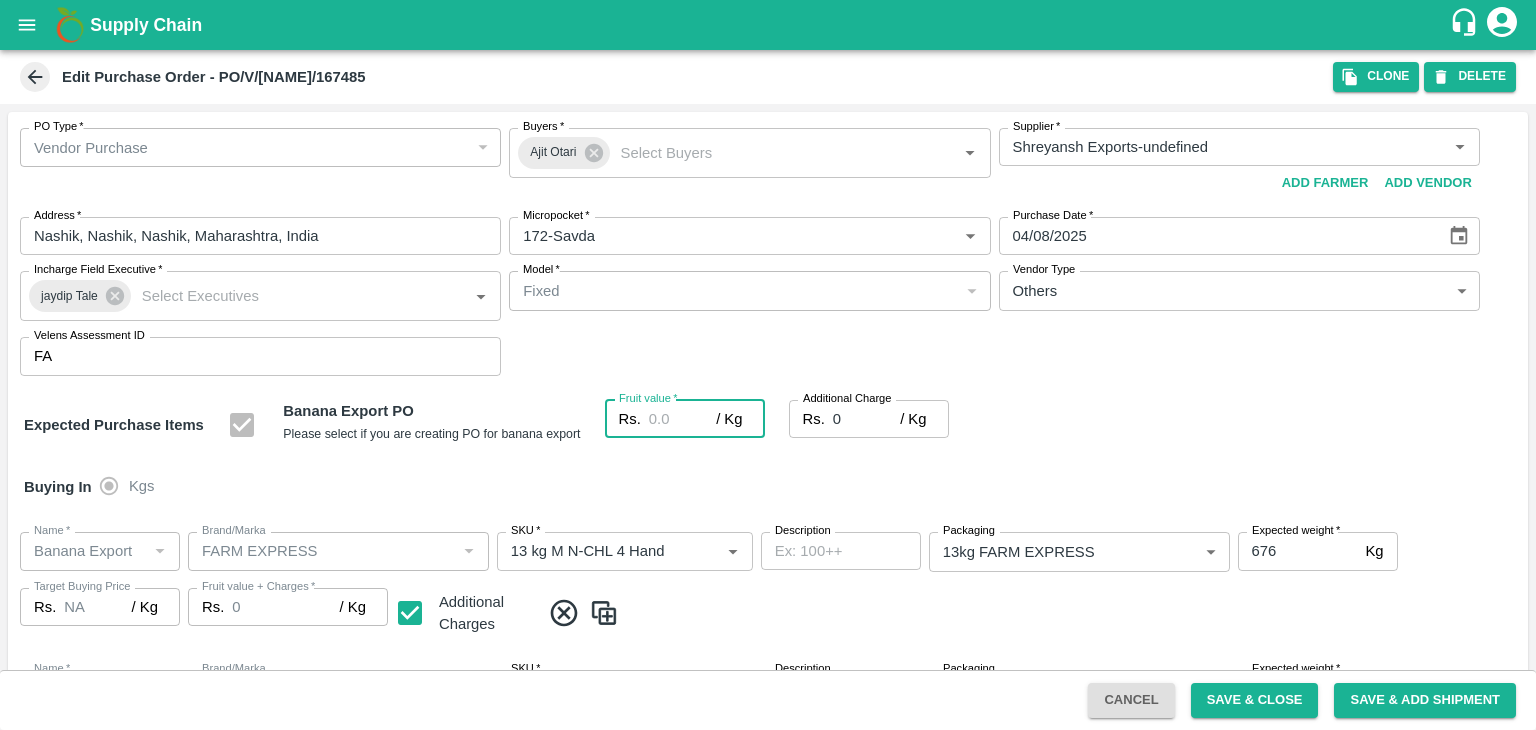 type on "1" 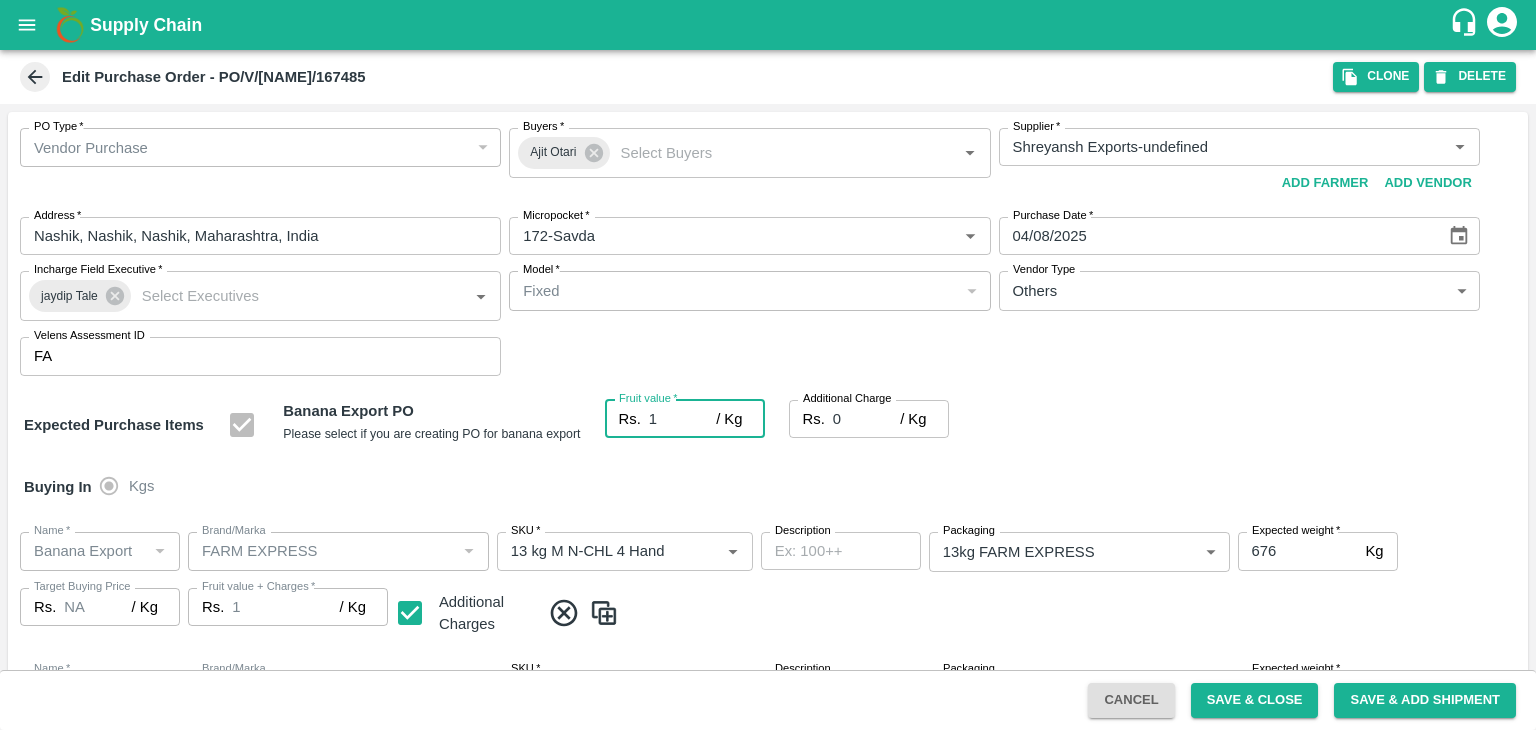 type on "1" 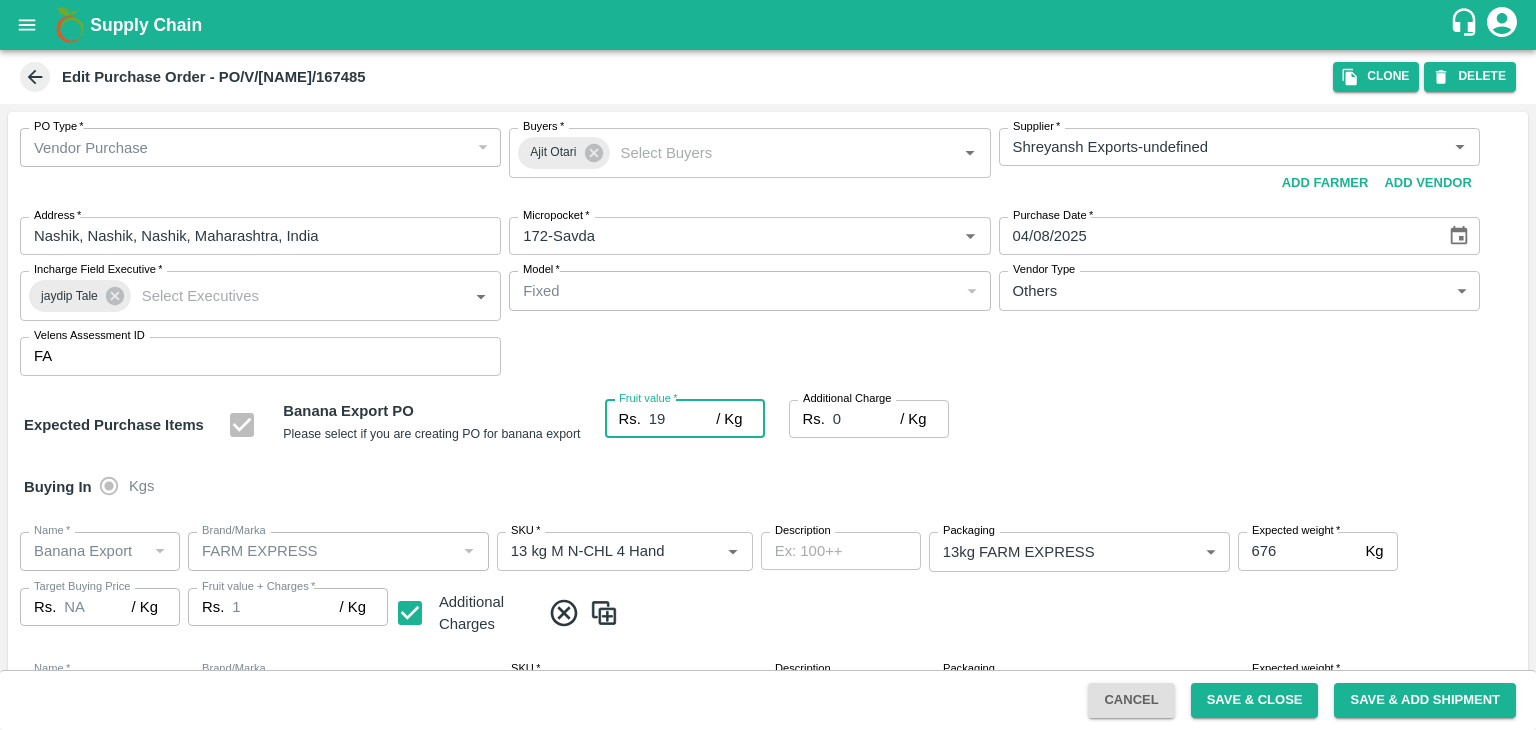 type on "19" 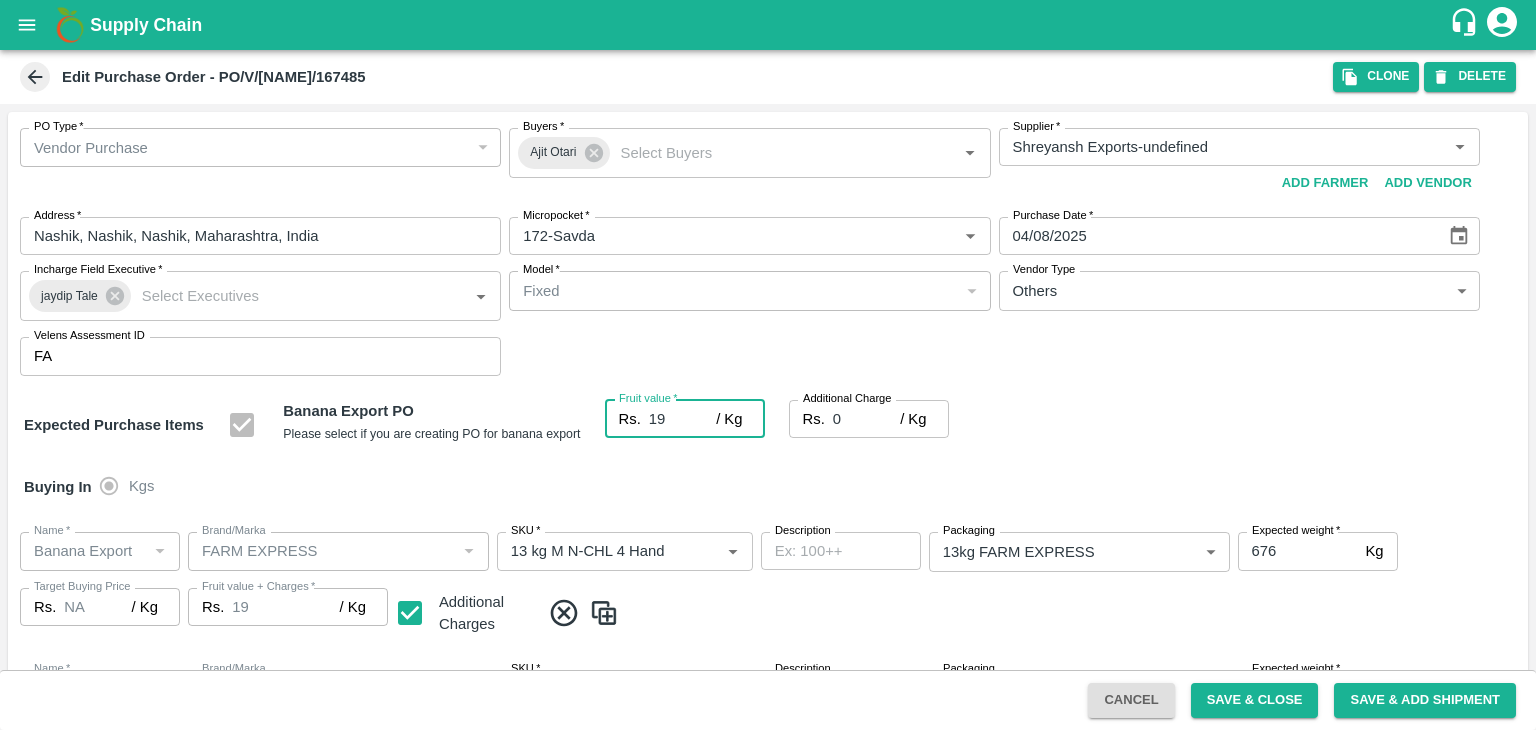 type on "19" 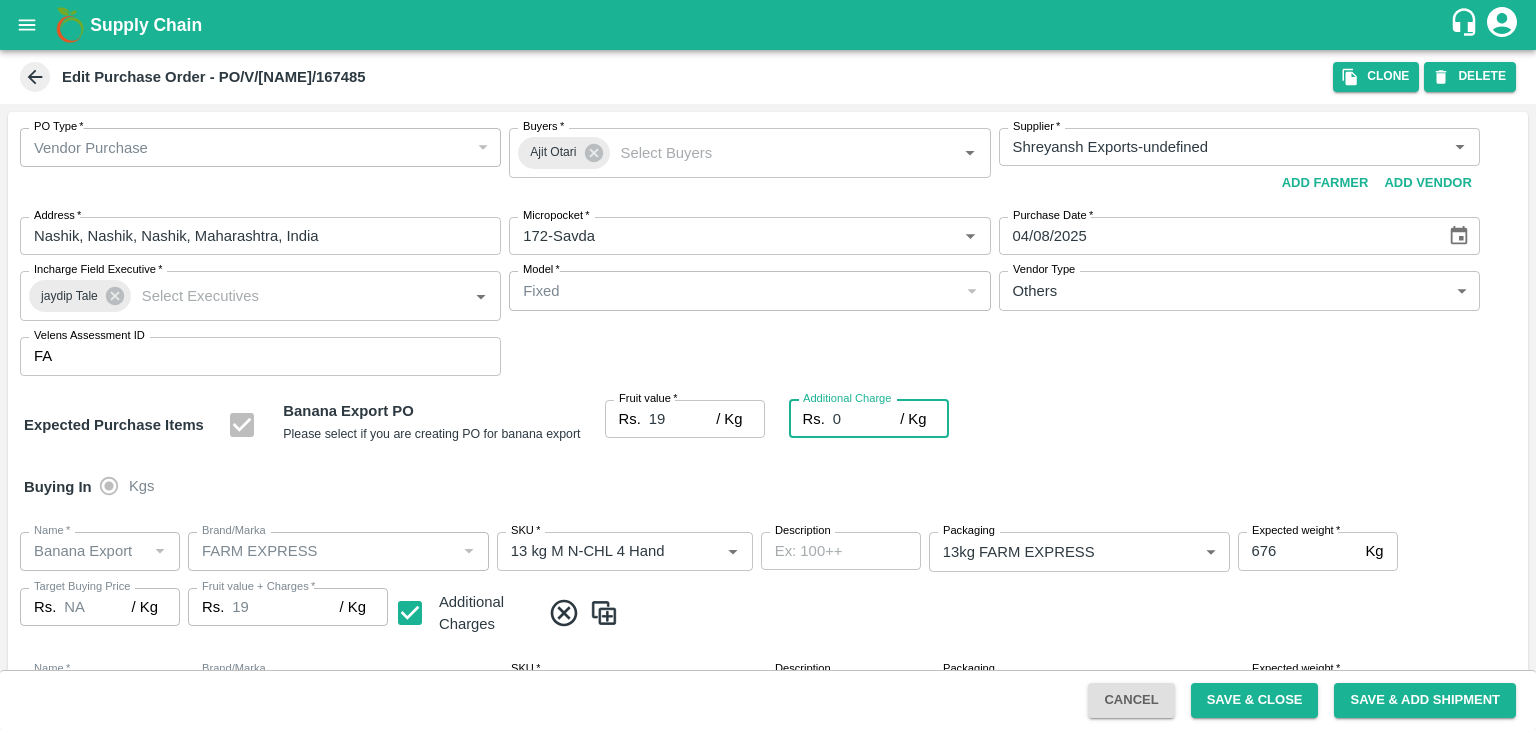 type on "2" 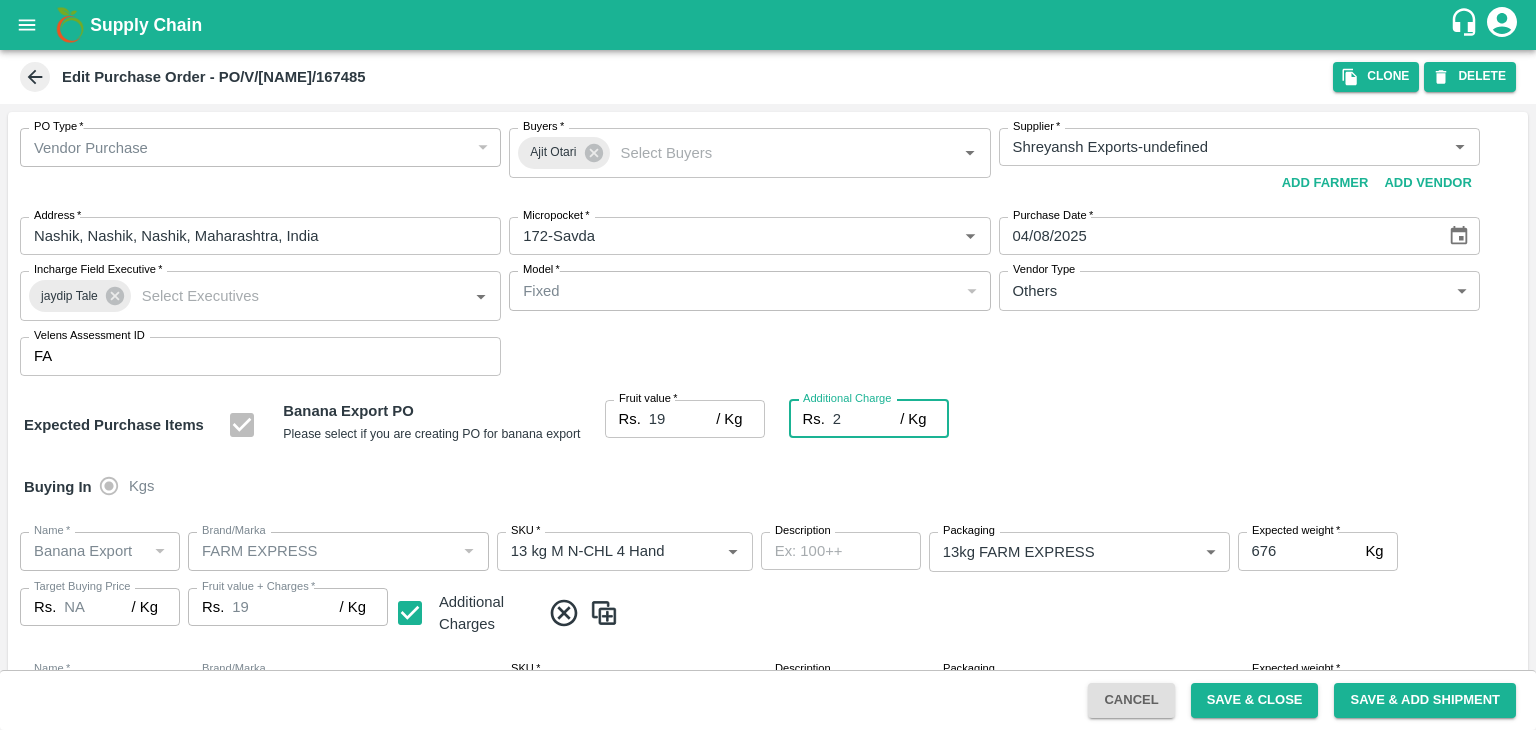 type on "21" 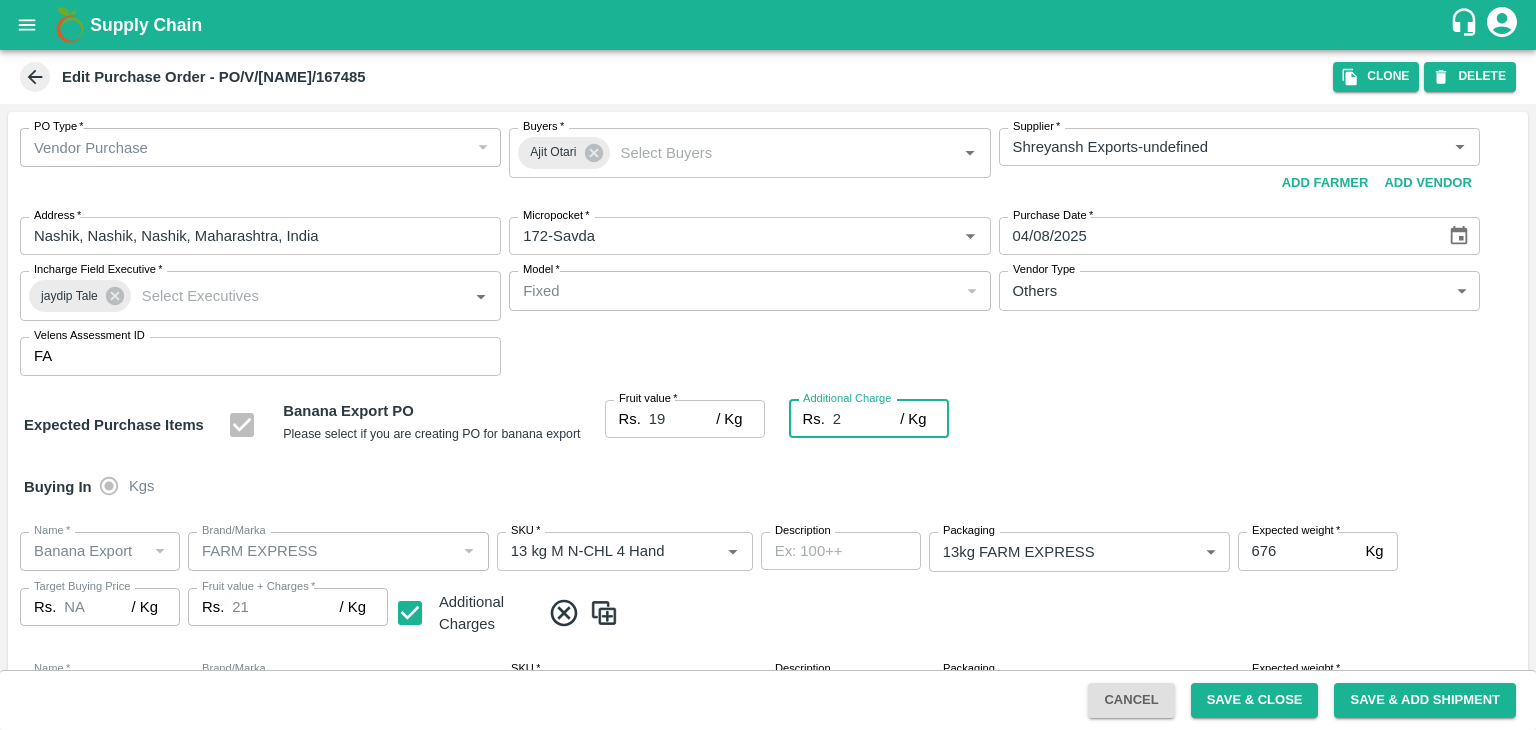 type on "2.7" 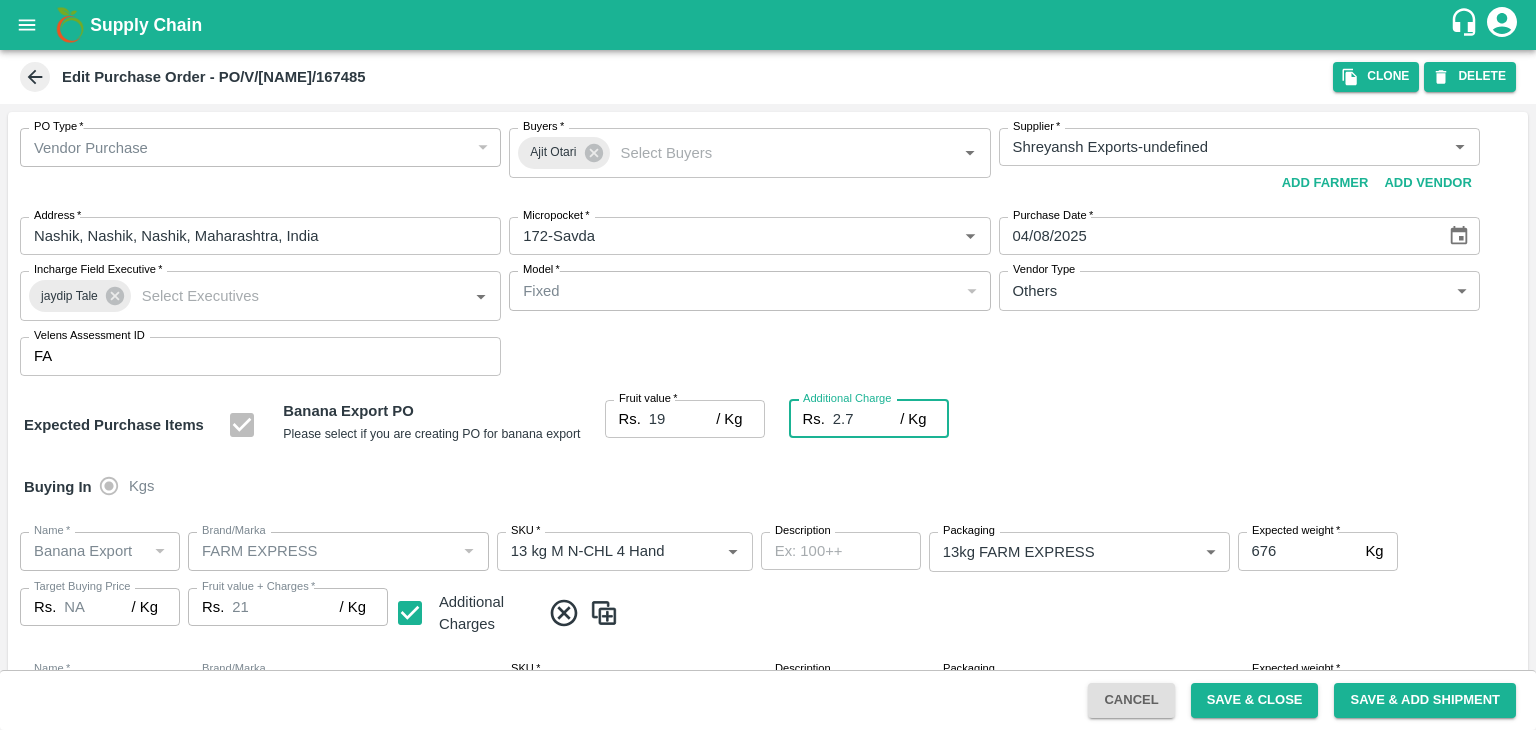 type on "21.7" 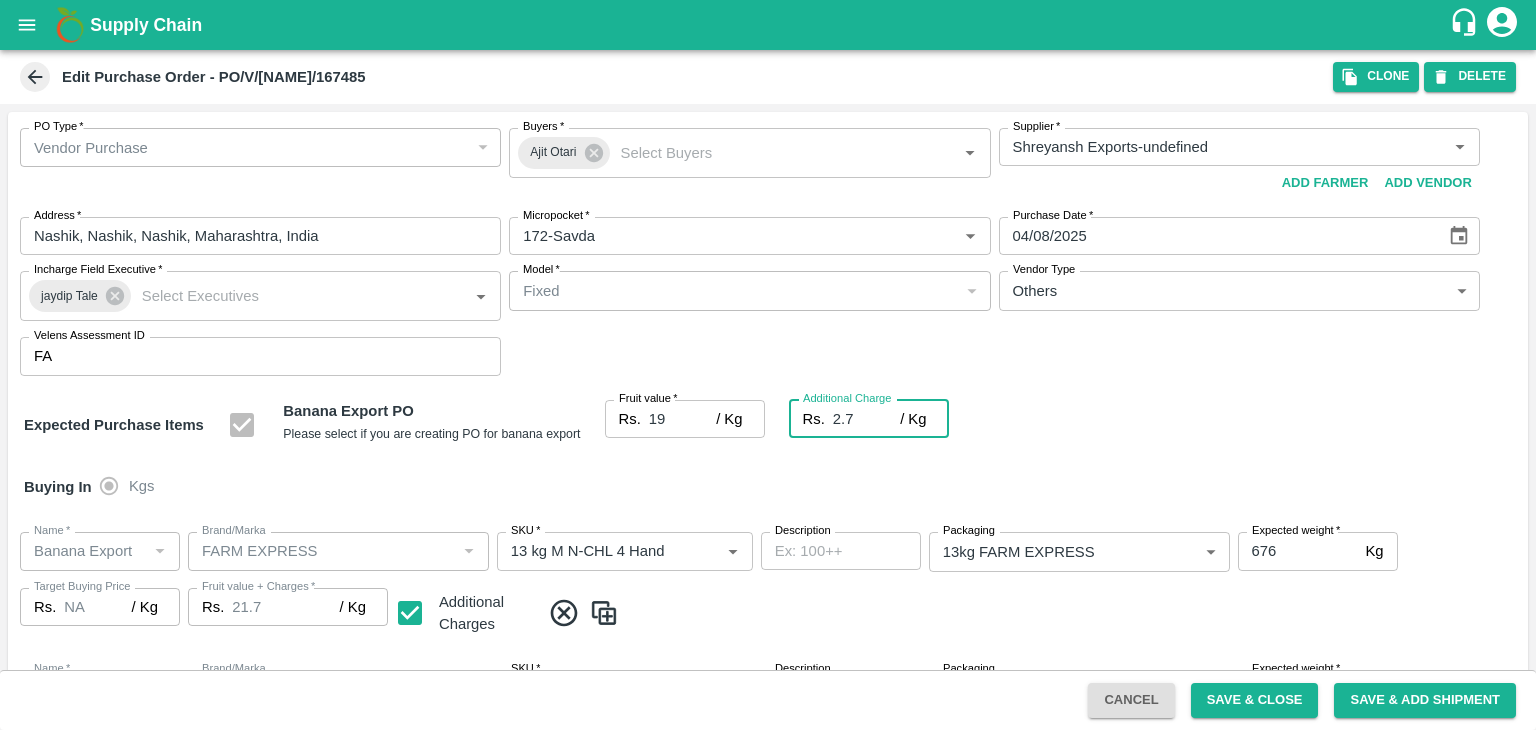 type on "2.75" 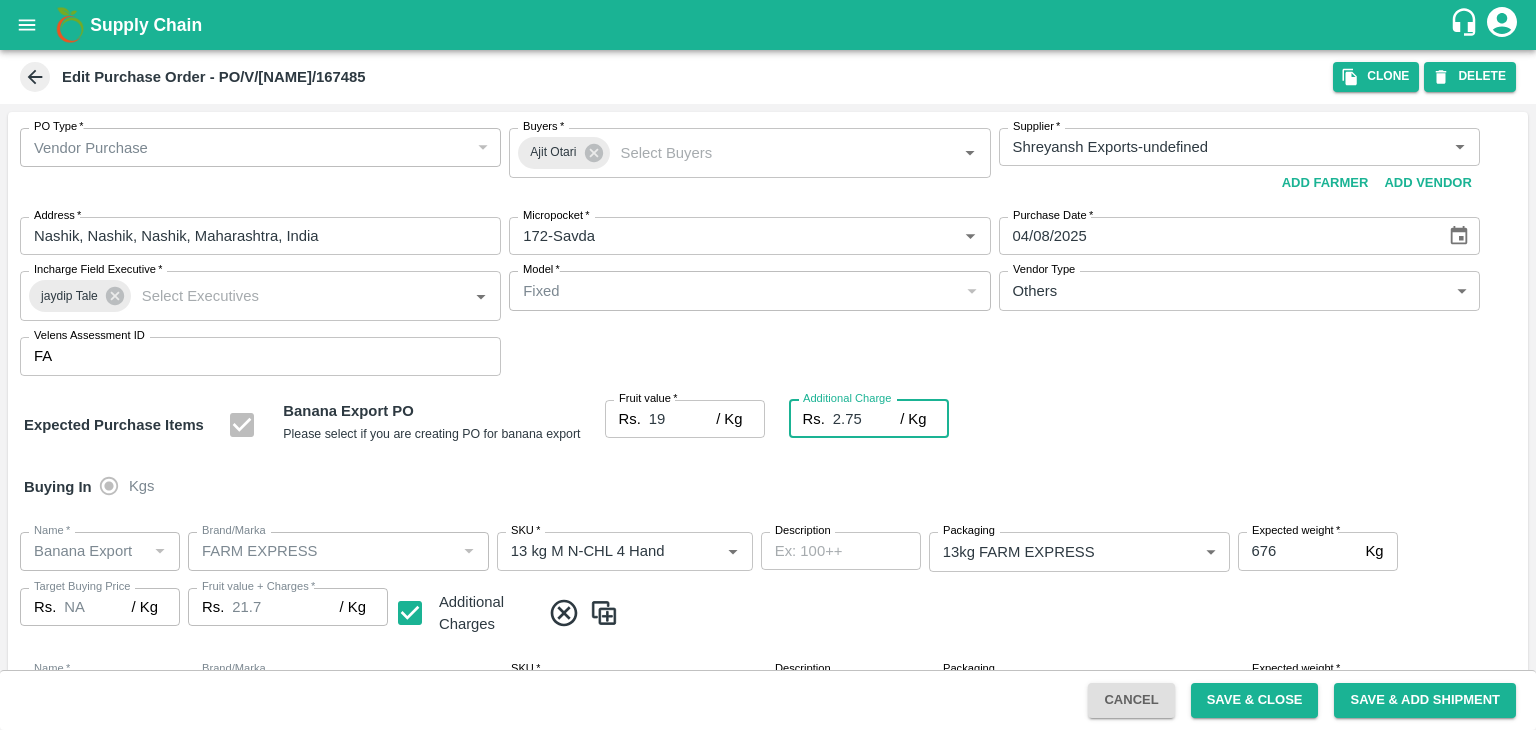 type on "21.75" 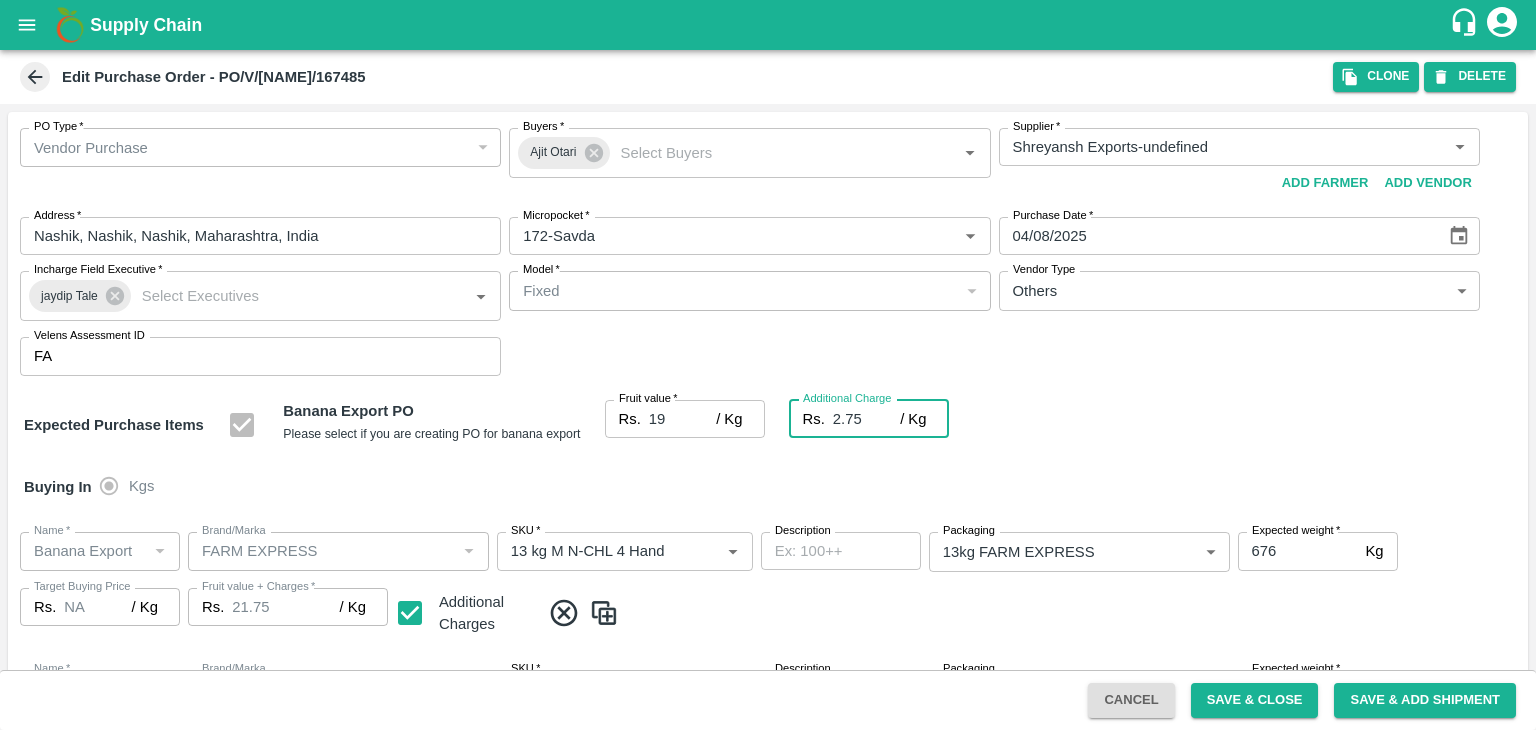 scroll, scrollTop: 1060, scrollLeft: 0, axis: vertical 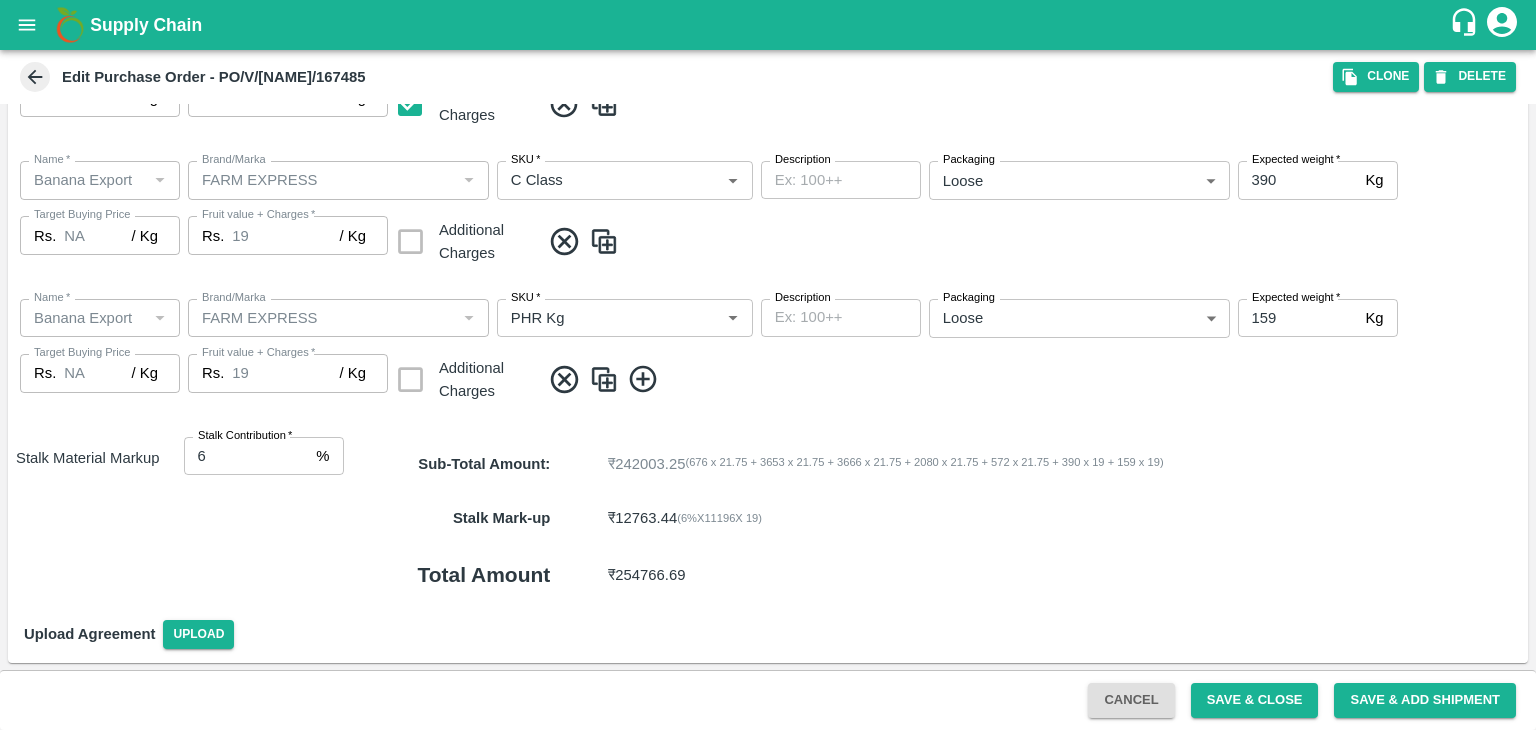 type on "2.75" 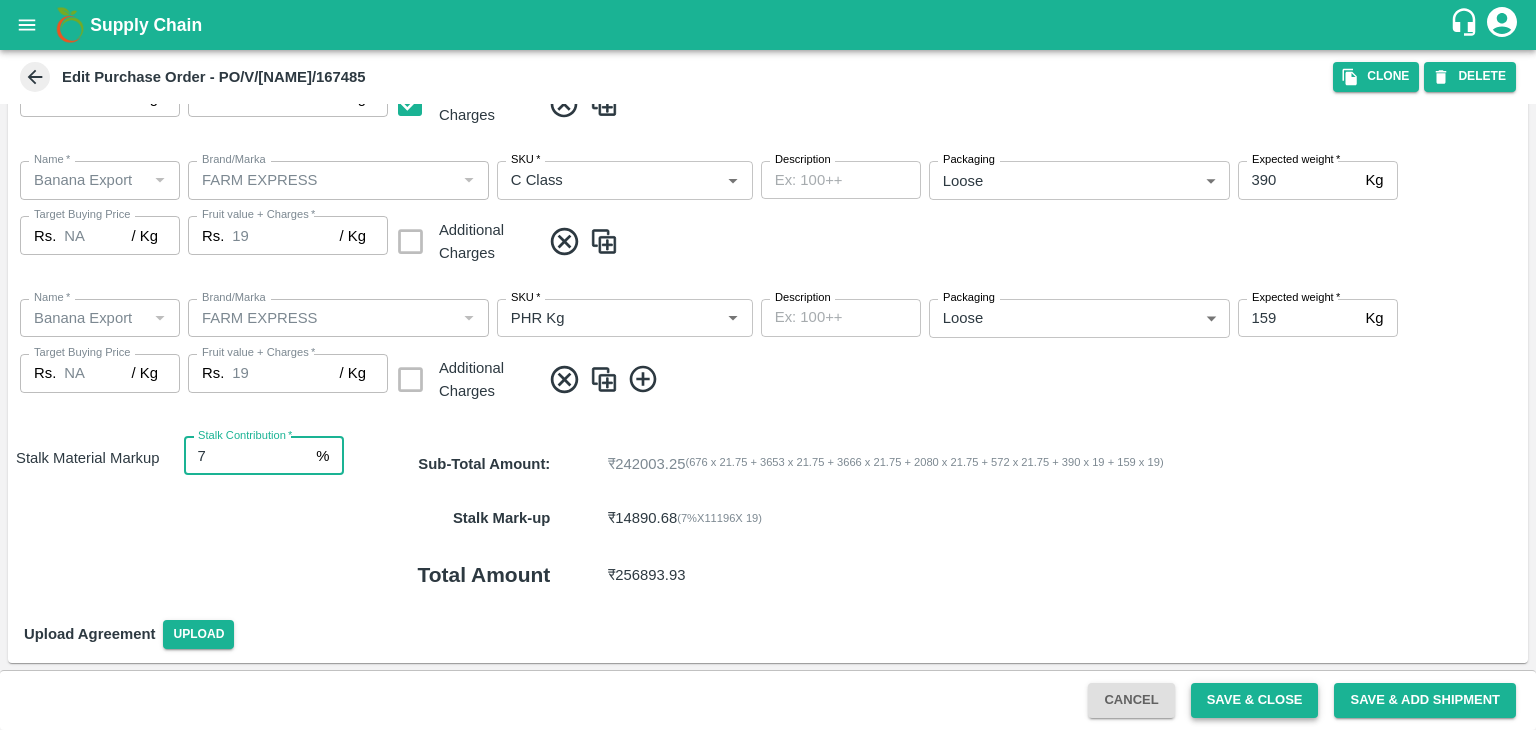 type on "7" 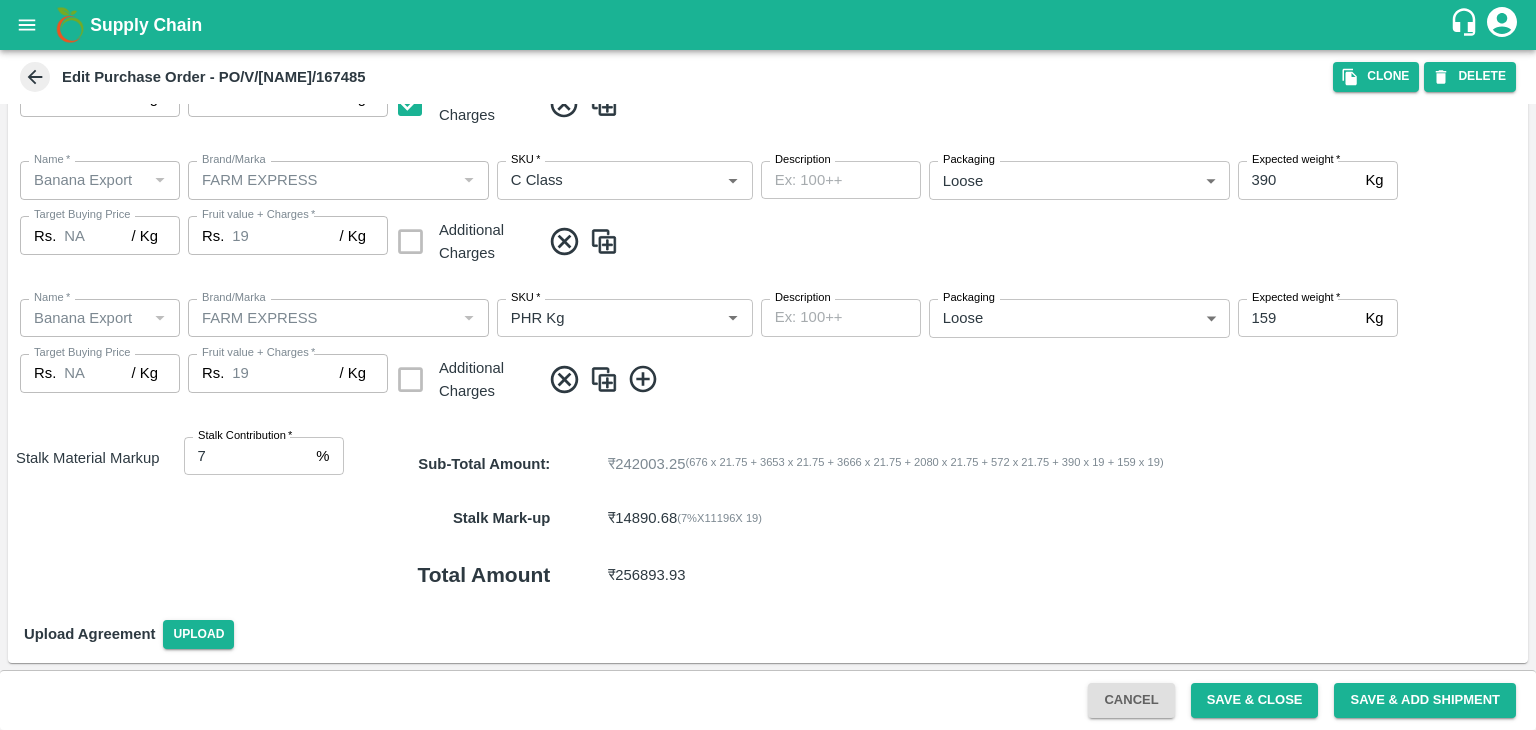 scroll, scrollTop: 0, scrollLeft: 0, axis: both 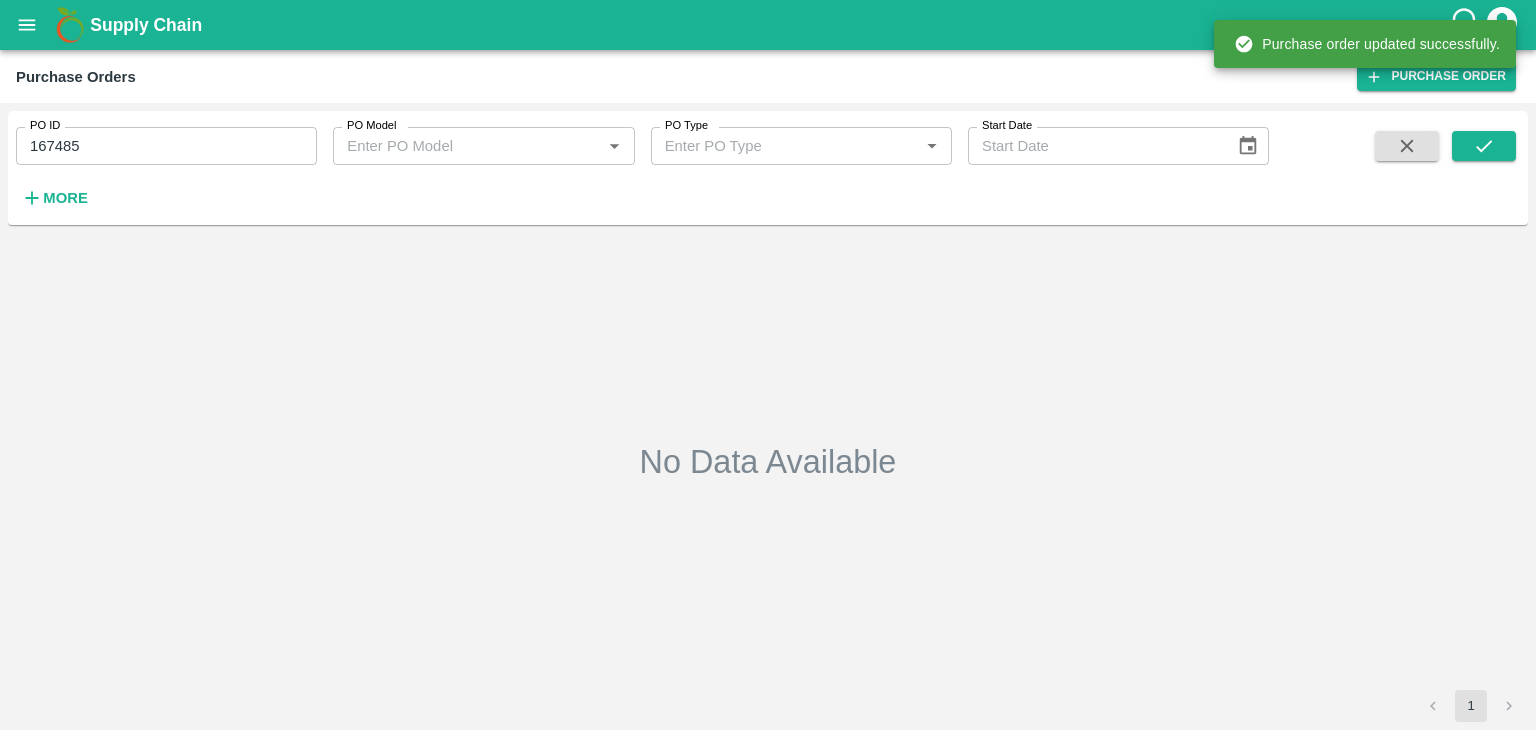 type on "167485" 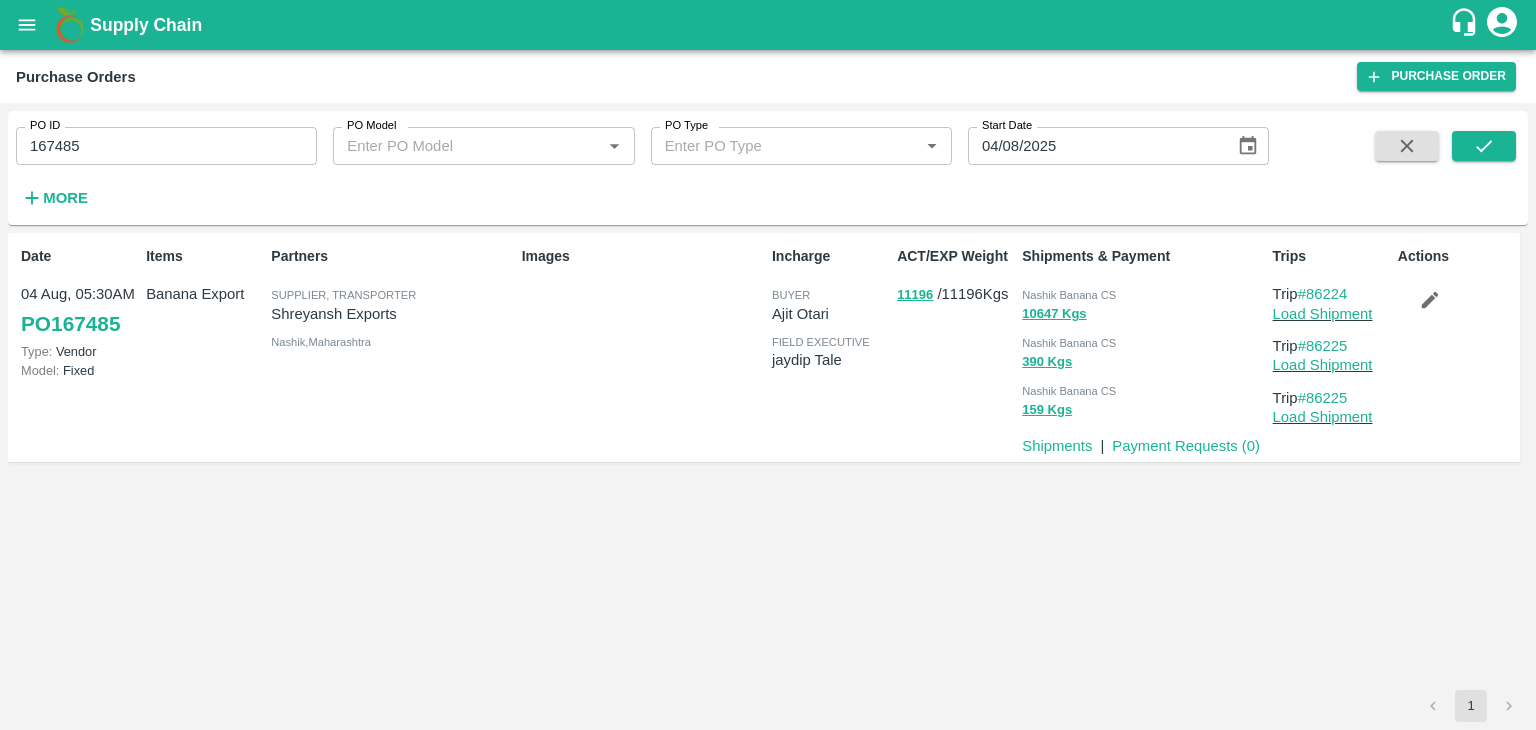 click on "167485" at bounding box center (166, 146) 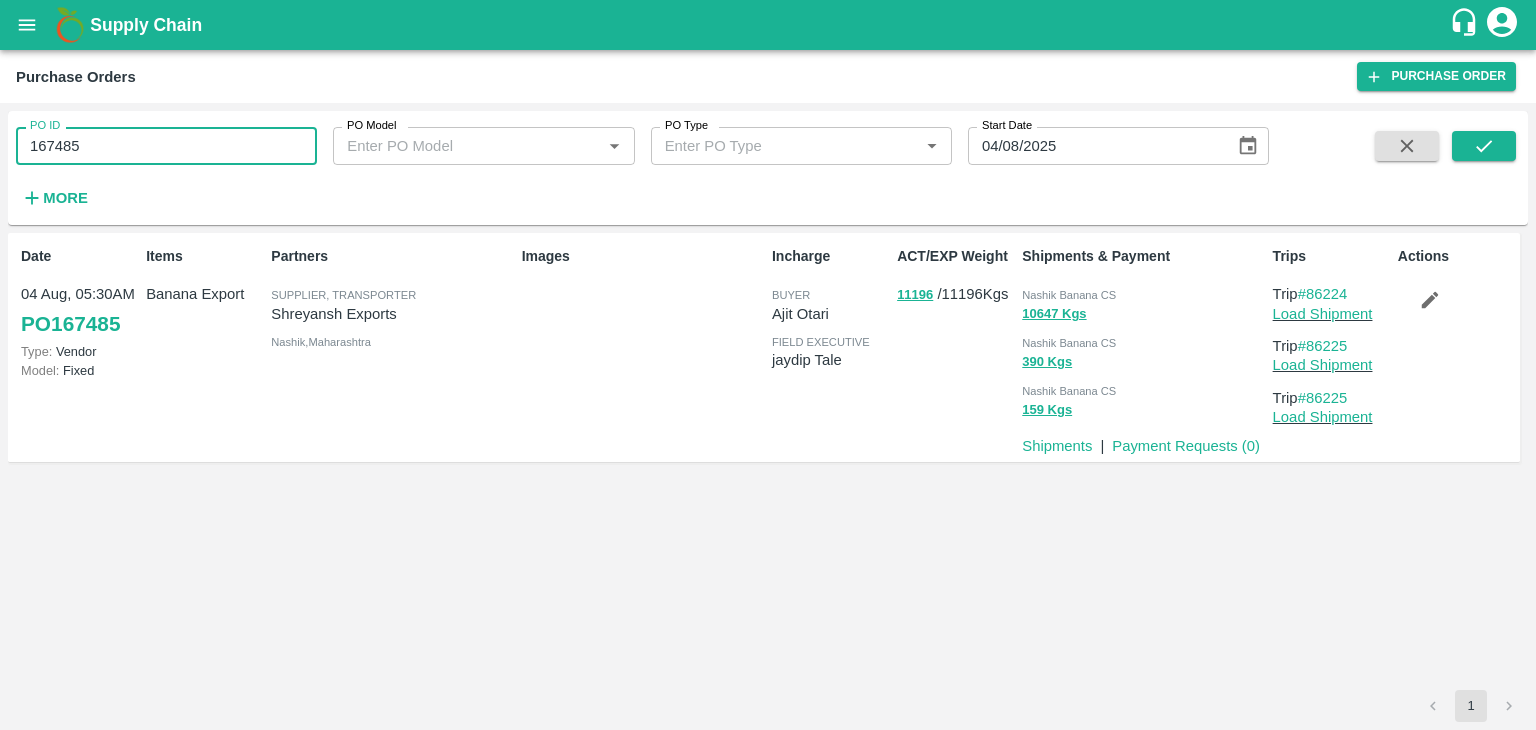 click on "167485" at bounding box center [166, 146] 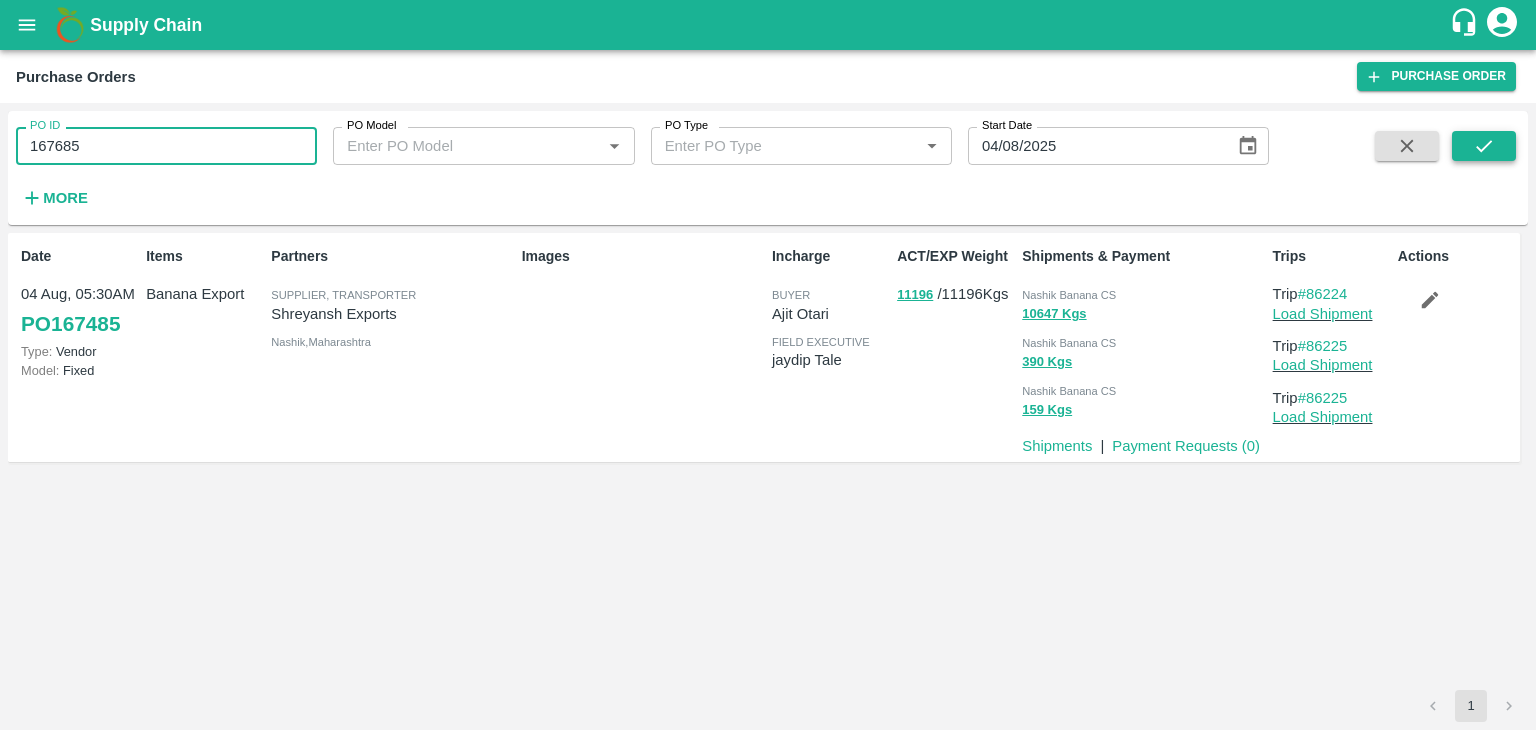 type on "167685" 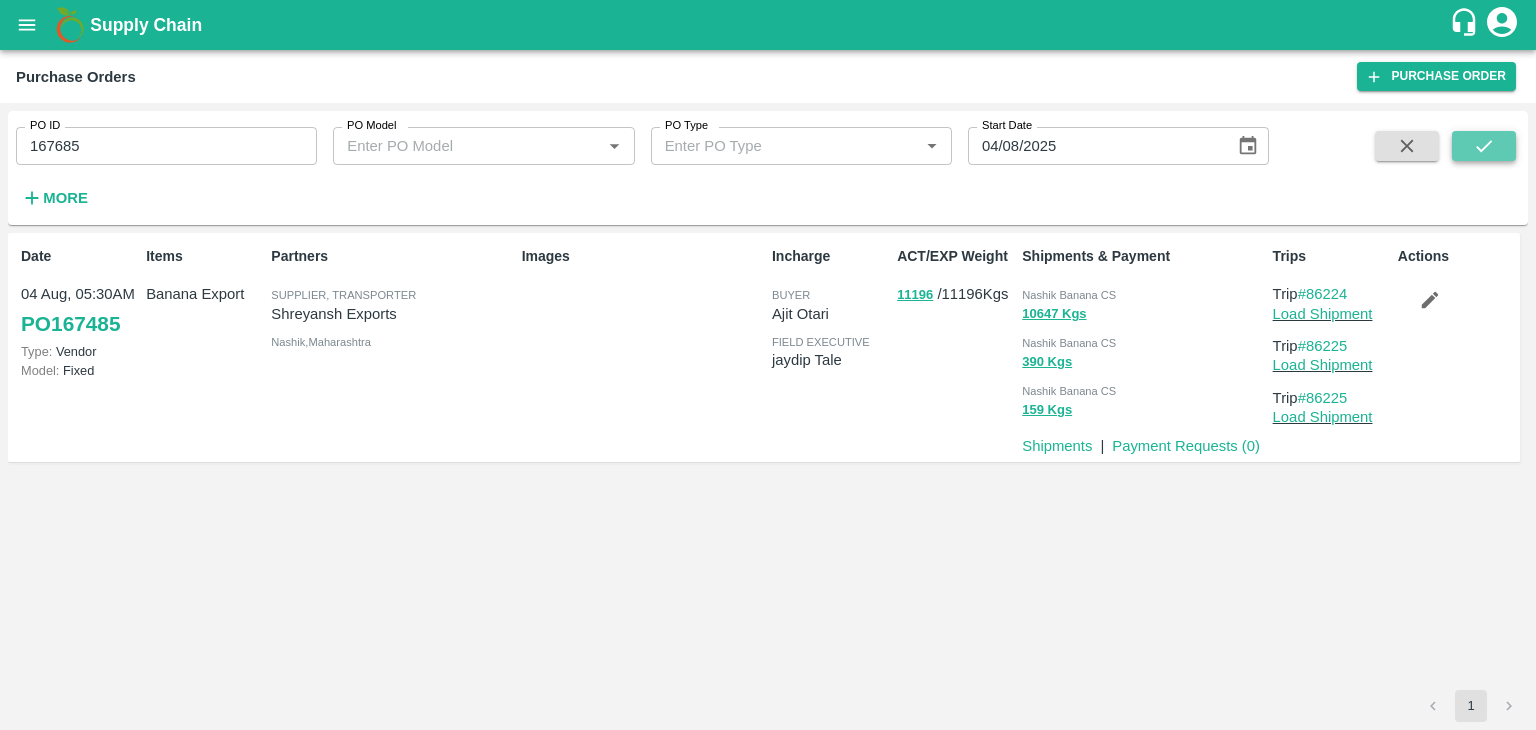 click 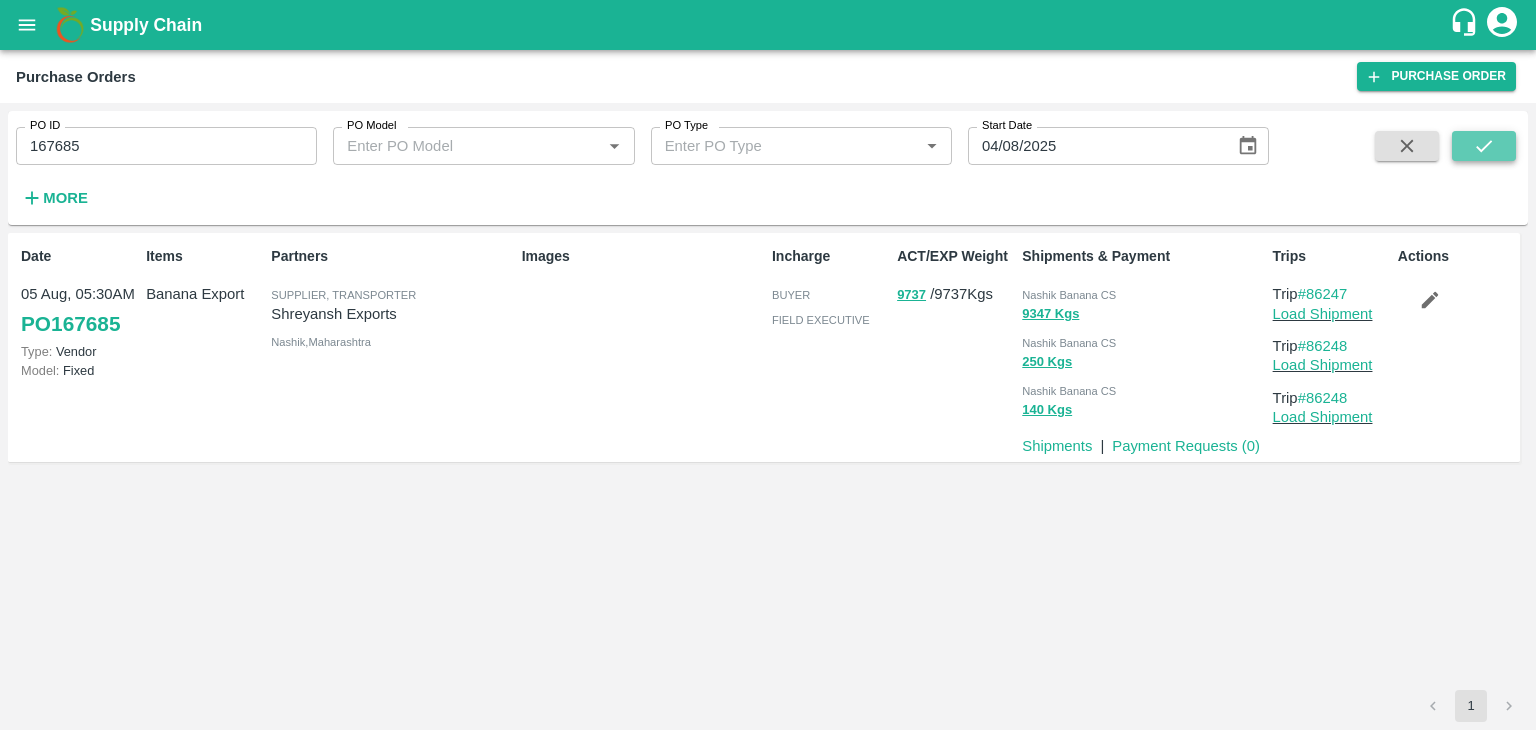 click at bounding box center [1484, 146] 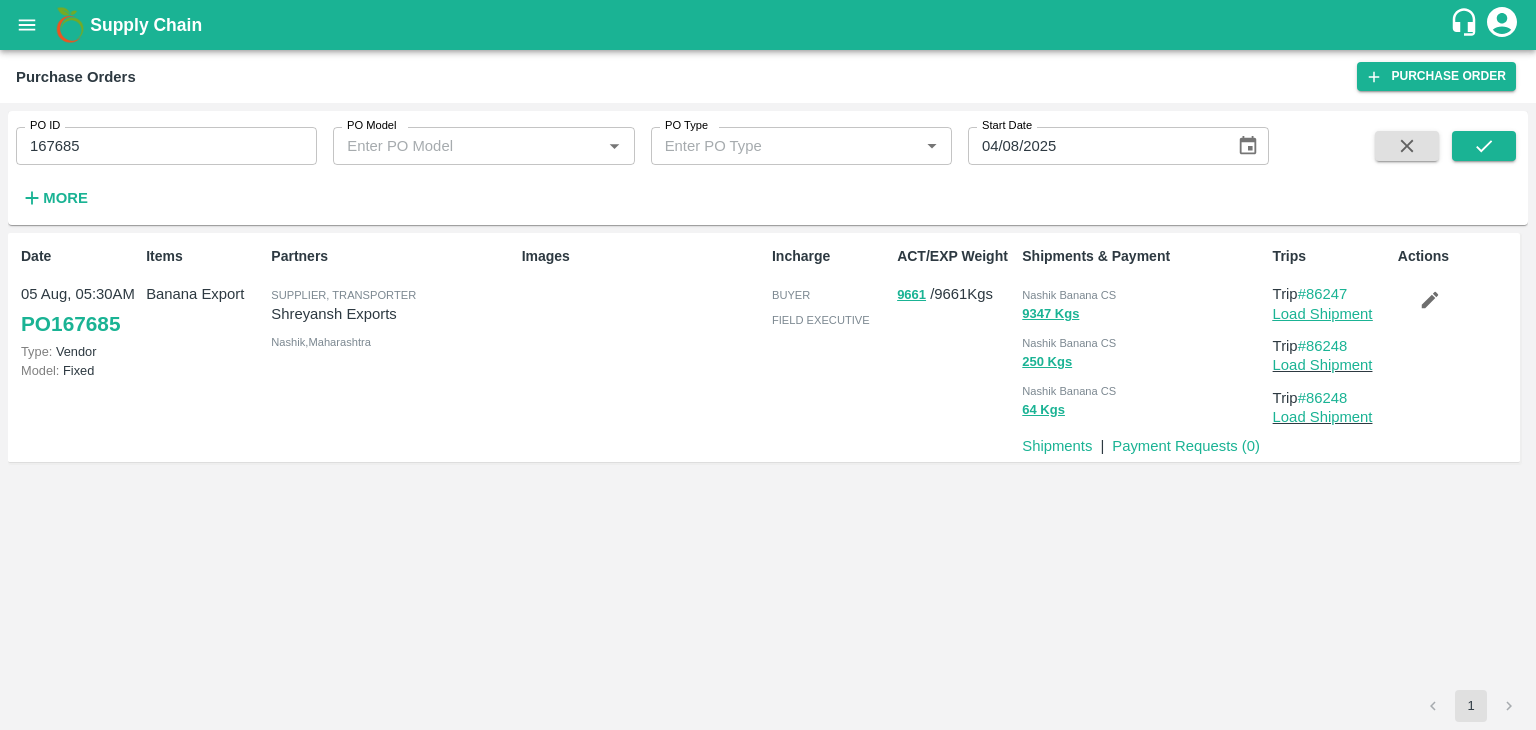 click on "Load Shipment" at bounding box center [1323, 314] 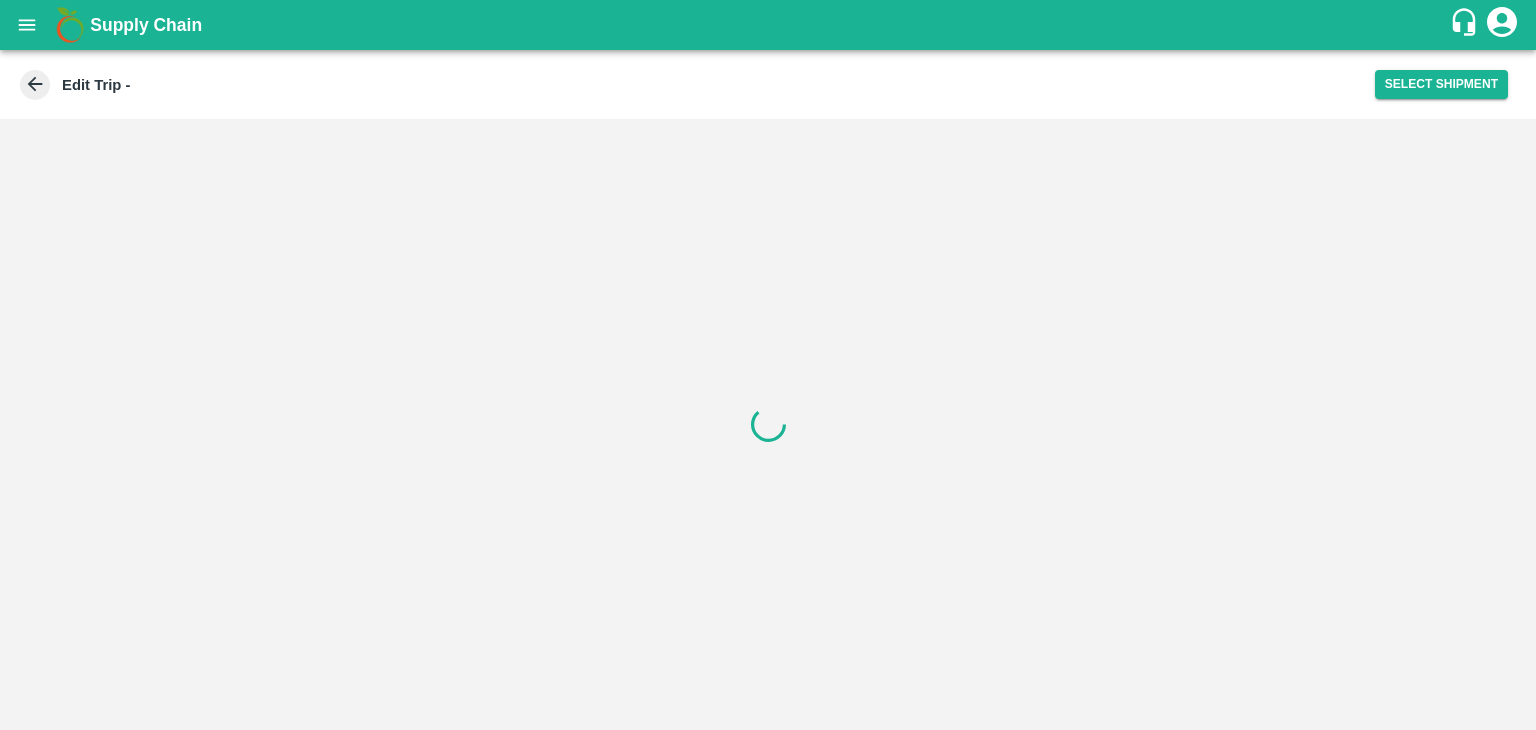 scroll, scrollTop: 0, scrollLeft: 0, axis: both 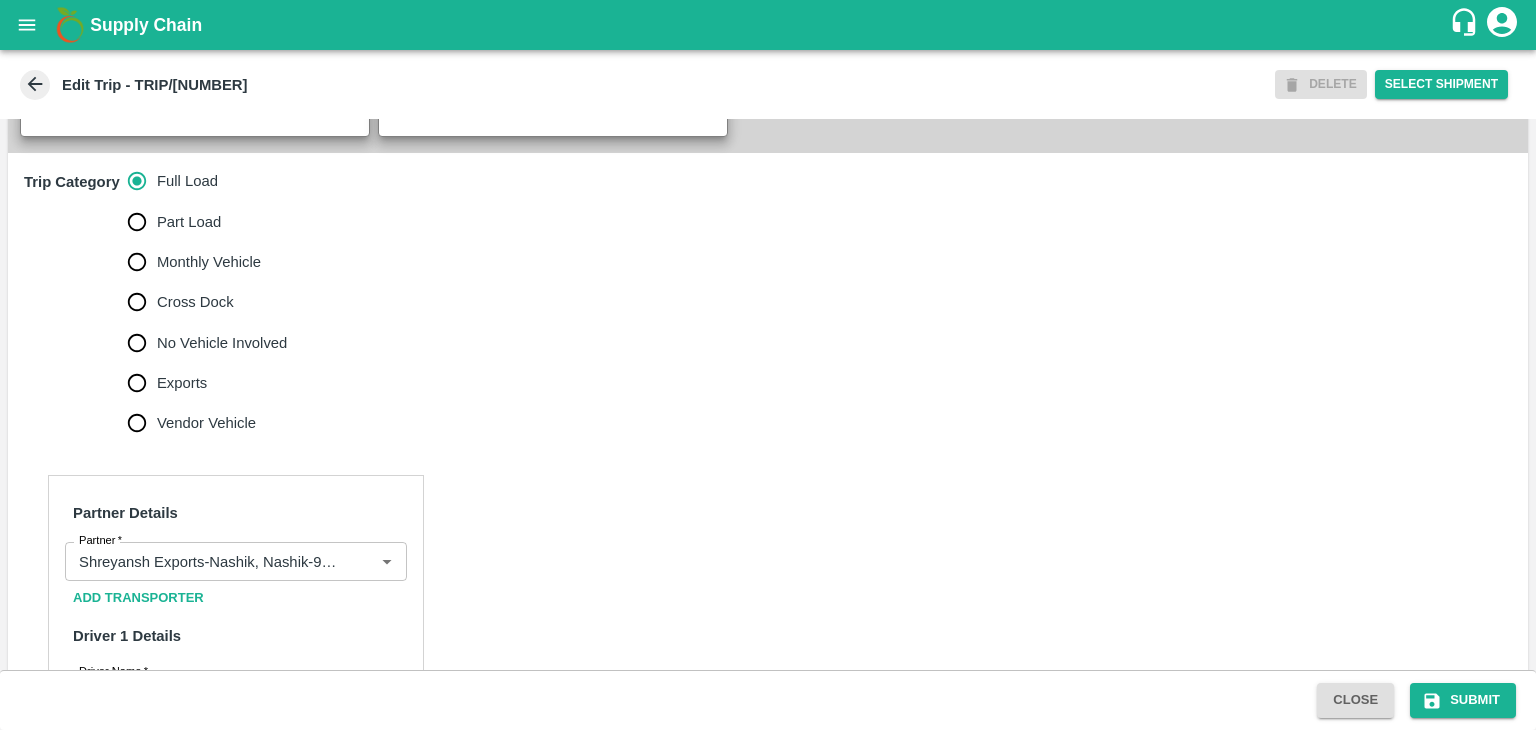 click on "No Vehicle Involved" at bounding box center [222, 343] 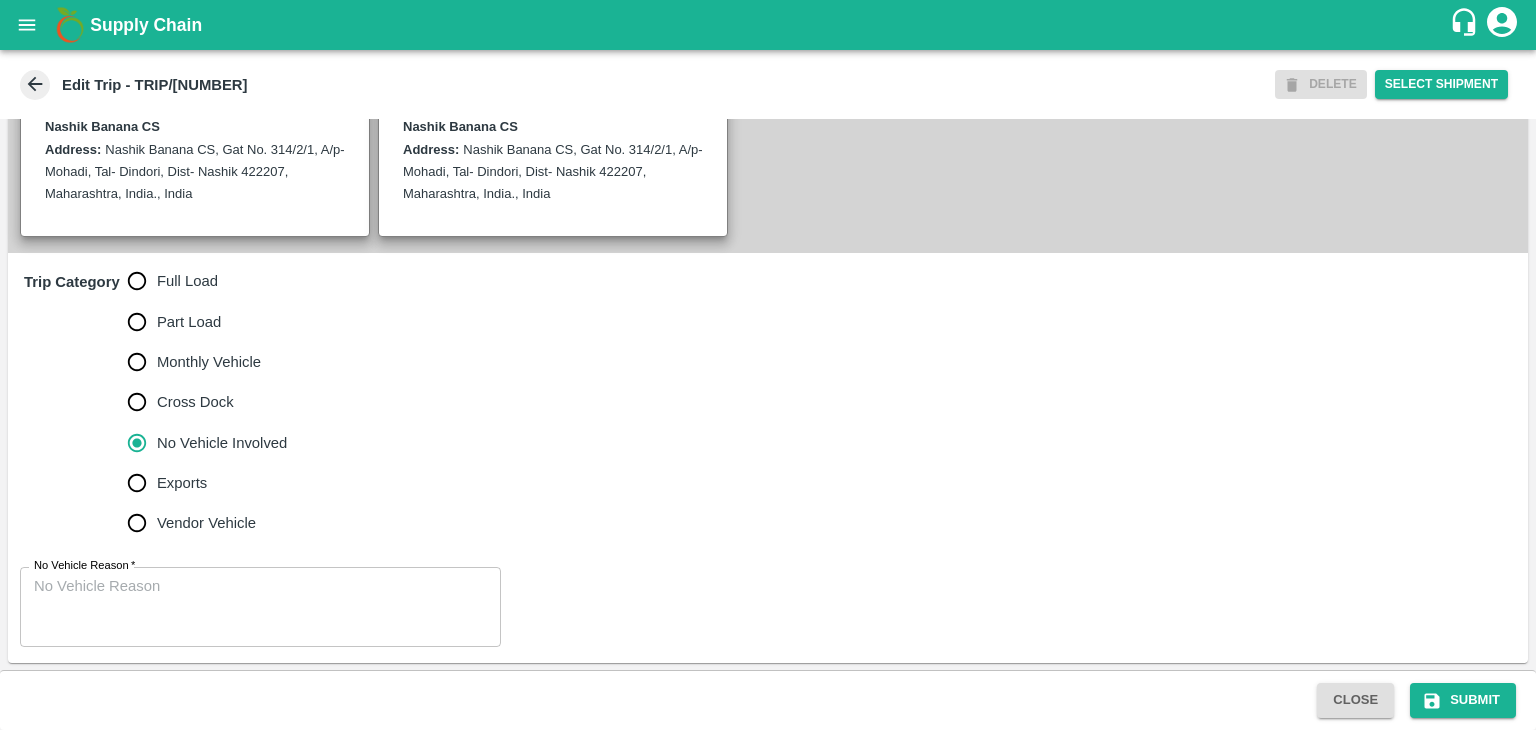 click on "x No Vehicle Reason" at bounding box center (260, 607) 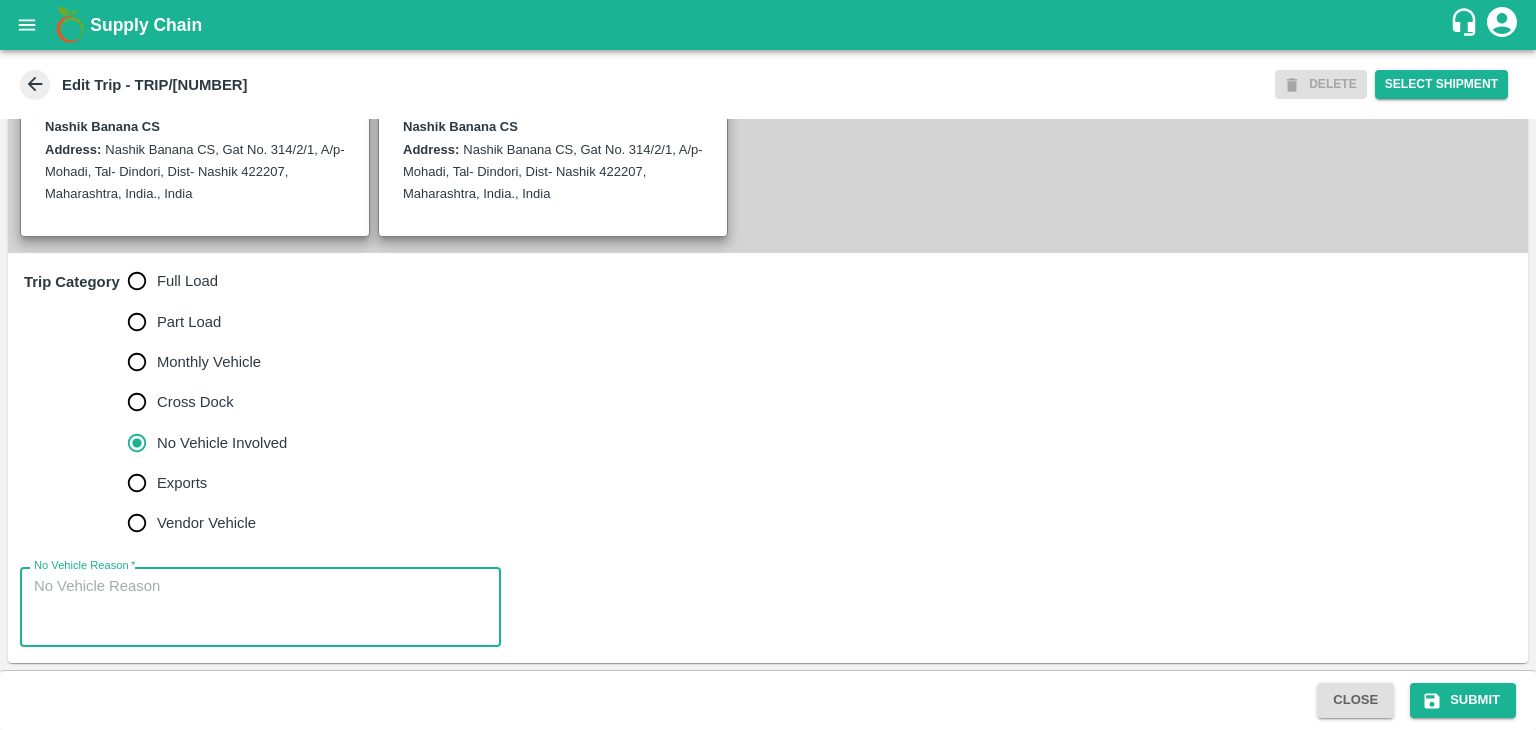 click on "No Vehicle Reason   *" at bounding box center [260, 607] 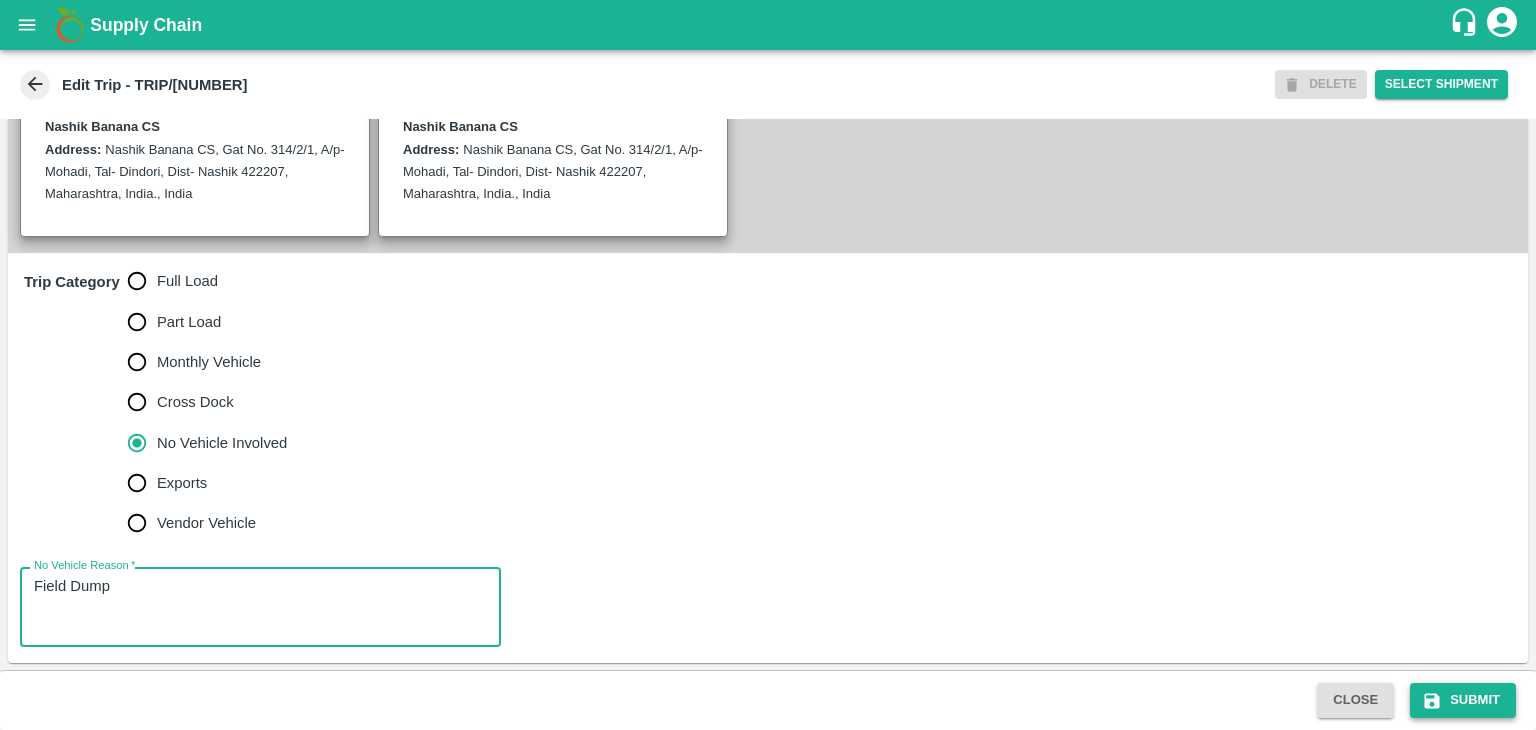 type on "Field Dump" 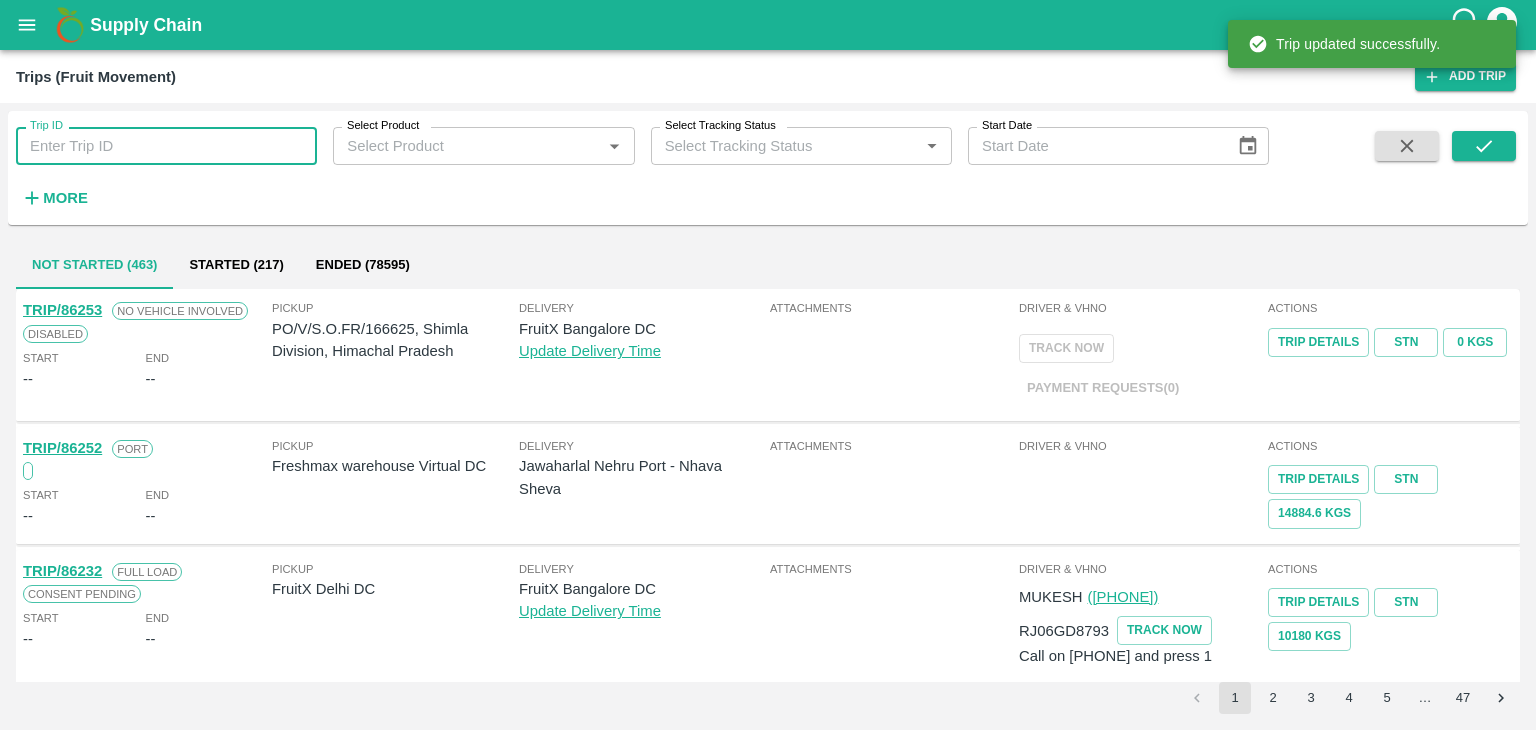click on "Trip ID" at bounding box center [166, 146] 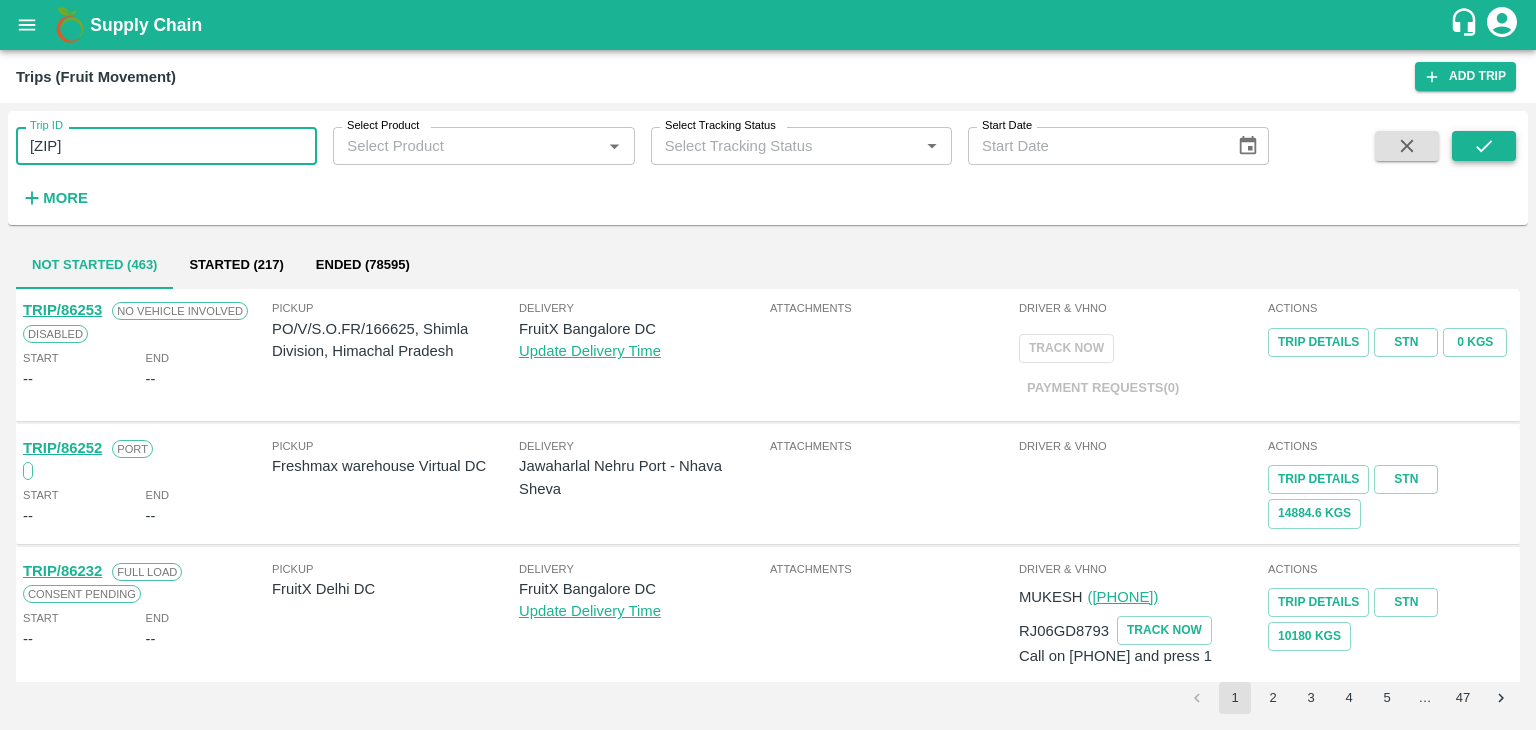 type on "86247" 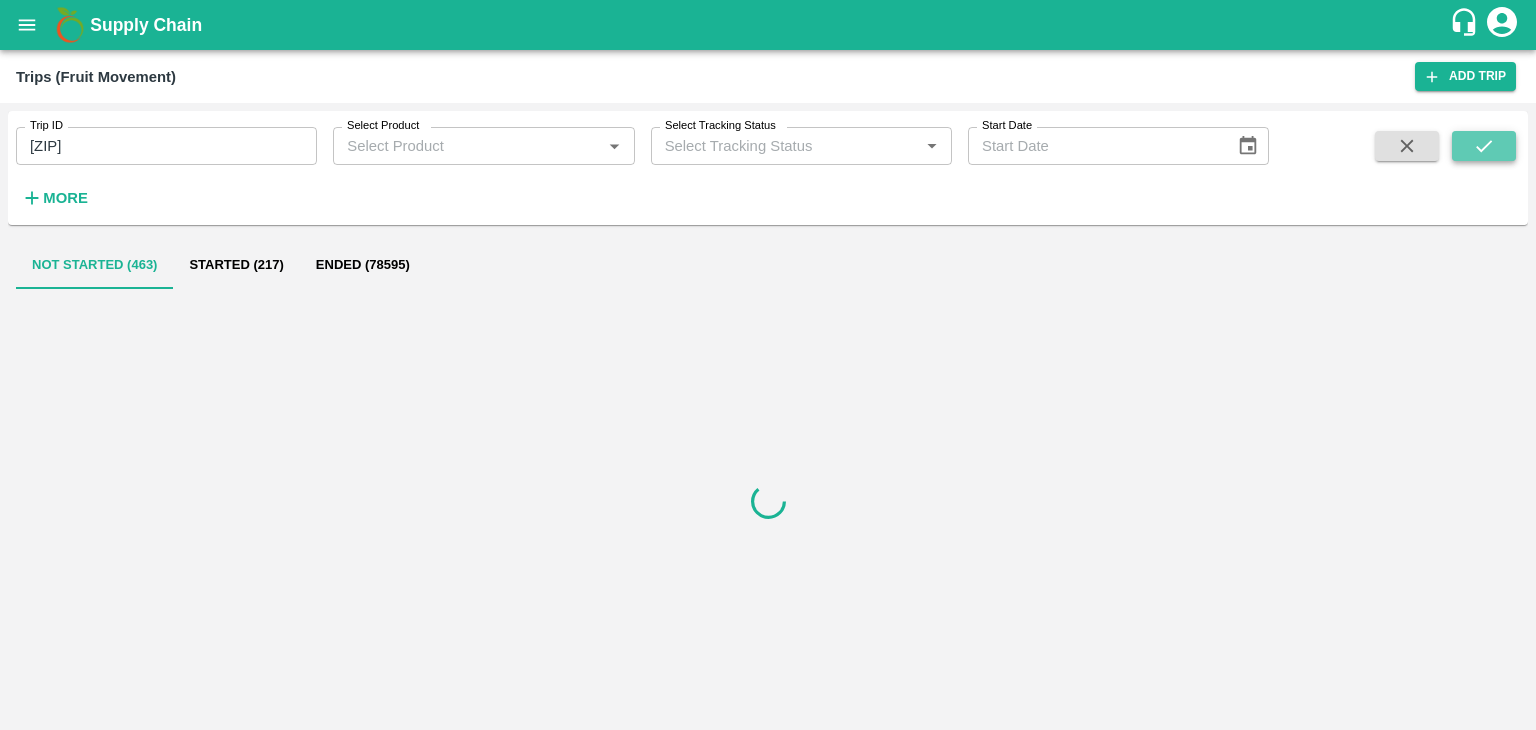 click 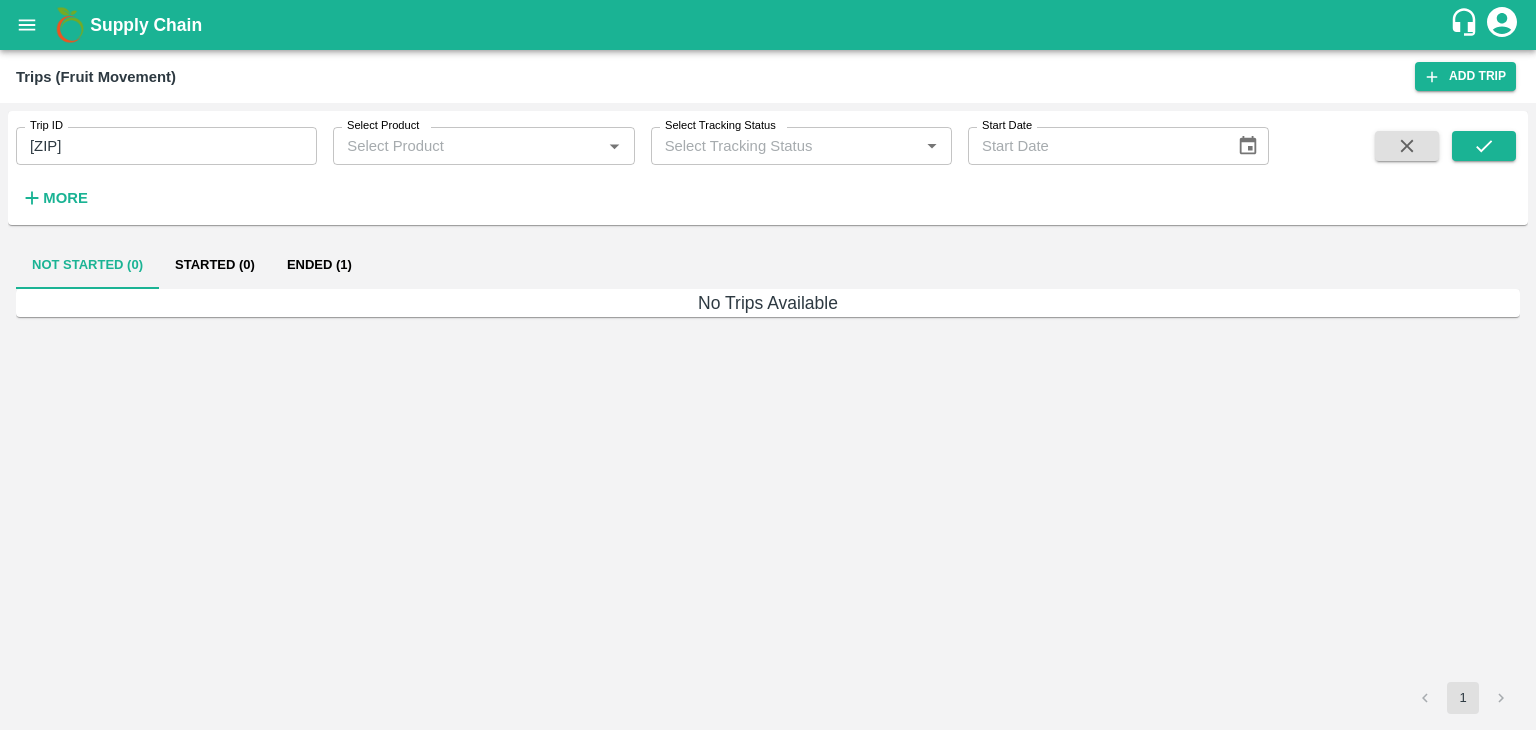 click on "No Trips Available" at bounding box center (768, 303) 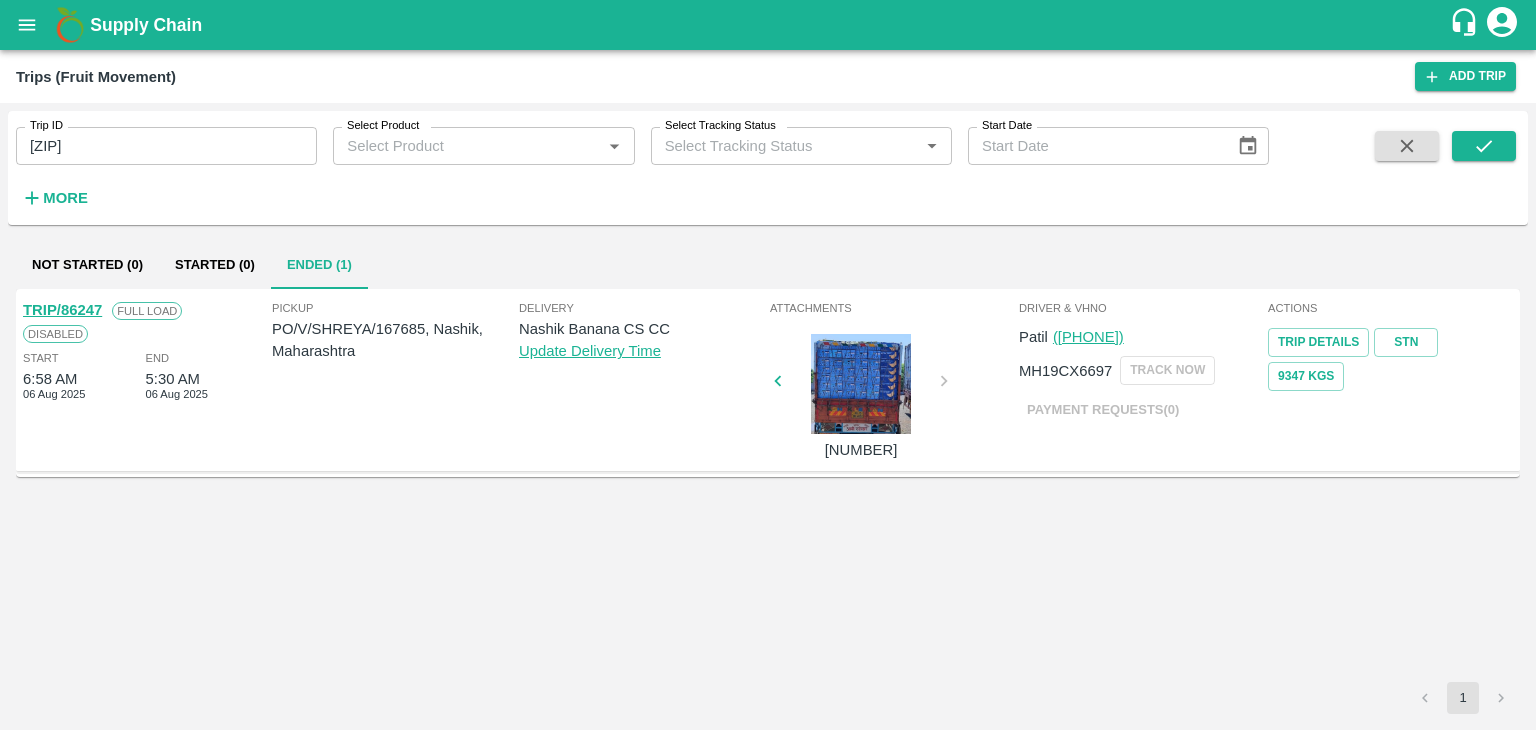 click on "TRIP/86247" at bounding box center (62, 310) 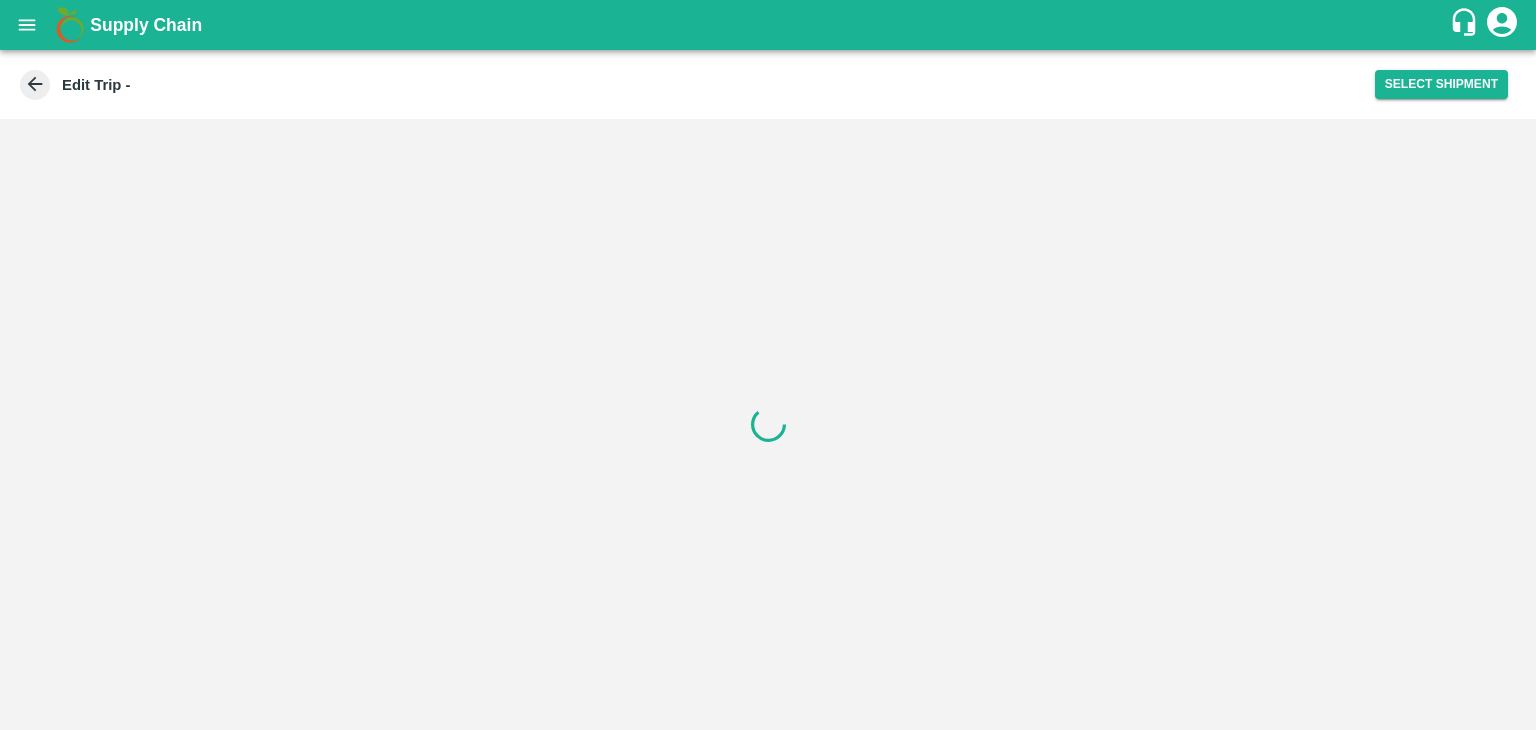 scroll, scrollTop: 0, scrollLeft: 0, axis: both 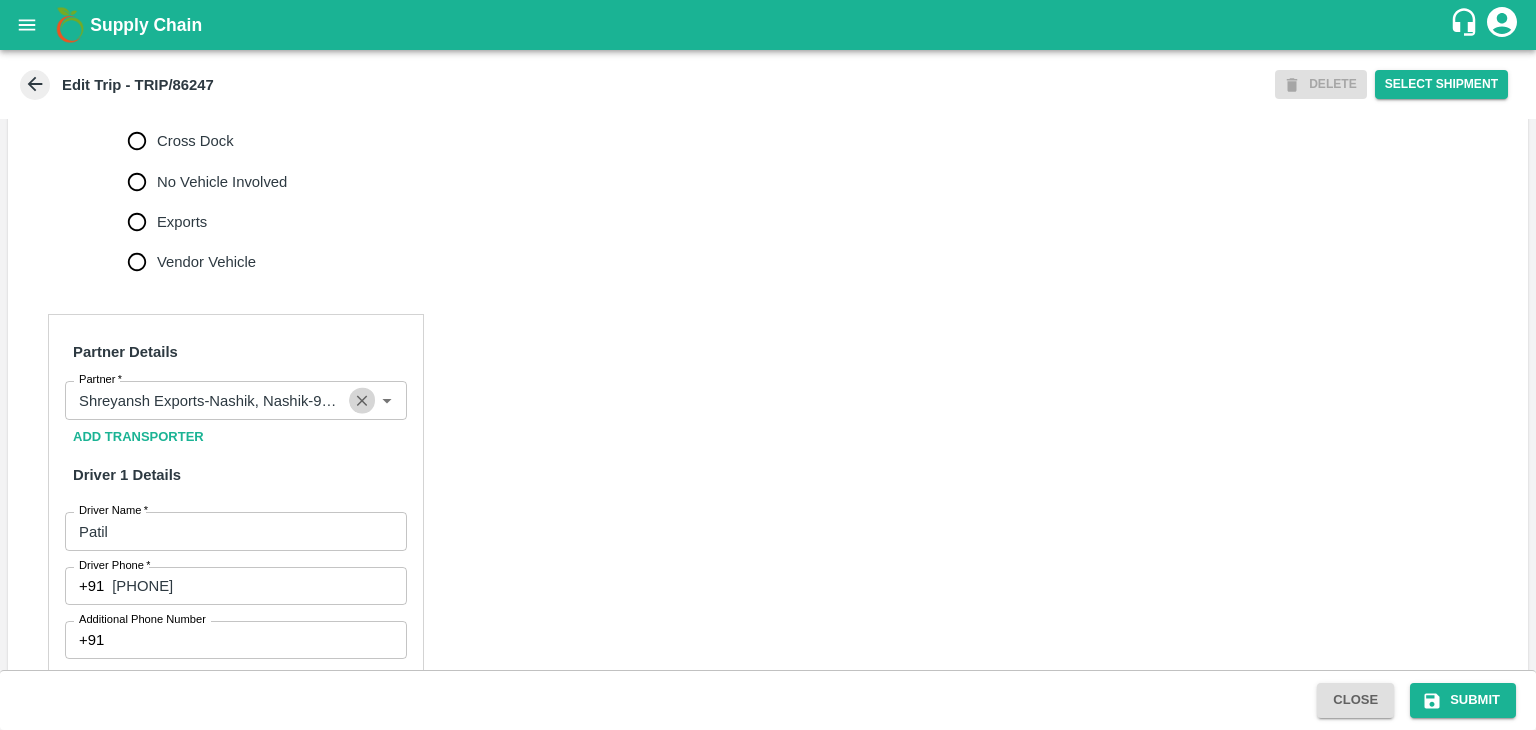 click 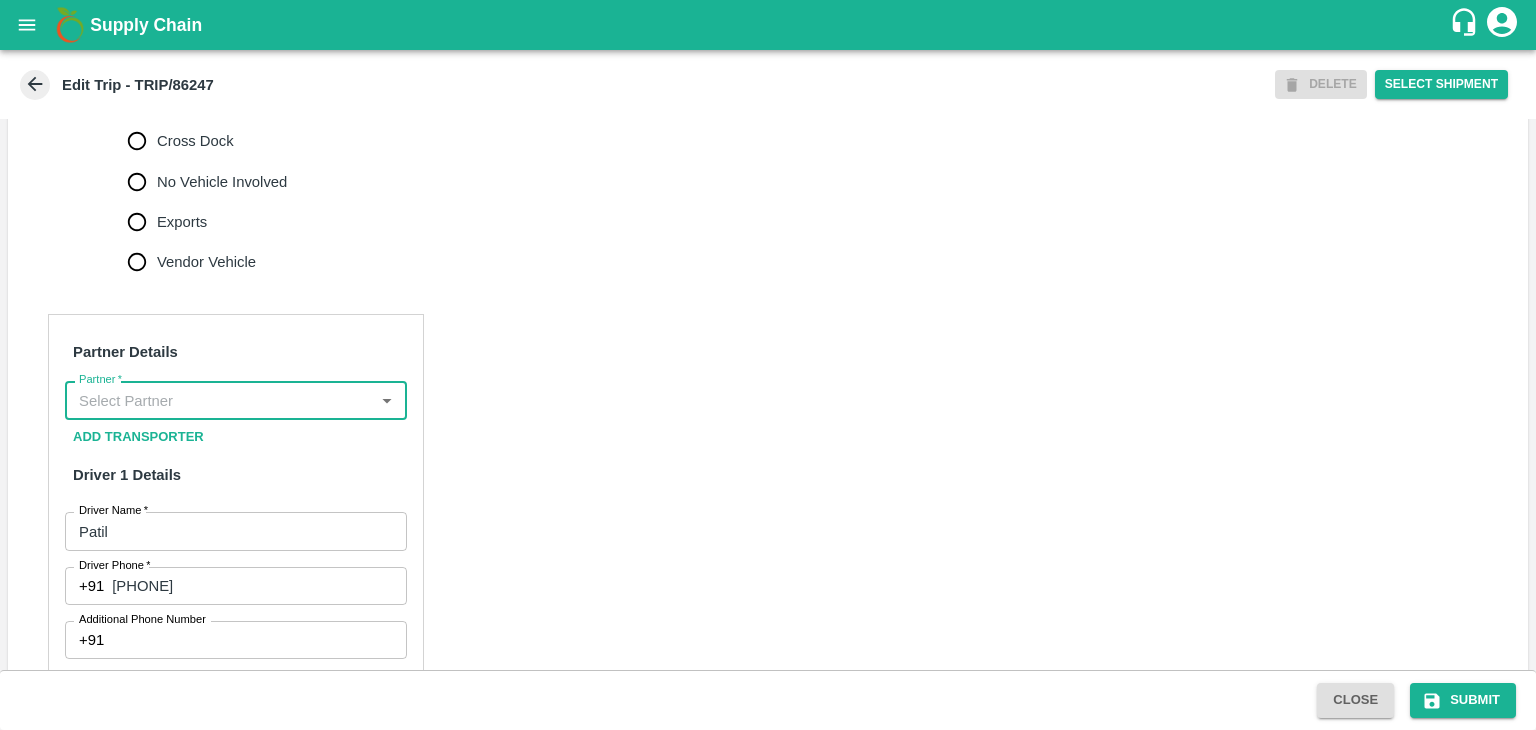 scroll, scrollTop: 0, scrollLeft: 0, axis: both 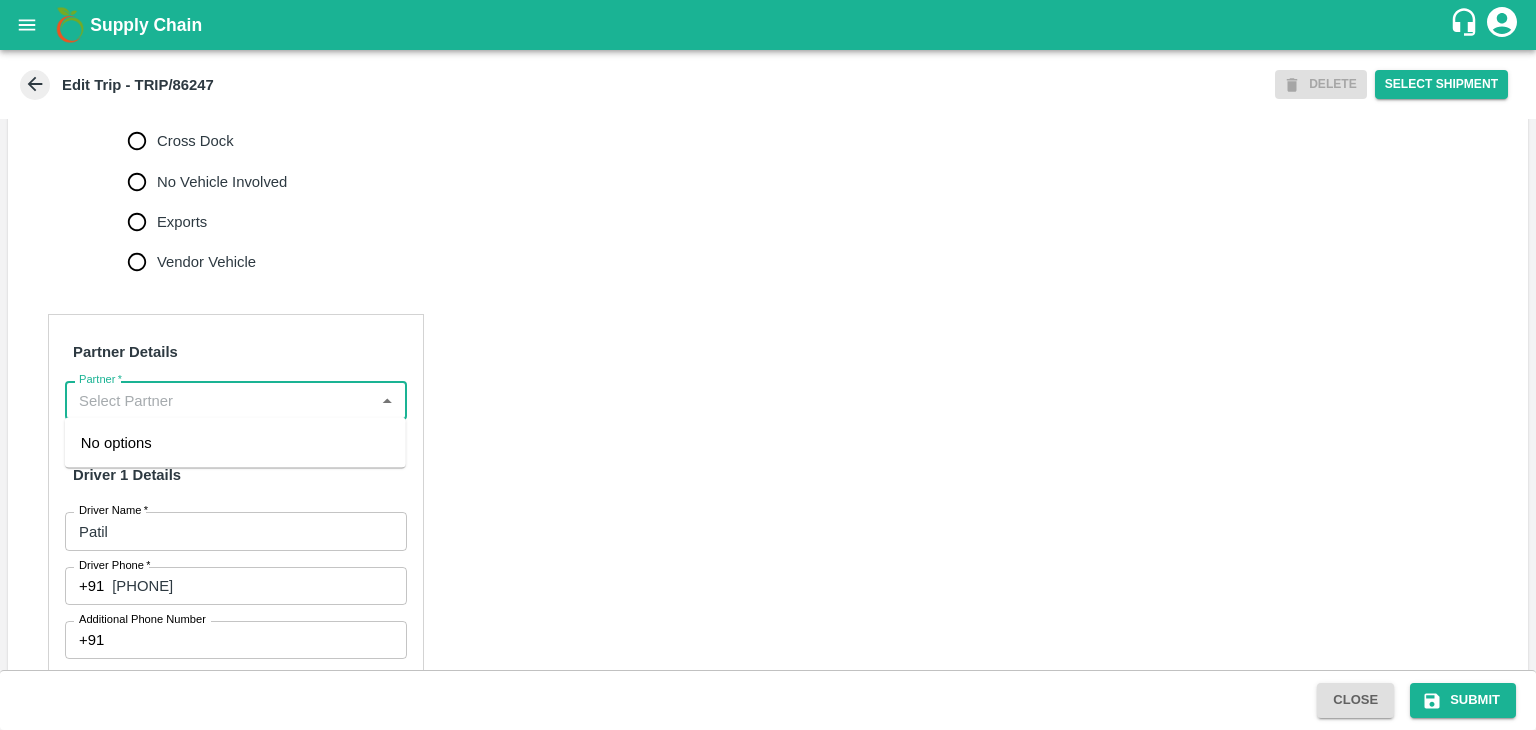 click on "Partner   *" at bounding box center [219, 400] 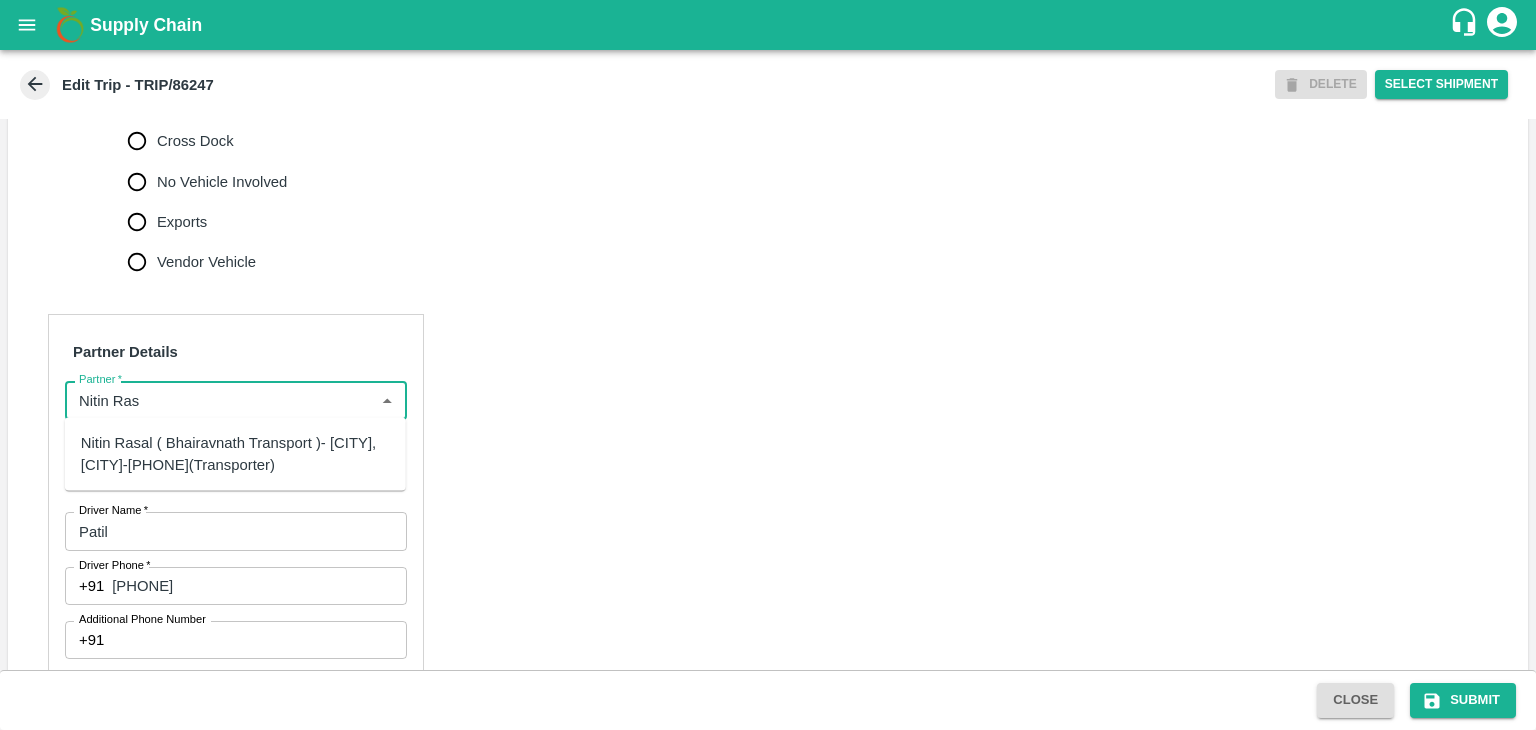 click on "Nitin Rasal ( Bhairavnath Transport )- [CITY], [CITY]-[PHONE](Transporter)" at bounding box center [235, 454] 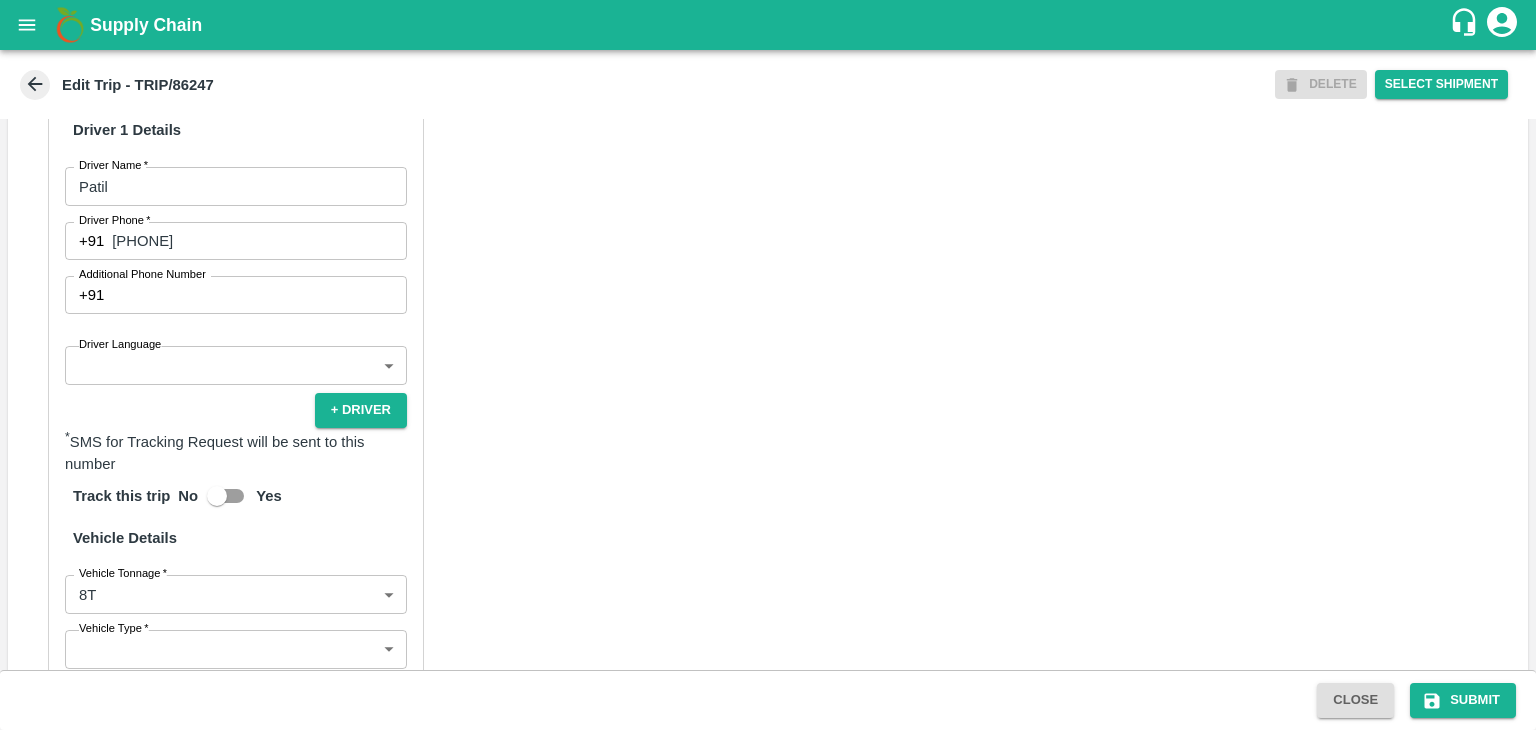 scroll, scrollTop: 1099, scrollLeft: 0, axis: vertical 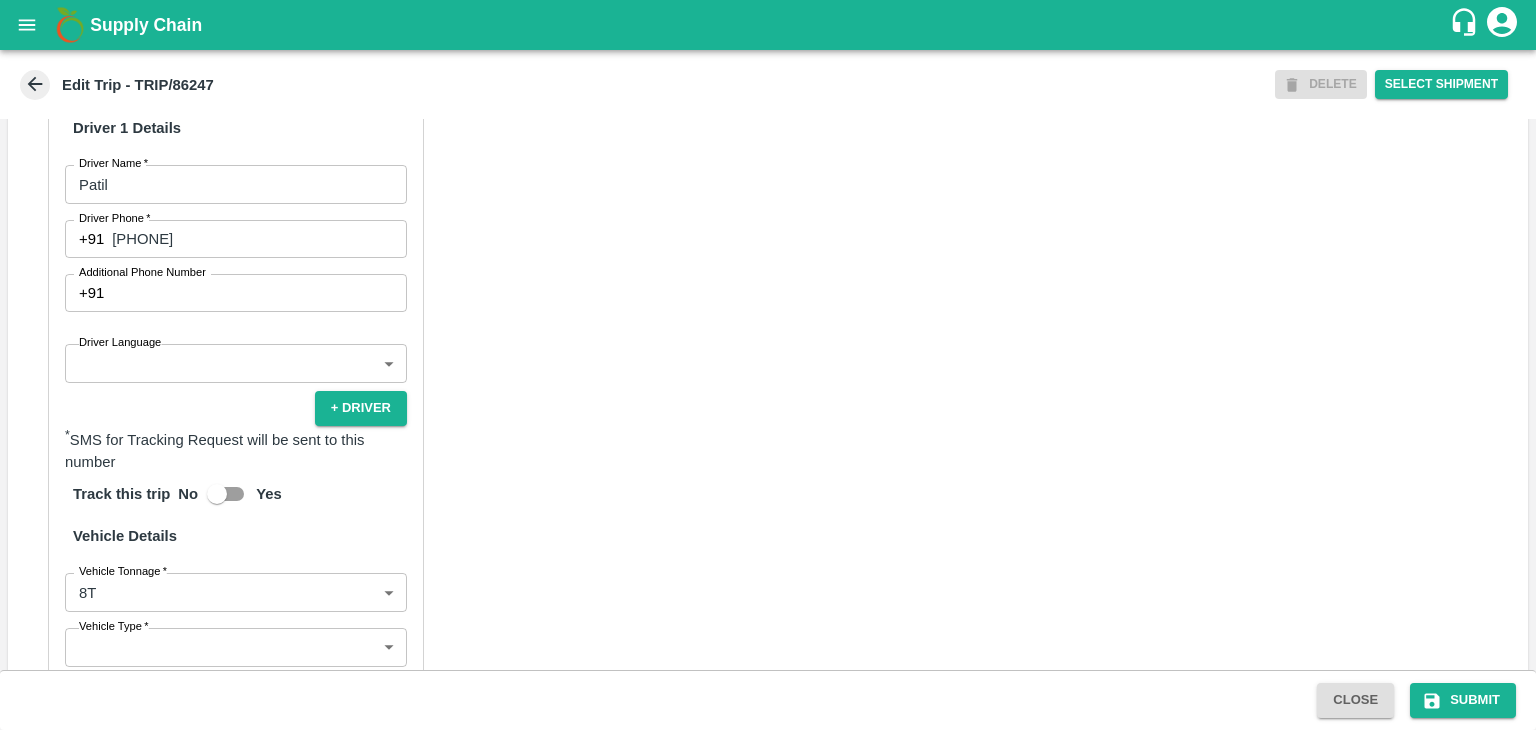 type on "Nitin Rasal ( Bhairavnath Transport )- [CITY], [CITY]-[PHONE](Transporter)" 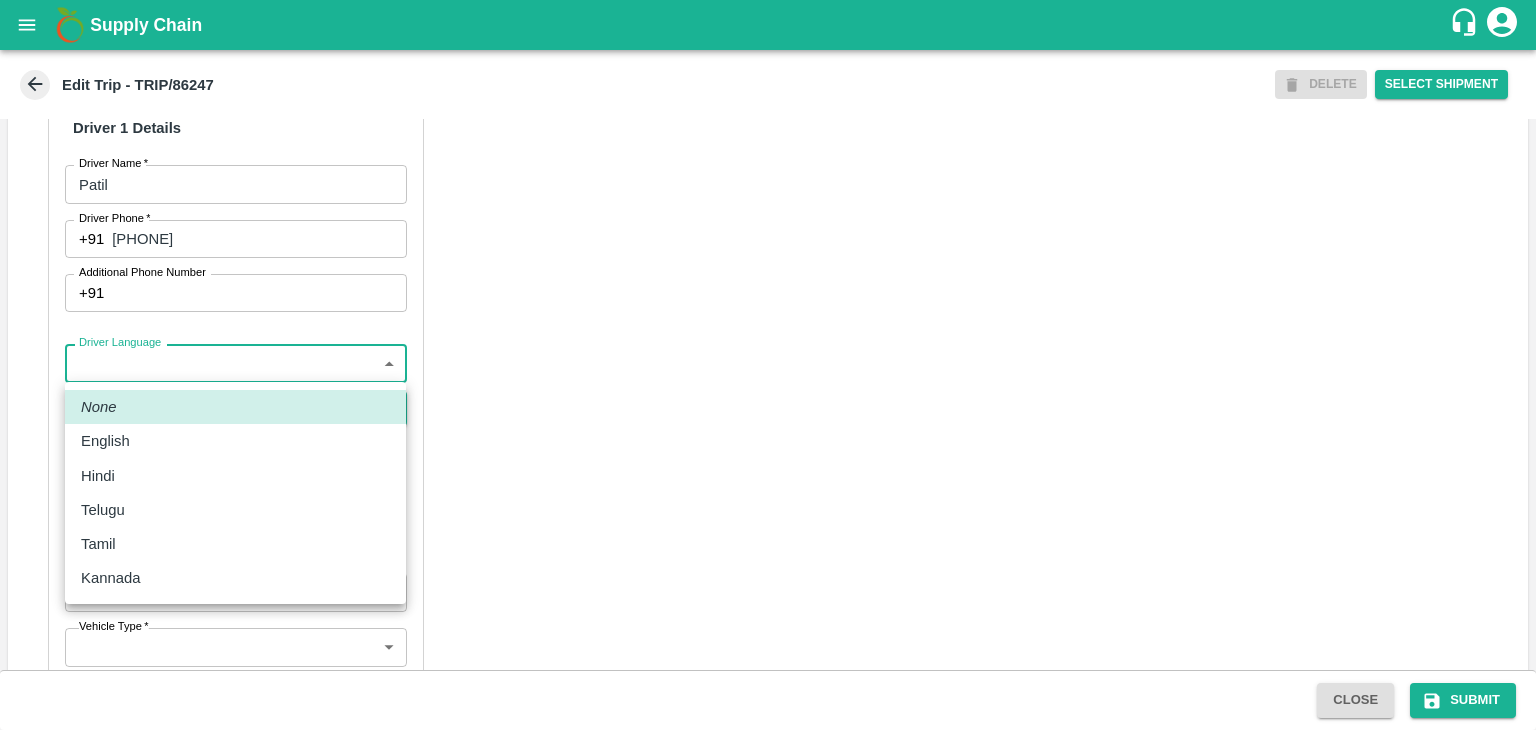 click on "Supply Chain Edit Trip - TRIP/86247 DELETE Select Shipment Trip Details Trip Type Fruit Movement 1 Trip Type Trip Pickup Order SHIP/NASH/351960 PO/V/SHREYA/167685 Address: [CITY], [CITY], [CITY], [STATE], India Trip Delivery Order SHIP/NASH/351960 Nashik Banana CS Address:  Nashik Banana CS, Gat No. 314/2/1, A/p- Mohadi, Tal- Dindori, Dist- [CITY] [ZIP], [STATE], India., India Trip Category  Full Load Part Load Monthly Vehicle Cross Dock No Vehicle Involved Exports Vendor Vehicle Partner Details Partner   * Partner Add   Transporter Driver 1 Details Driver Name   * Patil Driver Name Driver Phone   * [PHONE] Driver Phone Additional Phone Number +91 Additional Phone Number Driver Language Hindi hi Driver Language + Driver * SMS for Tracking Request will be sent to this number Track this trip No Yes Vehicle Details Vehicle Tonnage   * 8T 8000 Vehicle Tonnage Vehicle Type   * ​ Vehicle Type Transportation Cost Rs. Transportation Cost Total cost to be paid inclusive of GST MH19CX6697" at bounding box center [768, 365] 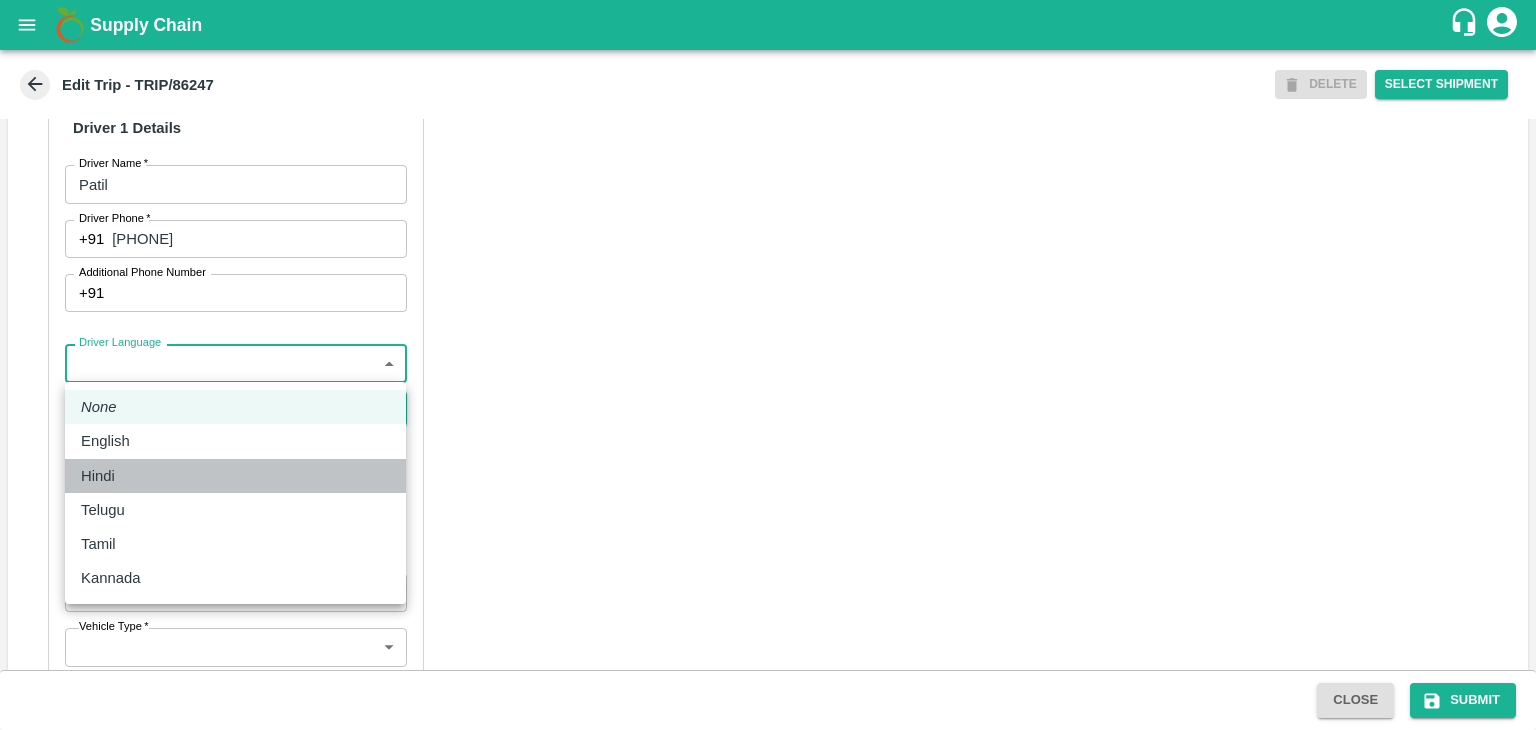 click on "Hindi" at bounding box center [235, 476] 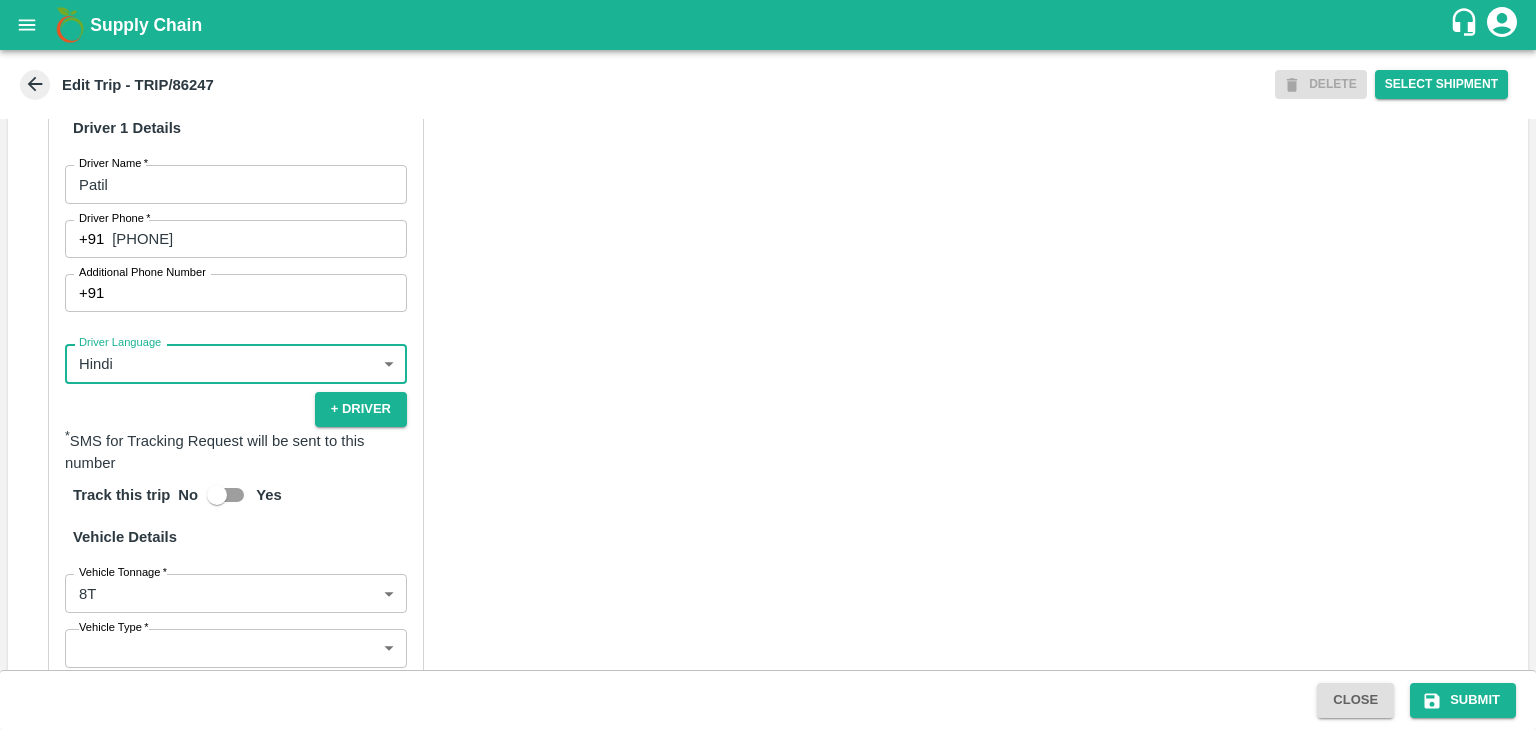 scroll, scrollTop: 1403, scrollLeft: 0, axis: vertical 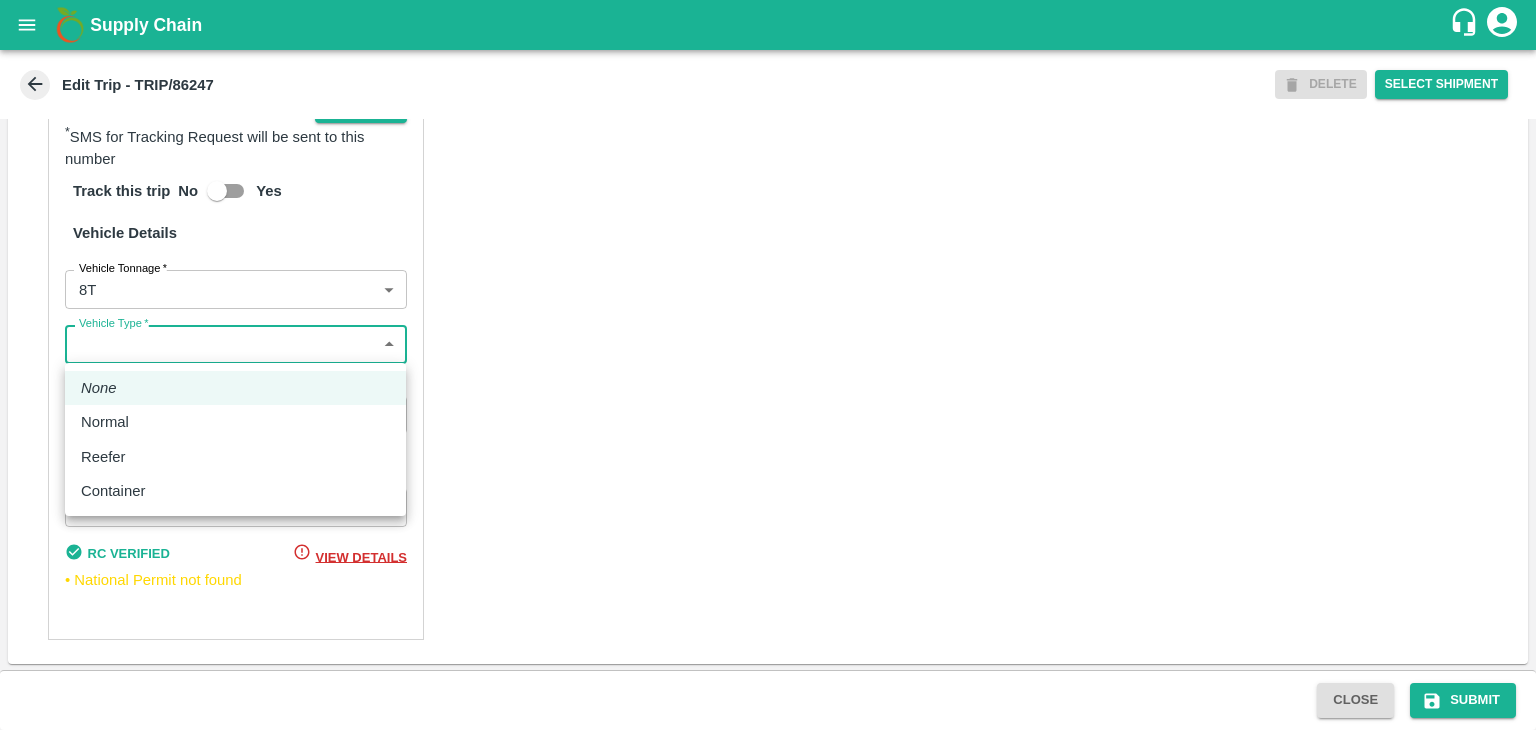 click on "Supply Chain Edit Trip - TRIP/86247 DELETE Select Shipment Trip Details Trip Type Fruit Movement 1 Trip Type Trip Pickup Order SHIP/NASH/351960 PO/V/SHREYA/167685 Address: [CITY], [CITY], [CITY], [STATE], India Trip Delivery Order SHIP/NASH/351960 Nashik Banana CS Address:  Nashik Banana CS, Gat No. 314/2/1, A/p- Mohadi, Tal- Dindori, Dist- [CITY] [ZIP], [STATE], India., India Trip Category  Full Load Part Load Monthly Vehicle Cross Dock No Vehicle Involved Exports Vendor Vehicle Partner Details Partner   * Partner Add   Transporter Driver 1 Details Driver Name   * Patil Driver Name Driver Phone   * [PHONE] Driver Phone Additional Phone Number +91 Additional Phone Number Driver Language Hindi hi Driver Language + Driver * SMS for Tracking Request will be sent to this number Track this trip No Yes Vehicle Details Vehicle Tonnage   * 8T 8000 Vehicle Tonnage Vehicle Type   * ​ Vehicle Type Transportation Cost Rs. Transportation Cost Total cost to be paid inclusive of GST MH19CX6697" at bounding box center [768, 365] 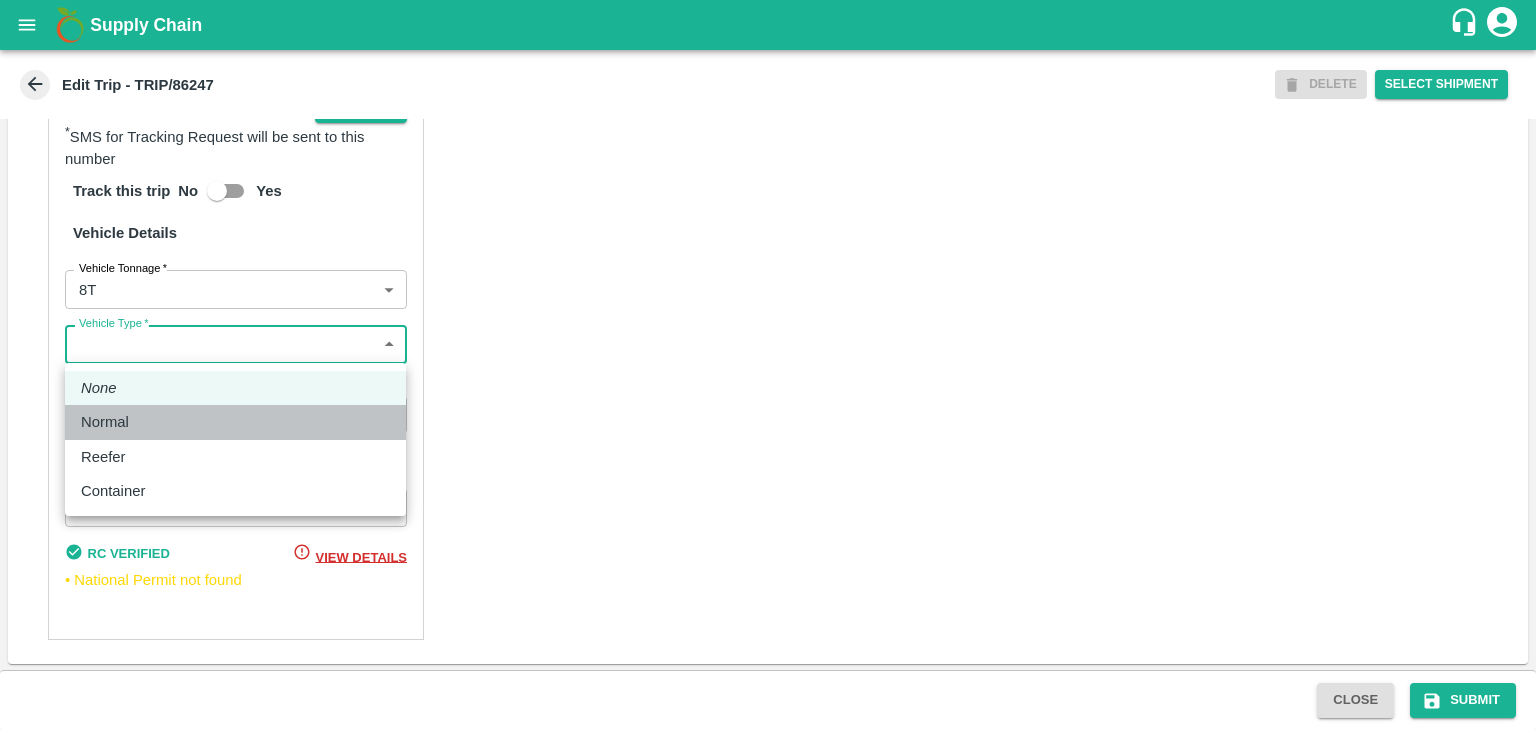 click on "Normal" at bounding box center [235, 422] 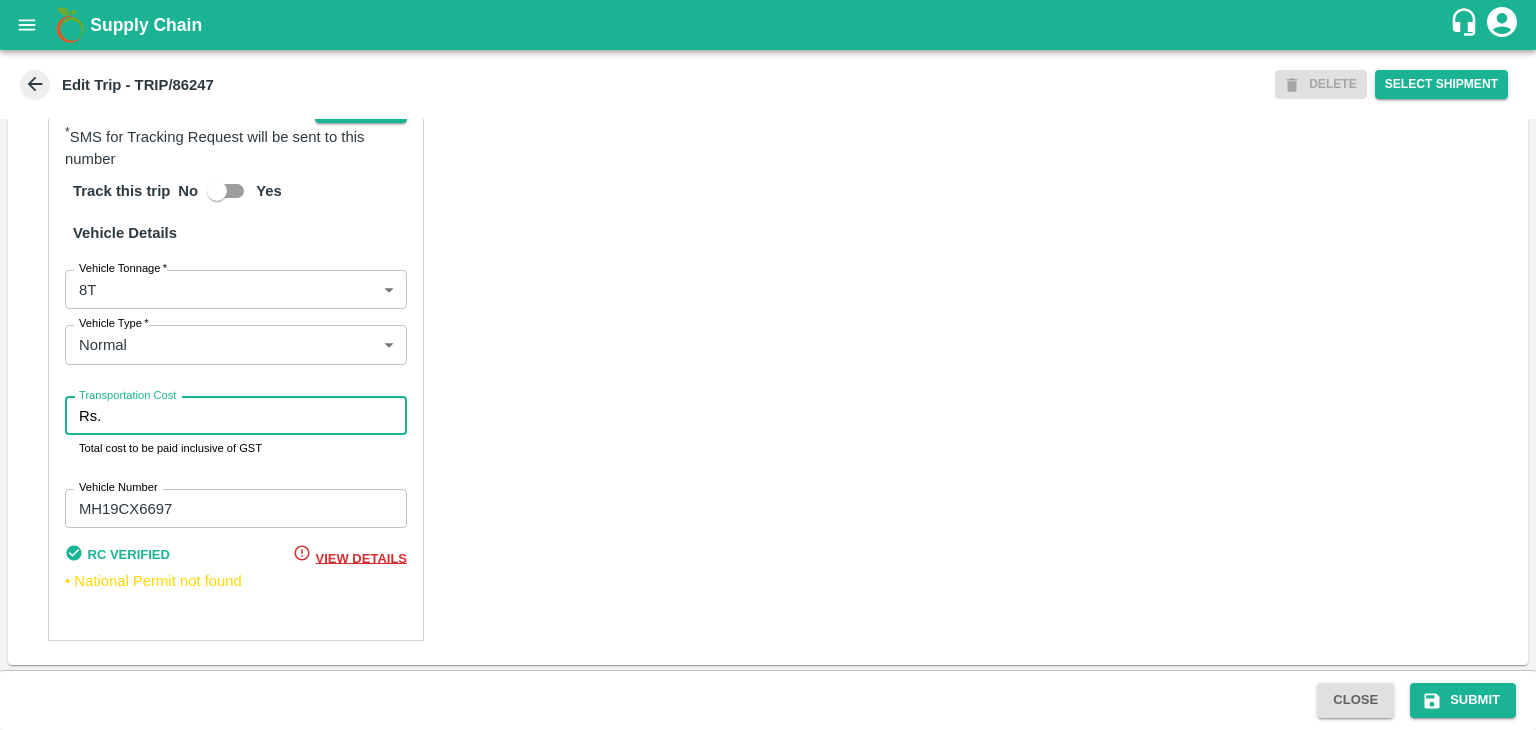 click on "Transportation Cost" at bounding box center (258, 416) 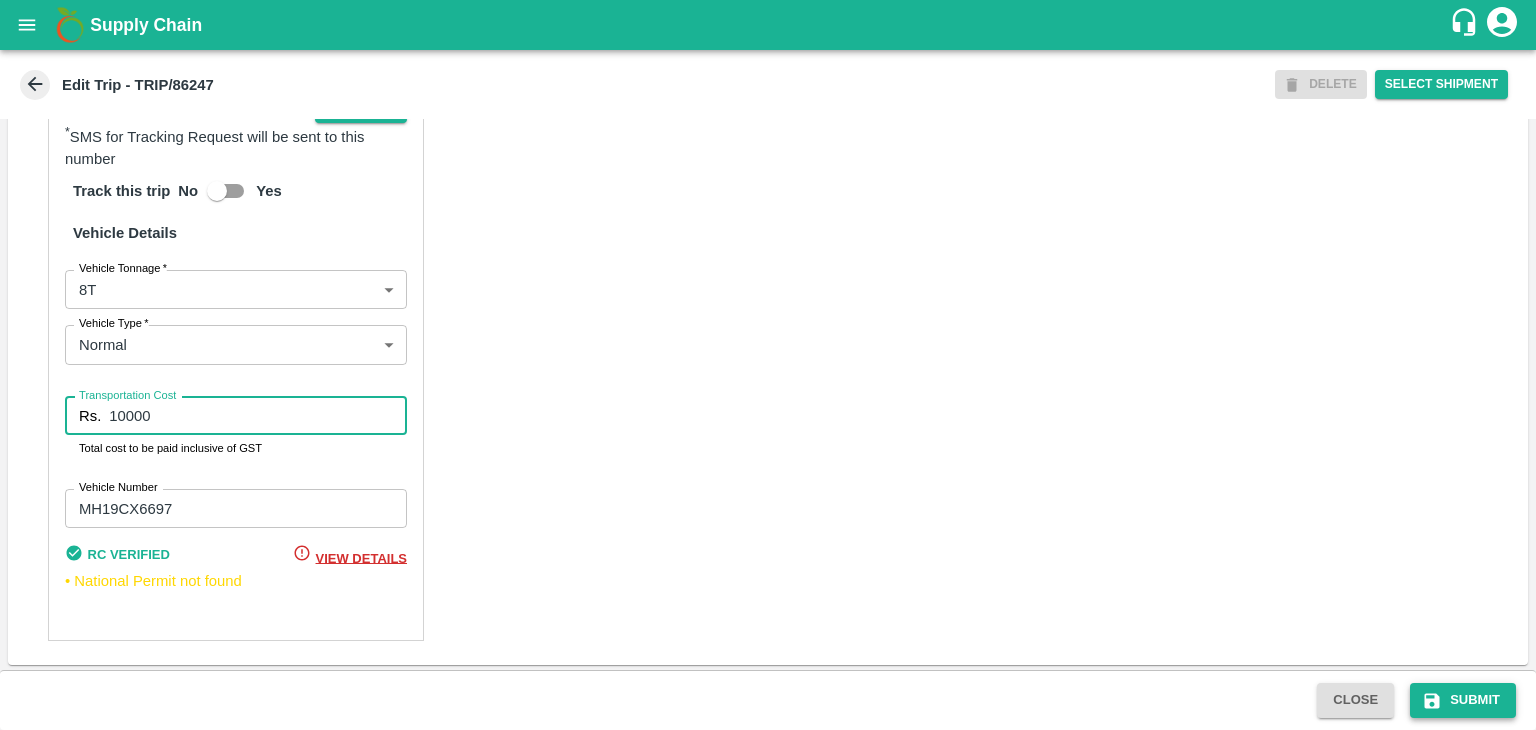 type on "10000" 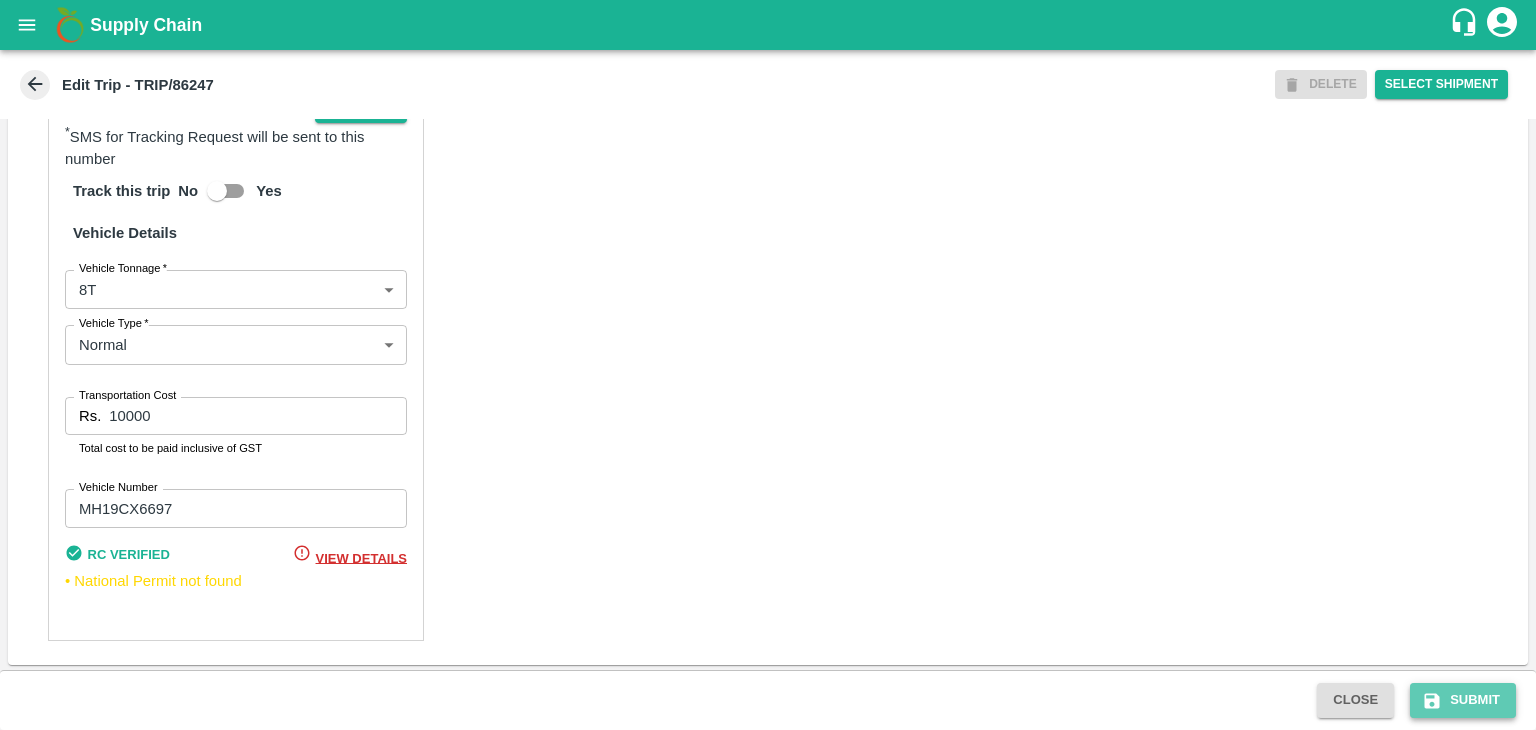click on "Submit" at bounding box center [1463, 700] 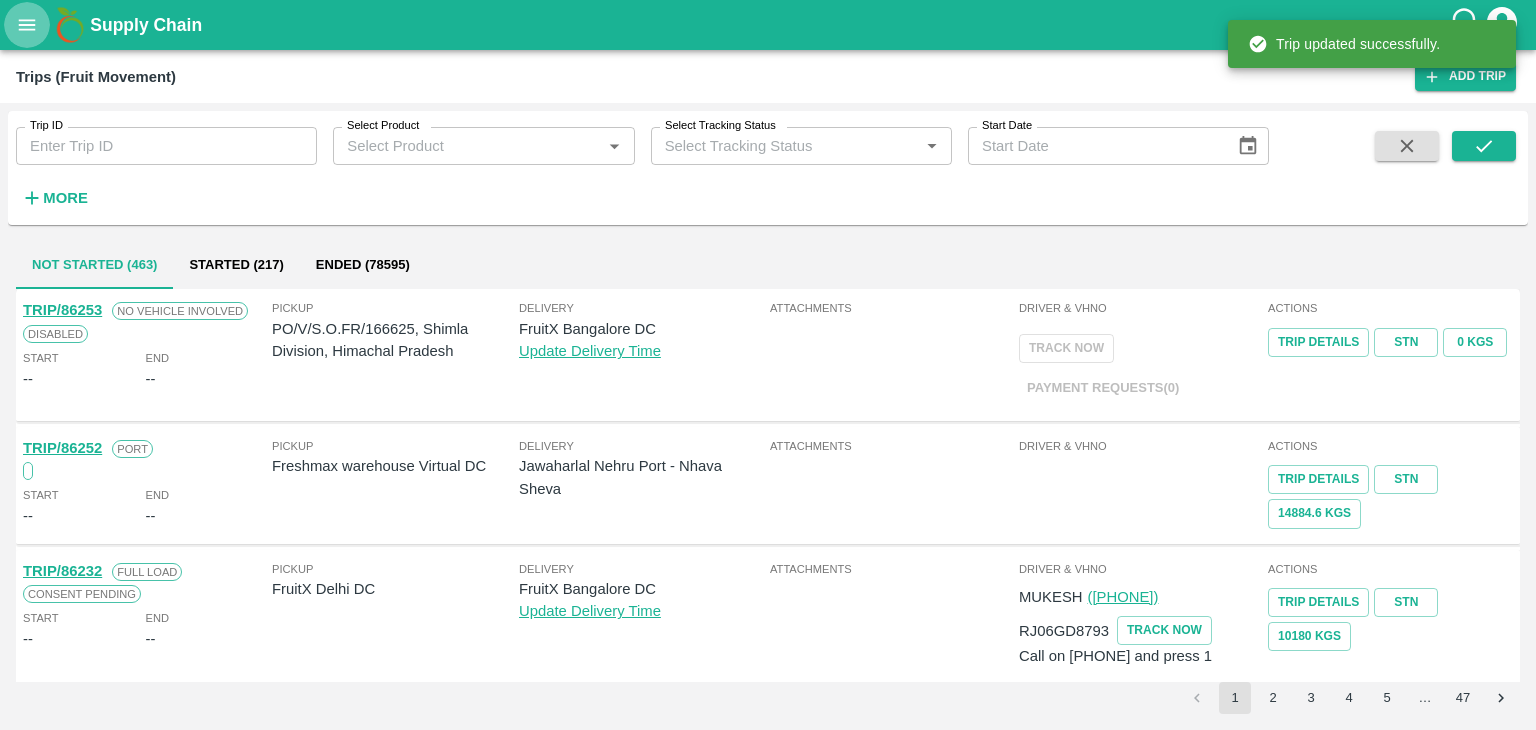 click 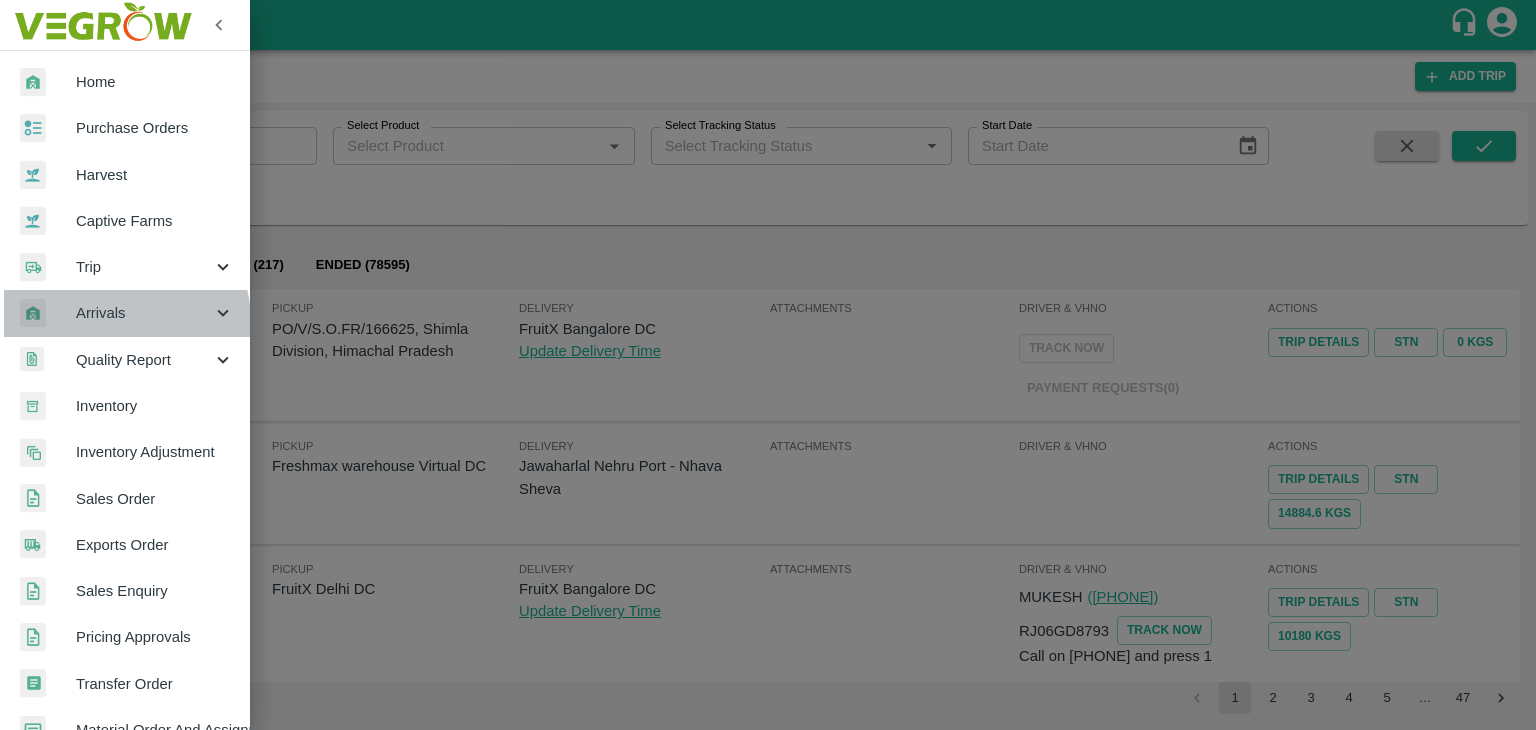 click on "Arrivals" at bounding box center (144, 313) 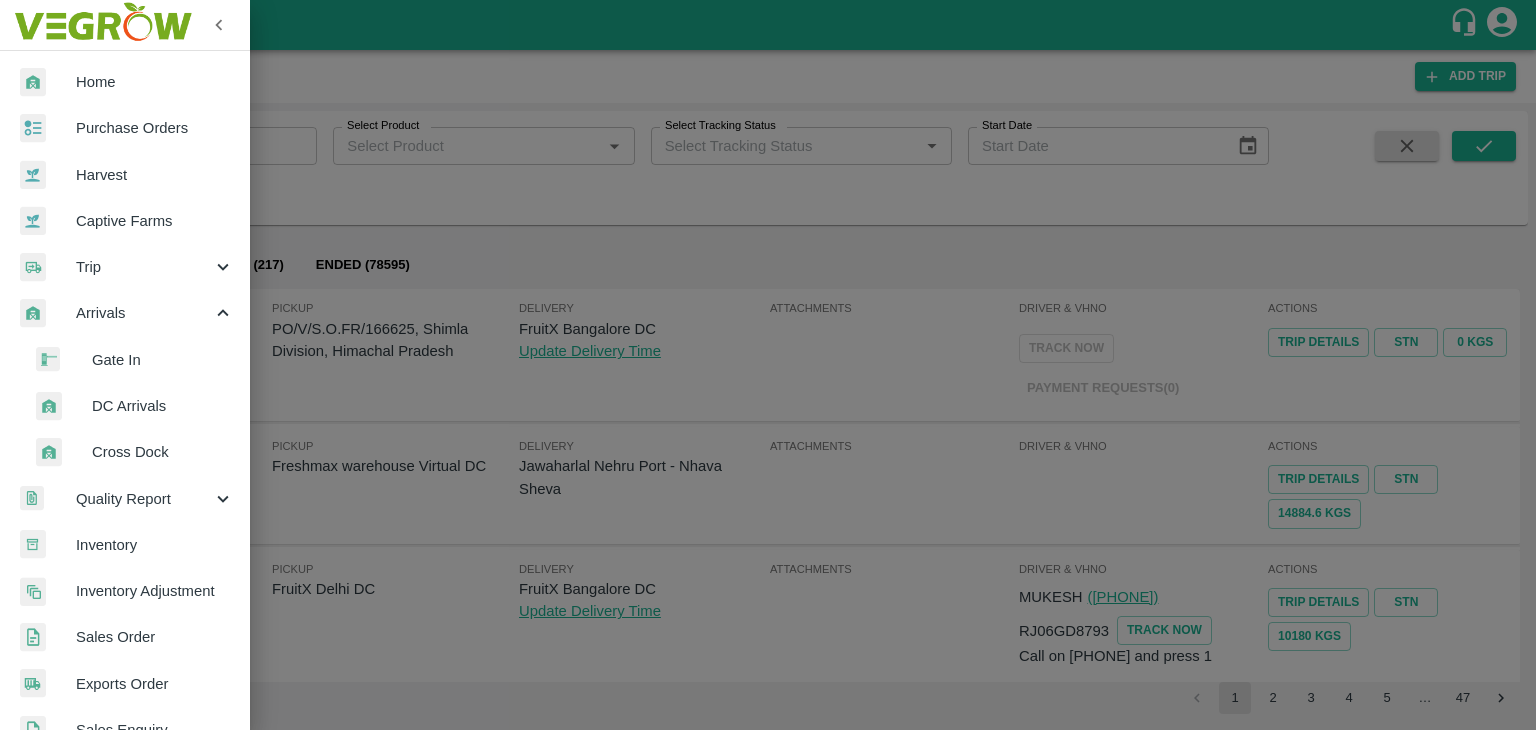 click on "DC Arrivals" at bounding box center [163, 406] 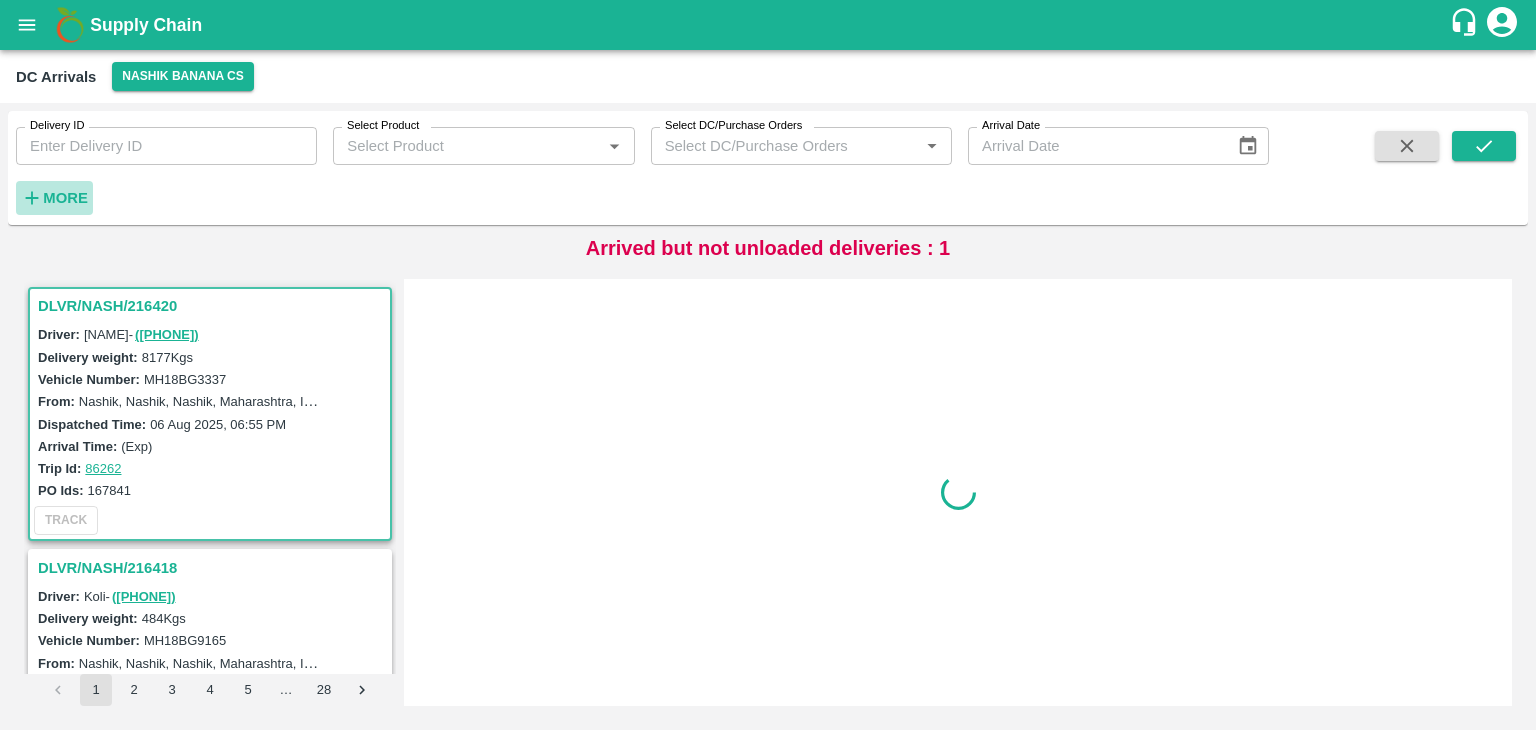 click on "More" at bounding box center [65, 198] 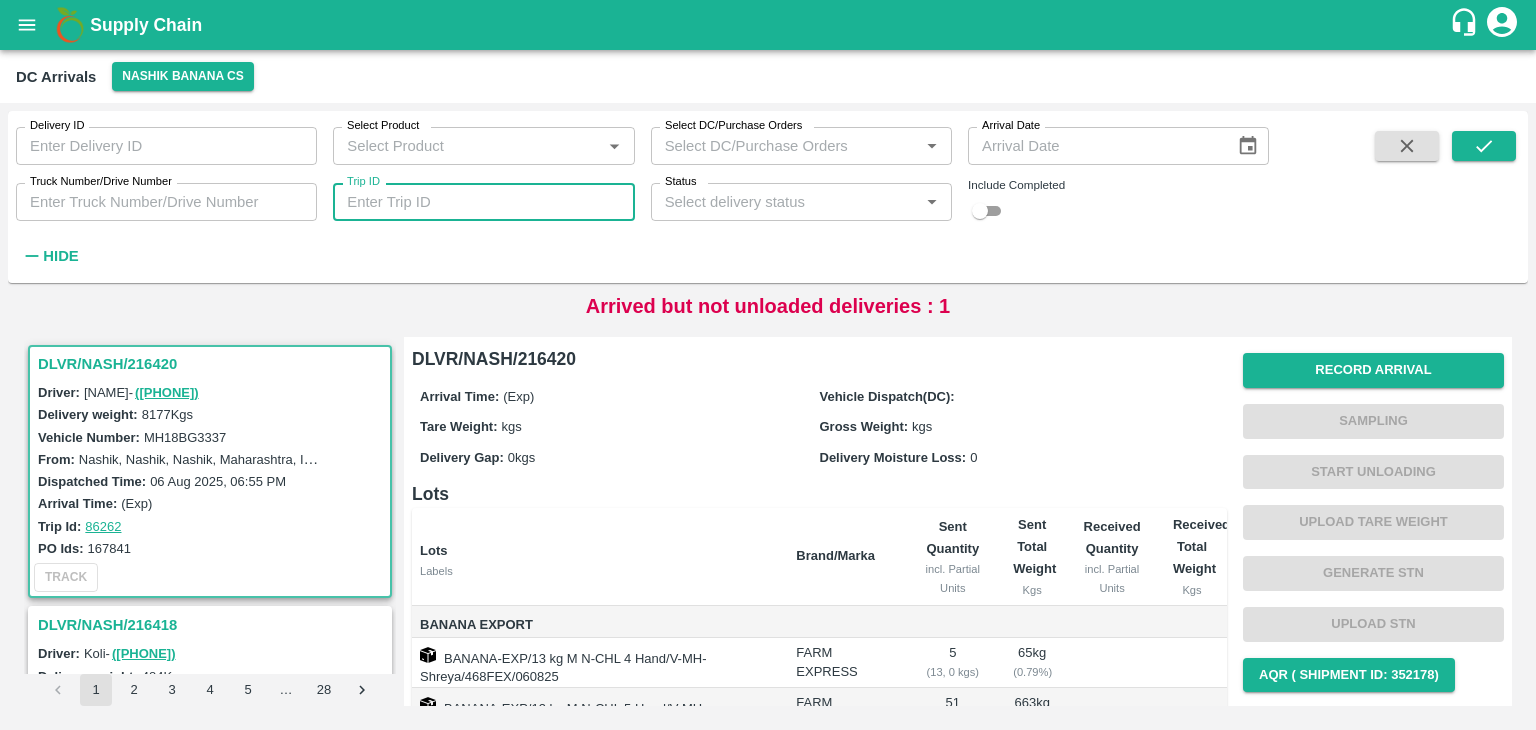 click on "Trip ID" at bounding box center (483, 202) 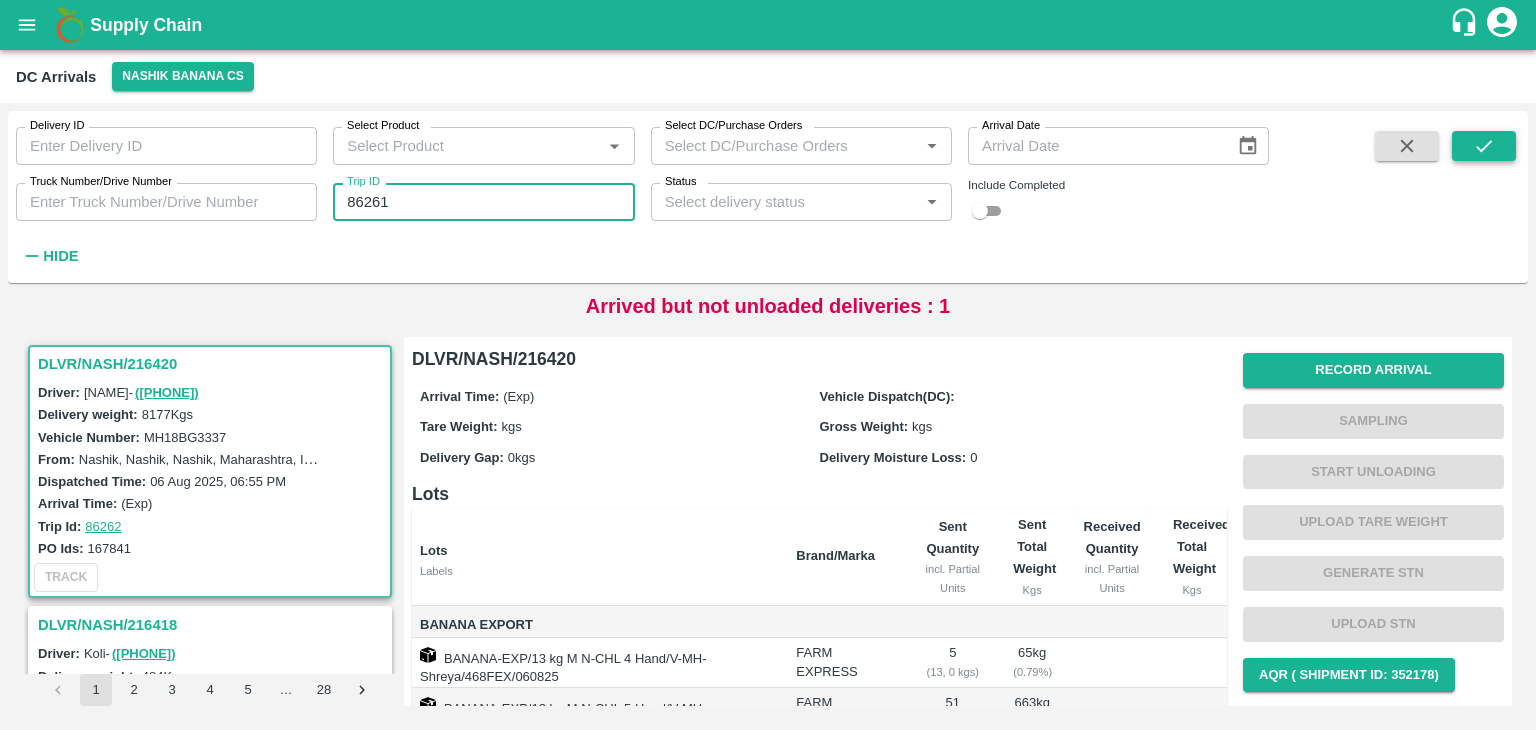 type on "86261" 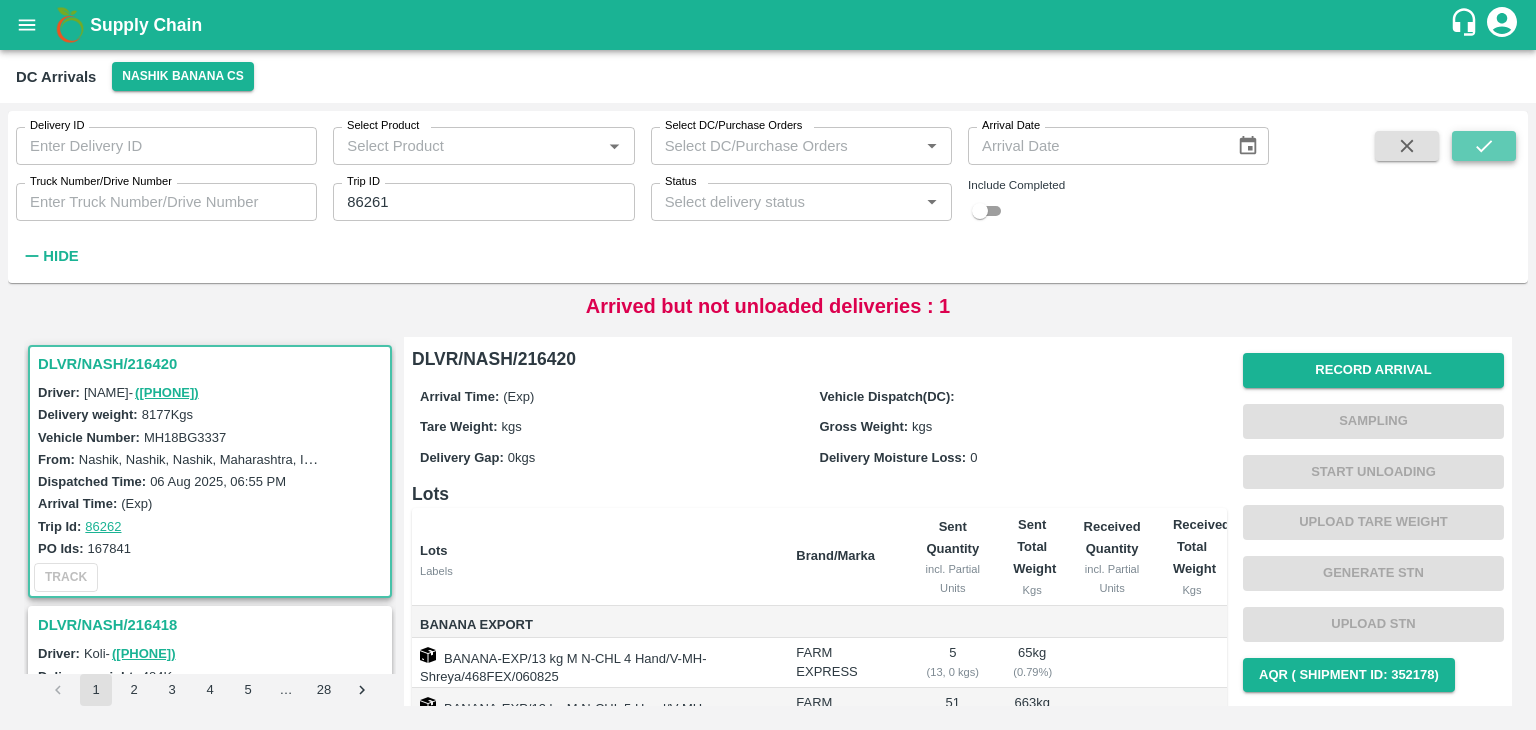 click 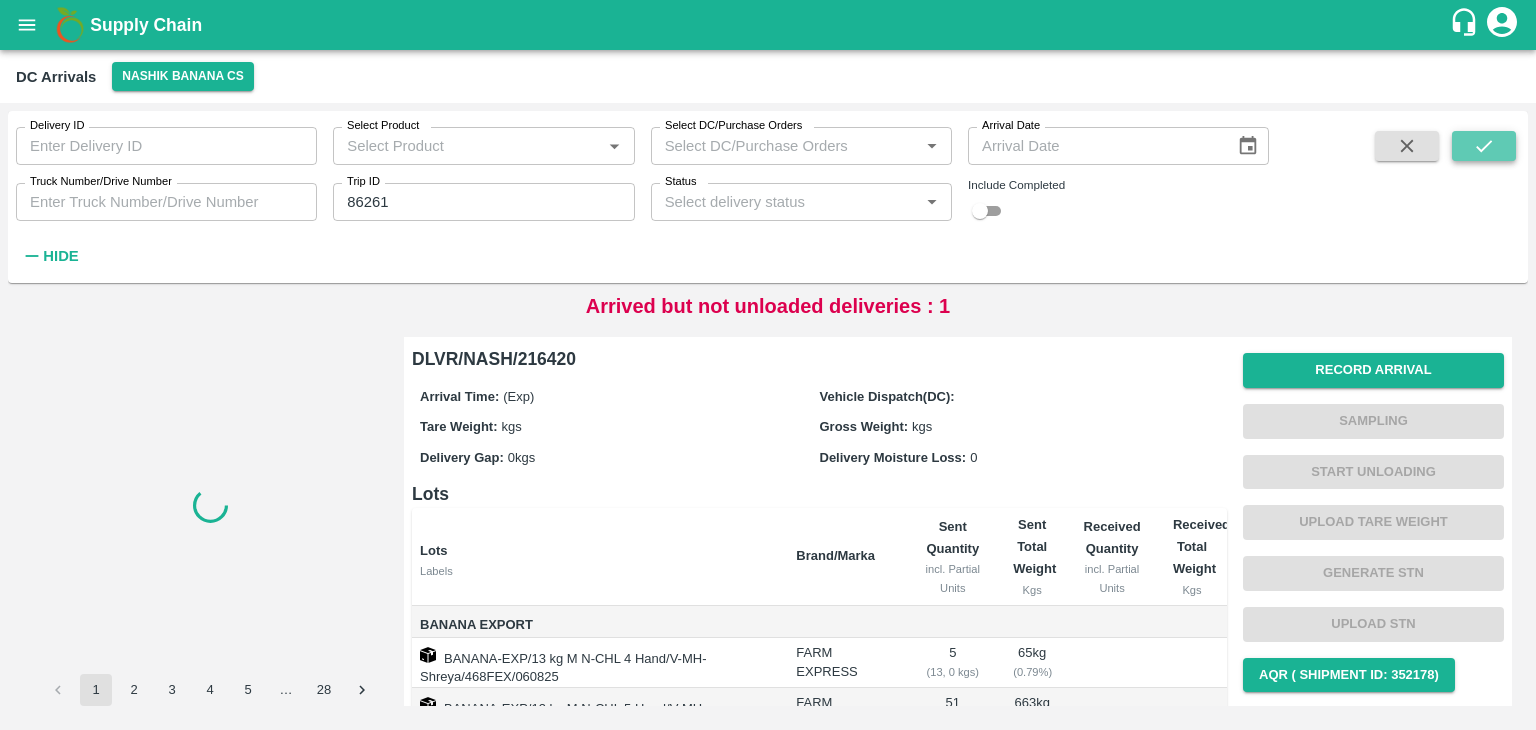 click 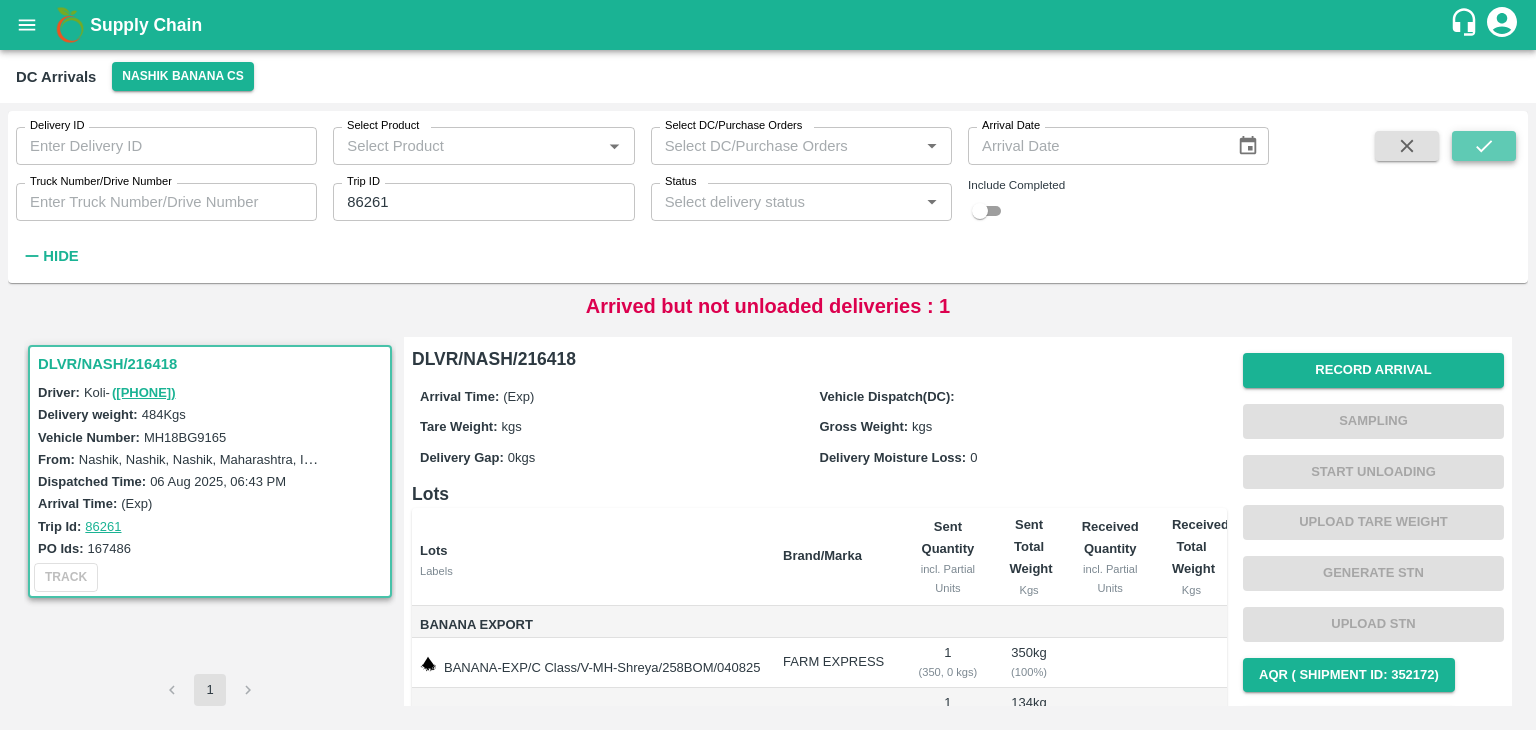 click 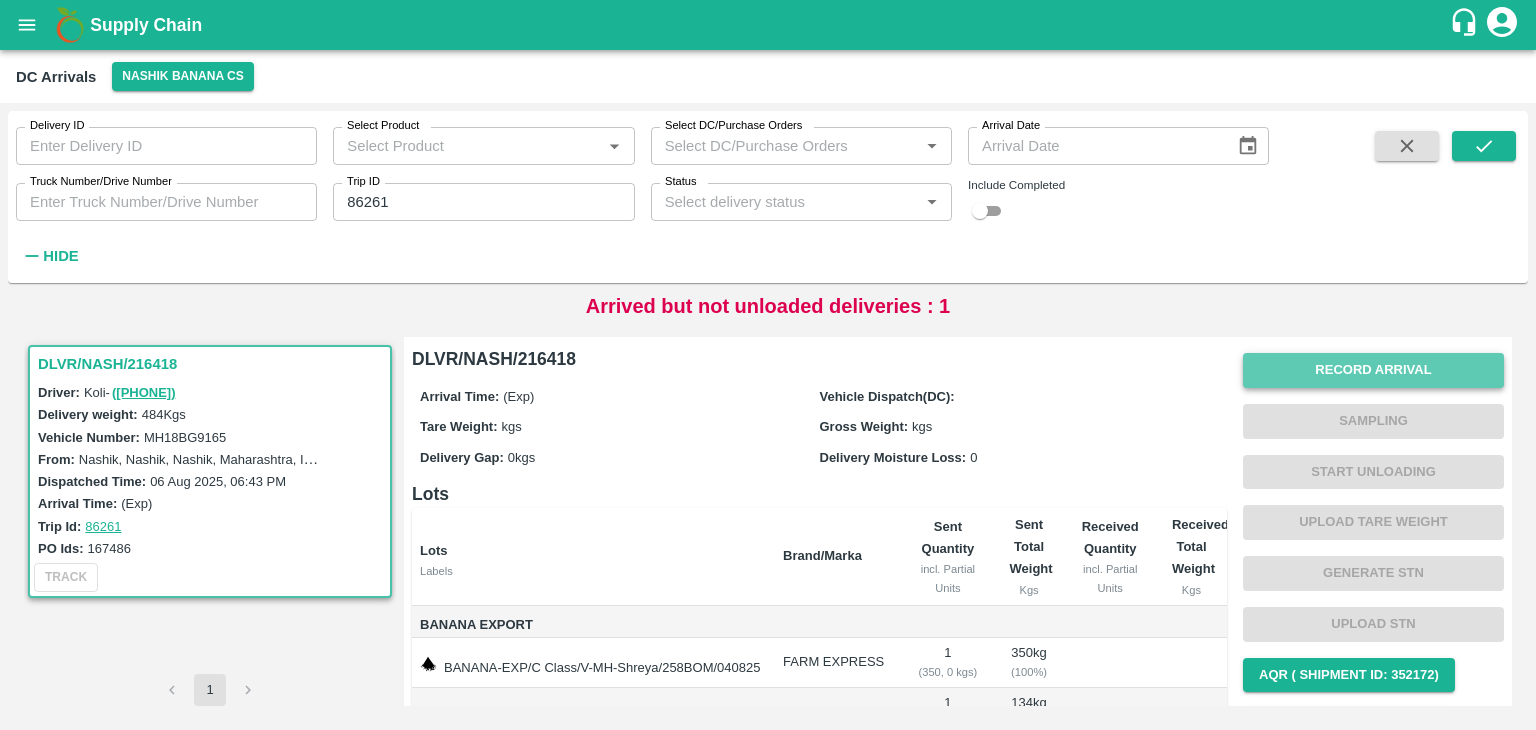 click on "Record Arrival" at bounding box center (1373, 370) 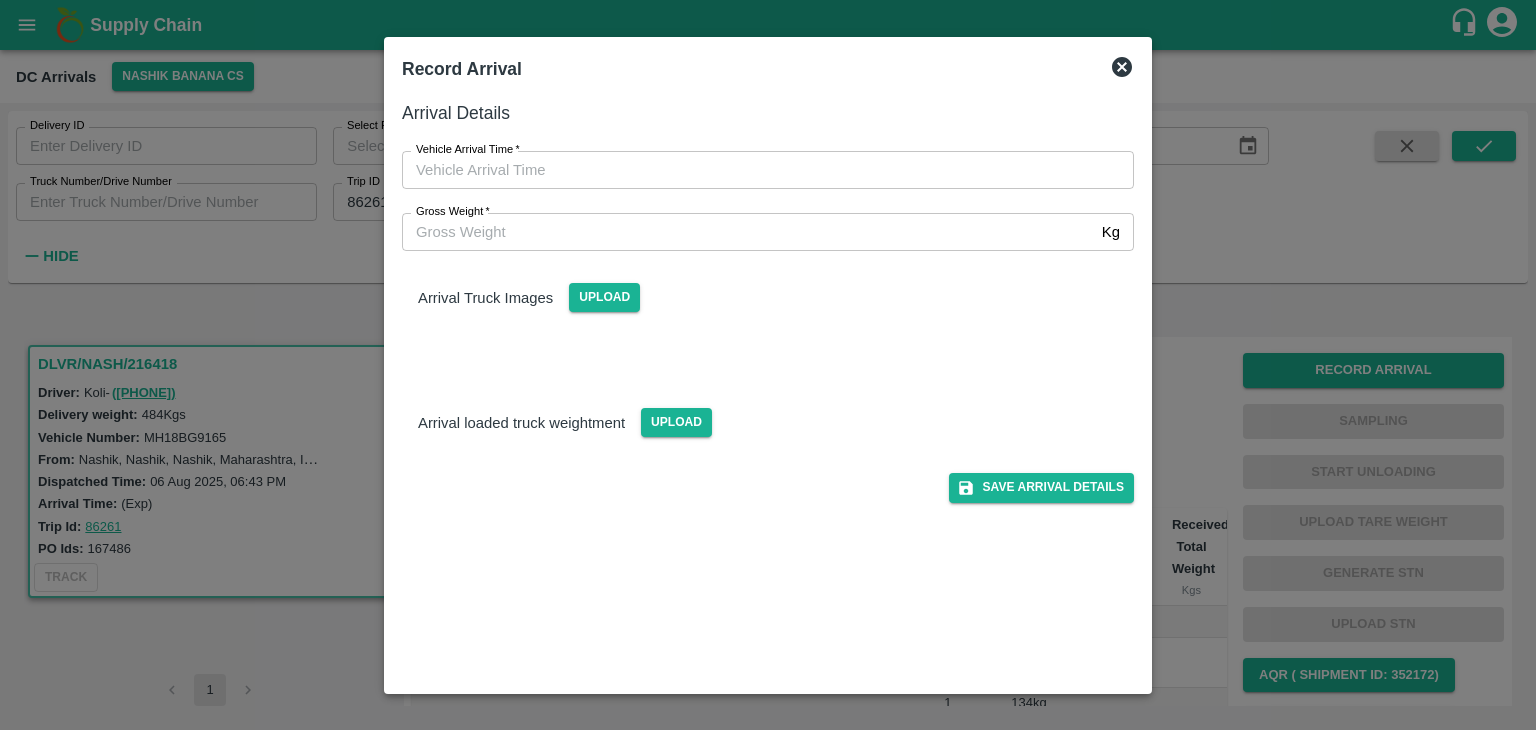 type on "DD/MM/YYYY hh:mm aa" 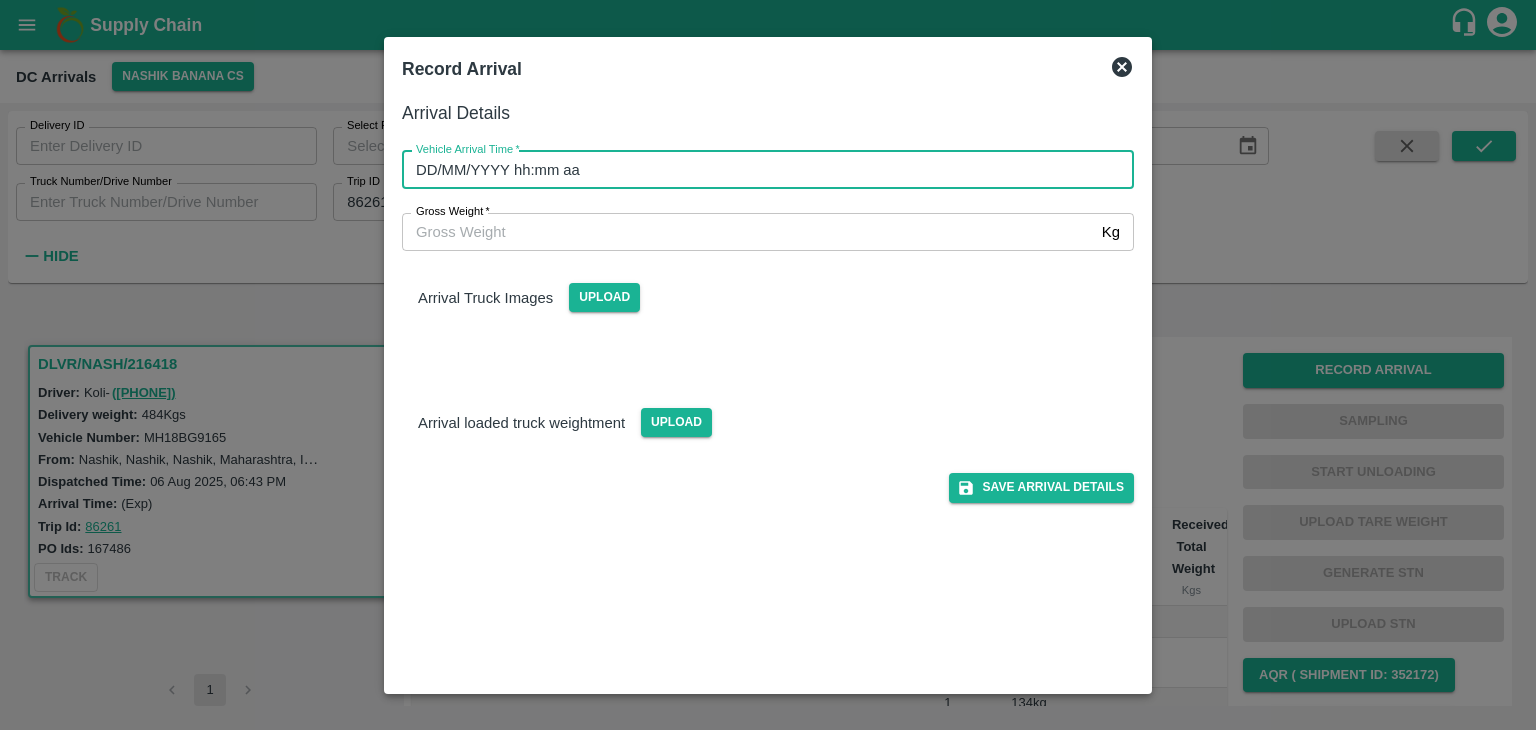 click on "DD/MM/YYYY hh:mm aa" at bounding box center (761, 170) 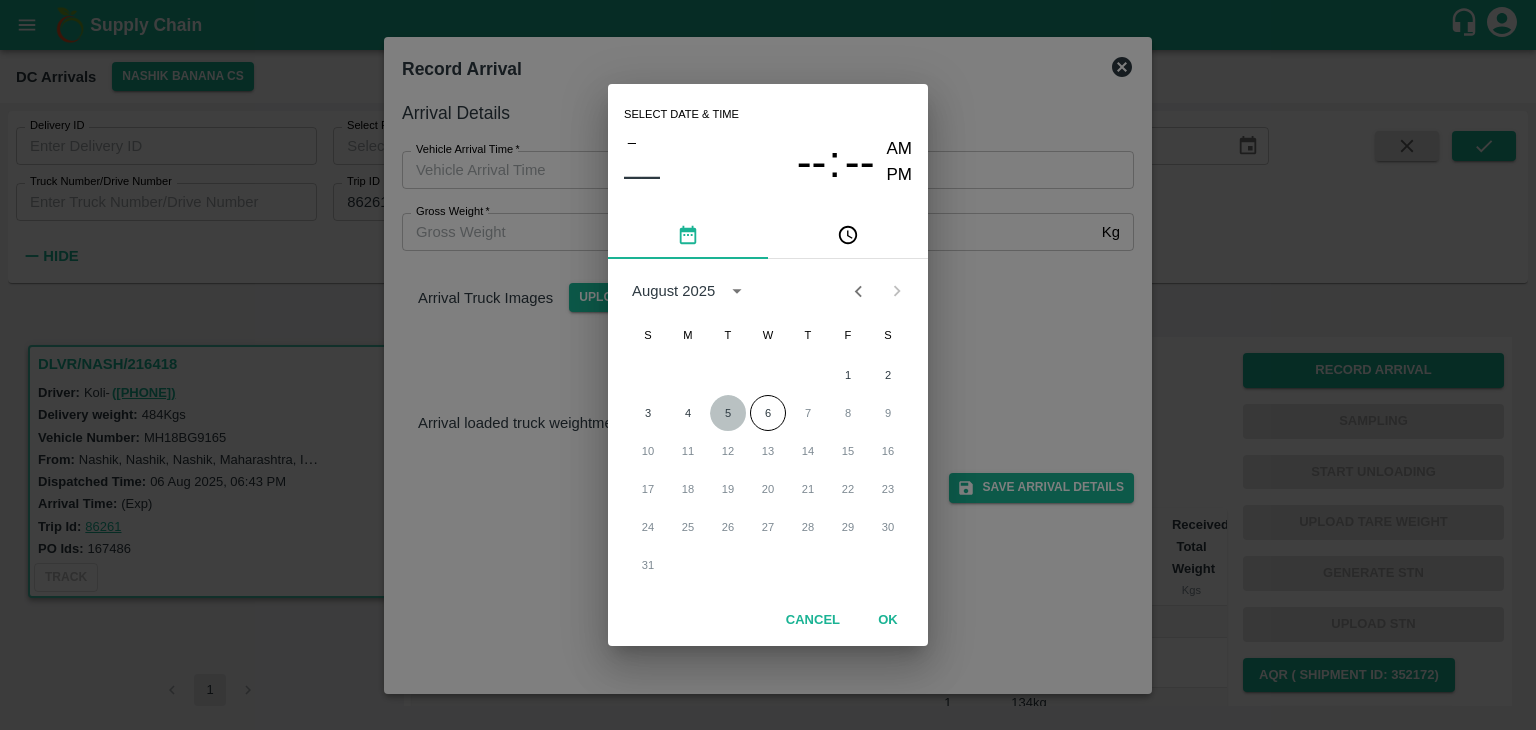 click on "5" at bounding box center (728, 413) 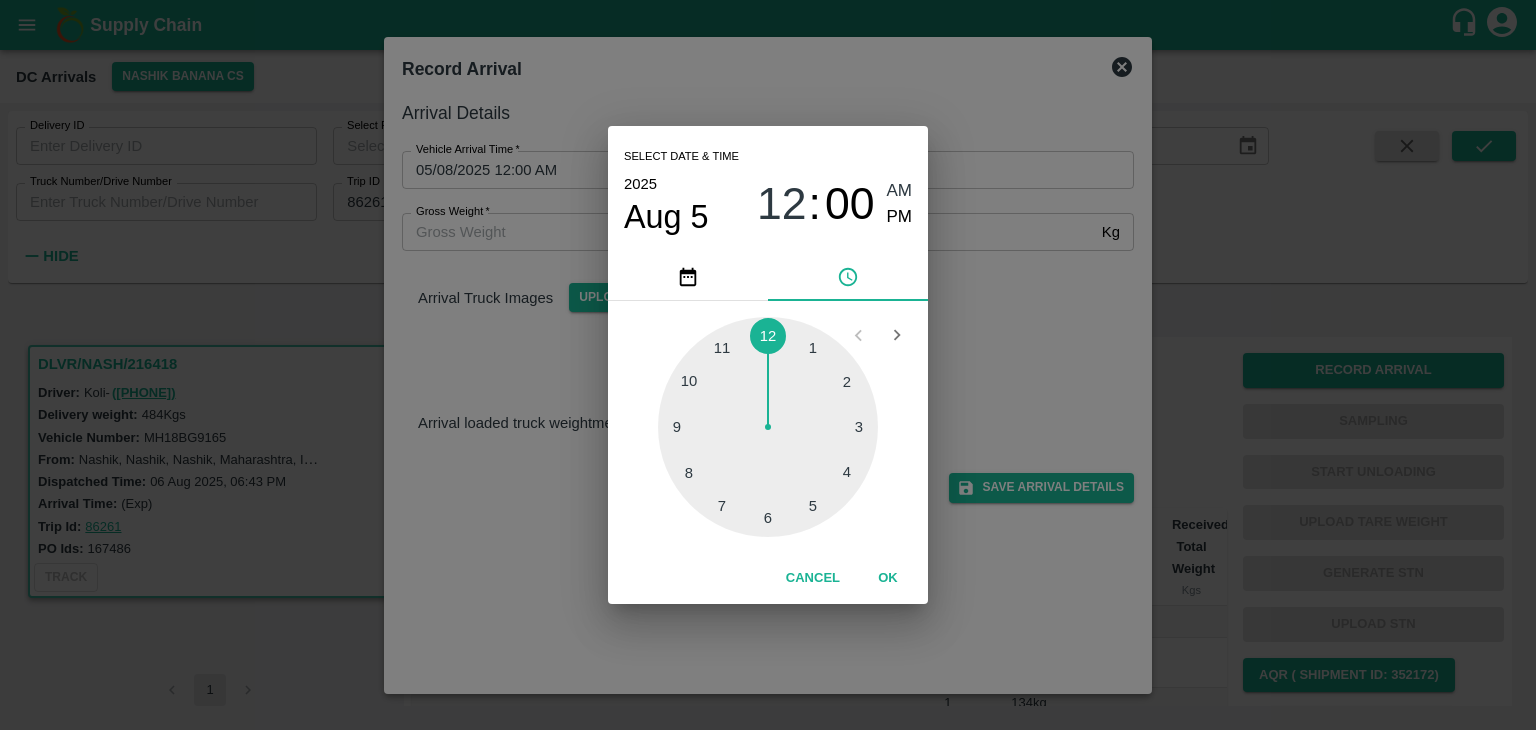 click at bounding box center (768, 427) 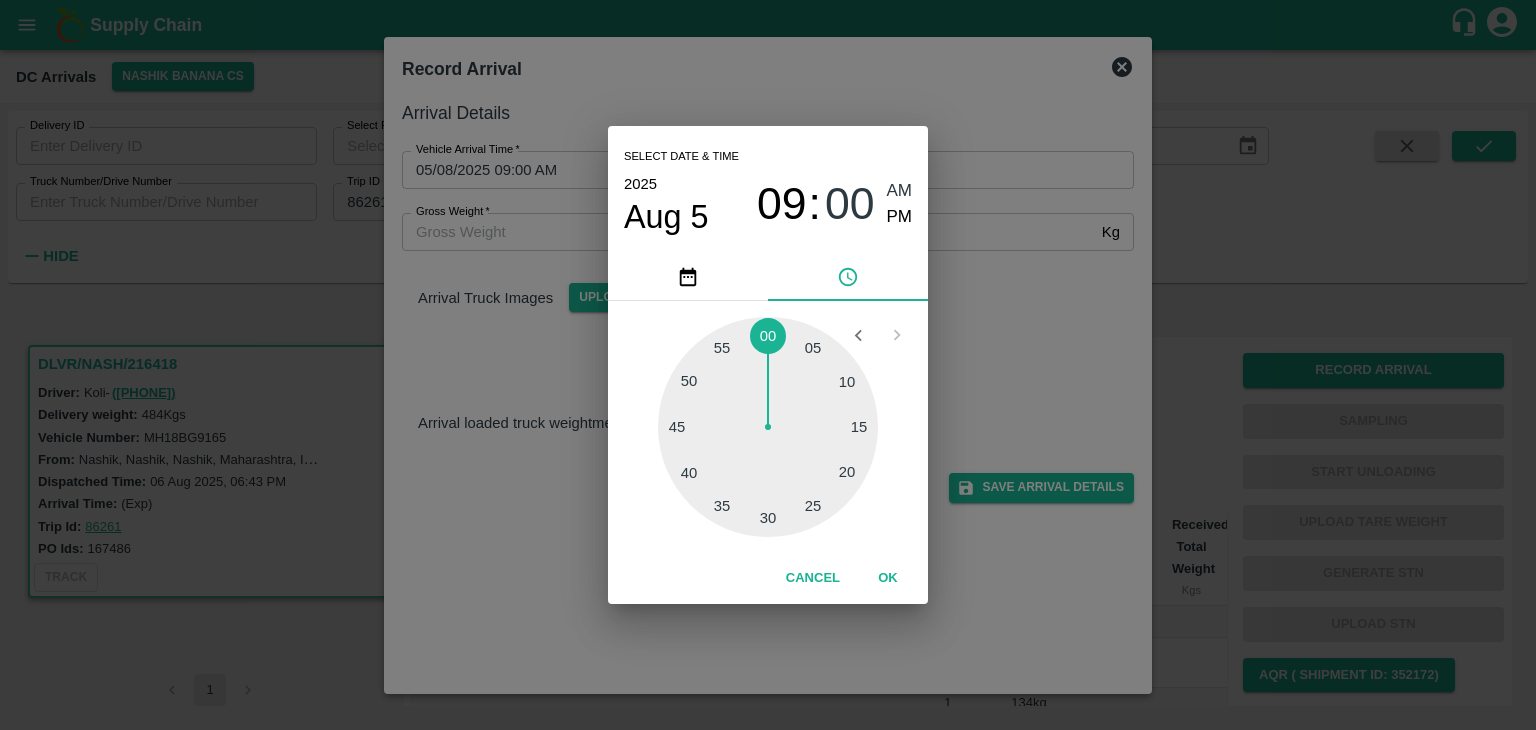 click at bounding box center [768, 427] 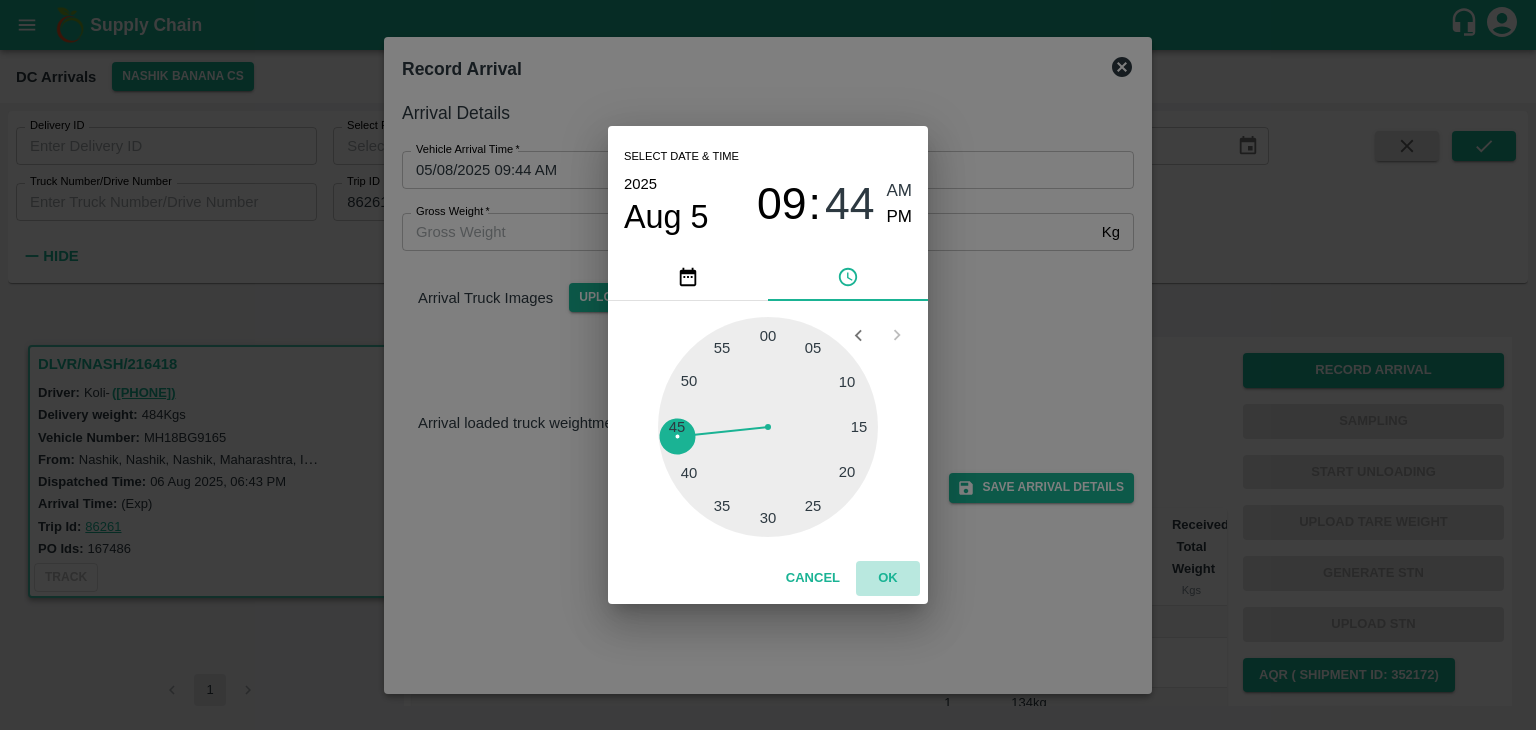 click on "OK" at bounding box center [888, 578] 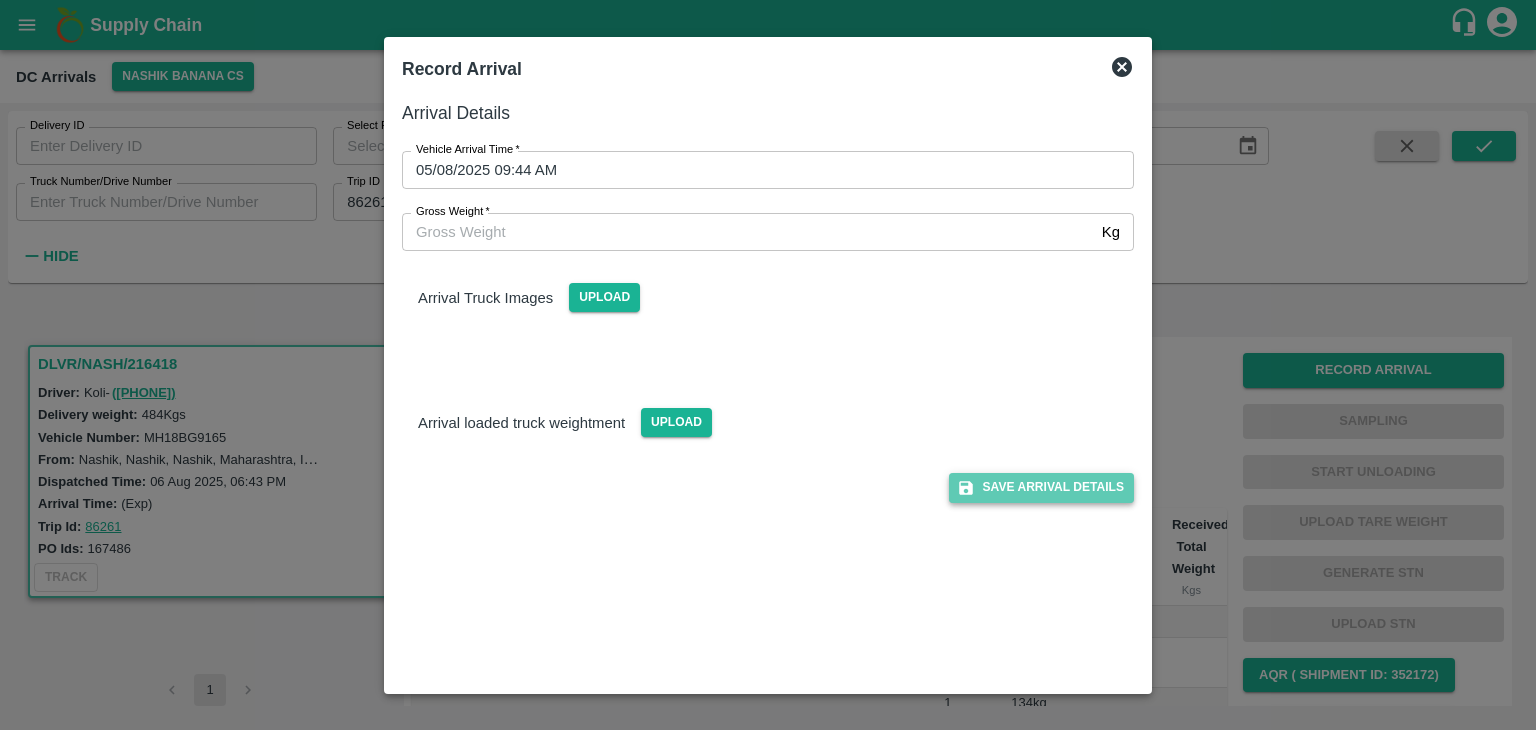 click on "Save Arrival Details" at bounding box center (1041, 487) 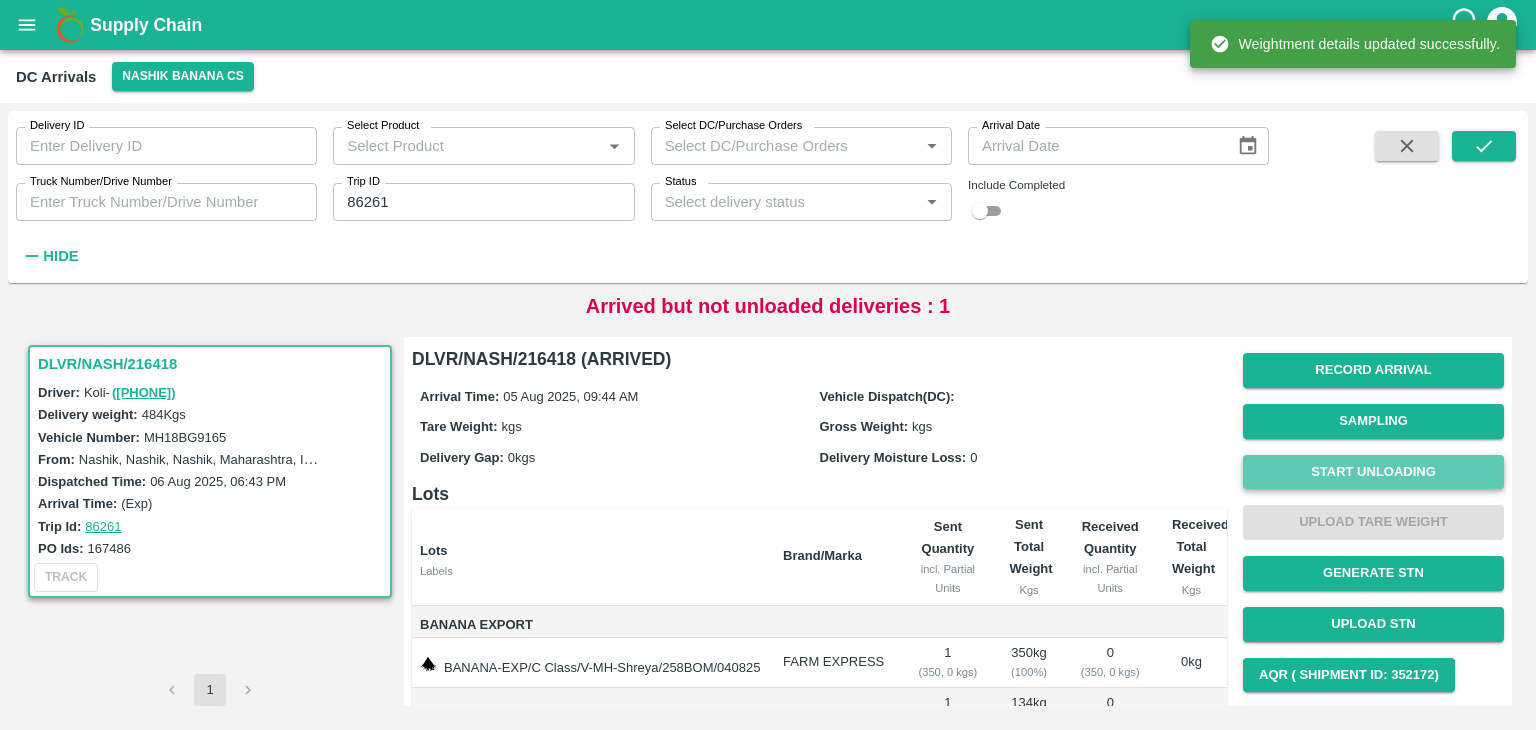 click on "Start Unloading" at bounding box center [1373, 472] 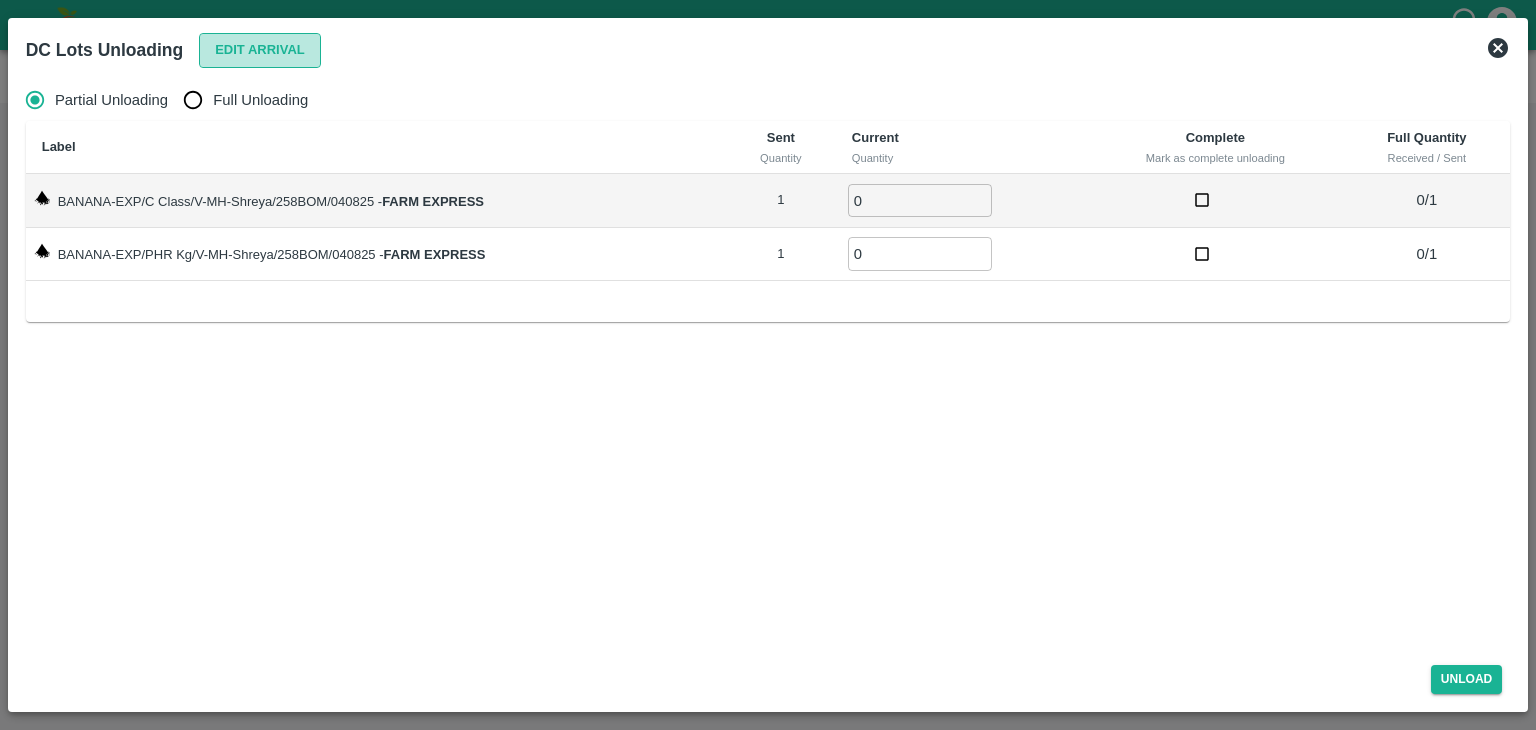 click on "Edit Arrival" at bounding box center (260, 50) 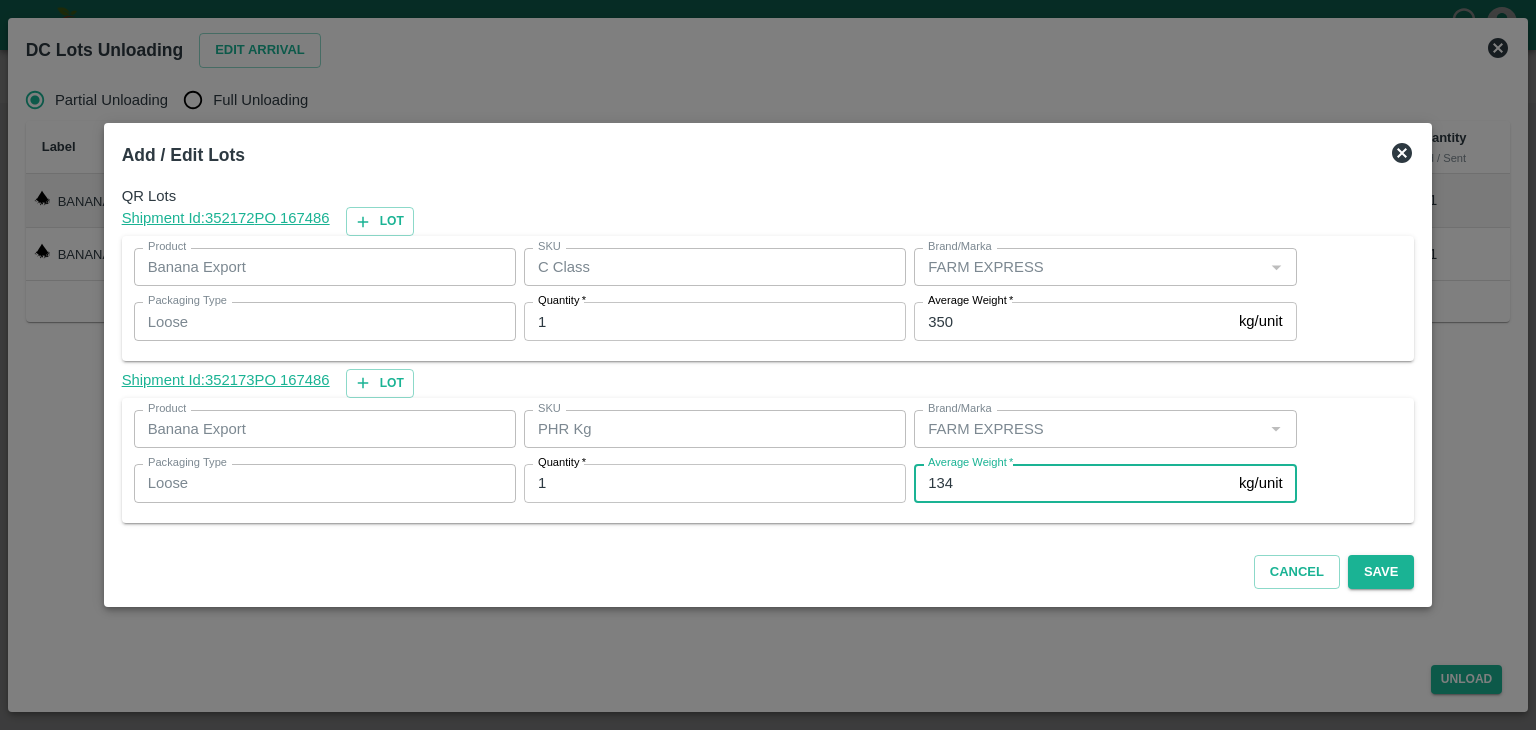 click on "134" at bounding box center [1072, 483] 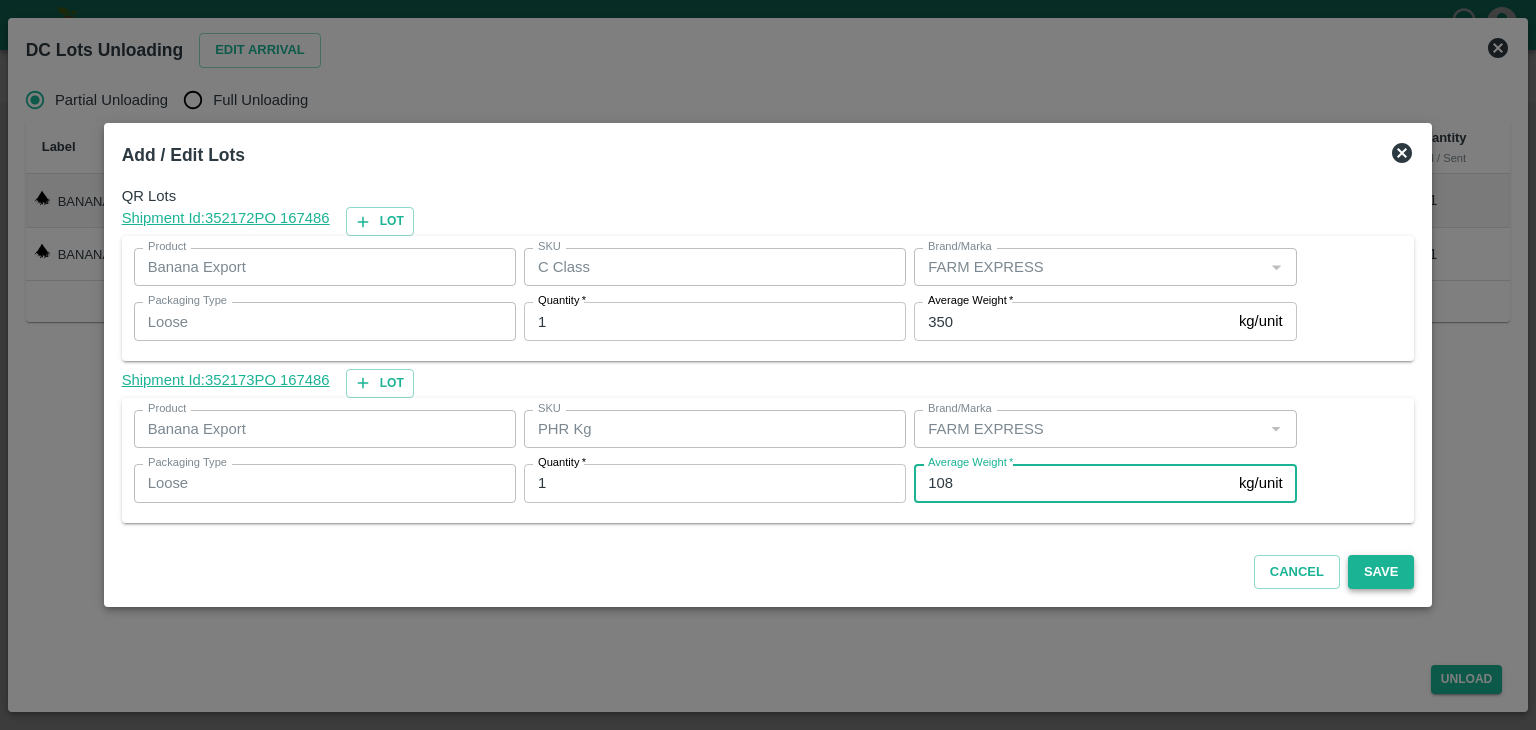 type on "108" 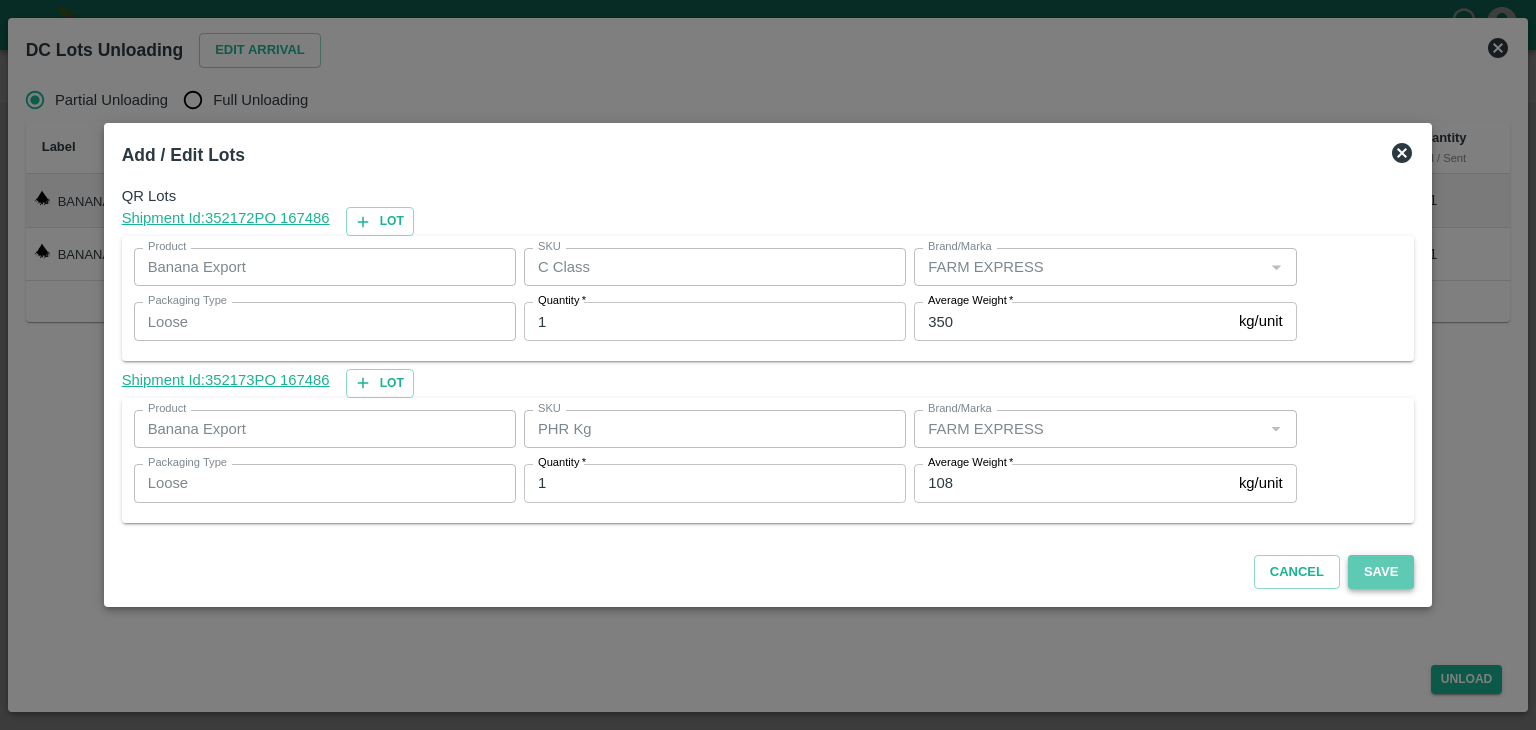 click on "Save" at bounding box center (1381, 572) 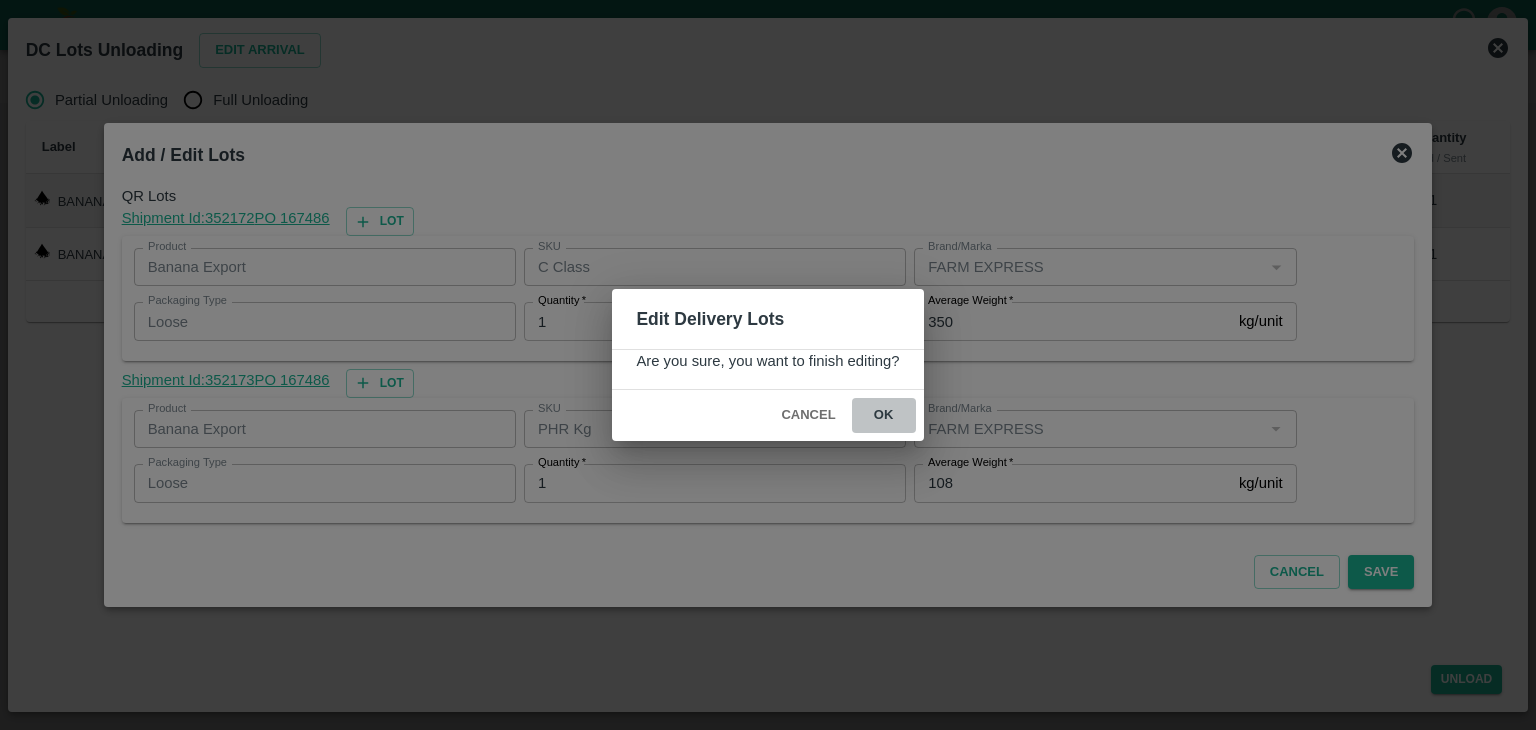 click on "ok" at bounding box center [884, 415] 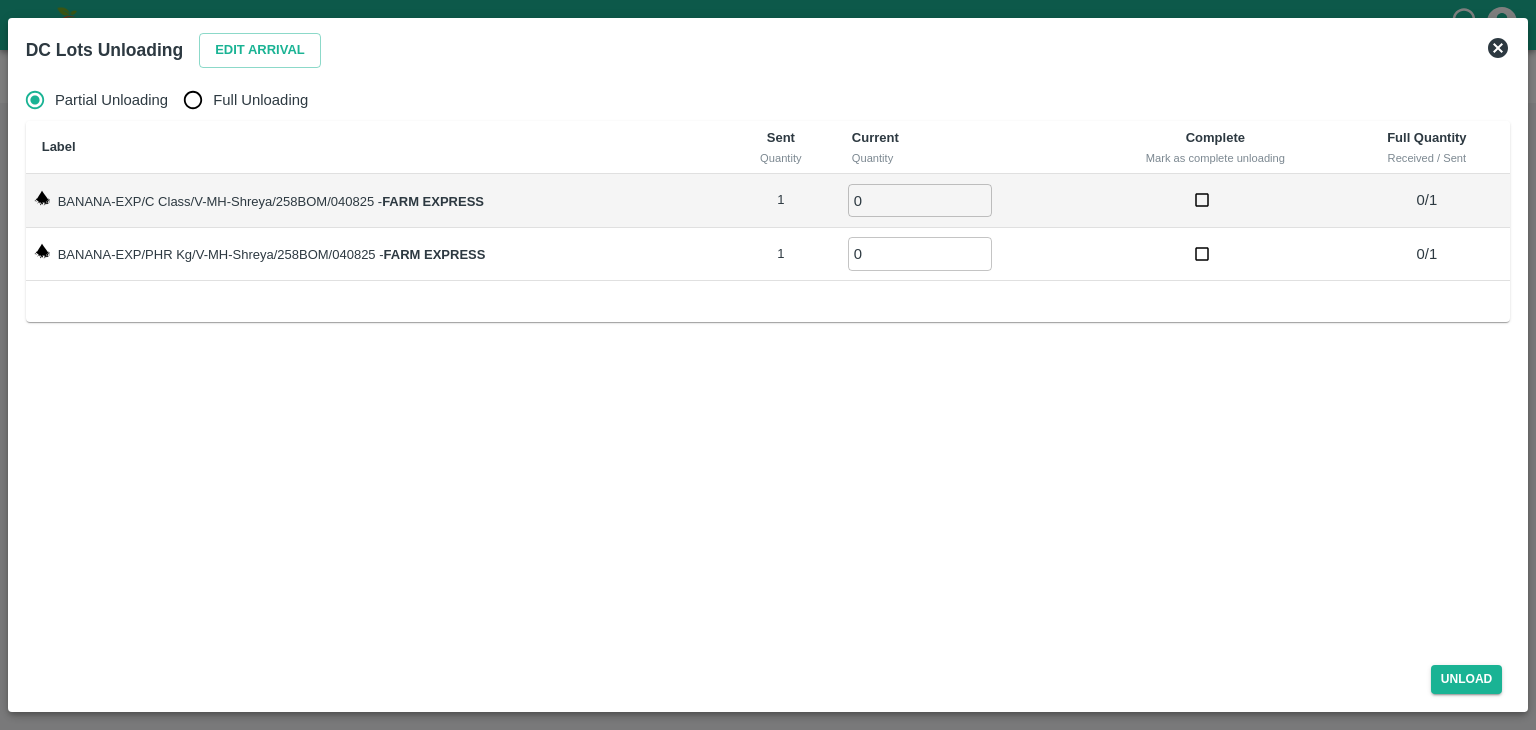 click on "Full Unloading" at bounding box center (260, 100) 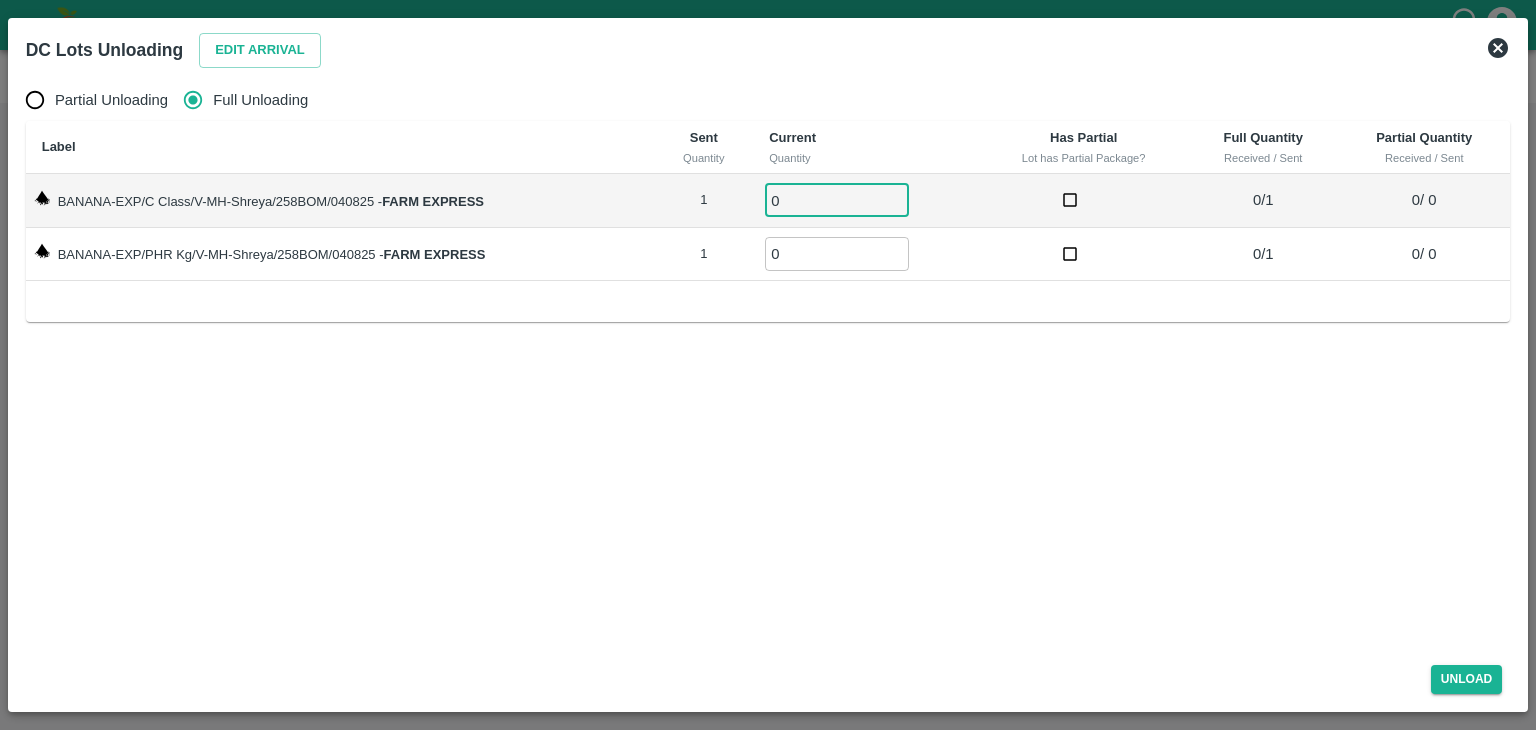 click on "0" at bounding box center [837, 200] 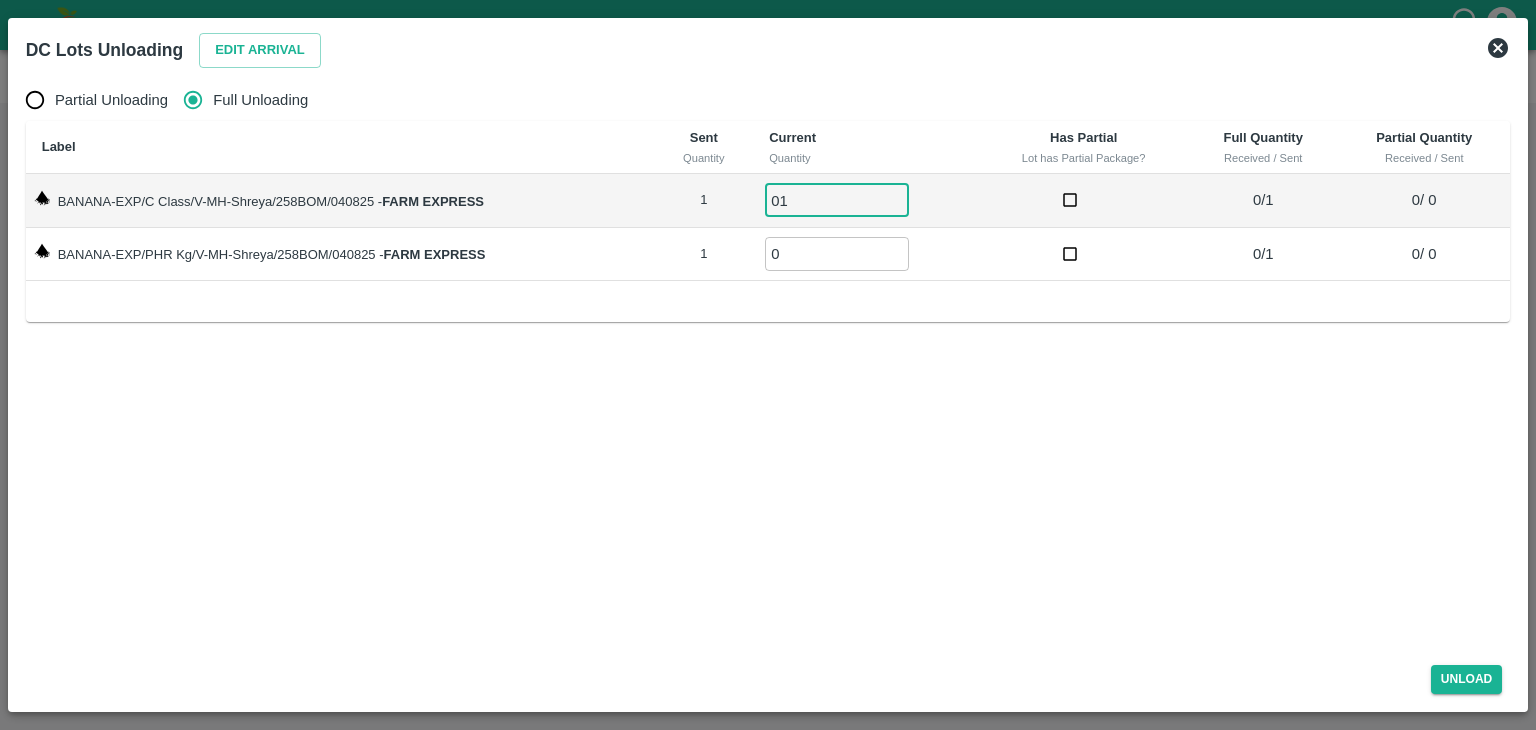 type on "01" 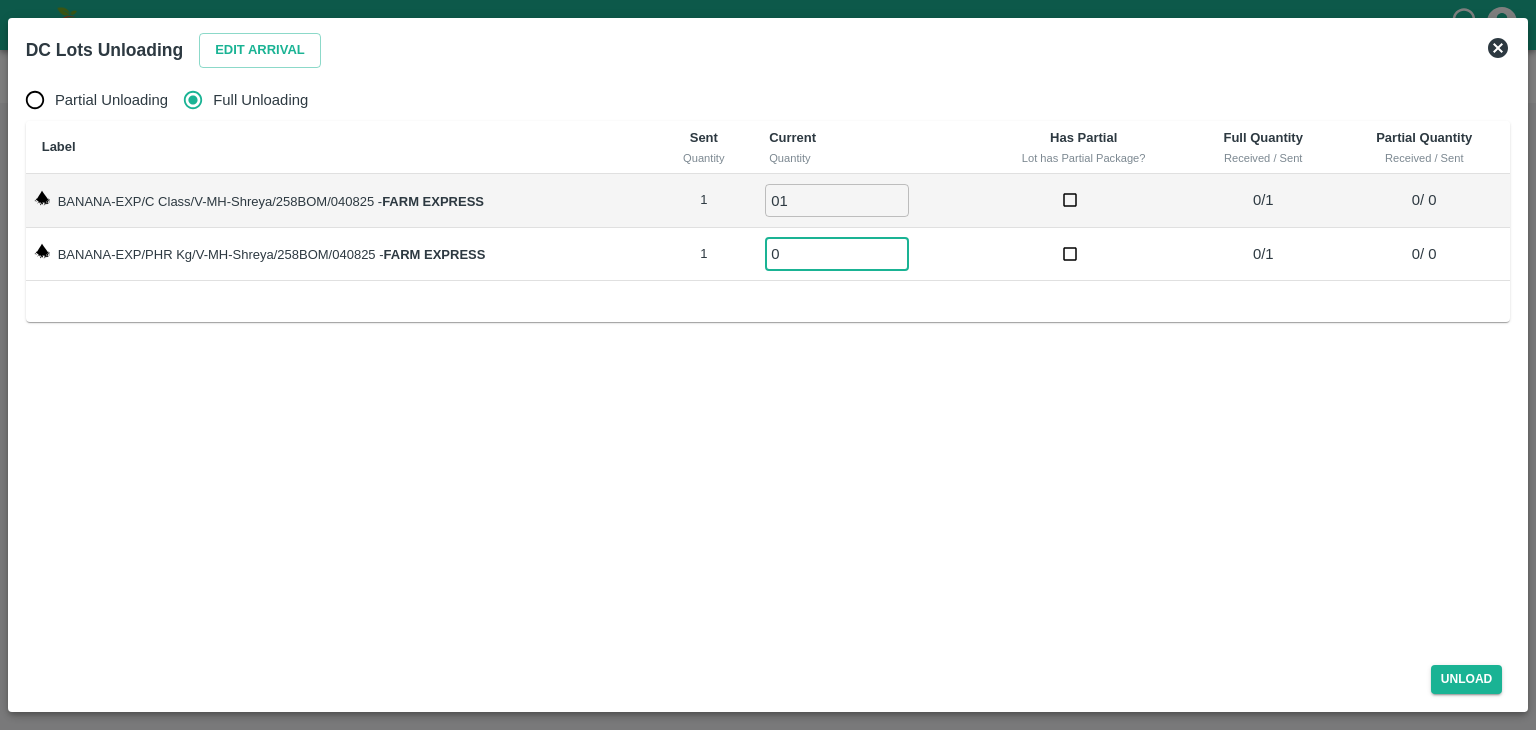 click on "0" at bounding box center (837, 253) 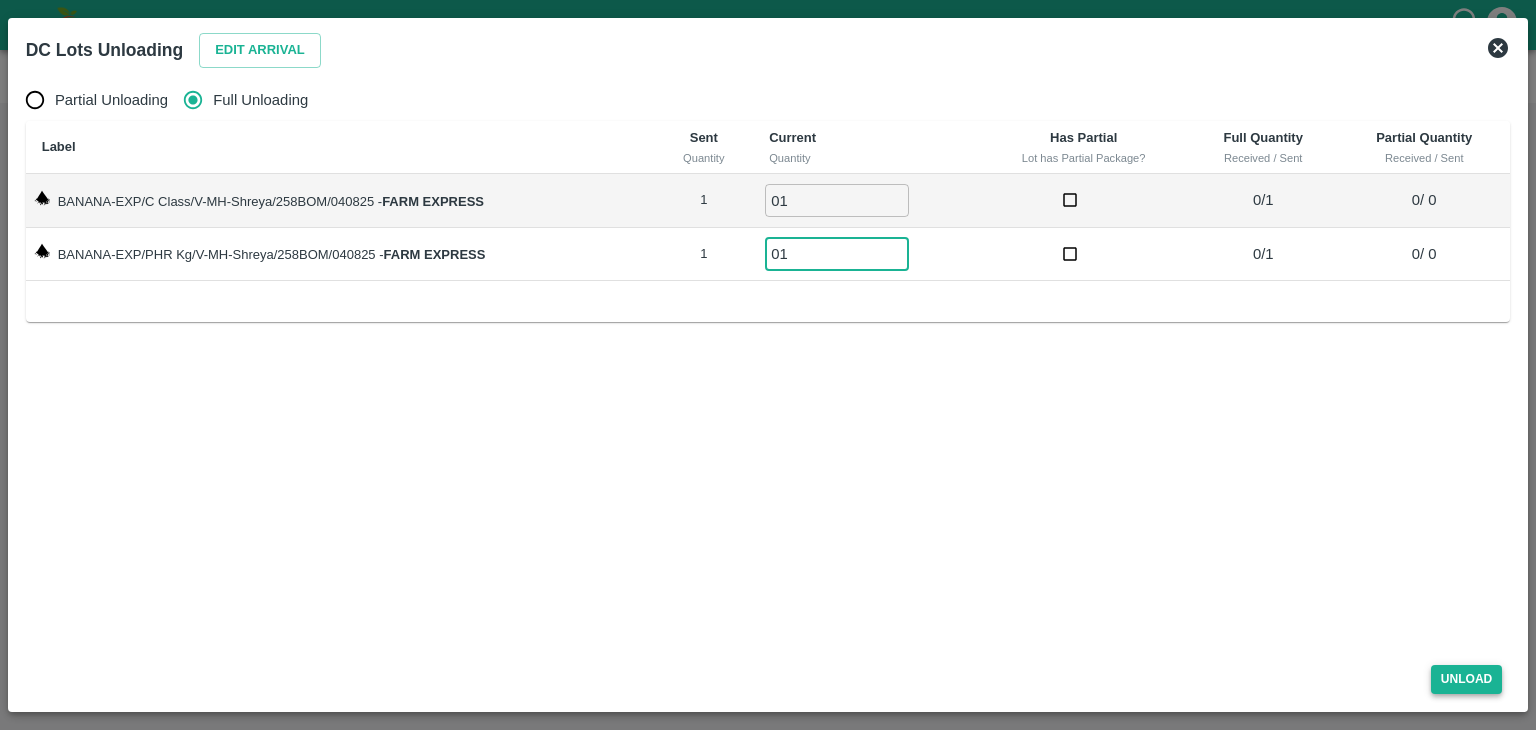 type on "01" 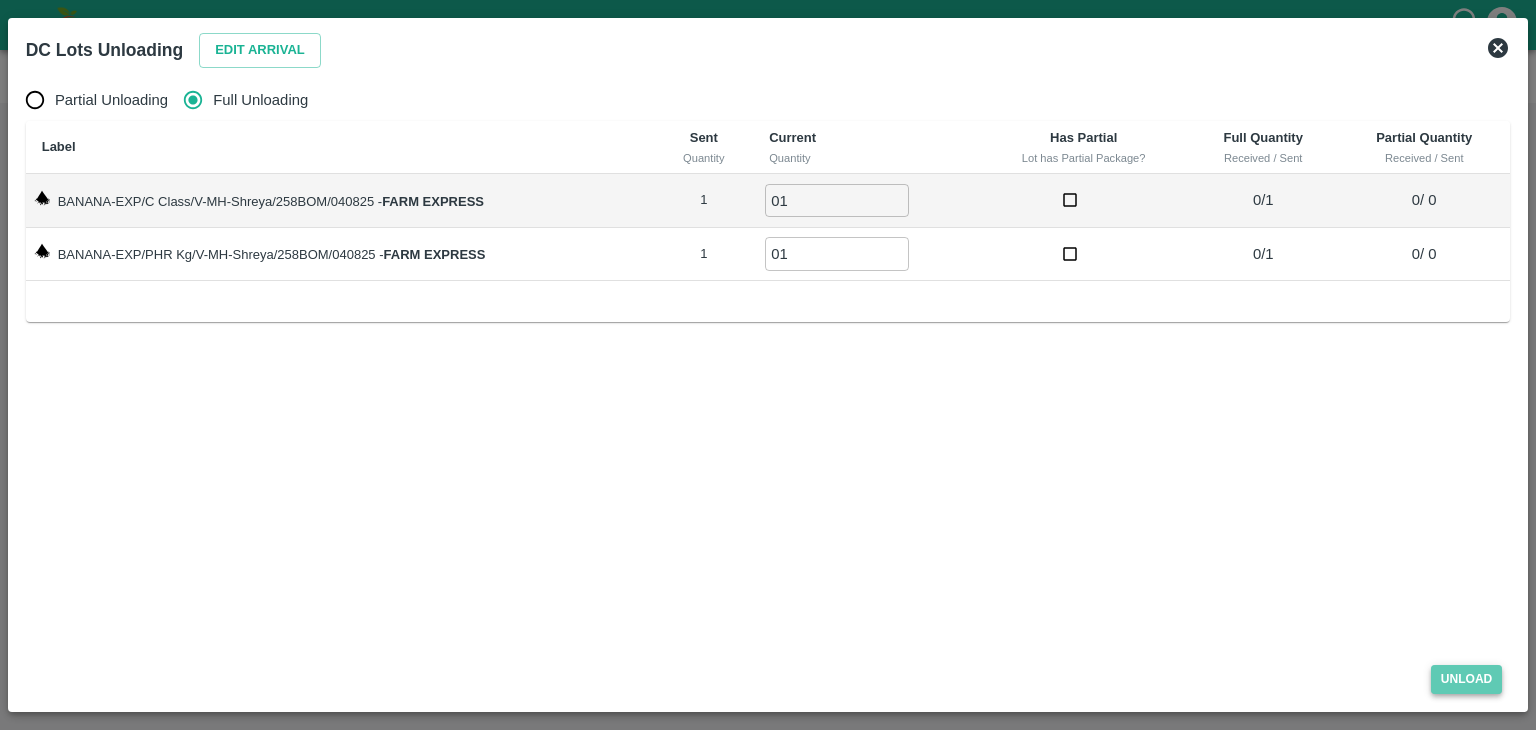 click on "Unload" at bounding box center (1467, 679) 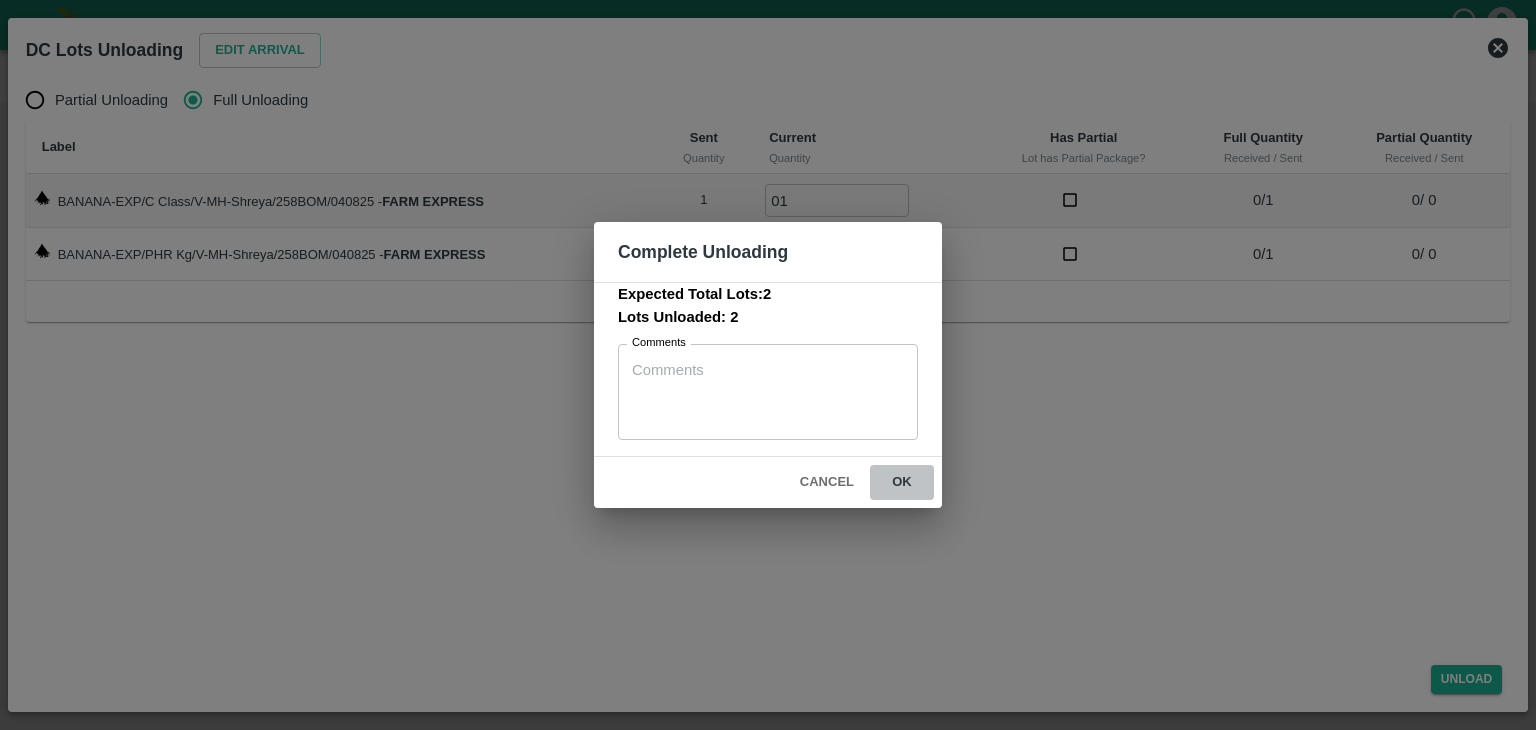 click on "ok" at bounding box center (902, 482) 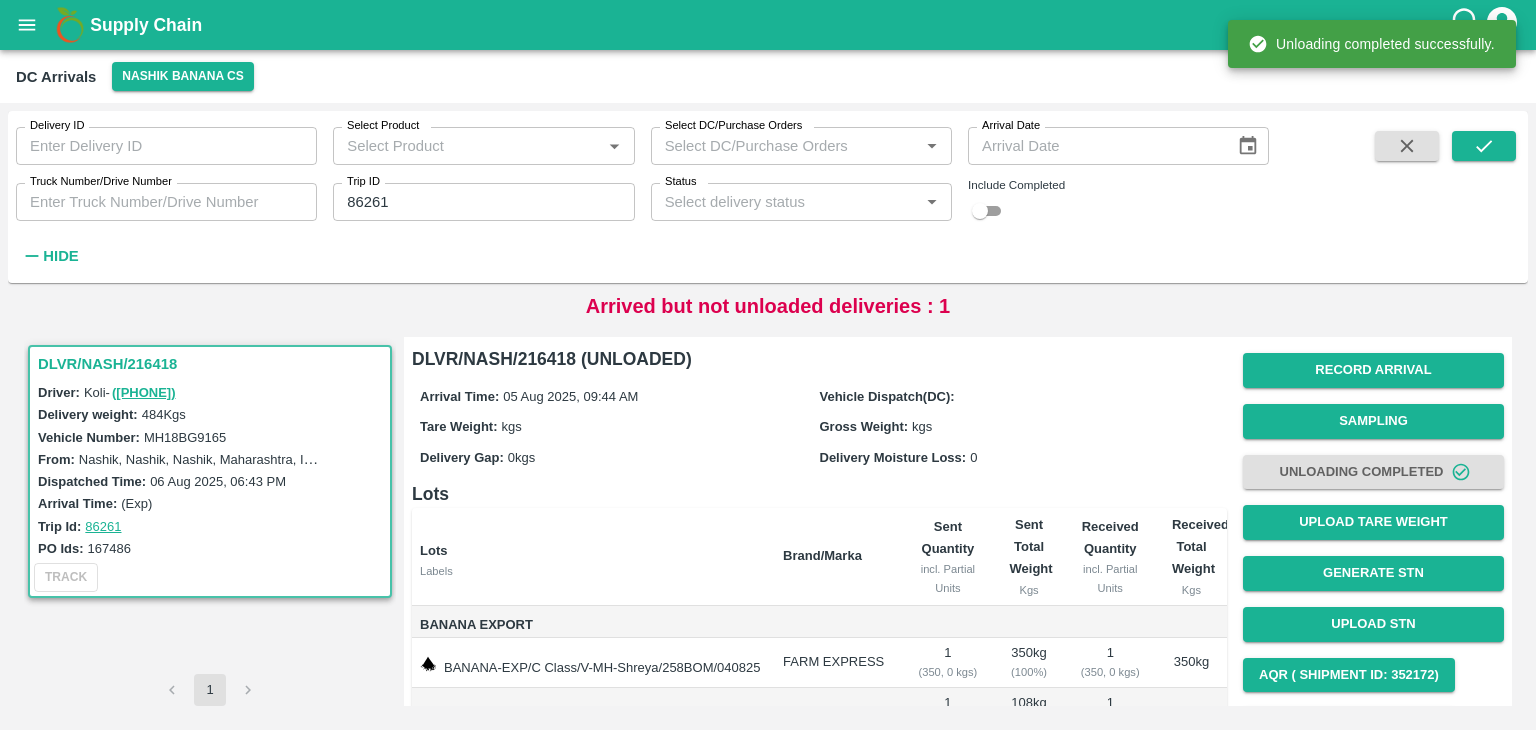 scroll, scrollTop: 143, scrollLeft: 0, axis: vertical 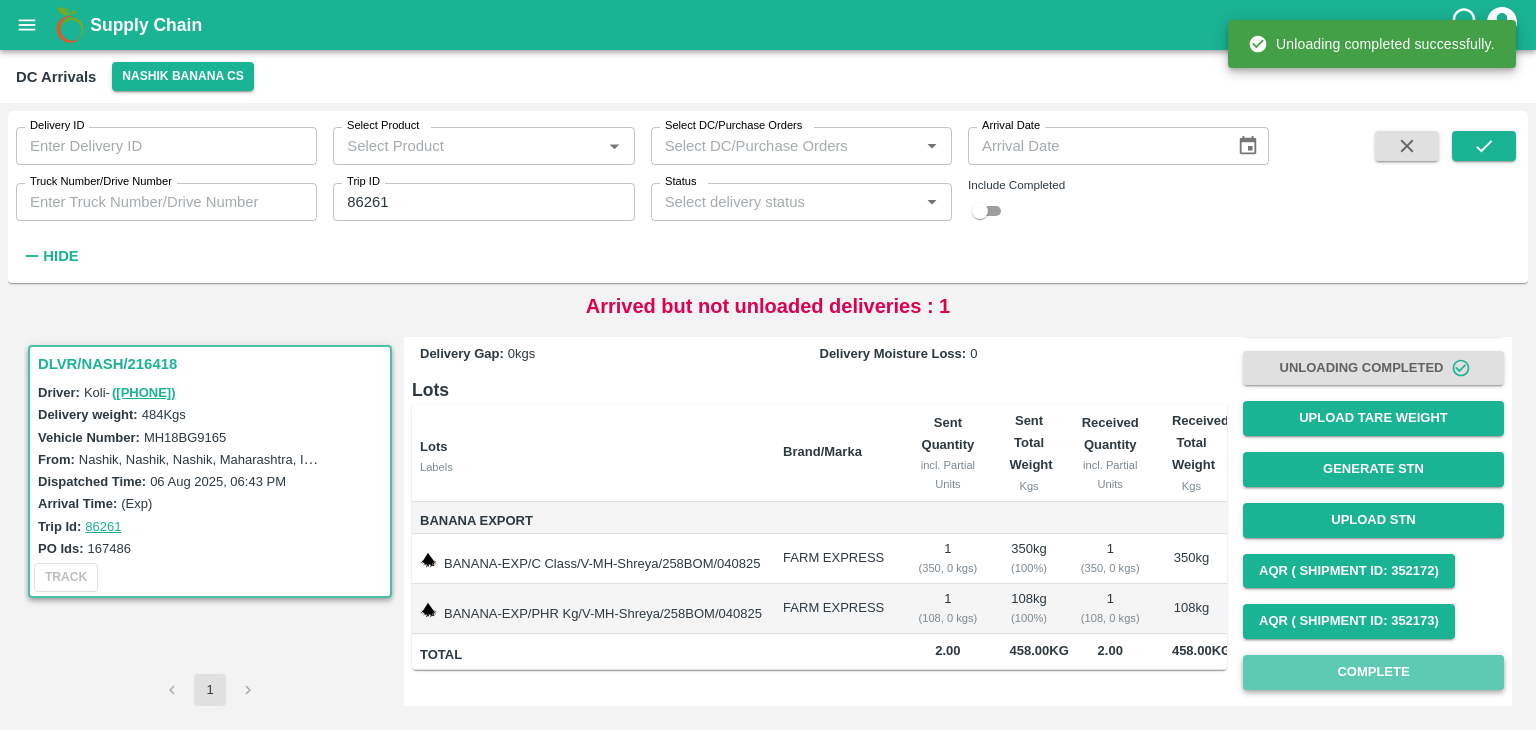 click on "Complete" at bounding box center [1373, 672] 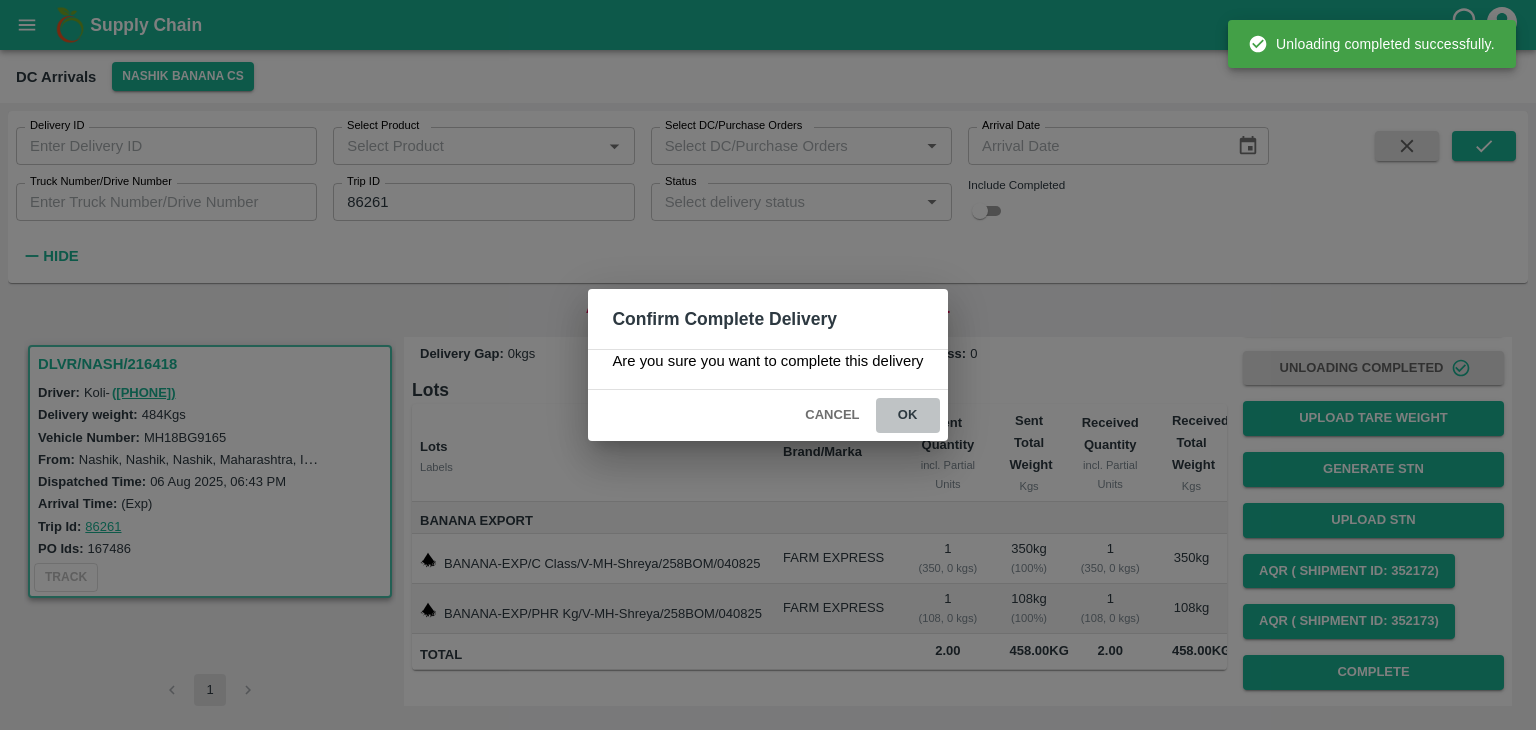 click on "ok" at bounding box center (908, 415) 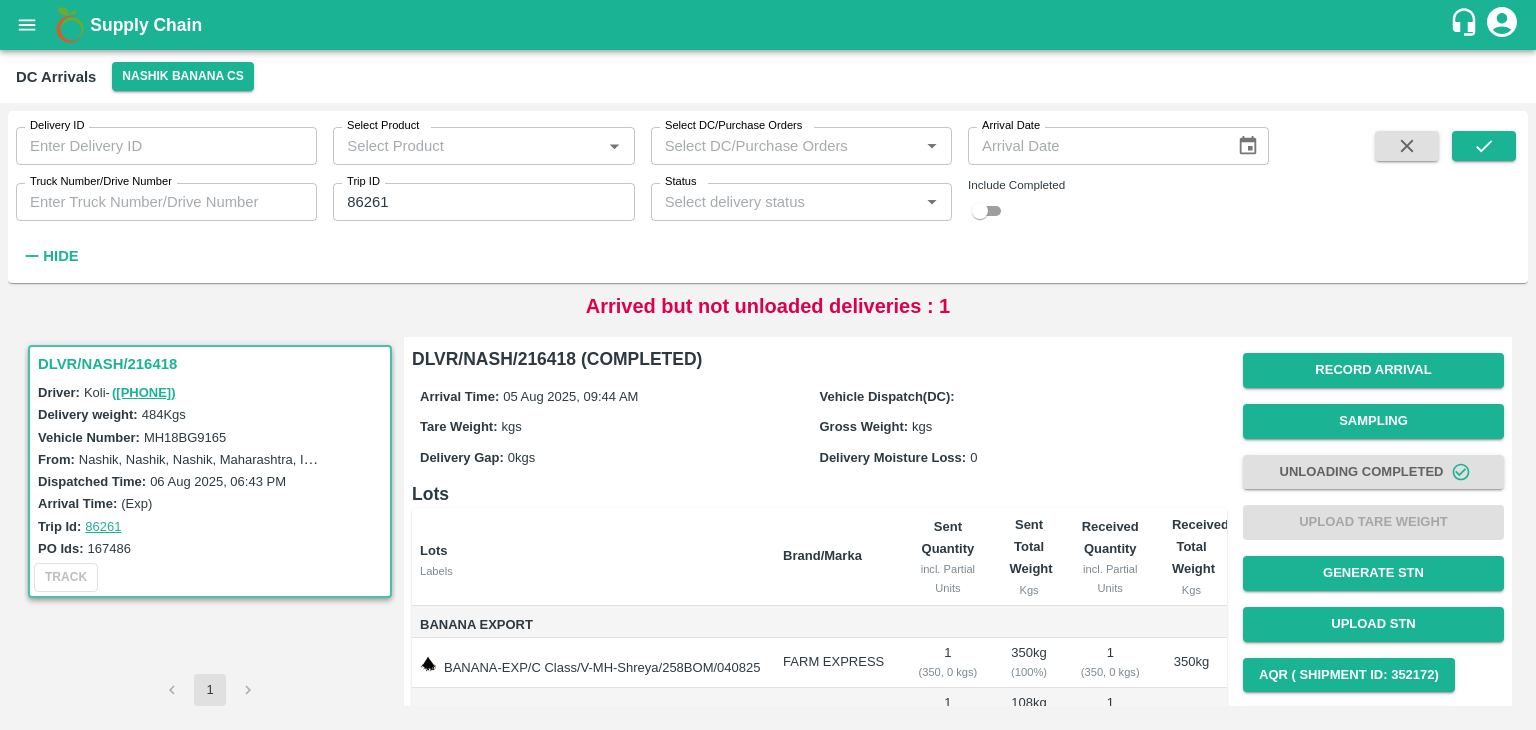 scroll, scrollTop: 143, scrollLeft: 0, axis: vertical 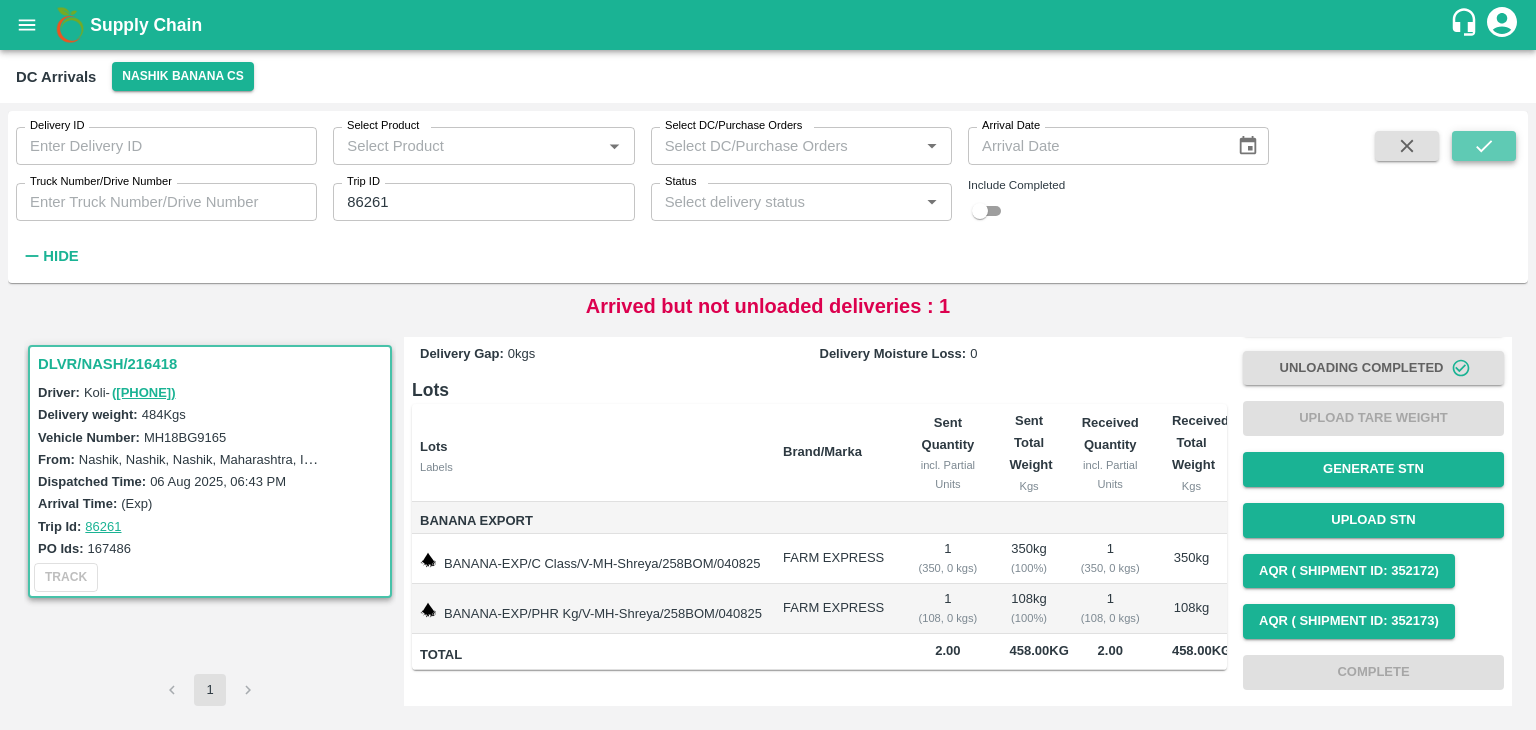 click at bounding box center [1484, 146] 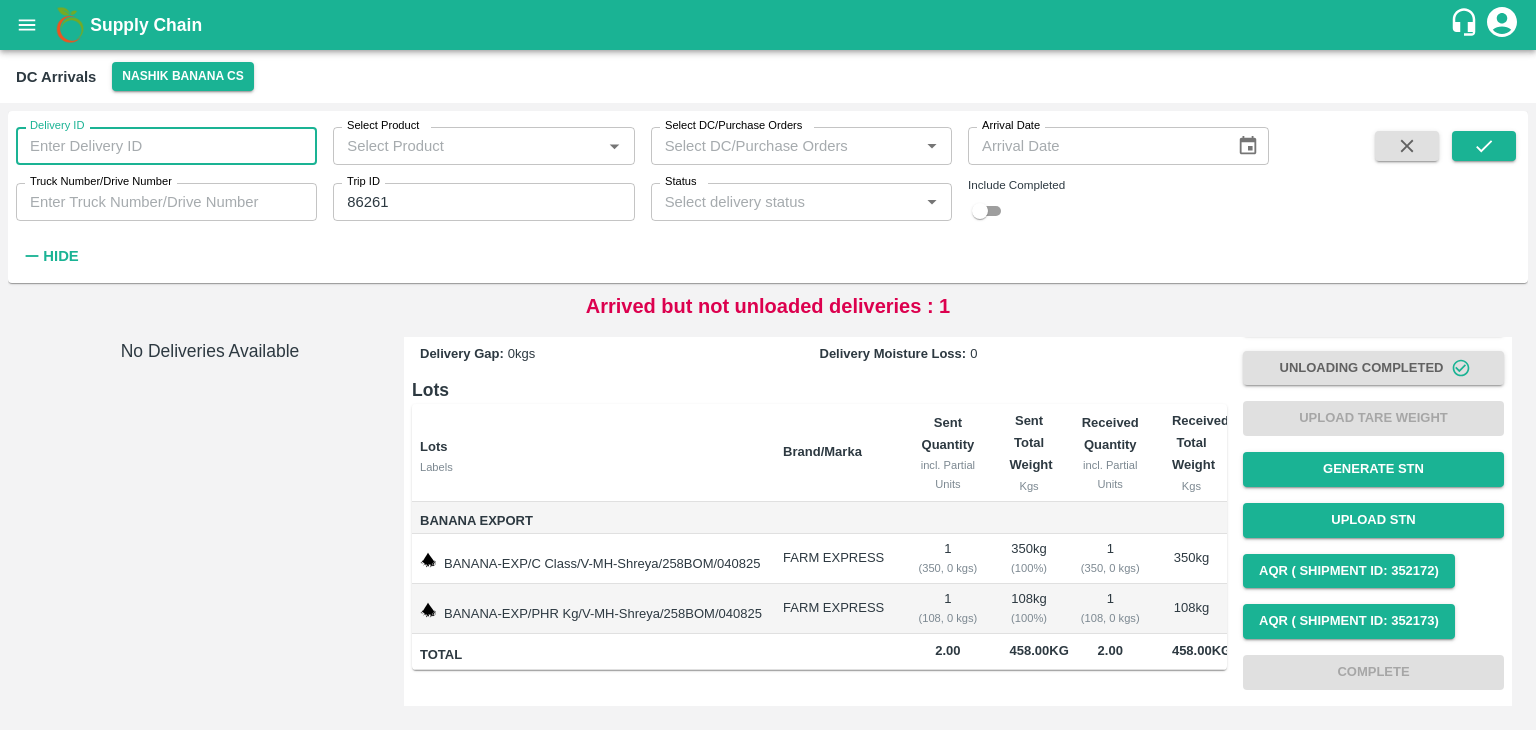 click on "Delivery ID" at bounding box center [166, 146] 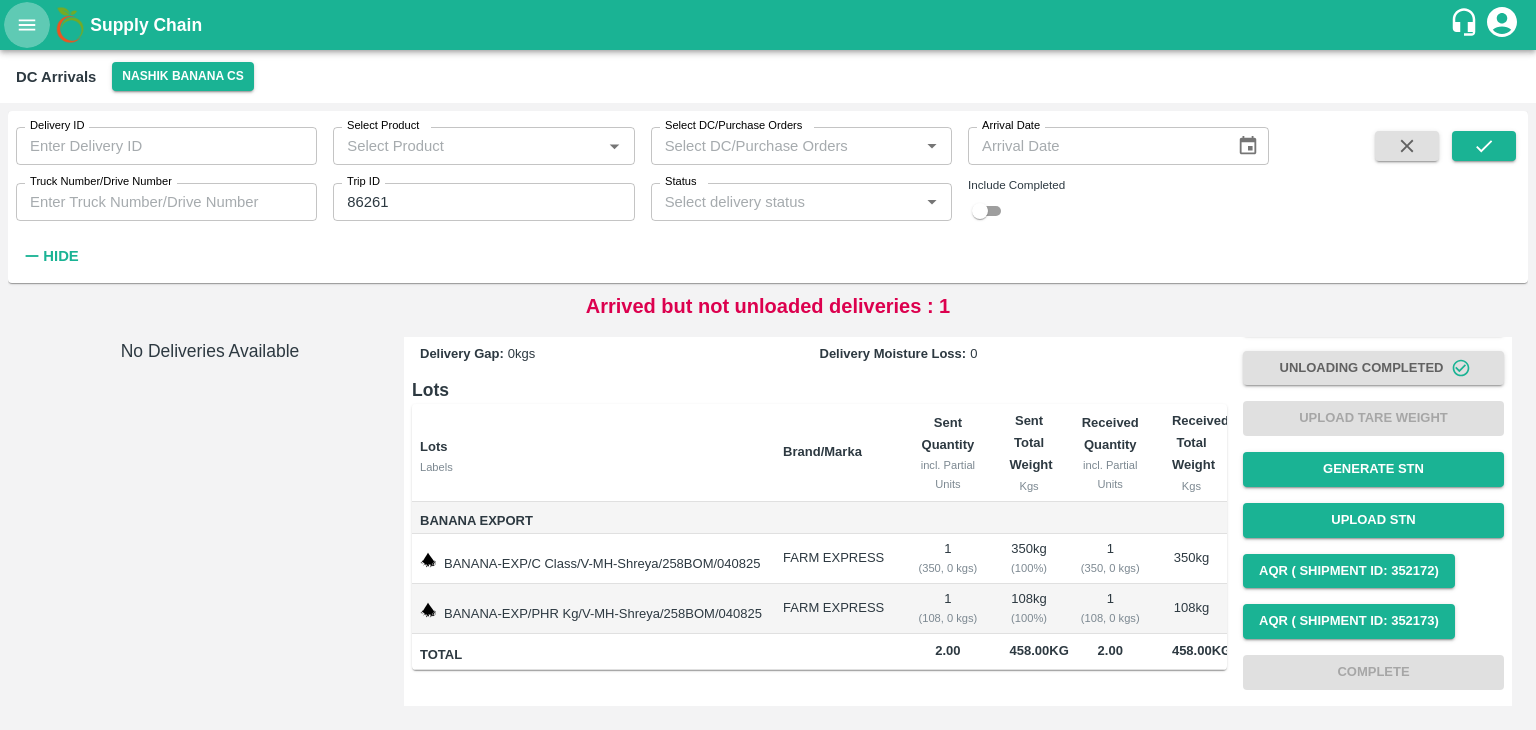 click at bounding box center (27, 25) 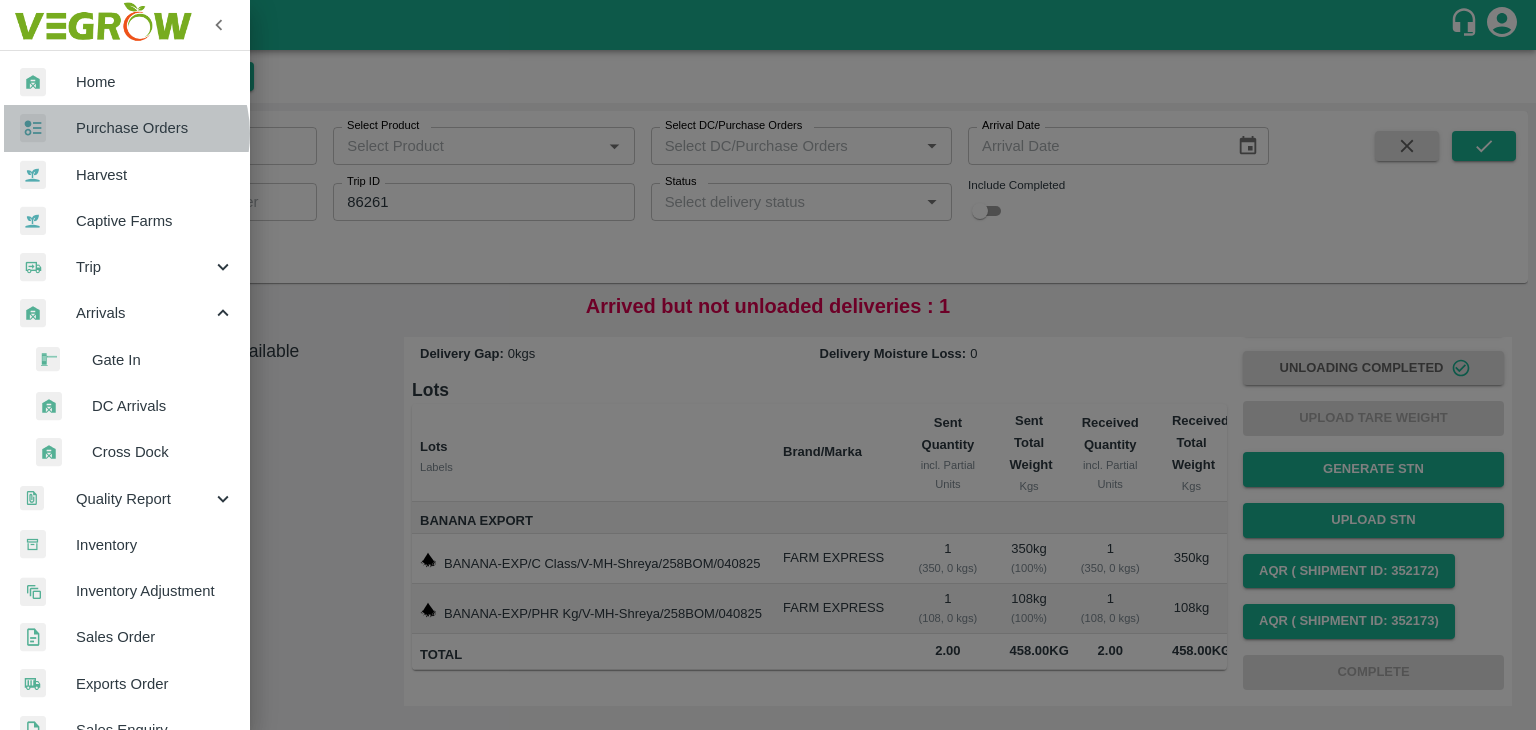 click on "Purchase Orders" at bounding box center (155, 128) 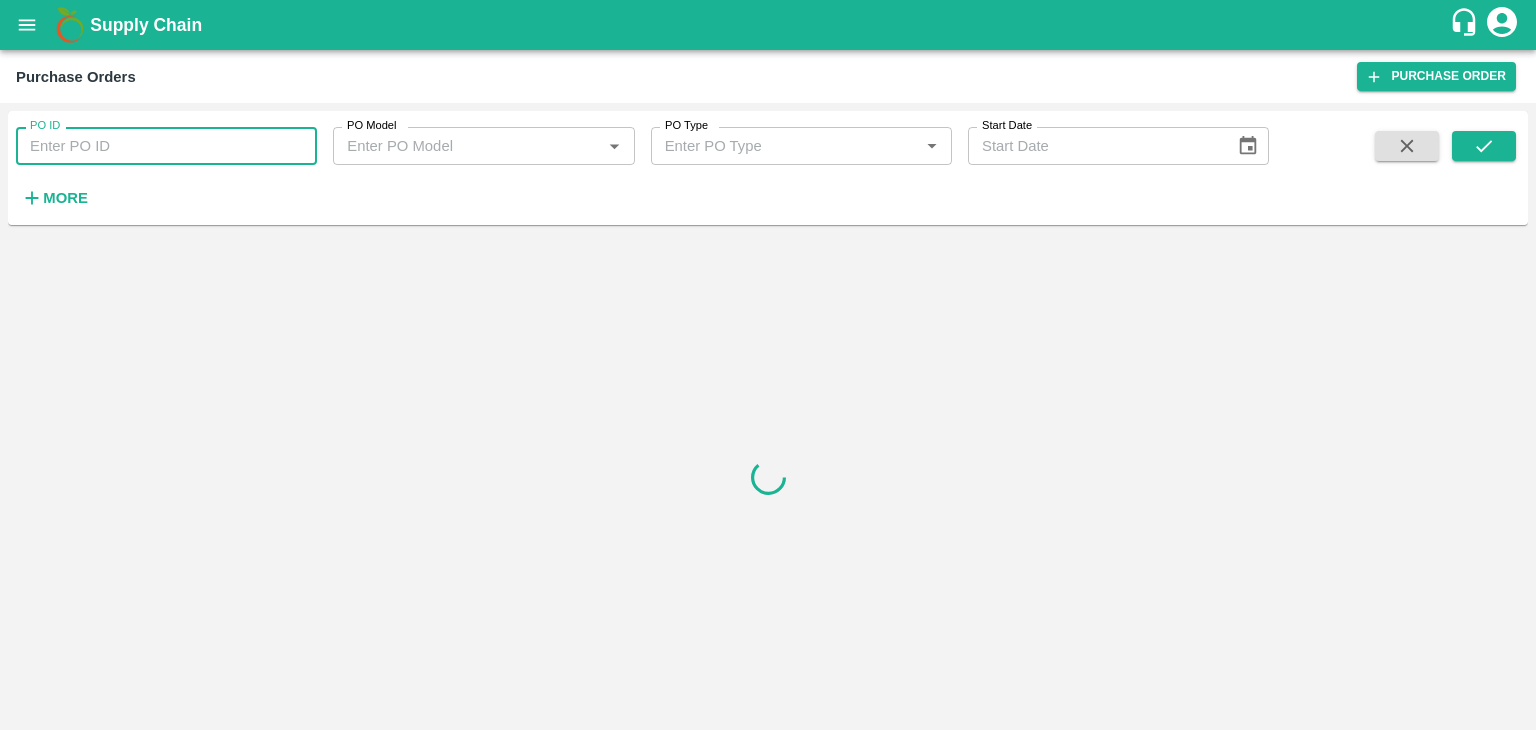 click on "PO ID" at bounding box center [166, 146] 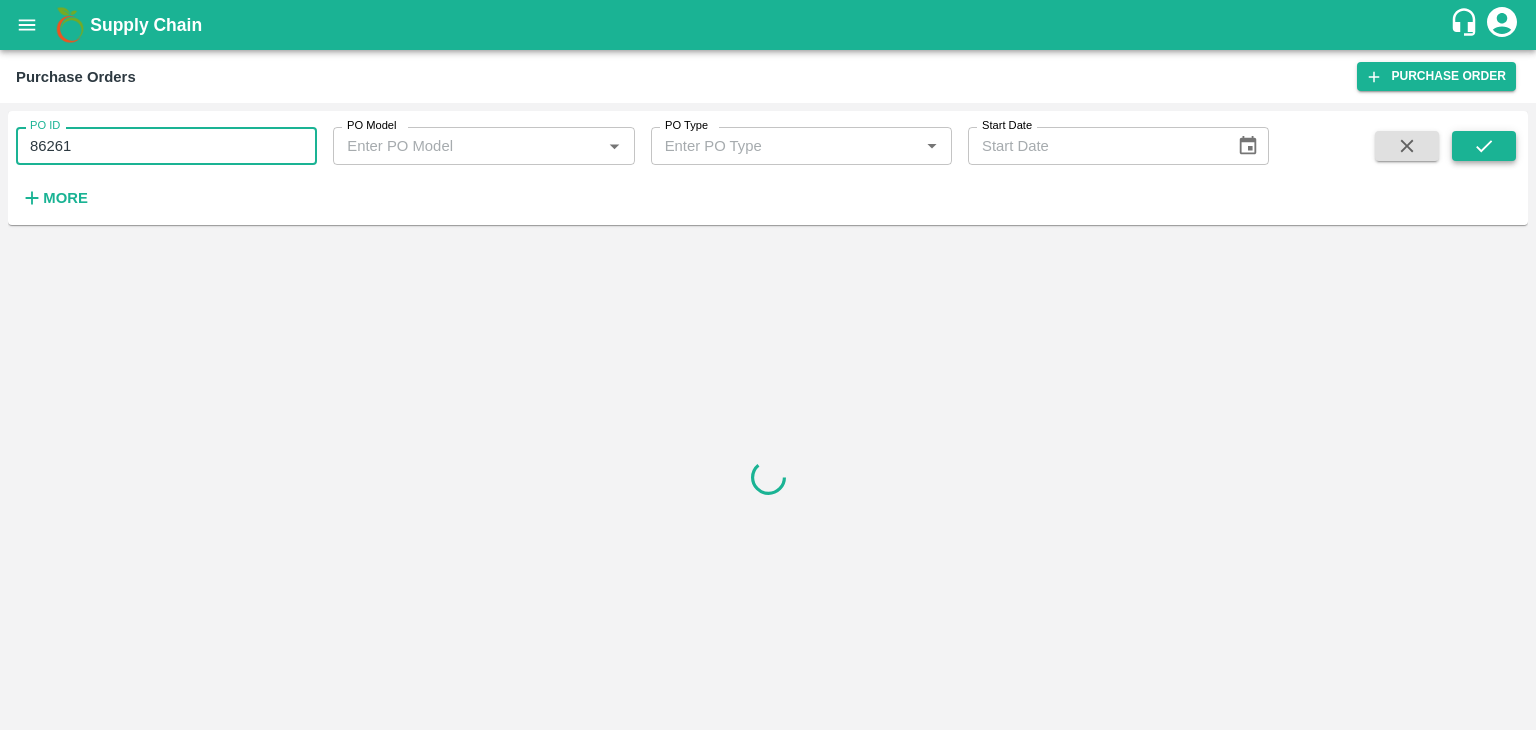 type on "86261" 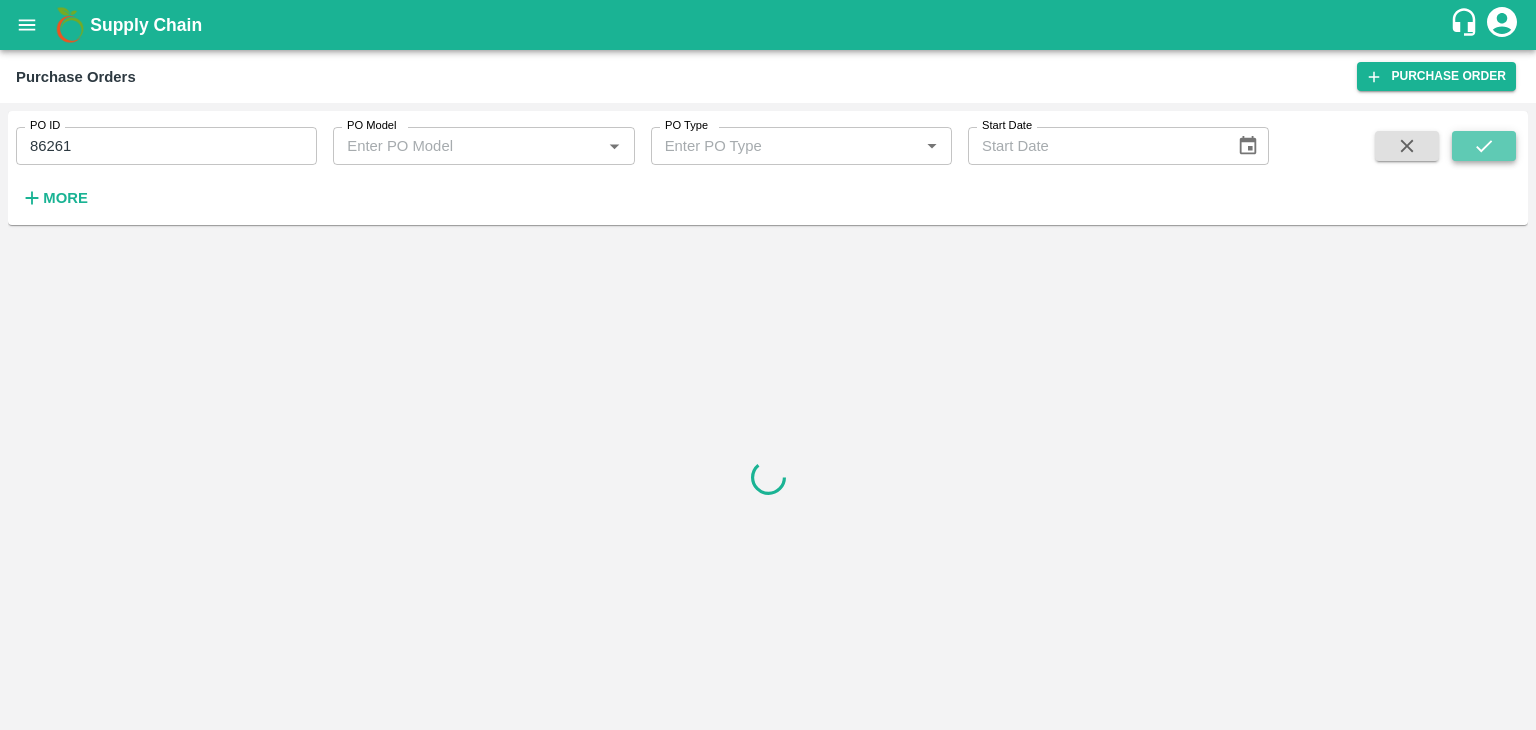 click at bounding box center (1484, 146) 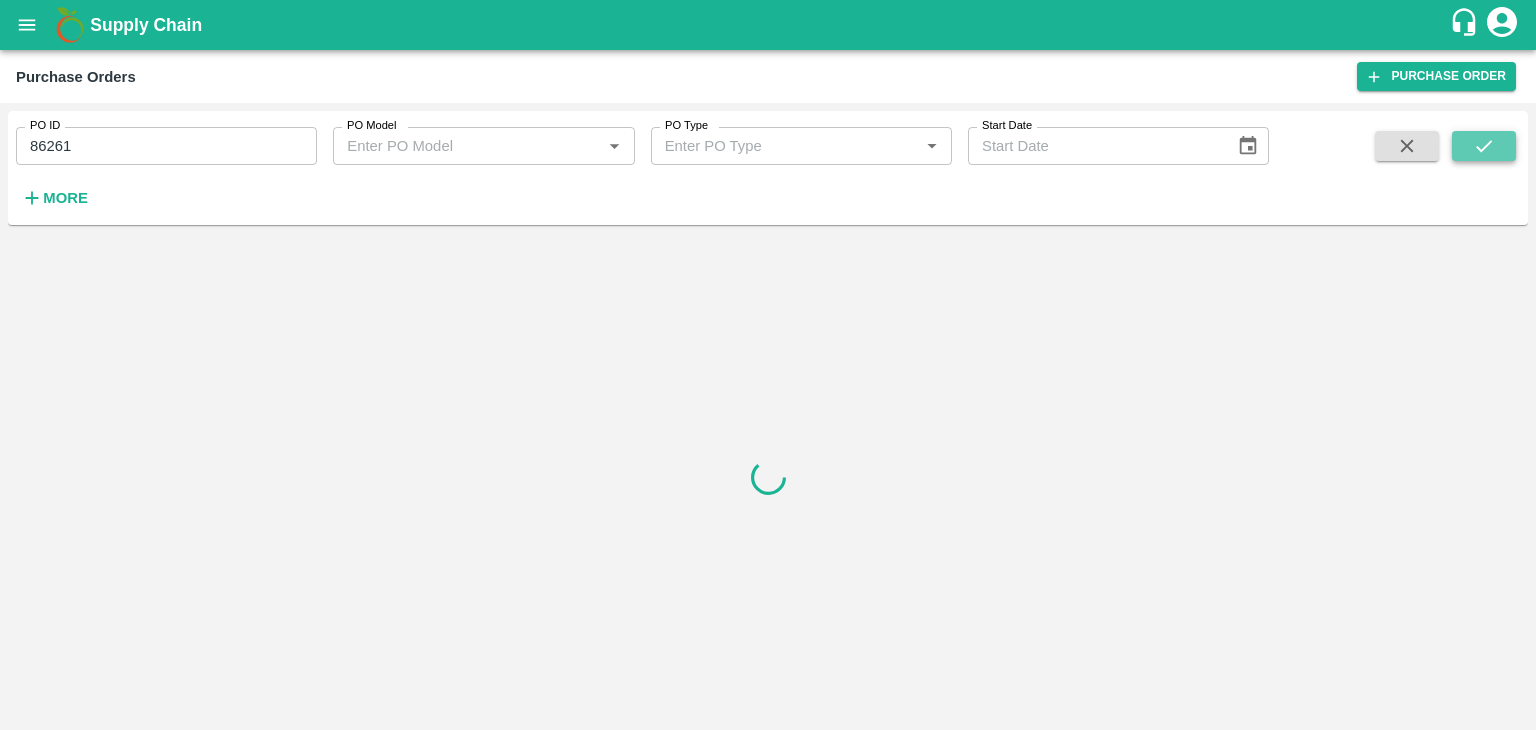 click at bounding box center (1484, 146) 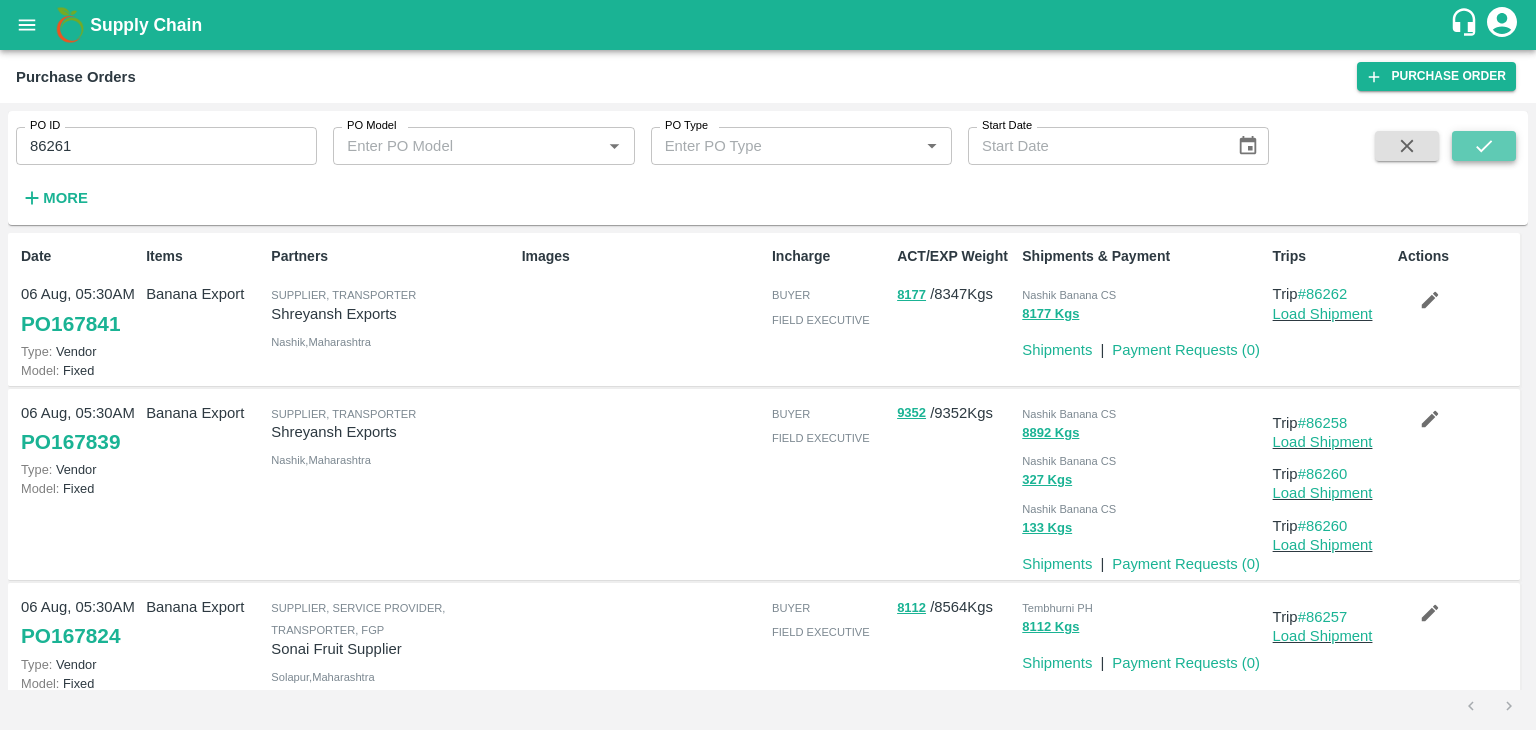 click at bounding box center [1484, 146] 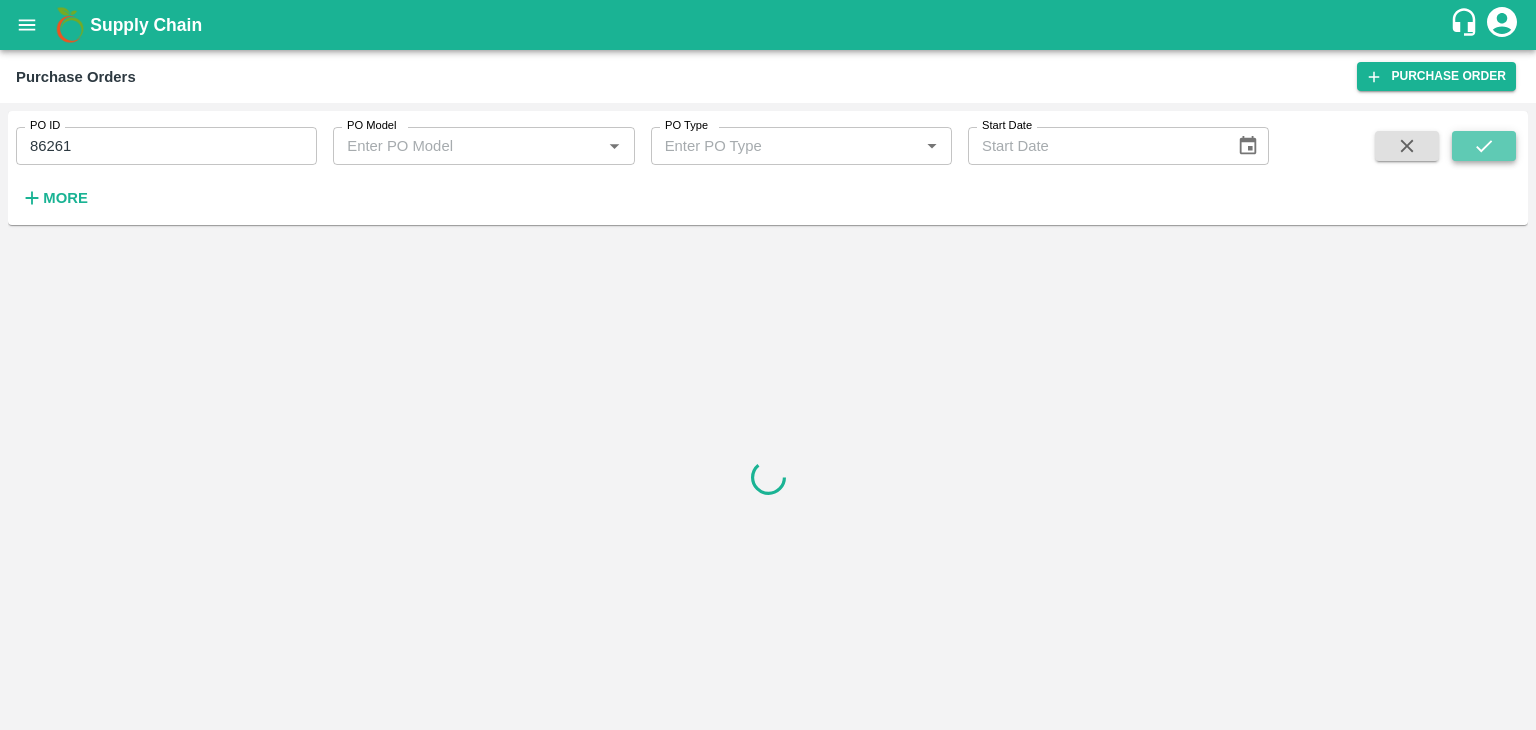 click at bounding box center (1484, 146) 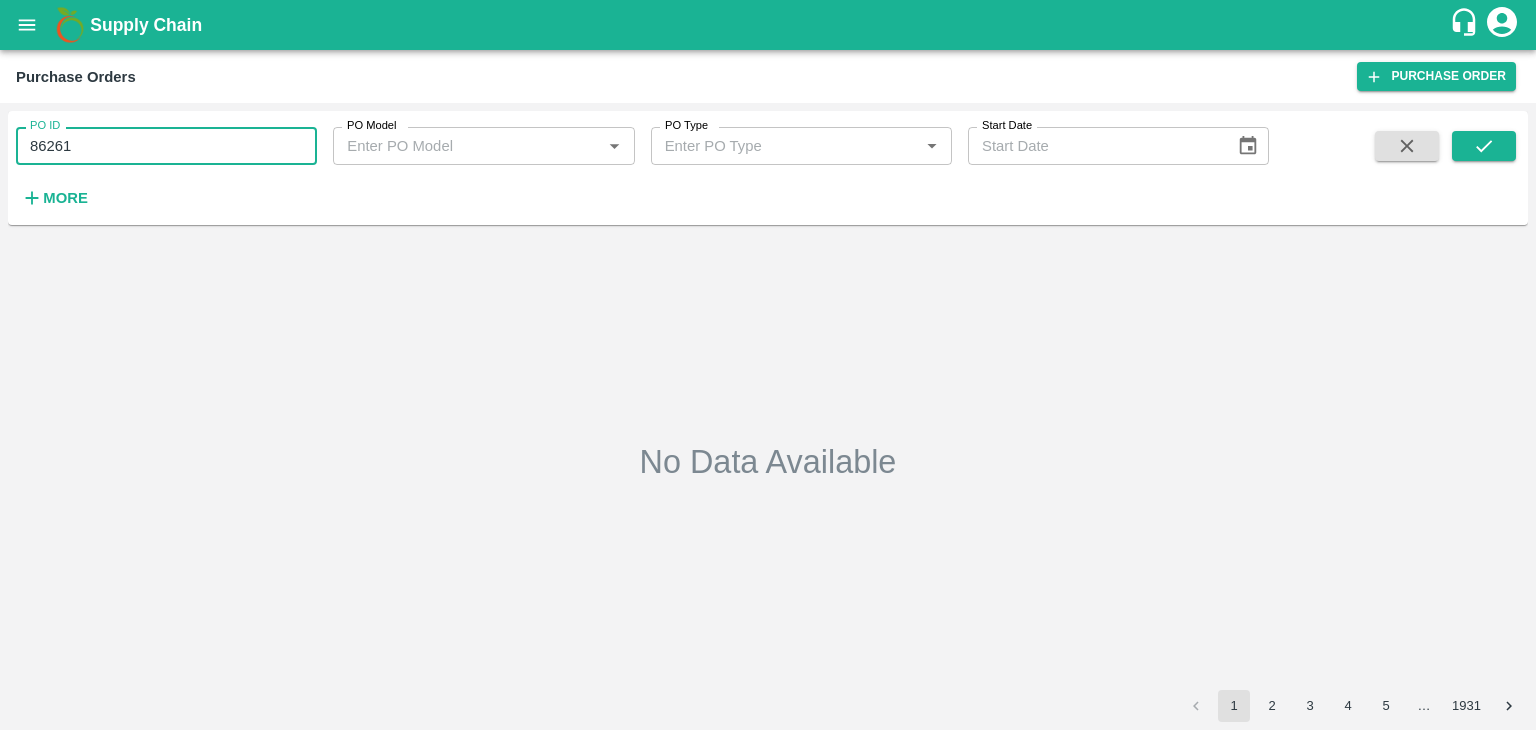 click on "86261" at bounding box center [166, 146] 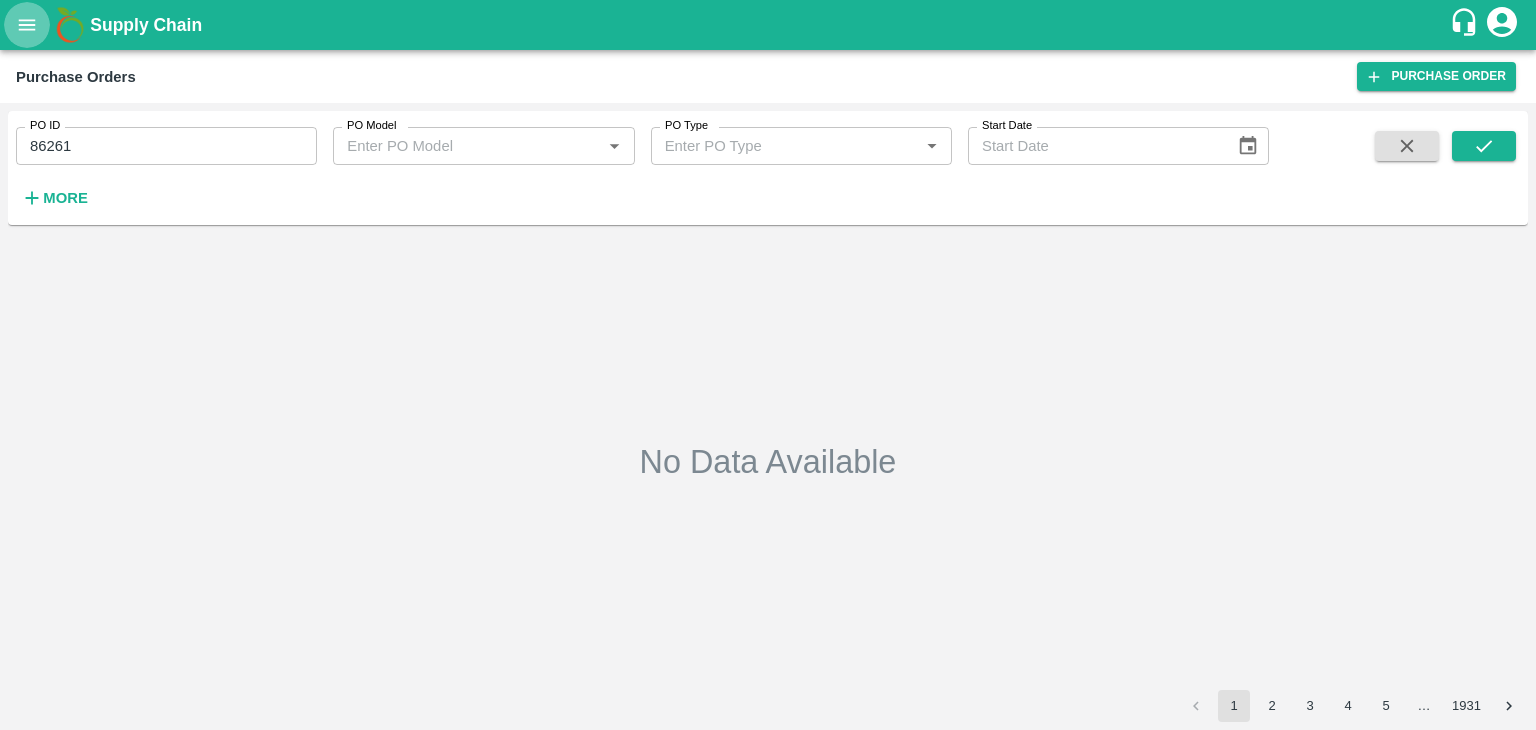 click at bounding box center (27, 25) 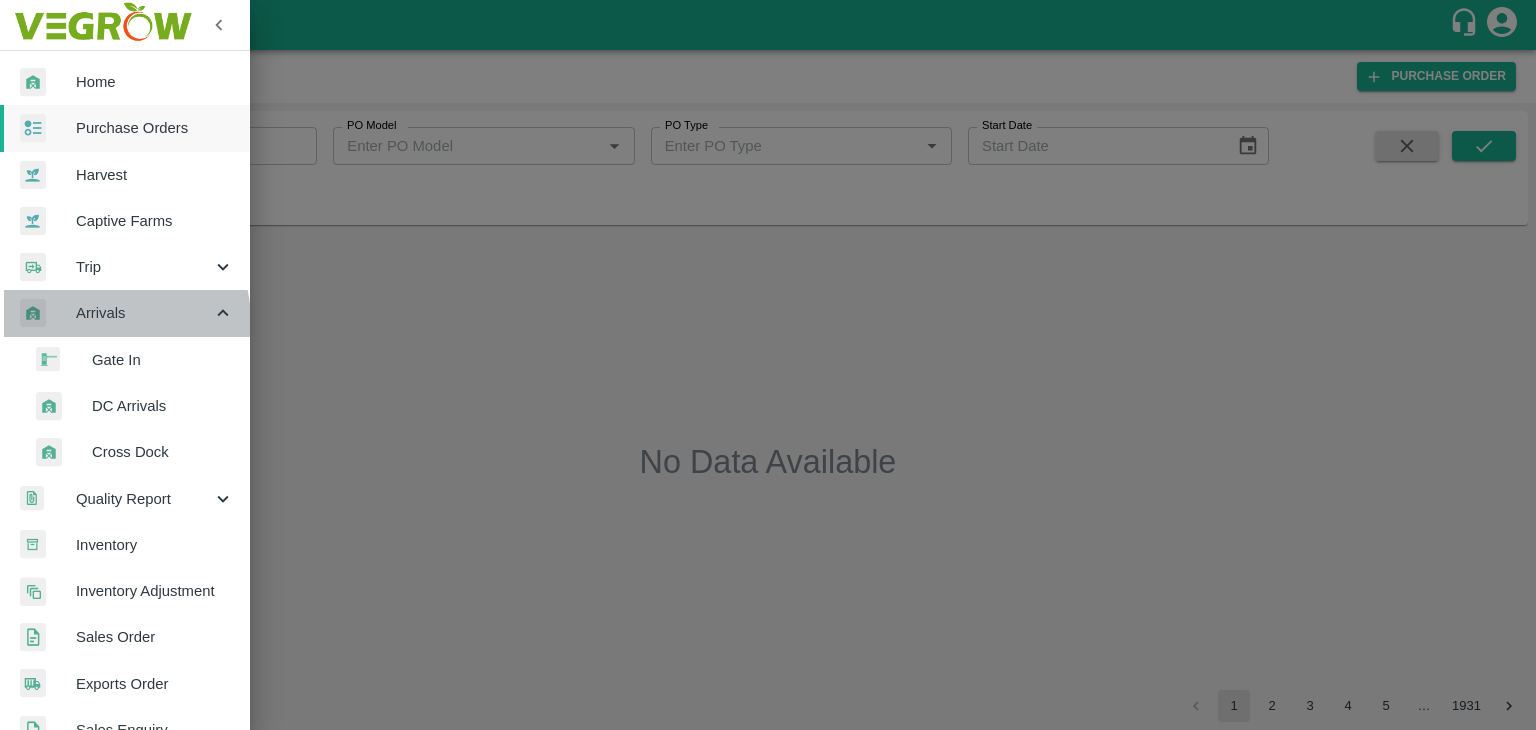 click on "Arrivals" at bounding box center (144, 313) 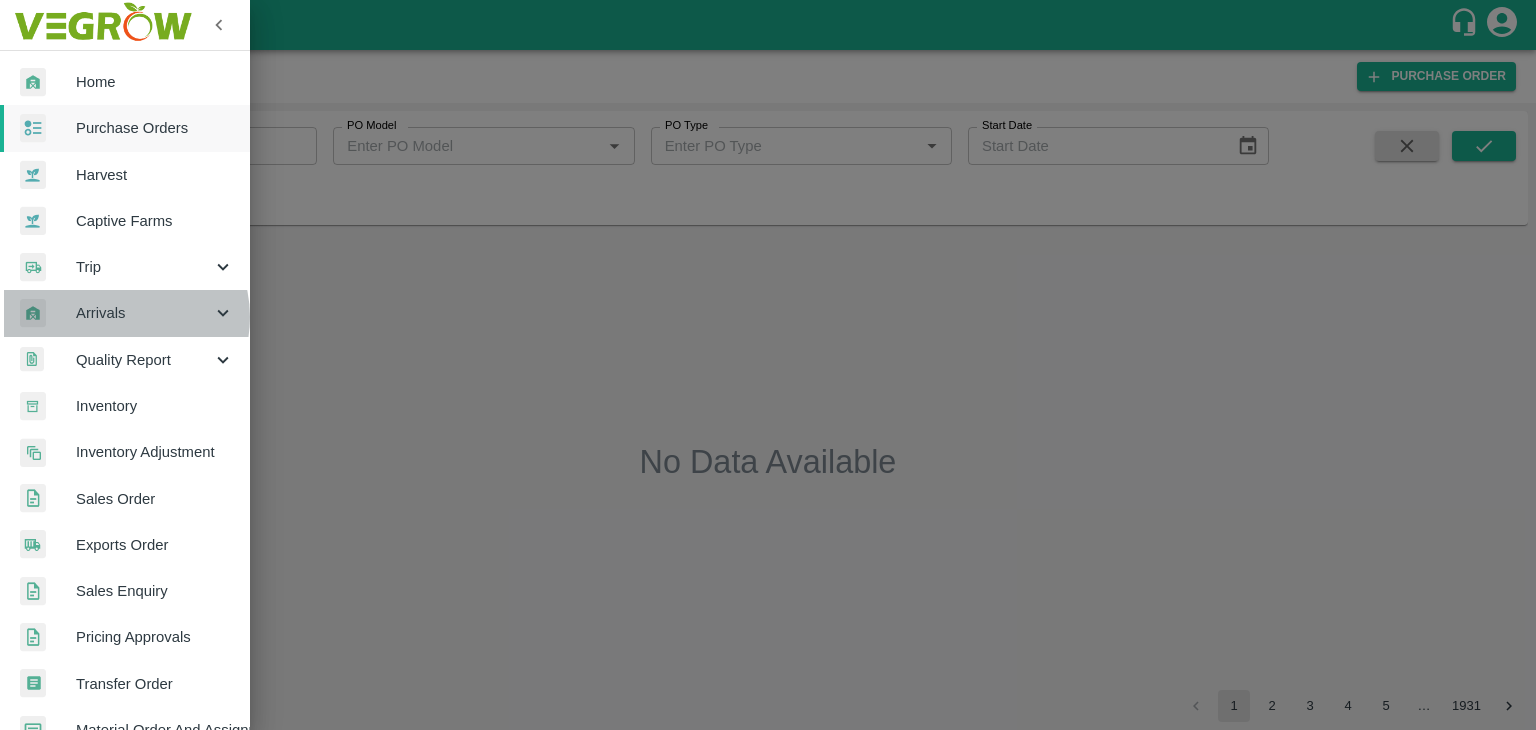 click on "Arrivals" at bounding box center [144, 313] 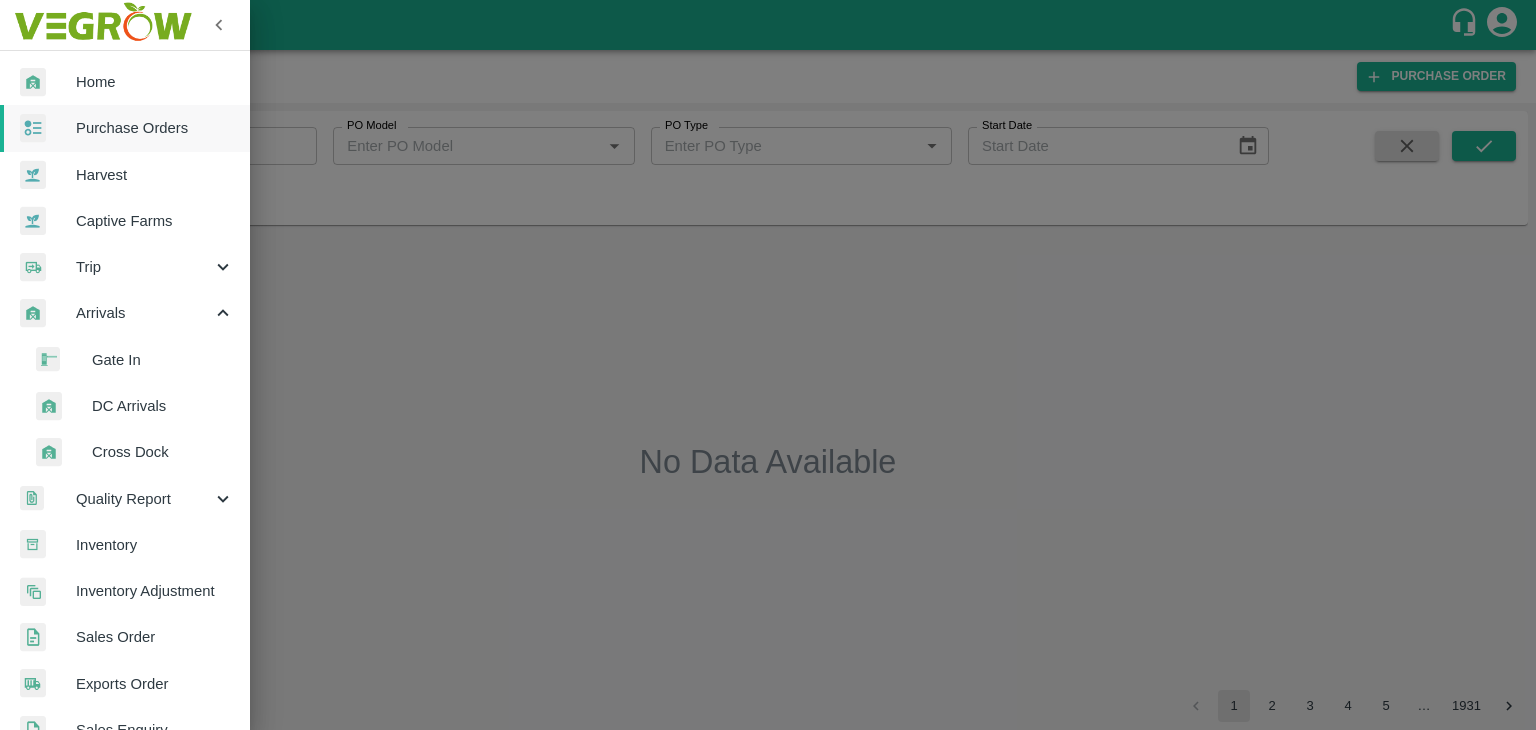 click on "DC Arrivals" at bounding box center [133, 406] 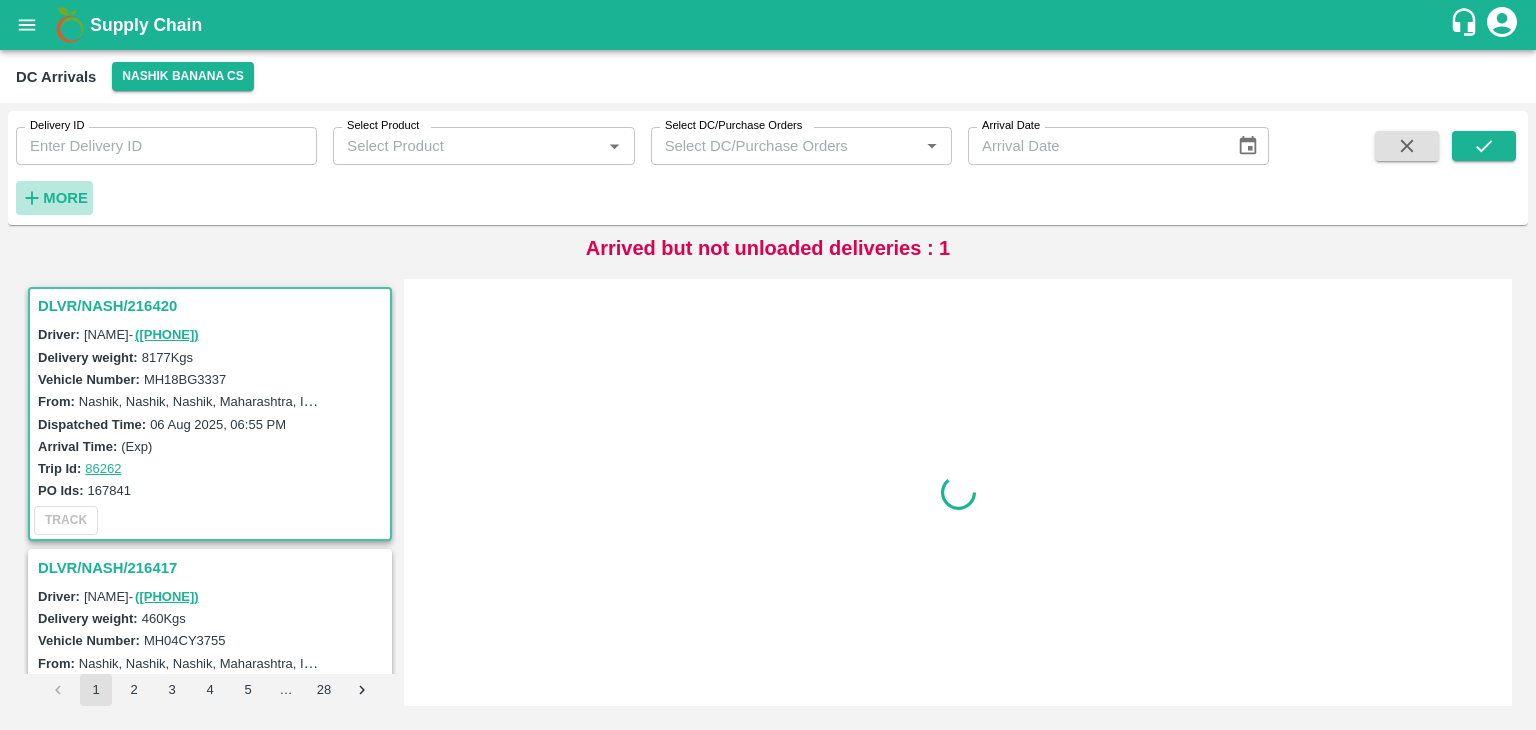 click on "More" at bounding box center [65, 198] 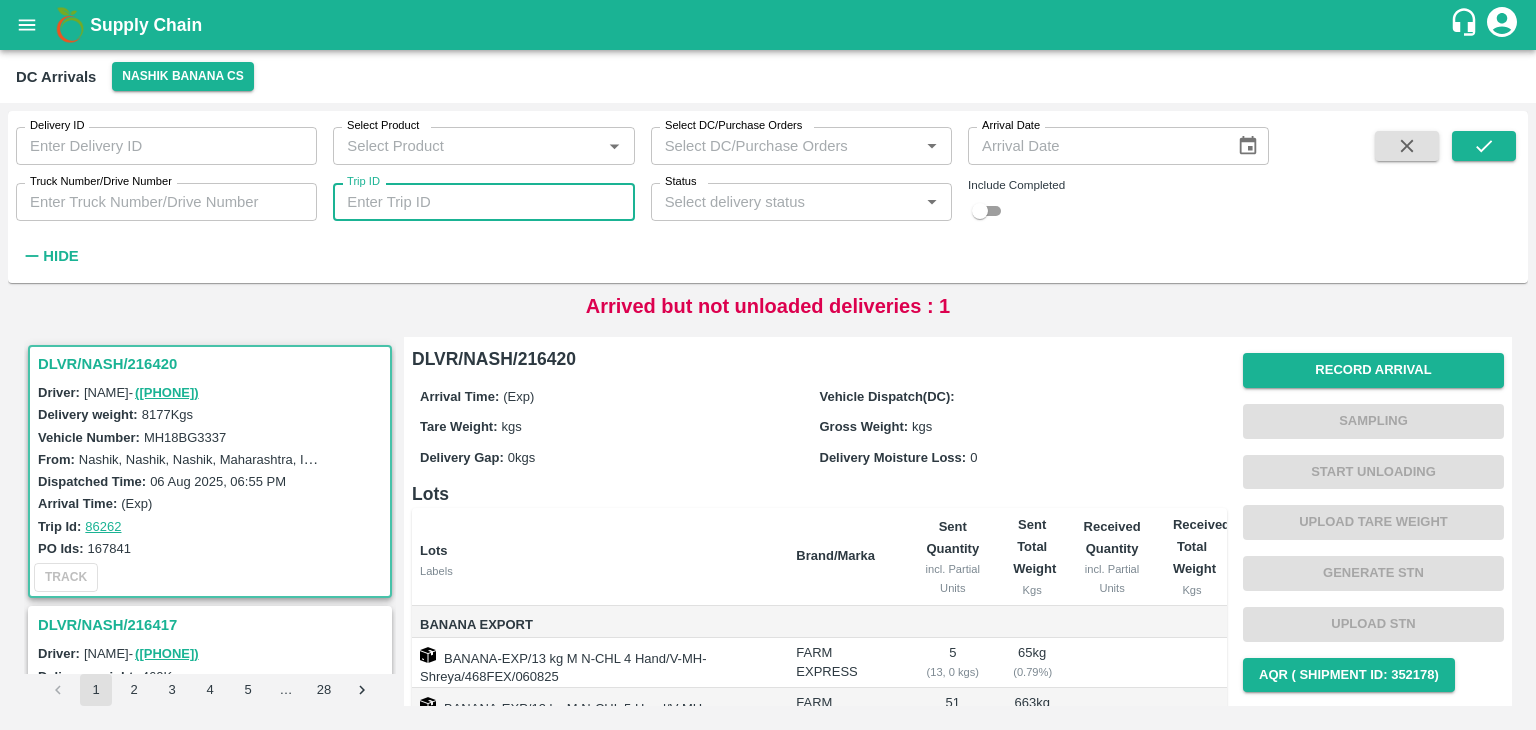 click on "Trip ID" at bounding box center (483, 202) 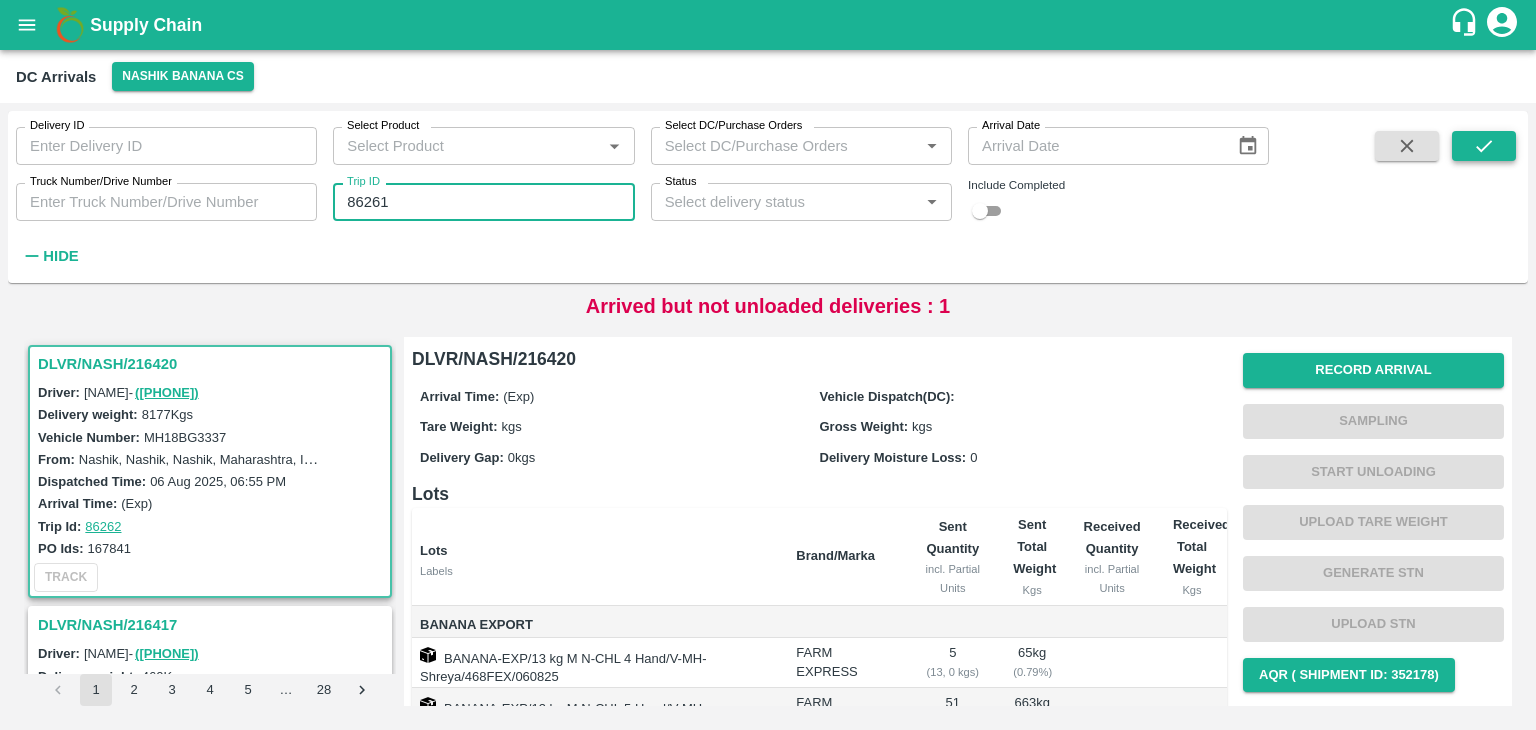 type on "86261" 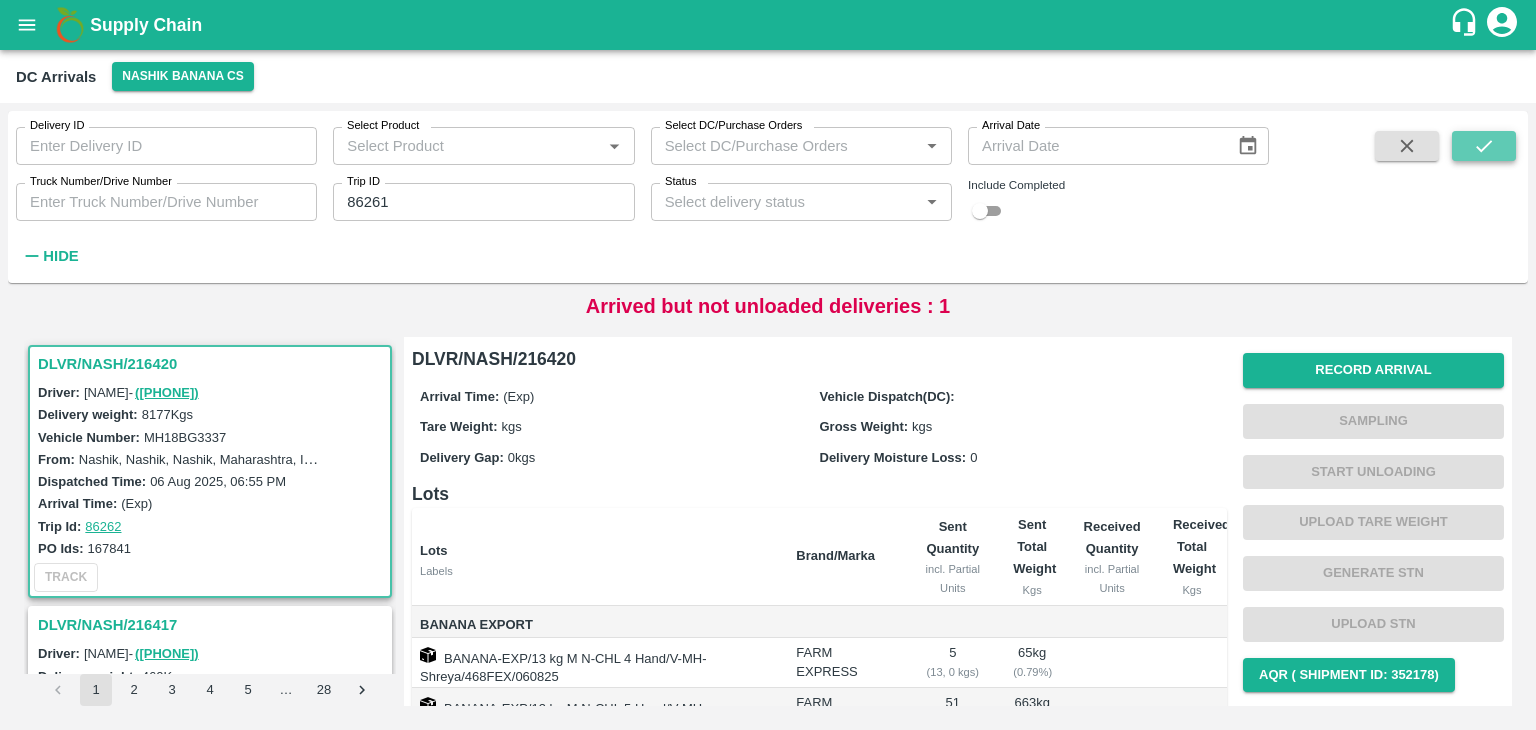 click 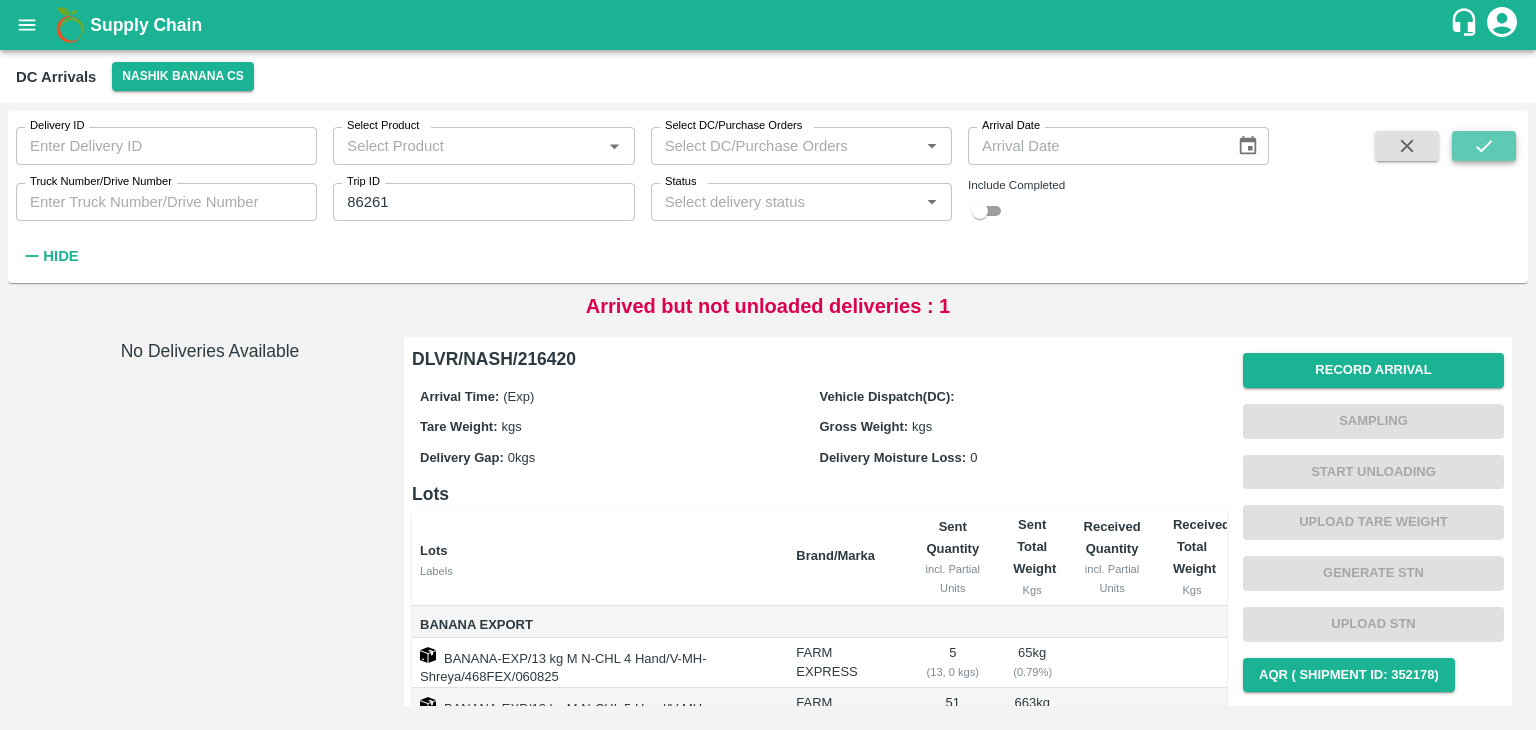 click 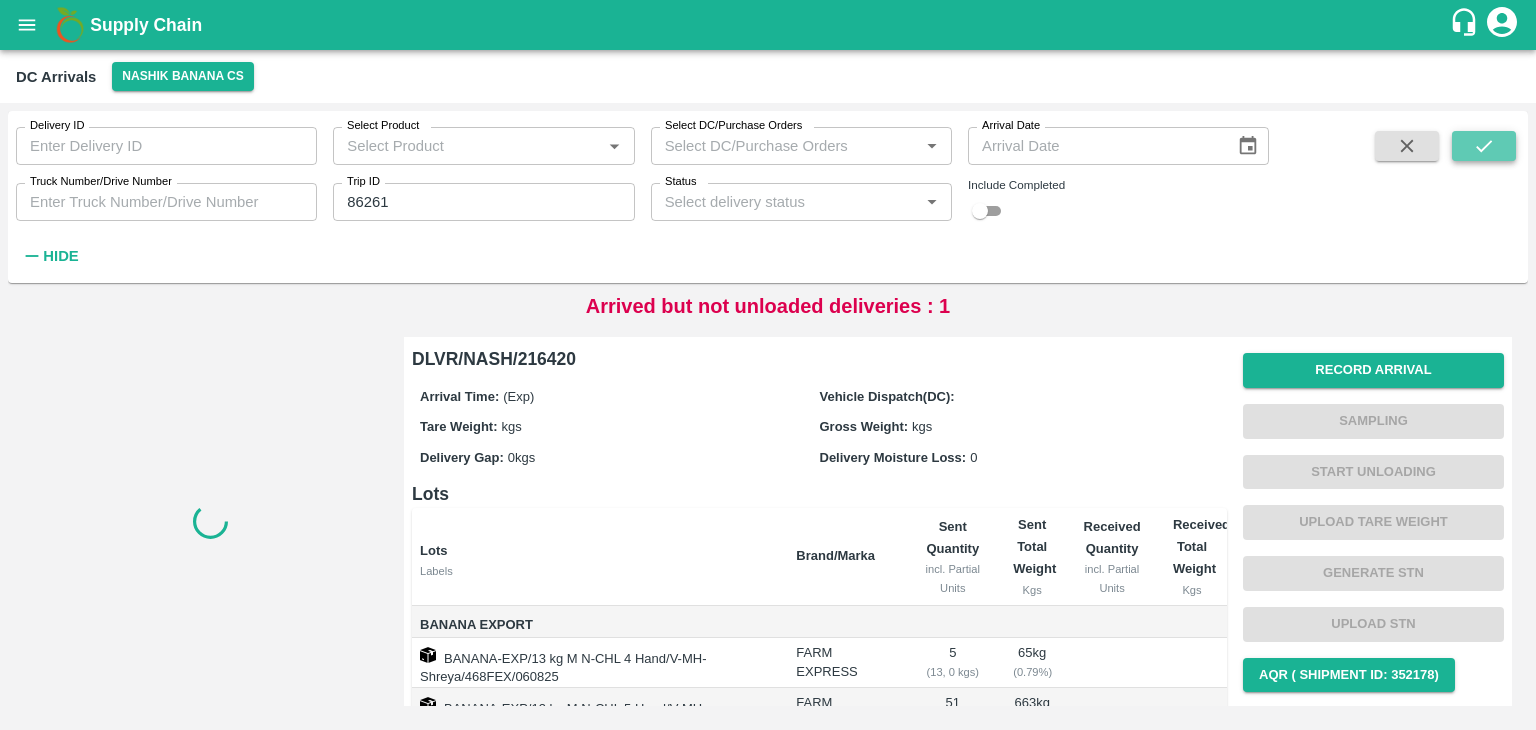 click 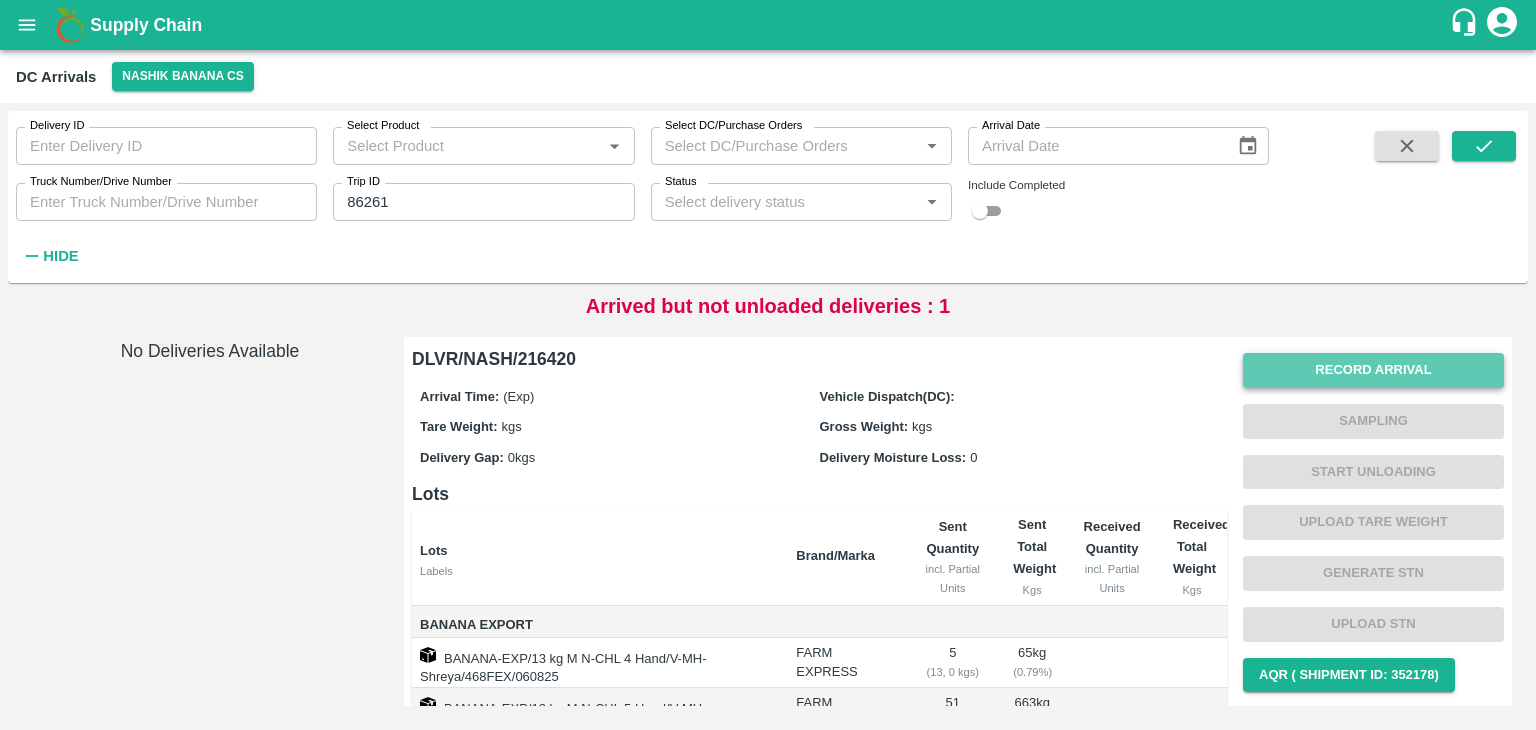 click on "Record Arrival" at bounding box center (1373, 370) 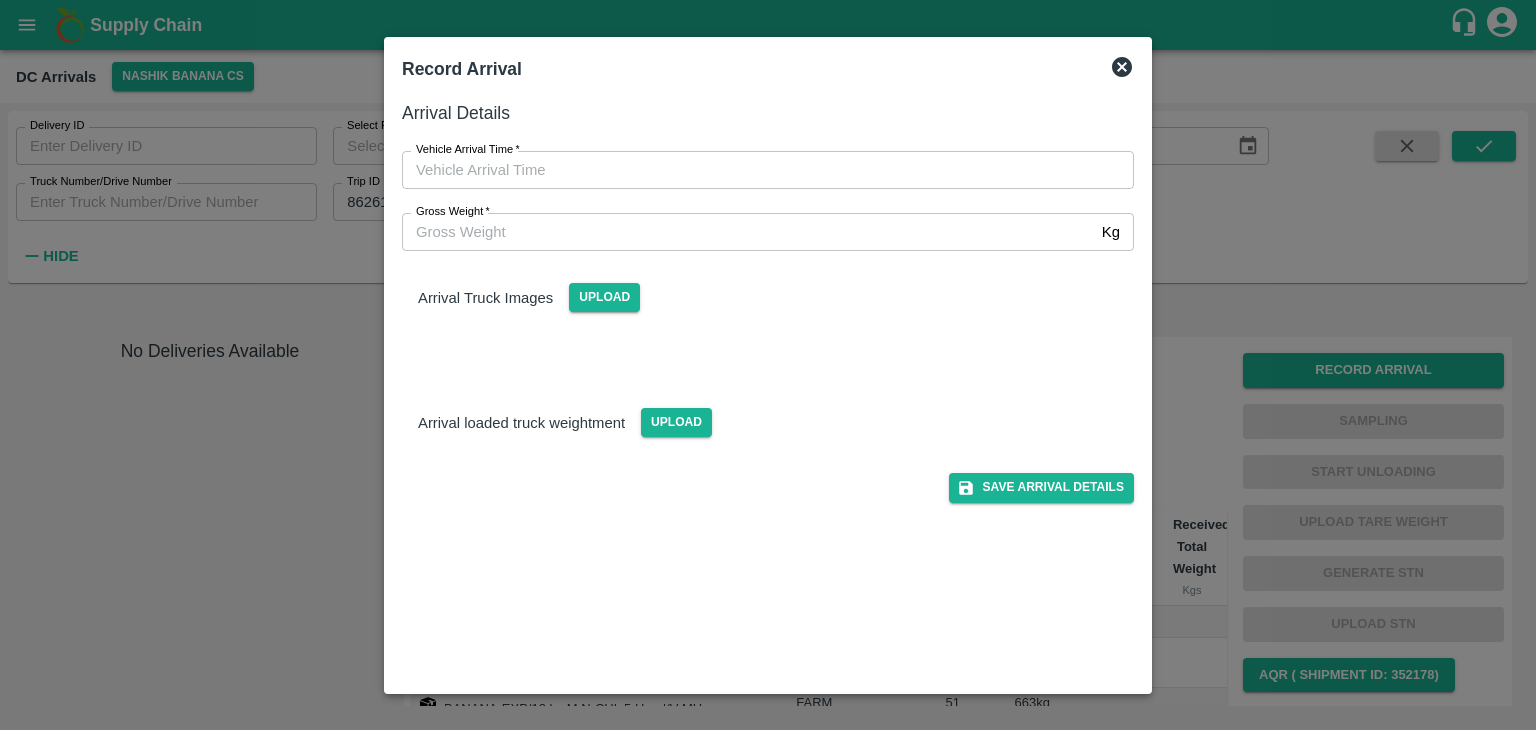 type on "DD/MM/YYYY hh:mm aa" 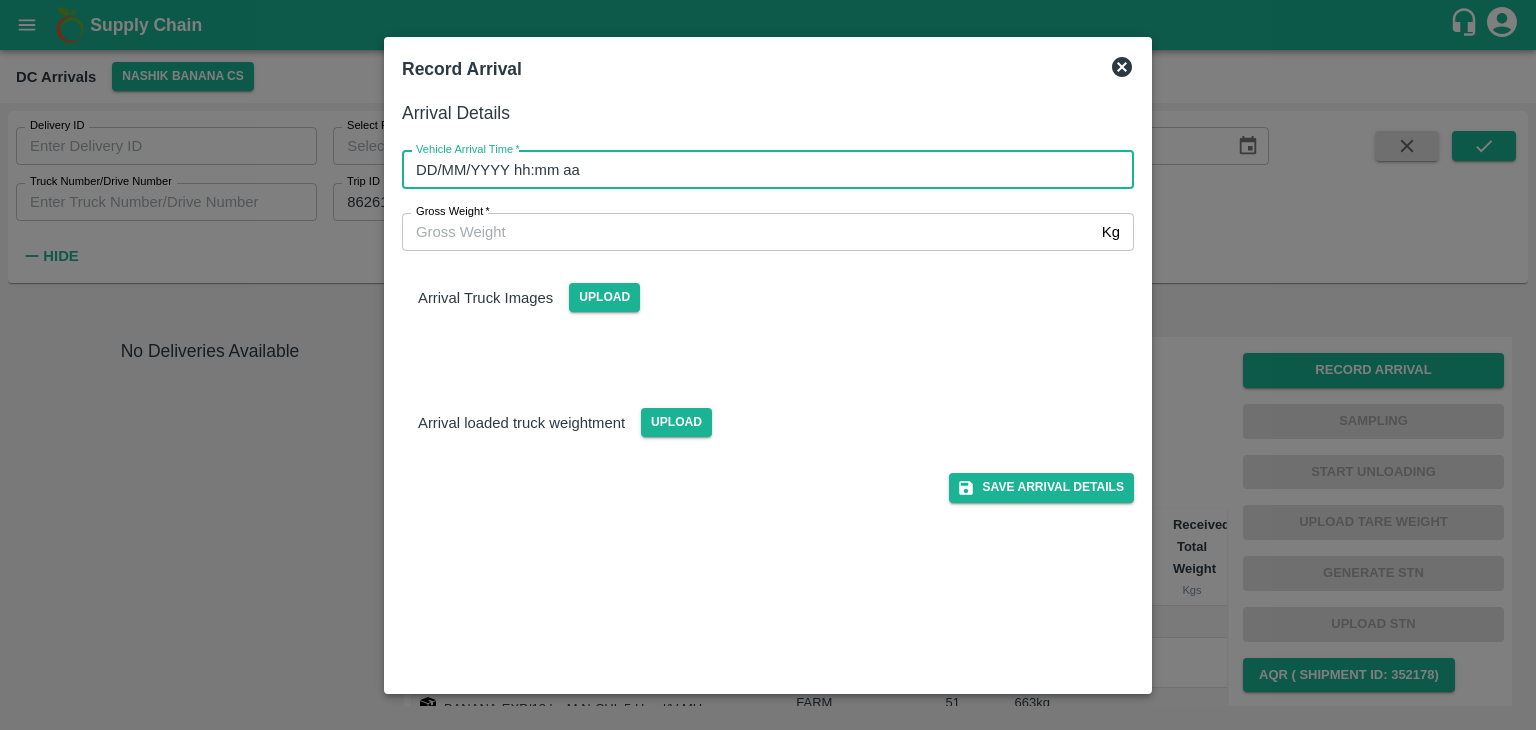 click on "DD/MM/YYYY hh:mm aa" at bounding box center [761, 170] 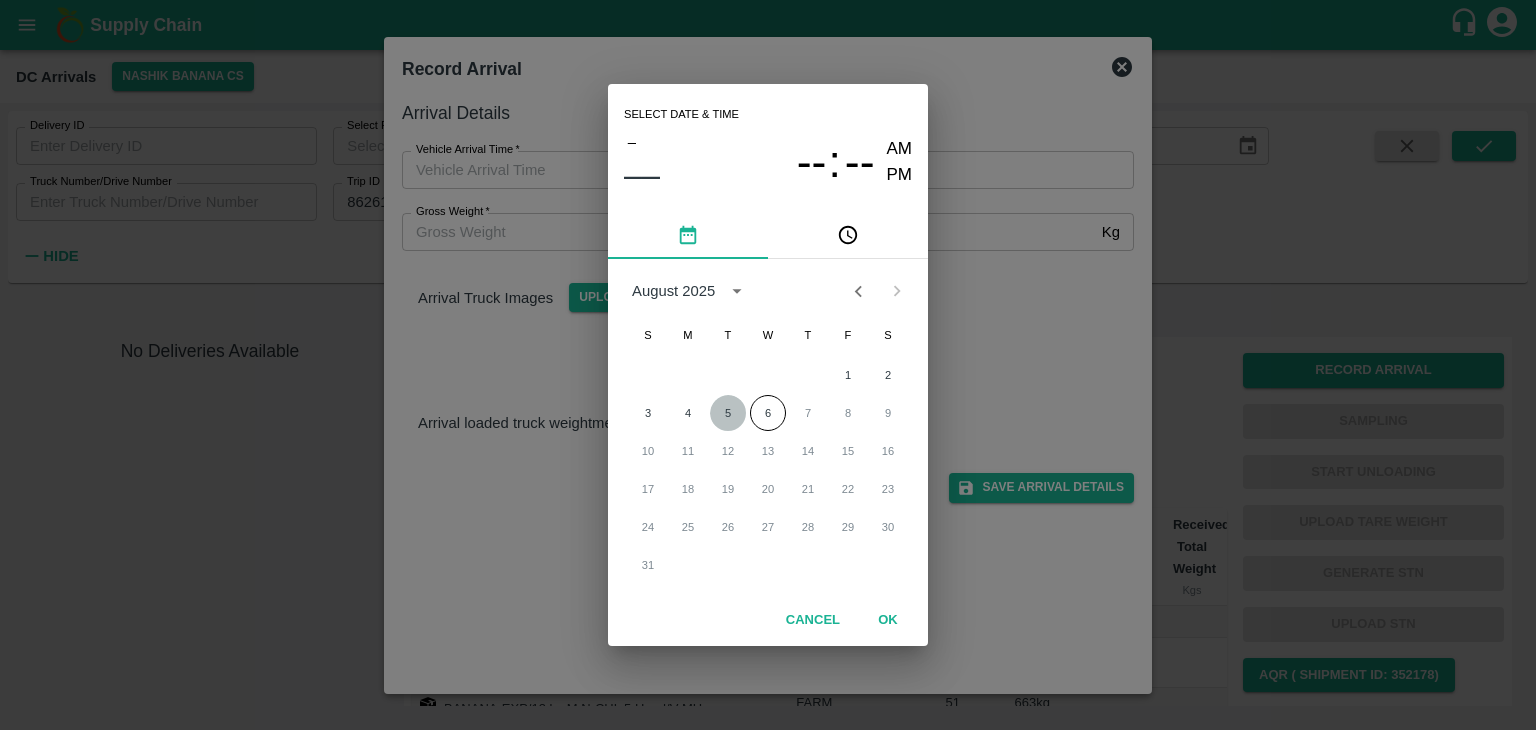 click on "5" at bounding box center [728, 413] 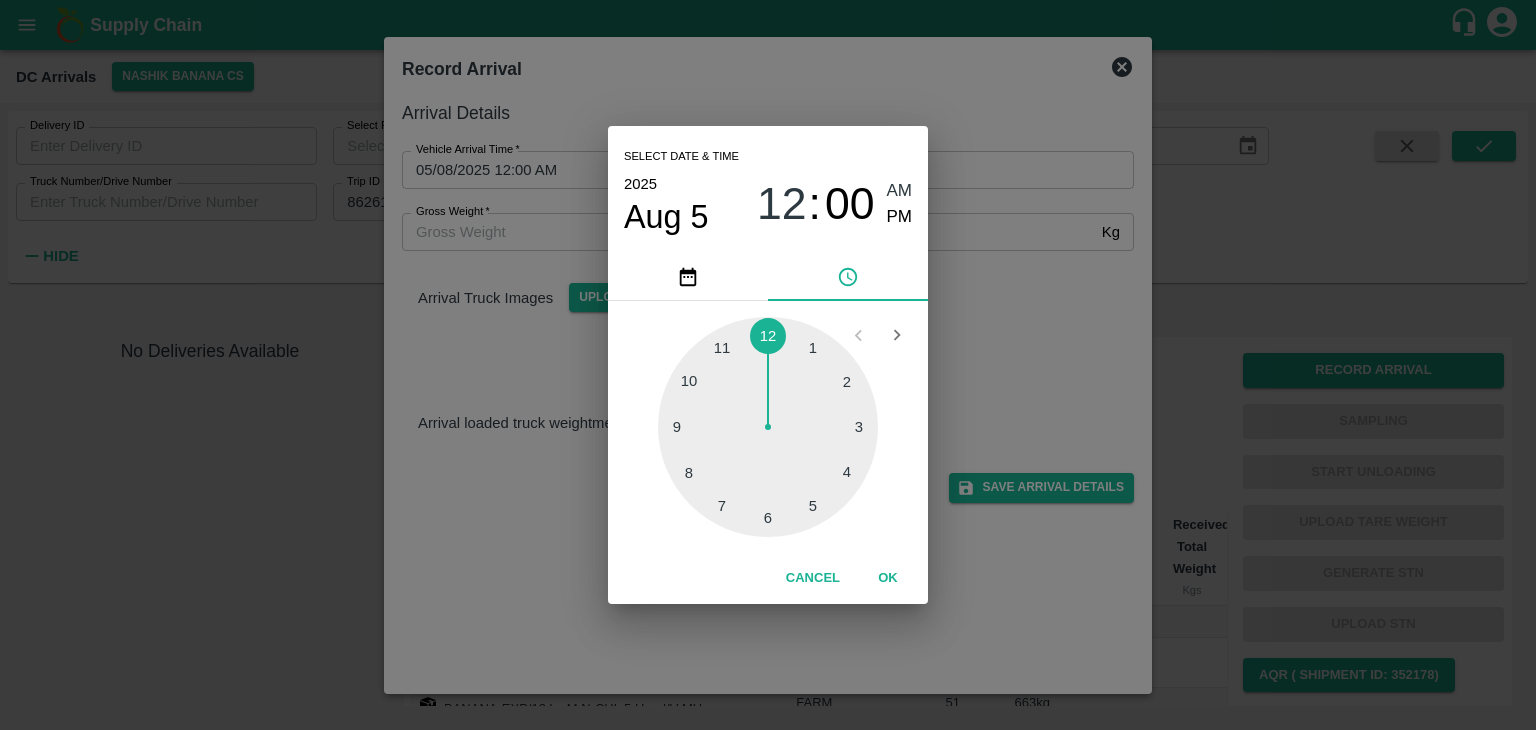 click at bounding box center (768, 427) 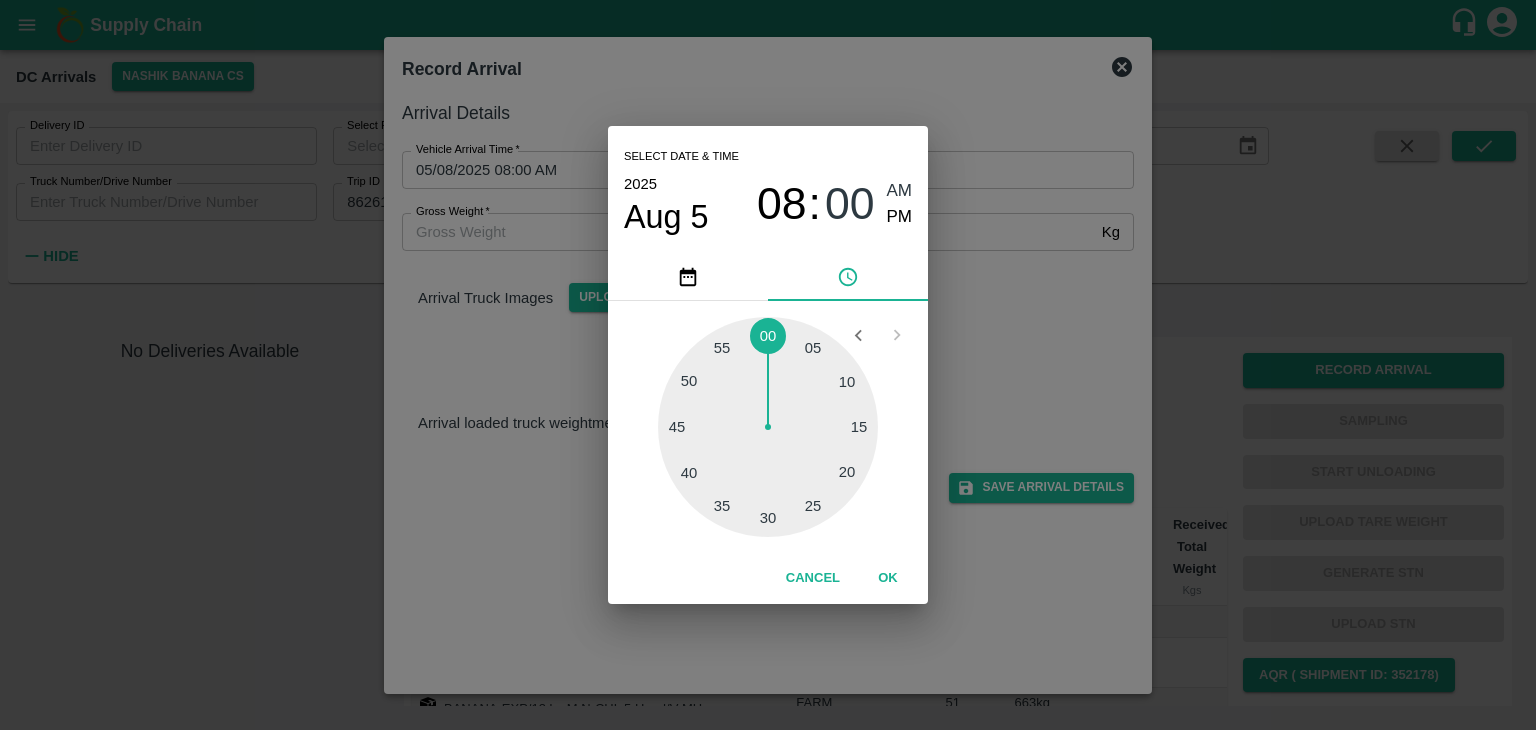 click at bounding box center (768, 427) 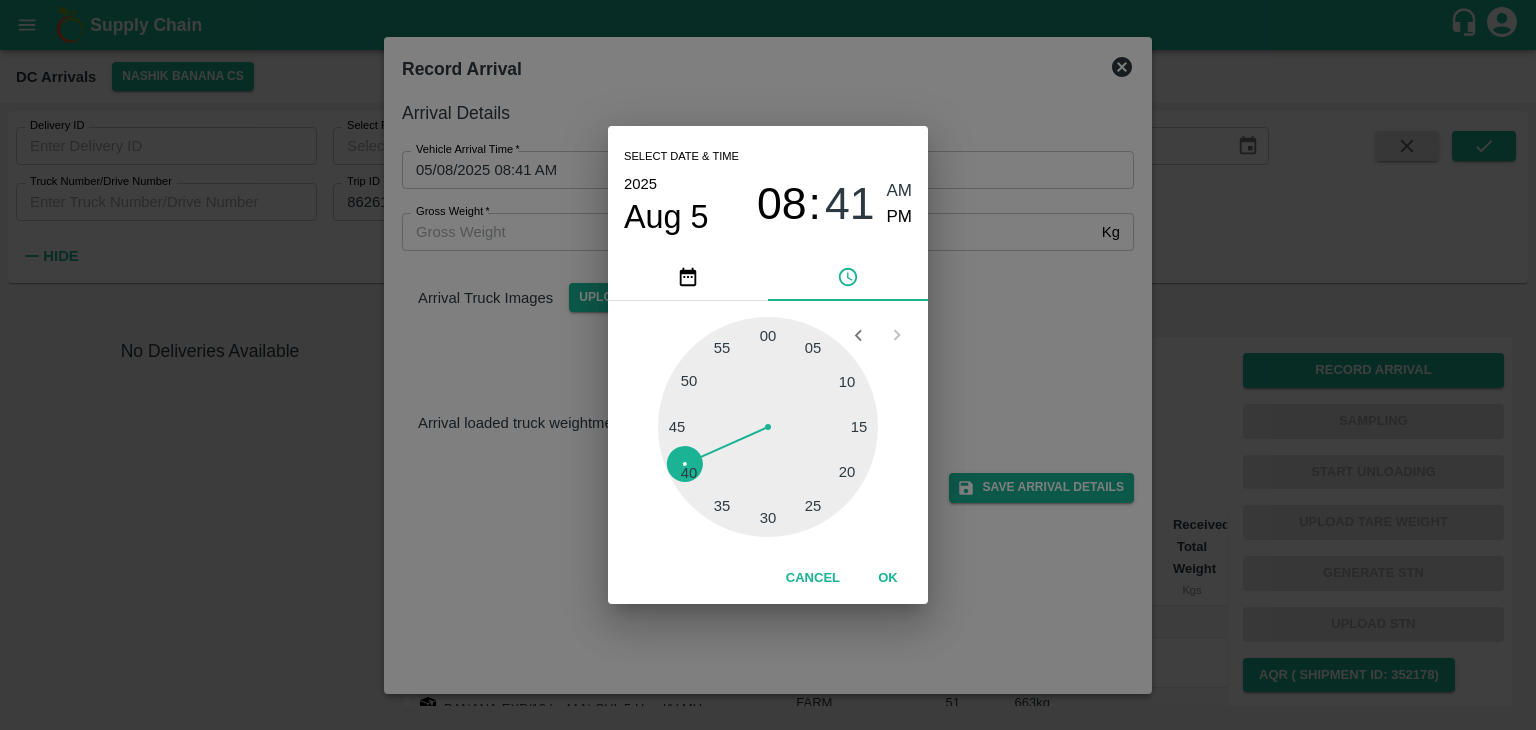 click on "Select date & time 2025 Aug 5 08 : 41 AM PM 05 10 15 20 25 30 35 40 45 50 55 00 Cancel OK" at bounding box center [768, 365] 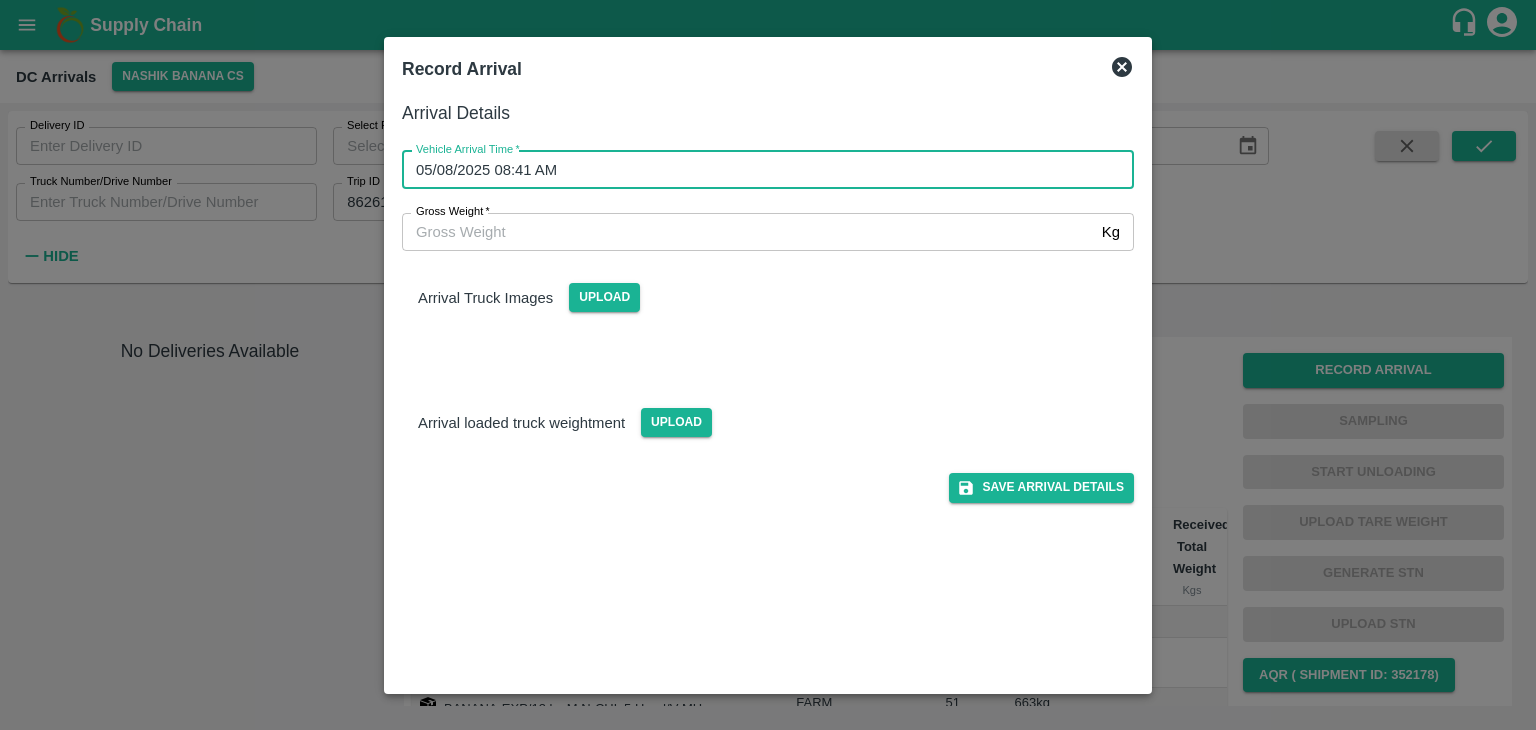 click at bounding box center (768, 365) 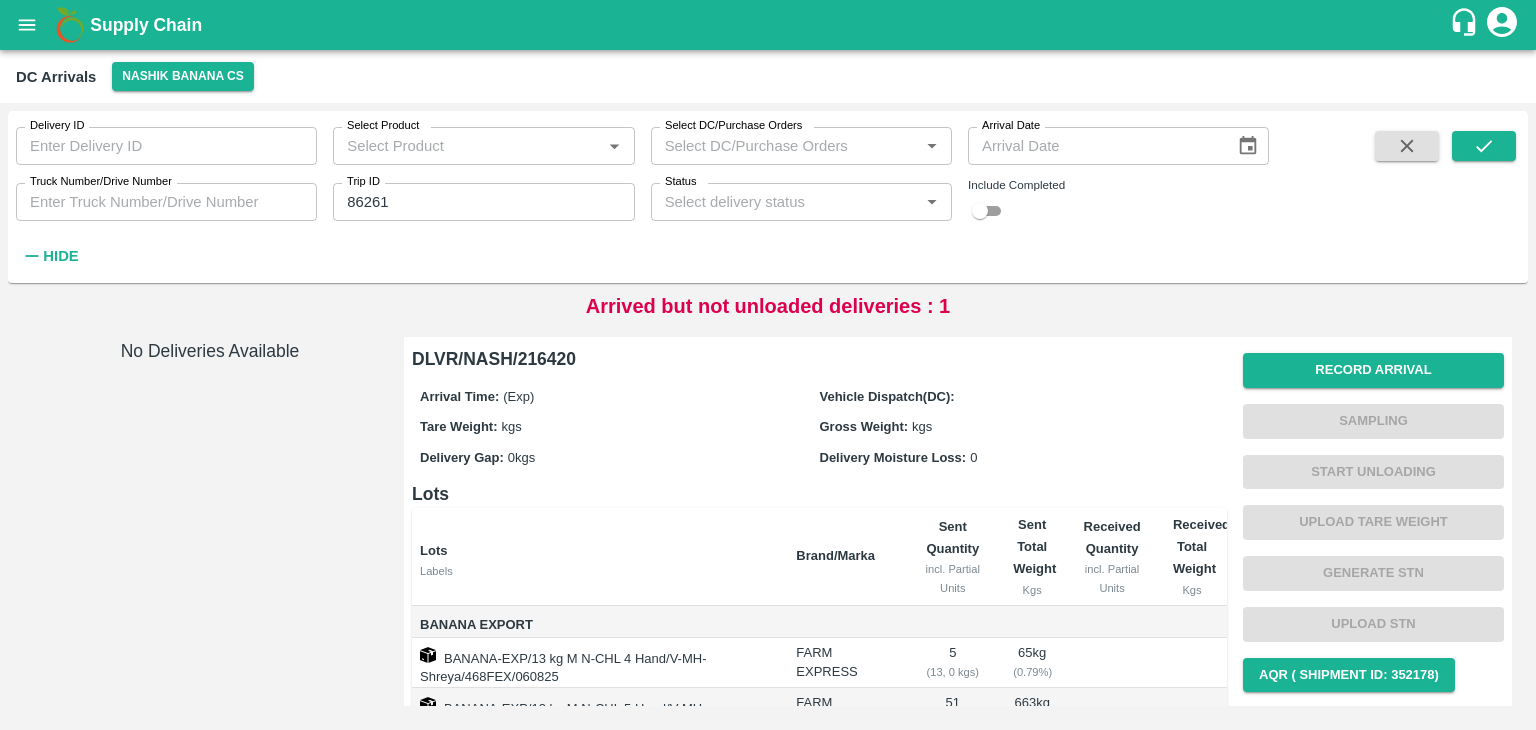 click 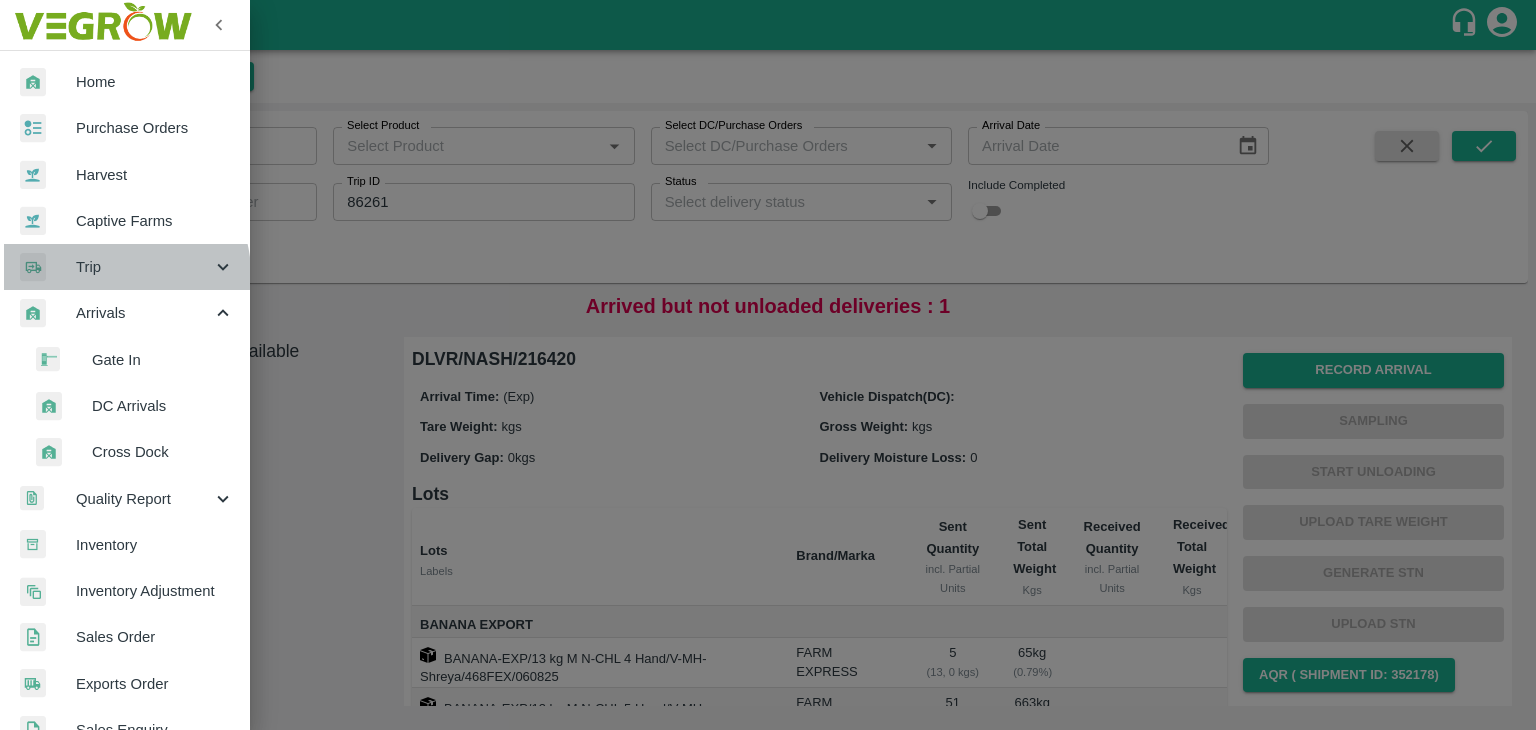 click on "Trip" at bounding box center (144, 267) 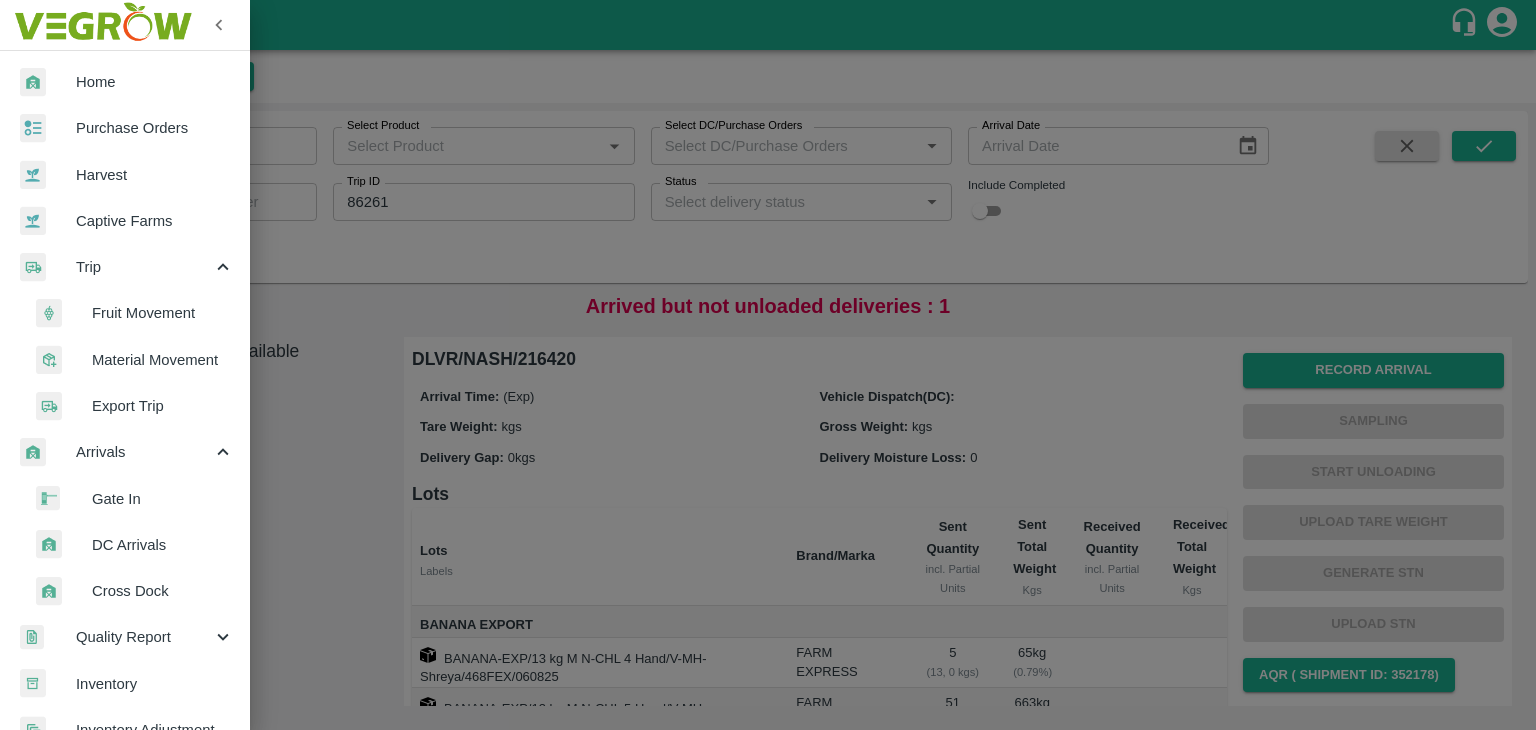 click on "Fruit Movement" at bounding box center [163, 313] 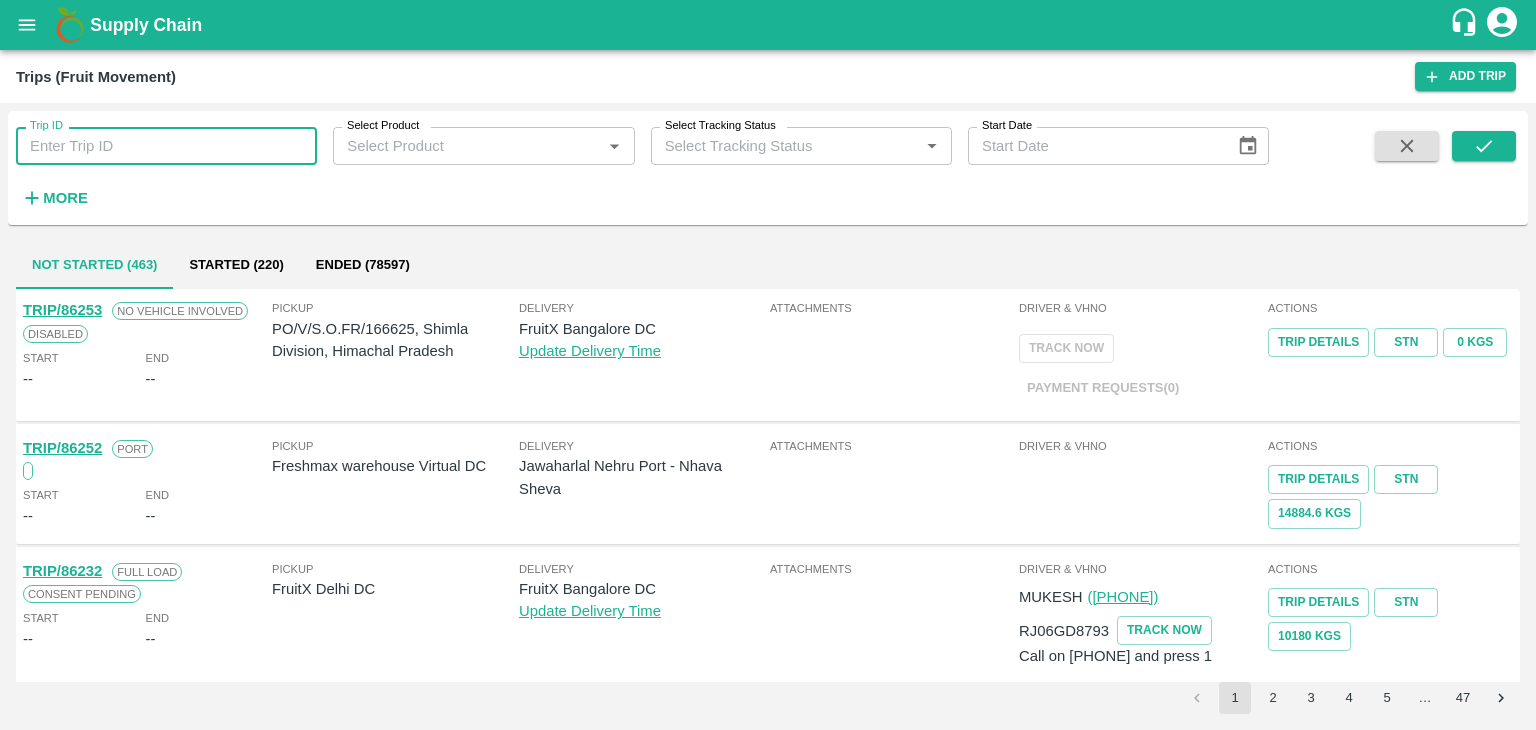 click on "Trip ID" at bounding box center (166, 146) 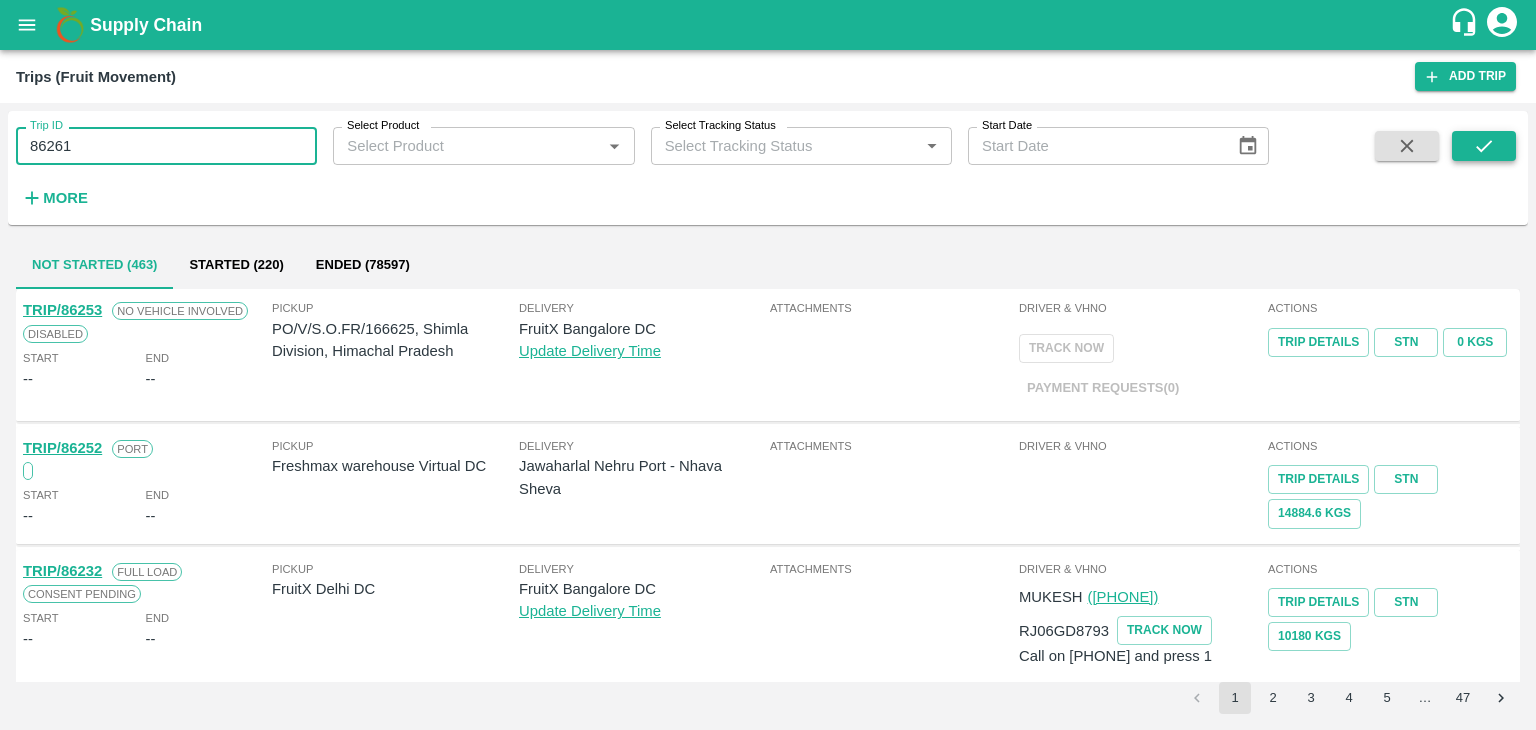 type on "86261" 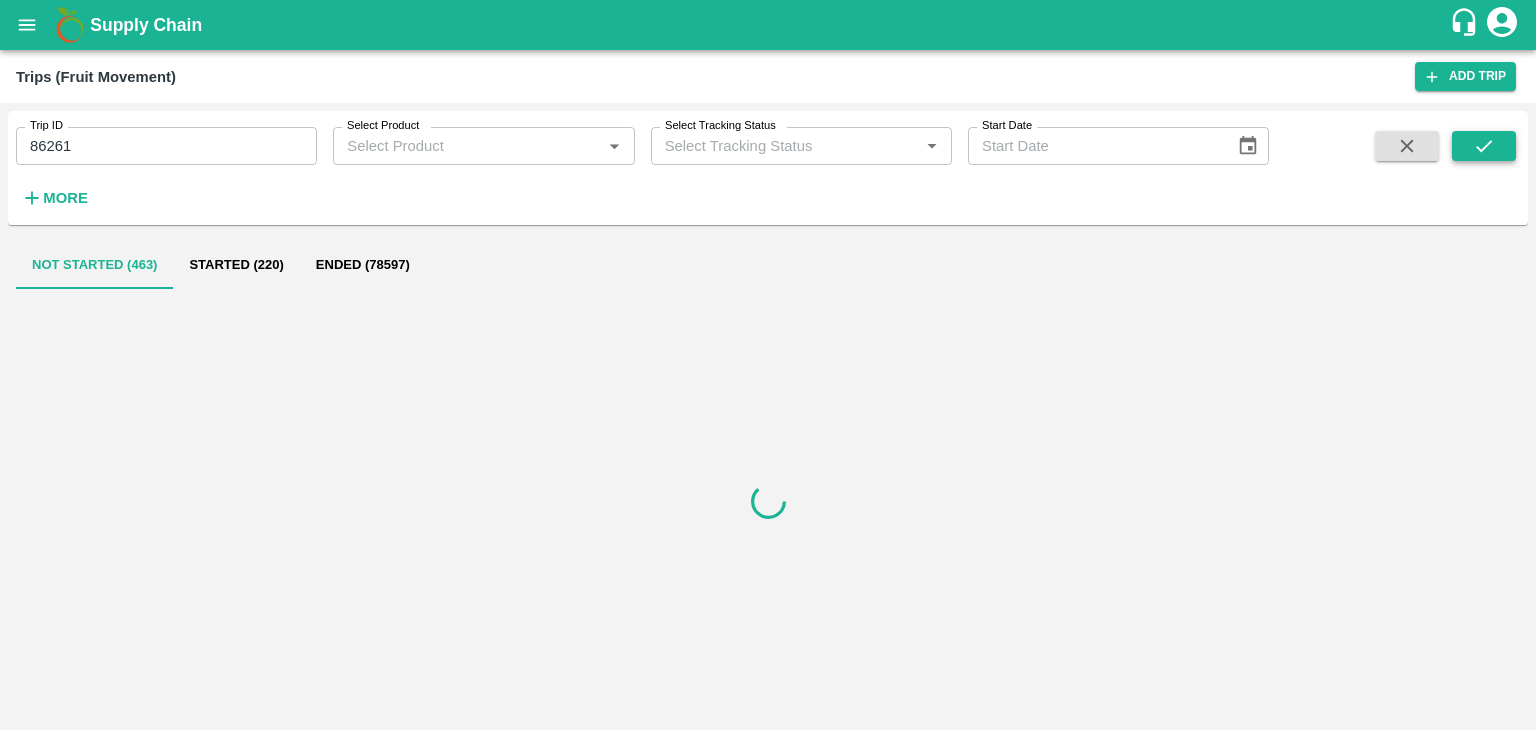 click 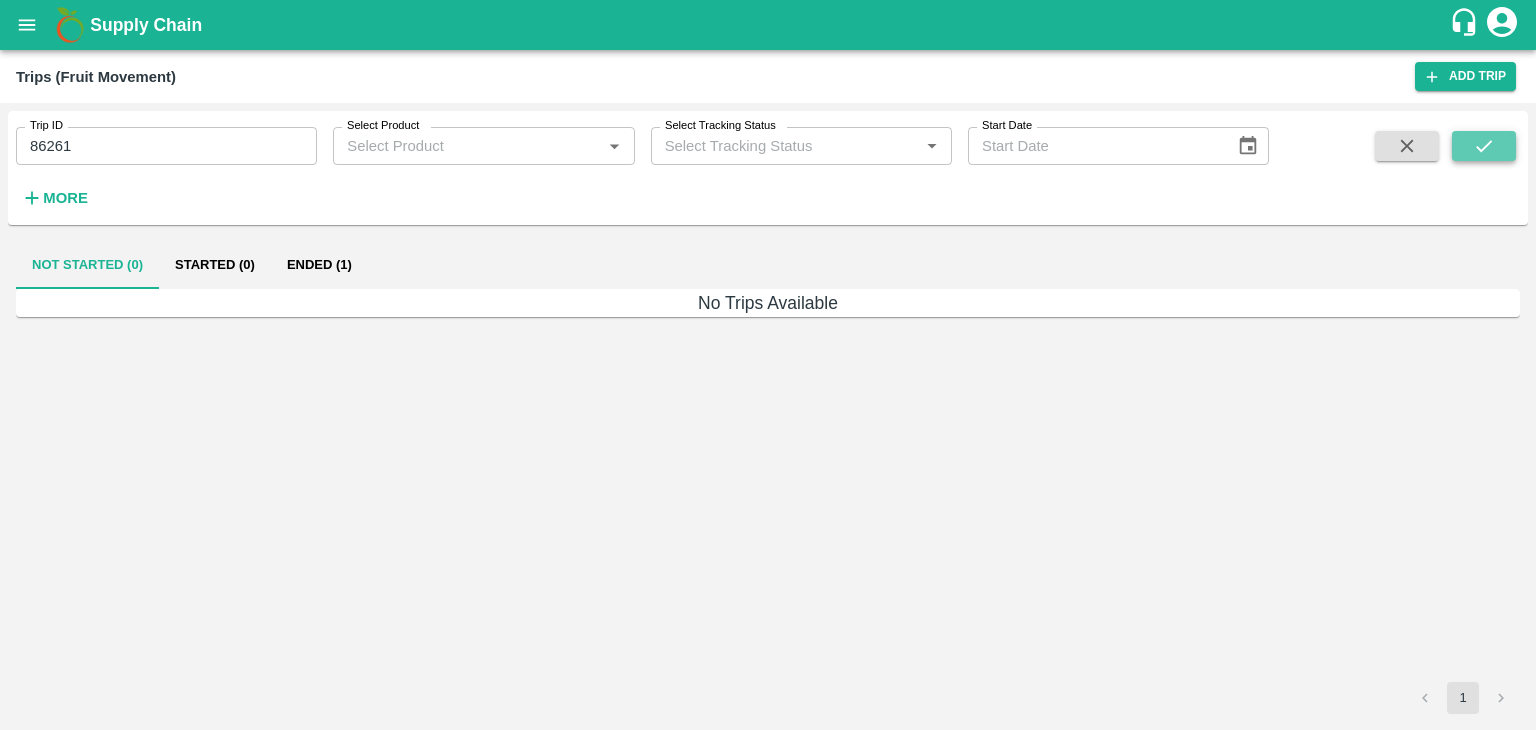 click 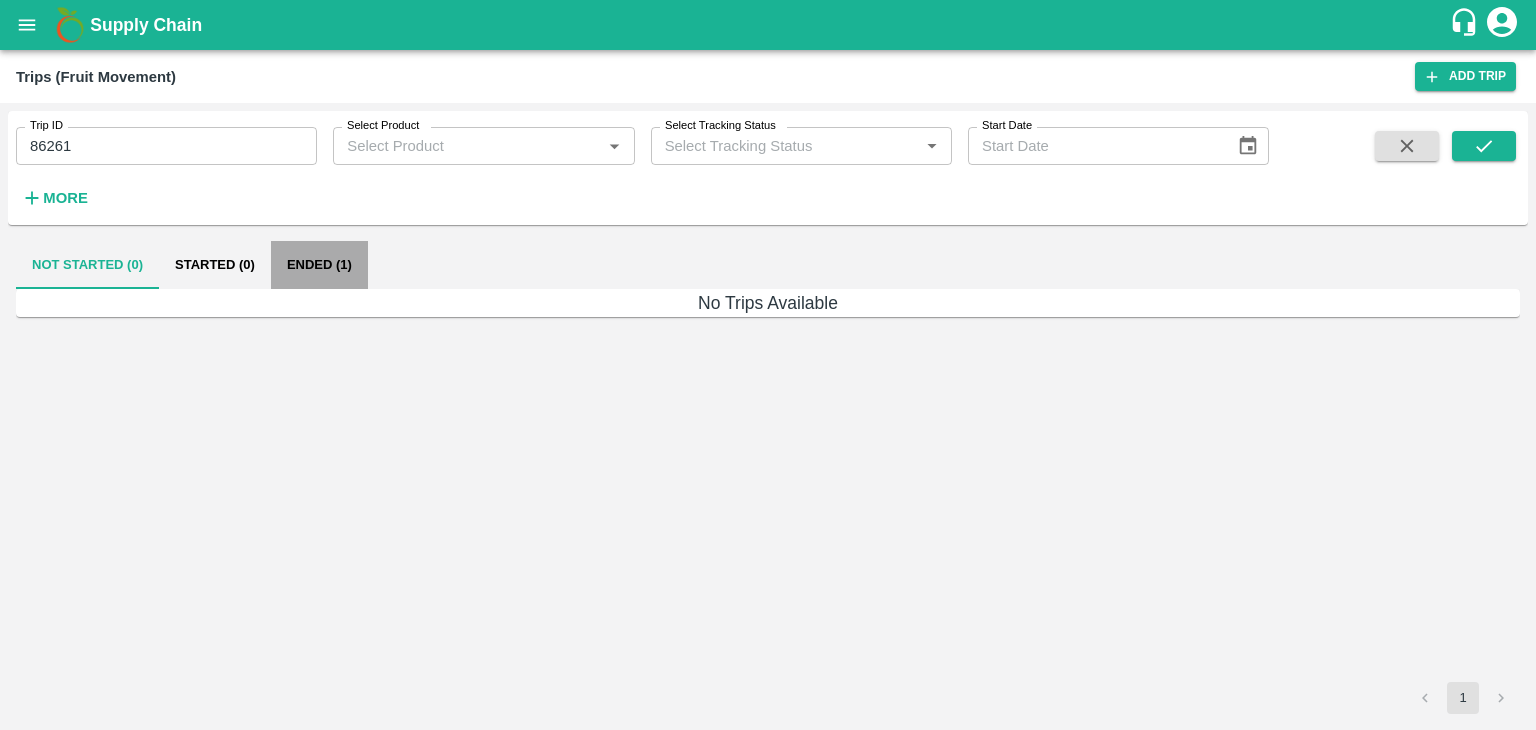 click on "Ended (1)" at bounding box center [319, 265] 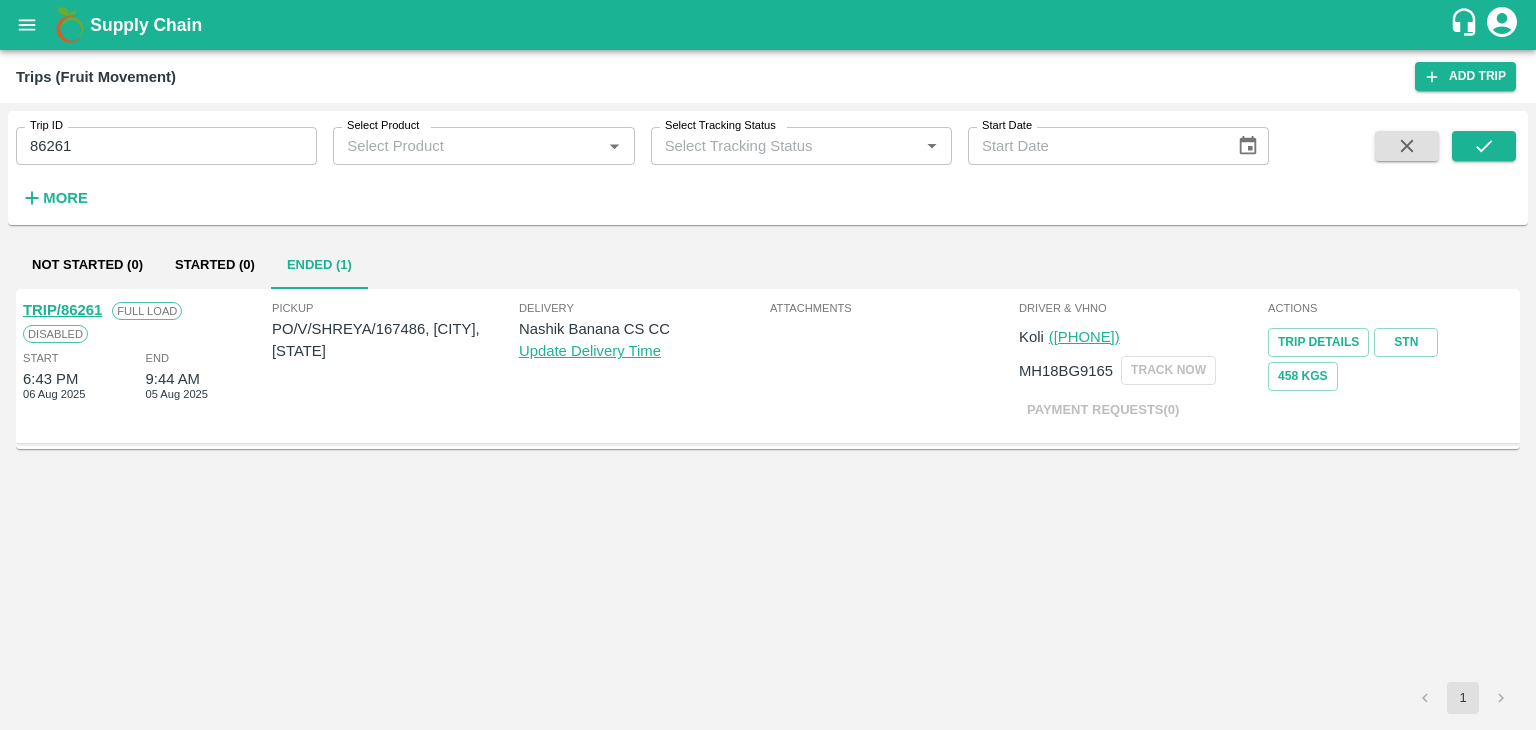 click on "TRIP/86261" at bounding box center (62, 310) 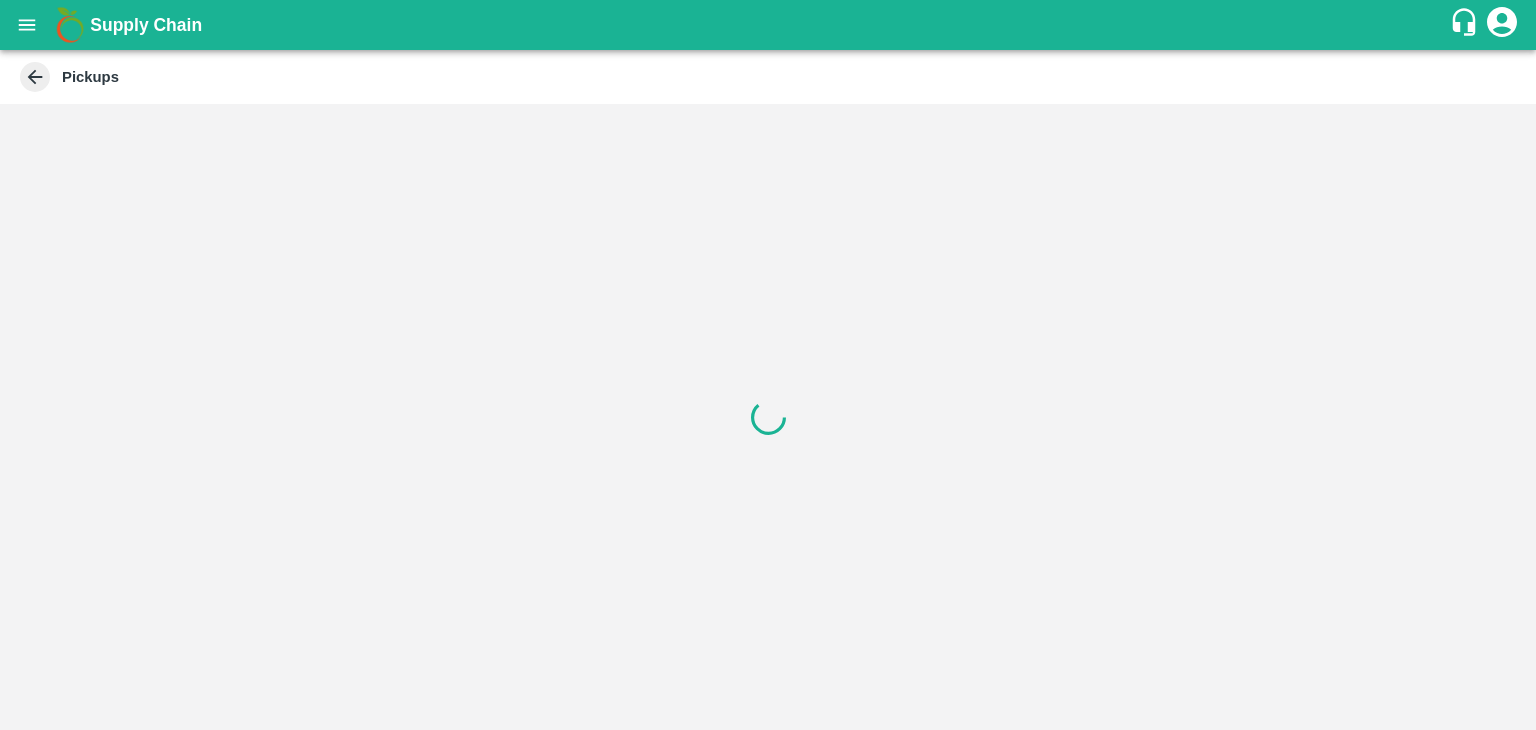 scroll, scrollTop: 0, scrollLeft: 0, axis: both 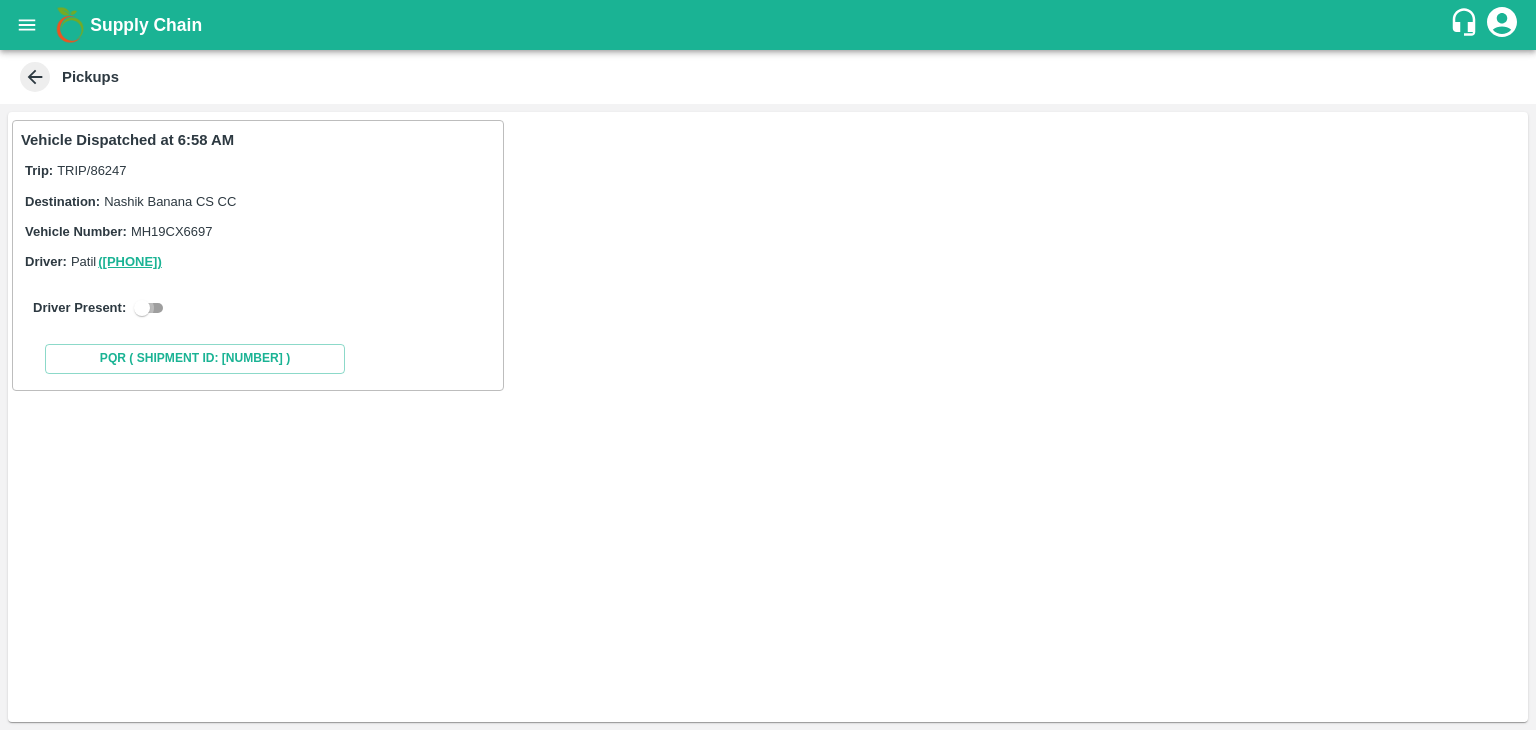 click at bounding box center [142, 308] 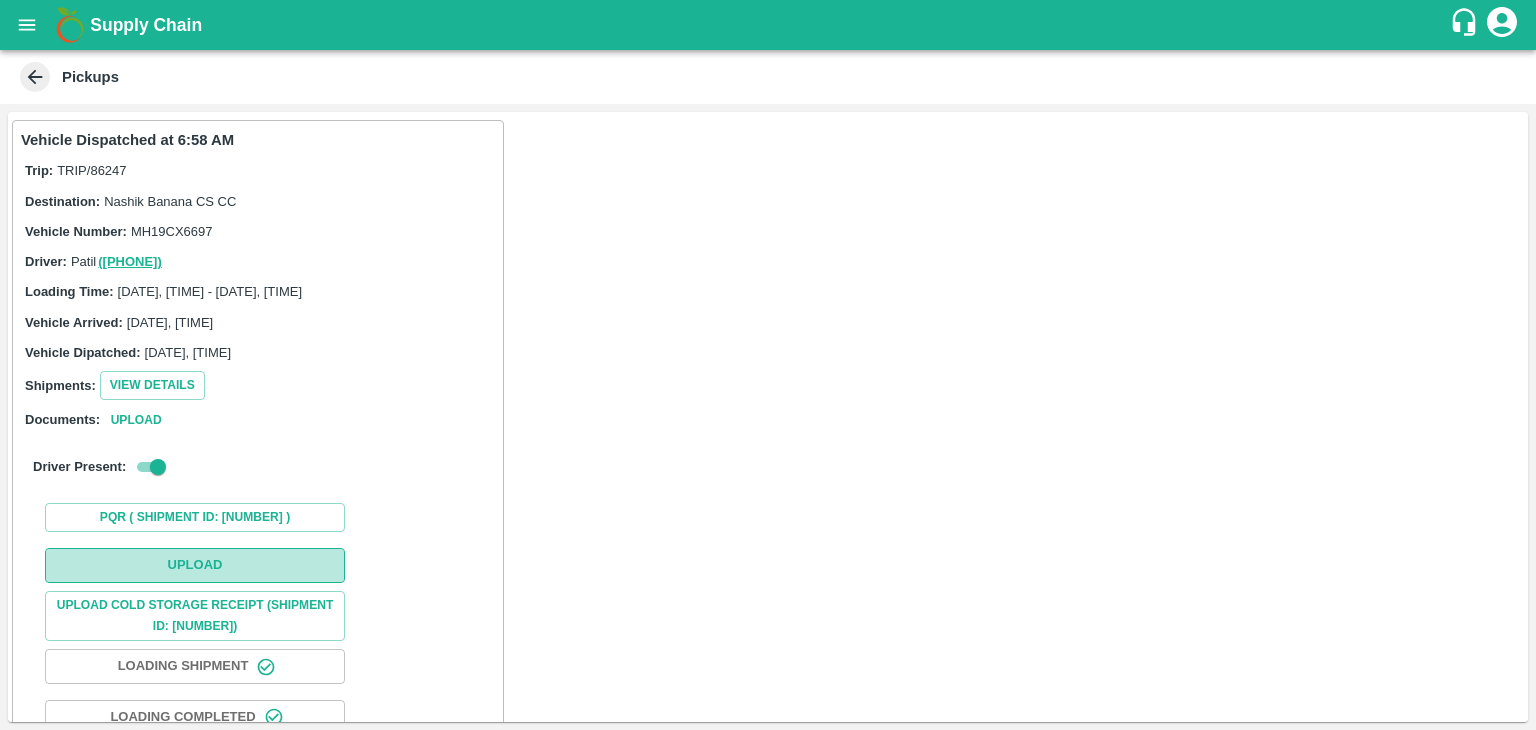 click on "Upload" at bounding box center (195, 565) 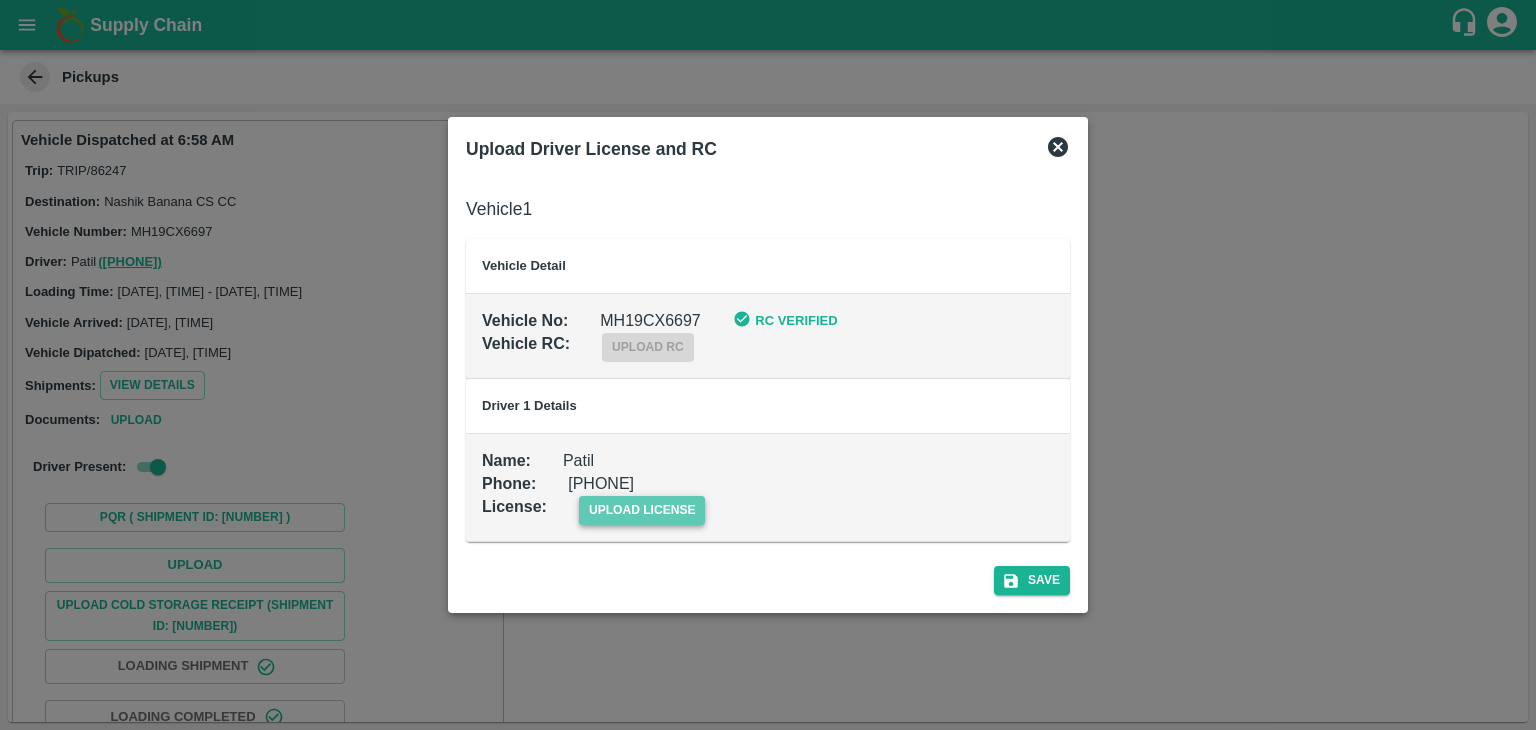 click on "upload license" at bounding box center [642, 510] 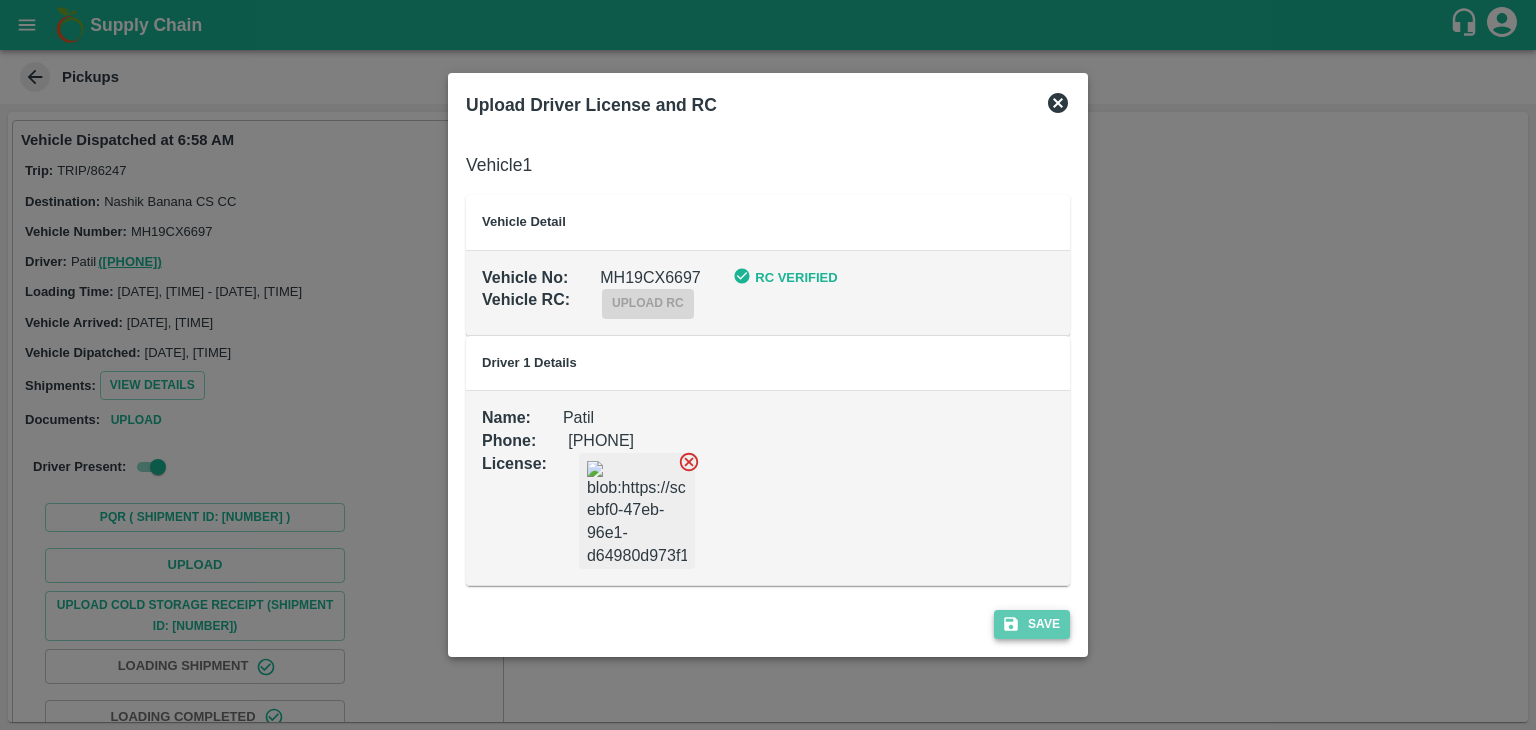 click on "Save" at bounding box center (1032, 624) 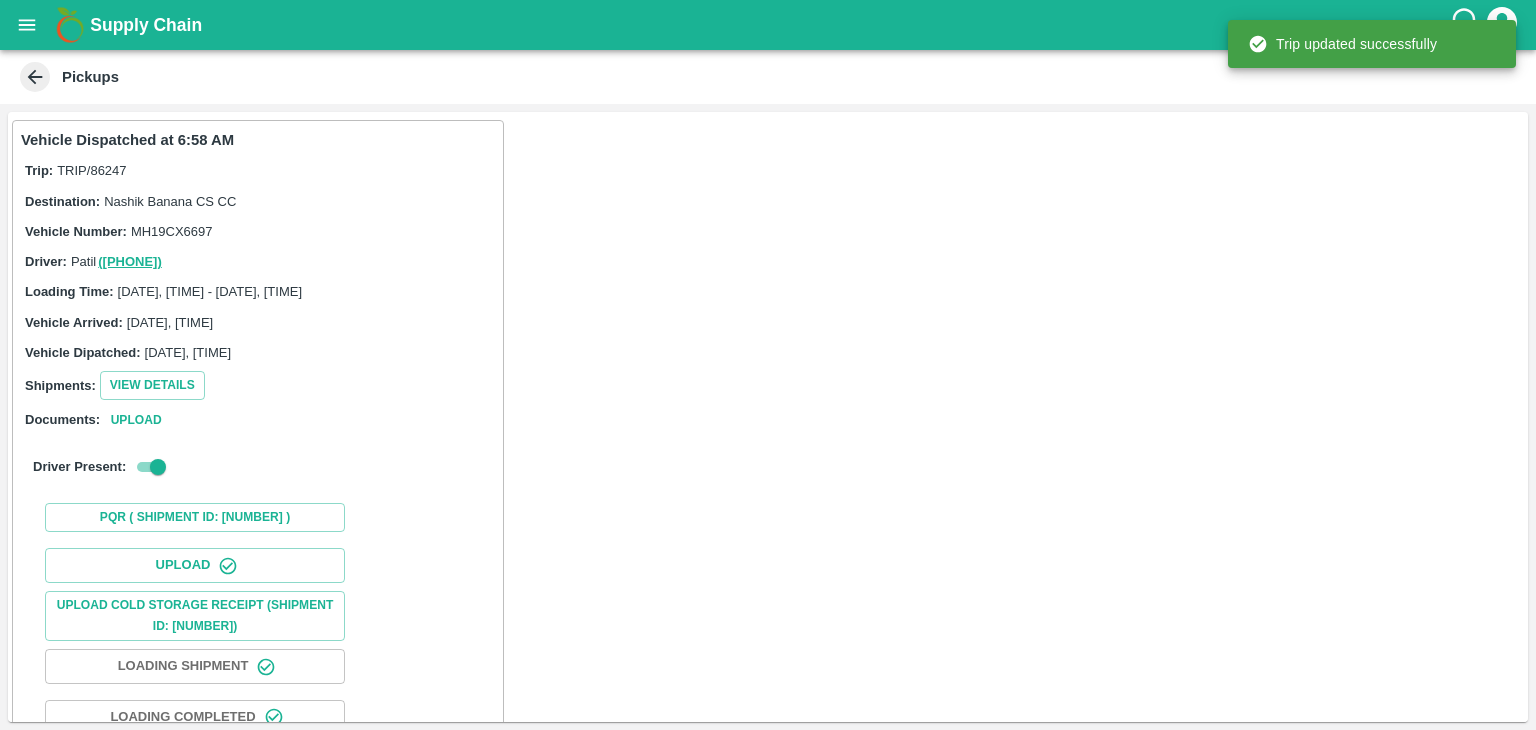scroll, scrollTop: 209, scrollLeft: 0, axis: vertical 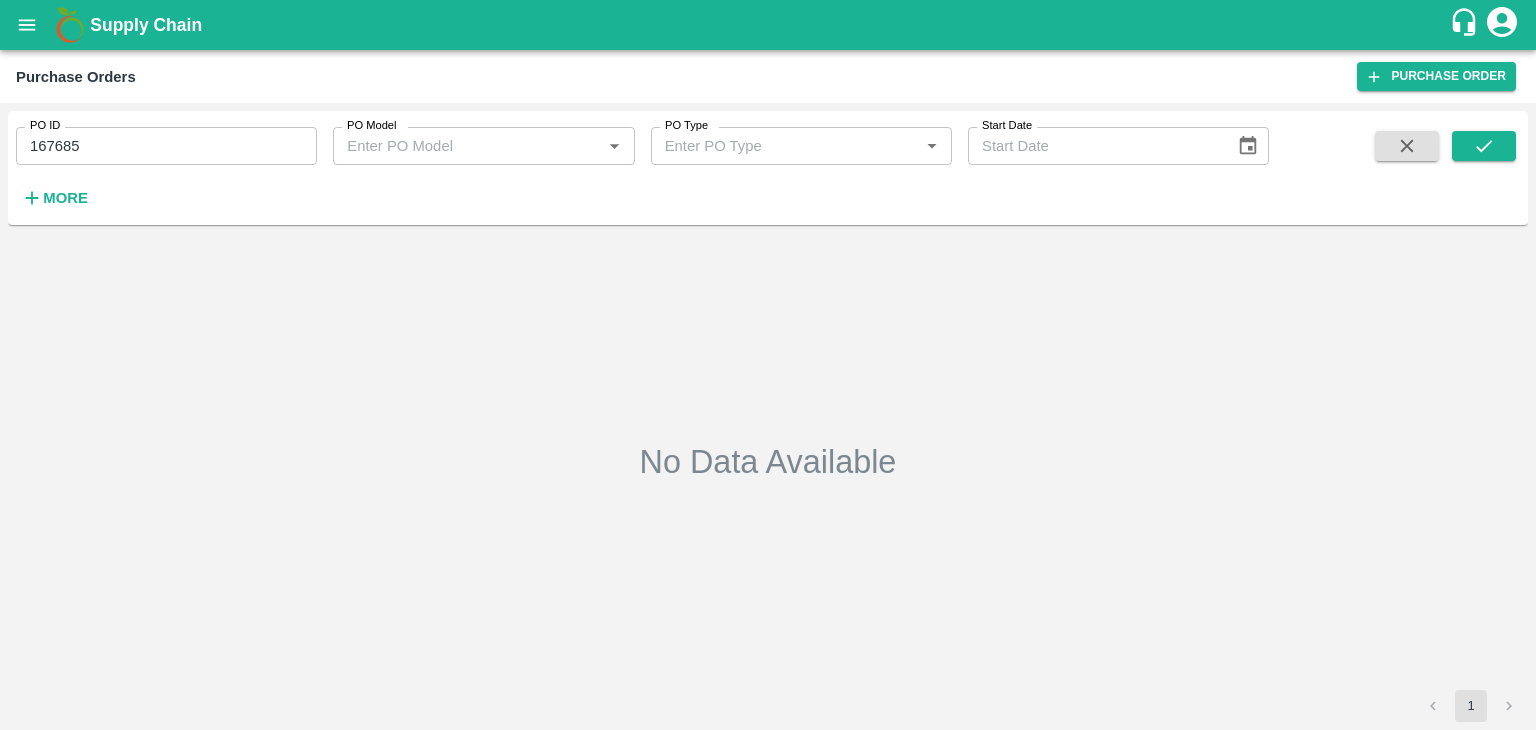type on "04/08/2025" 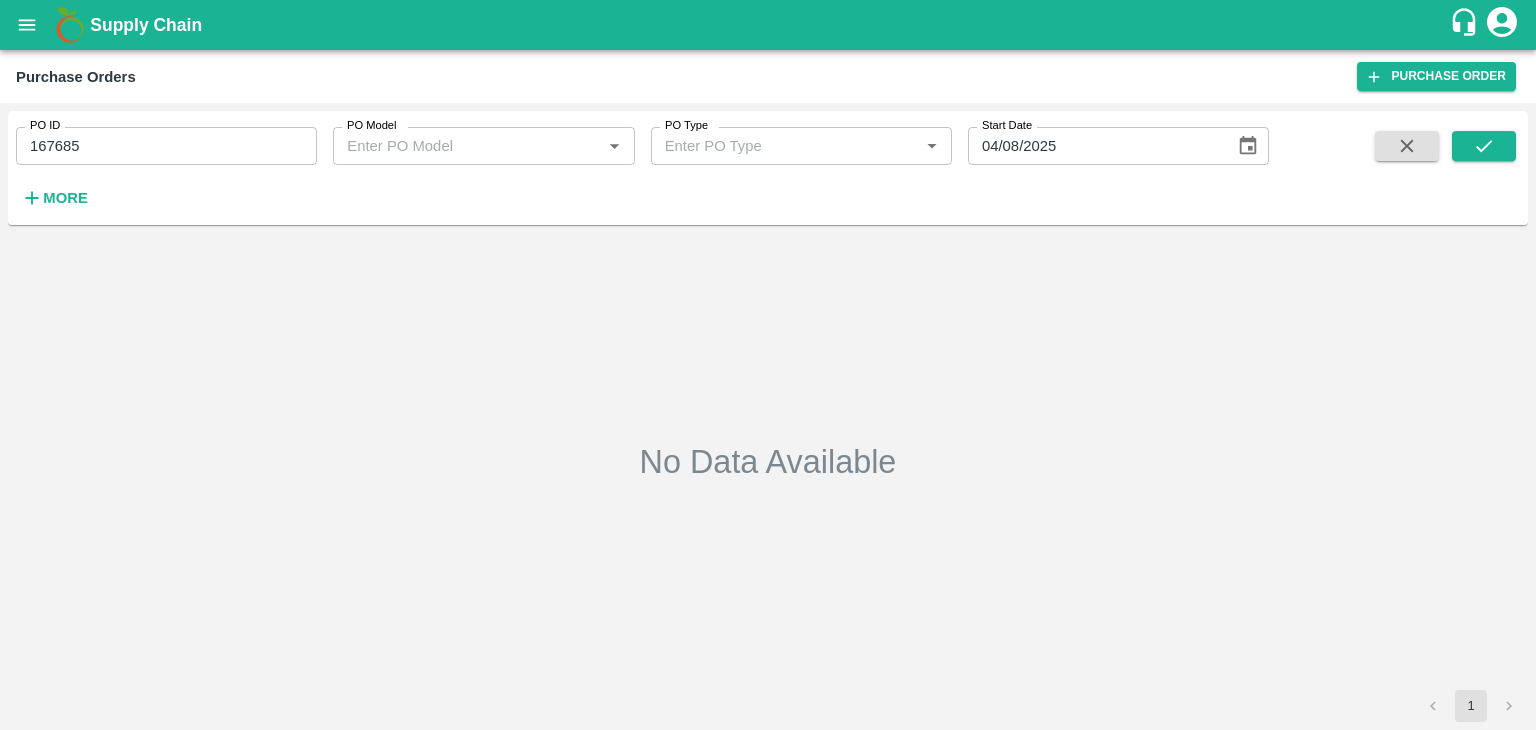 scroll, scrollTop: 0, scrollLeft: 0, axis: both 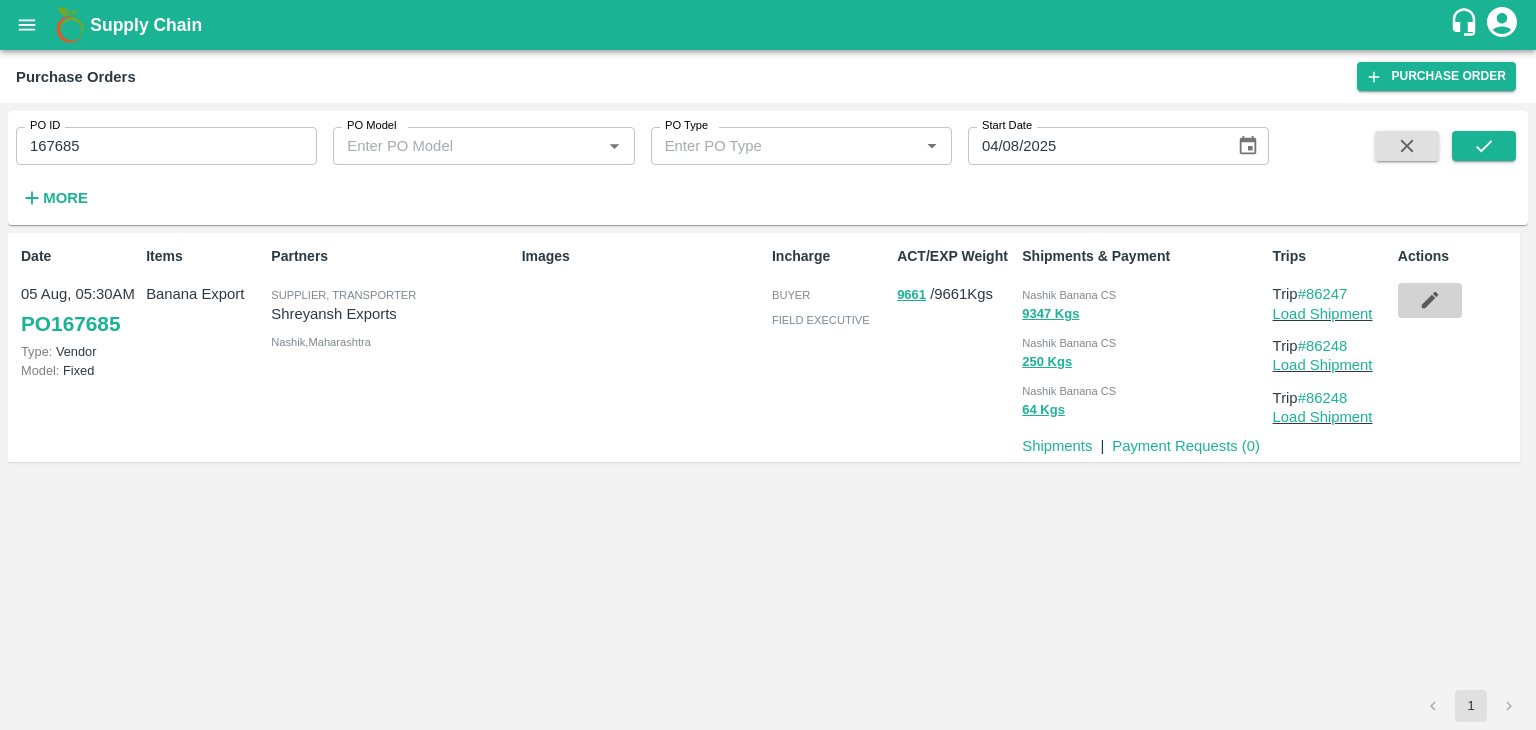 click 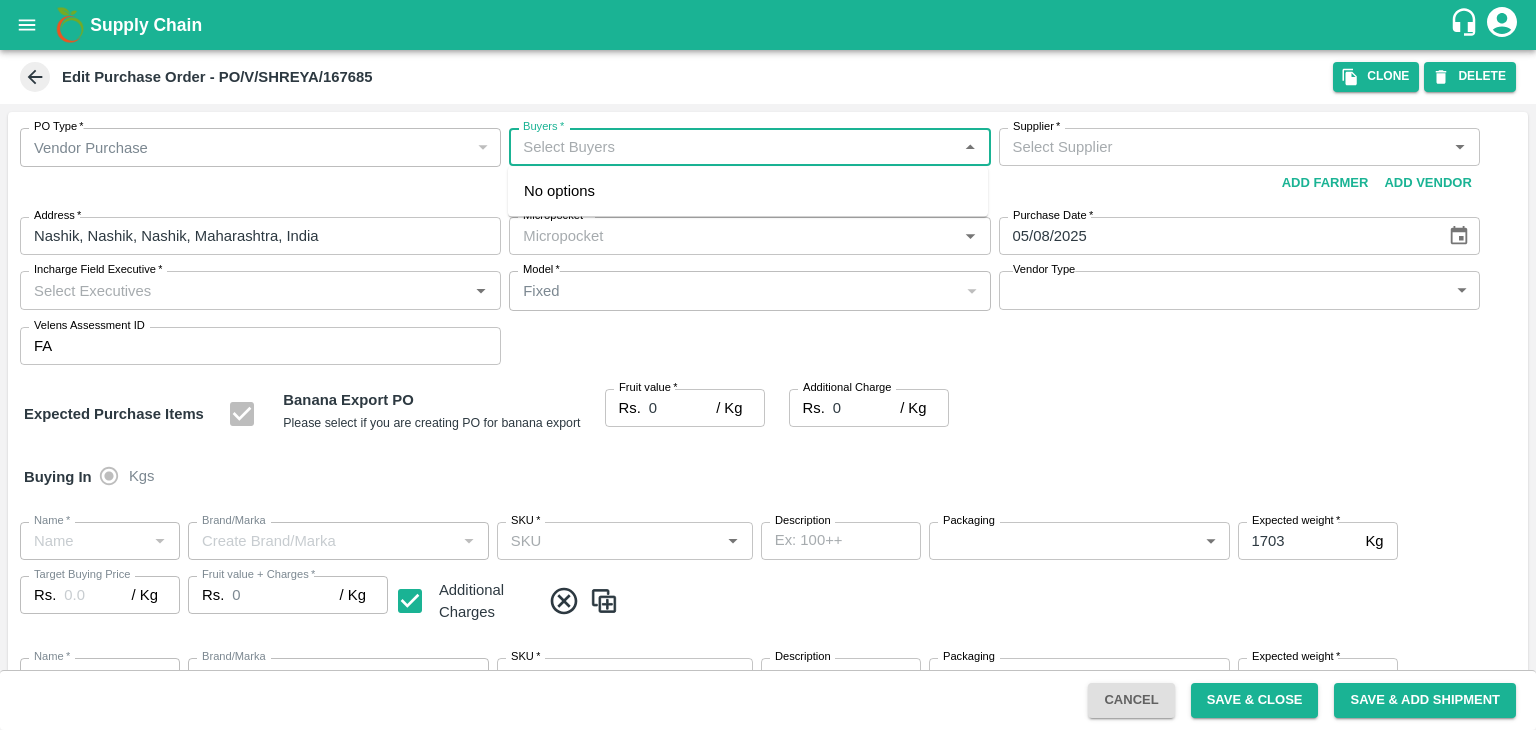 click on "Buyers   *" at bounding box center [733, 147] 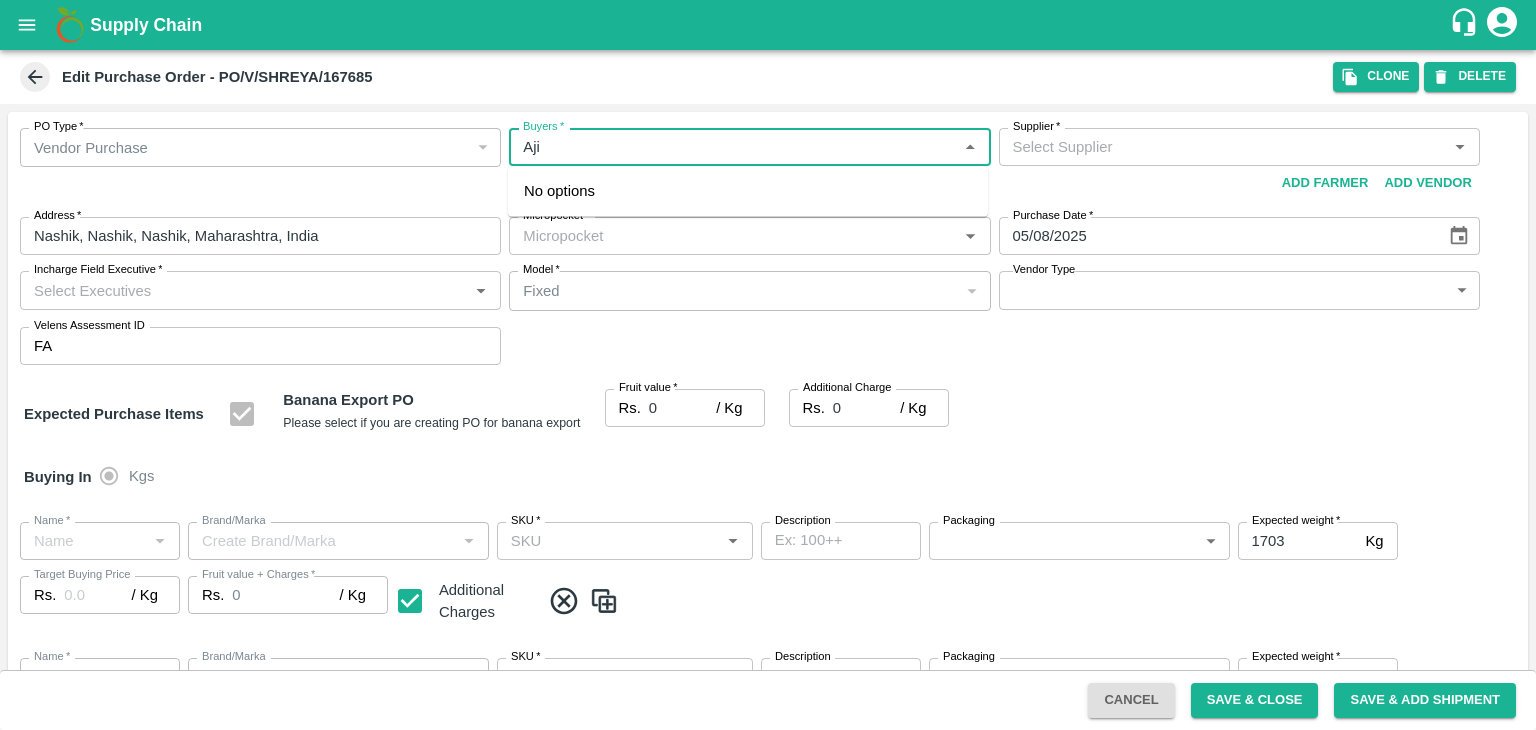 type on "[FIRST]" 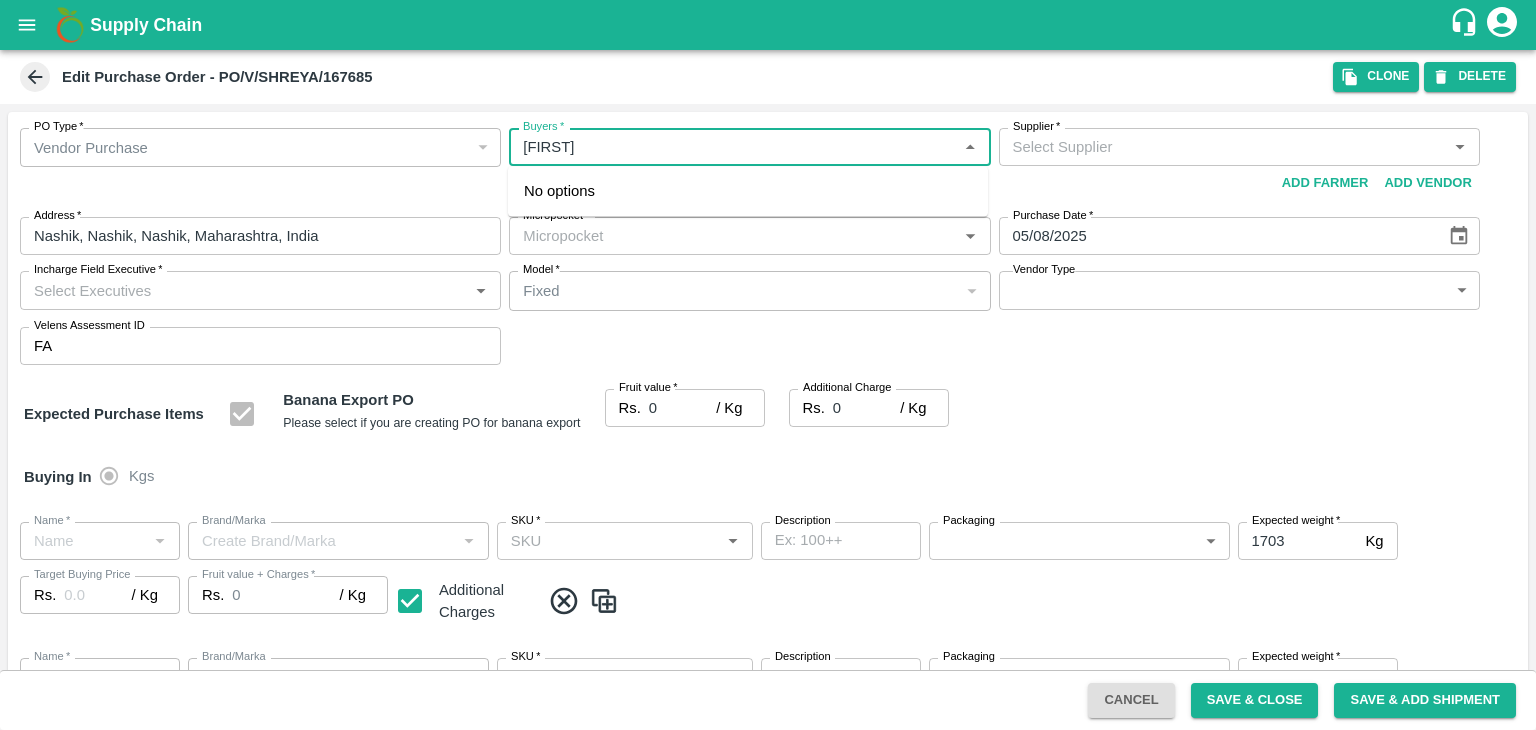 type on "Shreyansh Exports-undefined" 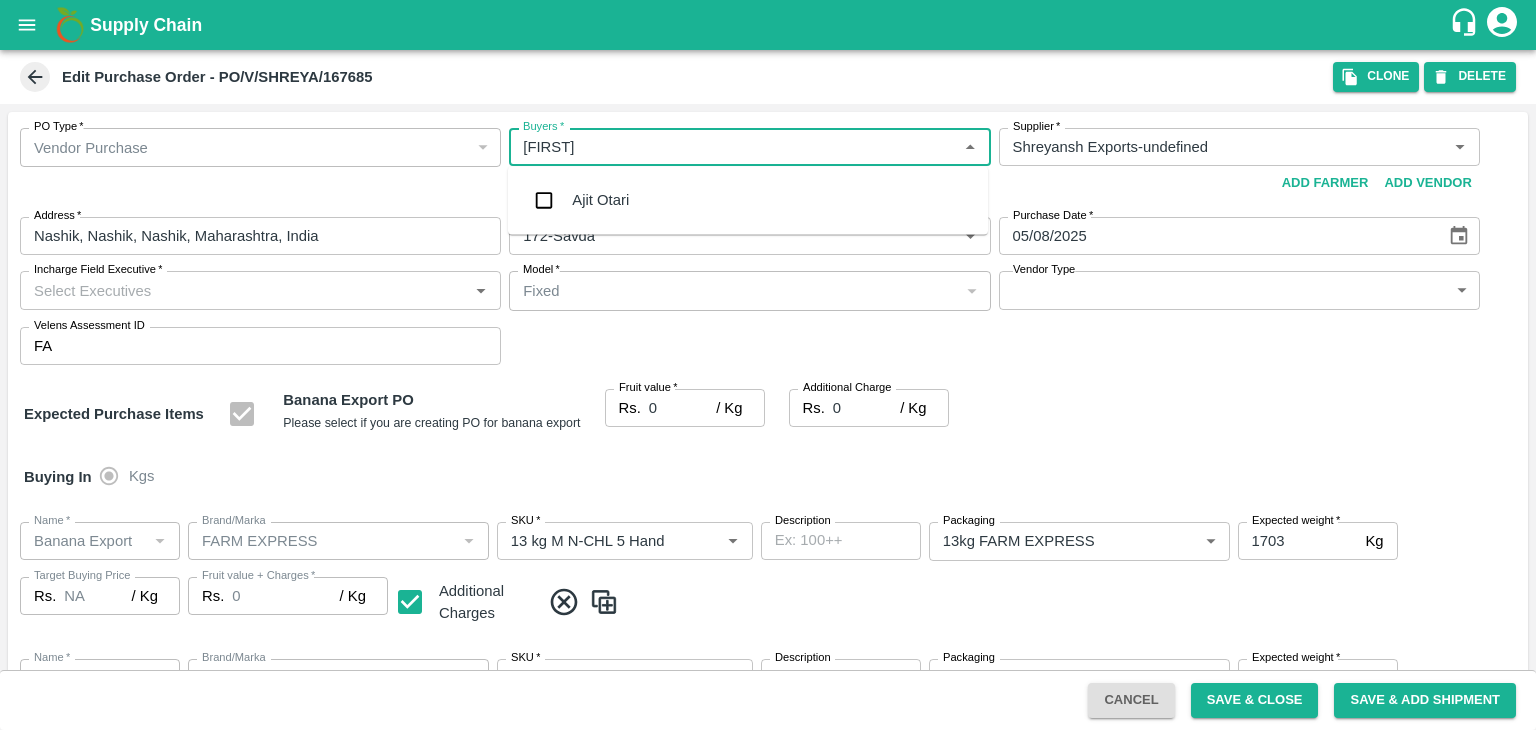 click on "Ajit Otari" at bounding box center (748, 200) 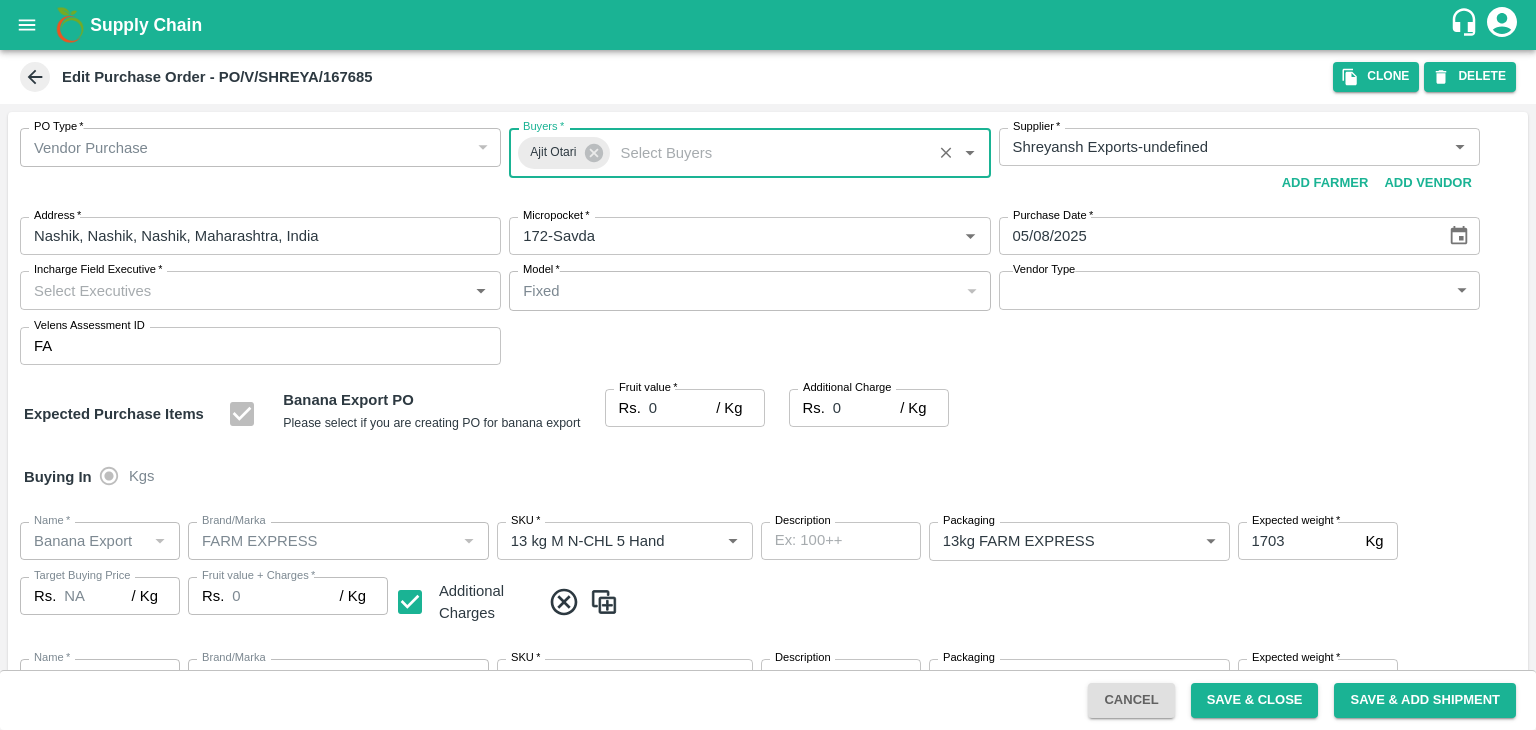 click on "Incharge Field Executive   *" at bounding box center (244, 290) 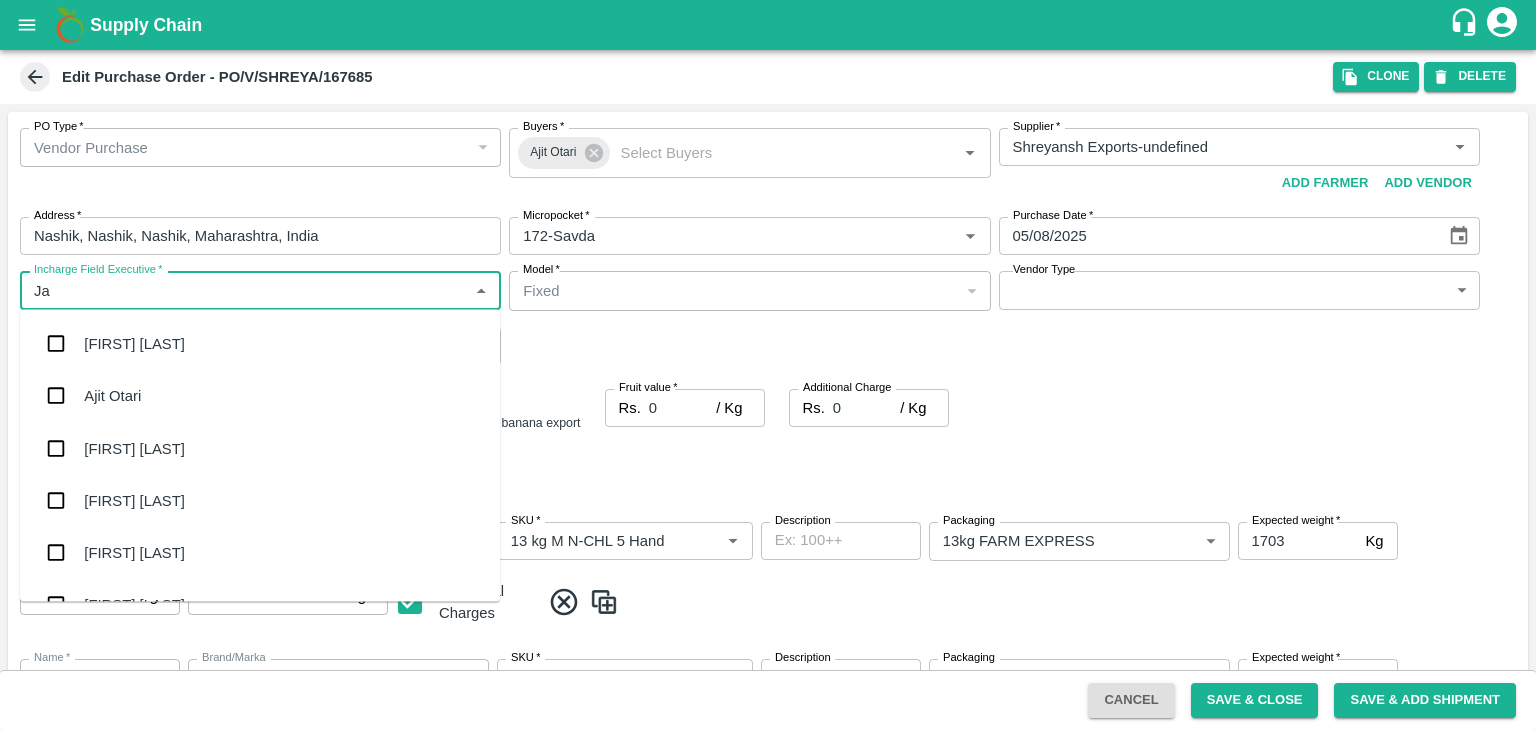 type on "Jay" 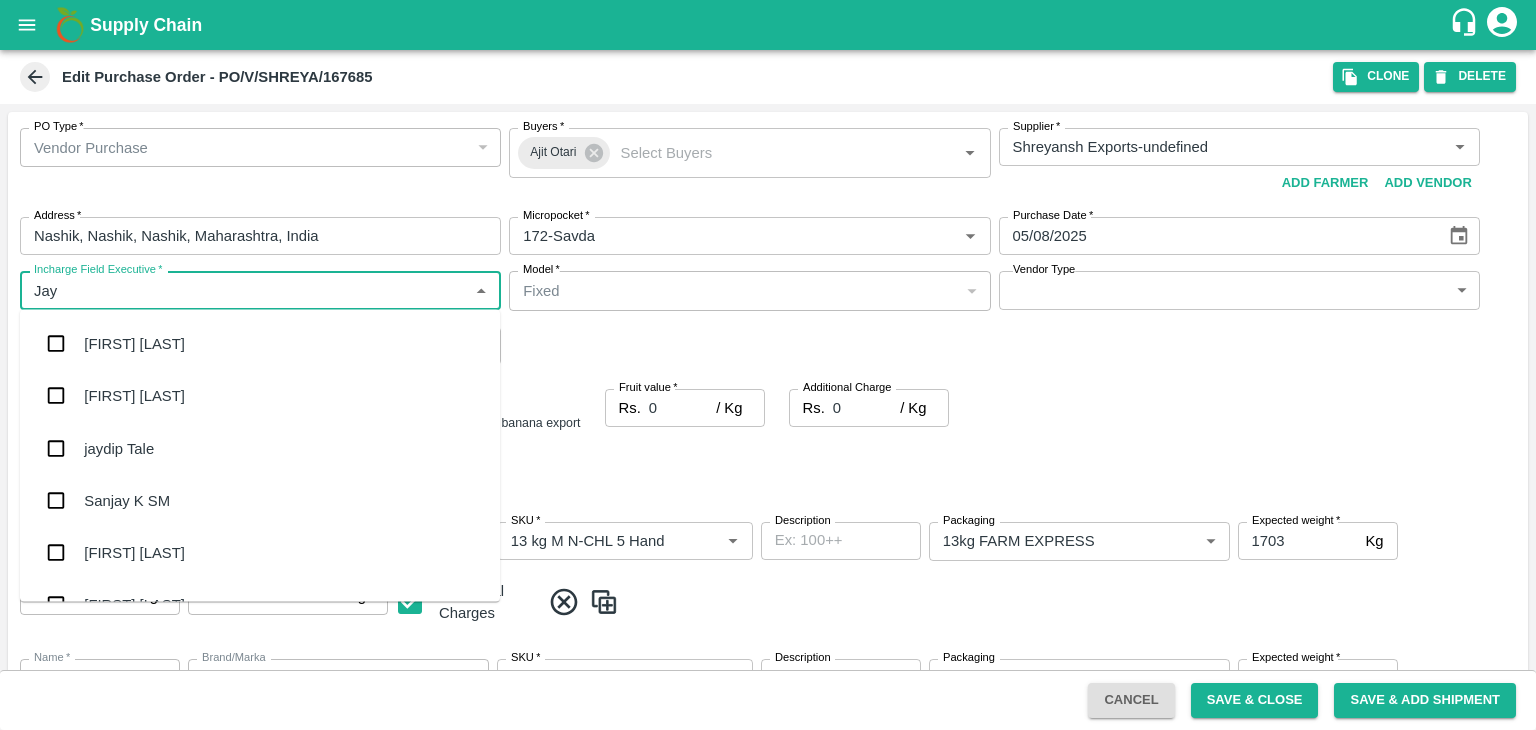 click on "jaydip Tale" at bounding box center (260, 448) 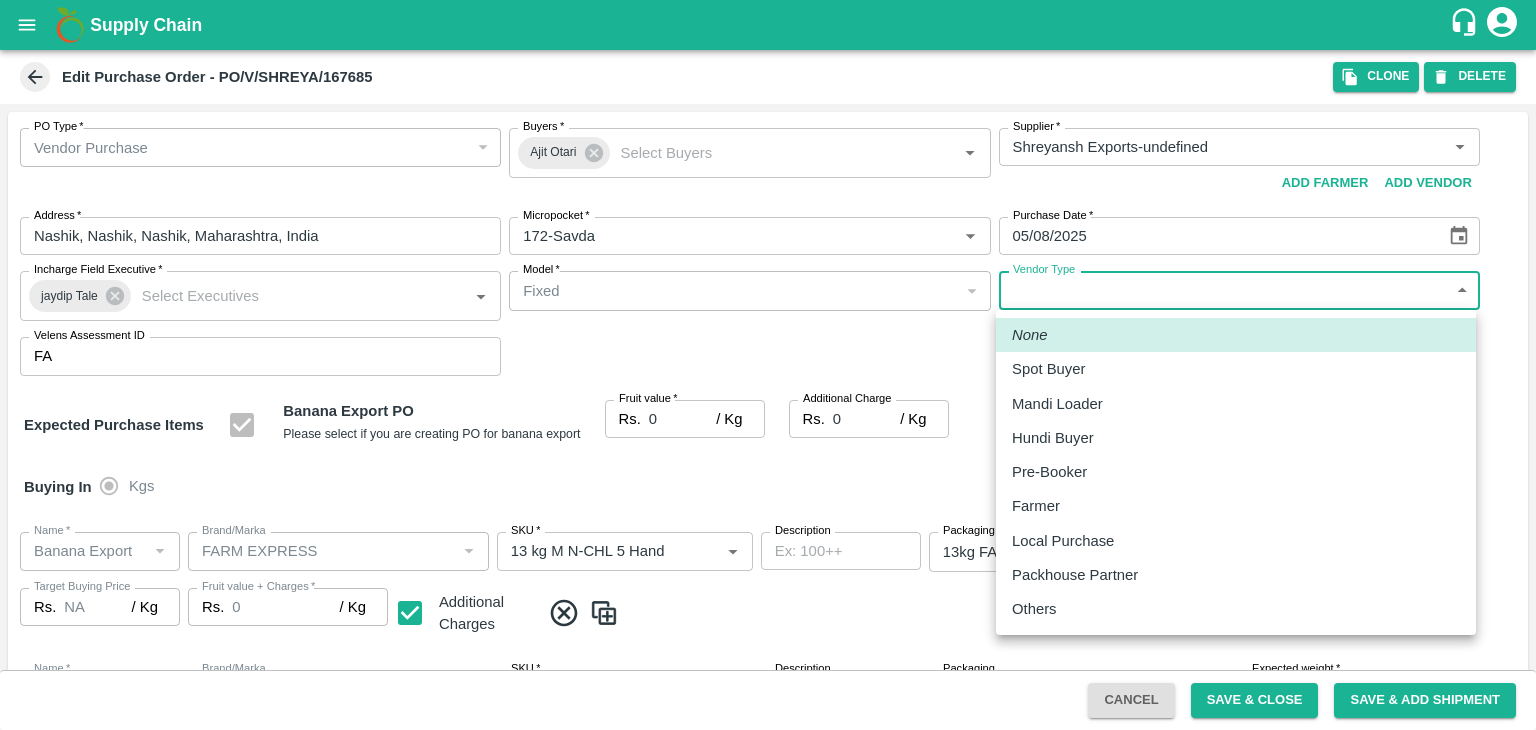 click on "Supply Chain Edit Purchase Order - PO/V/SHREYA/167685 Clone DELETE PO Type   * Vendor Purchase 2 PO Type Buyers   * Ajit Otari Buyers   * Supplier   * Supplier   * Add Vendor Add Farmer Address   * Nashik, Nashik, Nashik, Maharashtra, India Address Micropocket   * Micropocket   * Purchase Date   * 05/08/2025 Purchase Date Incharge Field Executive   * jaydip Tale Incharge Field Executive   * Model   * Fixed Fixed Model Vendor Type ​ Vendor Type Velens Assessment ID FA Velens Assessment ID Expected Purchase Items Banana Export PO Please select if you are creating PO for banana export Fruit value   * Rs. 0 / Kg Fruit value Additional Charge Rs. 0 / Kg Additional Charge Buying In Kgs Name   * Name   * Brand/Marka Brand/Marka SKU   * SKU   * Description x Description Packaging 13kg FARM EXPRESS 468 Packaging Expected weight   * 1703 Kg Expected weight Target Buying Price Rs. NA / Kg Target Buying Price Fruit value + Charges   * Rs. 0 / Kg Fruit value + Charges Name   *" at bounding box center [768, 365] 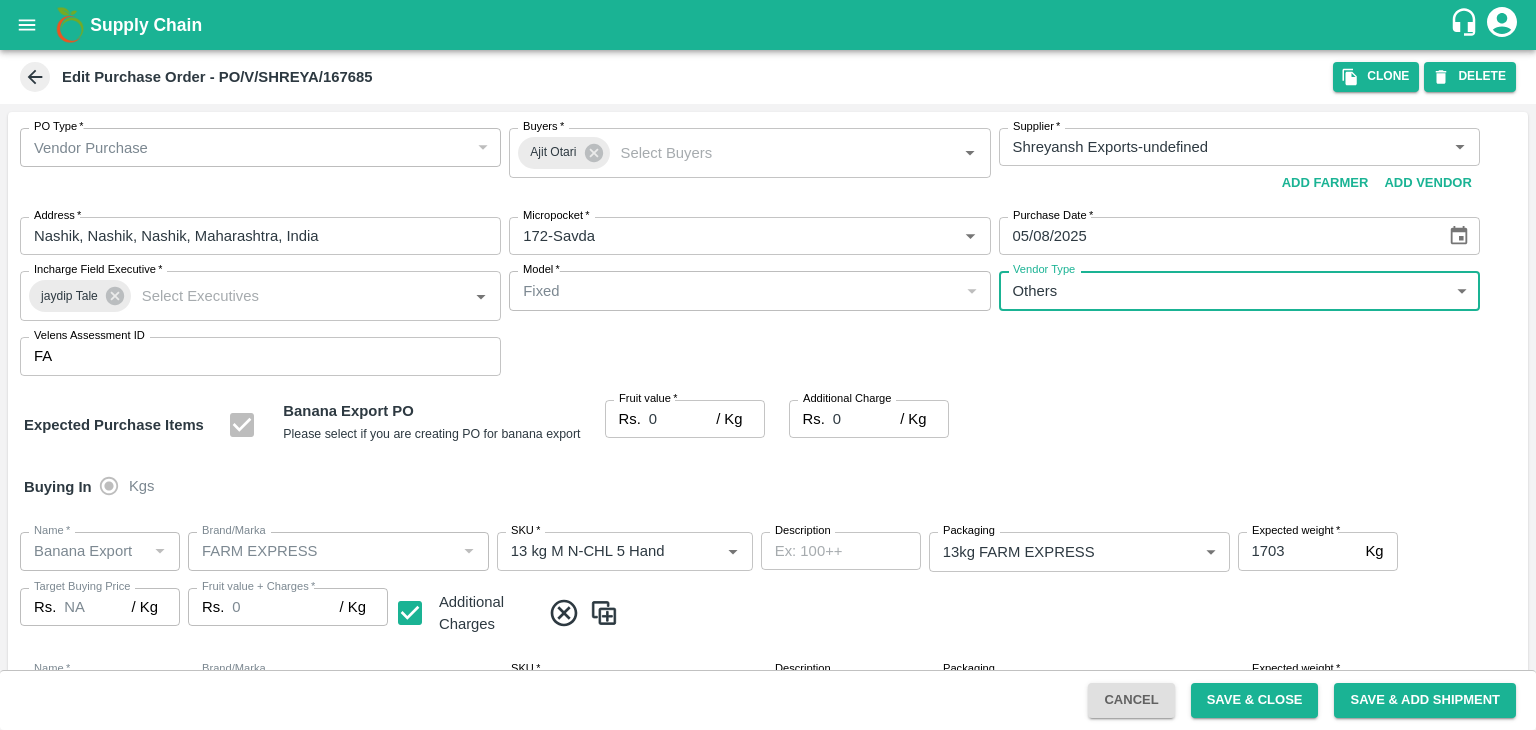 type on "OTHER" 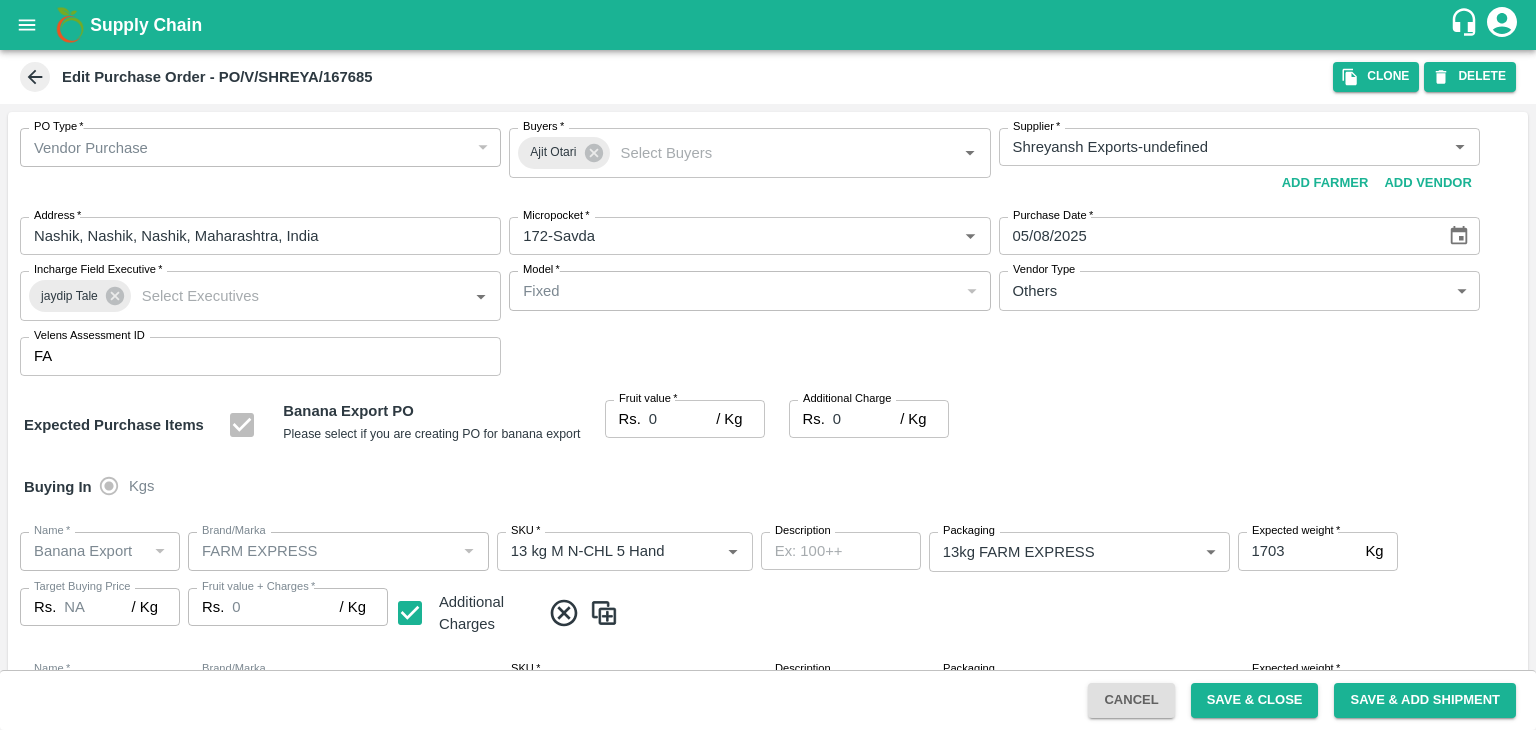 click at bounding box center [768, 365] 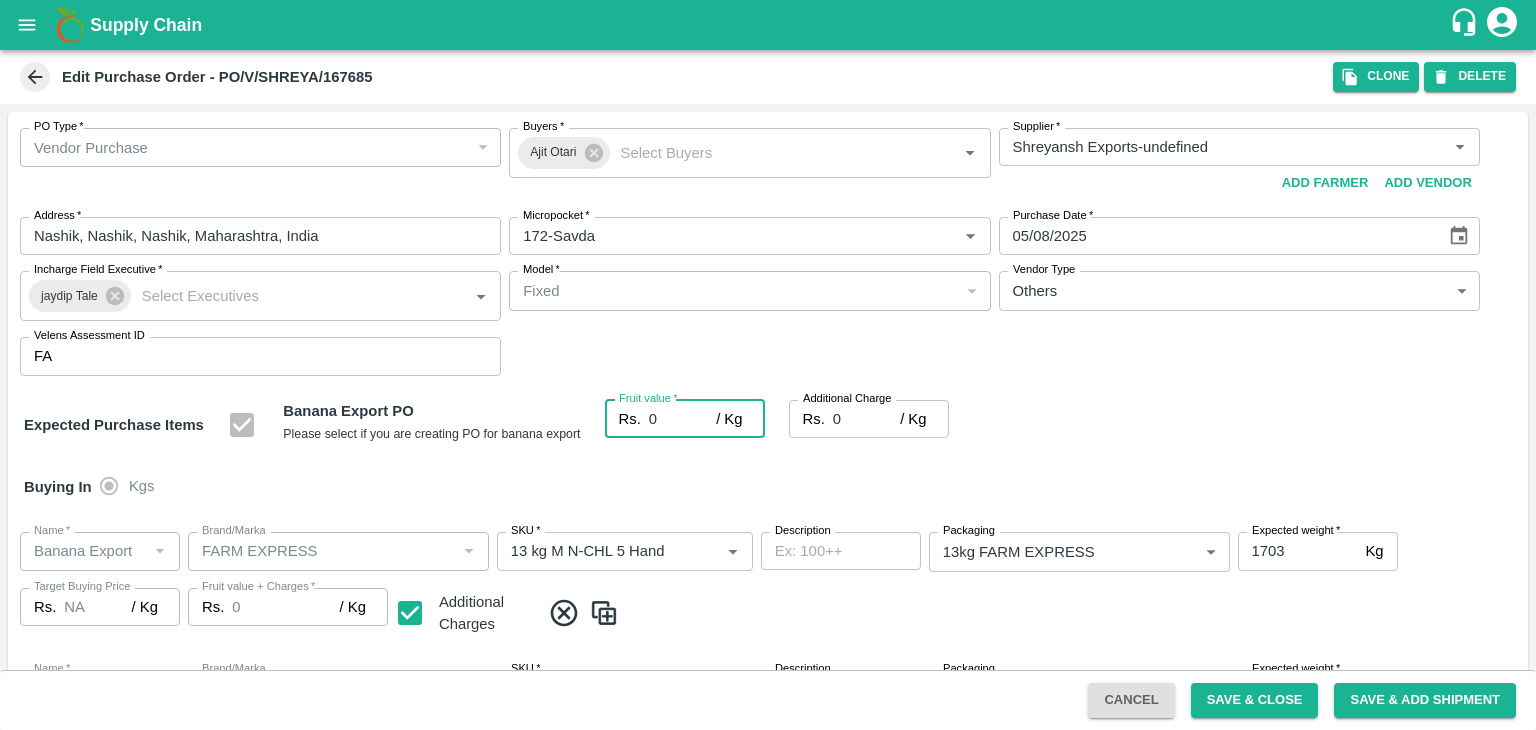 click on "0" at bounding box center (682, 419) 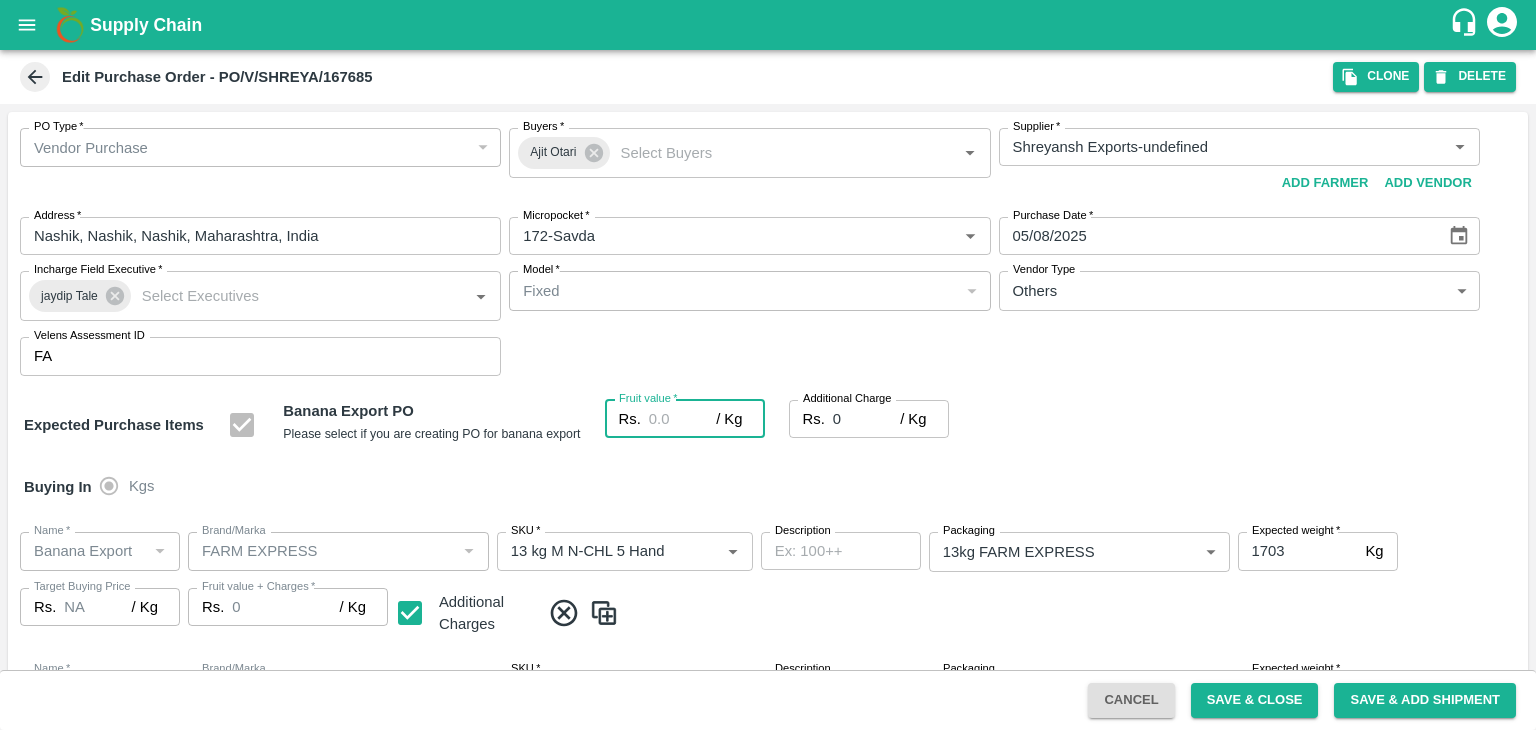 type on "1" 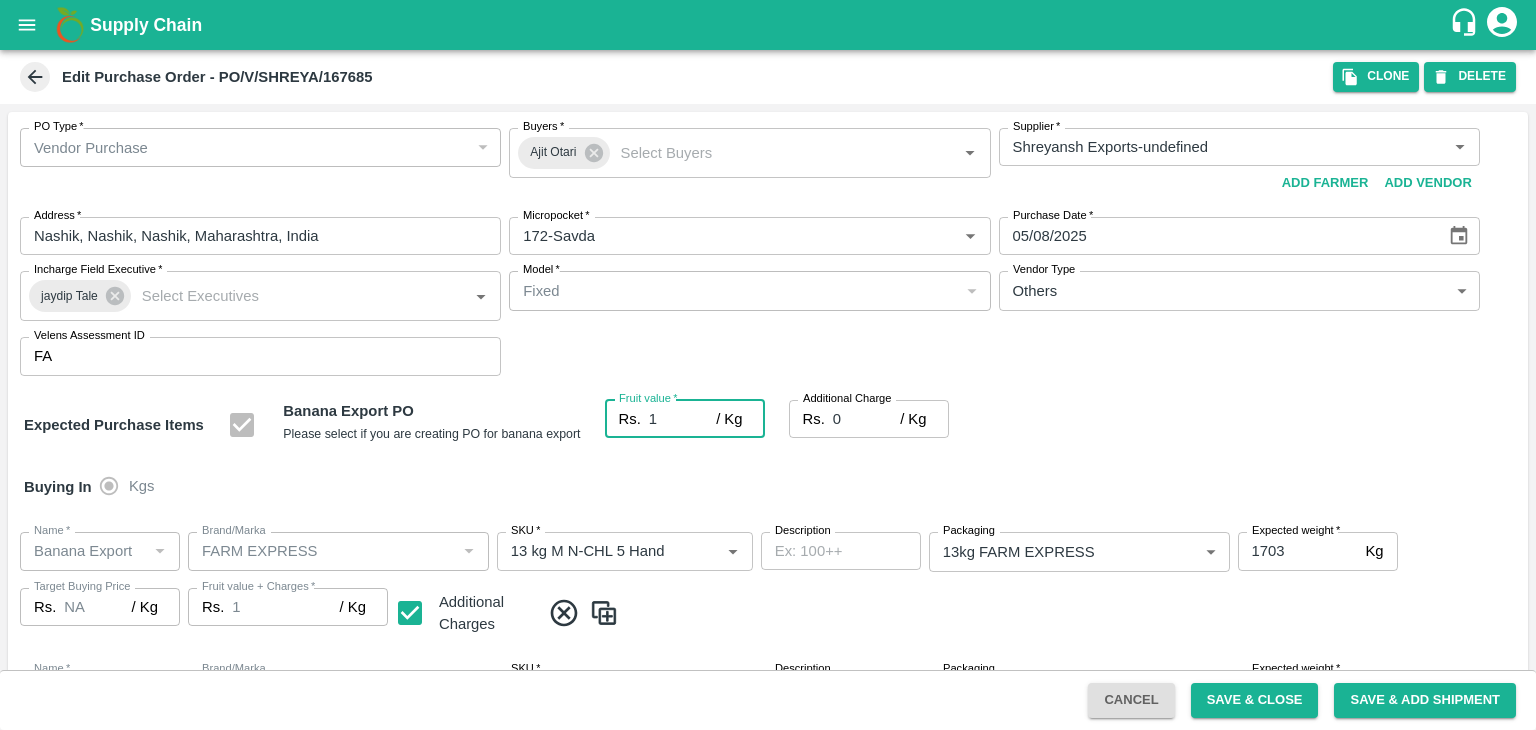 type on "1" 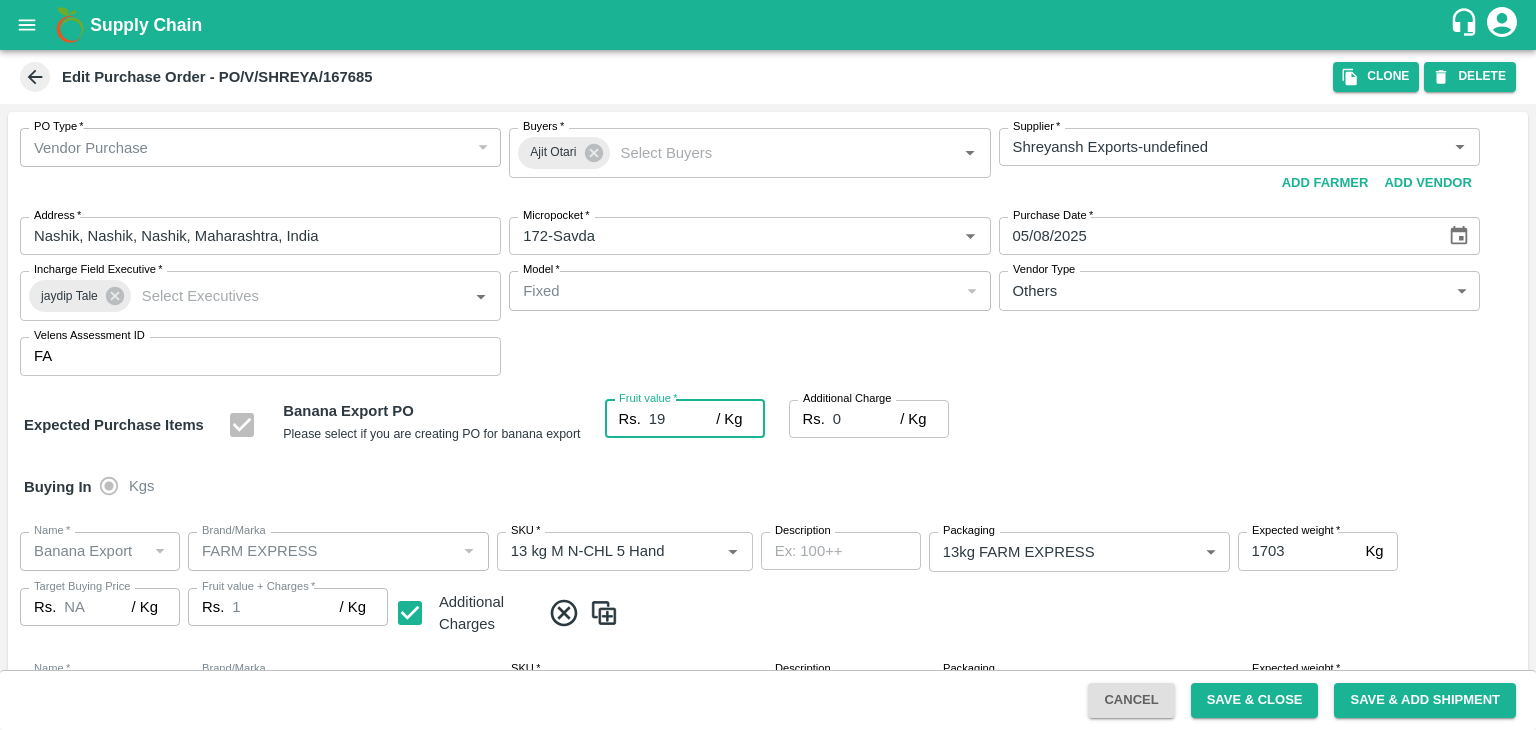 type on "19" 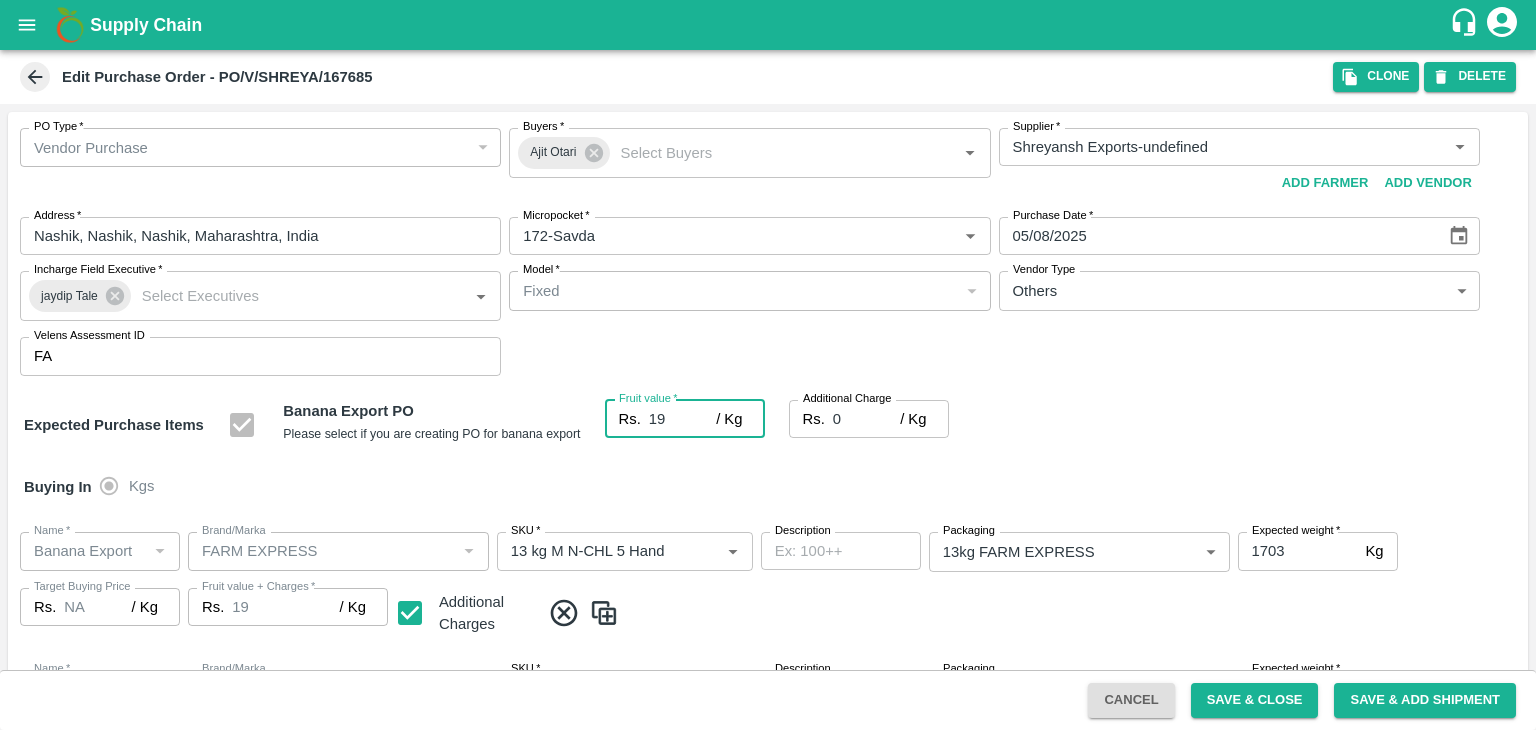 type on "19" 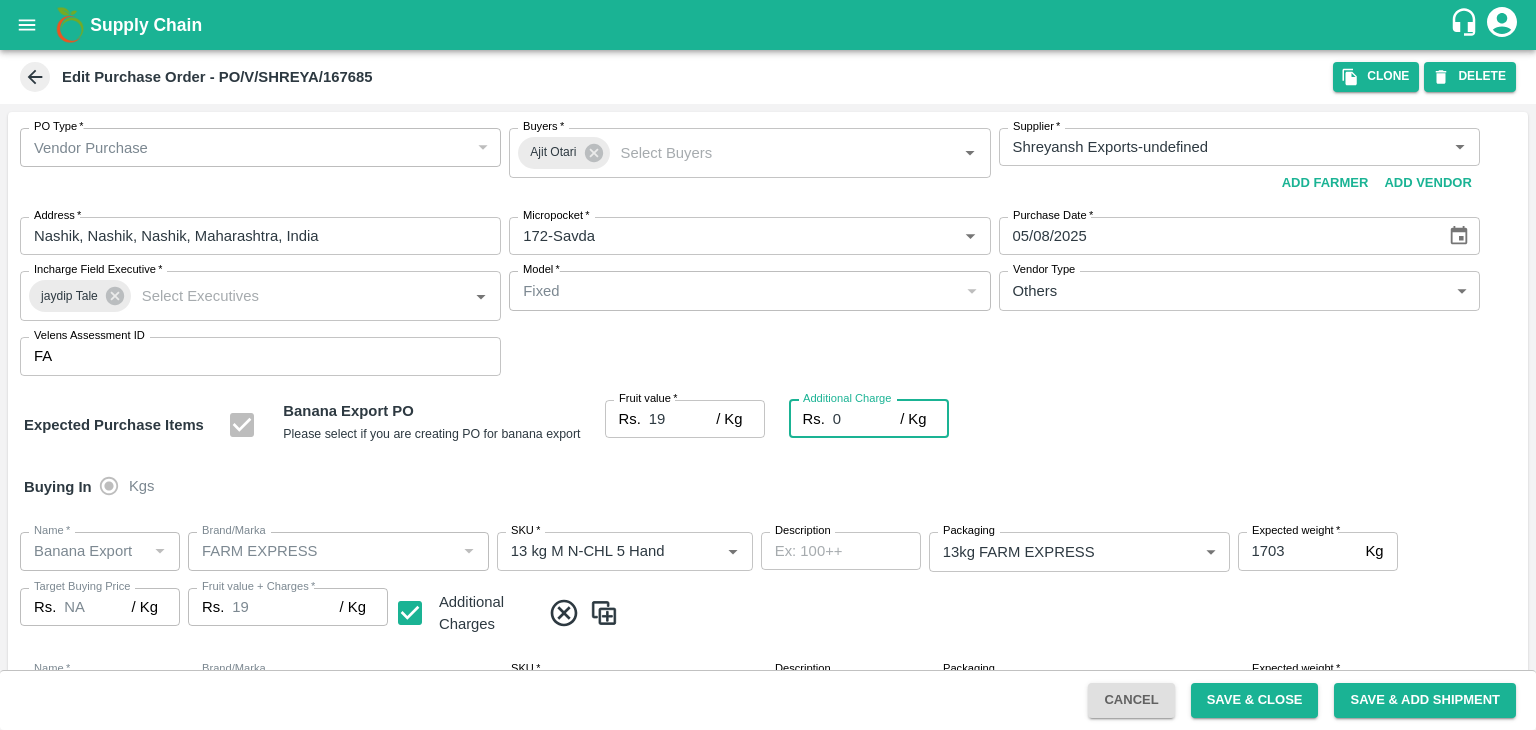 type on "2" 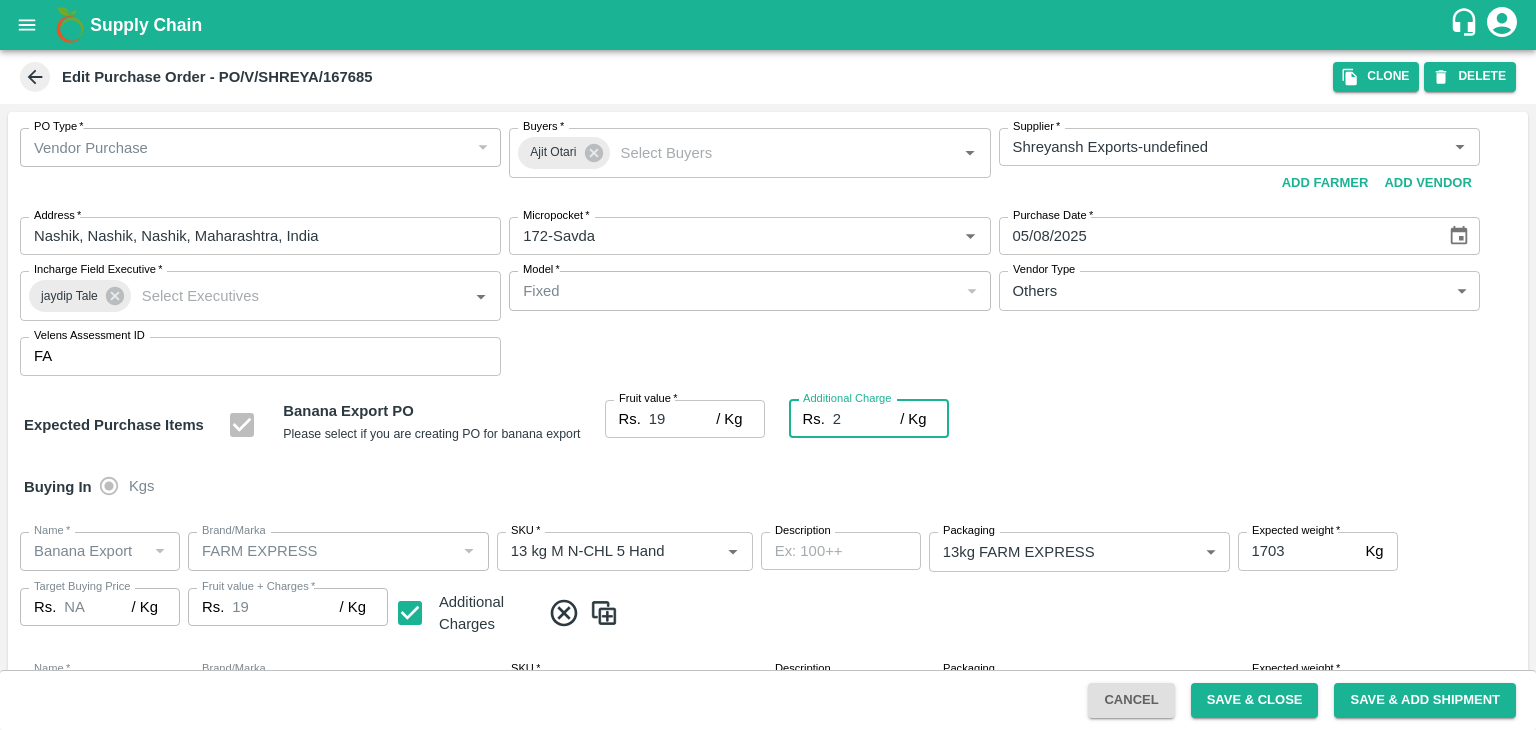 type on "21" 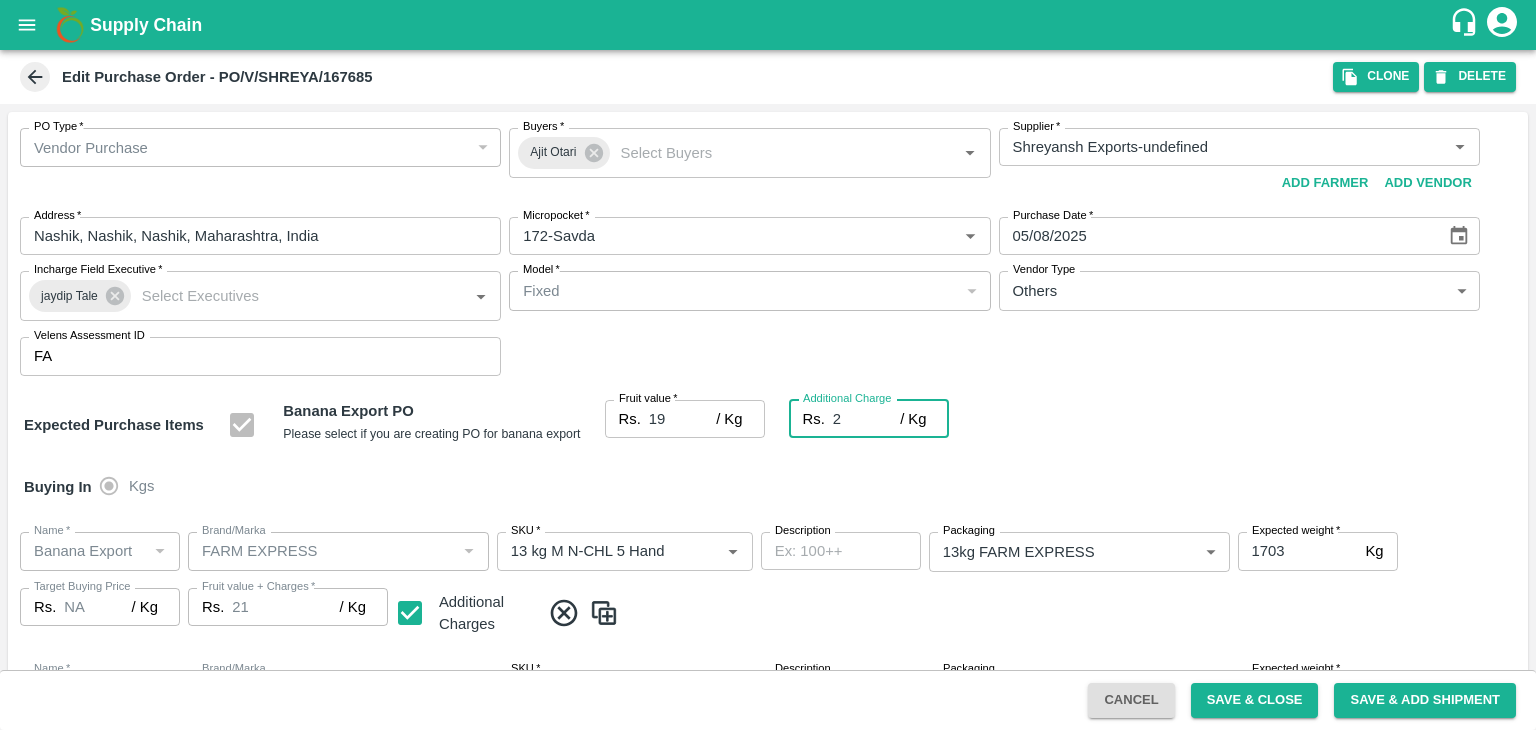 type on "2.7" 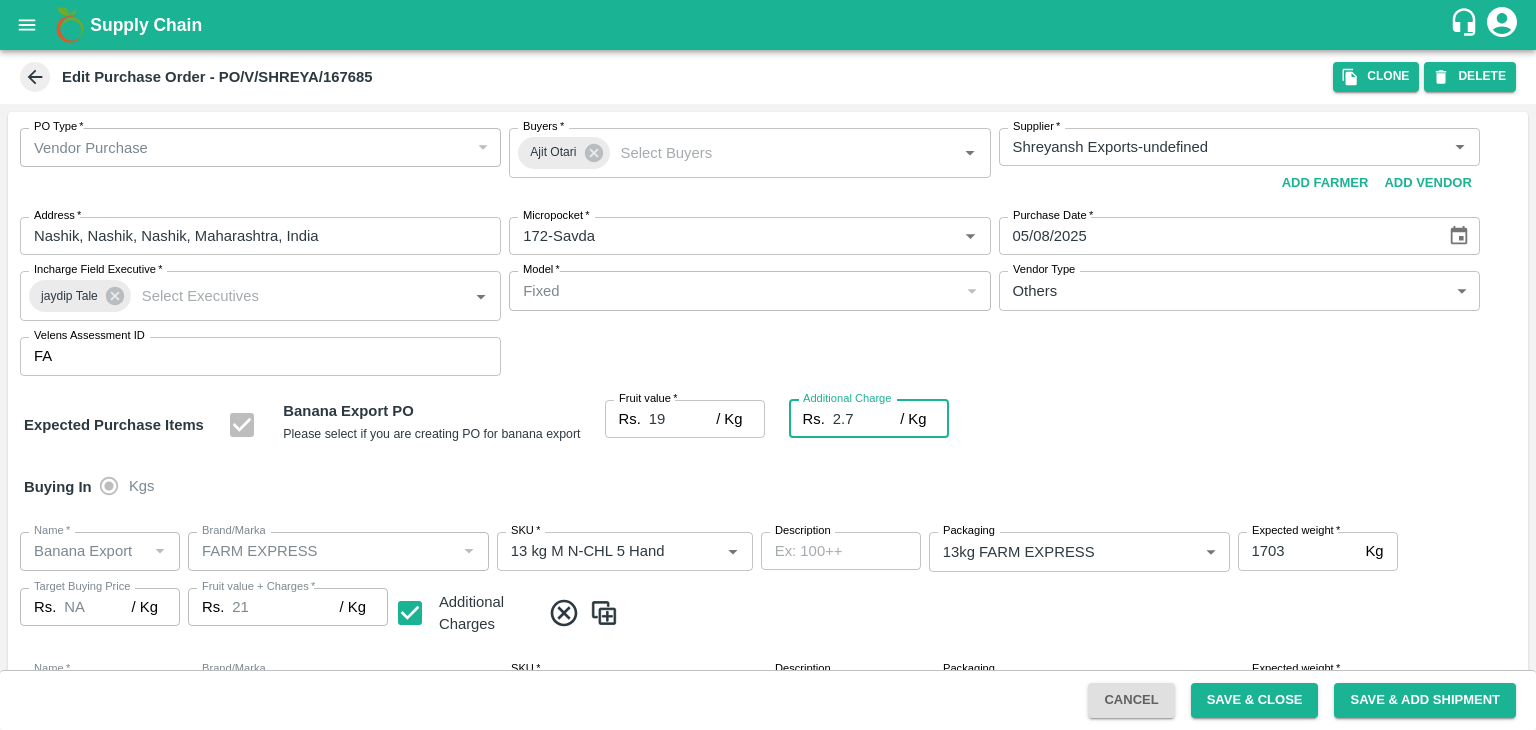 type on "21.7" 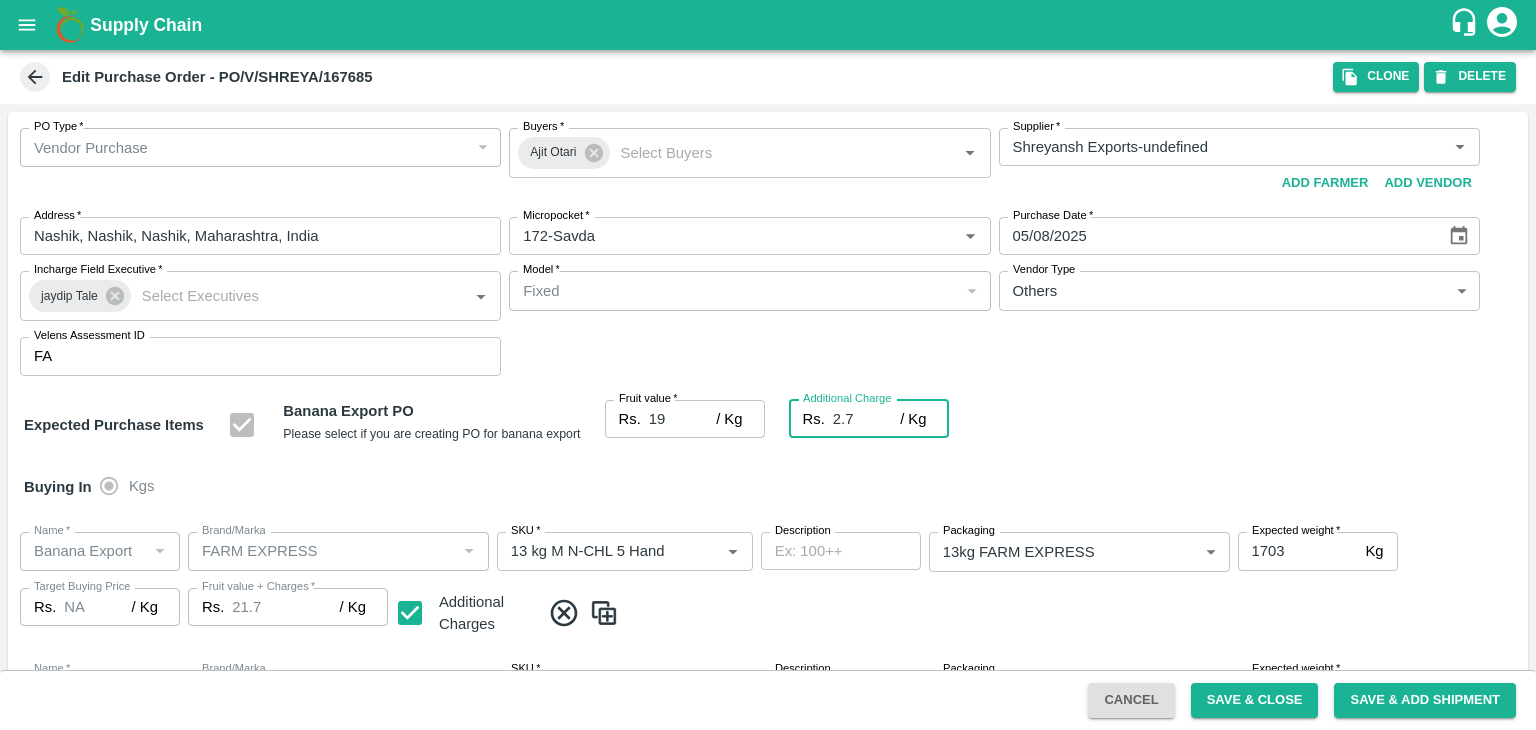 type on "2.75" 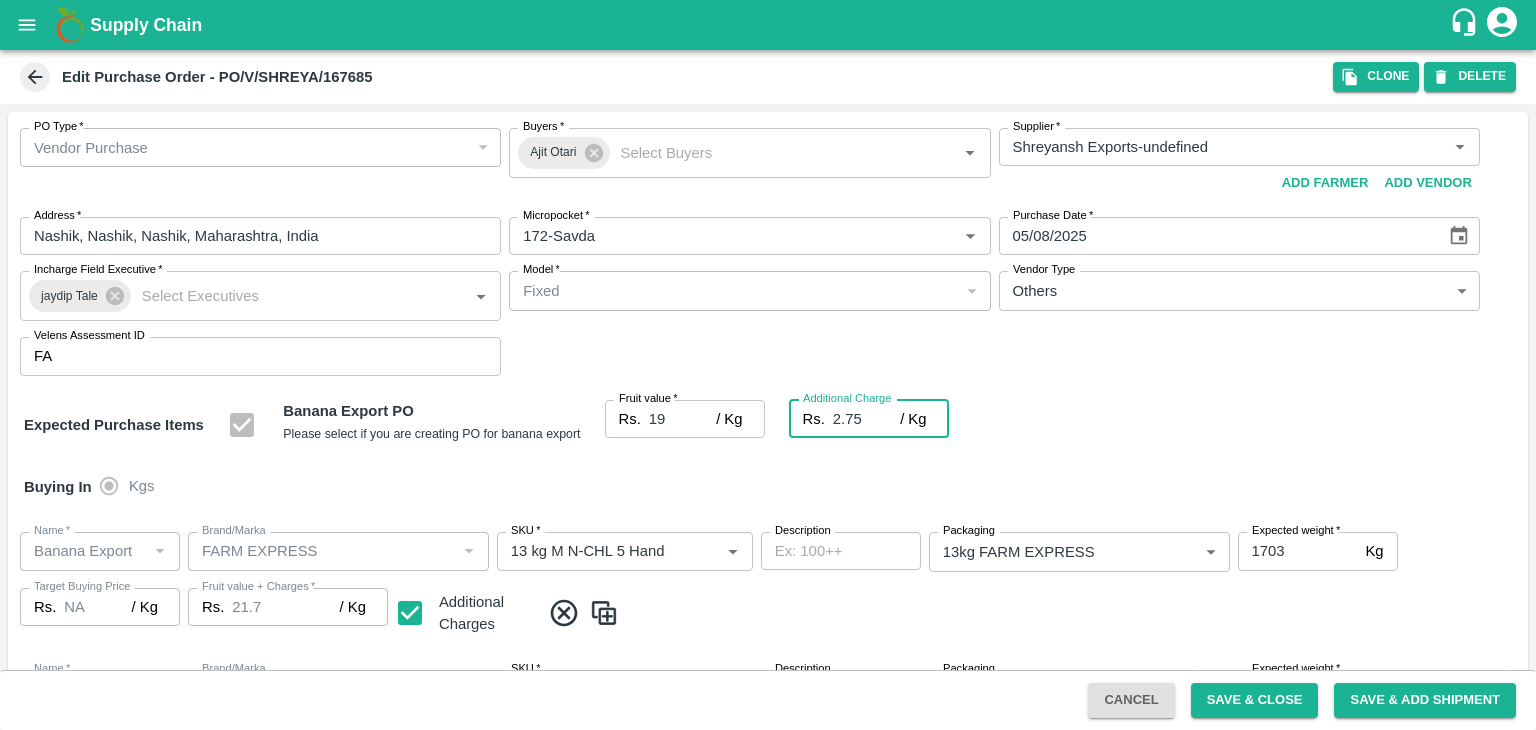 type on "21.75" 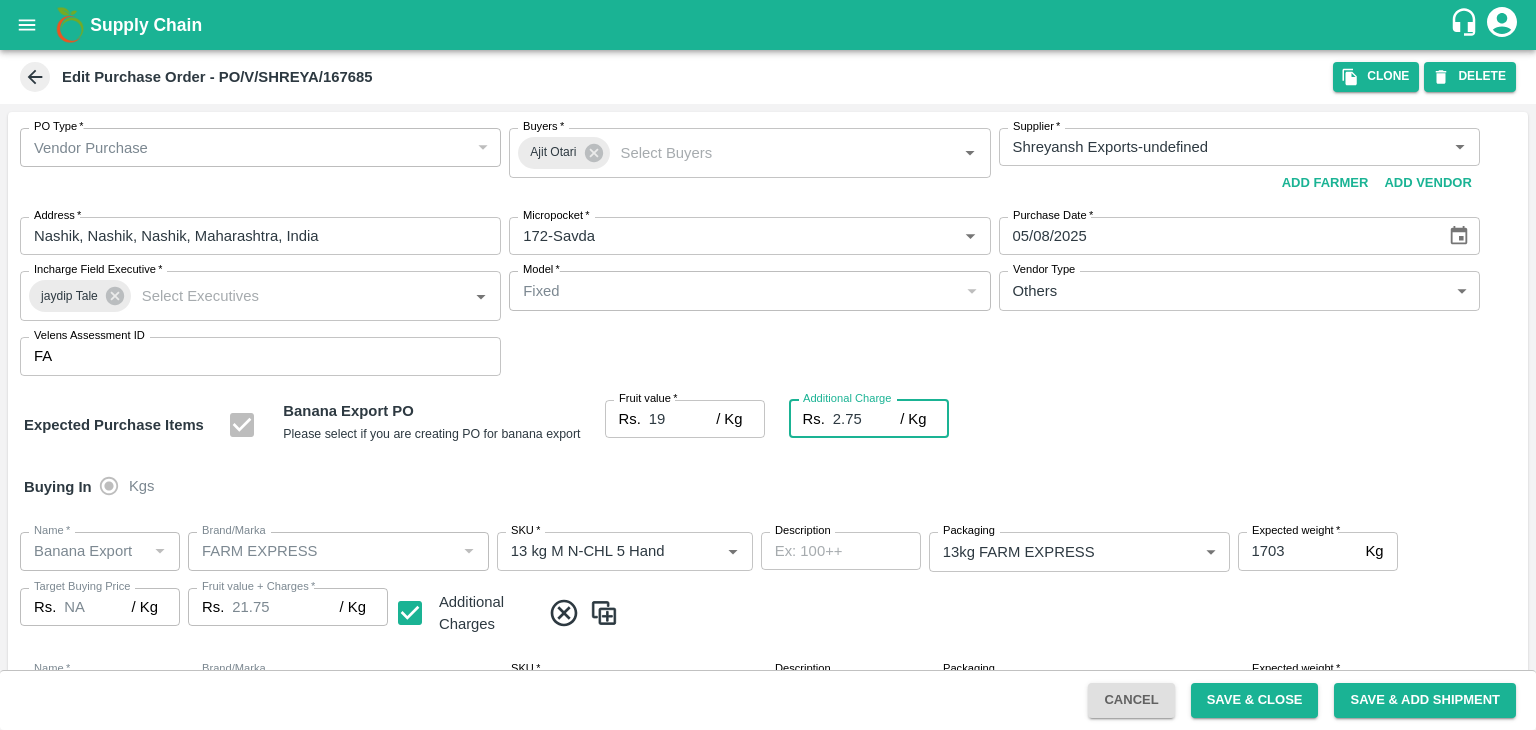 type on "2.75" 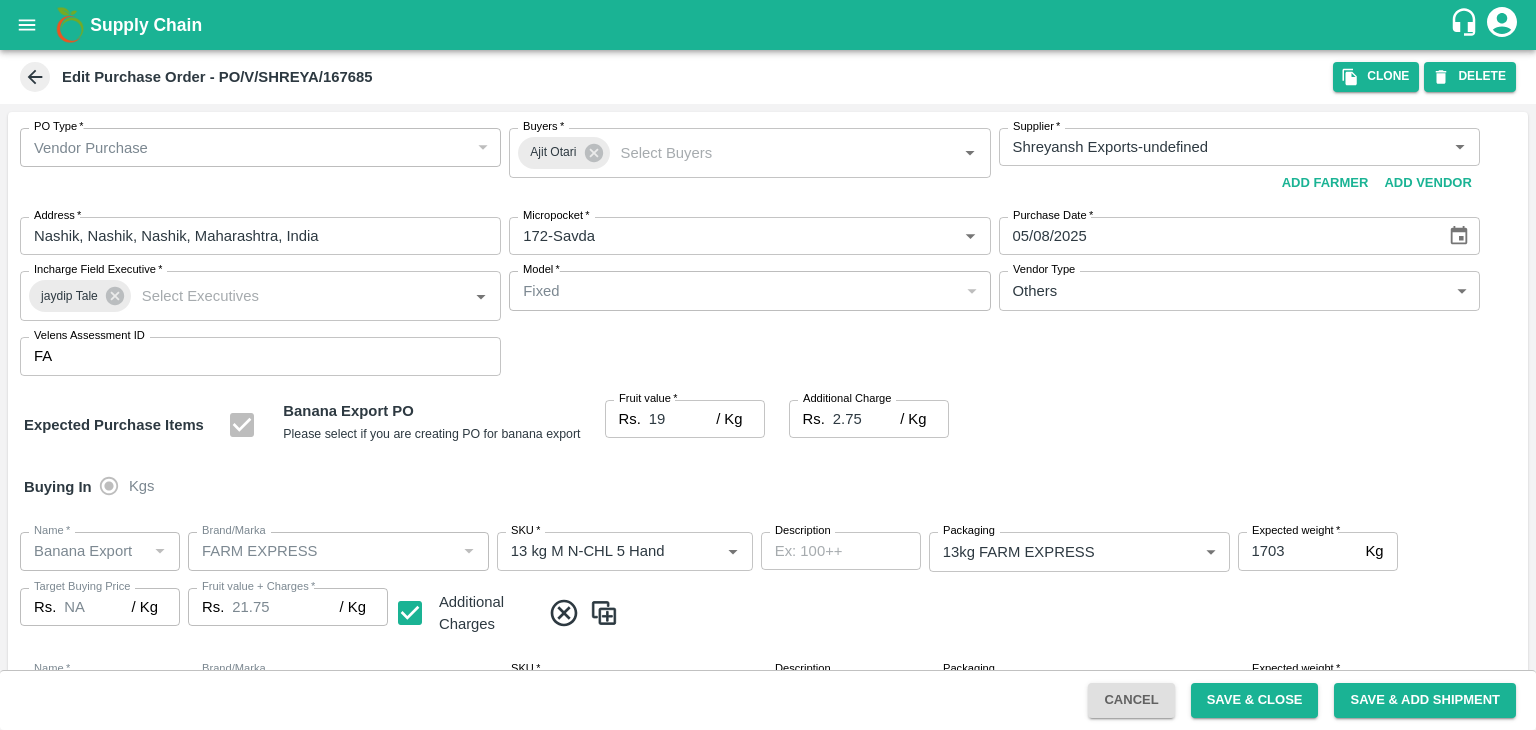 scroll, scrollTop: 923, scrollLeft: 0, axis: vertical 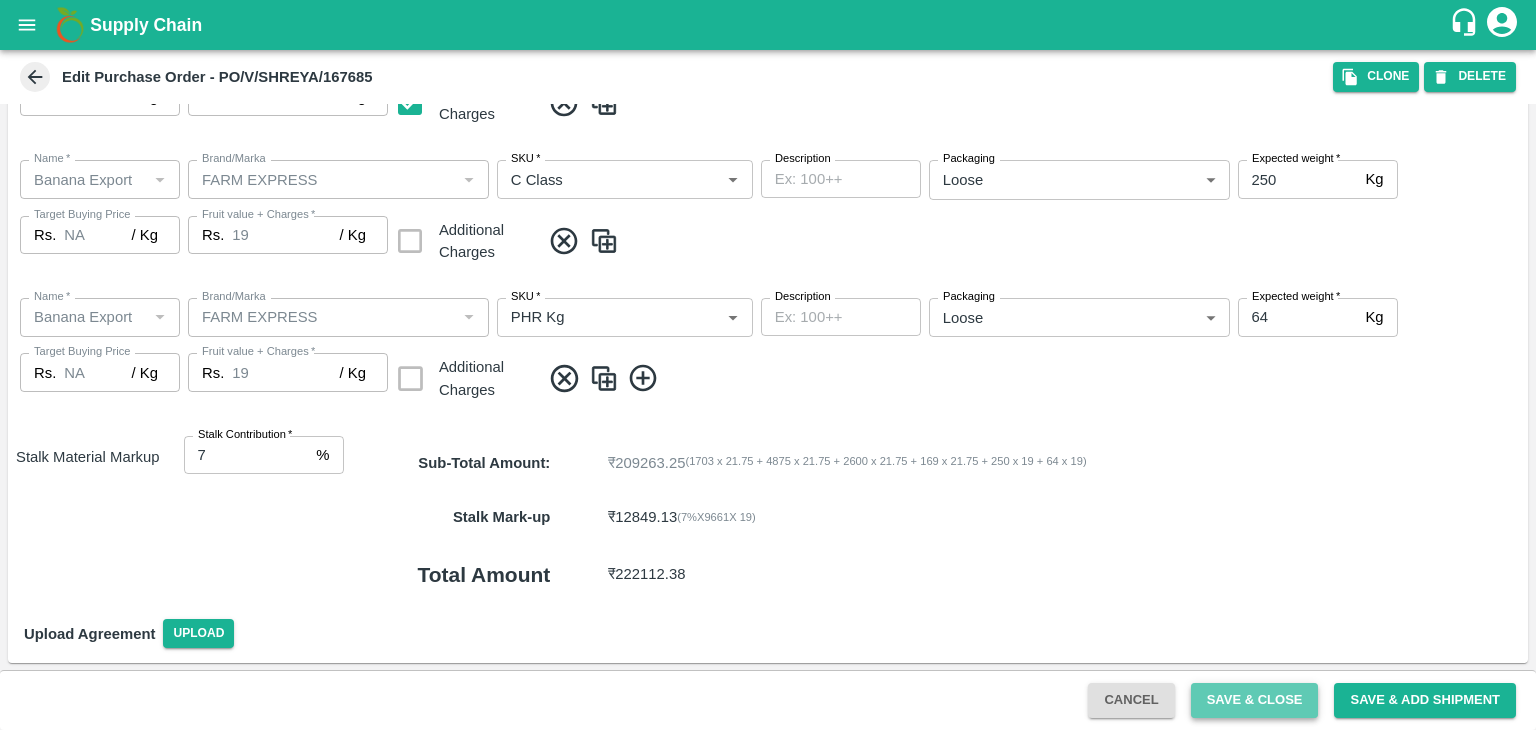 click on "Save & Close" at bounding box center [1255, 700] 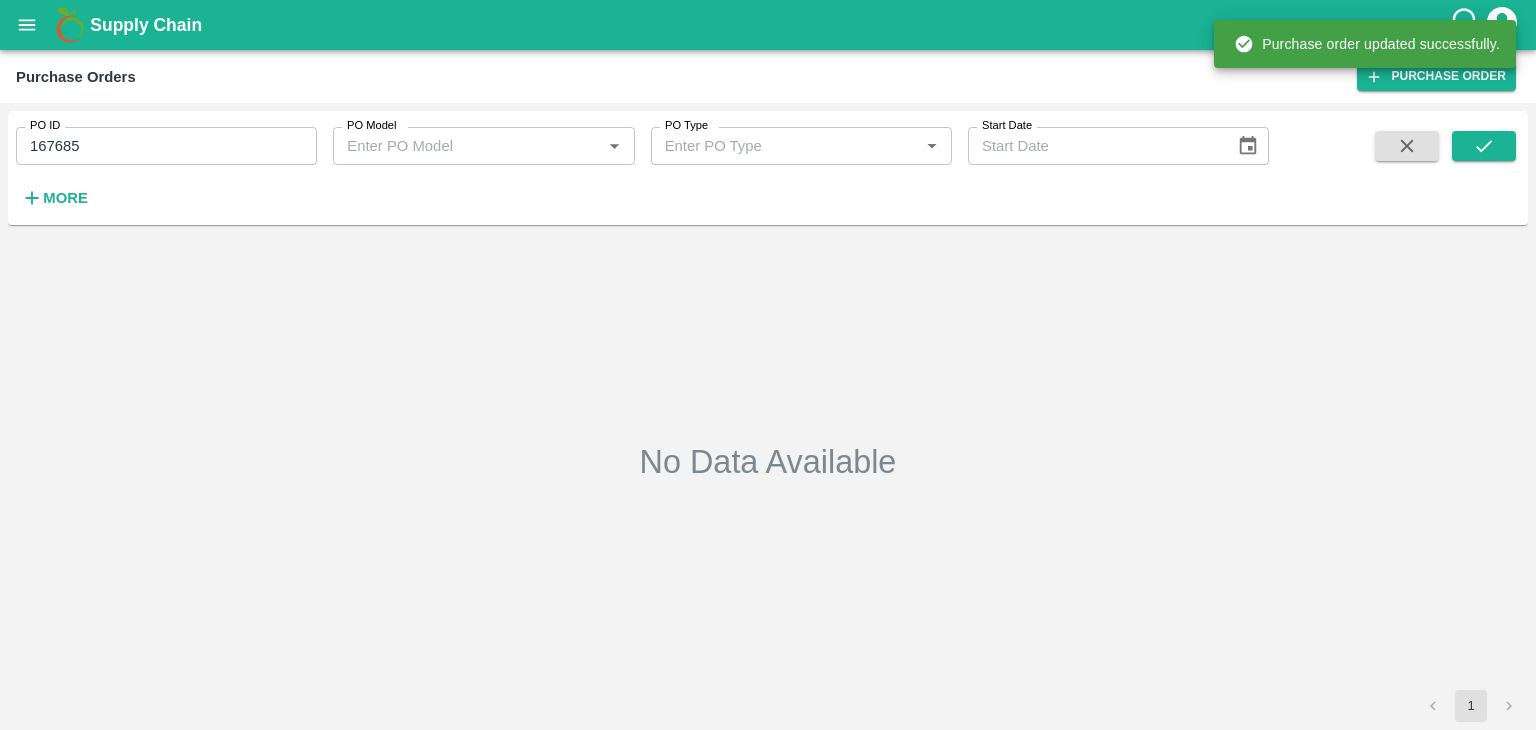type on "167685" 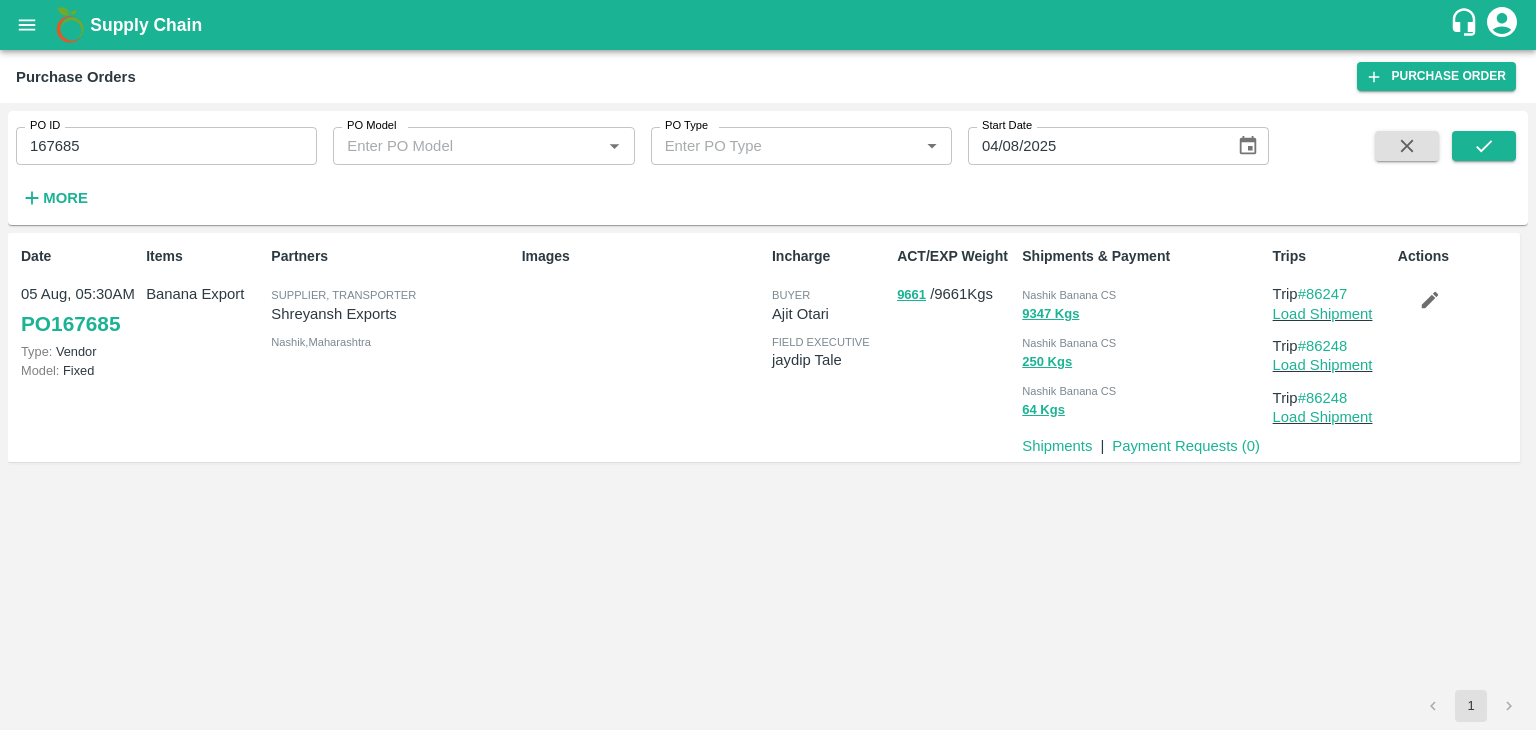 click on "More" at bounding box center [65, 198] 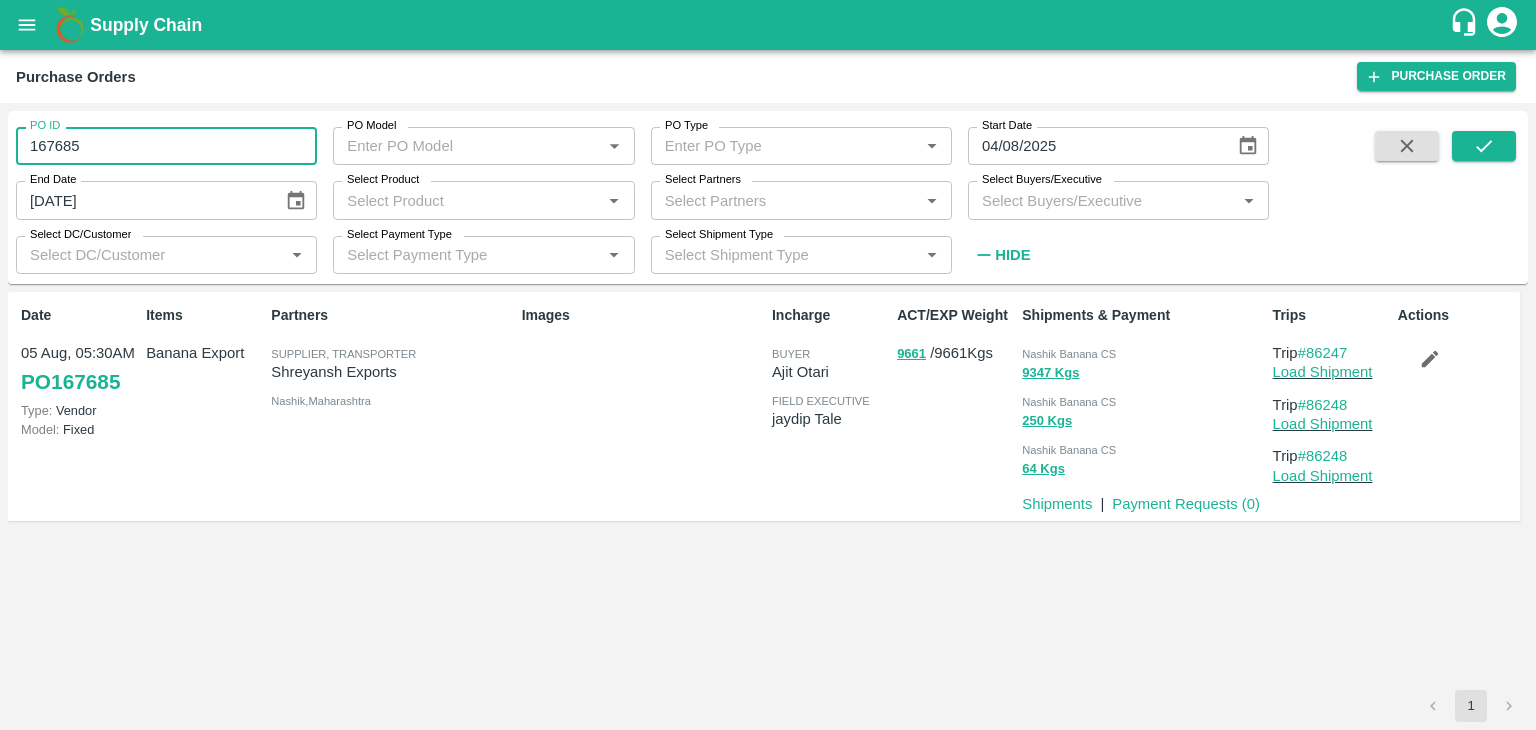 click on "167685" at bounding box center (166, 146) 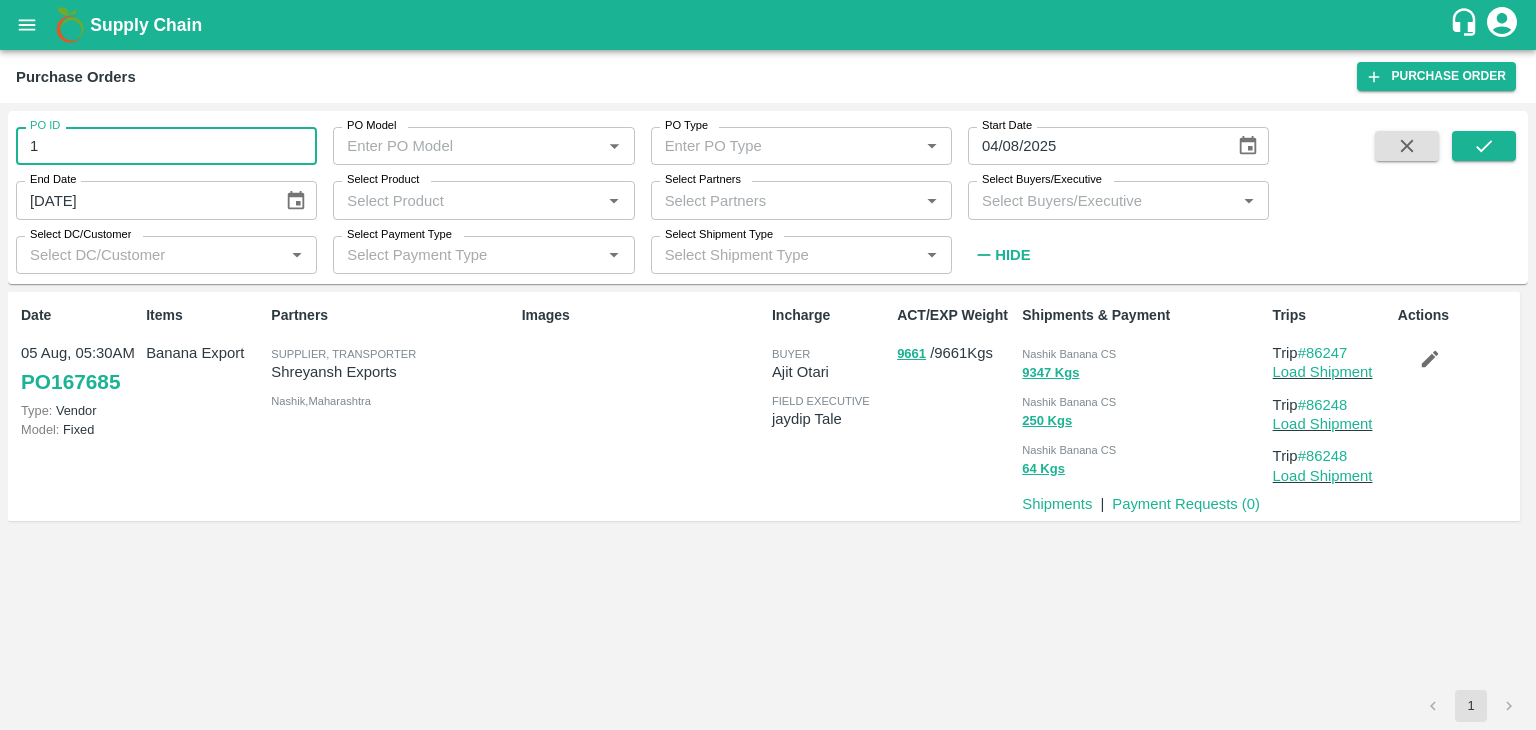 type on "1" 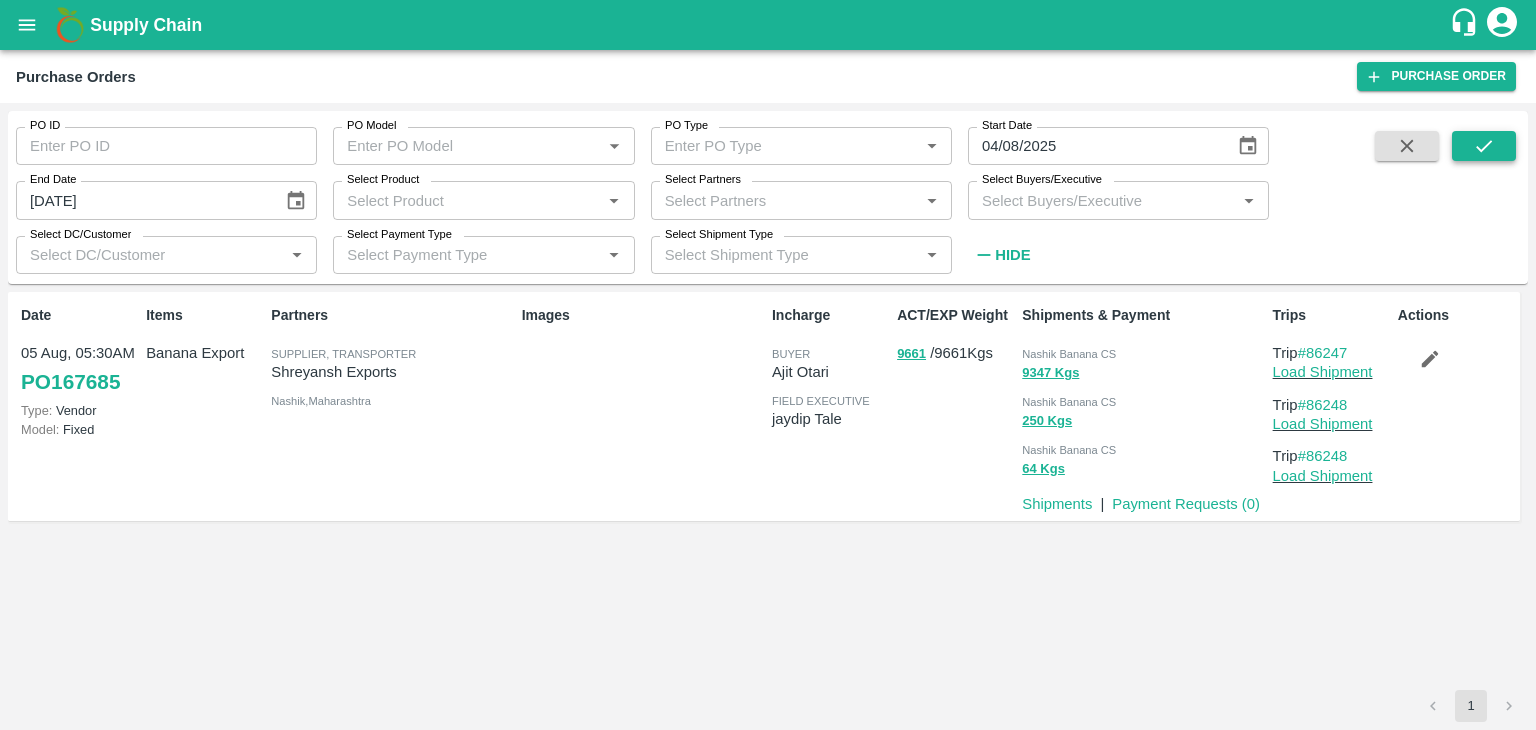 drag, startPoint x: 1517, startPoint y: 129, endPoint x: 1503, endPoint y: 146, distance: 22.022715 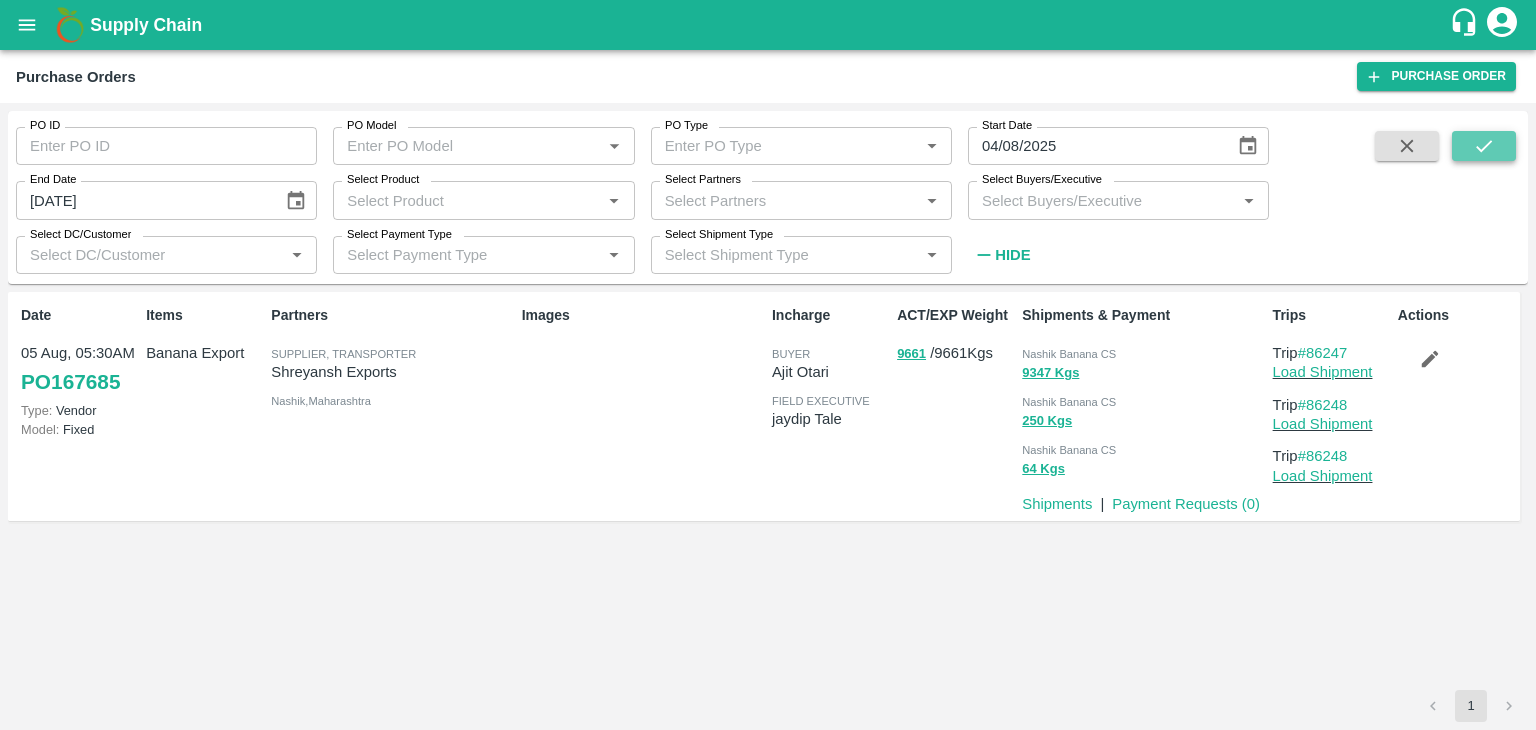 click at bounding box center (1484, 146) 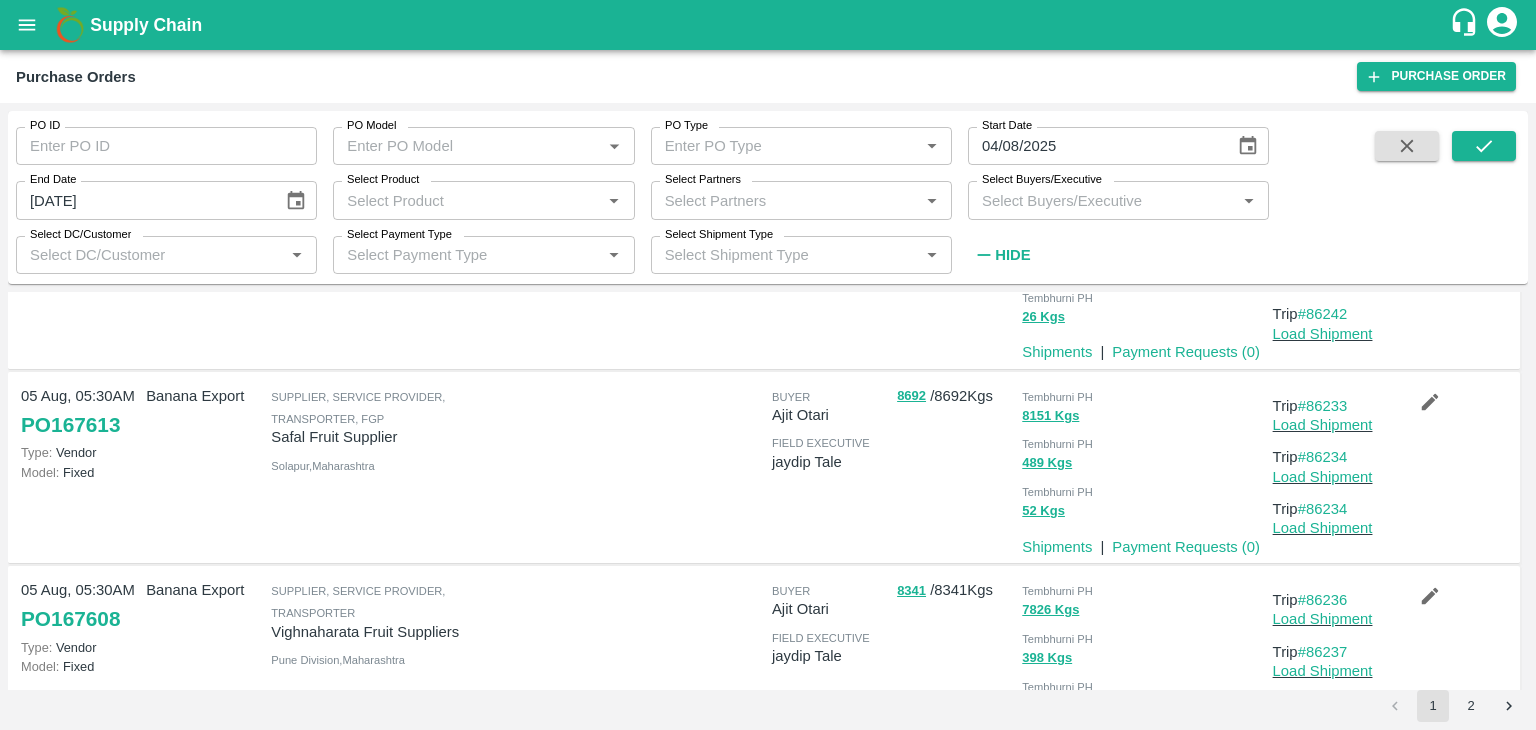 scroll, scrollTop: 1677, scrollLeft: 0, axis: vertical 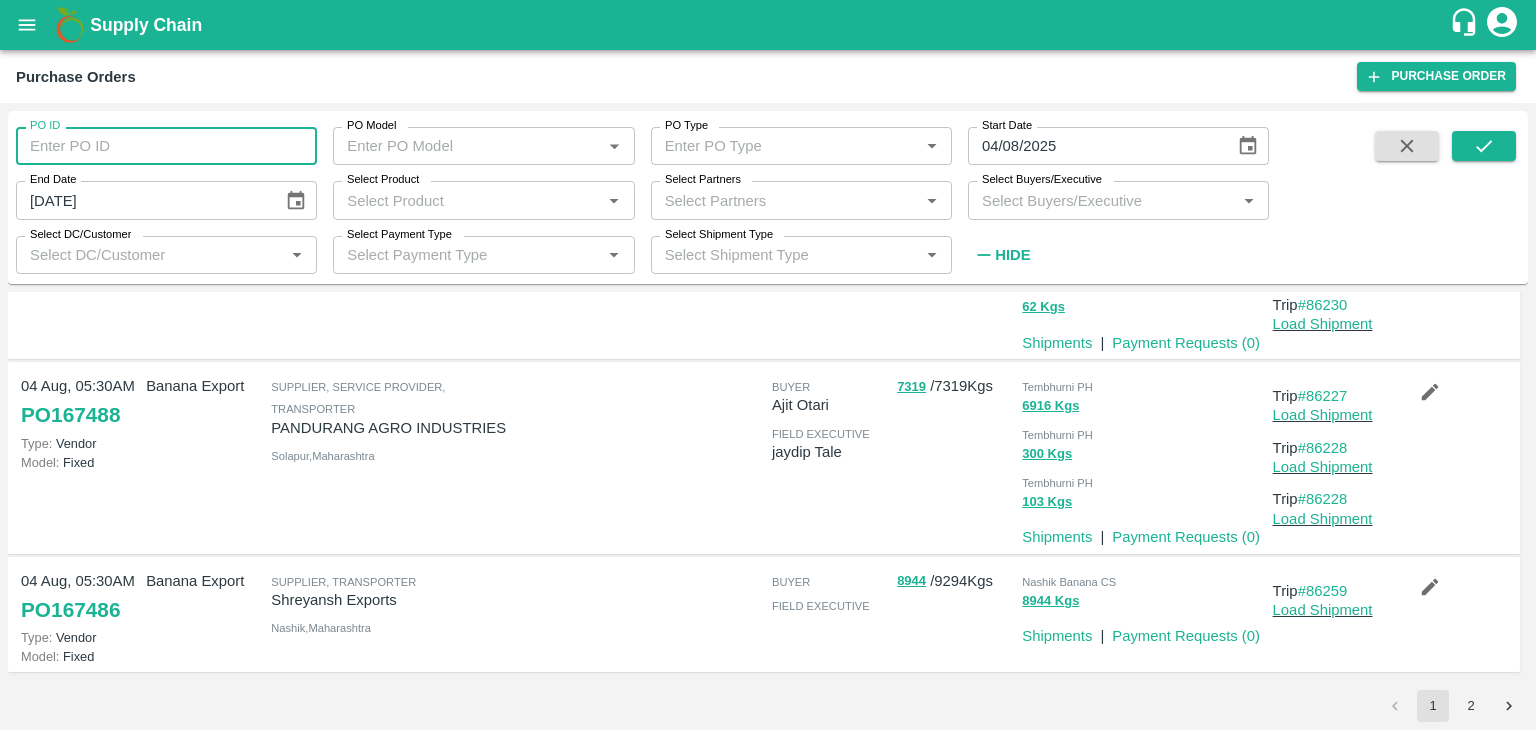 click on "PO ID" at bounding box center (166, 146) 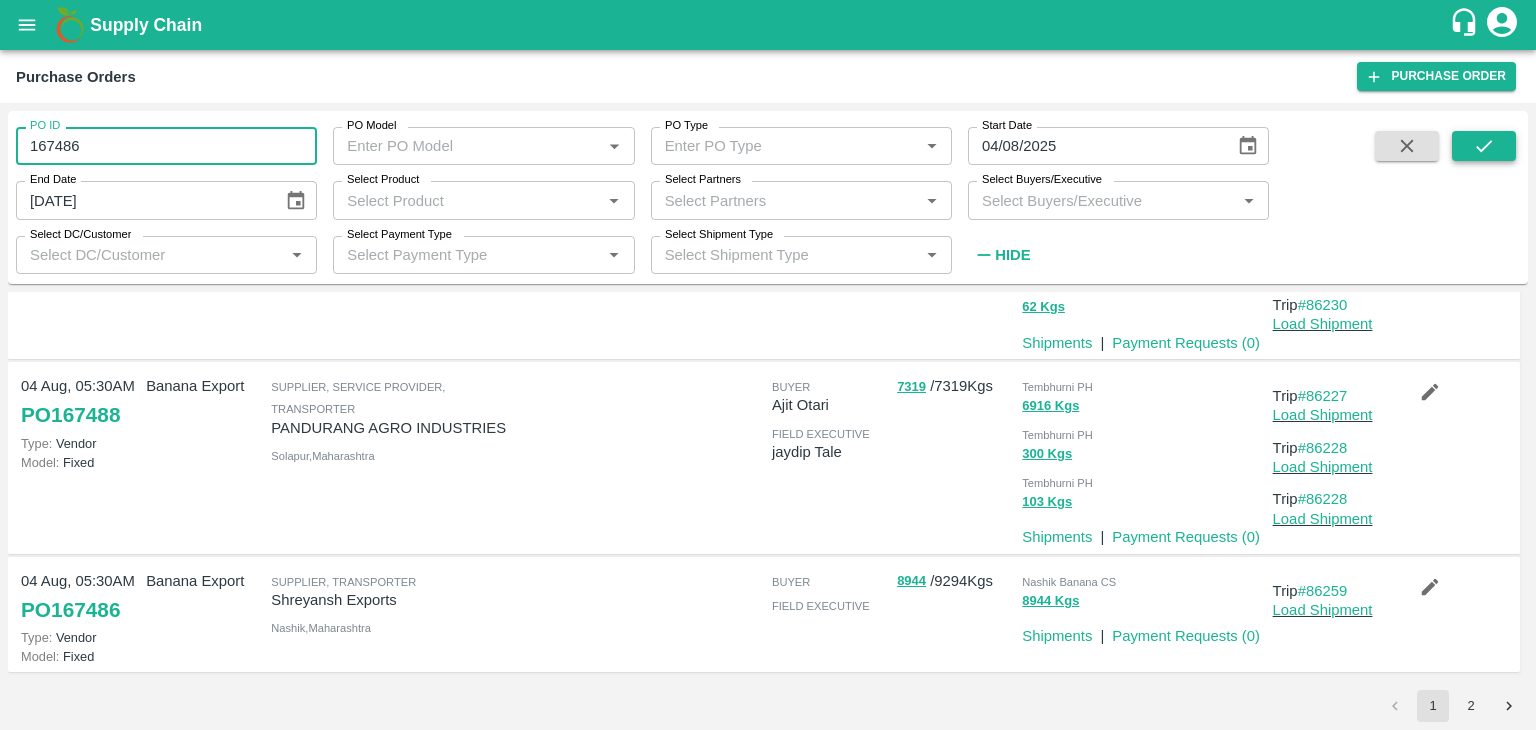 type on "167486" 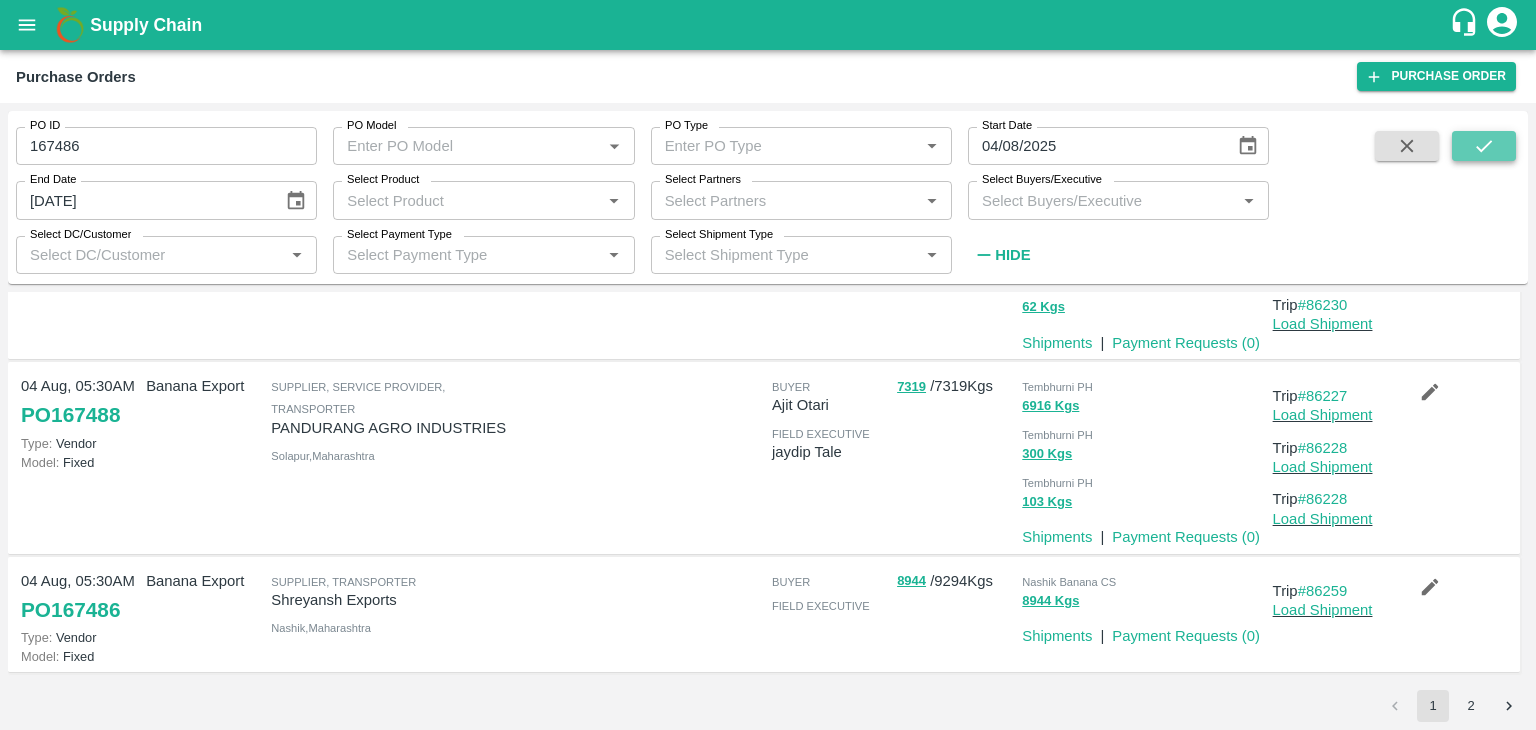 click 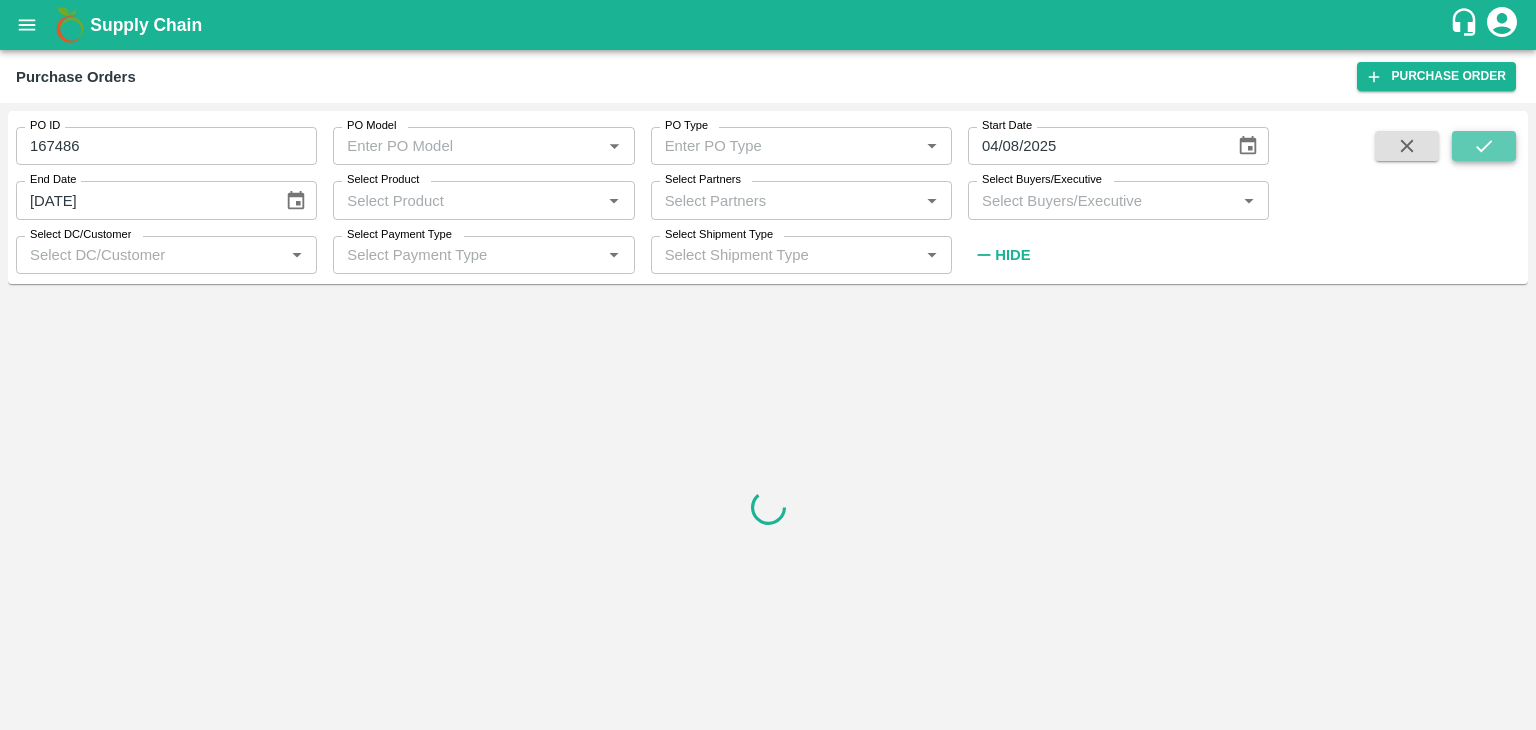 click 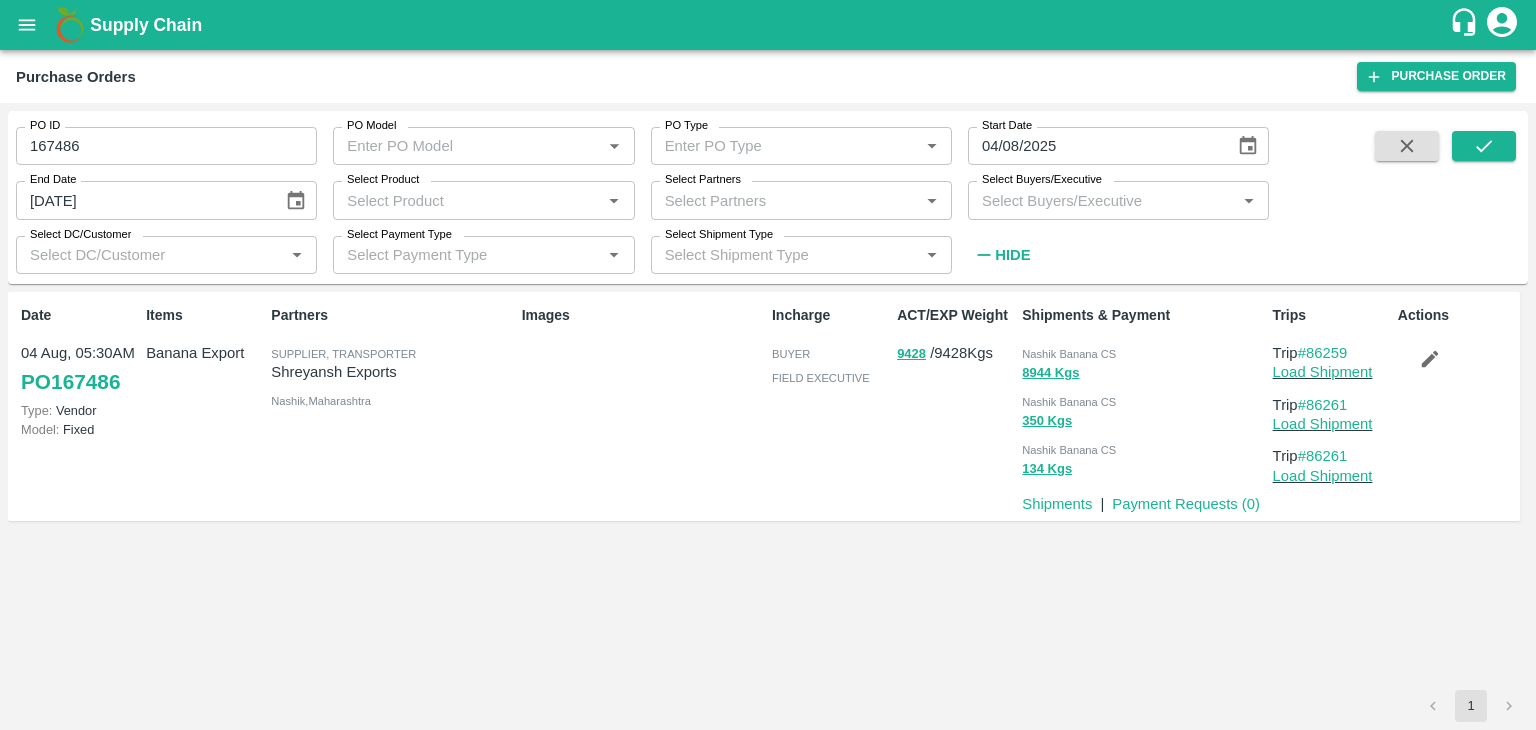 click on "PO ID 167486 PO ID PO Model PO Model   * PO Type PO Type   * Start Date 04/08/2025 Start Date End Date 06/08/2025 End Date Select Product Select Product   * Select Partners Select Partners   * Select Buyers/Executive Select Buyers/Executive   * Select DC/Customer Select DC/Customer   * Select Payment Type Select Payment Type   * Select Shipment Type Select Shipment Type   * Hide" at bounding box center (768, 197) 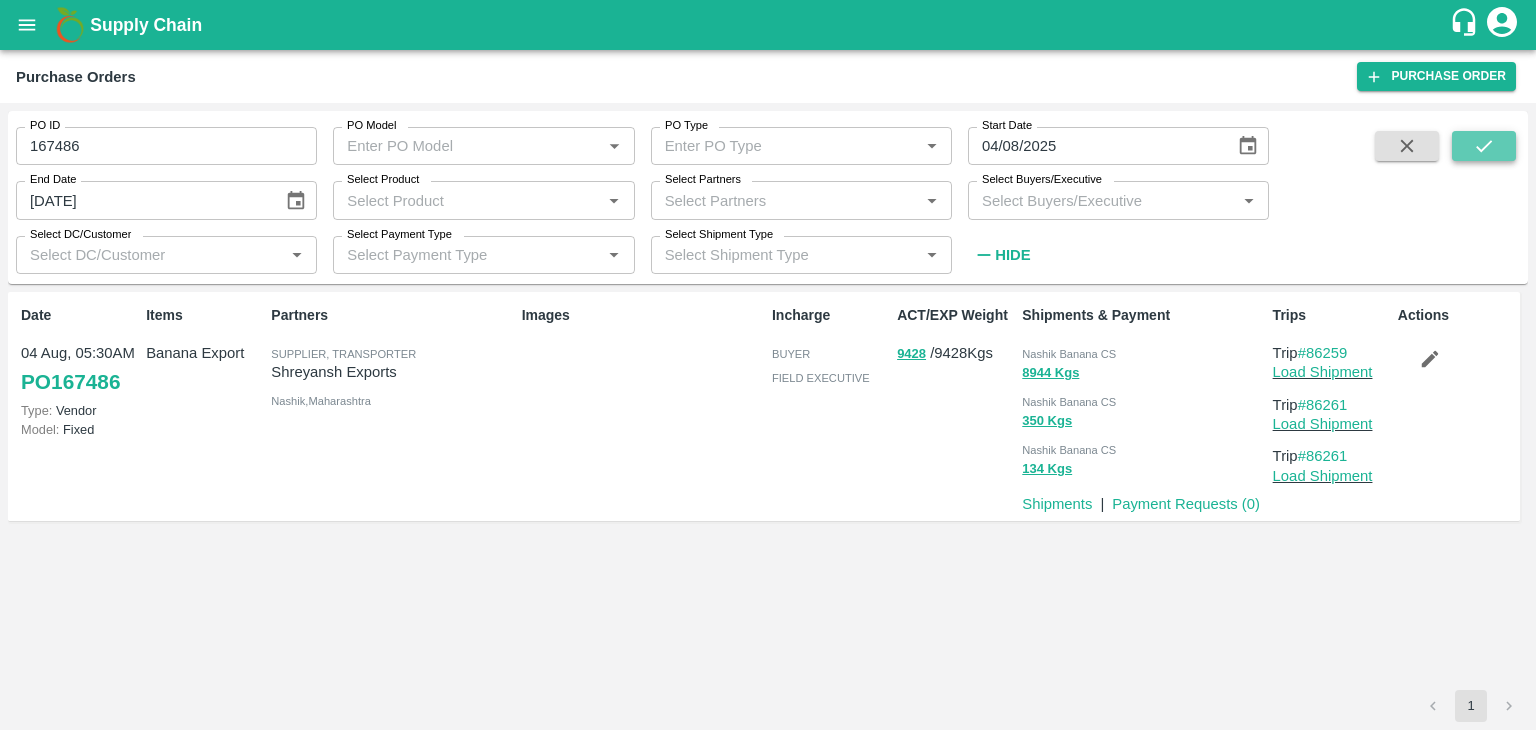 click 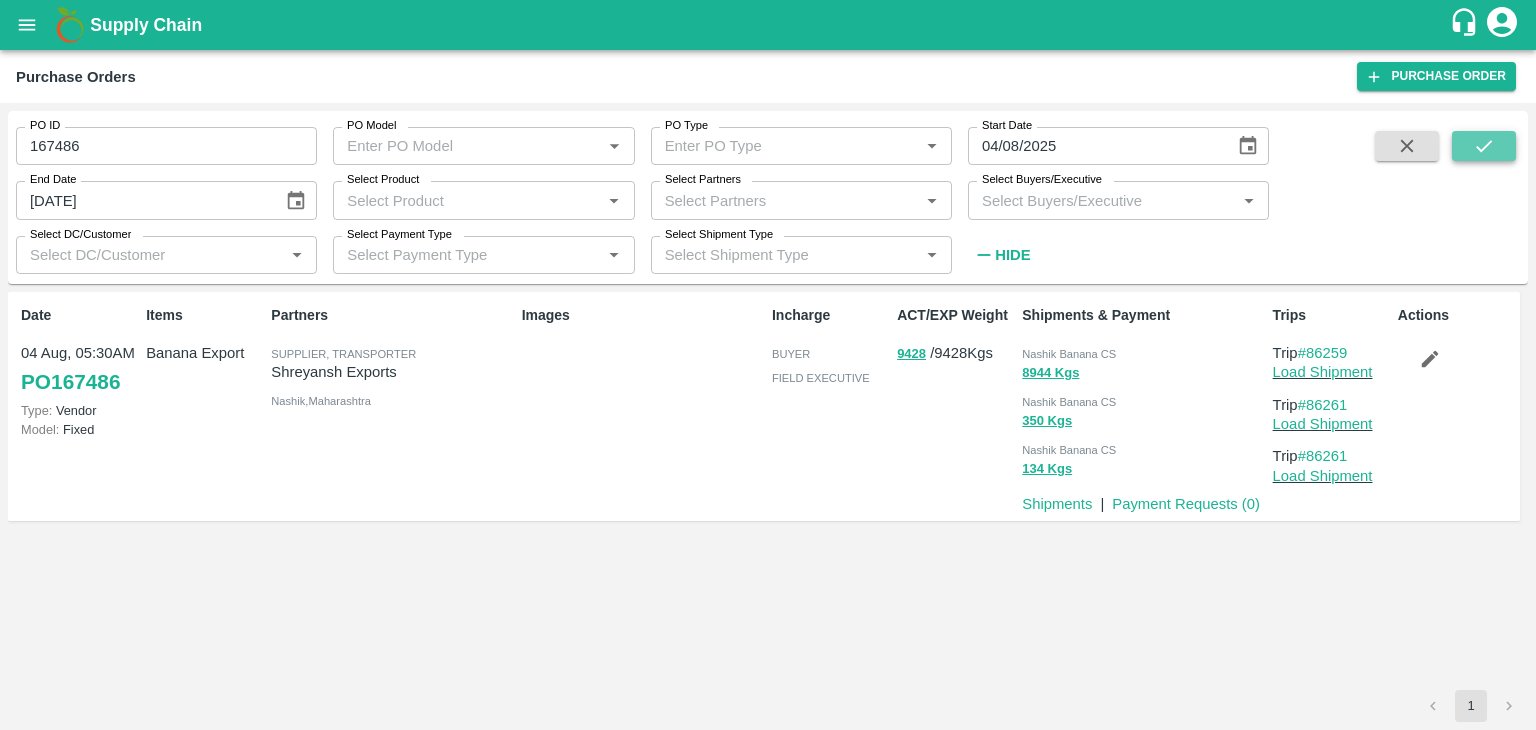 click 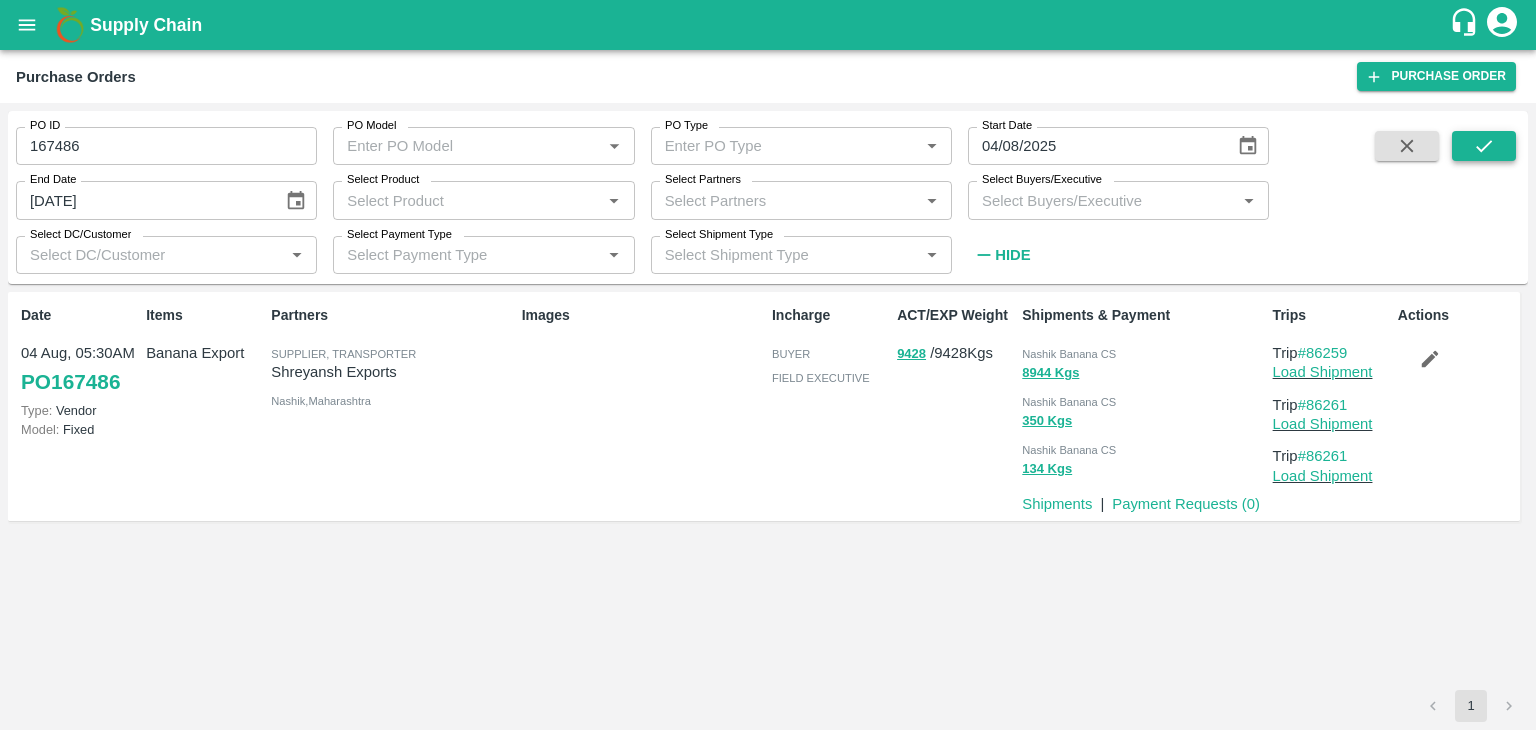 click on "PO ID 167486 PO ID PO Model PO Model   * PO Type PO Type   * Start Date 04/08/2025 Start Date End Date 06/08/2025 End Date Select Product Select Product   * Select Partners Select Partners   * Select Buyers/Executive Select Buyers/Executive   * Select DC/Customer Select DC/Customer   * Select Payment Type Select Payment Type   * Select Shipment Type Select Shipment Type   * Hide" at bounding box center [768, 197] 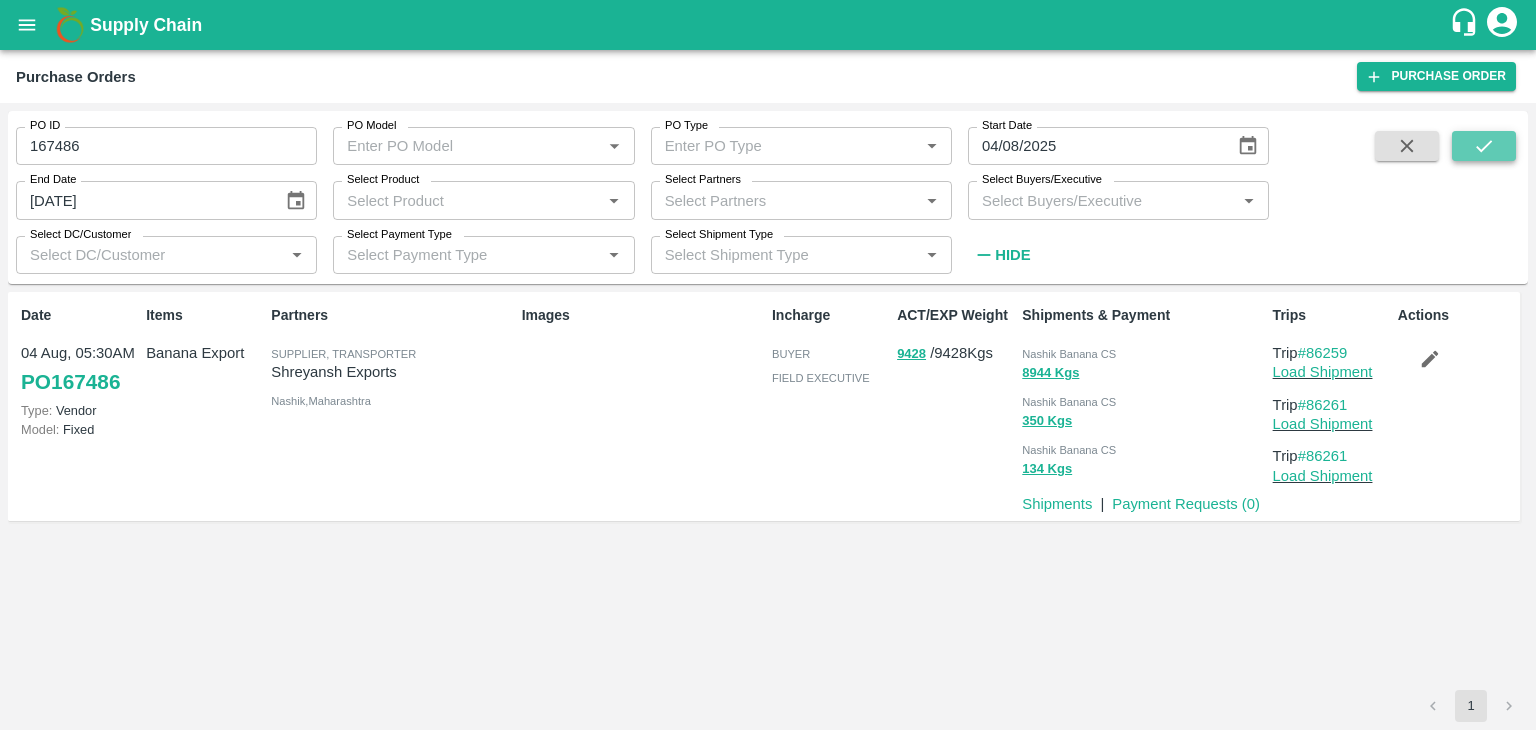 click 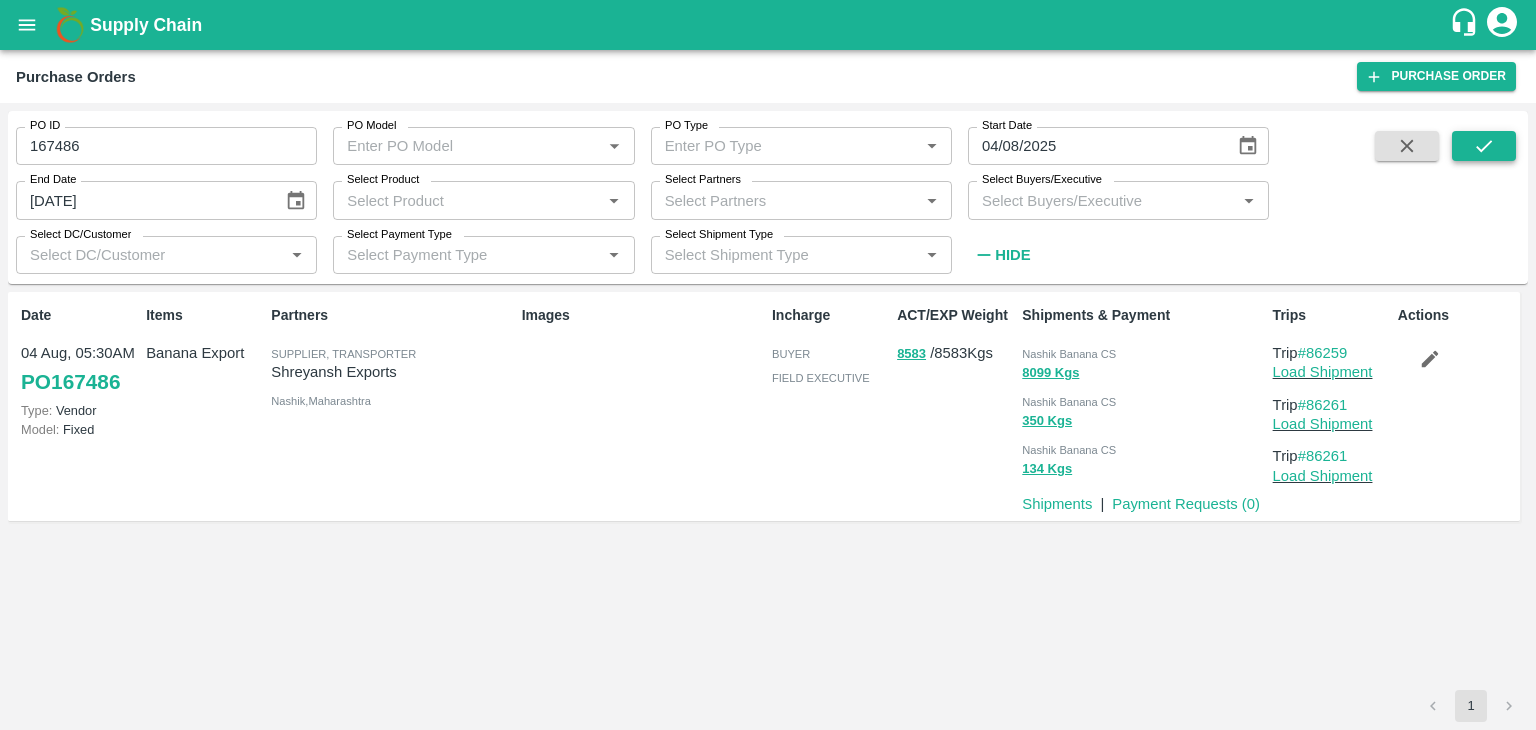 click at bounding box center [1484, 146] 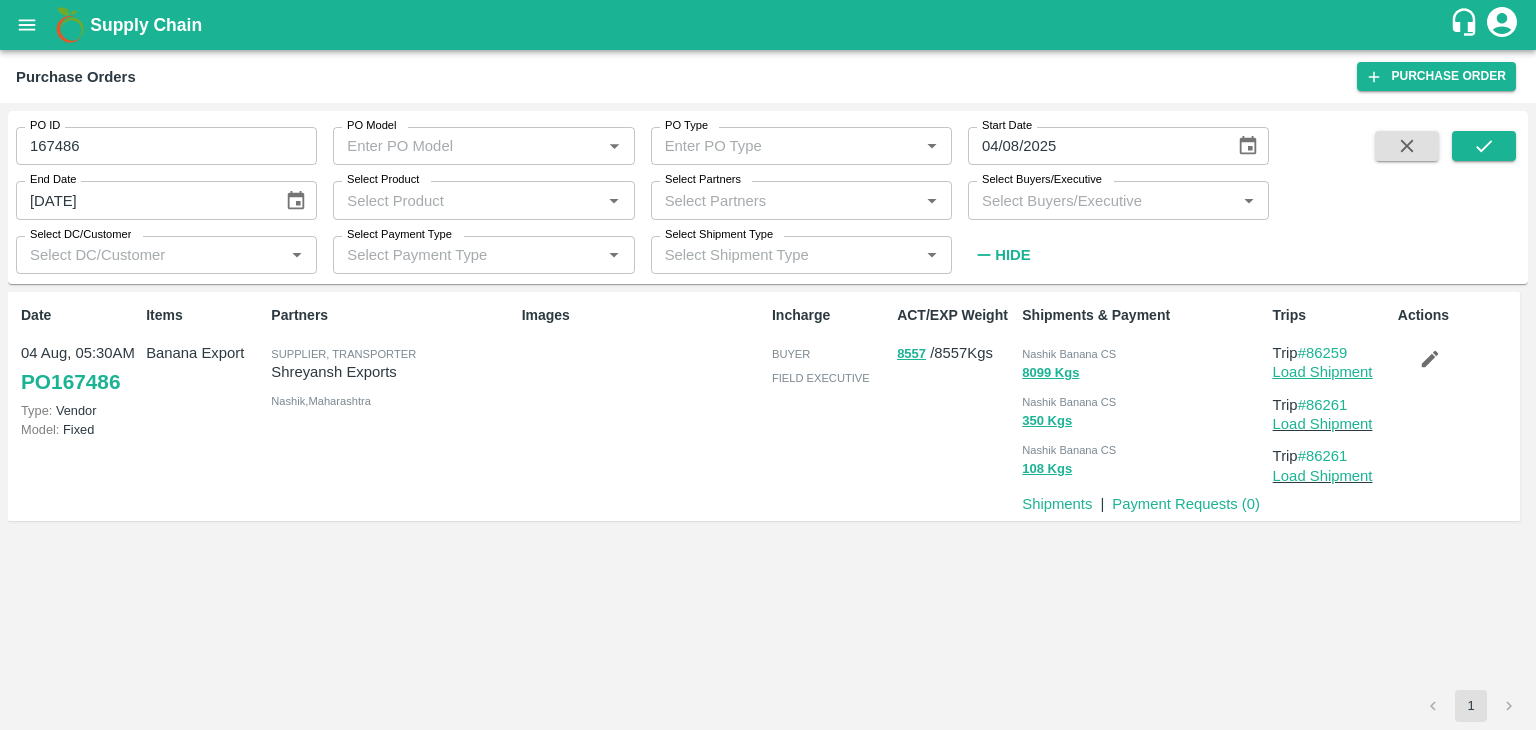click on "Load Shipment" at bounding box center [1323, 372] 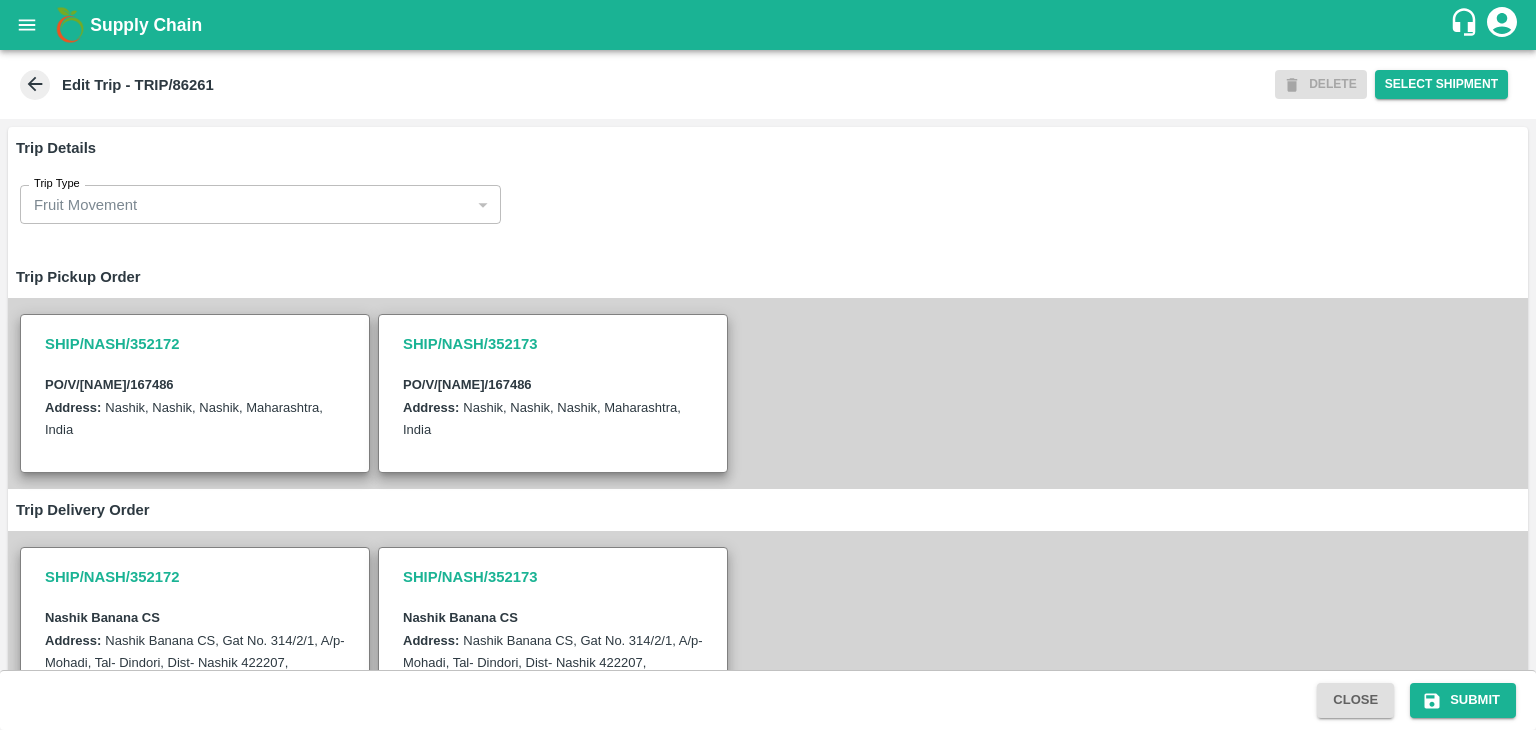 type on "Shreyansh Exports-Nashik, Nashik-91584 65669(Supplier, Transporter)" 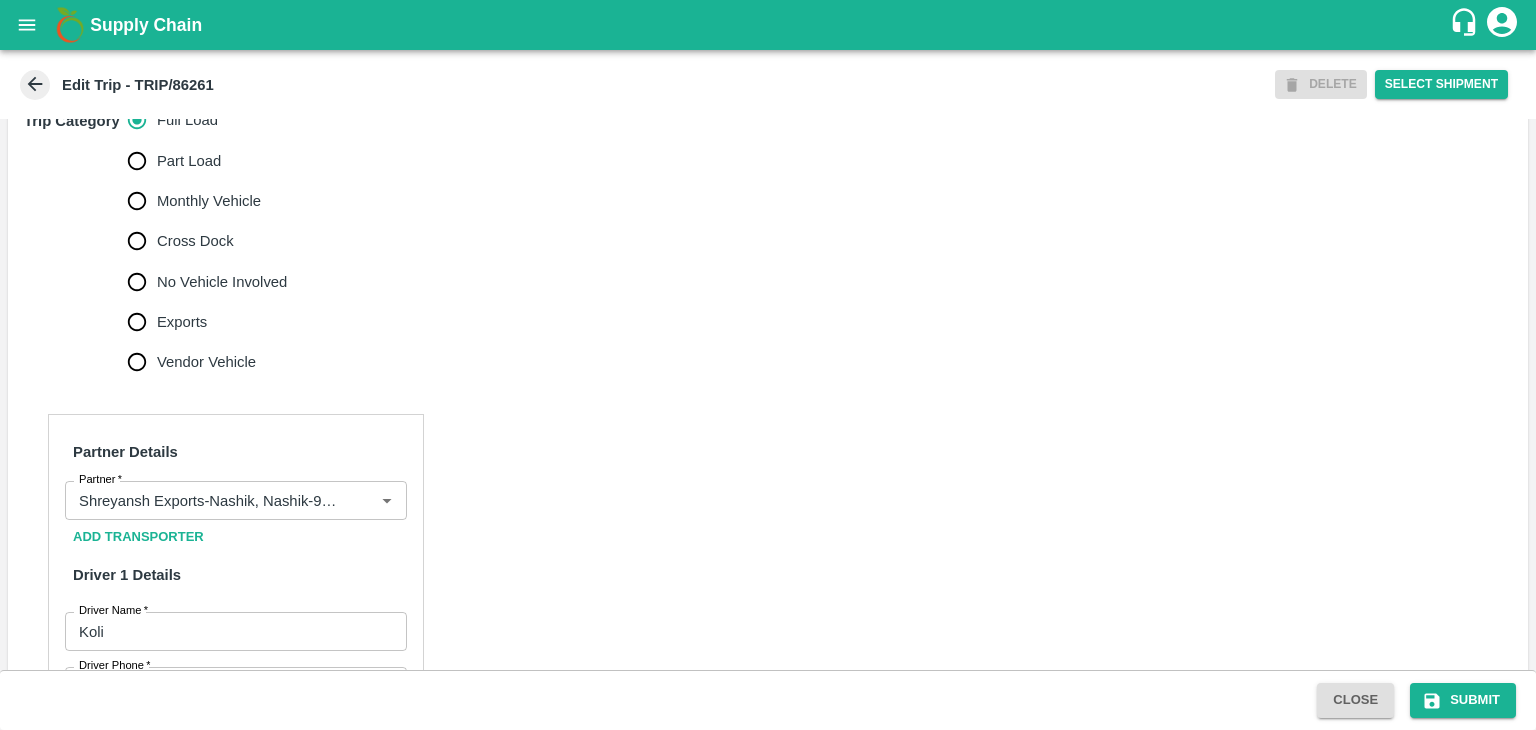 scroll, scrollTop: 655, scrollLeft: 0, axis: vertical 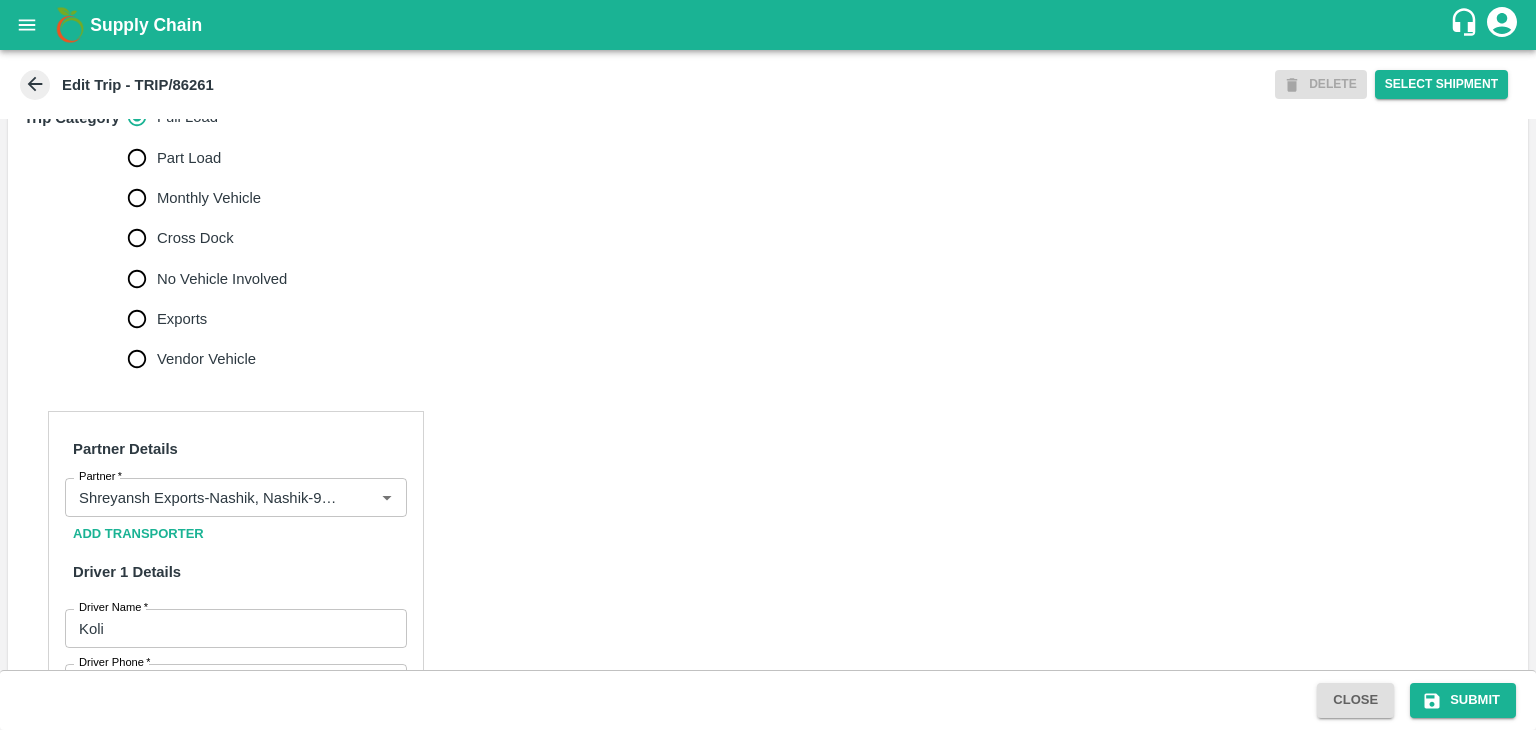 click on "No Vehicle Involved" at bounding box center (222, 279) 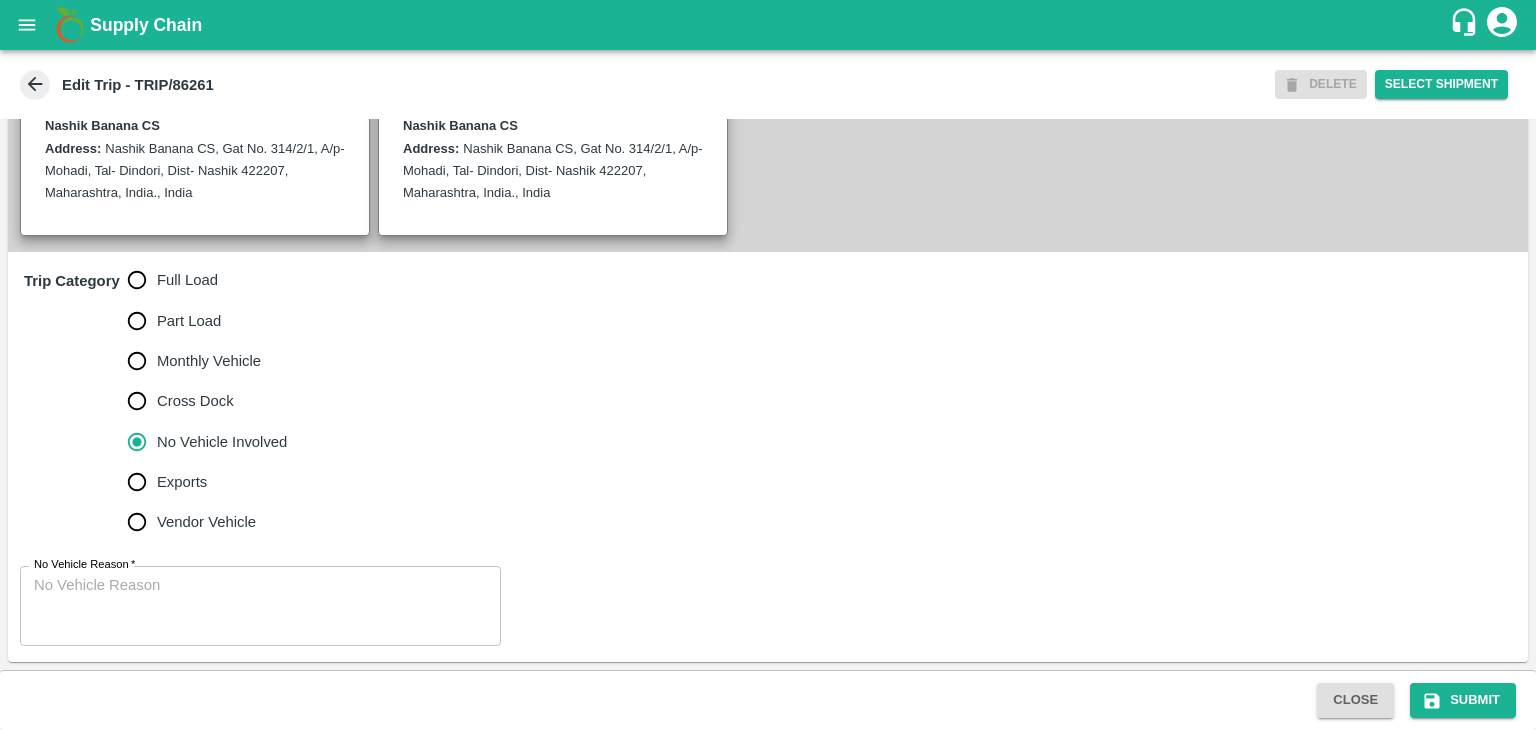 scroll, scrollTop: 491, scrollLeft: 0, axis: vertical 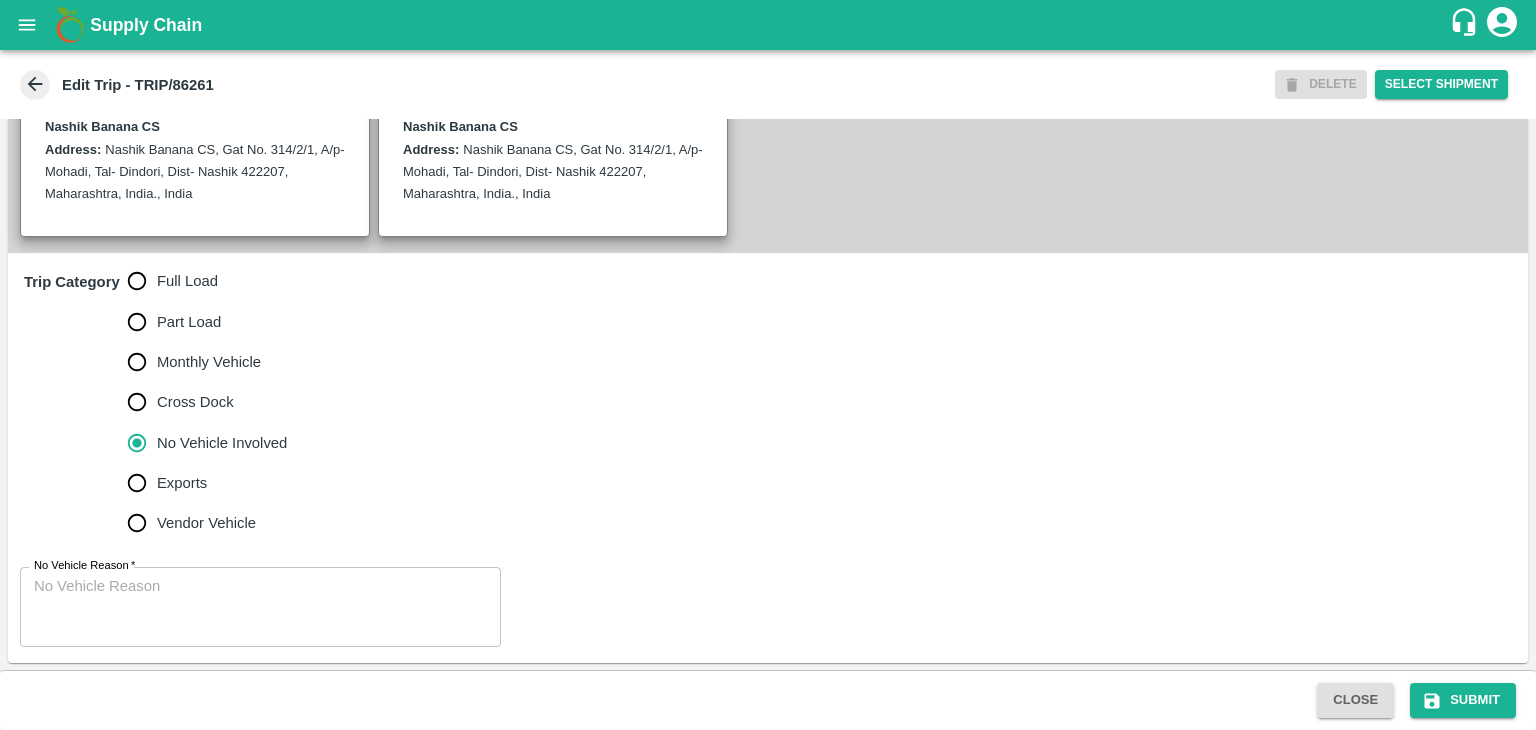 click on "No Vehicle Reason   *" at bounding box center (260, 607) 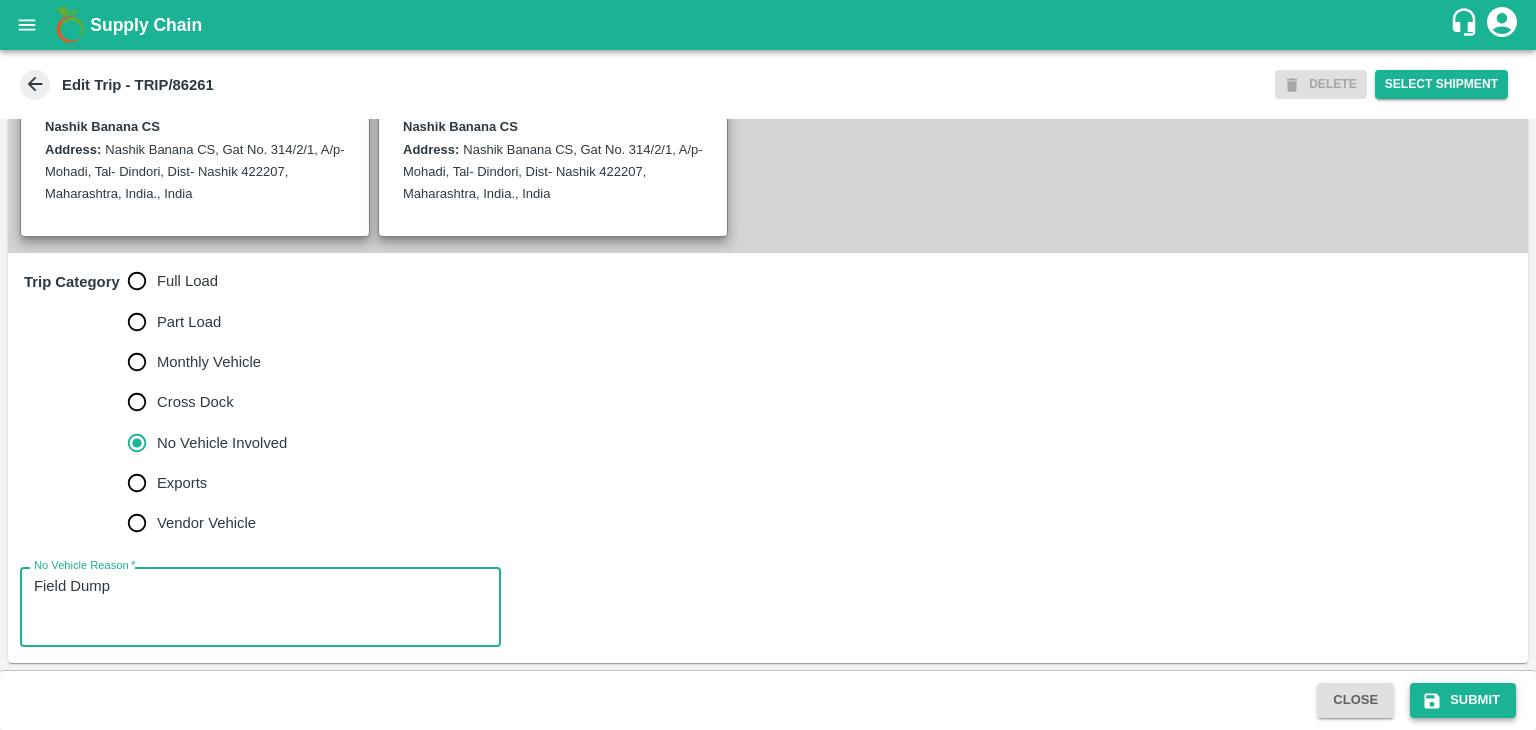 type on "Field Dump" 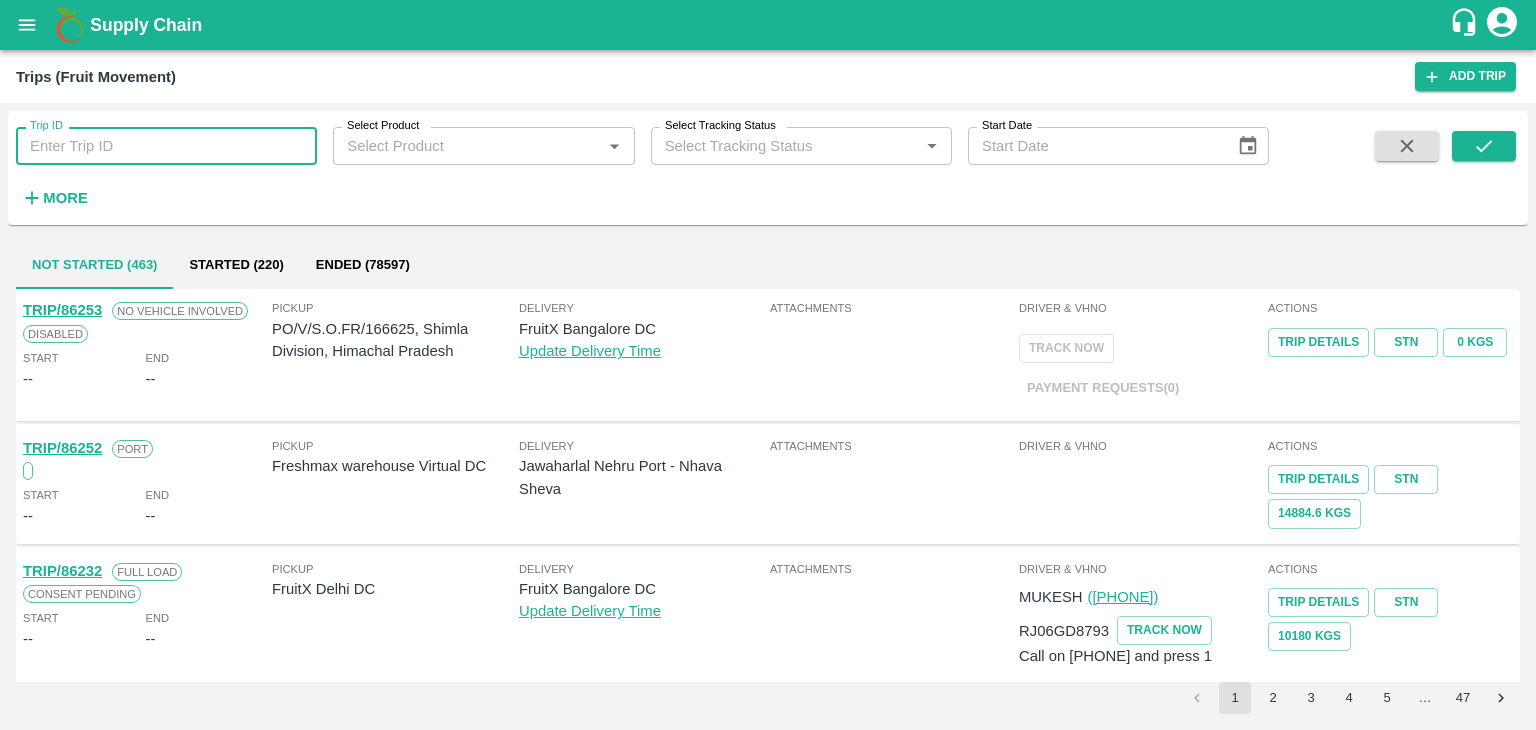 click on "Trip ID" at bounding box center (166, 146) 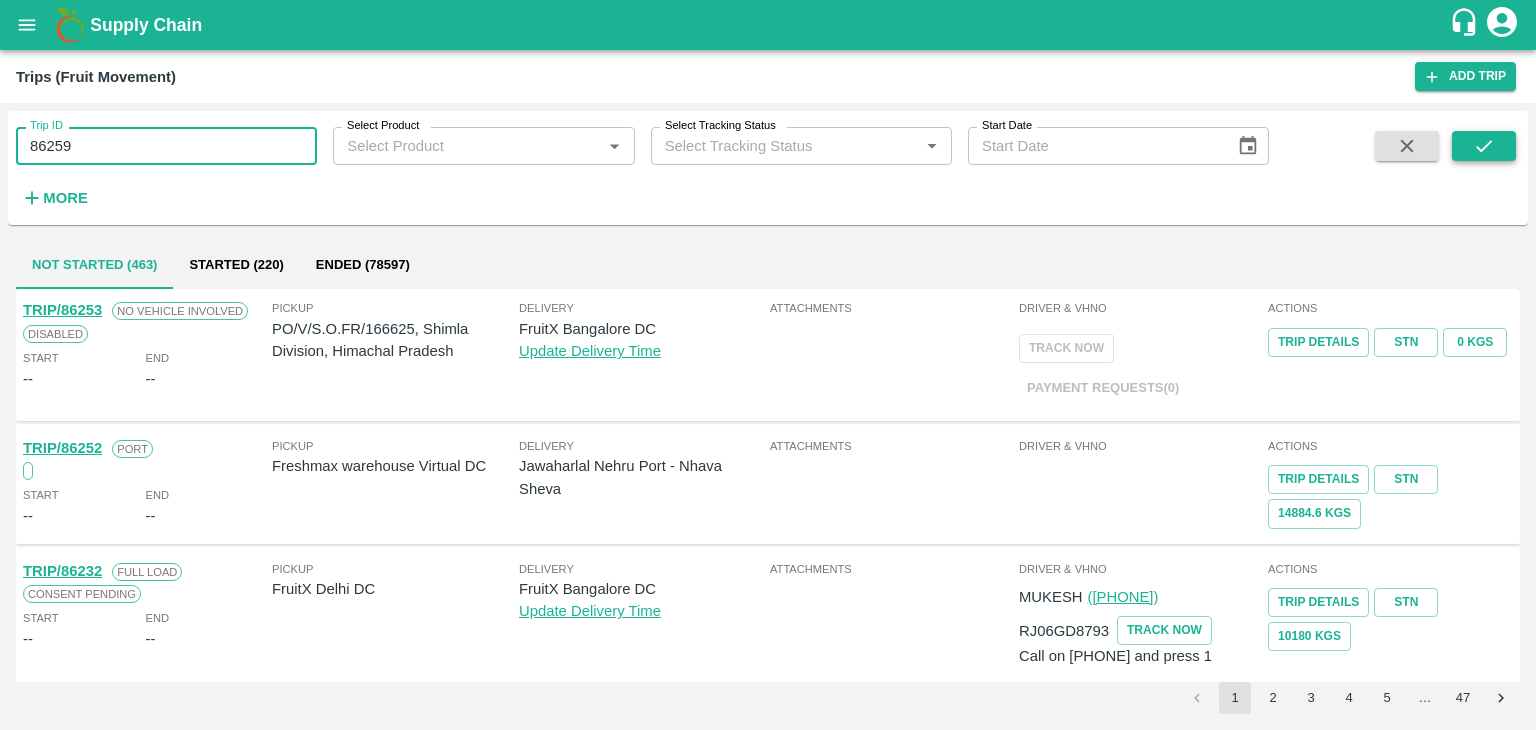 type on "86259" 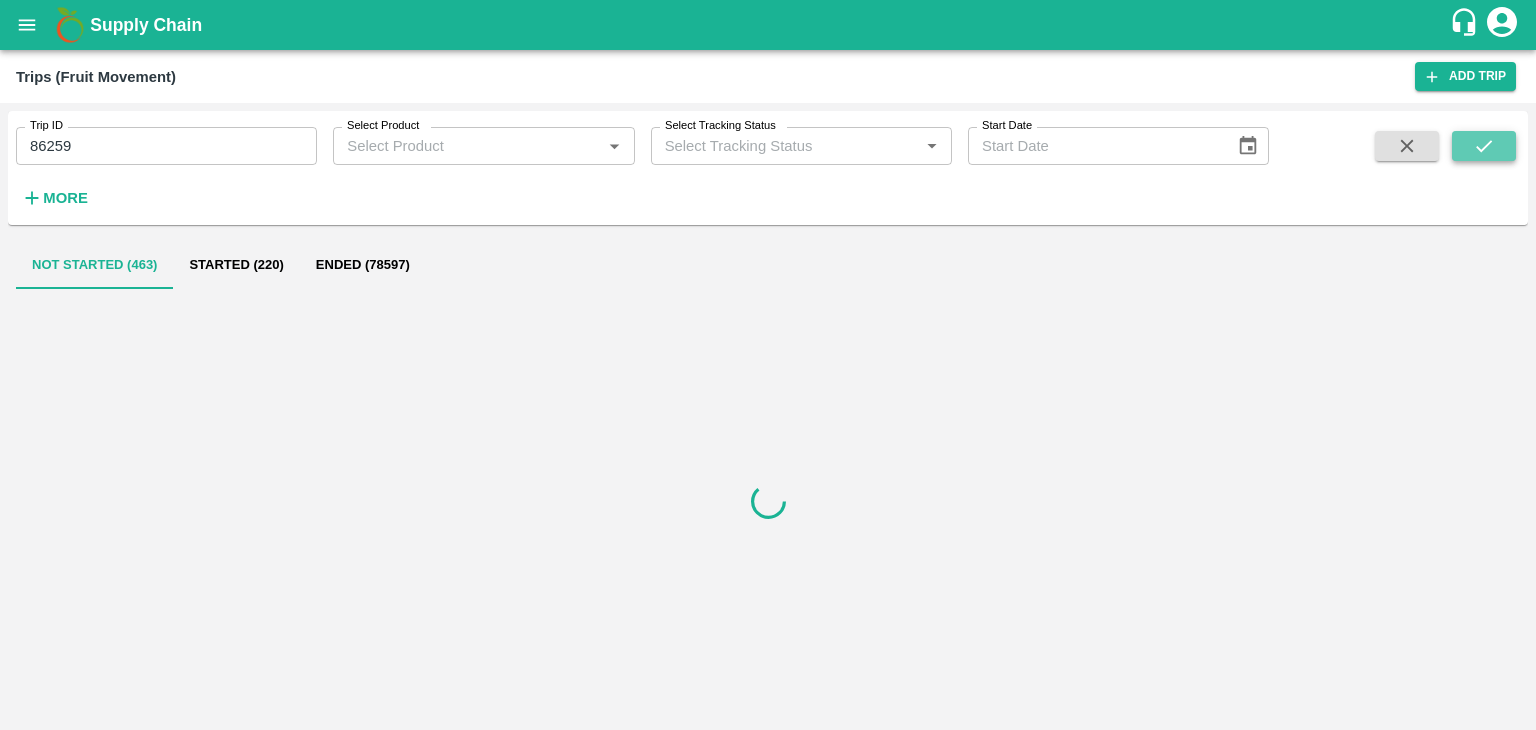 click 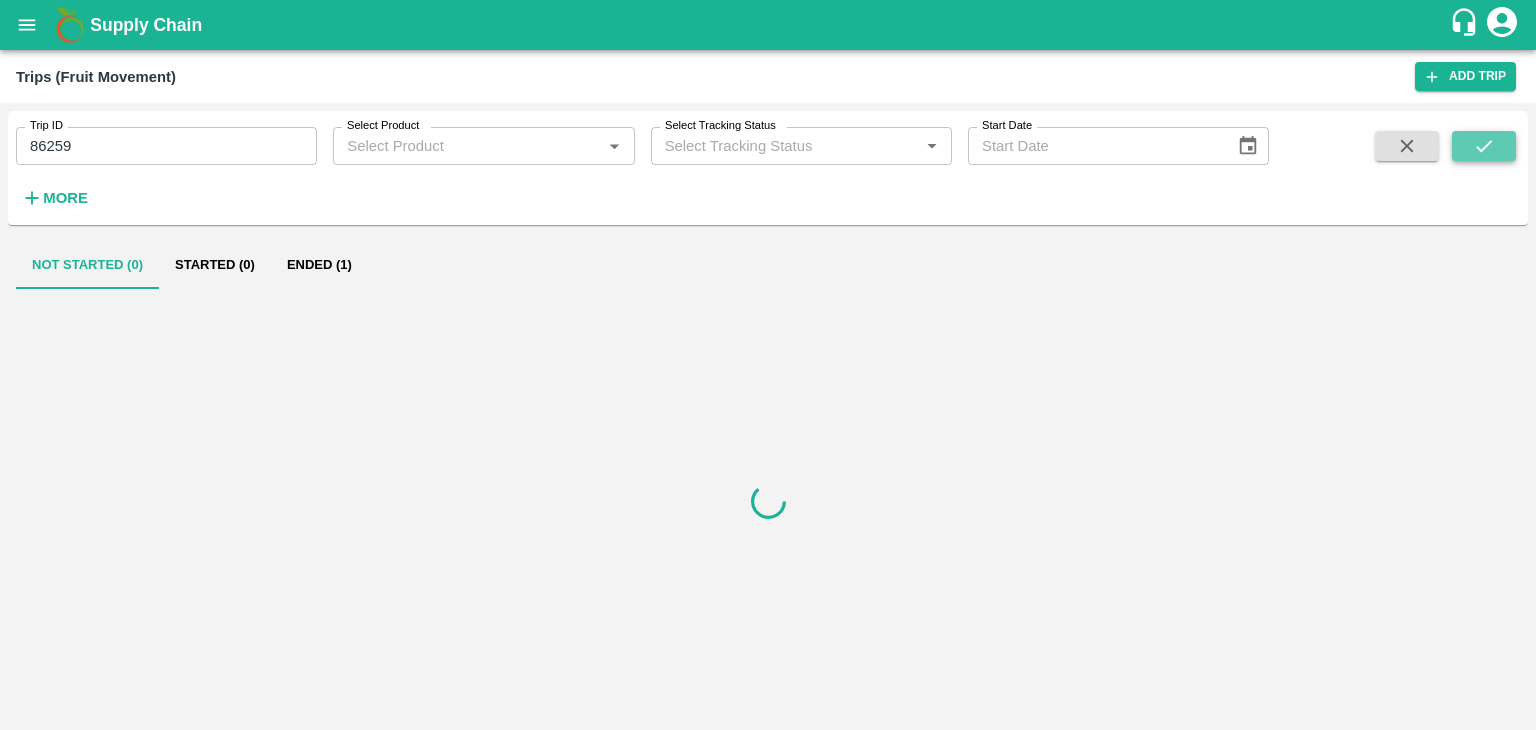 click 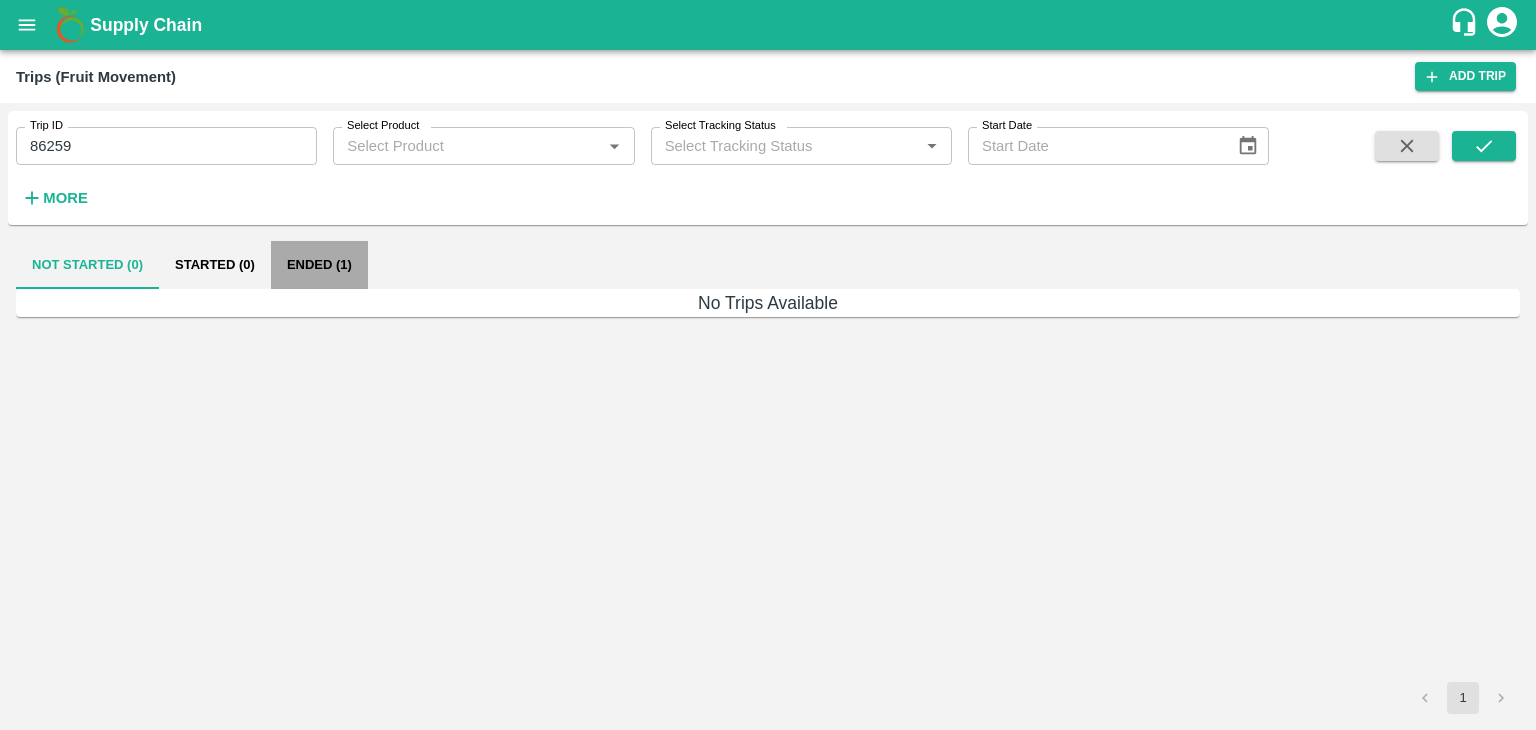 click on "Ended (1)" at bounding box center (319, 265) 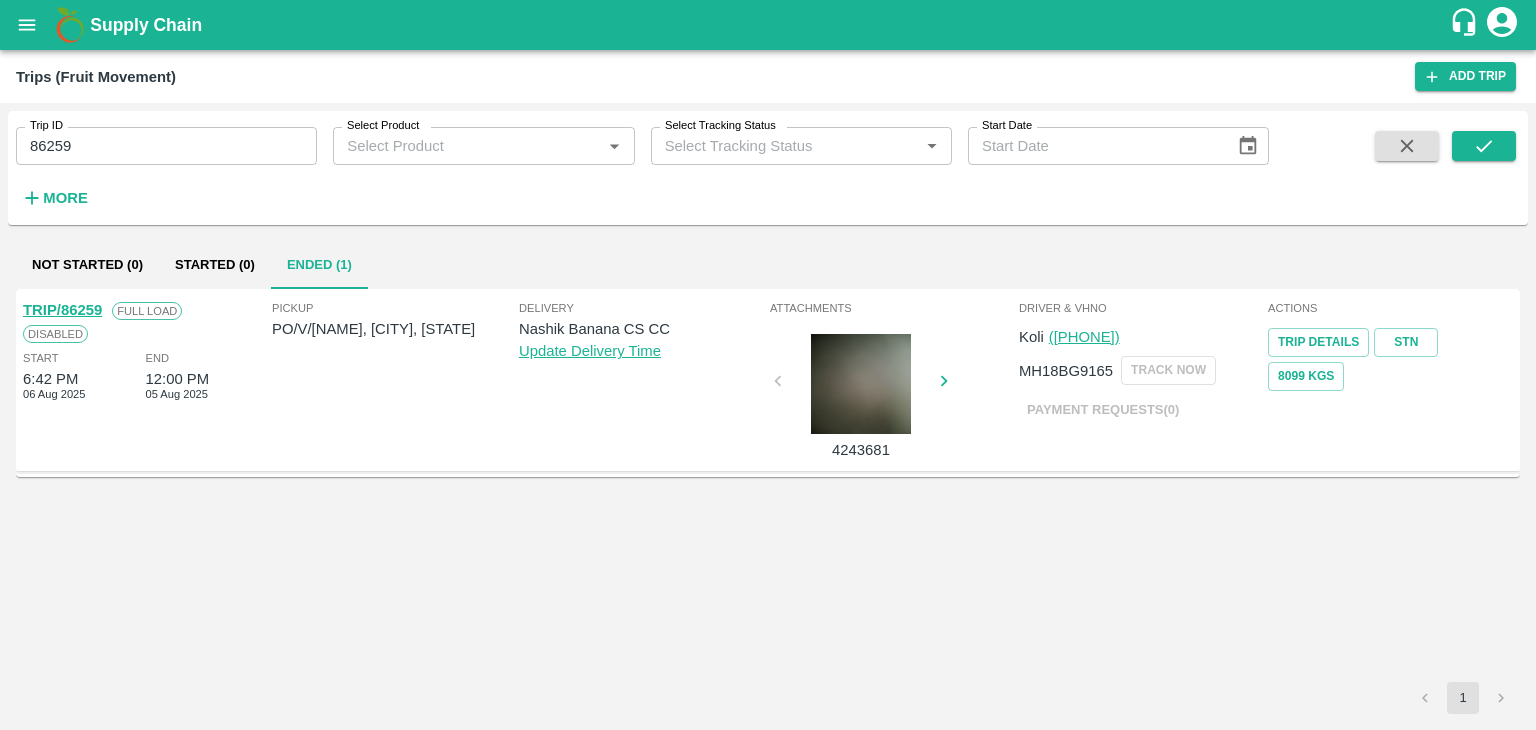 click on "TRIP/86259" at bounding box center [62, 310] 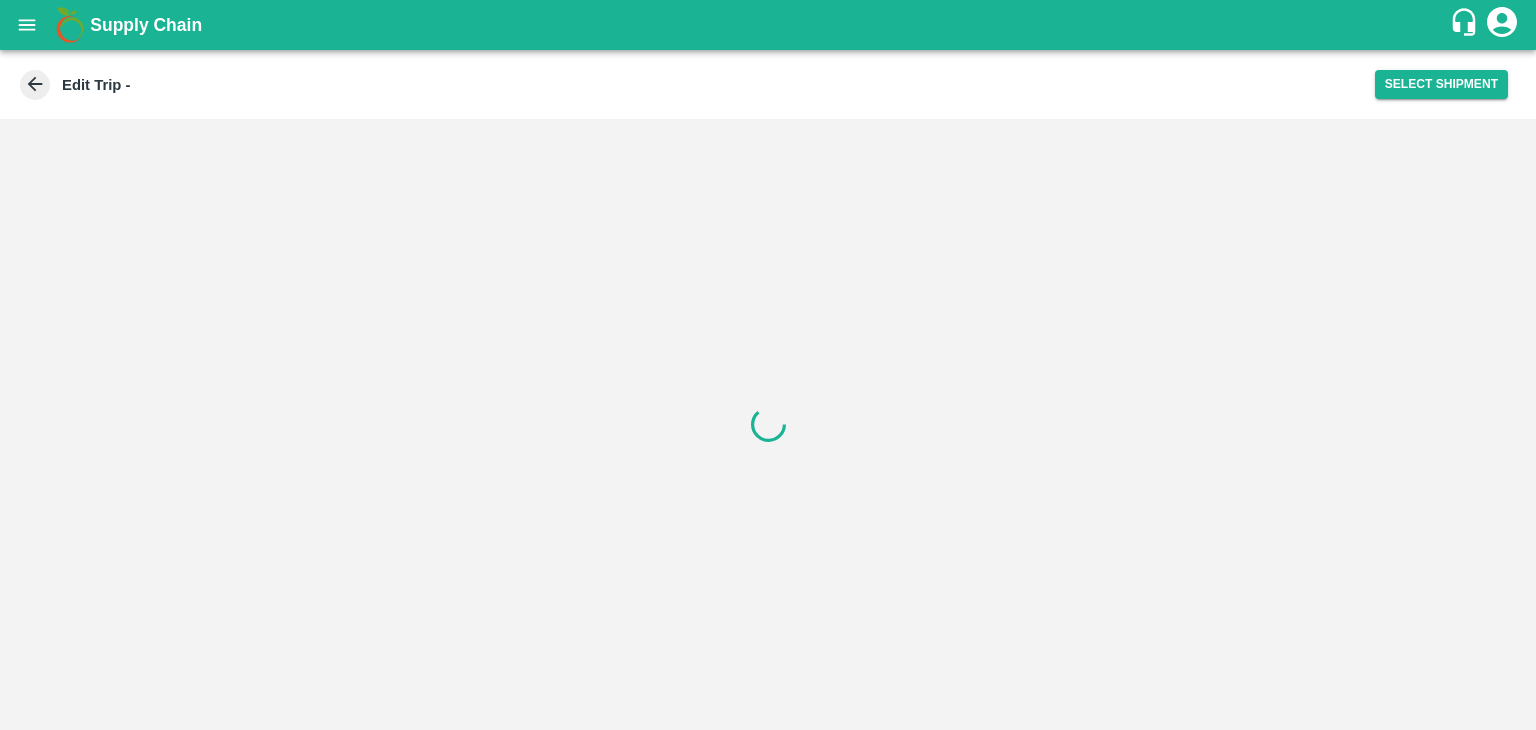 scroll, scrollTop: 0, scrollLeft: 0, axis: both 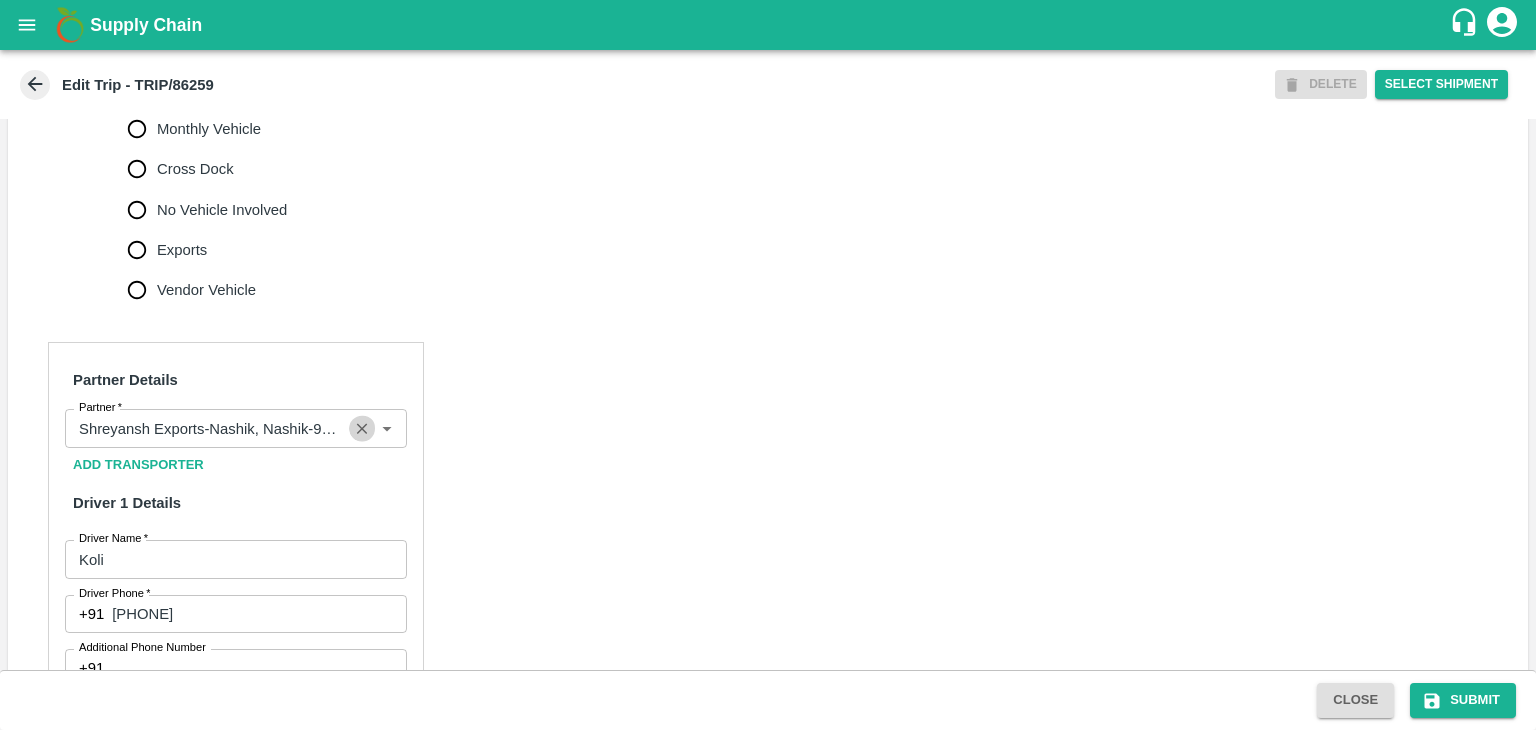 click 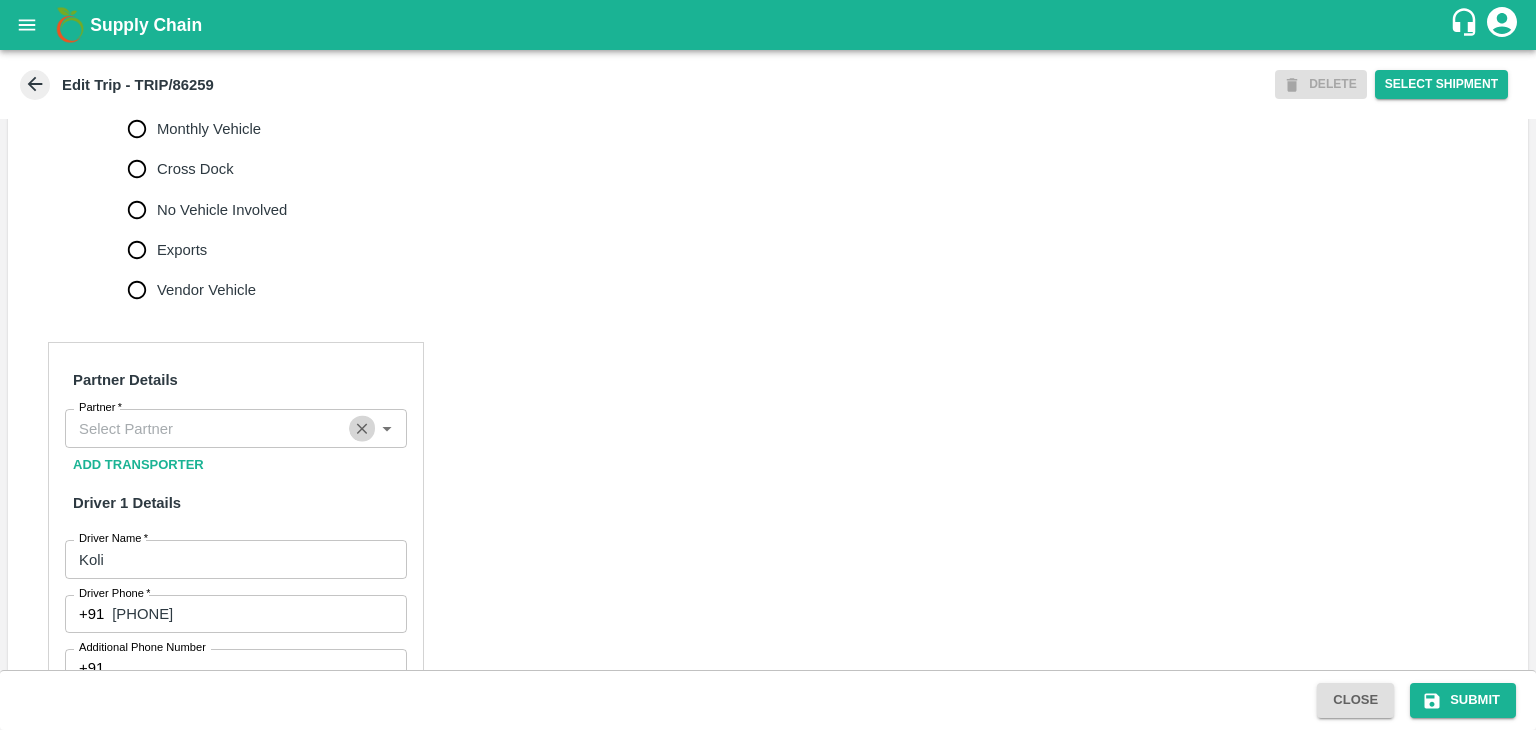 scroll, scrollTop: 0, scrollLeft: 0, axis: both 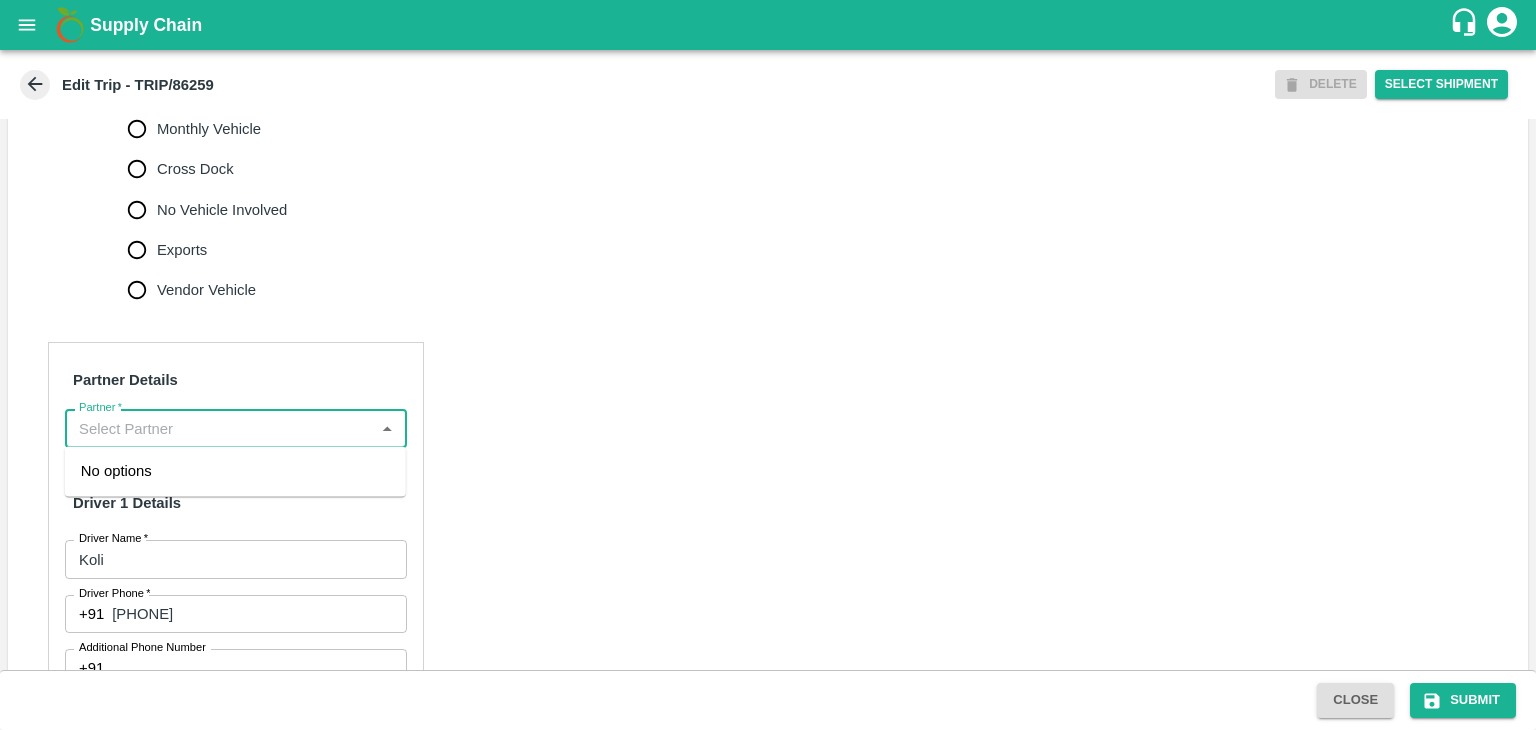 click on "Partner   *" at bounding box center (219, 428) 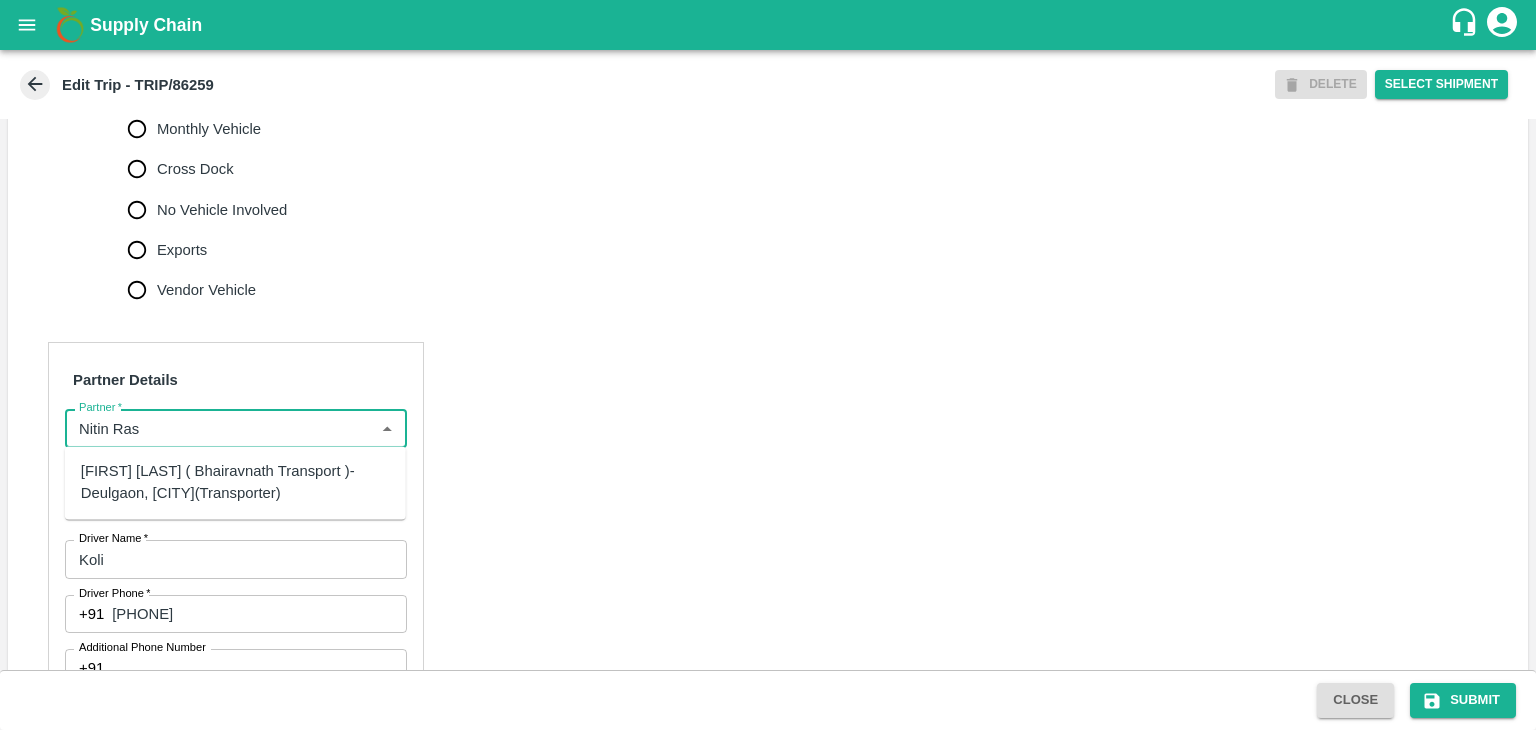 click on "[FIRST] [LAST] ( Bhairavnath Transport )-Deulgaon, [CITY](Transporter)" at bounding box center (235, 482) 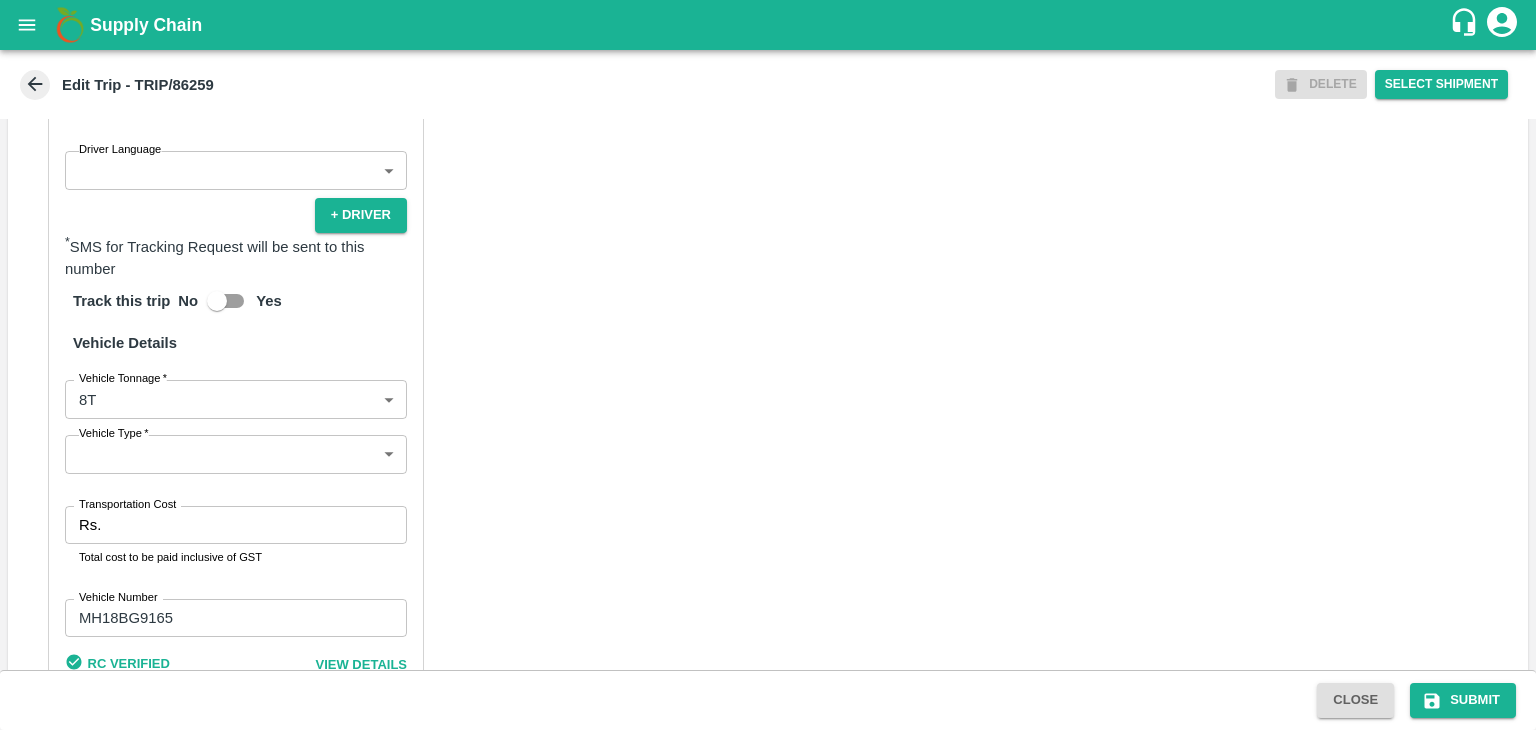 scroll, scrollTop: 1320, scrollLeft: 0, axis: vertical 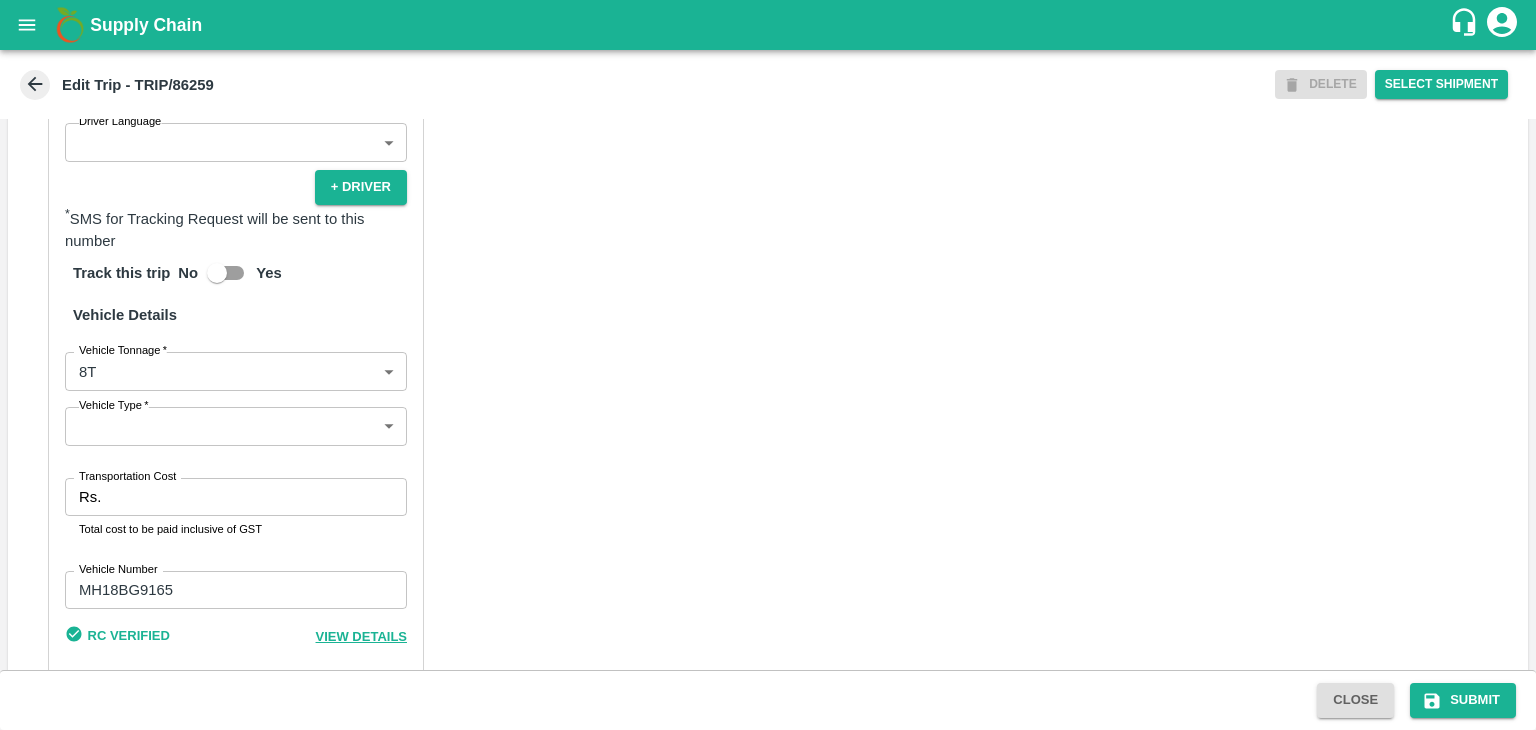 type on "[FIRST] [LAST] ( Bhairavnath Transport )-Deulgaon, [CITY](Transporter)" 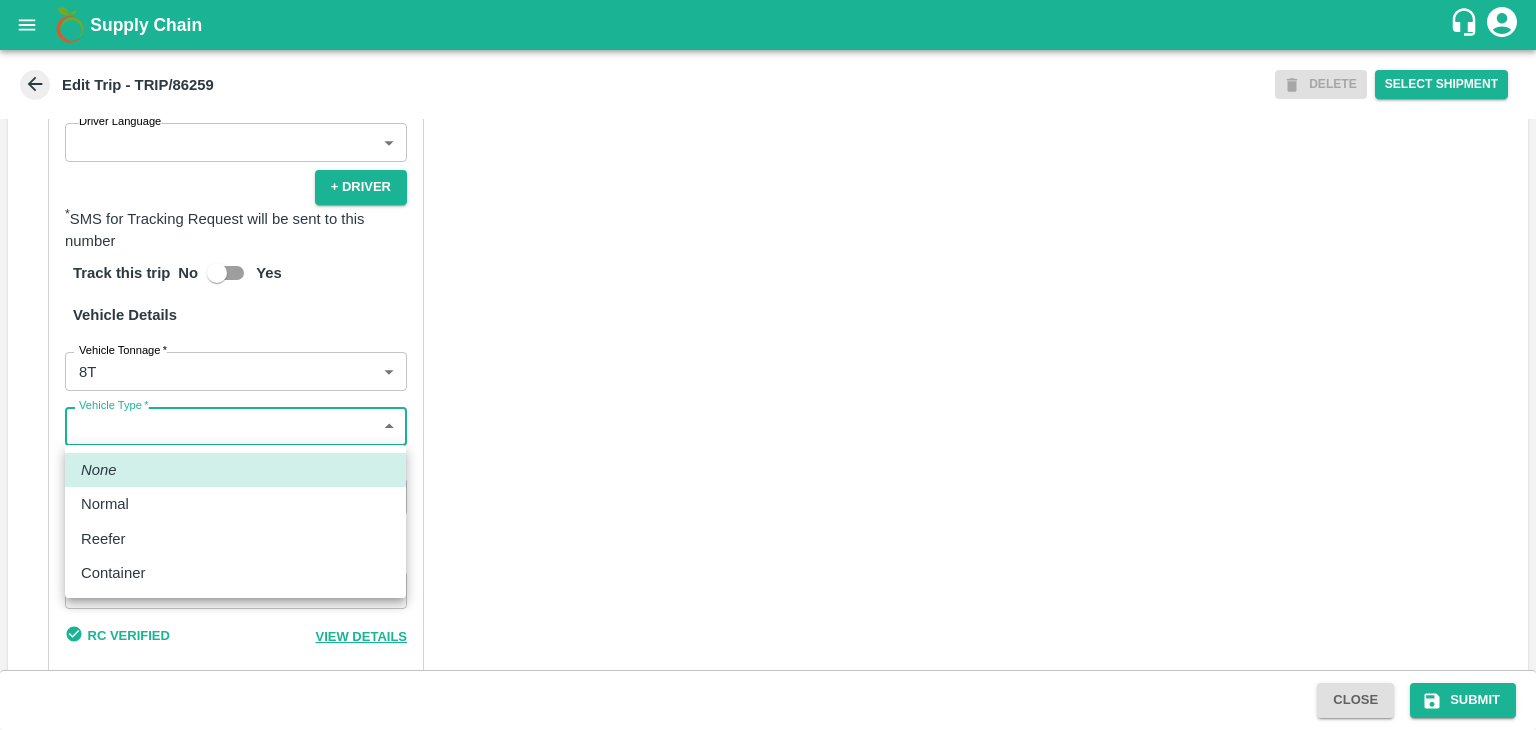 click on "Supply Chain Edit Trip - TRIP/86259 DELETE Select Shipment Trip Details Trip Type Fruit Movement 1 Trip Type Trip Pickup Order SHIP/NASH/352169 PO/V/SHREYA/167486 Address: [CITY], [CITY], [CITY], [STATE], India Trip Delivery Order SHIP/NASH/352169 [CITY] Banana CS Address:  [CITY] Banana CS, Gat No. 314/2/1, A/p- Mohadi, Tal- Dindori, Dist- [CITY] [POSTAL_CODE], [STATE], India., India Trip Category  Full Load Part Load Monthly Vehicle Cross Dock No Vehicle Involved Exports Vendor Vehicle Partner Details Partner   * Partner Add   Transporter Driver 1 Details Driver Name   * Koli Driver Name Driver Phone   * +91 [PHONE] Driver Phone Additional Phone Number +91 Additional Phone Number Driver Language ​ Driver Language + Driver * SMS for Tracking Request will be sent to this number Track this trip No Yes Vehicle Details Vehicle Tonnage   * 8T 8000 Vehicle Tonnage Vehicle Type   * ​ Vehicle Type Transportation Cost Rs. Transportation Cost Total cost to be paid inclusive of GST Vehicle Number None" at bounding box center [768, 365] 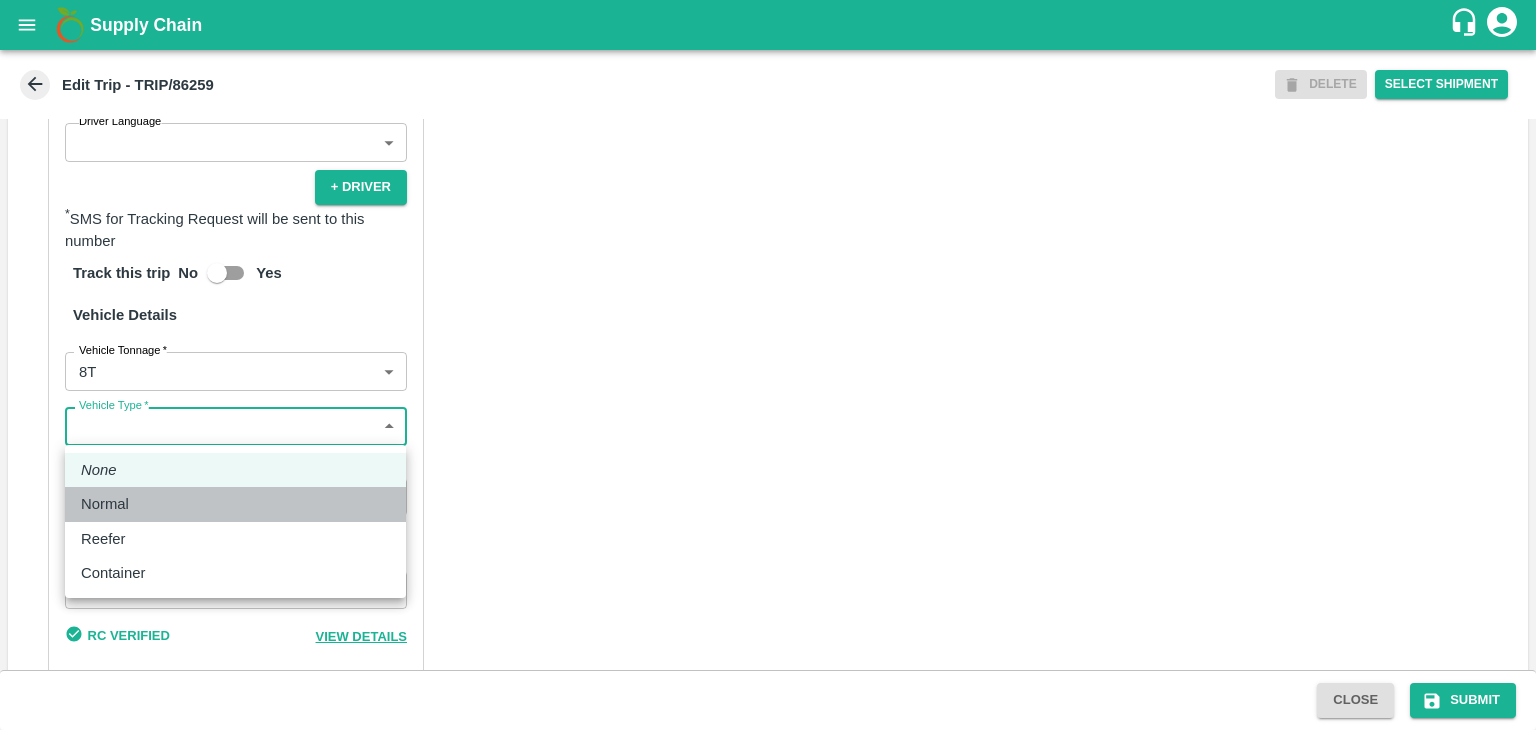 click on "Normal" at bounding box center (235, 504) 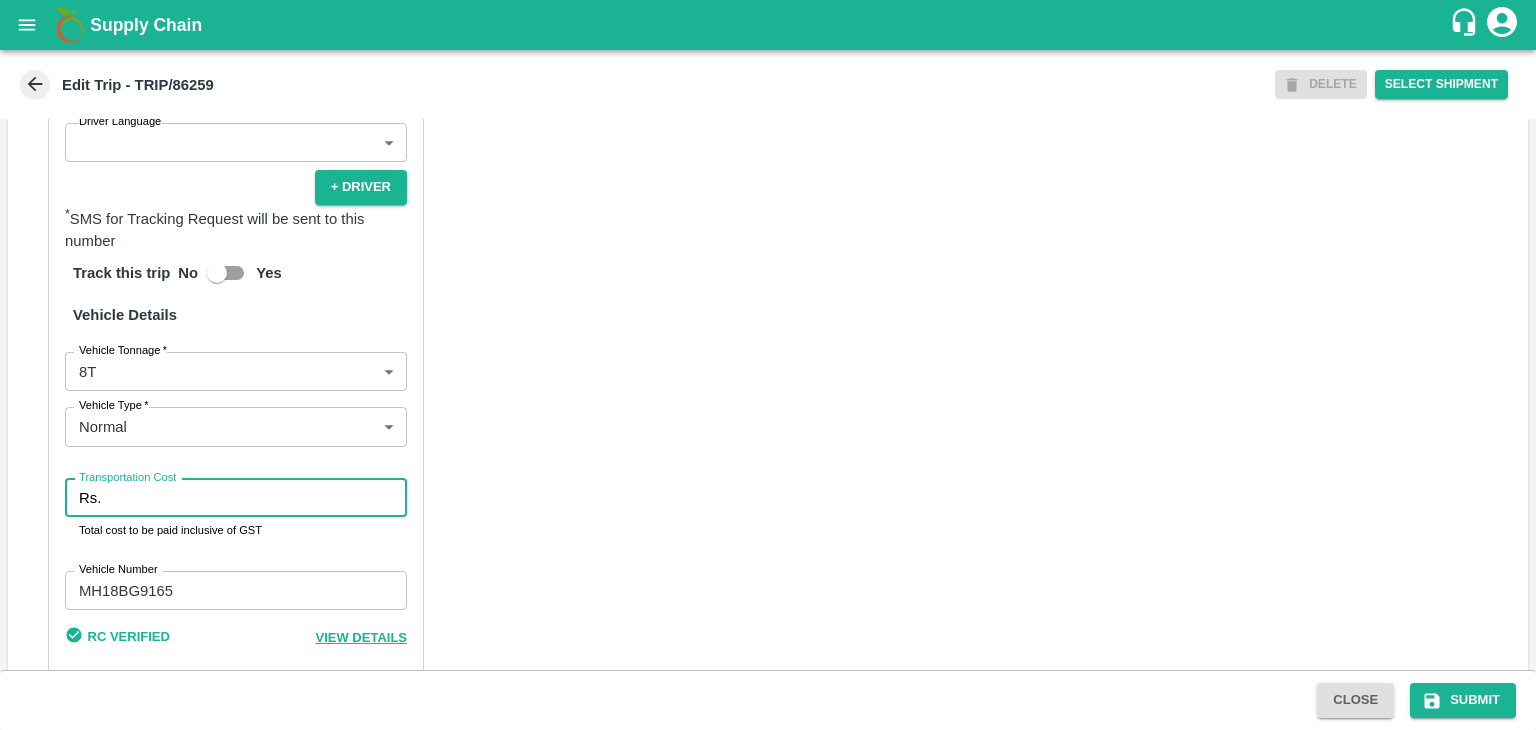 click on "Transportation Cost" at bounding box center (258, 498) 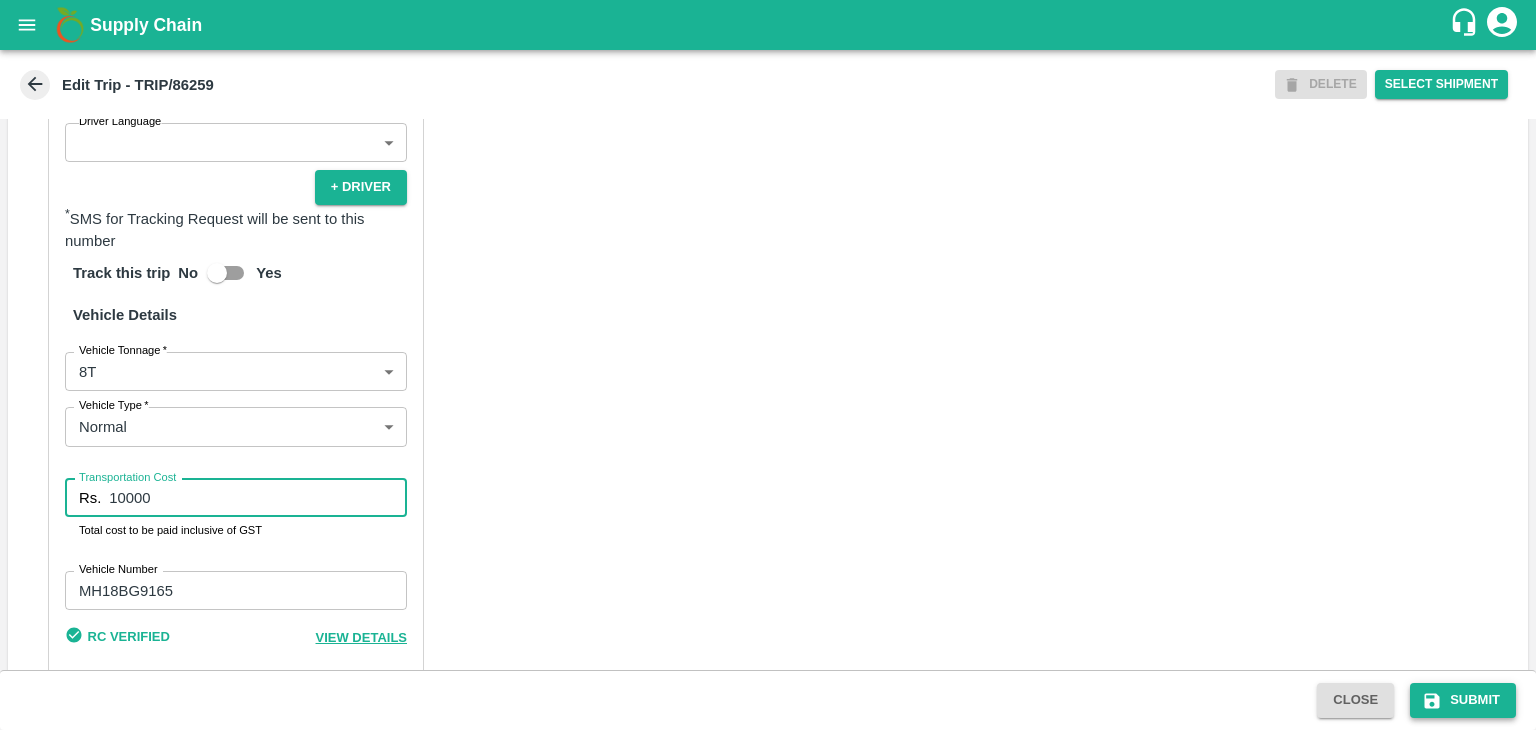 type on "10000" 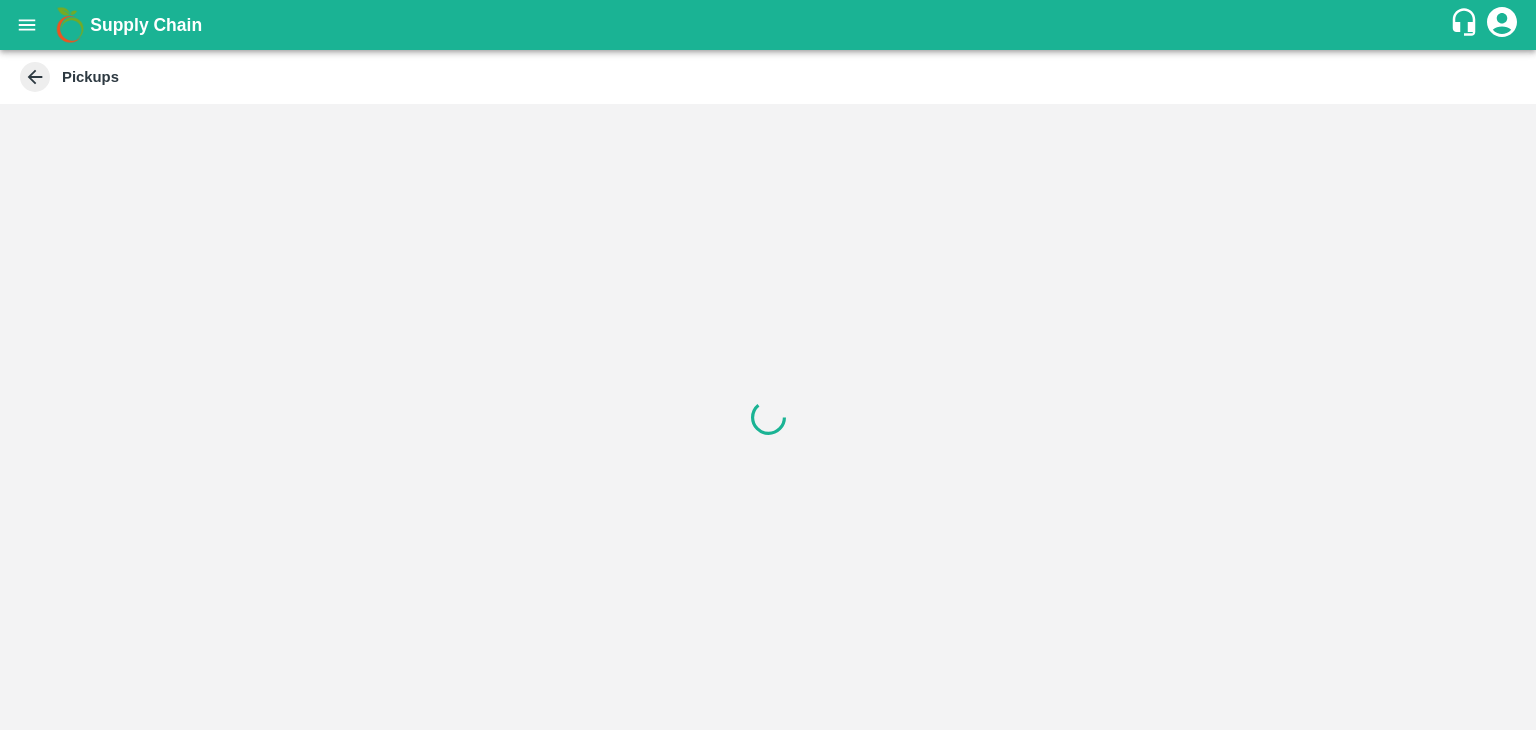 scroll, scrollTop: 0, scrollLeft: 0, axis: both 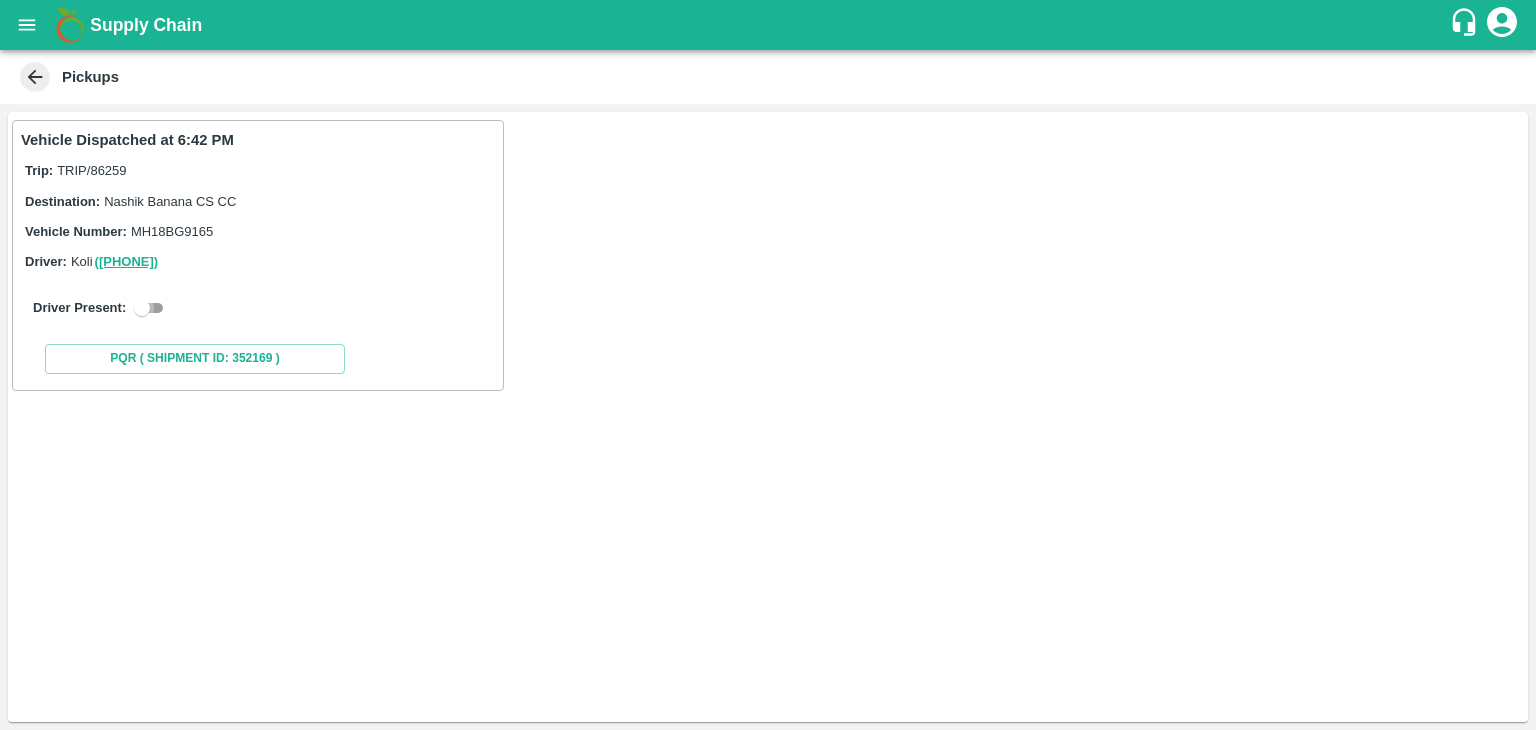 click at bounding box center [142, 308] 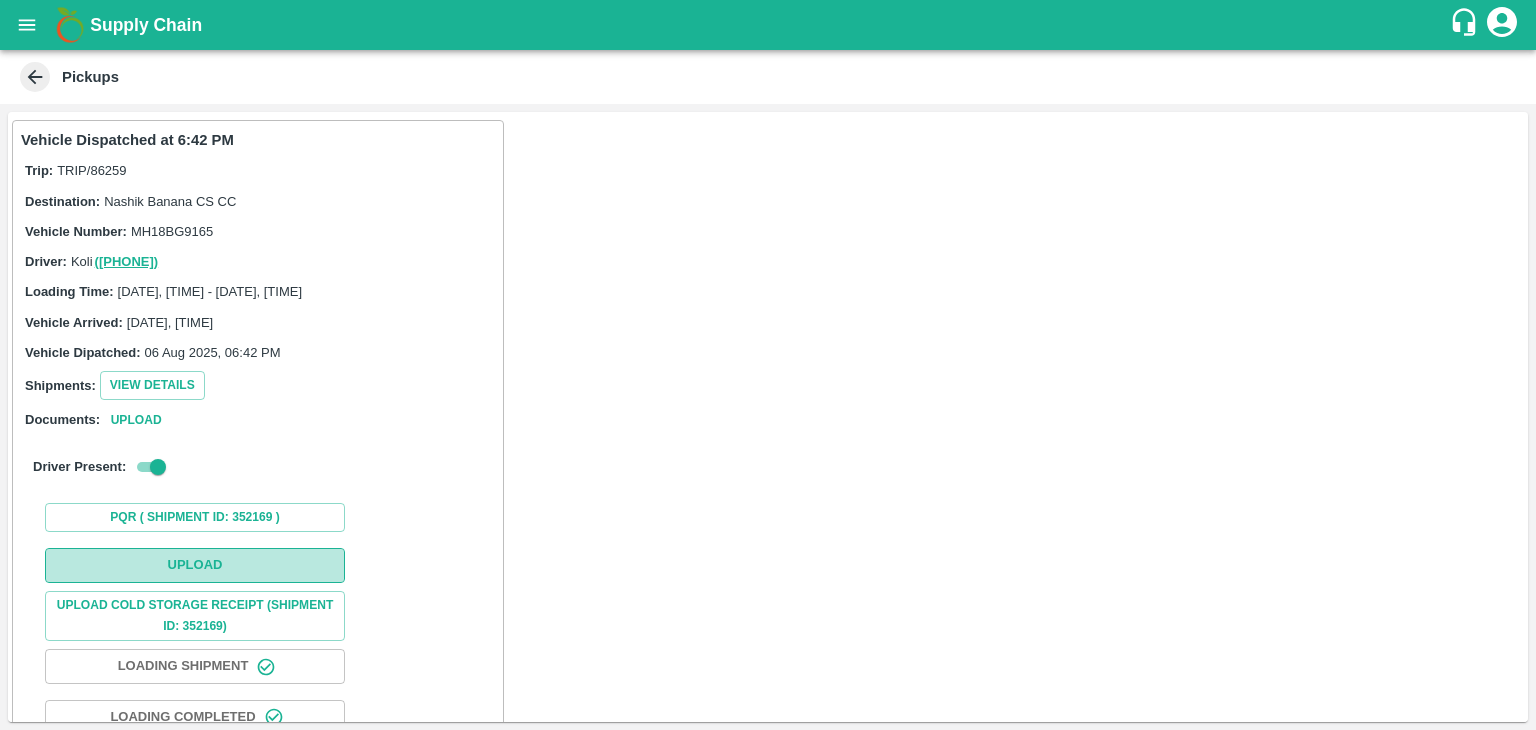 click on "Upload" at bounding box center (195, 565) 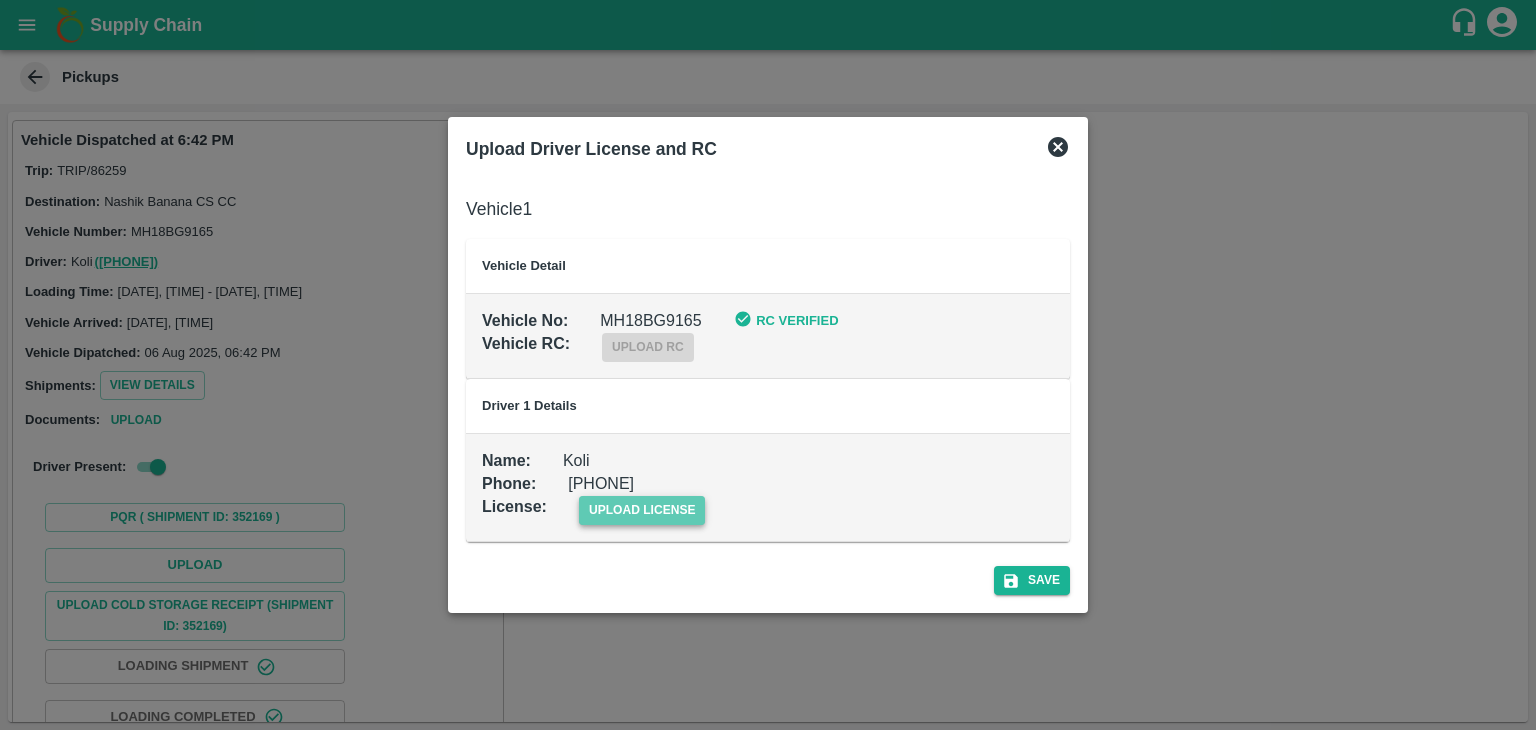 click on "upload license" at bounding box center (642, 510) 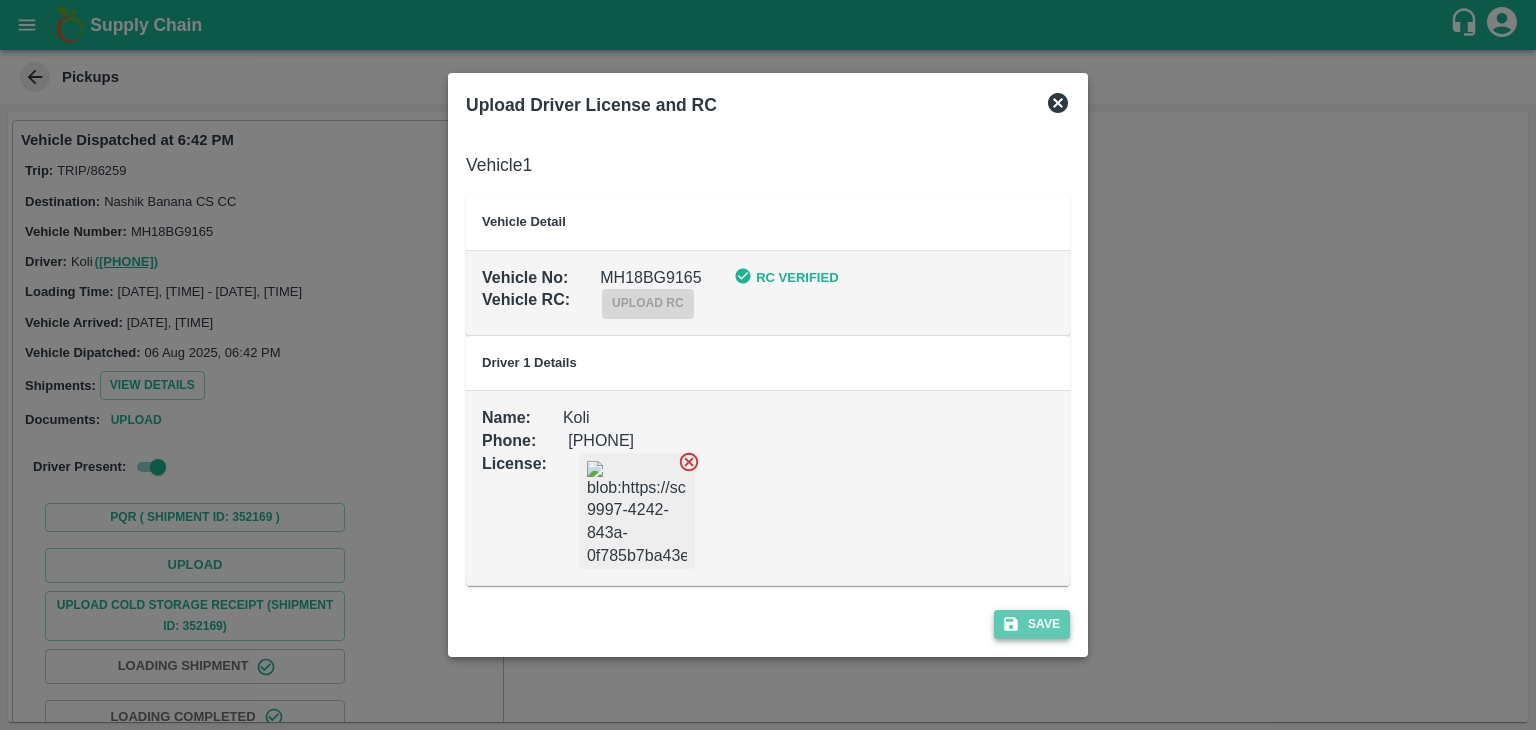 click on "Save" at bounding box center (1032, 624) 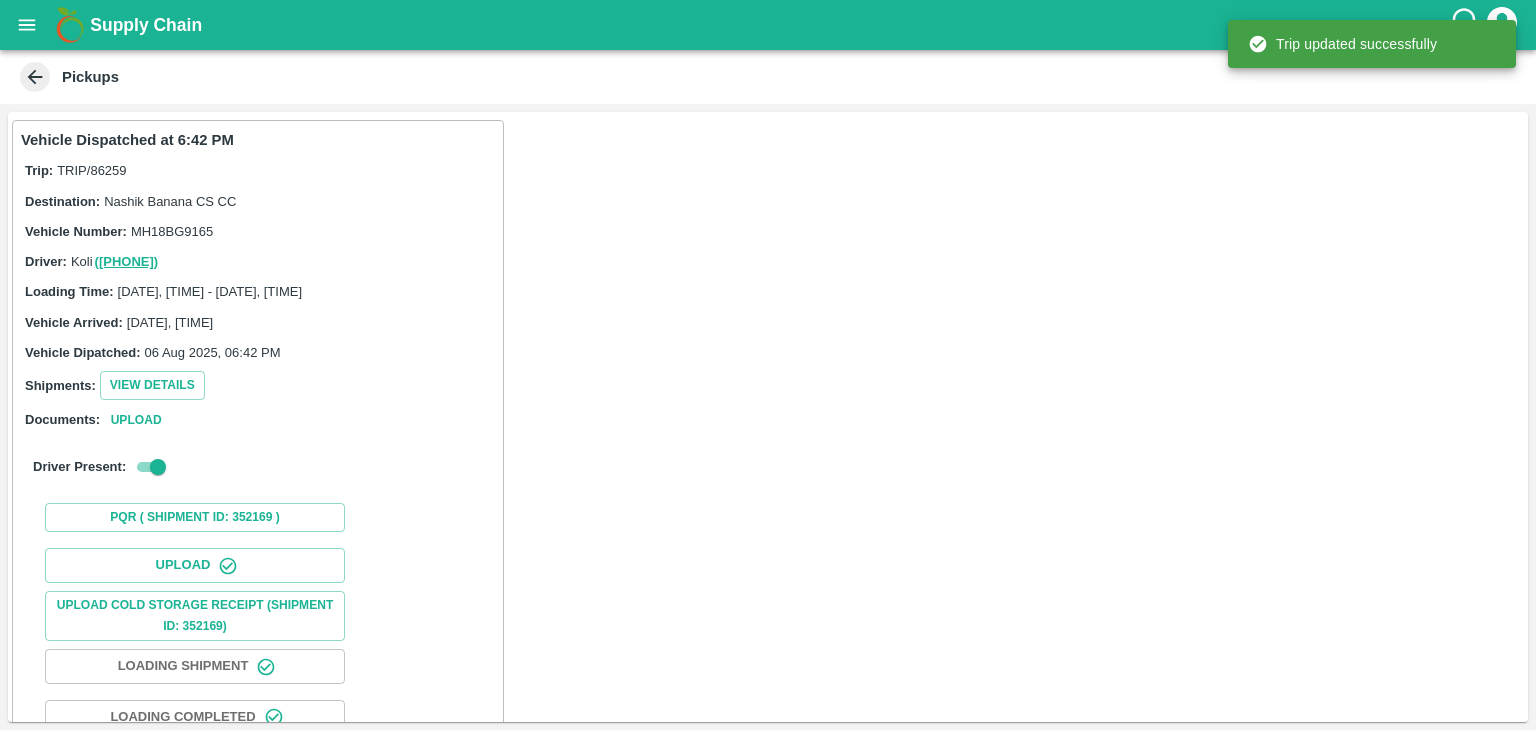 scroll, scrollTop: 209, scrollLeft: 0, axis: vertical 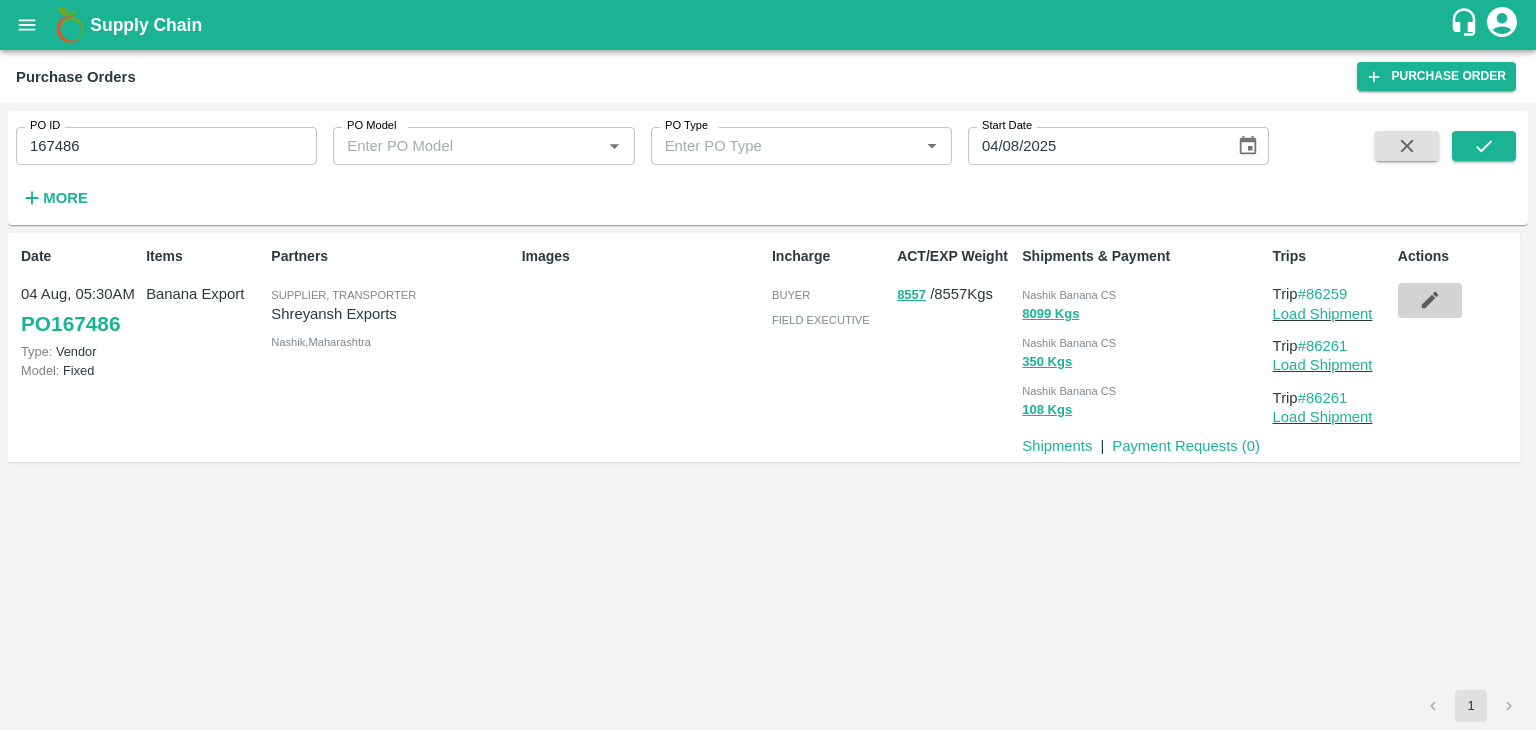 click at bounding box center (1430, 300) 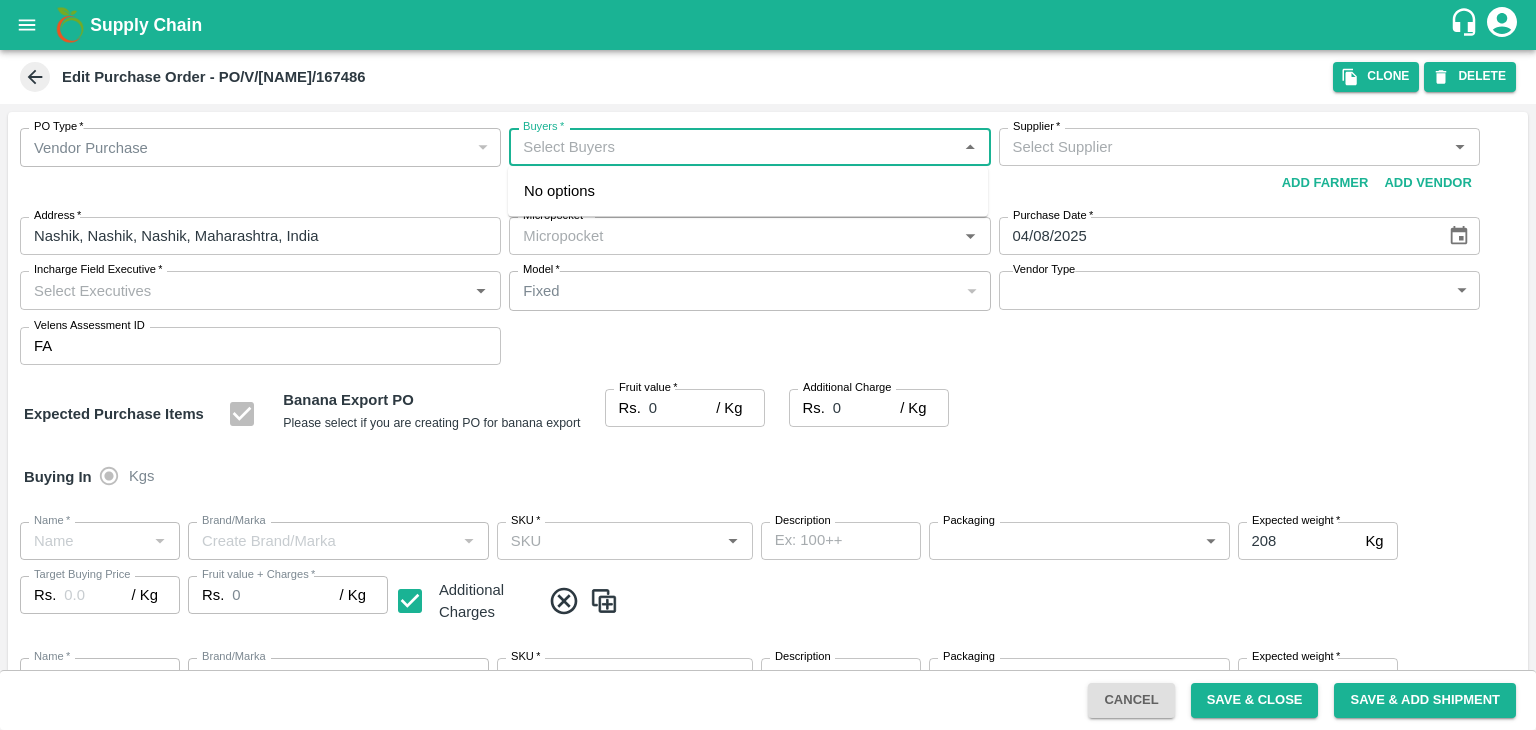 click on "Buyers   *" at bounding box center [733, 147] 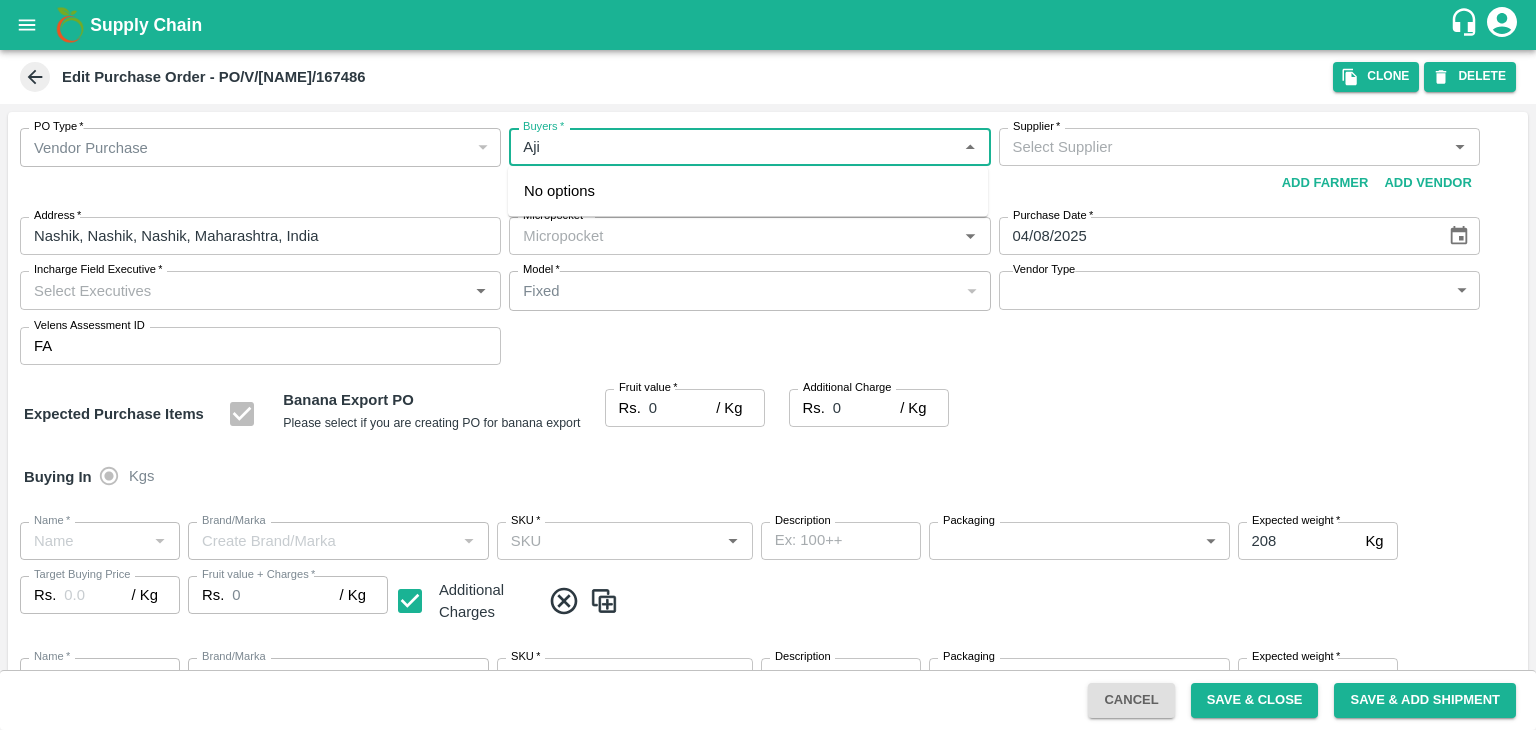 type on "[FIRST]" 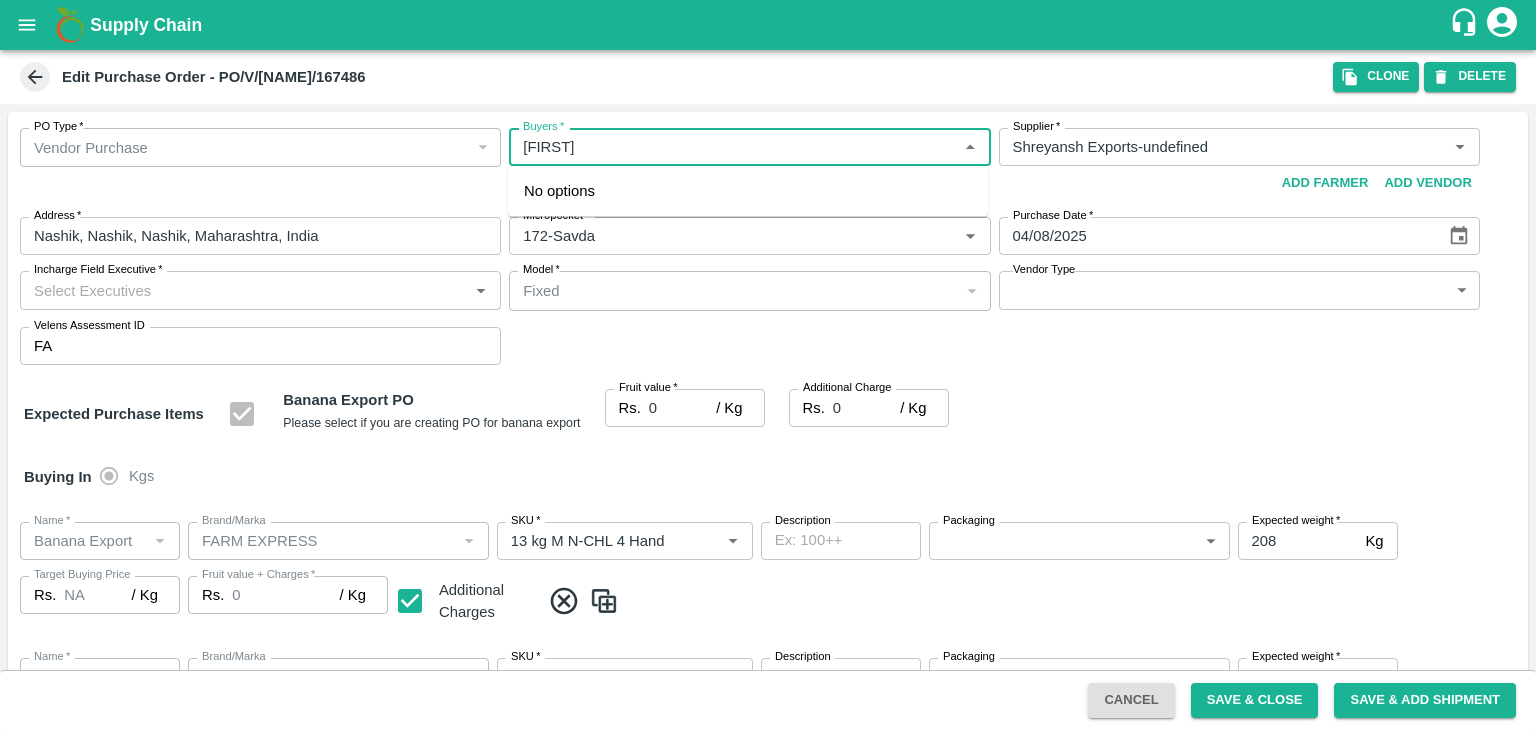 type on "Shreyansh Exports-undefined" 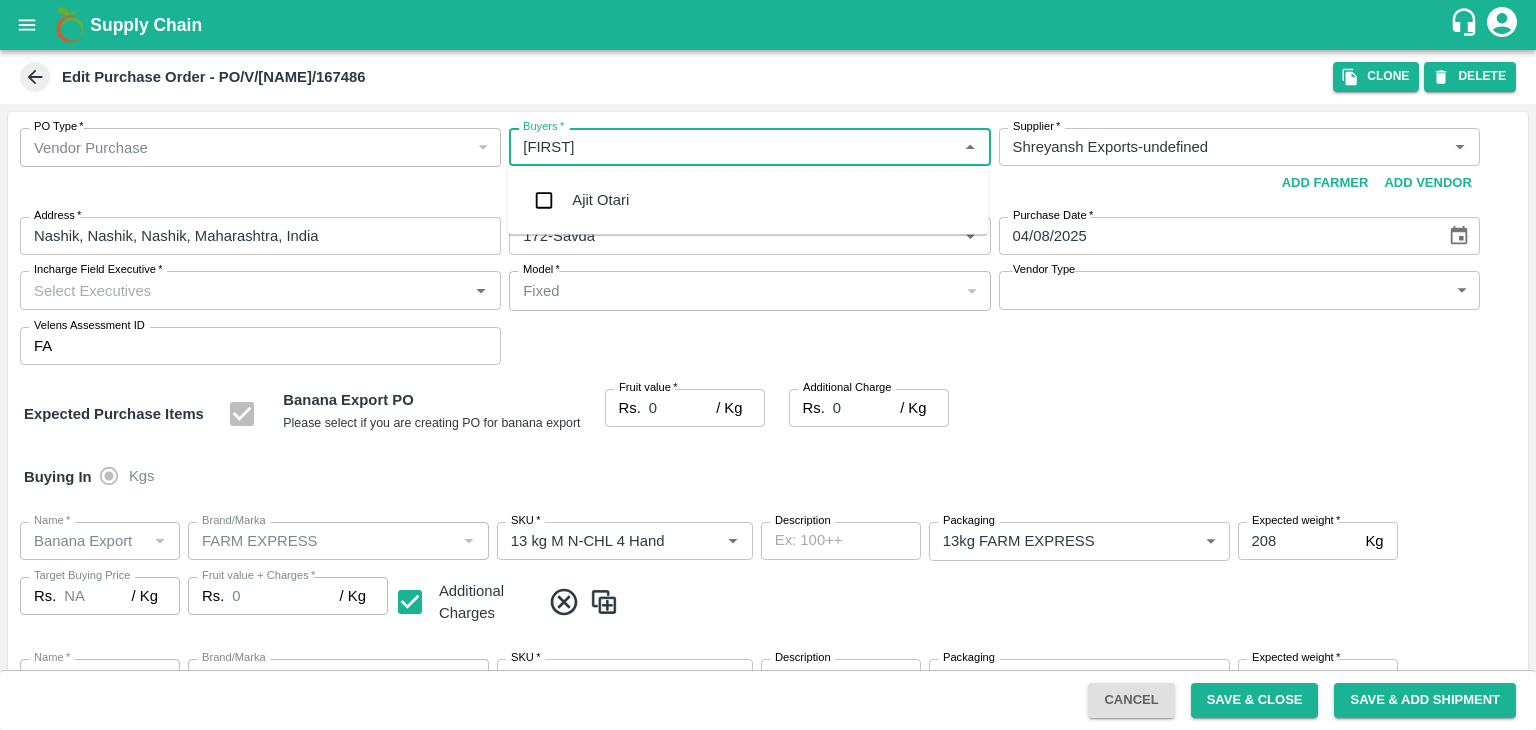 click on "Ajit Otari" at bounding box center (600, 200) 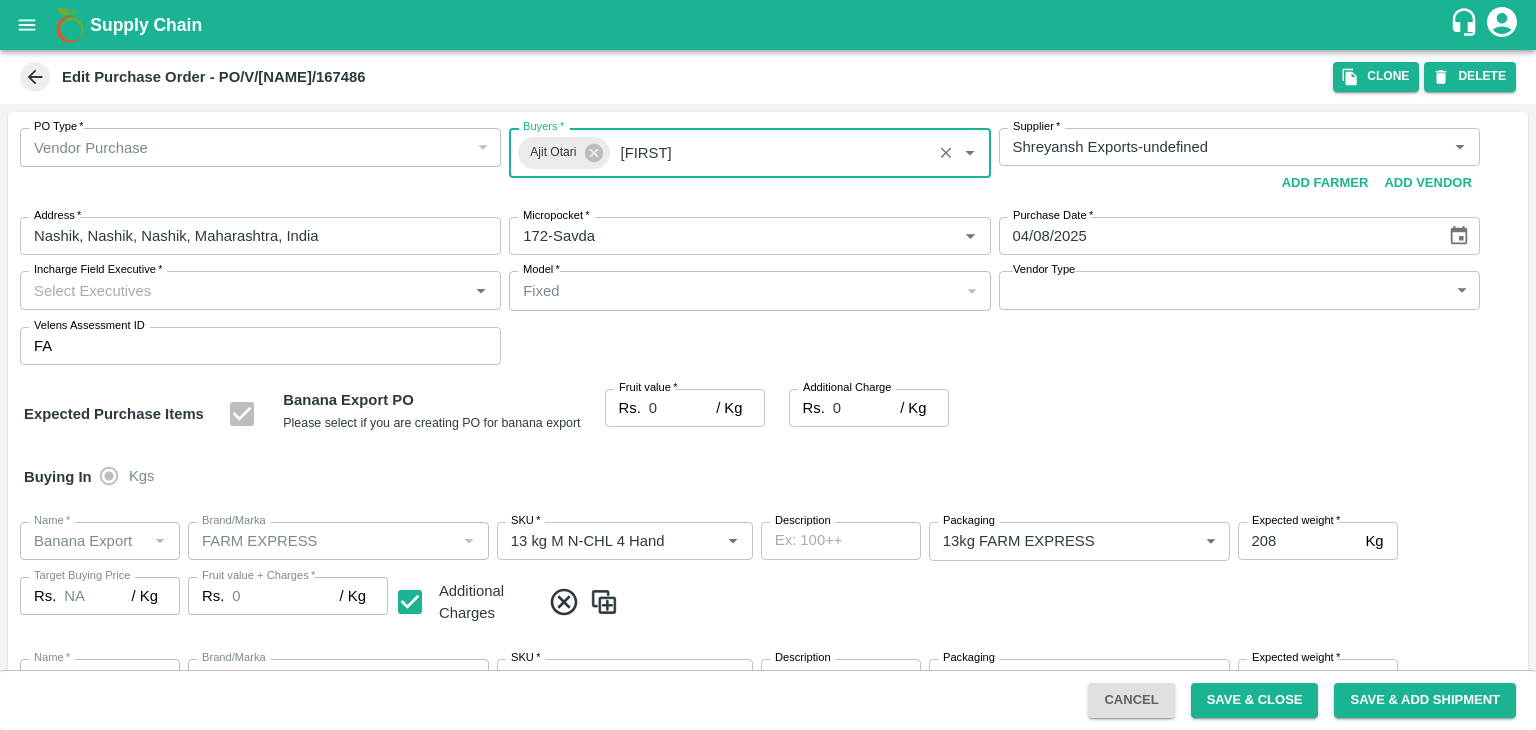 type 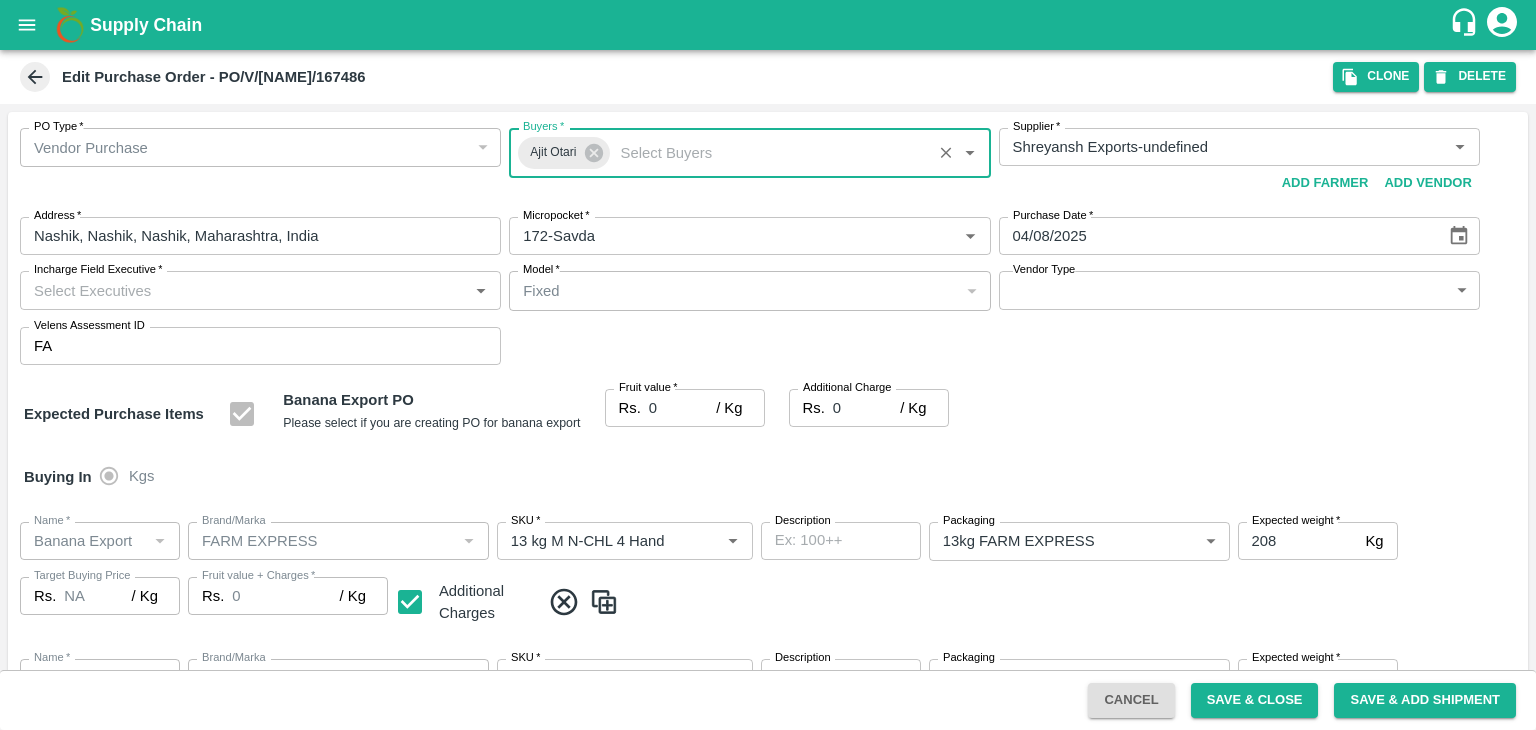 click on "Incharge Field Executive   *" at bounding box center [244, 290] 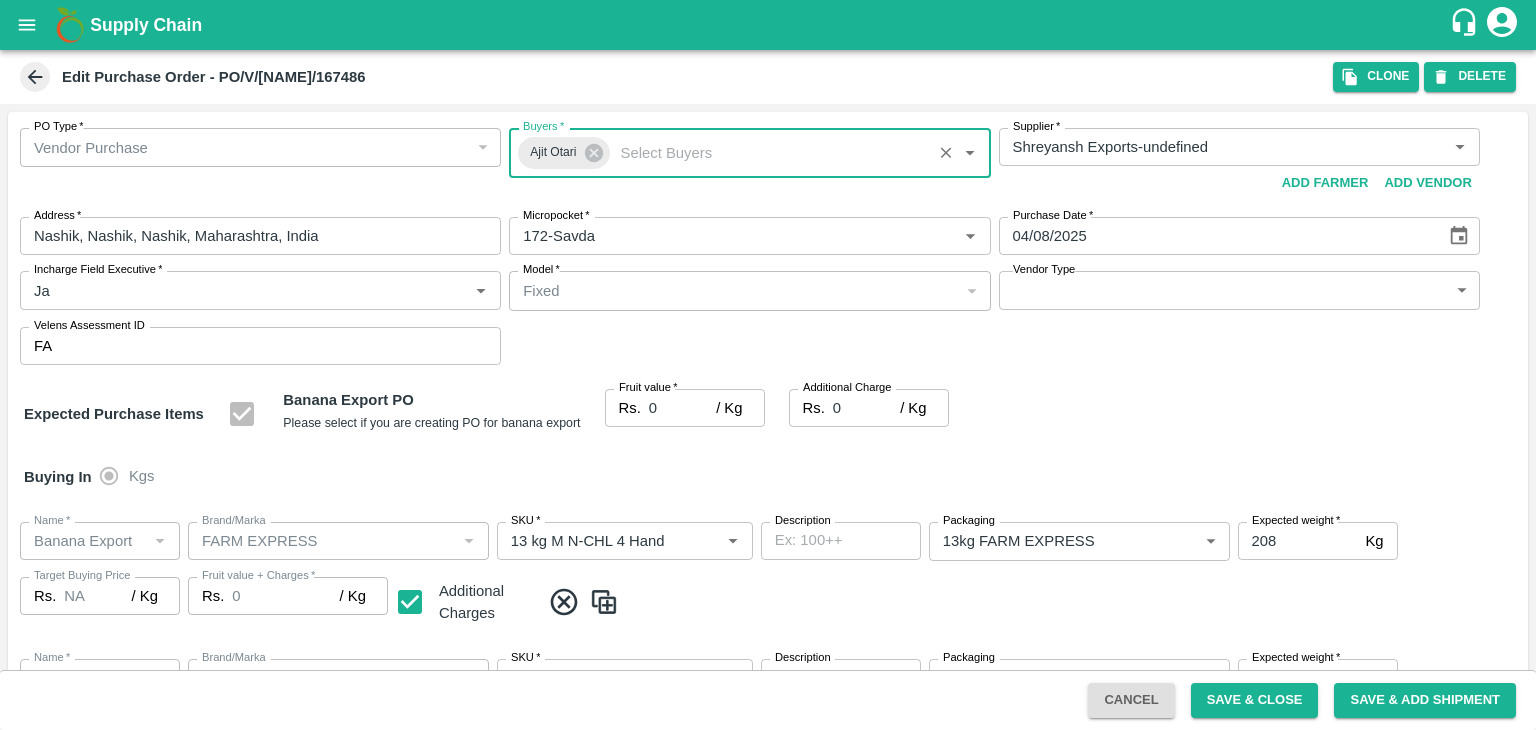 type on "Jay" 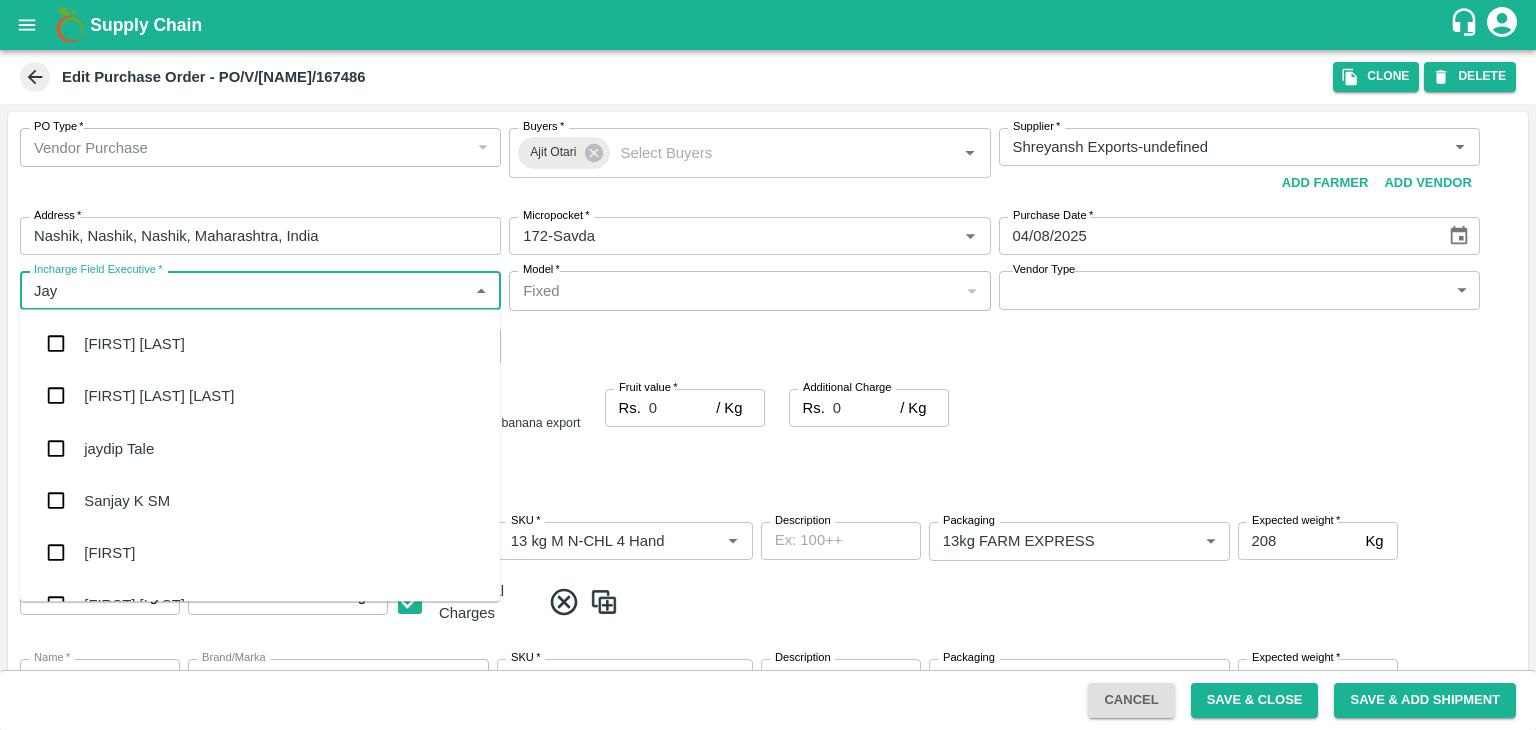 click on "jaydip Tale" at bounding box center [260, 448] 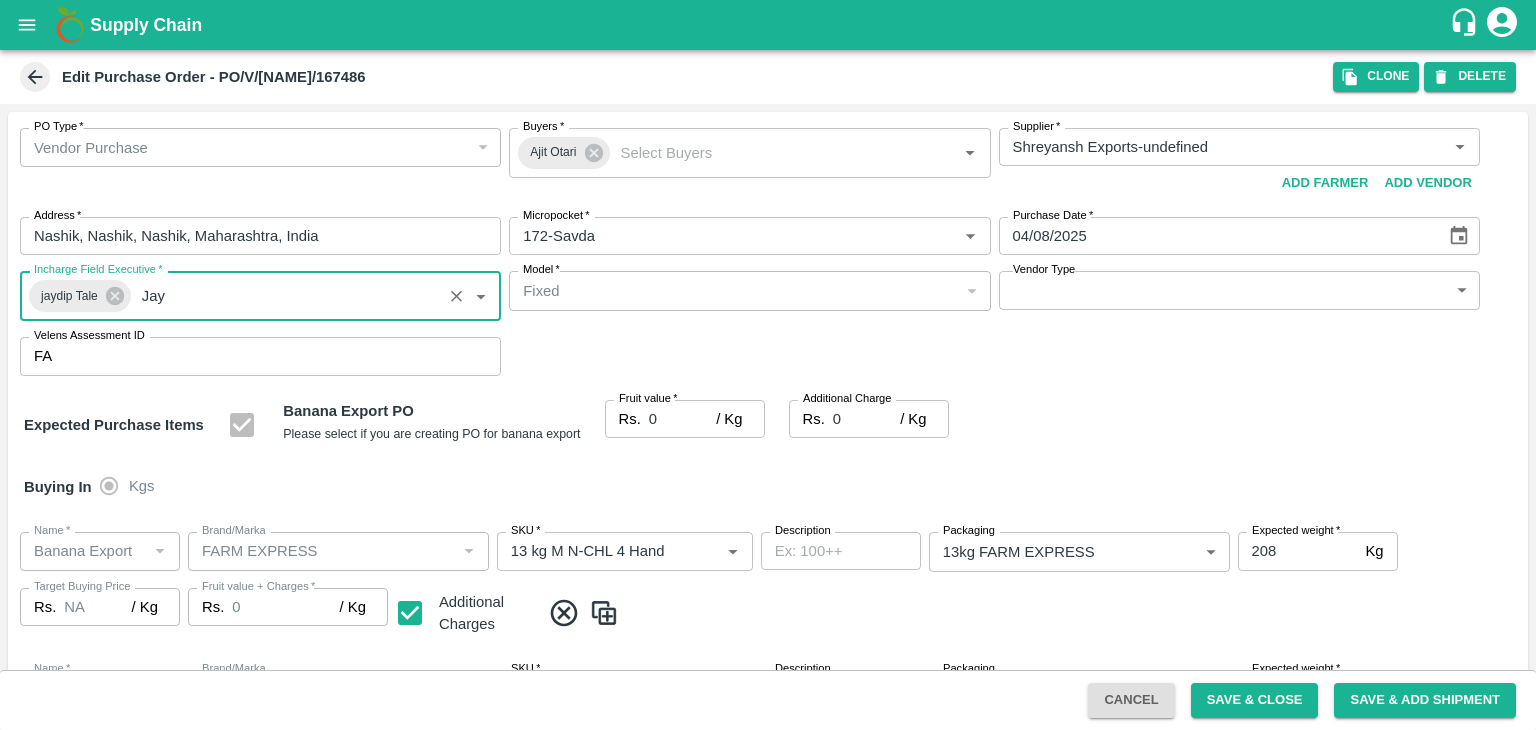 type 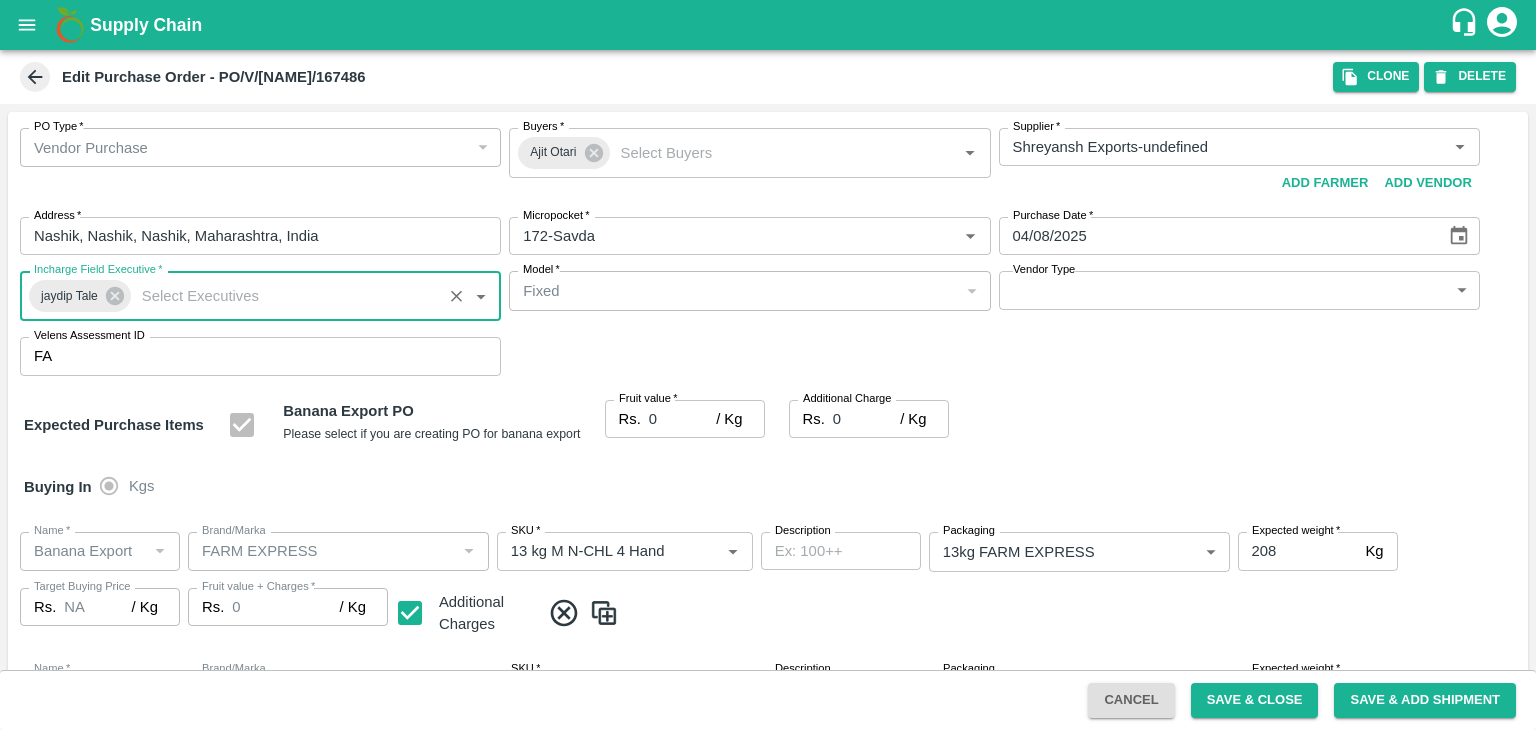click on "Supply Chain Edit Purchase Order - PO/V/[NAME]/167486 Clone DELETE PO Type   * Vendor Purchase 2 PO Type Buyers   * [FIRST] [LAST] Buyers   * Supplier   * Supplier   * Add Vendor Add Farmer Address   * [CITY], [CITY], [CITY], [STATE], India Address Micropocket   * Micropocket   * Purchase Date   * 04/08/2025 Purchase Date Incharge Field Executive   * [FIRST] [LAST] Incharge Field Executive   * Model   * Fixed Fixed Model Vendor Type ​ Vendor Type Velens Assessment ID FA Velens Assessment ID Expected Purchase Items Banana Export PO Please select if you are creating PO for banana export Fruit value   * Rs. 0 / Kg Fruit value Additional Charge Rs. 0 / Kg Additional Charge Buying In Kgs Name   * Name   * Brand/Marka Brand/Marka SKU   * SKU   * Description x Description Packaging 13kg FARM EXPRESS 468 Packaging Expected weight   * 208 Kg Expected weight Target Buying Price Rs. NA / Kg Target Buying Price Fruit value + Charges   * Rs. 0 / Kg Fruit value + Charges Name   * Name" at bounding box center (768, 365) 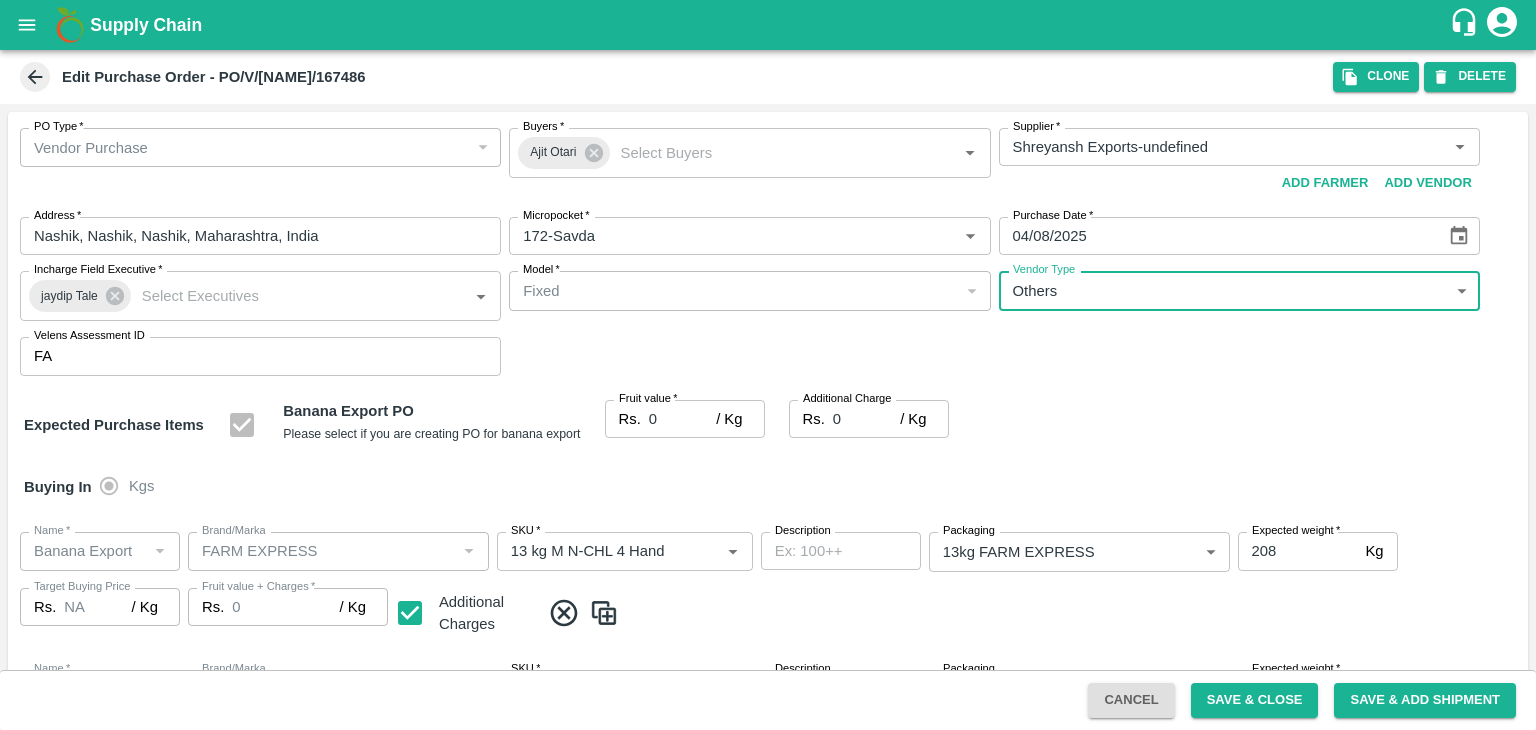 type on "OTHER" 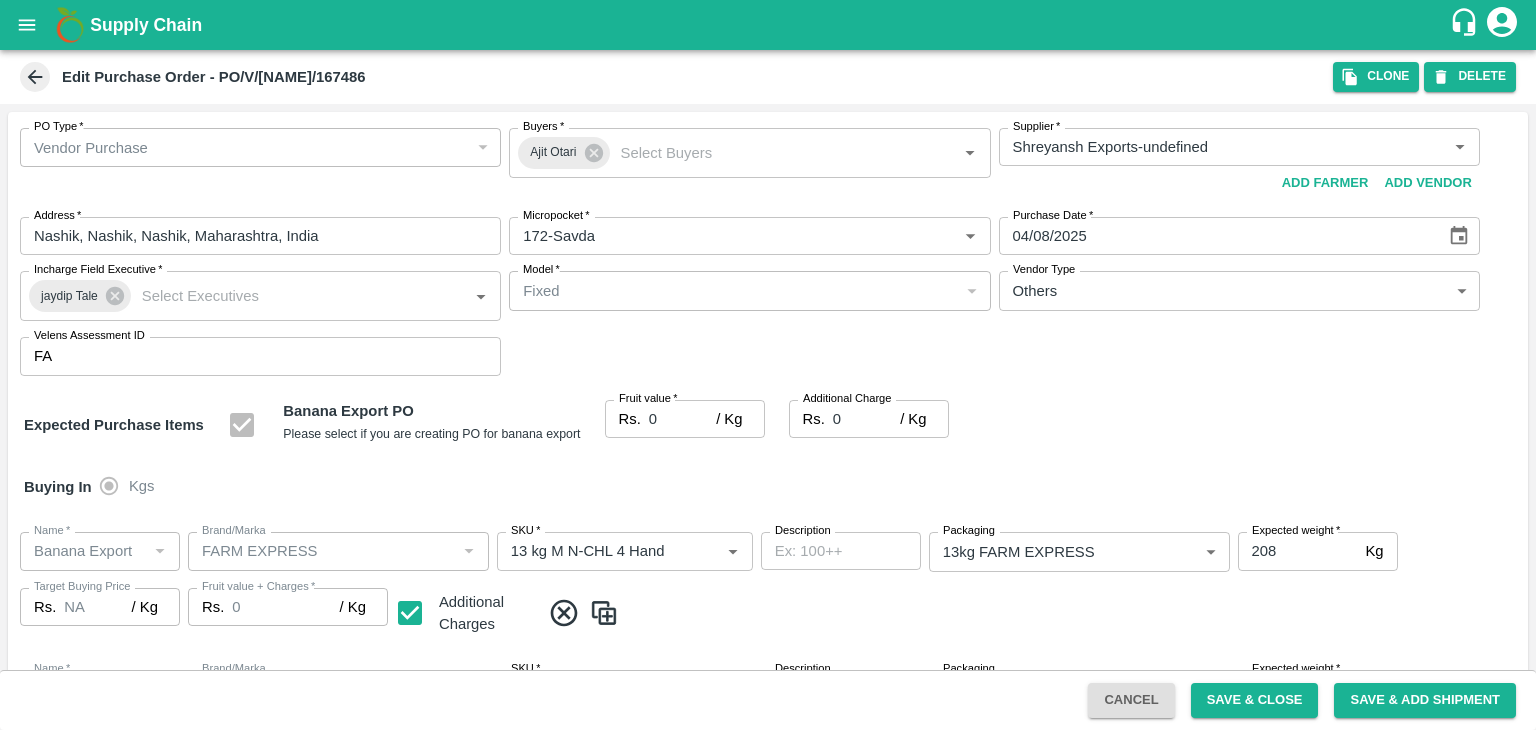 click at bounding box center [768, 365] 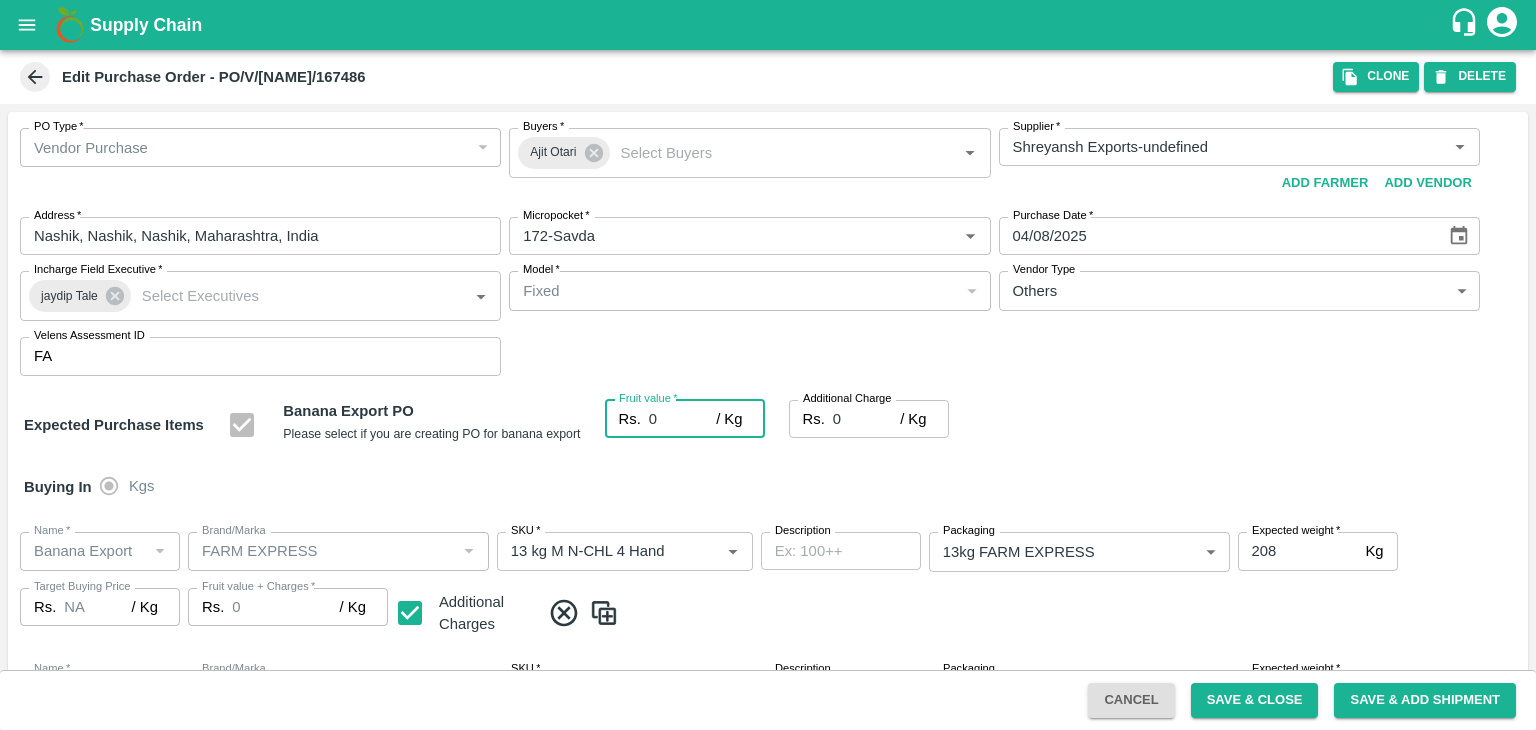 click on "0" at bounding box center (682, 419) 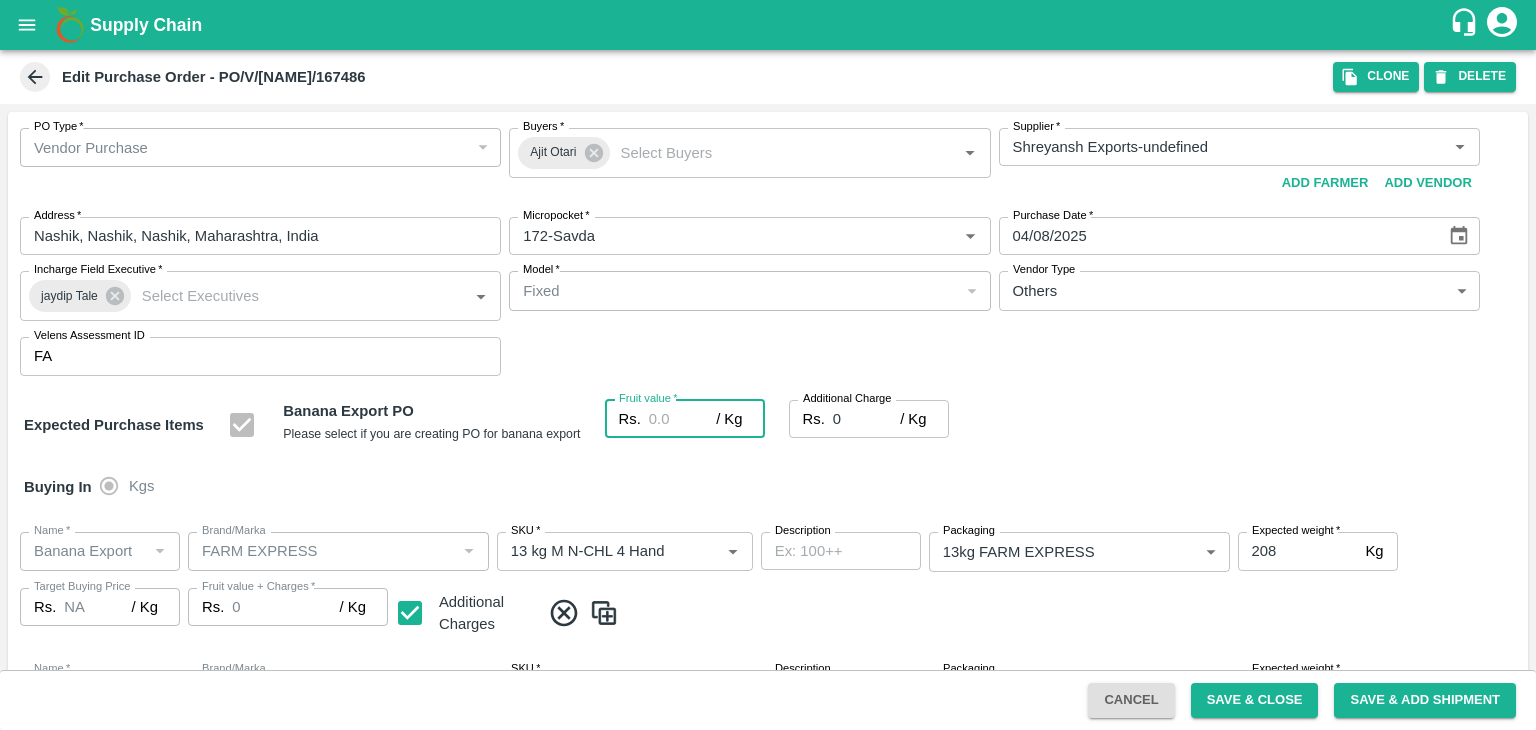 type on "1" 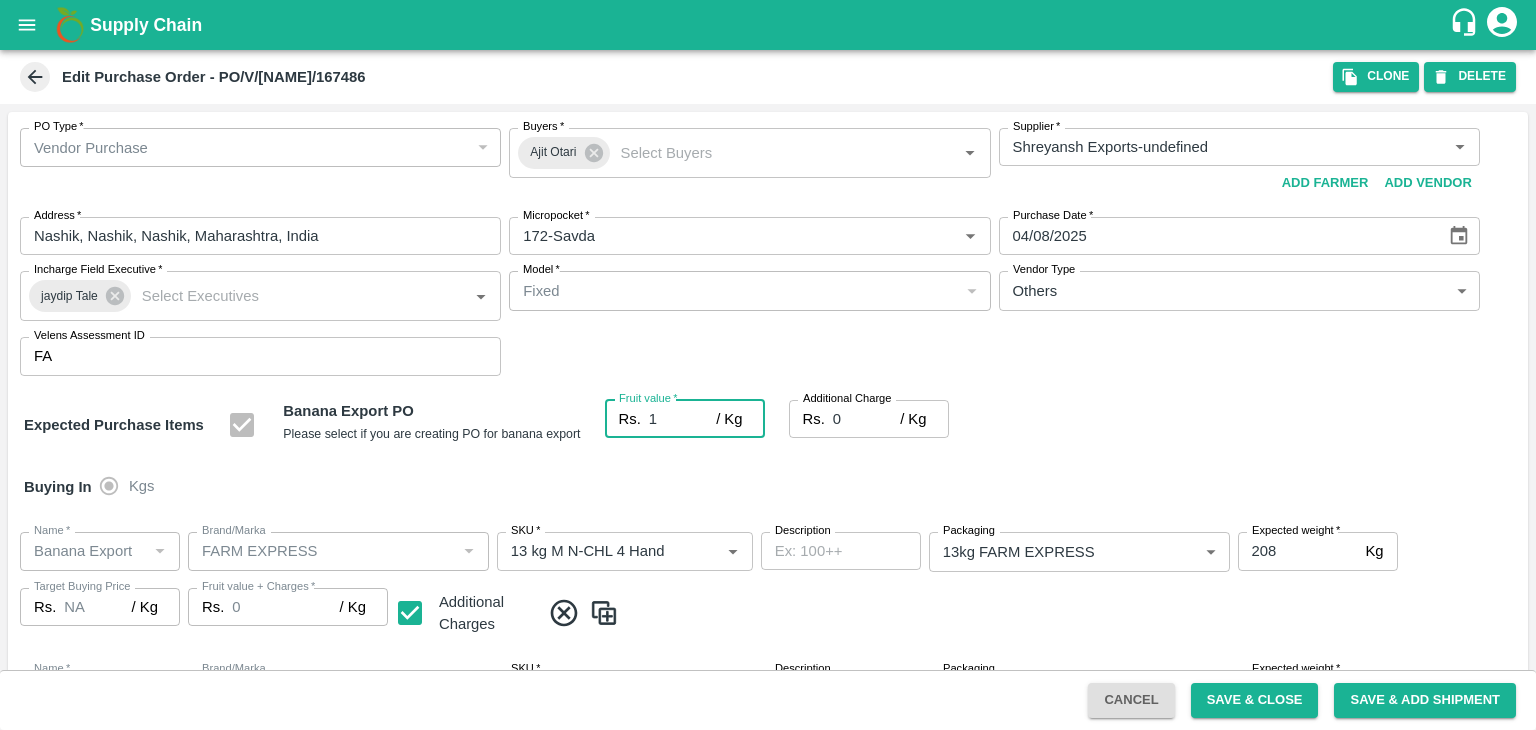 type on "1" 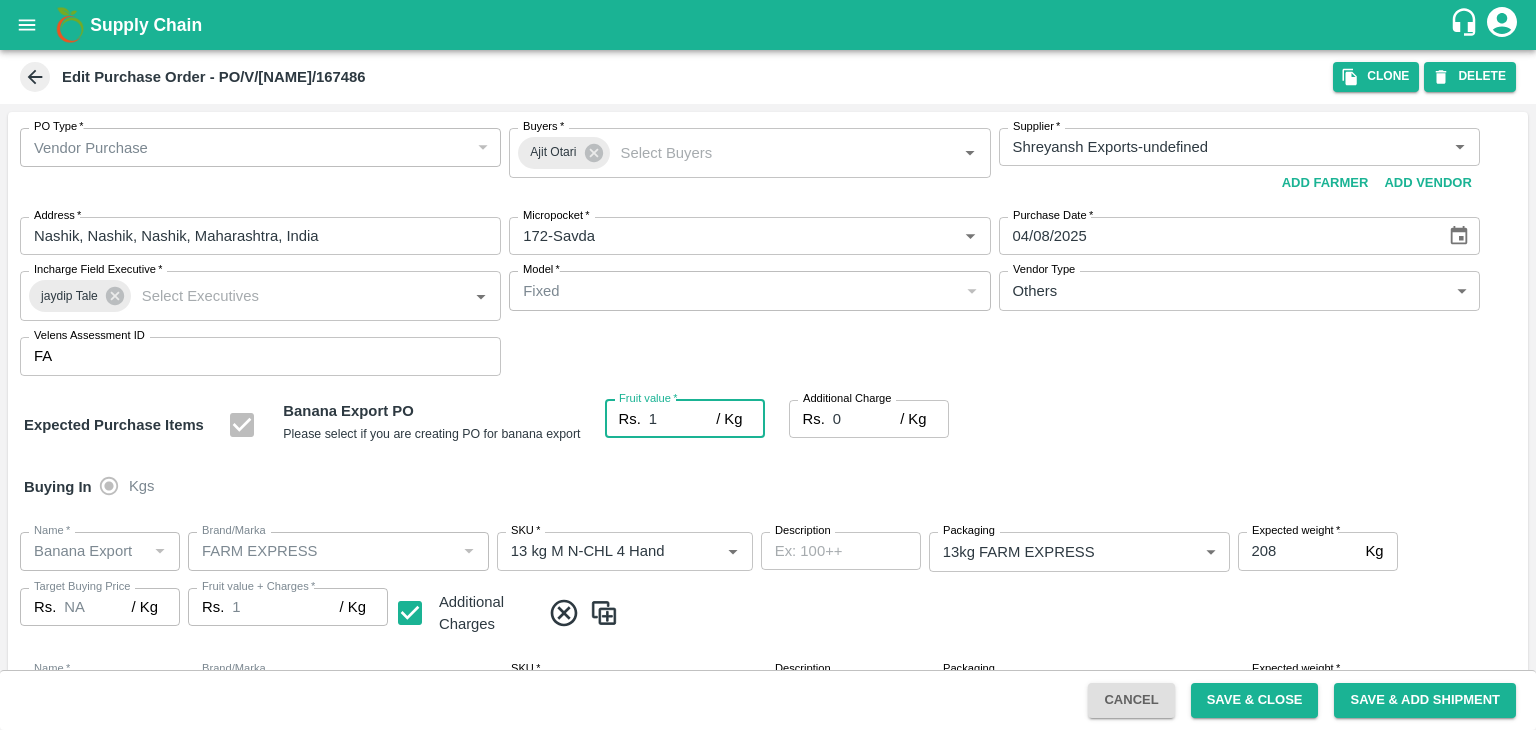 type on "19" 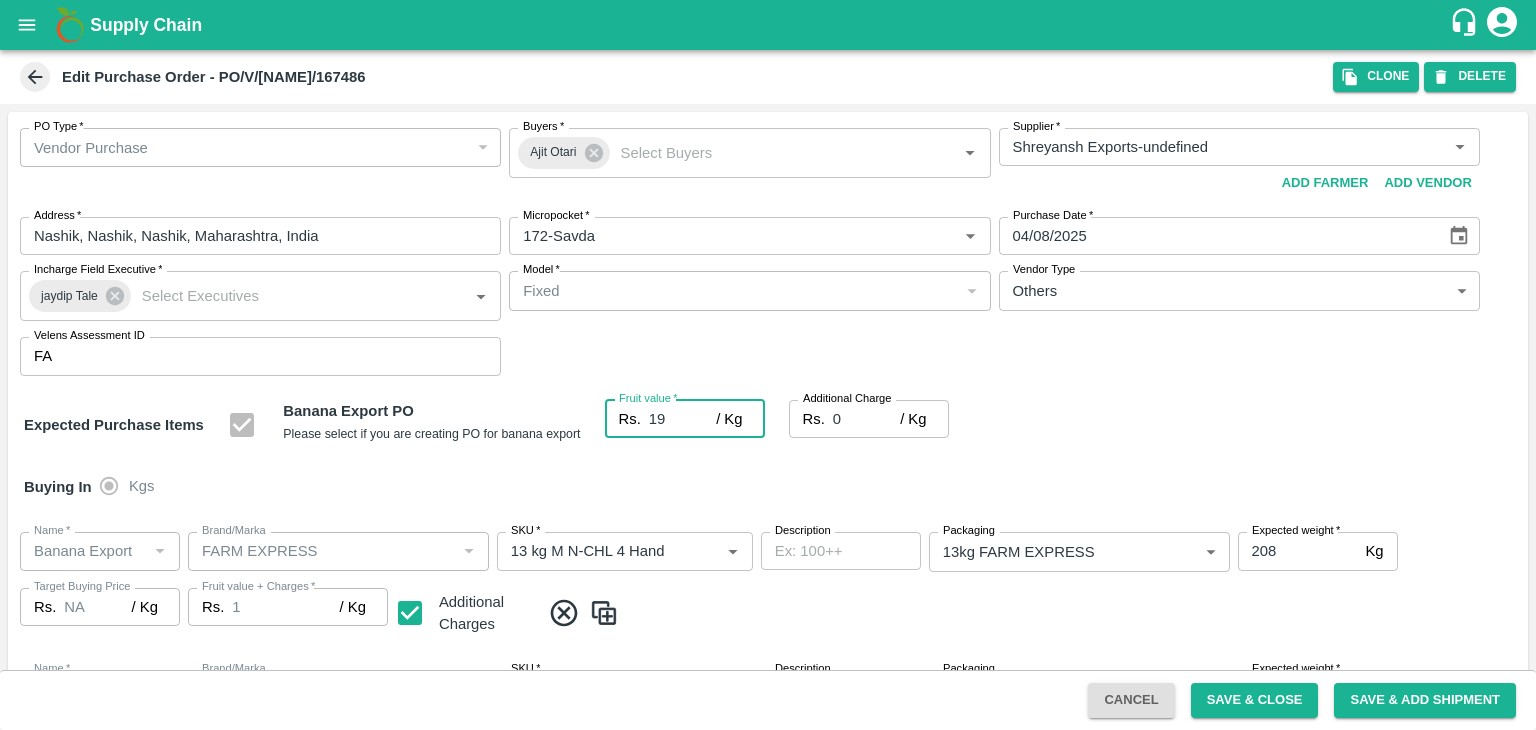 type on "19" 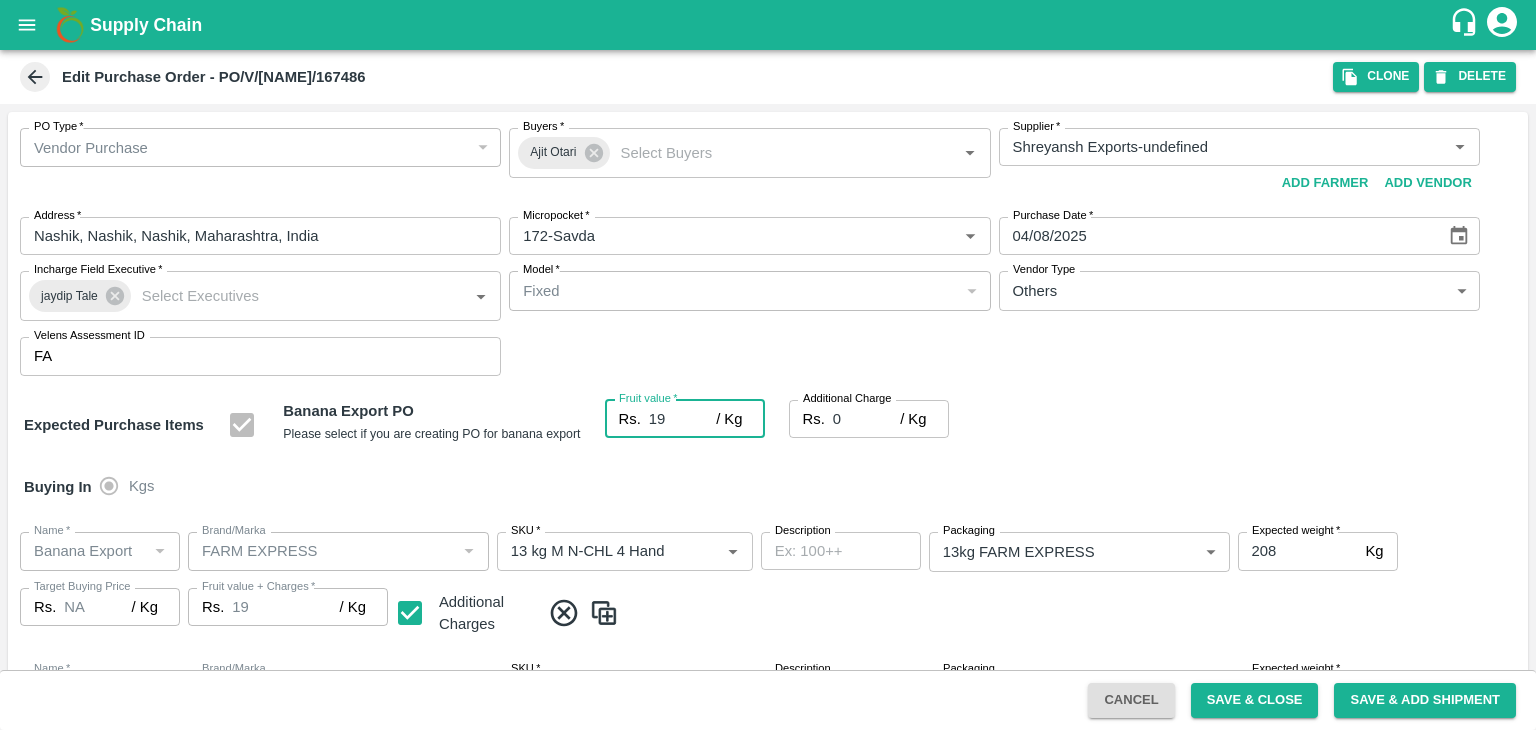 type on "19" 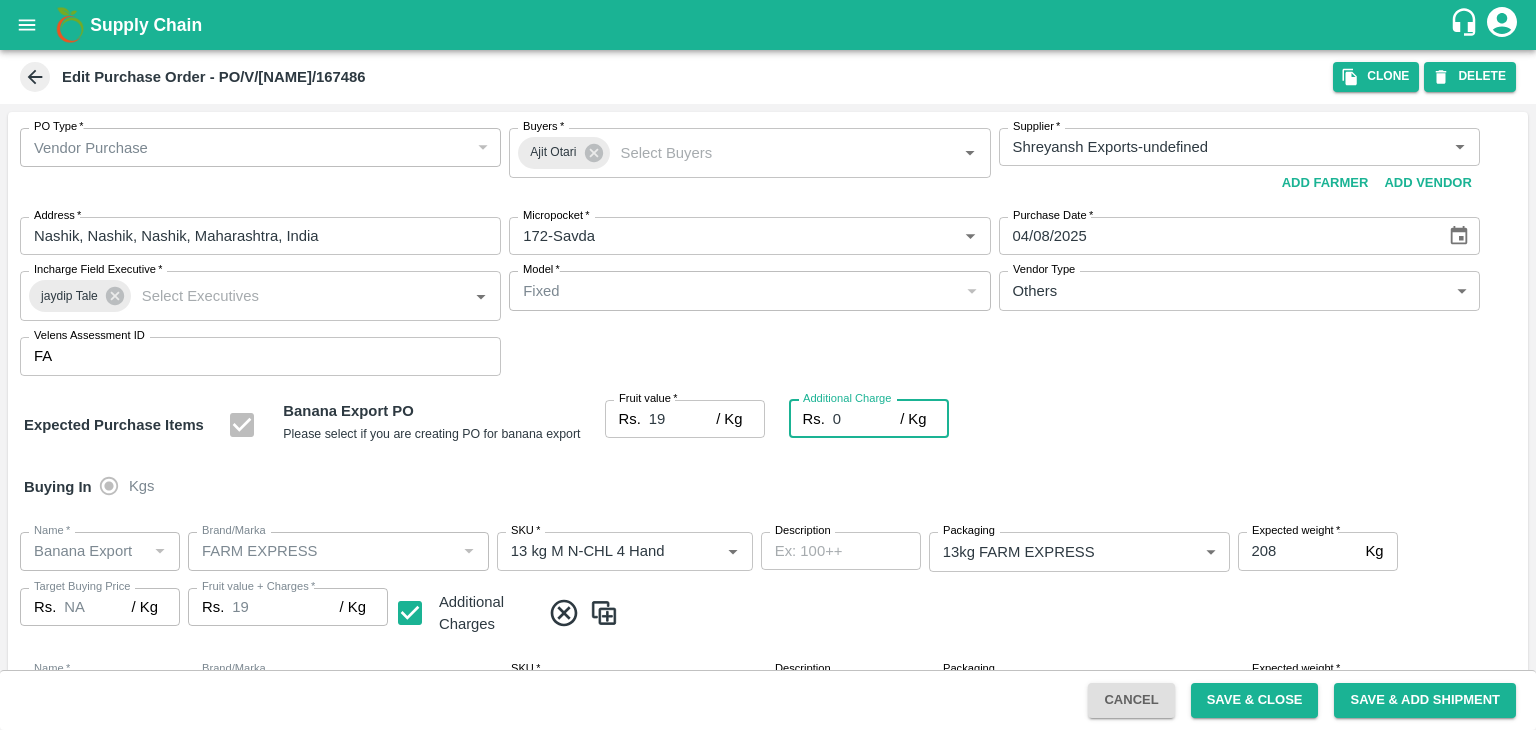 type on "2" 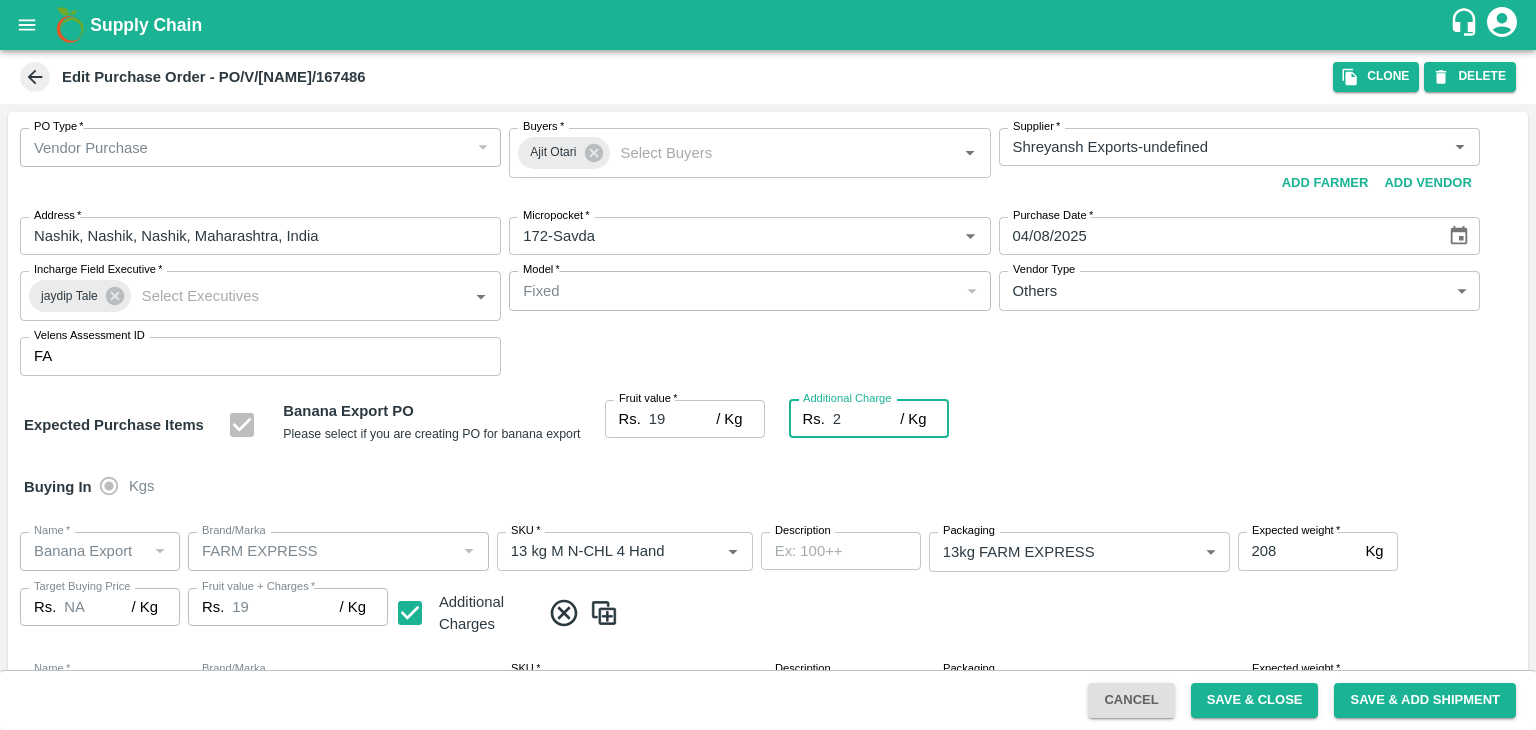 type on "21" 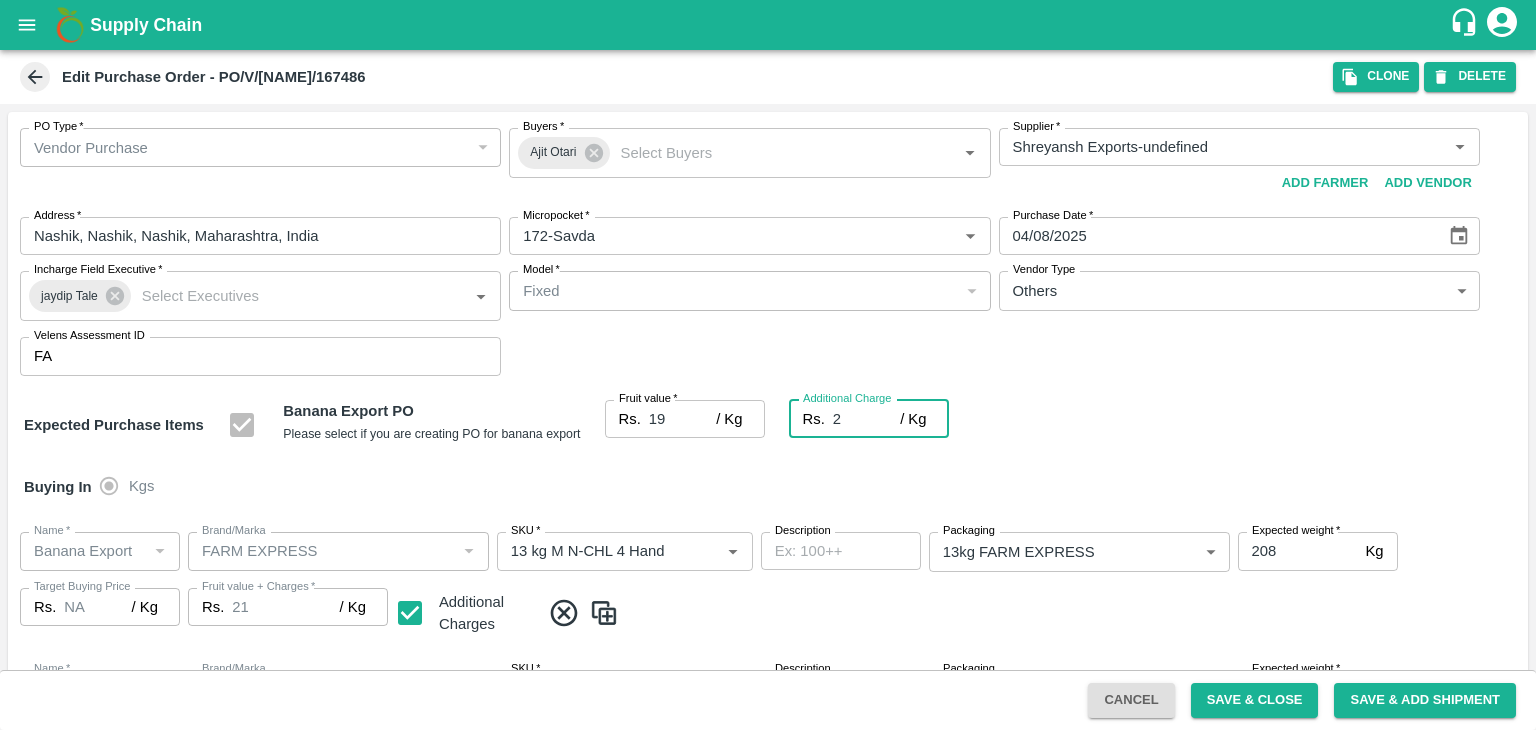 type on "2.7" 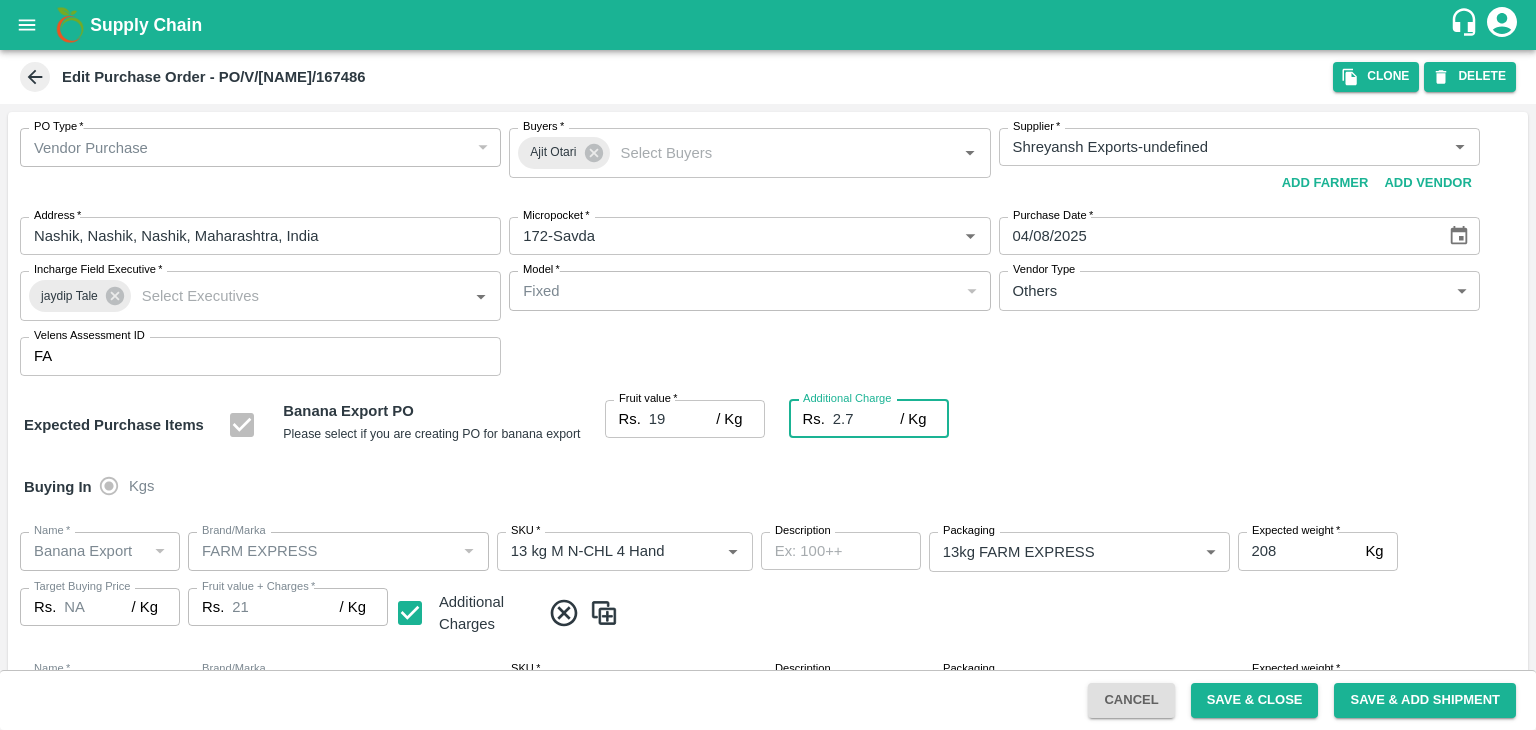 type on "21.7" 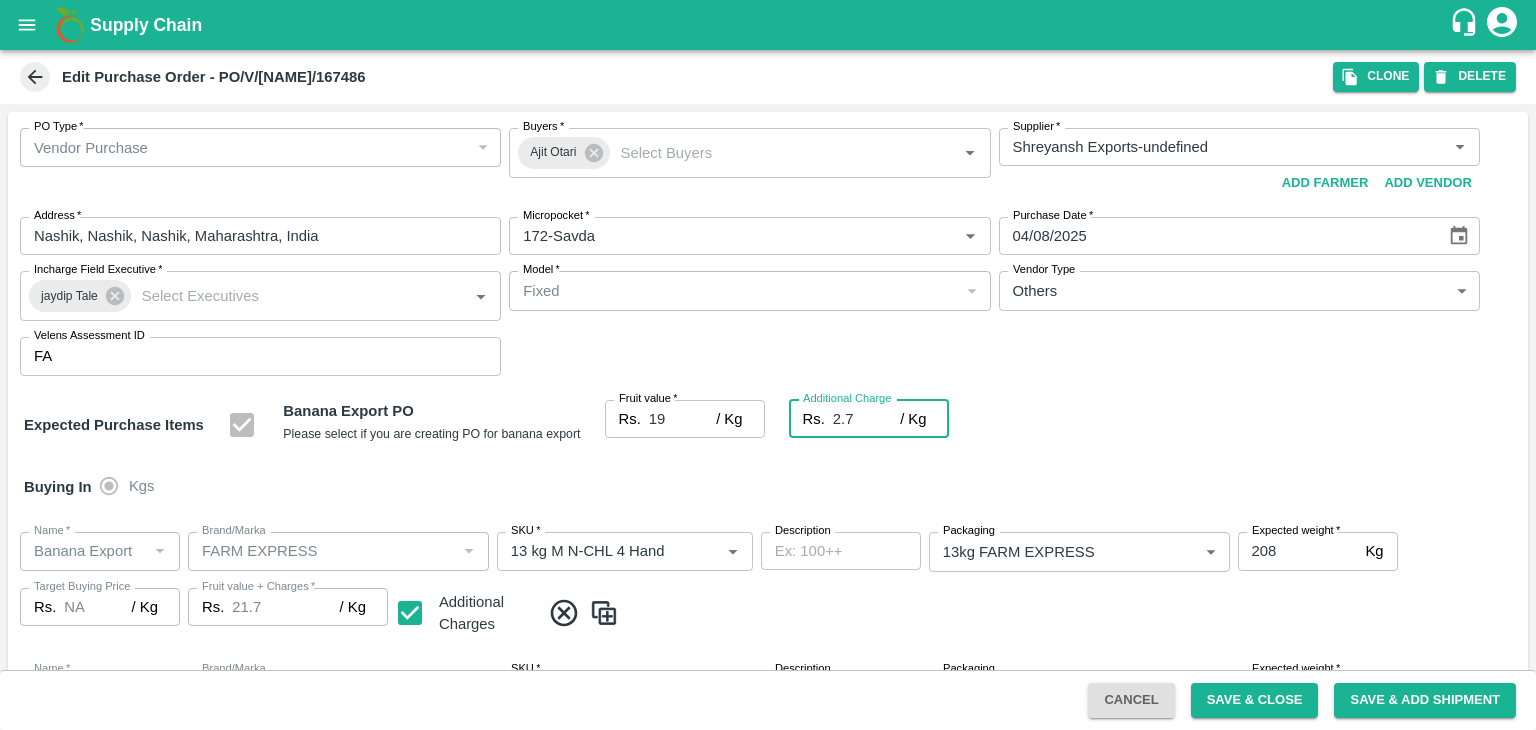 type on "2.75" 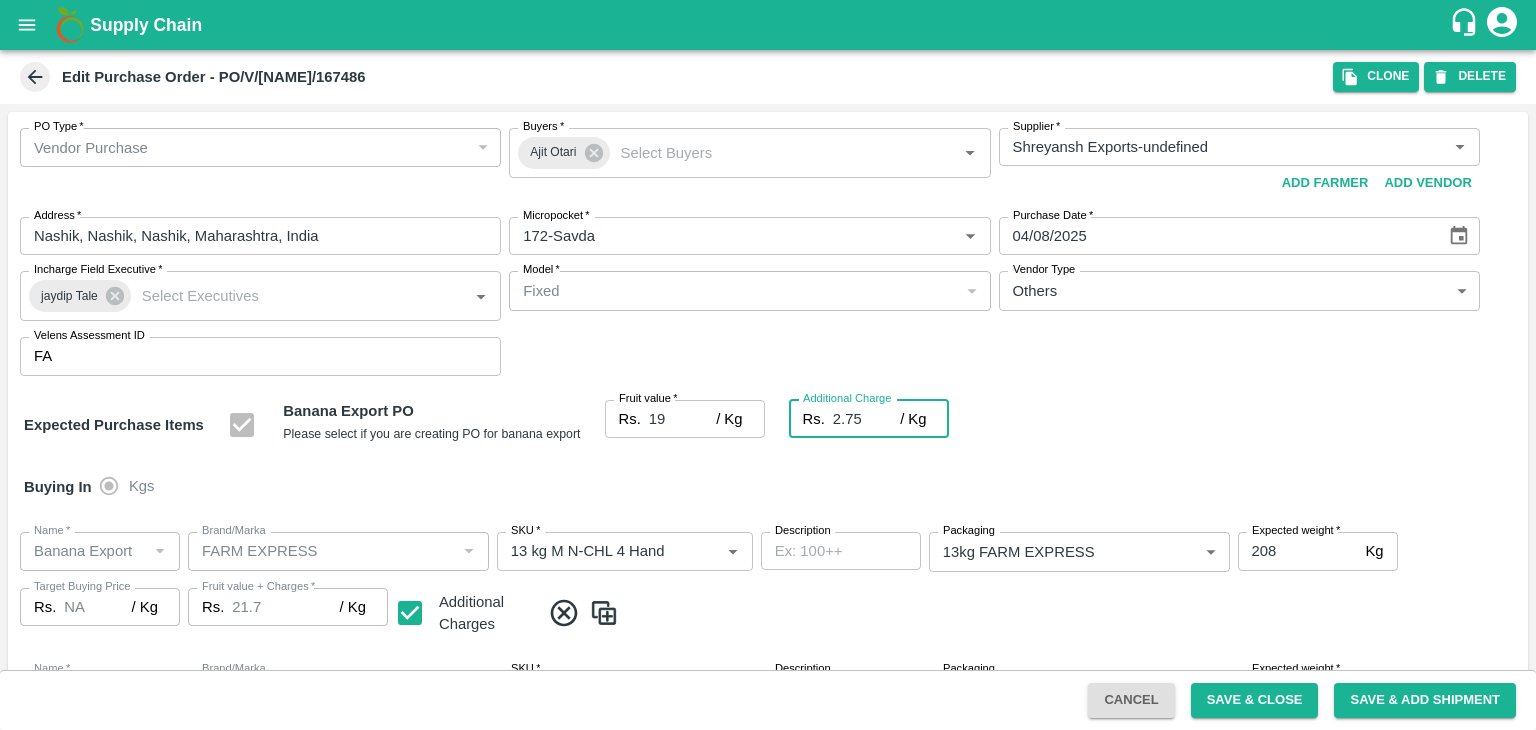 type on "21.75" 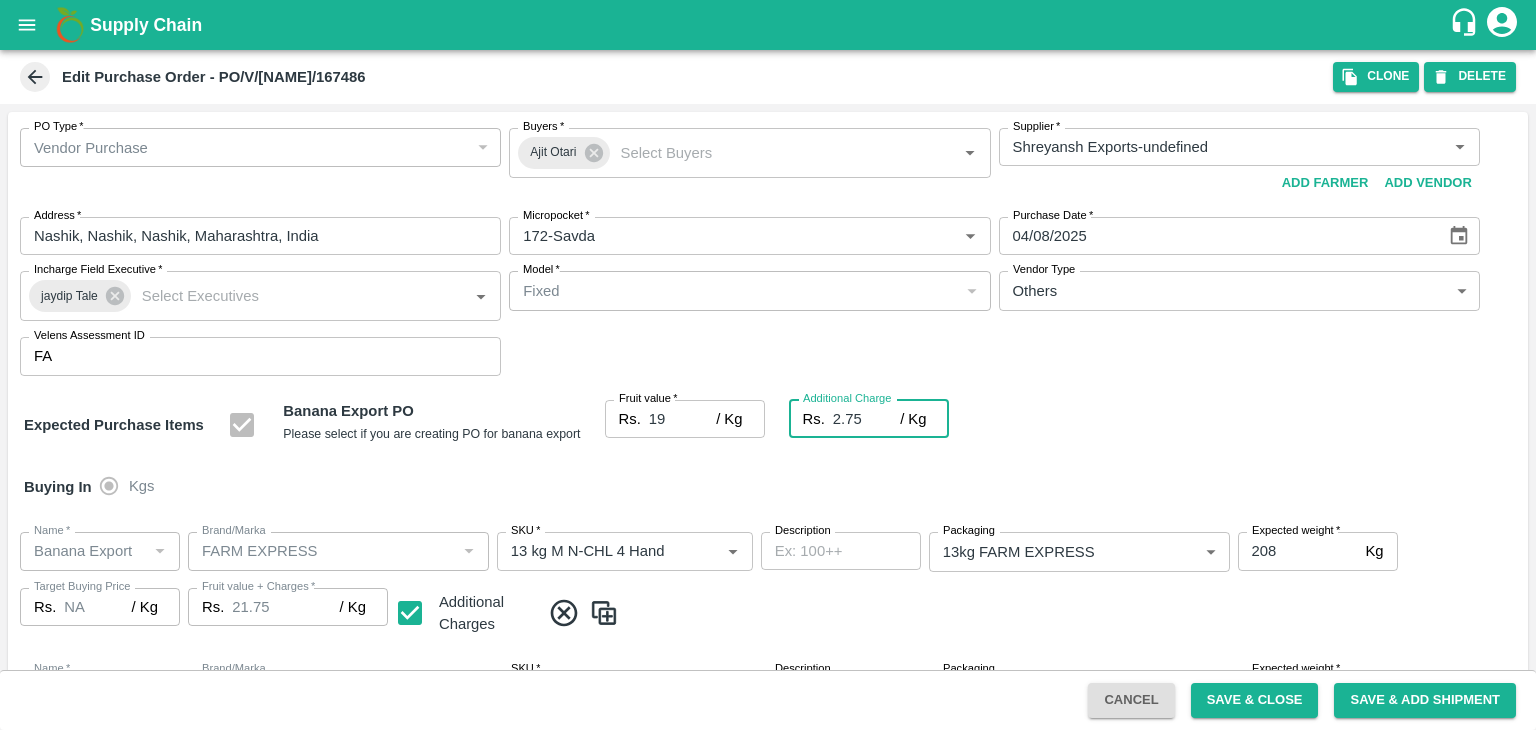 type on "2.75" 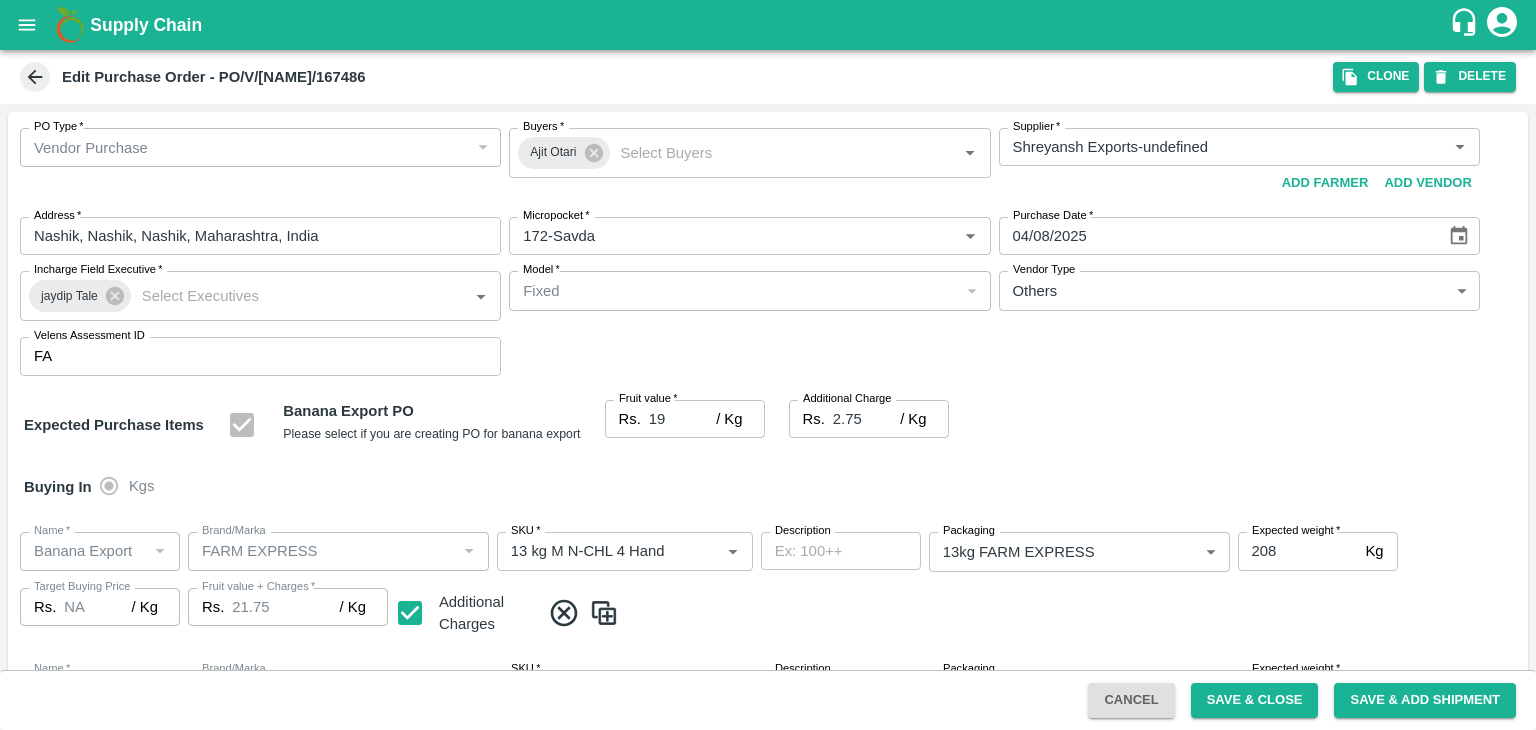 scroll, scrollTop: 1060, scrollLeft: 0, axis: vertical 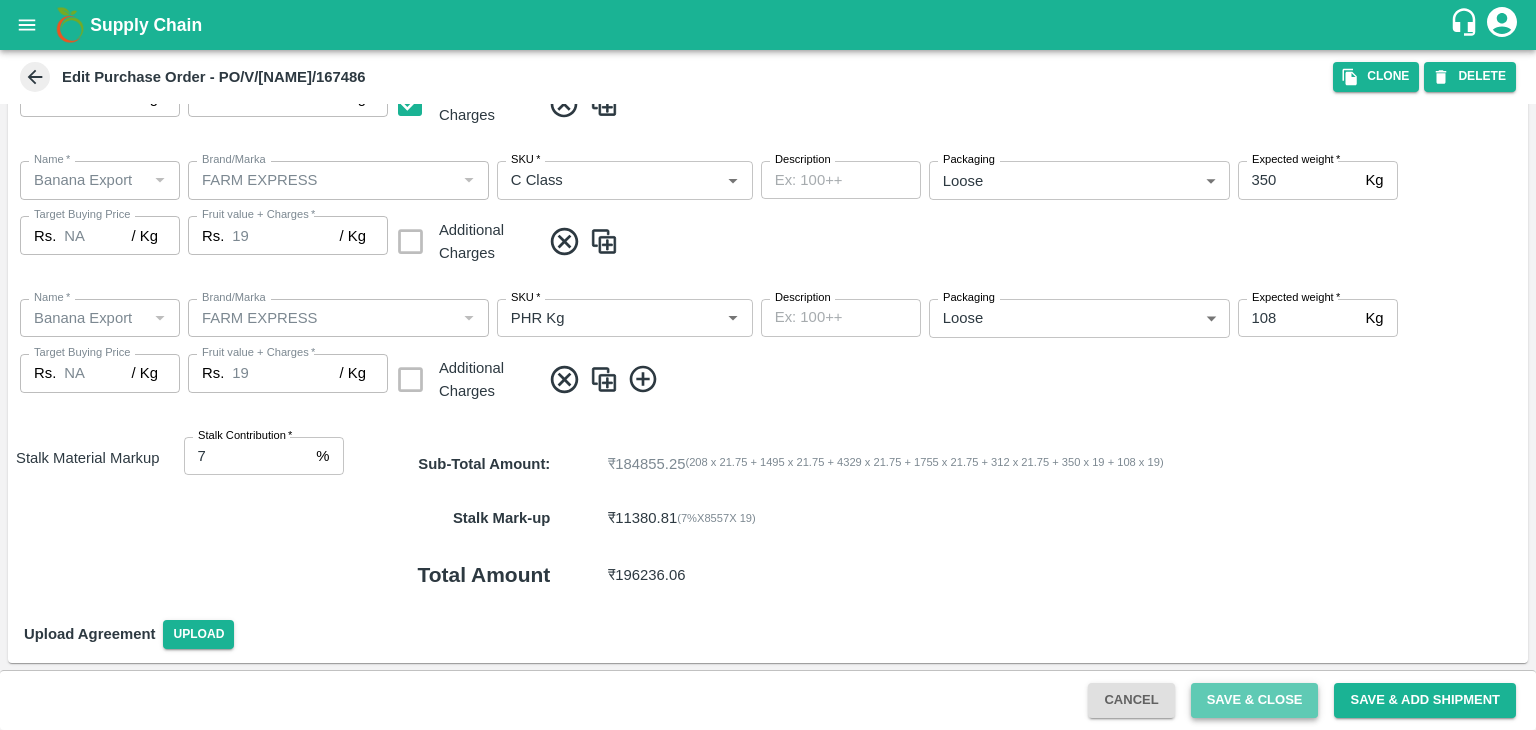 click on "Save & Close" at bounding box center [1255, 700] 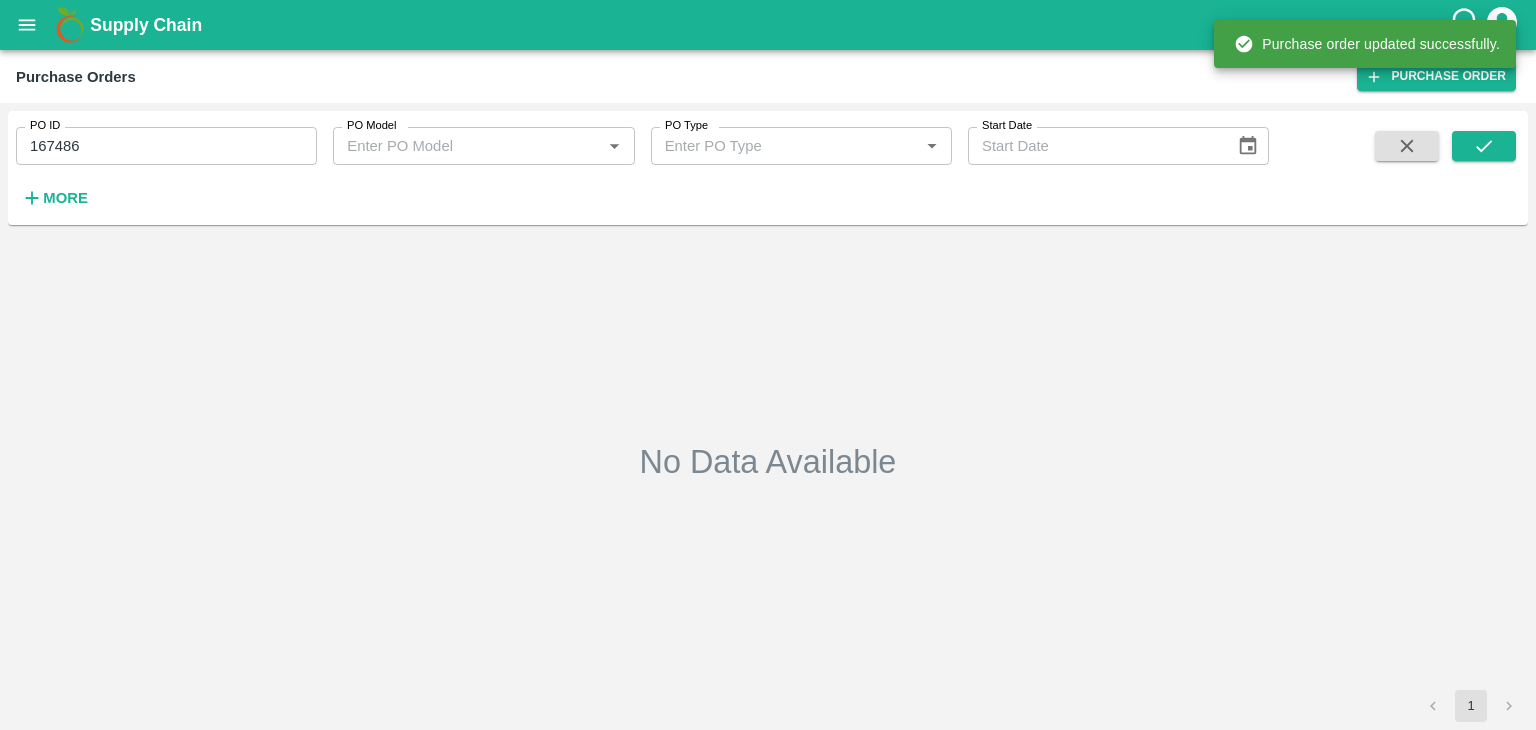 type on "167486" 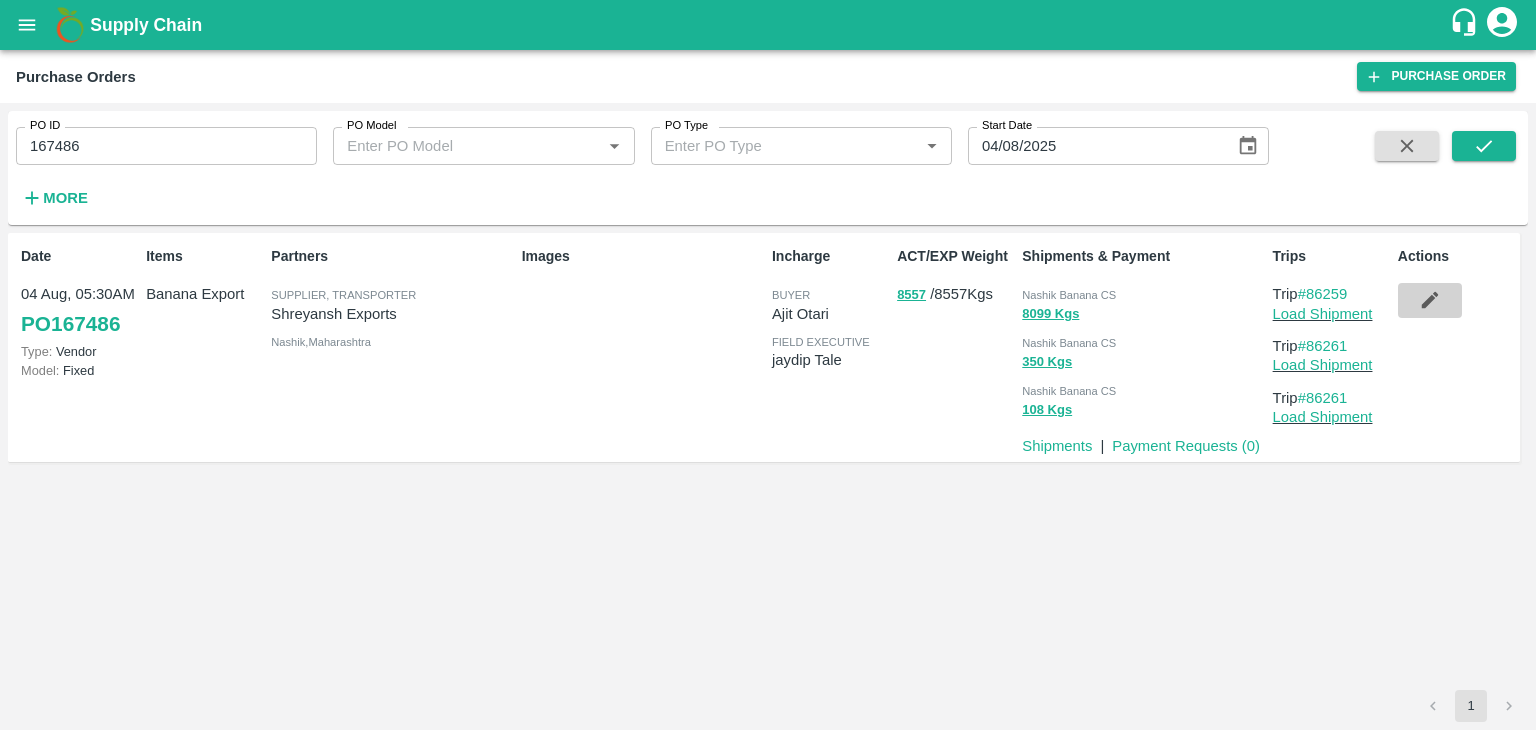 click at bounding box center (1430, 300) 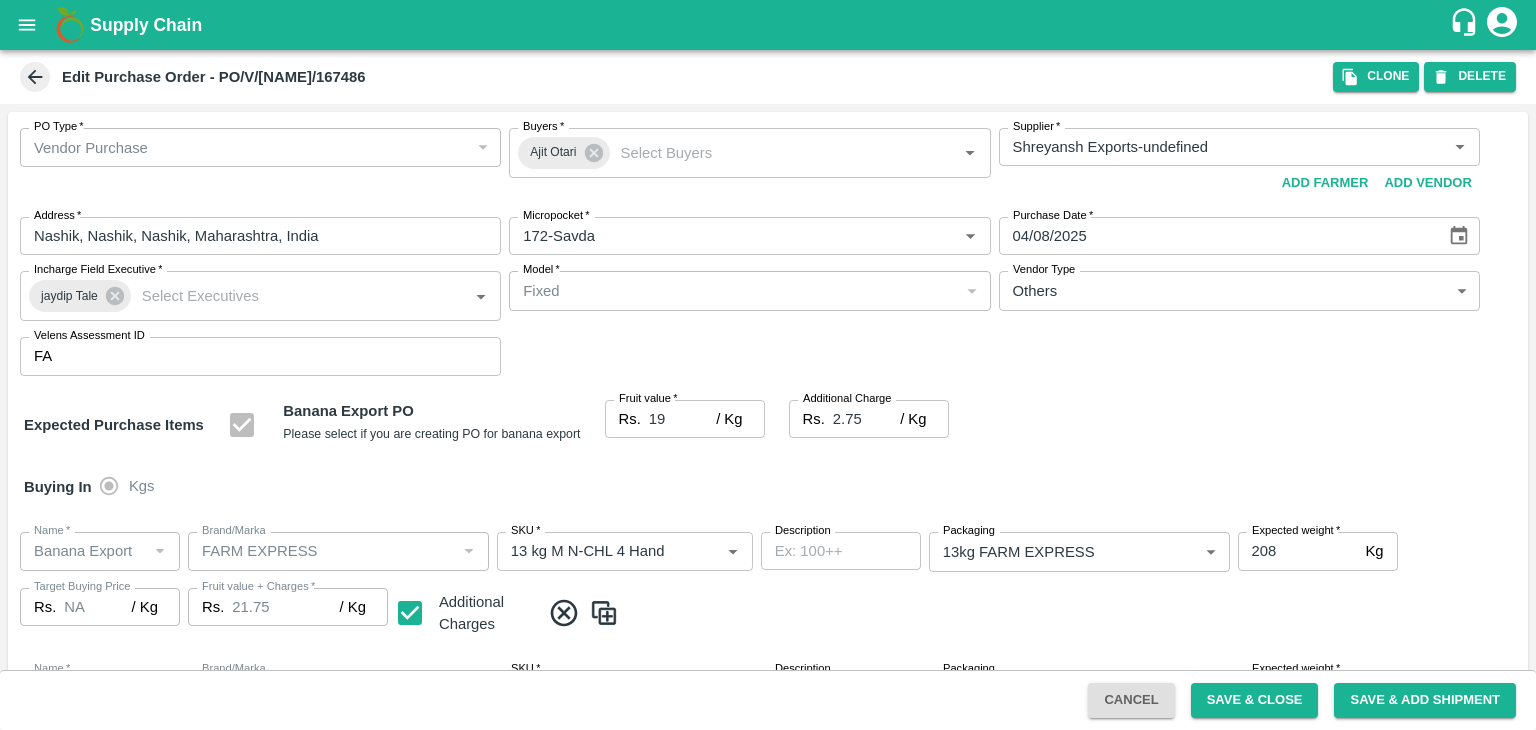 scroll, scrollTop: 1060, scrollLeft: 0, axis: vertical 